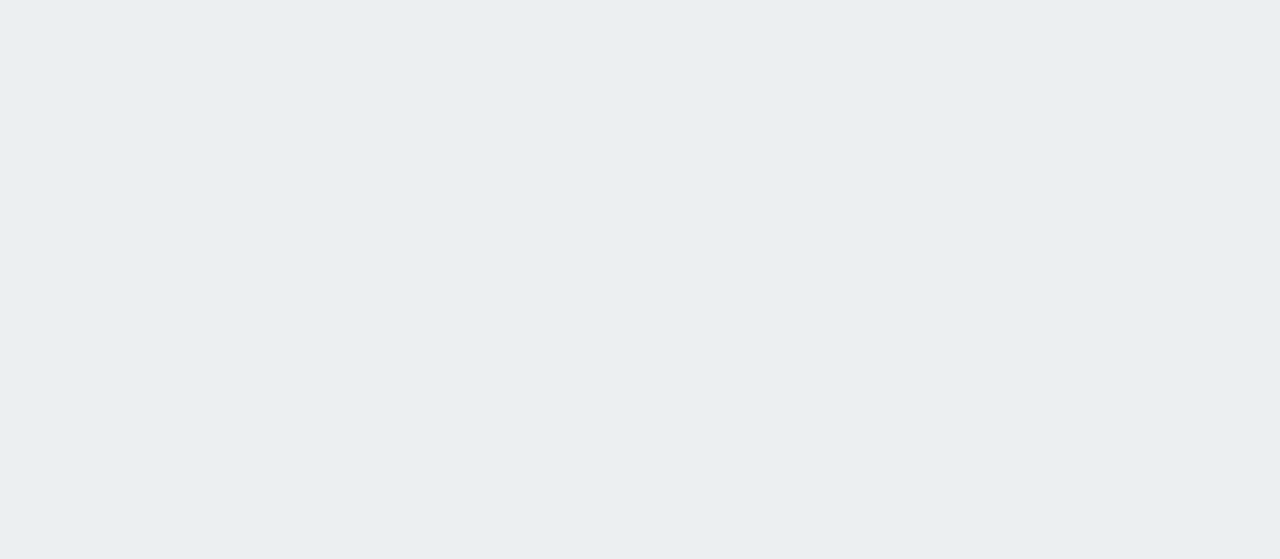 scroll, scrollTop: 0, scrollLeft: 0, axis: both 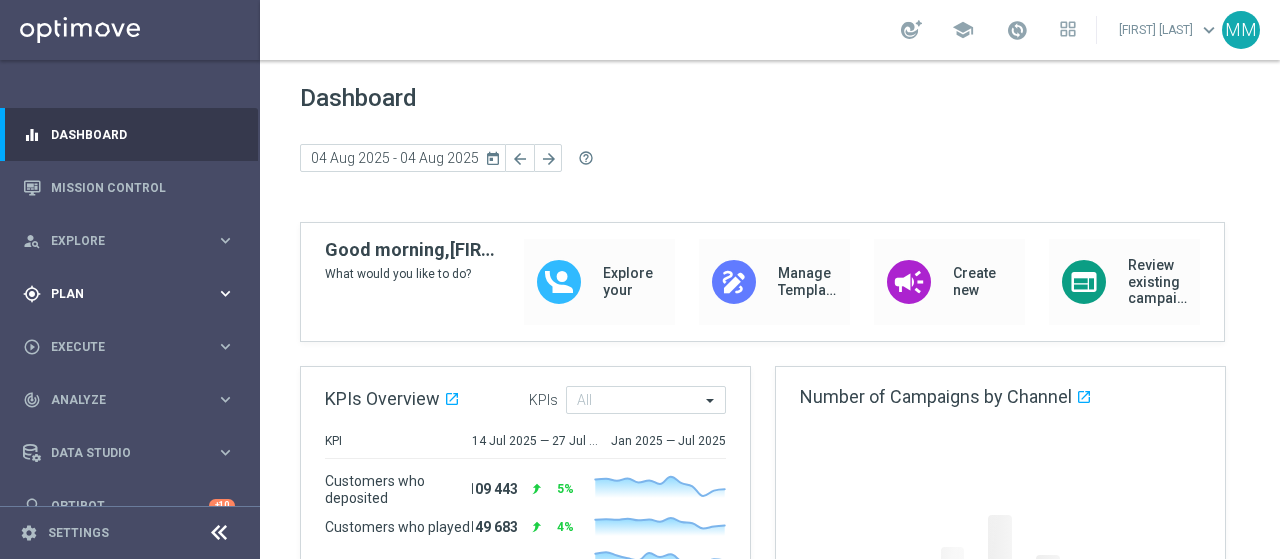 click on "Plan" at bounding box center (133, 294) 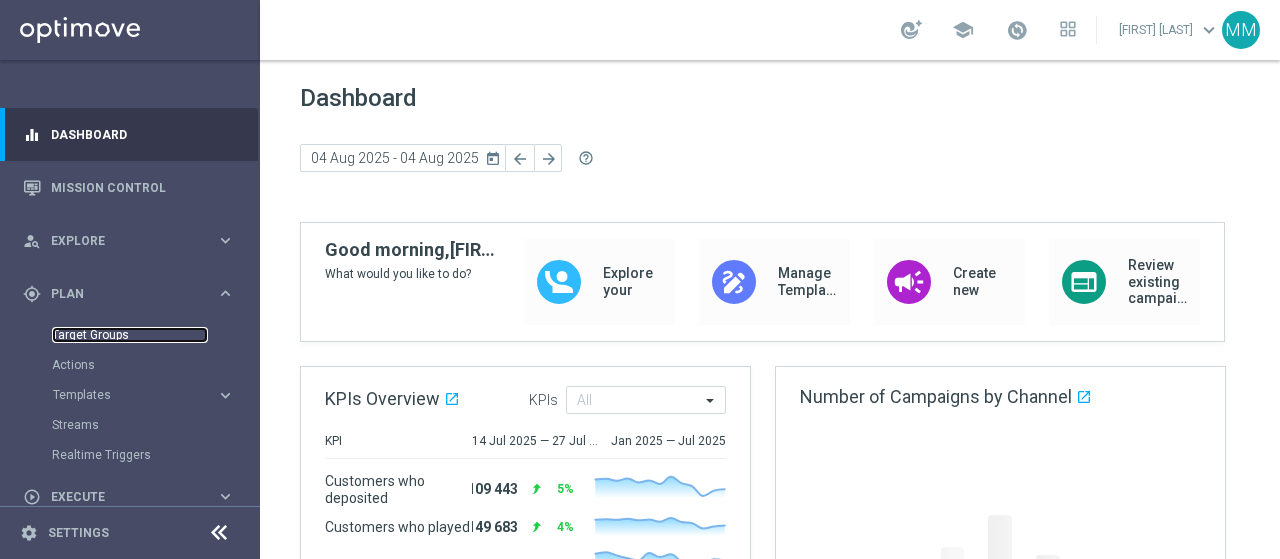 click on "Target Groups" at bounding box center [130, 335] 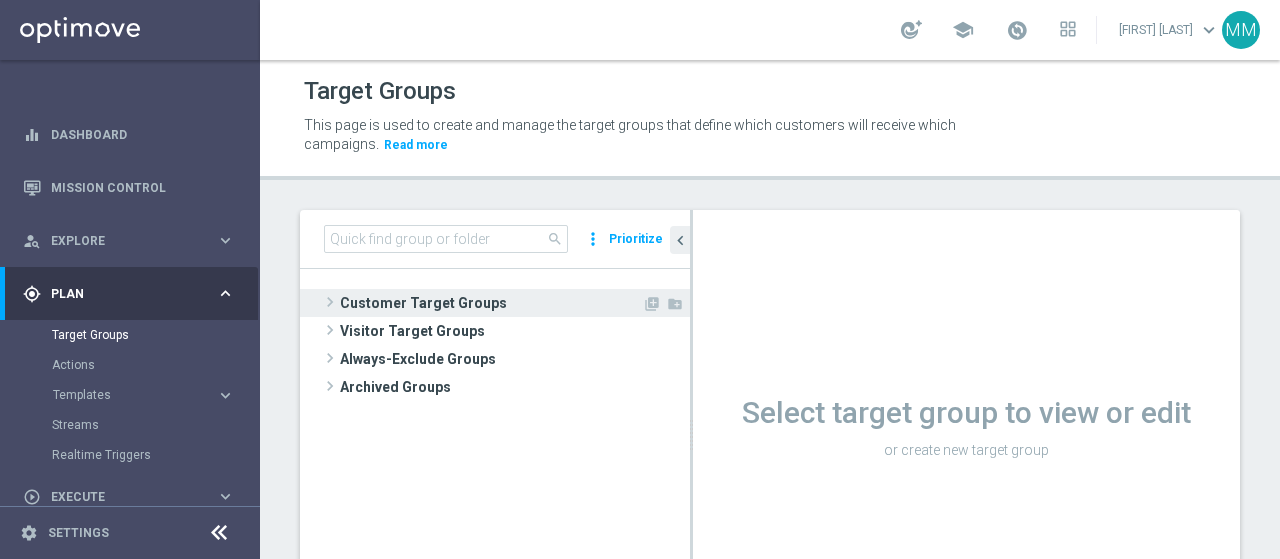 click on "Customer Target Groups" at bounding box center (491, 303) 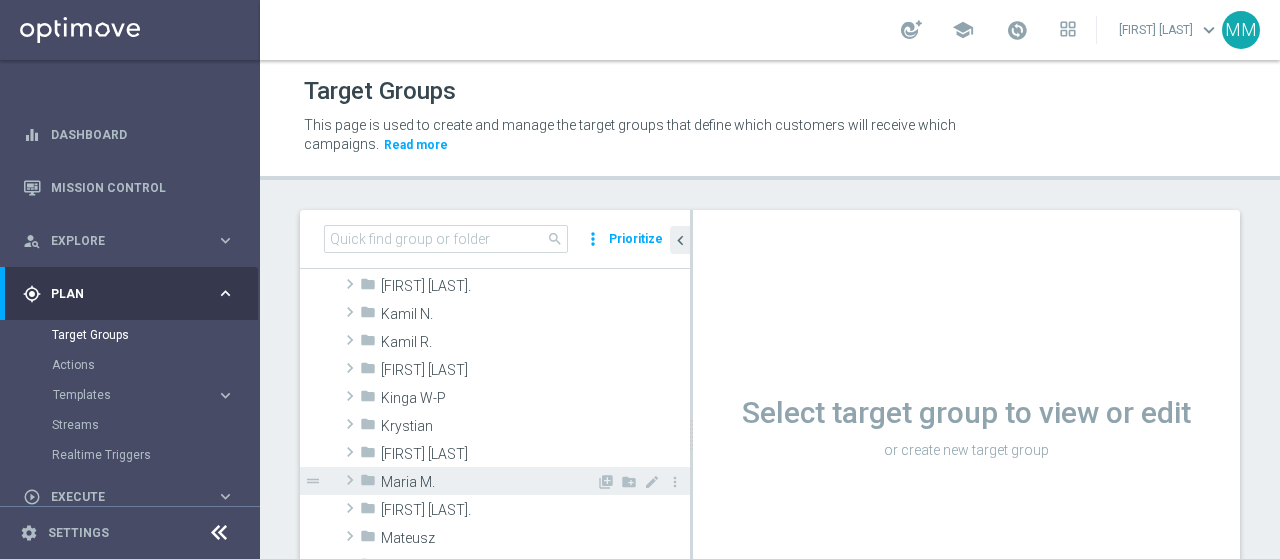 scroll, scrollTop: 400, scrollLeft: 0, axis: vertical 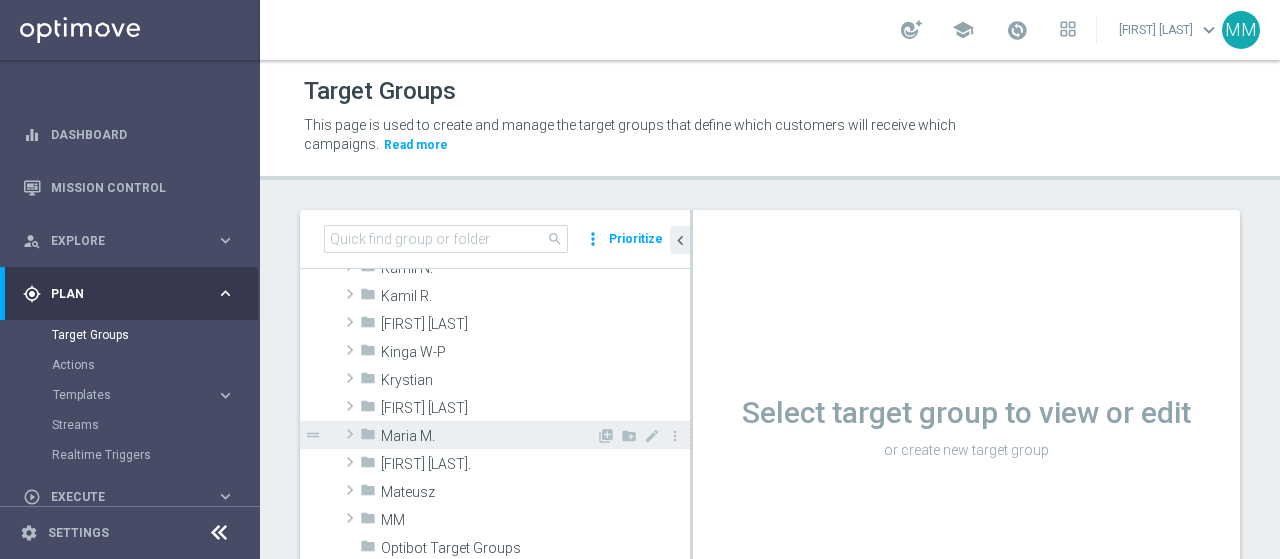 click on "Maria M." at bounding box center (488, 436) 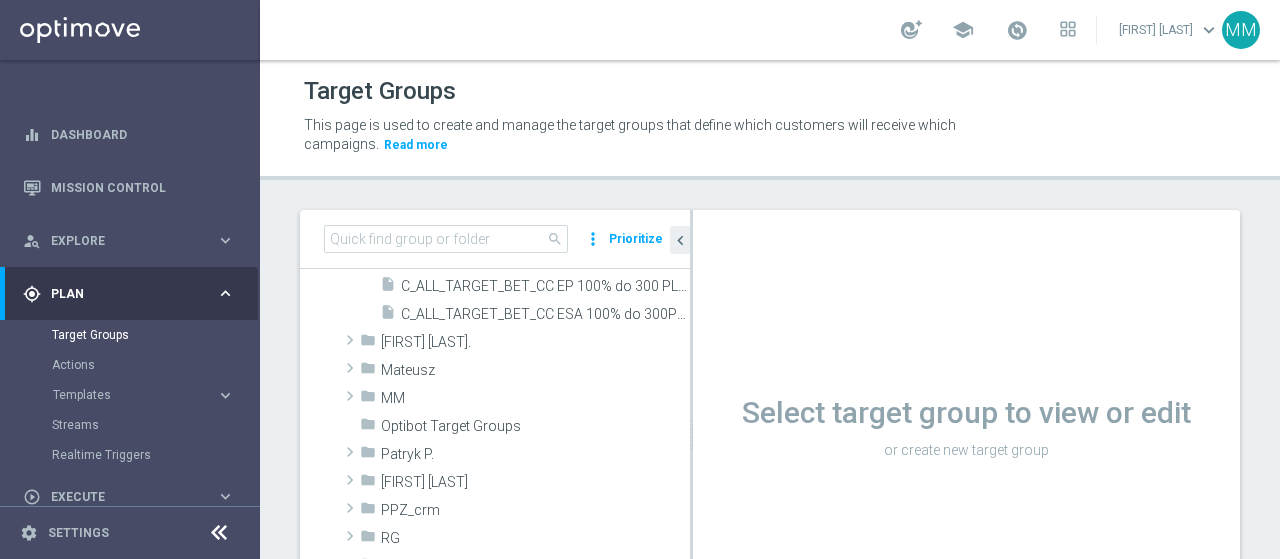 scroll, scrollTop: 500, scrollLeft: 0, axis: vertical 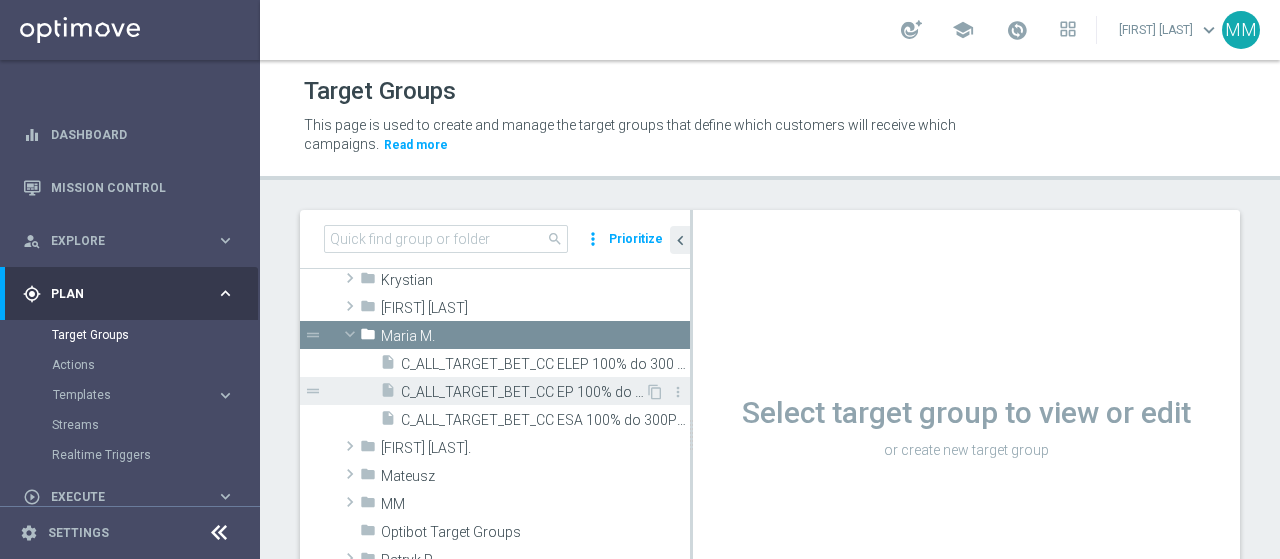 click on "C_ALL_TARGET_BET_CC EP 100% do 300 PLN_040825" at bounding box center [523, 392] 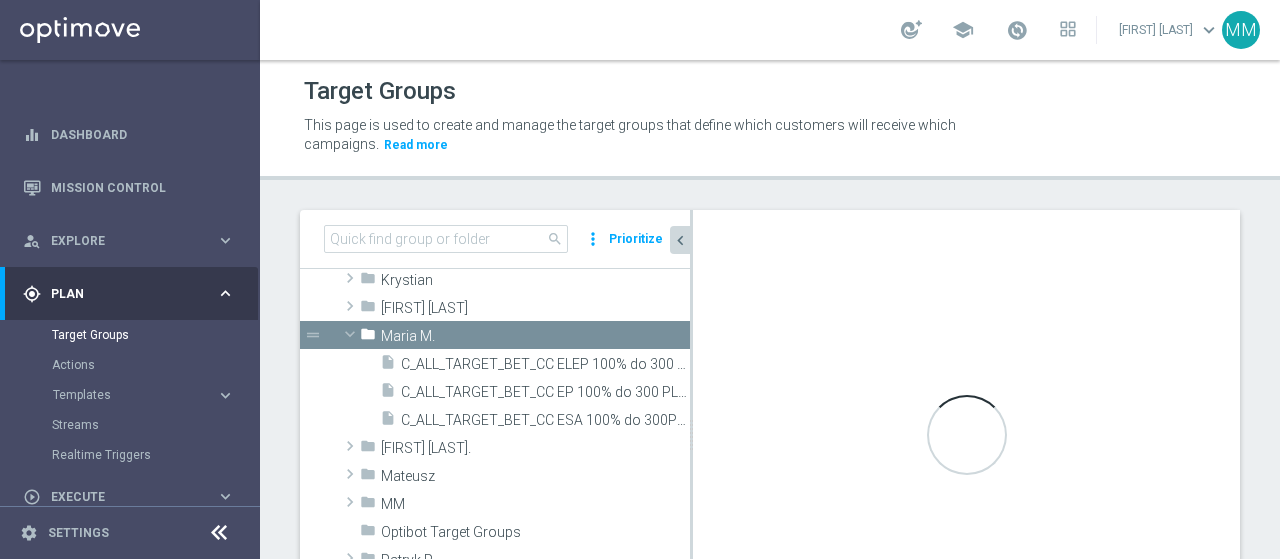 click on "chevron_left" 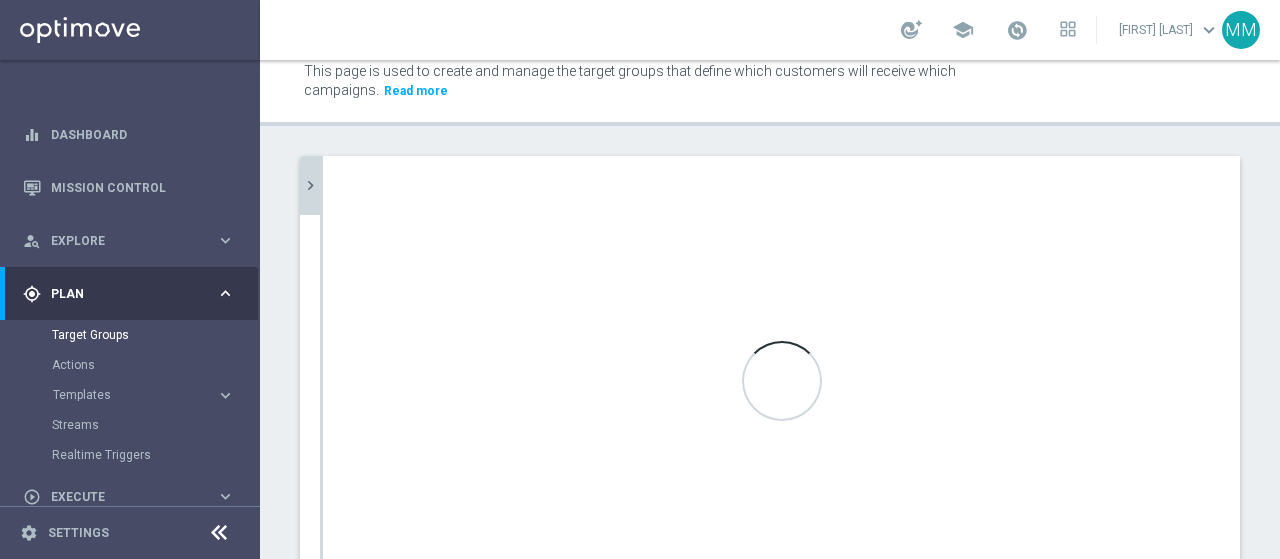 scroll, scrollTop: 51, scrollLeft: 0, axis: vertical 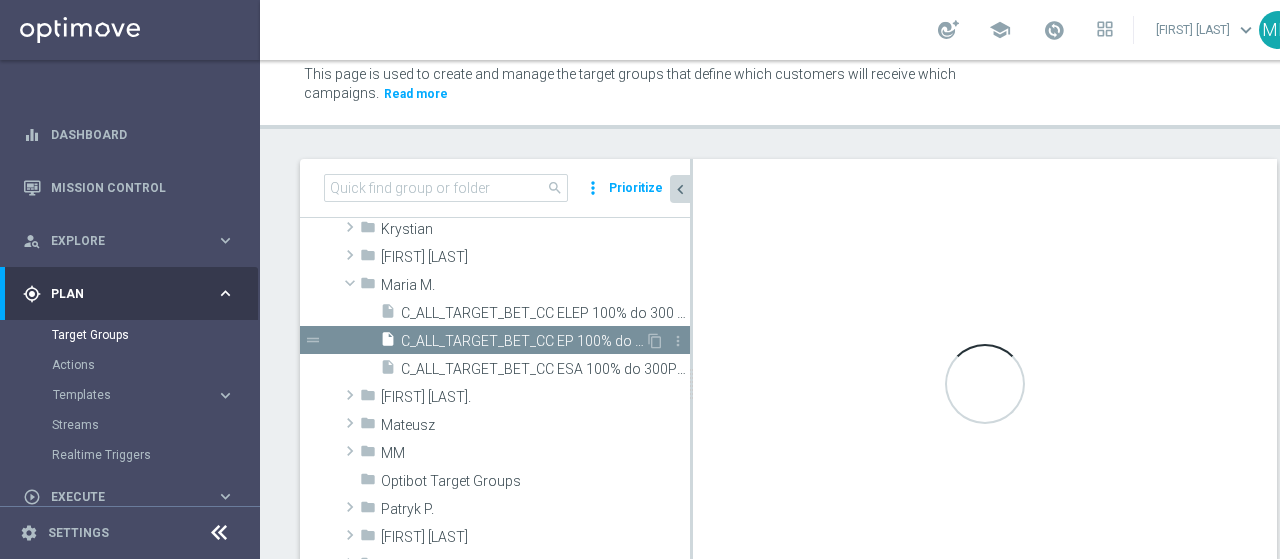 click on "C_ALL_TARGET_BET_CC EP 100% do 300 PLN_040825" at bounding box center [523, 341] 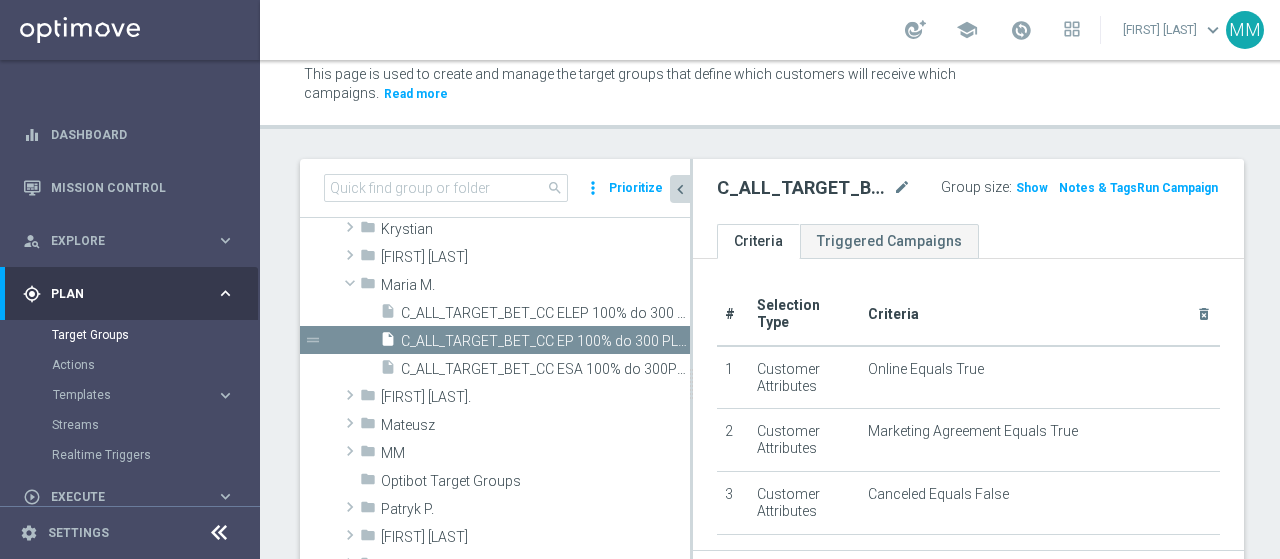 click on "chevron_left" 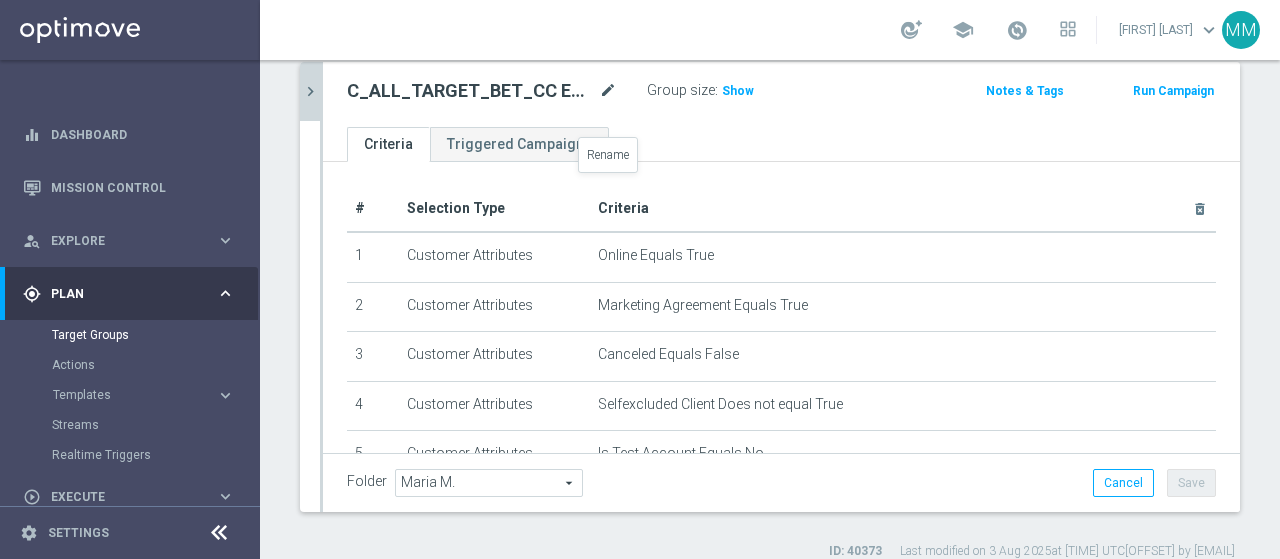 scroll, scrollTop: 151, scrollLeft: 0, axis: vertical 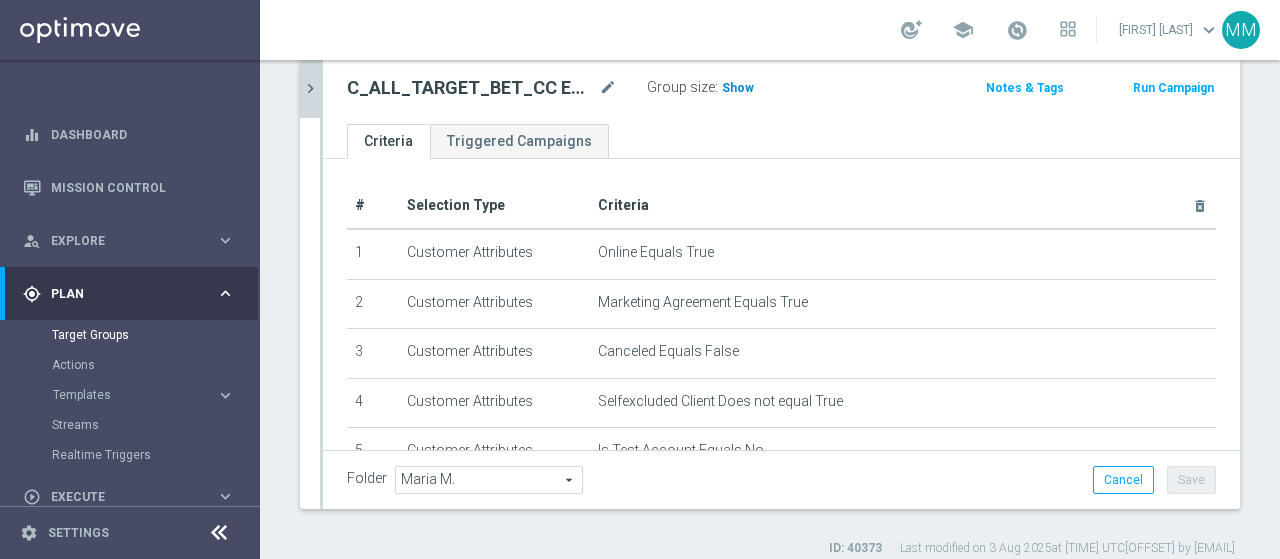 click on "Show" 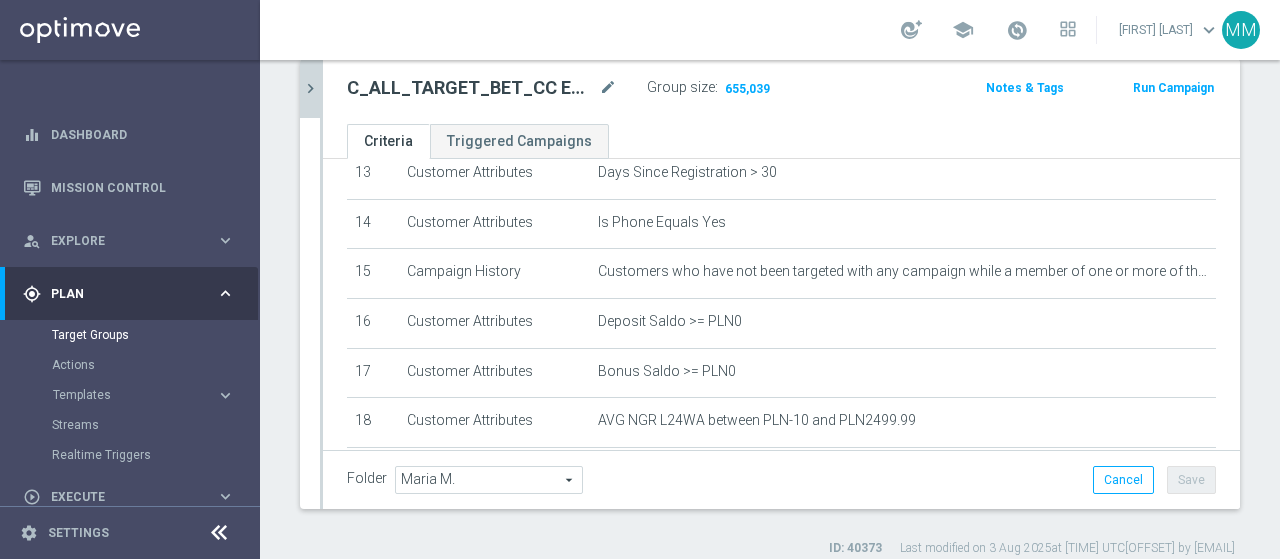 scroll, scrollTop: 672, scrollLeft: 0, axis: vertical 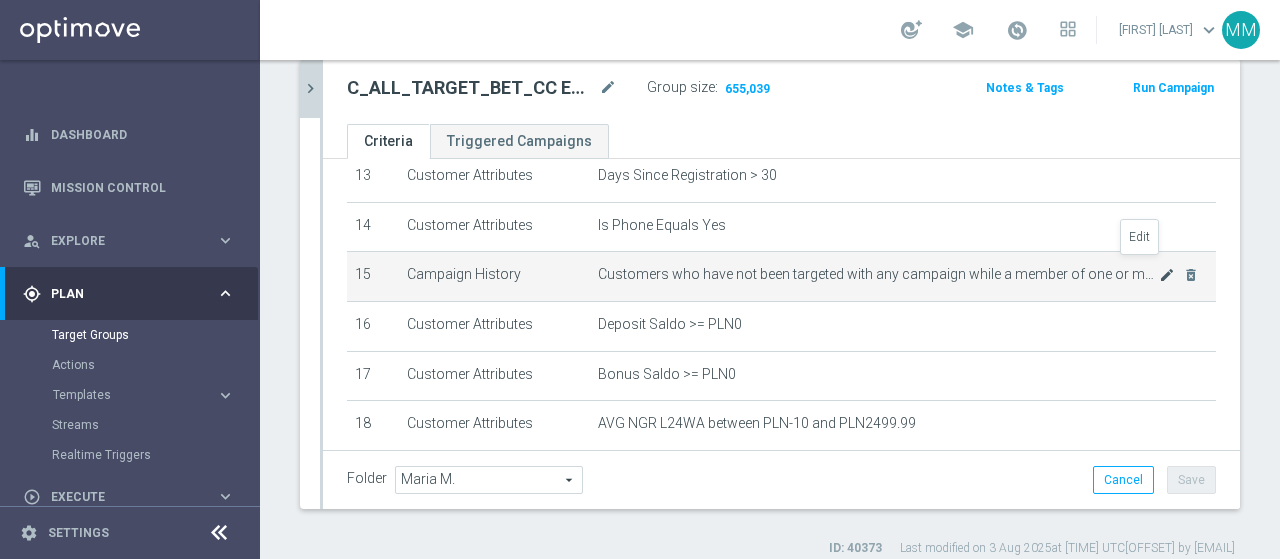 click on "mode_edit" 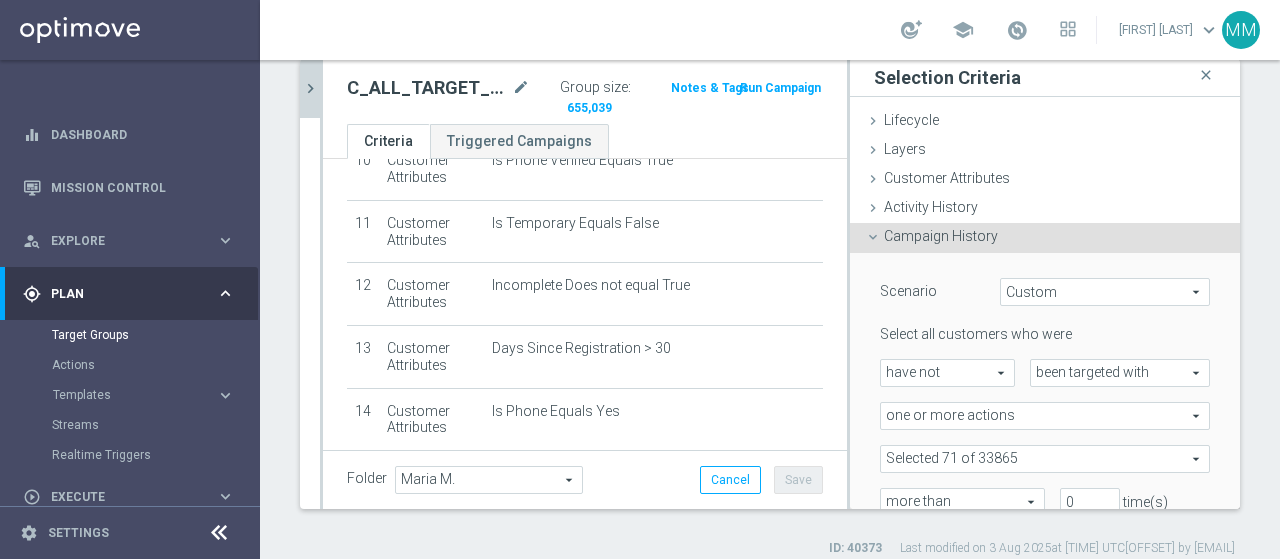 scroll, scrollTop: 848, scrollLeft: 0, axis: vertical 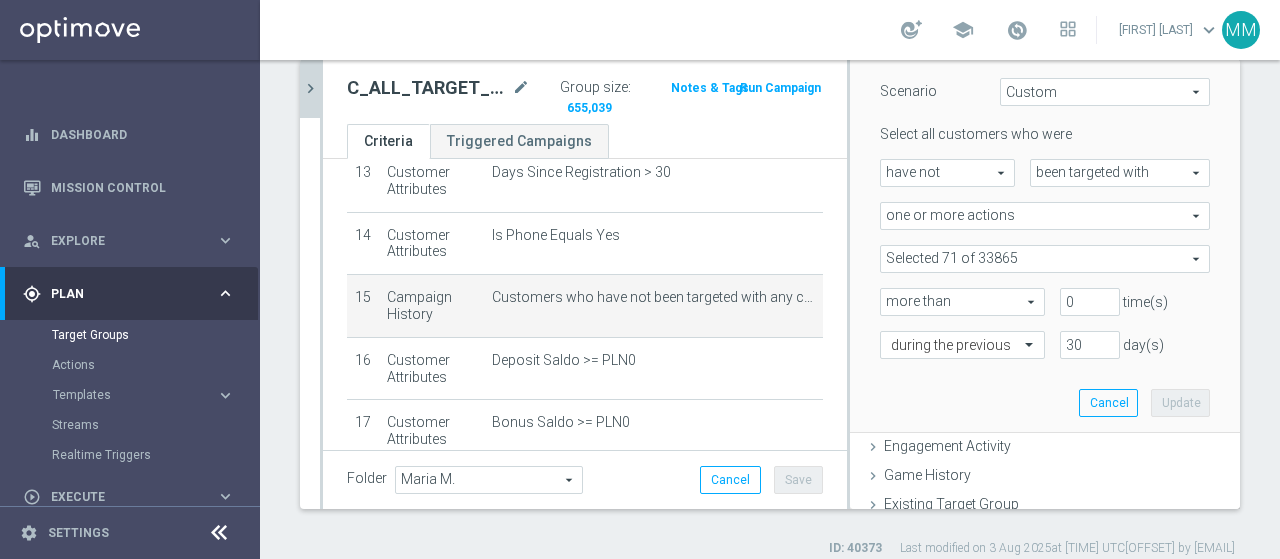 click at bounding box center [1045, 259] 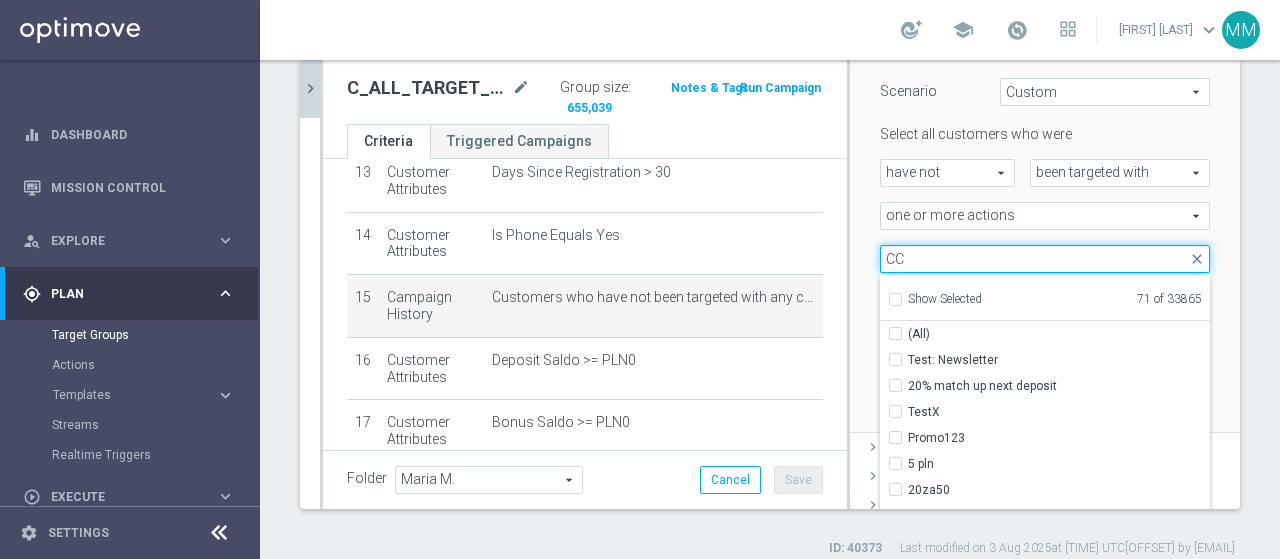 type on "CC" 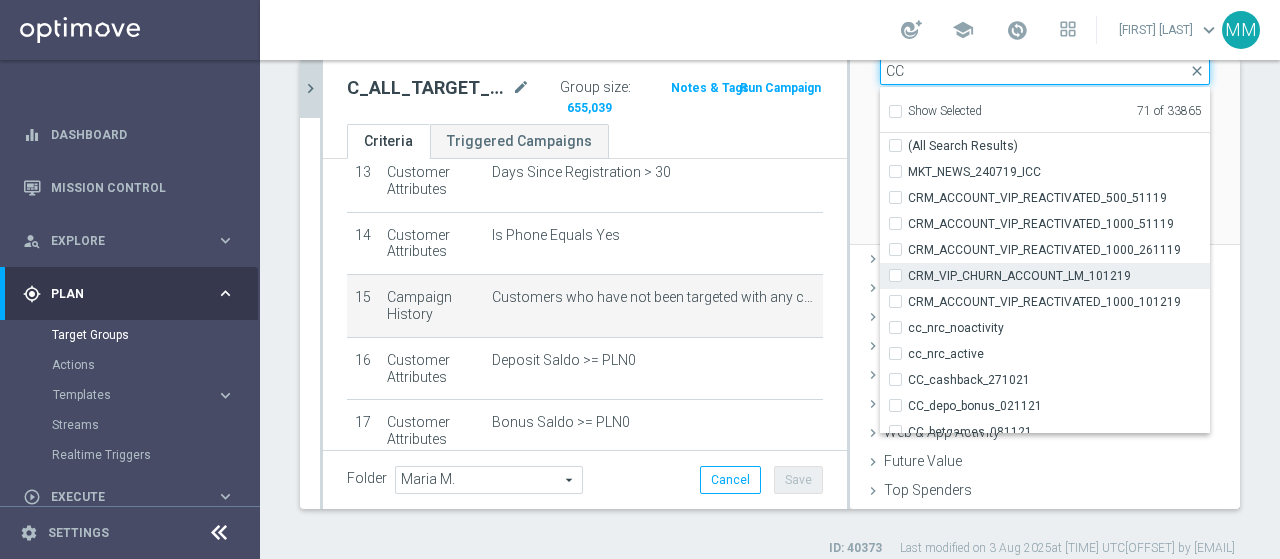 scroll, scrollTop: 372, scrollLeft: 0, axis: vertical 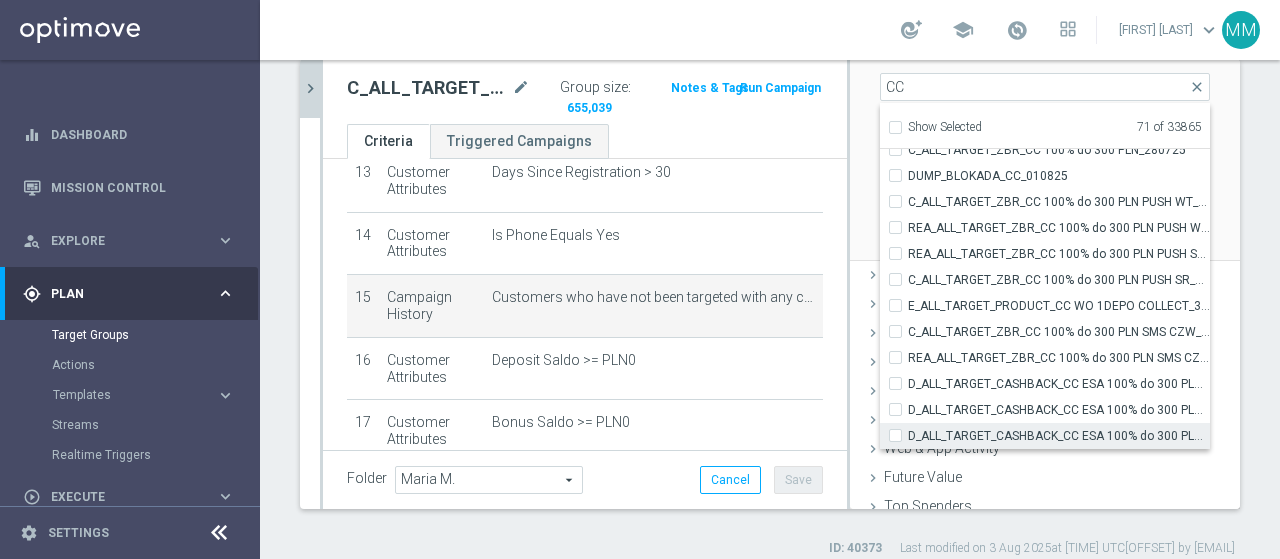 click on "D_ALL_TARGET_CASHBACK_CC ESA 100% do 300 PLN SMS_010825" at bounding box center [901, 435] 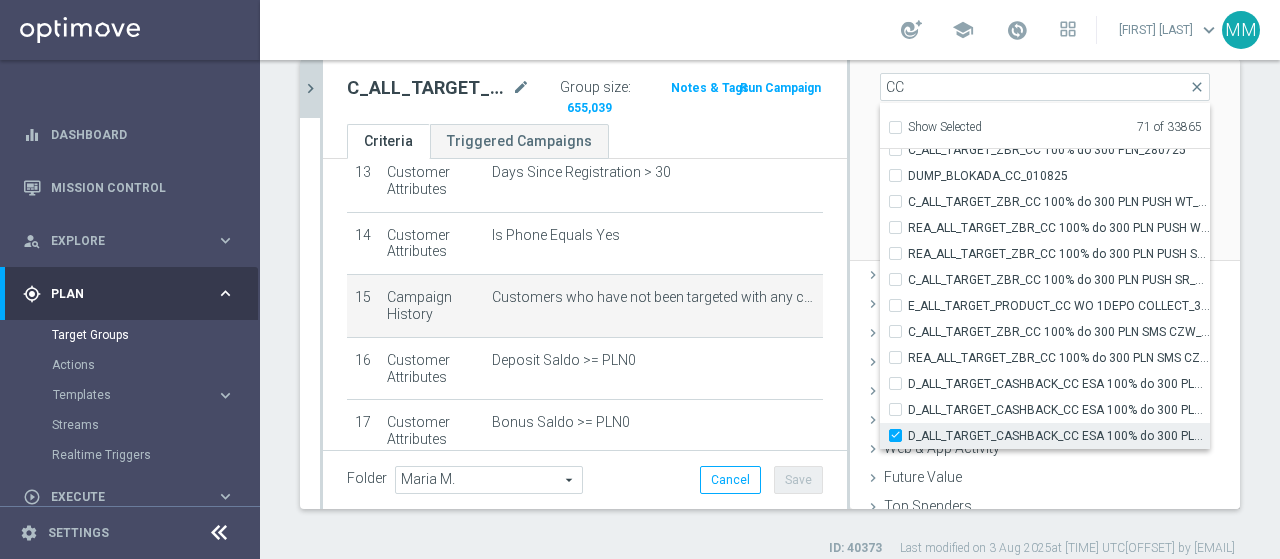 checkbox on "true" 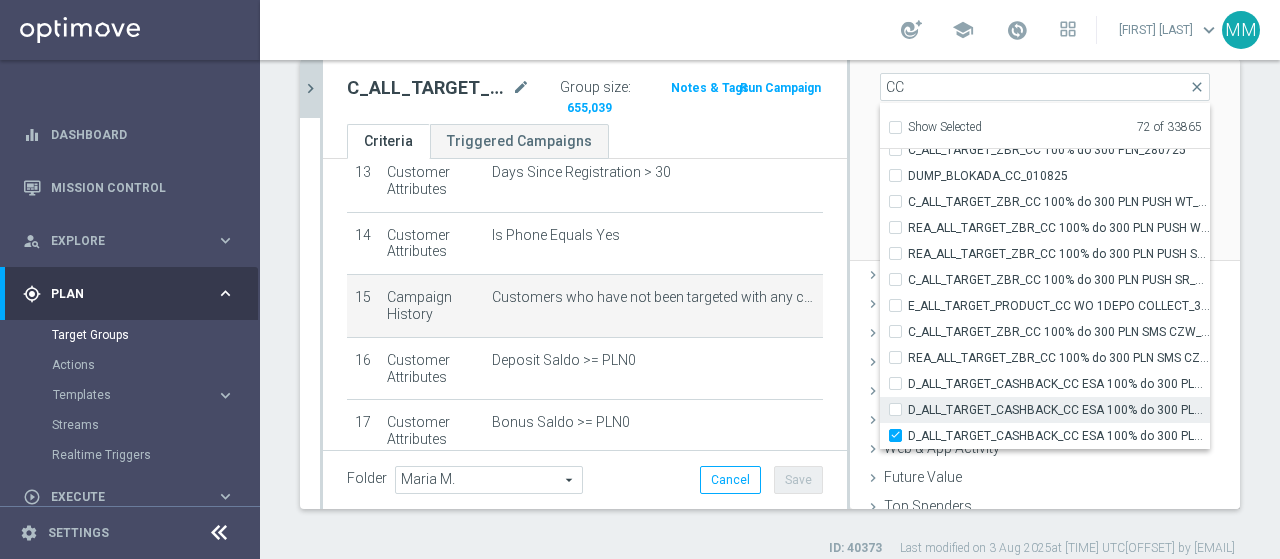click on "D_ALL_TARGET_CASHBACK_CC ESA 100% do 300 PLN PUSH_010825" at bounding box center [901, 409] 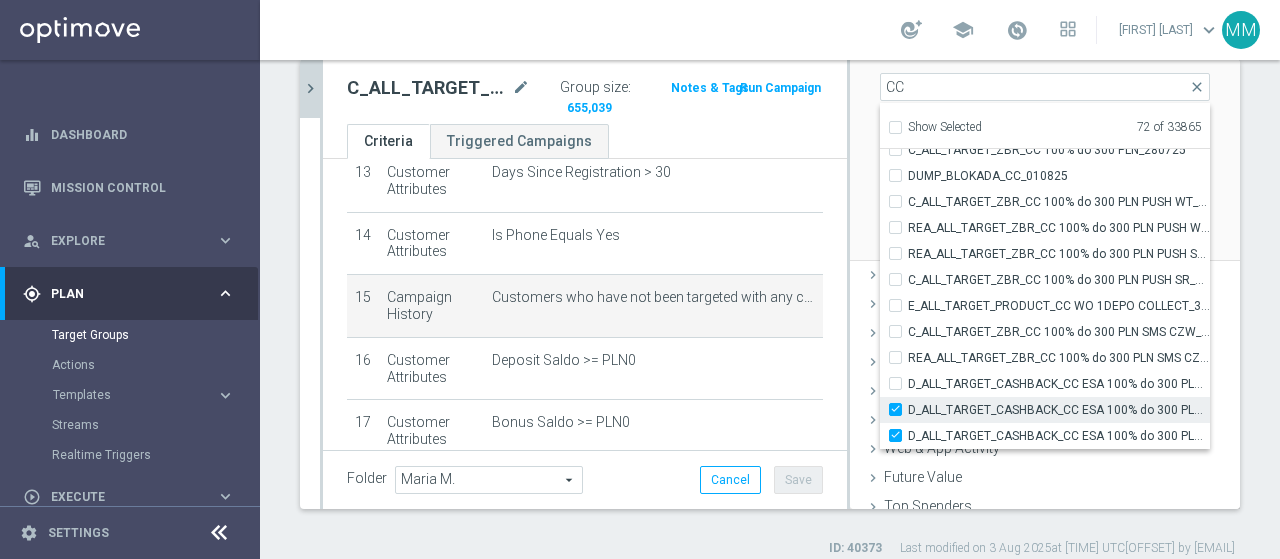 checkbox on "true" 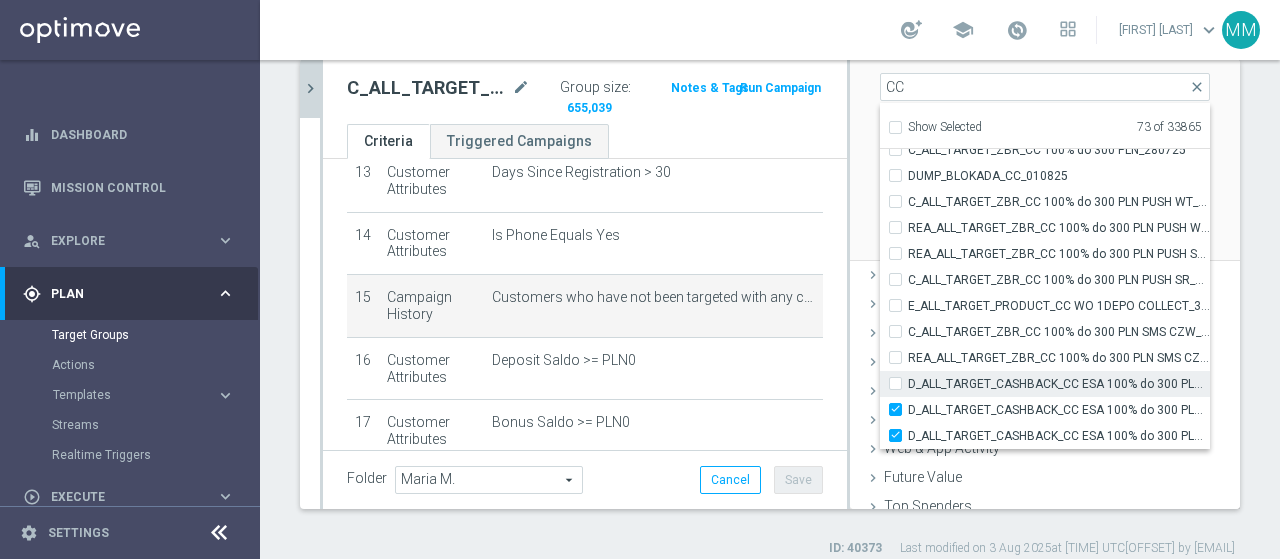 click on "D_ALL_TARGET_CASHBACK_CC ESA 100% do 300 PLN_010825" at bounding box center [1059, 384] 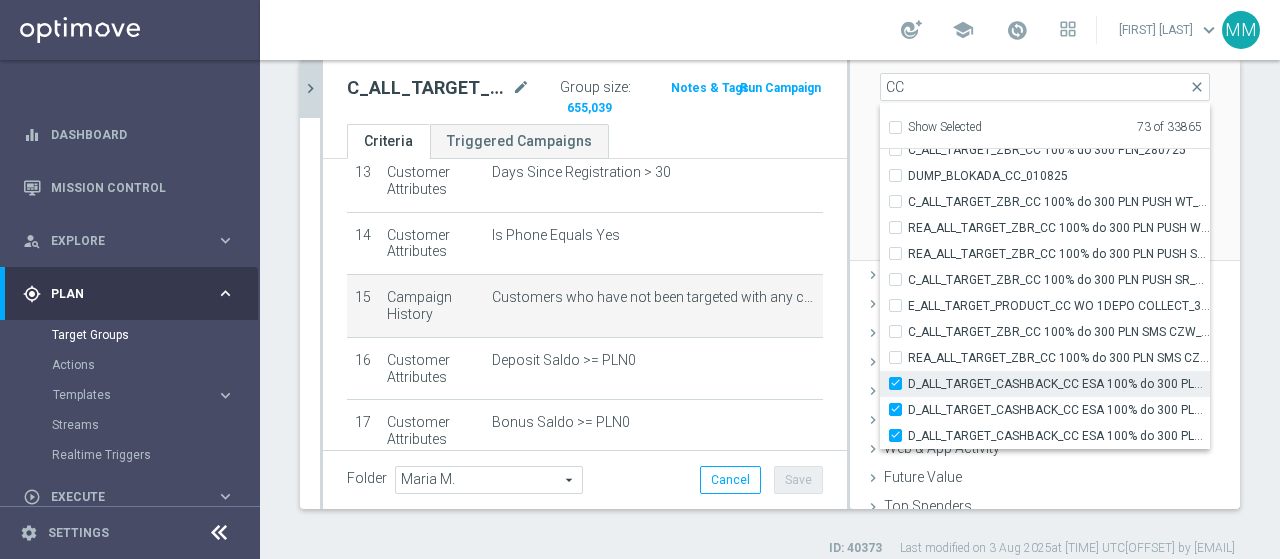 checkbox on "true" 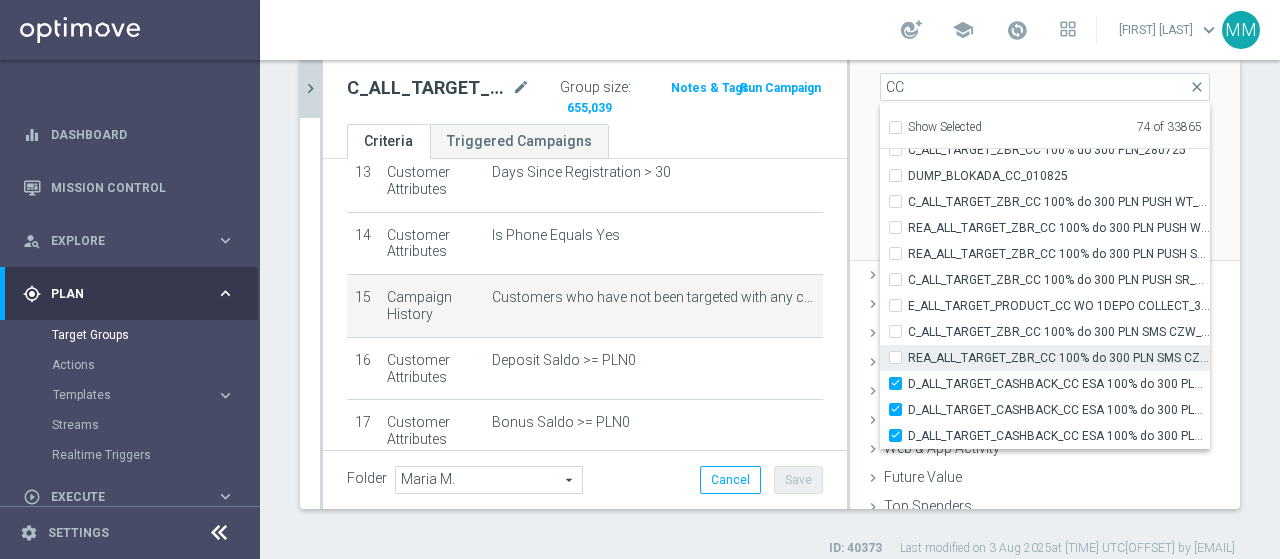 click on "REA_ALL_TARGET_ZBR_CC 100% do 300 PLN SMS CZW_280725" at bounding box center (901, 357) 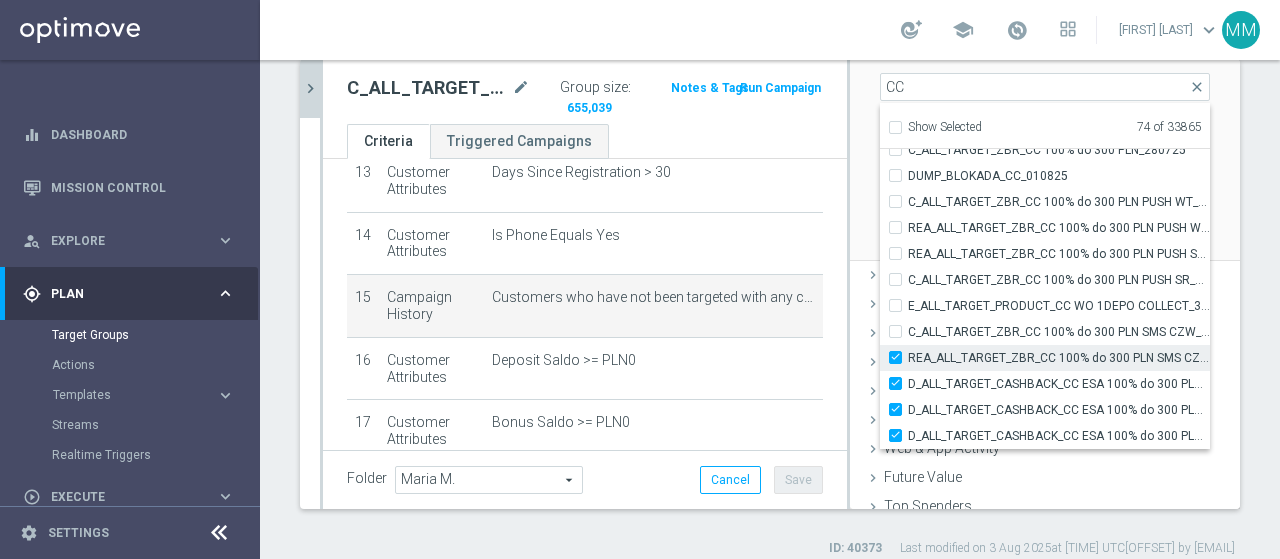 checkbox on "true" 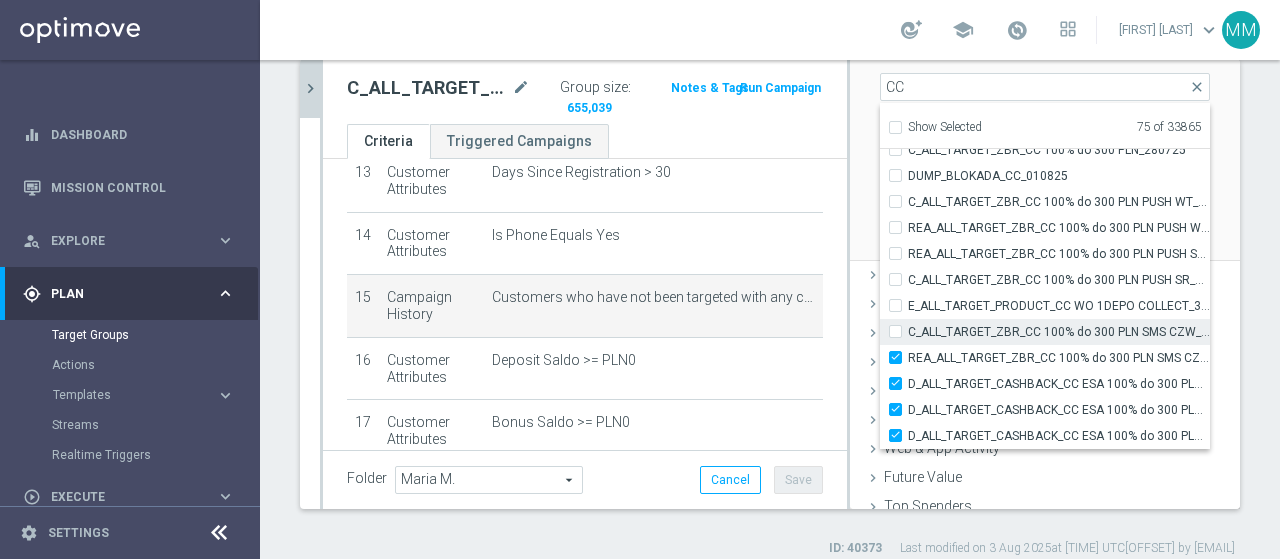 click on "C_ALL_TARGET_ZBR_CC 100% do 300 PLN SMS CZW_280725" at bounding box center (1045, 332) 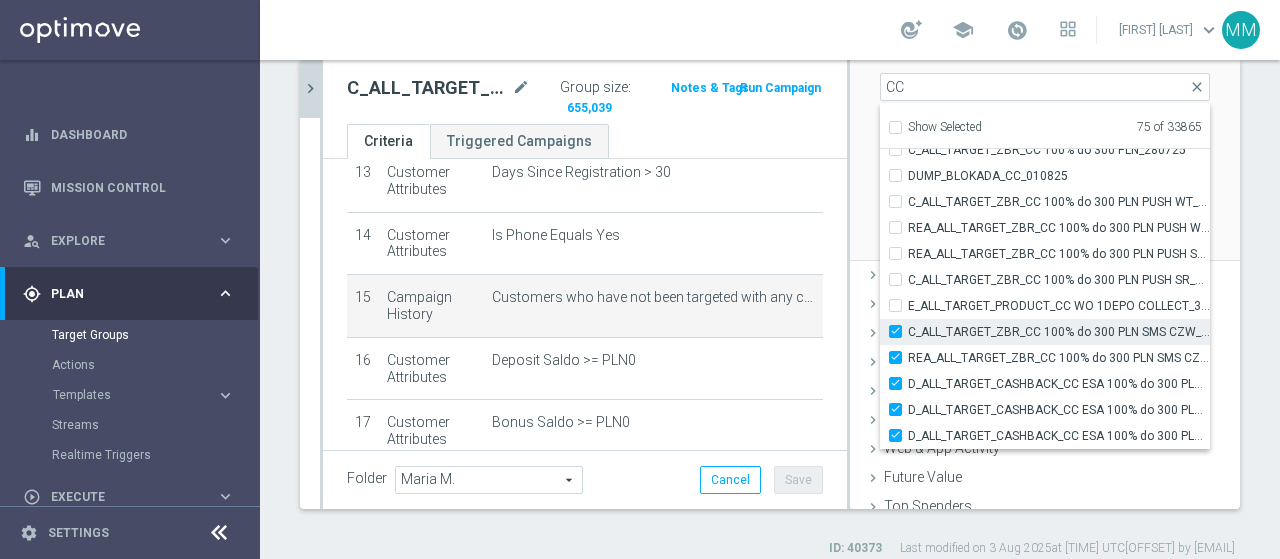 checkbox on "true" 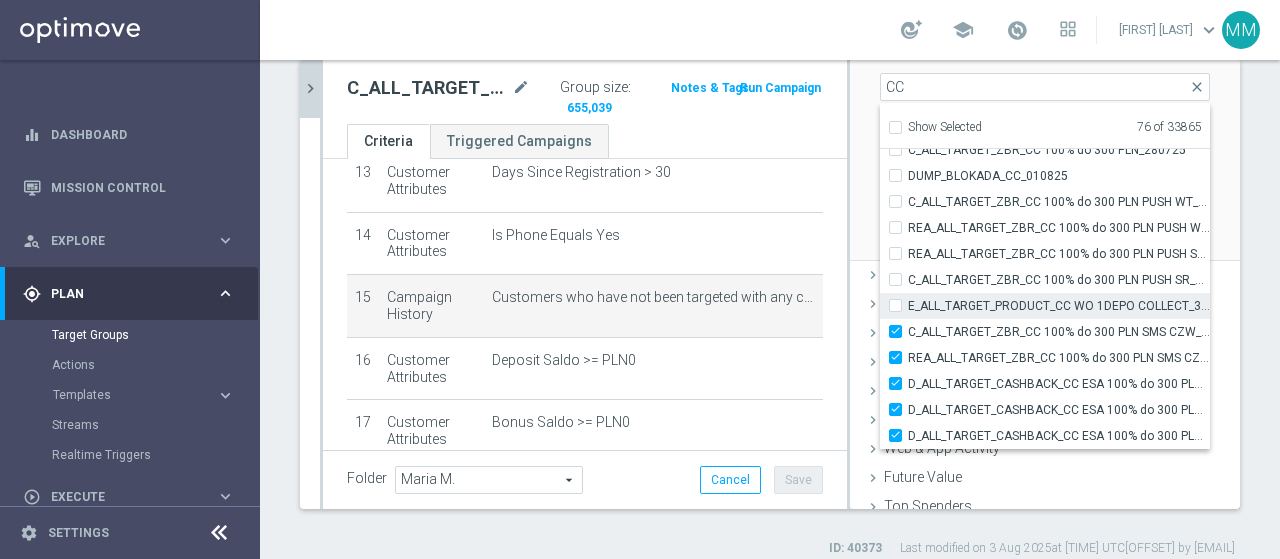 click on "E_ALL_TARGET_PRODUCT_CC WO 1DEPO COLLECT_310725" at bounding box center [901, 305] 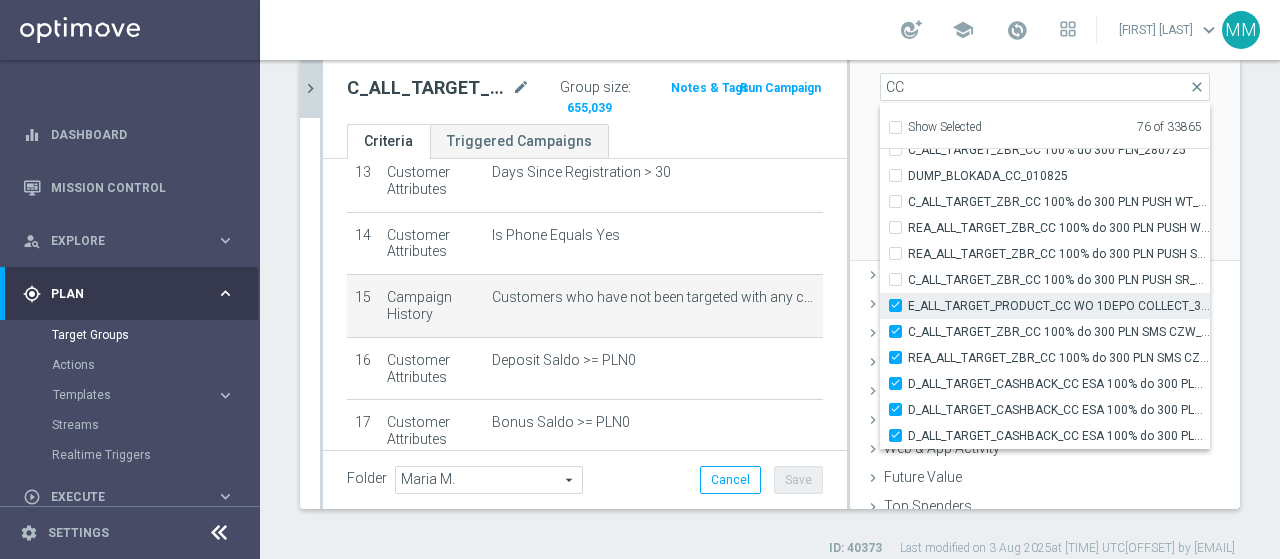 checkbox on "true" 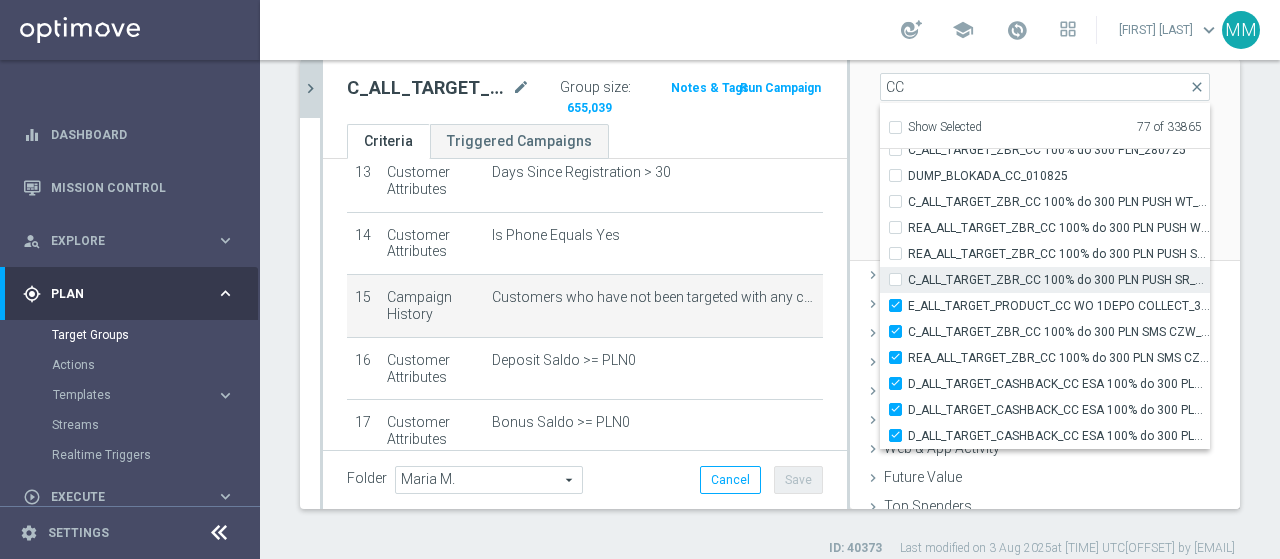 click on "C_ALL_TARGET_ZBR_CC 100% do 300 PLN PUSH SR_280725" at bounding box center [1045, 280] 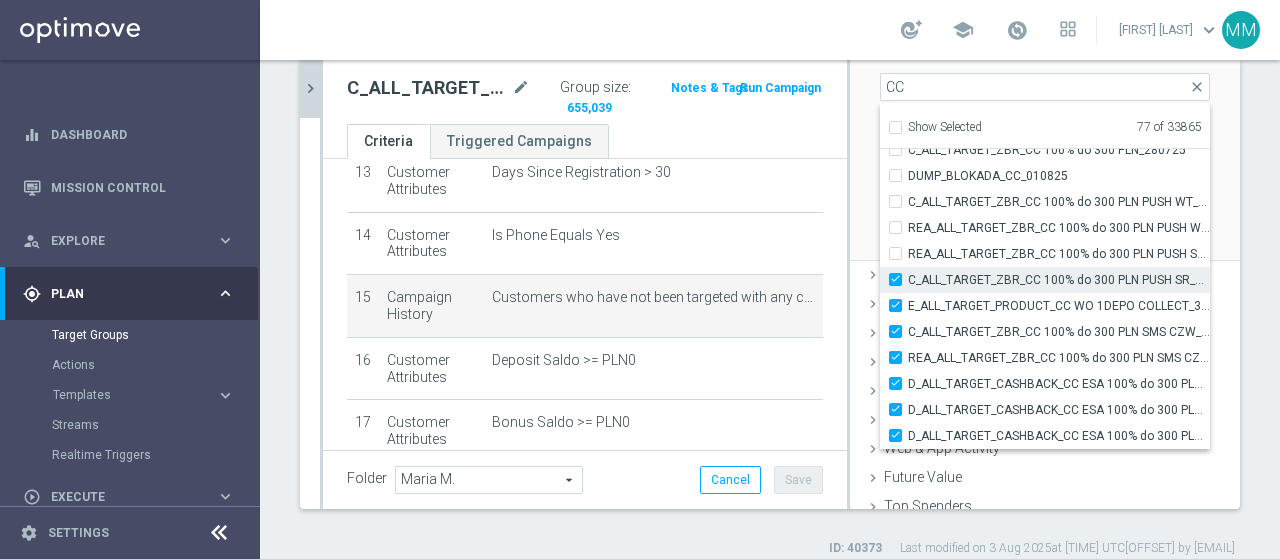 checkbox on "true" 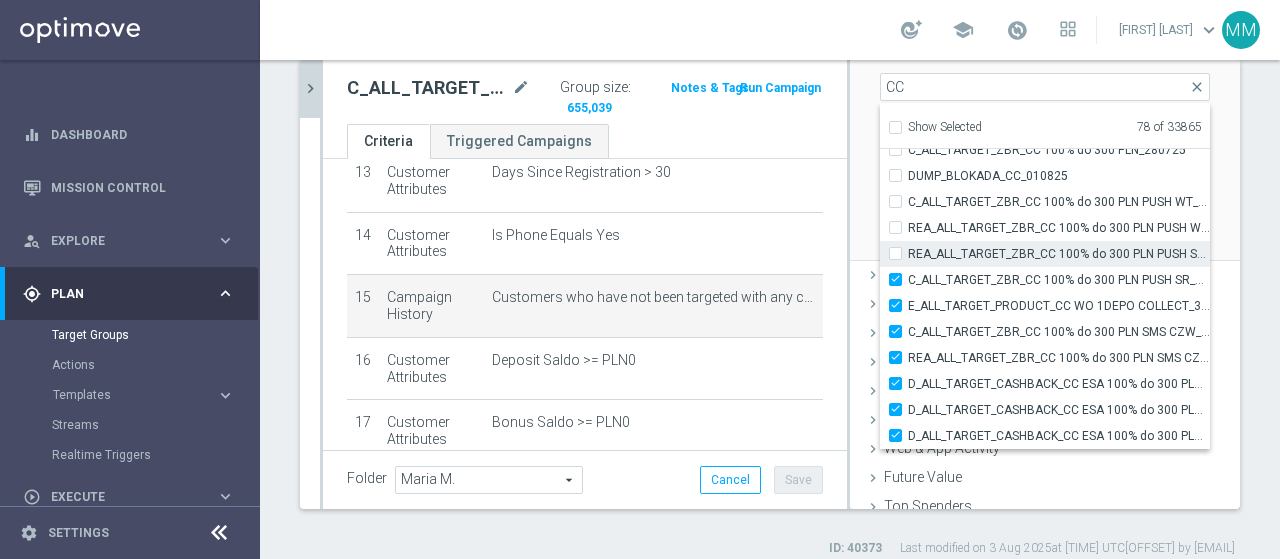 click on "REA_ALL_TARGET_ZBR_CC 100% do 300 PLN PUSH SR_280725" at bounding box center (901, 253) 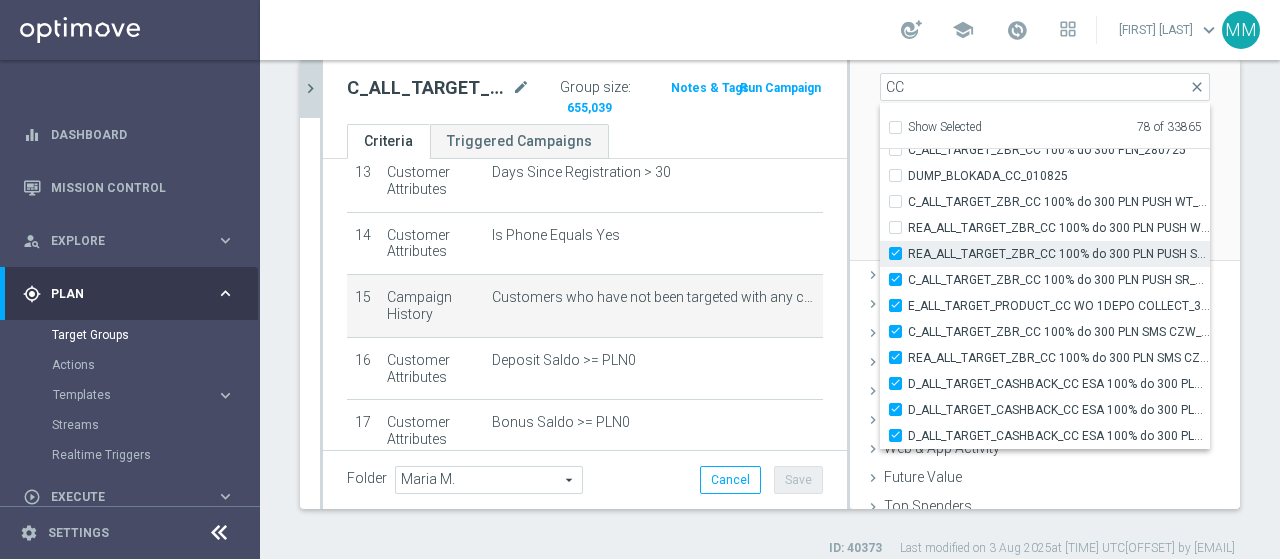 checkbox on "true" 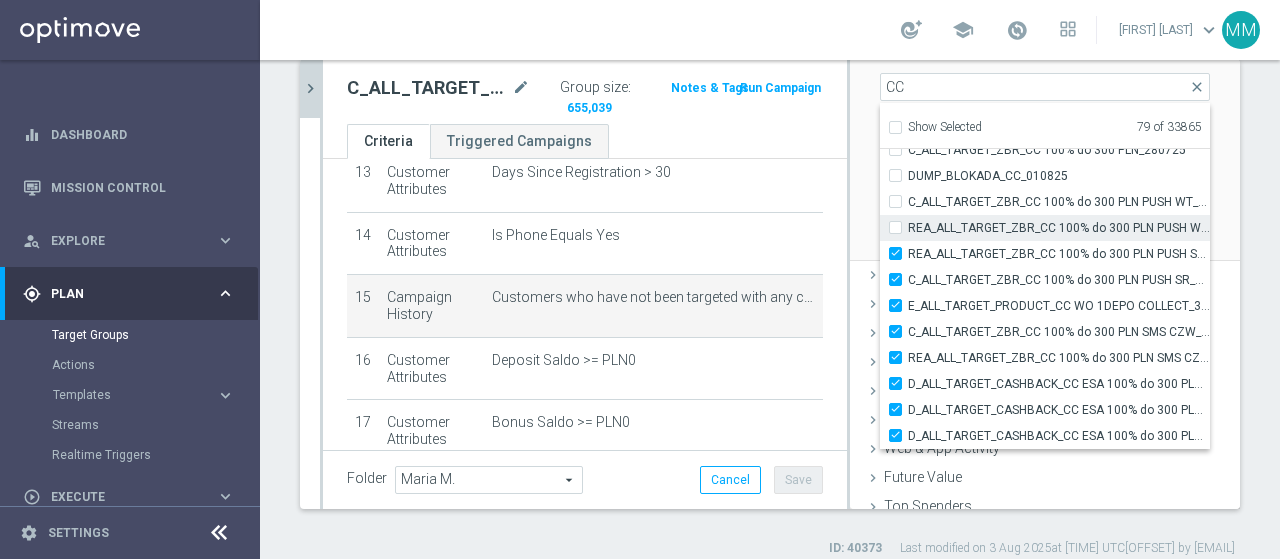 click on "REA_ALL_TARGET_ZBR_CC 100% do 300 PLN PUSH WT_280725" at bounding box center (901, 227) 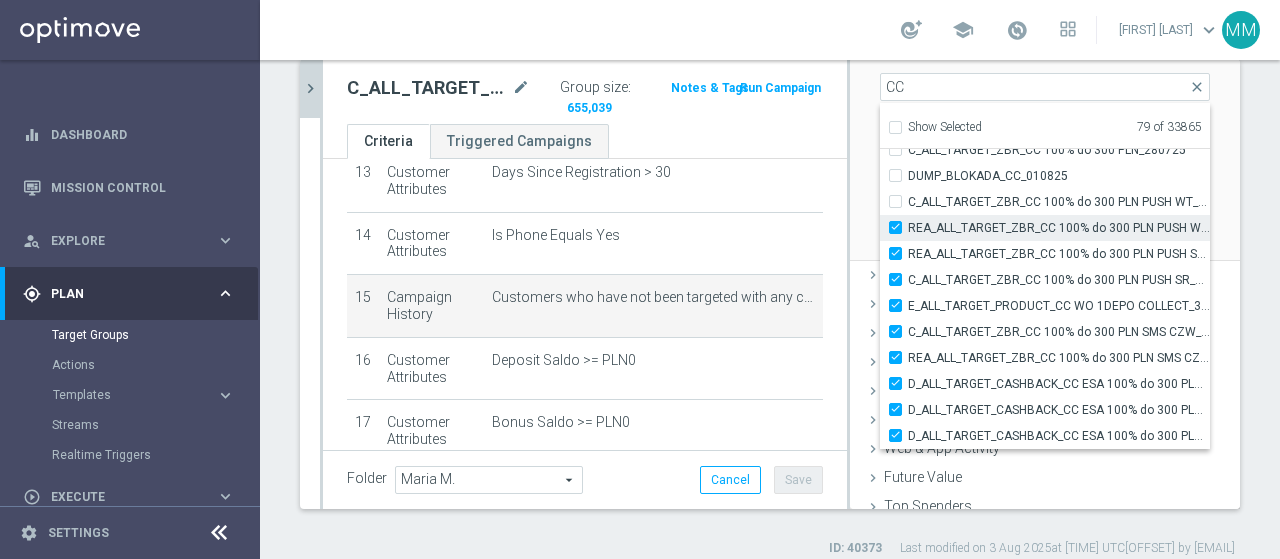 checkbox on "true" 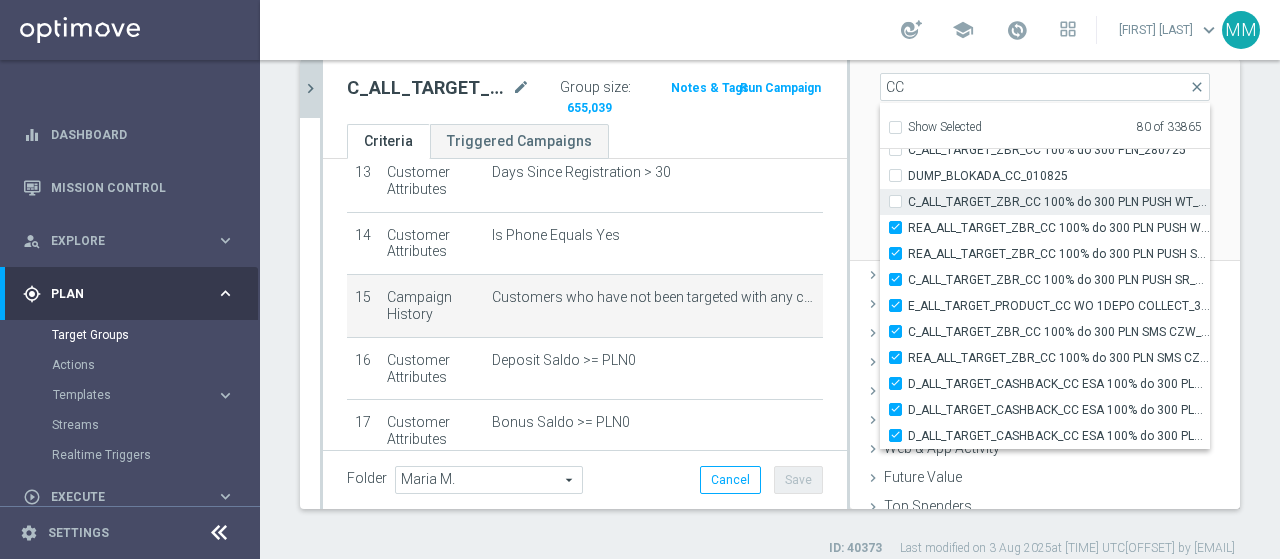 click on "C_ALL_TARGET_ZBR_CC 100% do 300 PLN PUSH WT_280725" at bounding box center (901, 201) 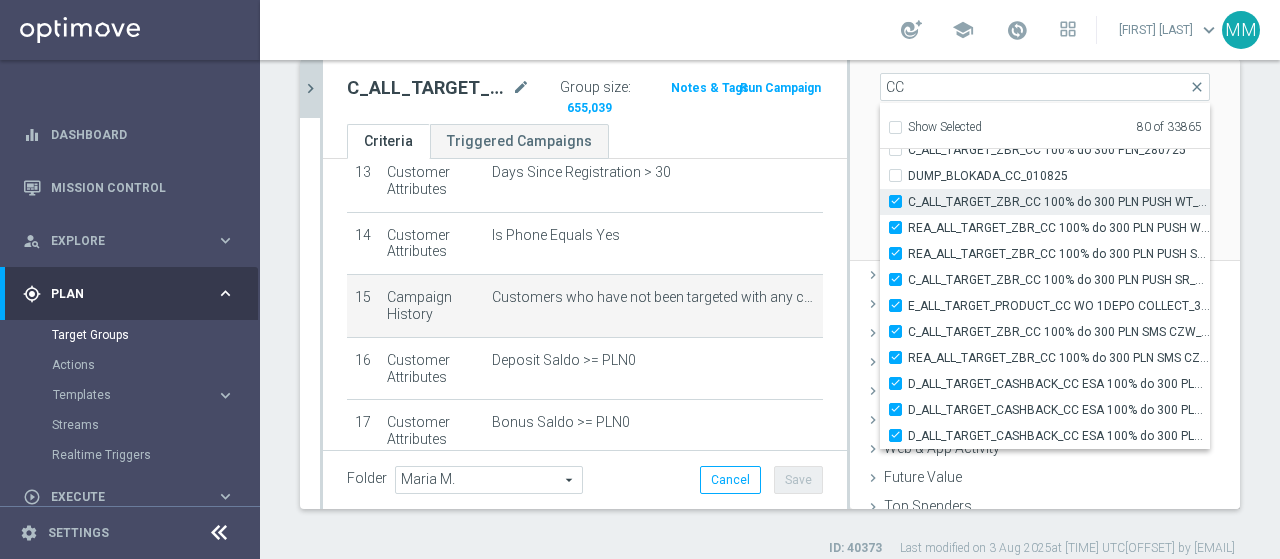 checkbox on "true" 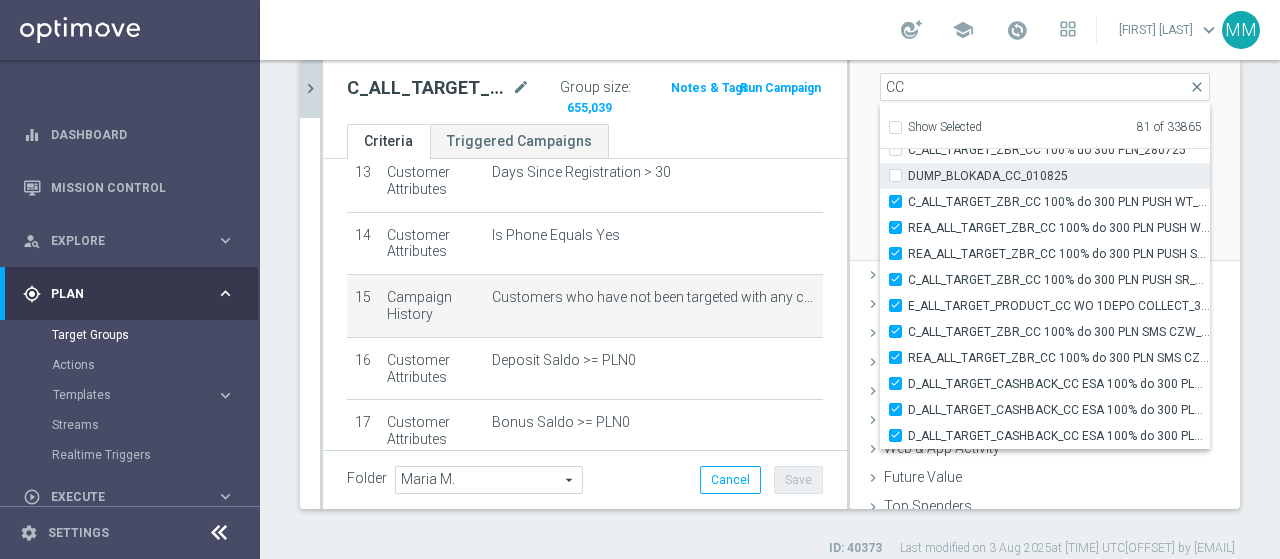 click on "DUMP_BLOKADA_CC_010825" at bounding box center (901, 175) 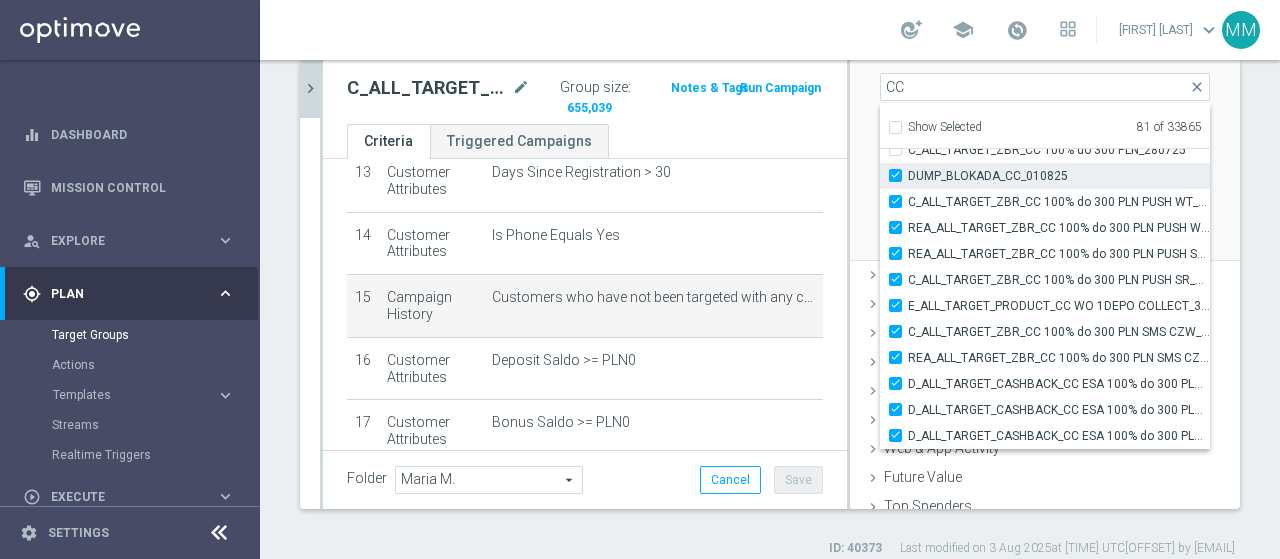 checkbox on "true" 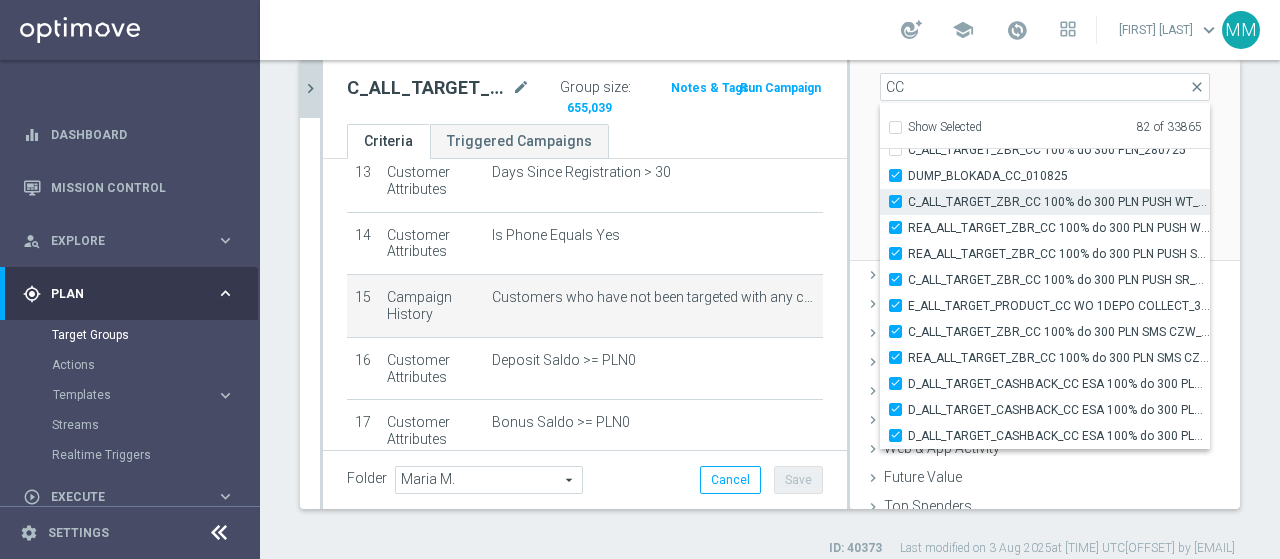 scroll, scrollTop: 60674, scrollLeft: 0, axis: vertical 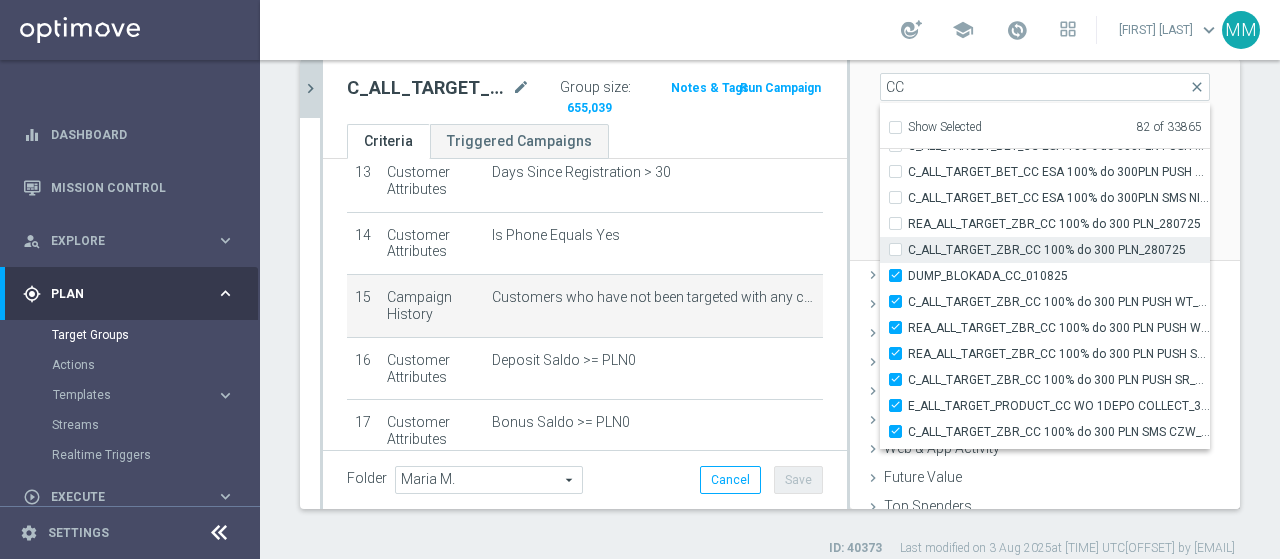 click on "C_ALL_TARGET_ZBR_CC 100% do 300 PLN_280725" at bounding box center [901, 249] 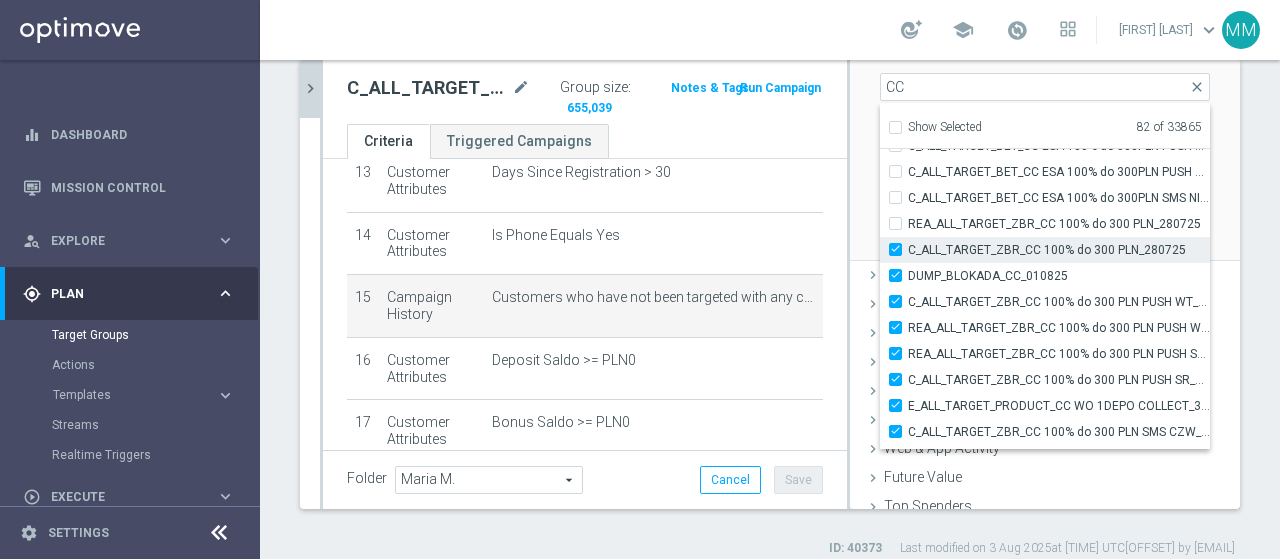 checkbox on "true" 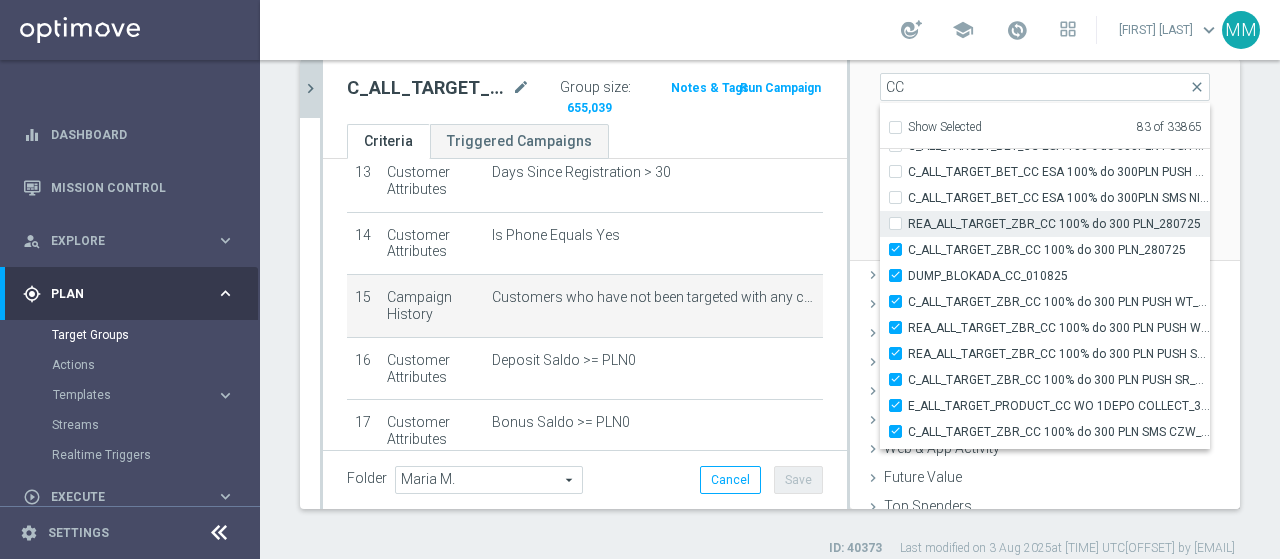 click on "REA_ALL_TARGET_ZBR_CC 100% do 300 PLN_280725" at bounding box center (901, 223) 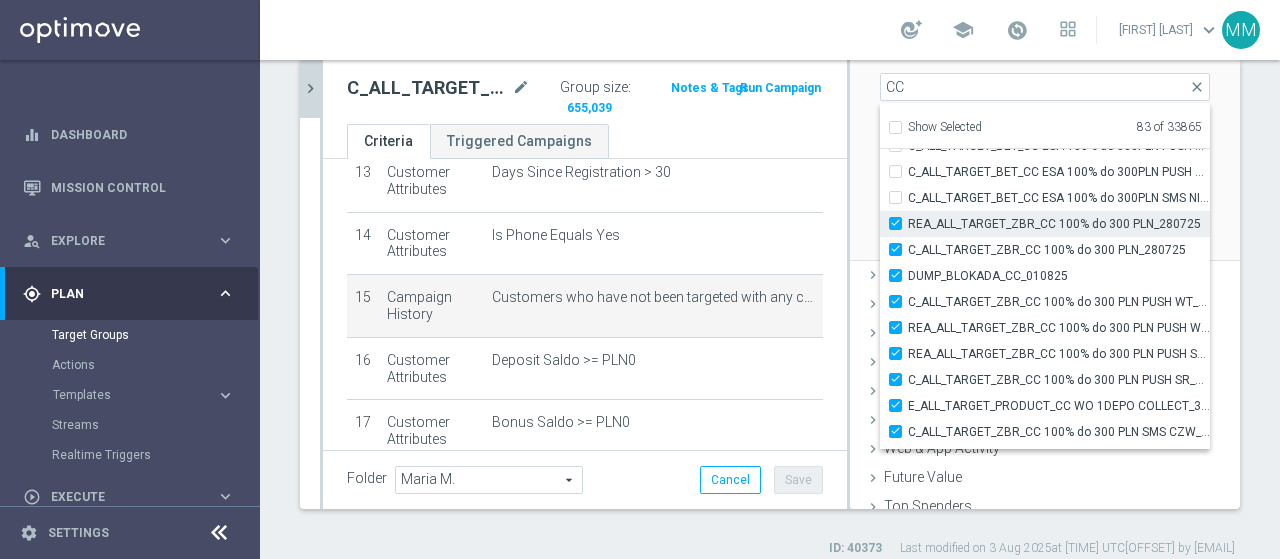 checkbox on "true" 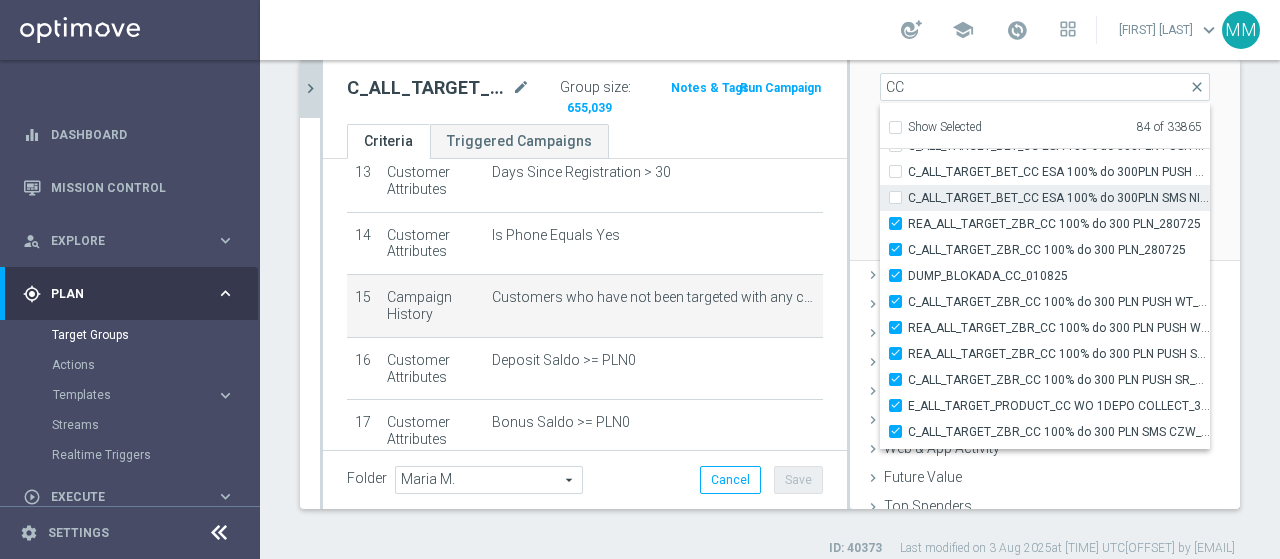 click on "C_ALL_TARGET_BET_CC ESA 100% do 300PLN SMS NIEDZ_240725" at bounding box center (1045, 198) 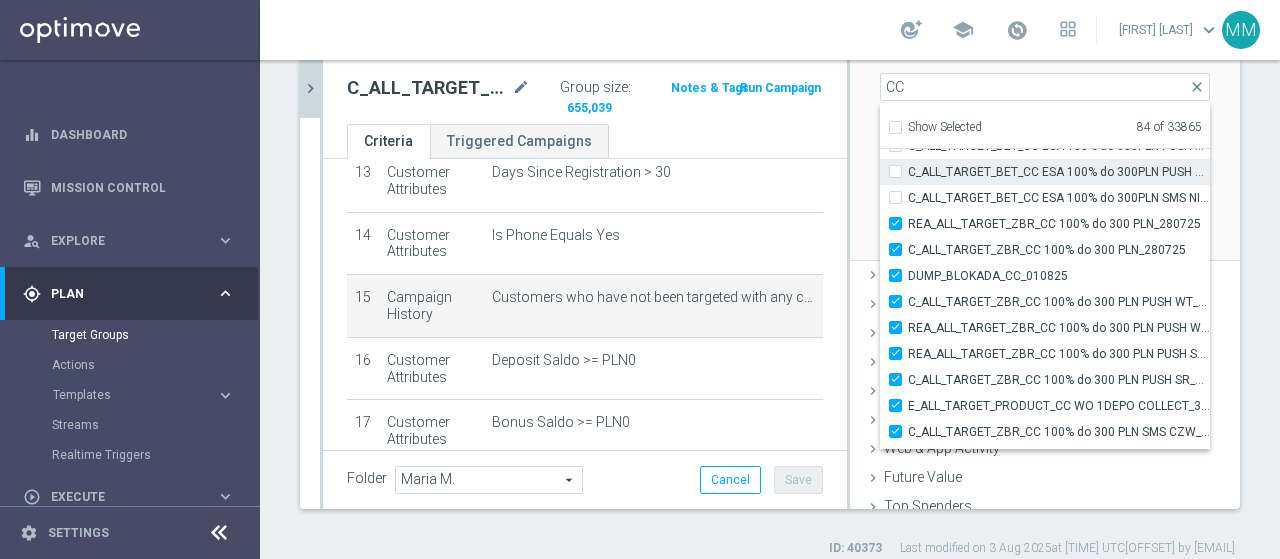 click on "C_ALL_TARGET_BET_CC ESA 100% do 300PLN PUSH SOB_240725" at bounding box center [901, 171] 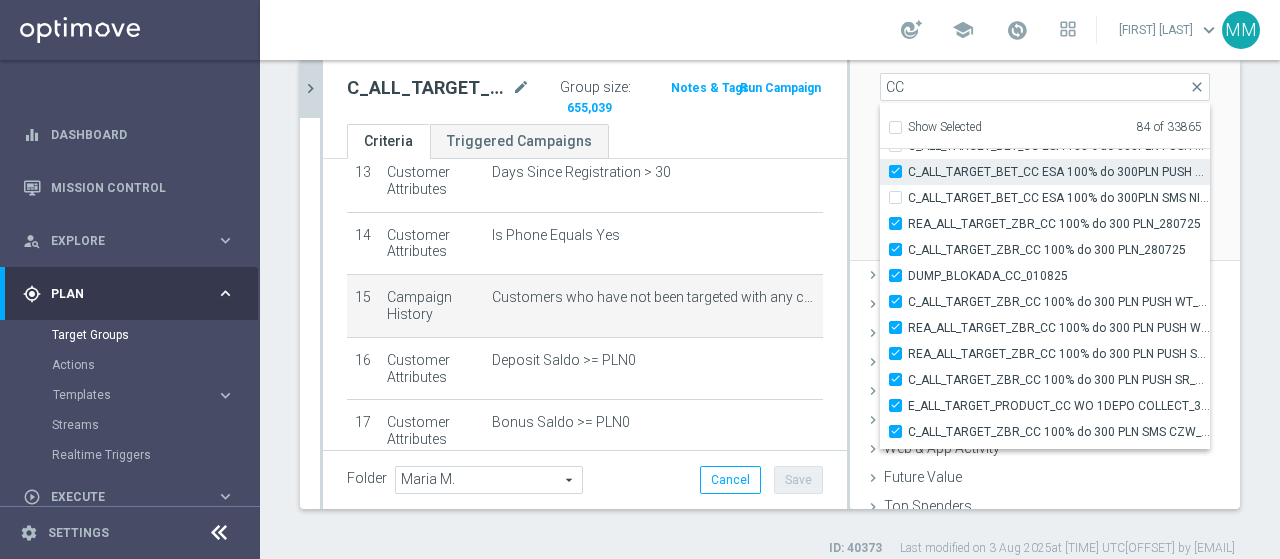 checkbox on "true" 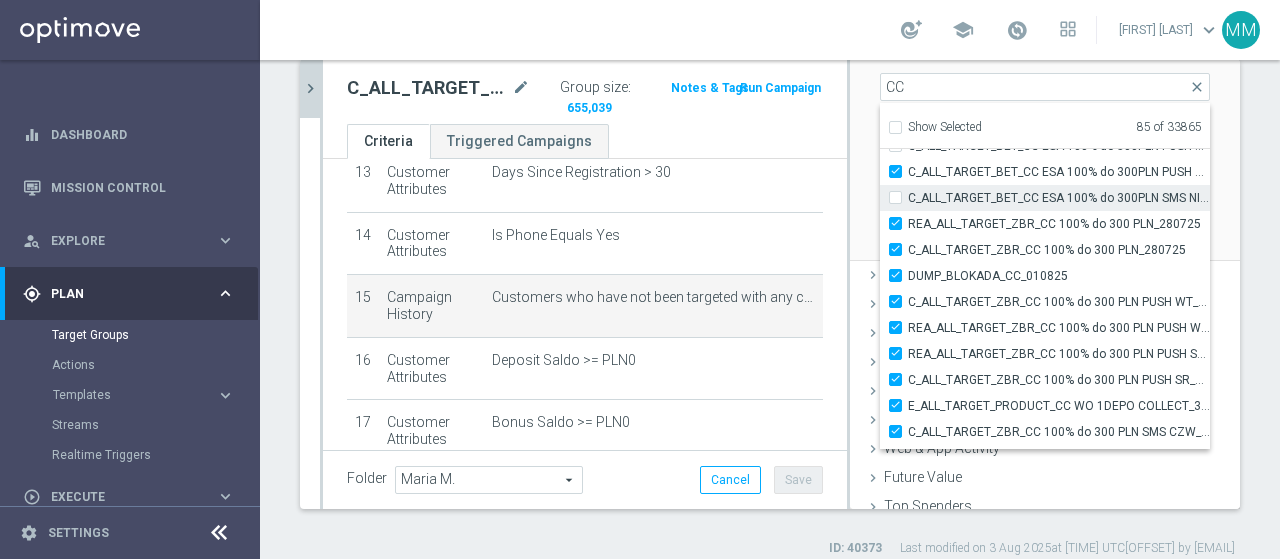 click on "C_ALL_TARGET_BET_CC ESA 100% do 300PLN SMS NIEDZ_240725" at bounding box center [901, 197] 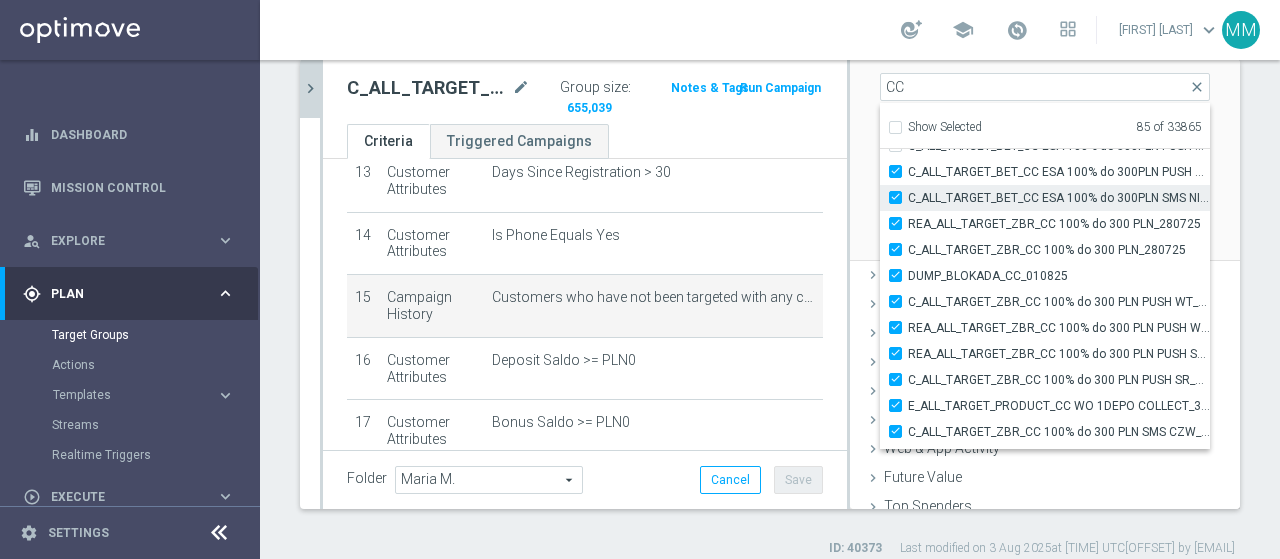checkbox on "true" 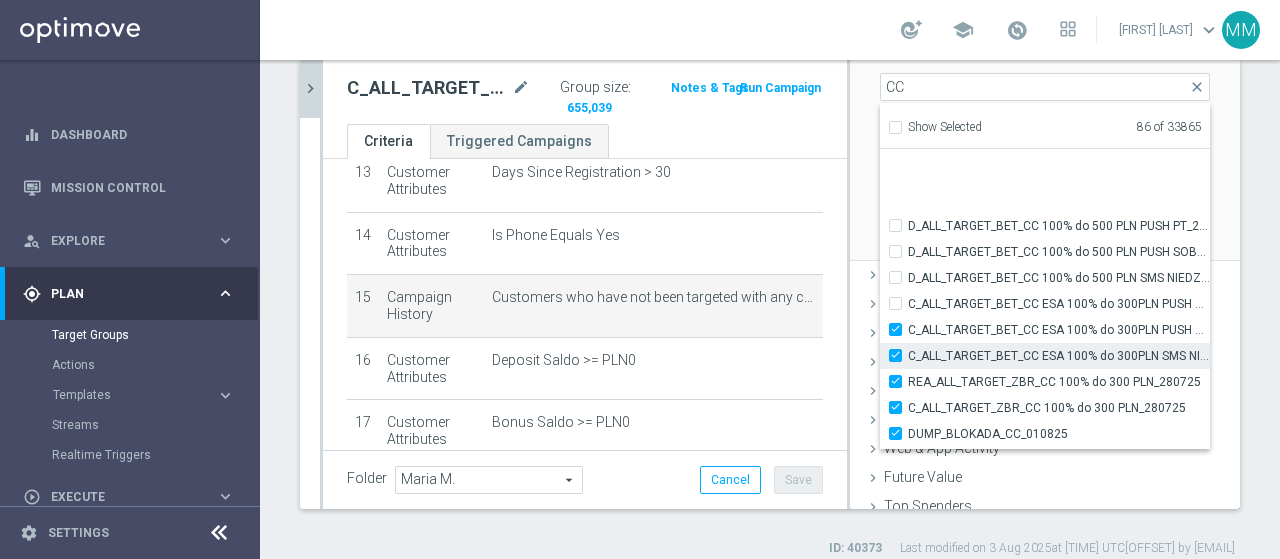 scroll, scrollTop: 60474, scrollLeft: 0, axis: vertical 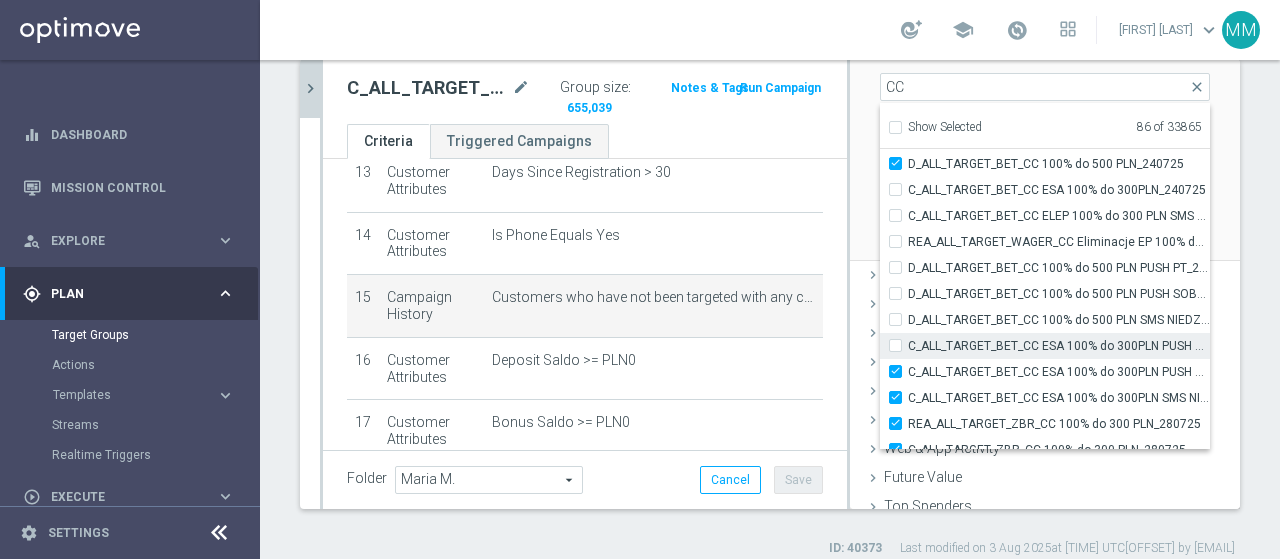 click on "C_ALL_TARGET_BET_CC ESA 100% do 300PLN PUSH PT_240725" at bounding box center (901, 345) 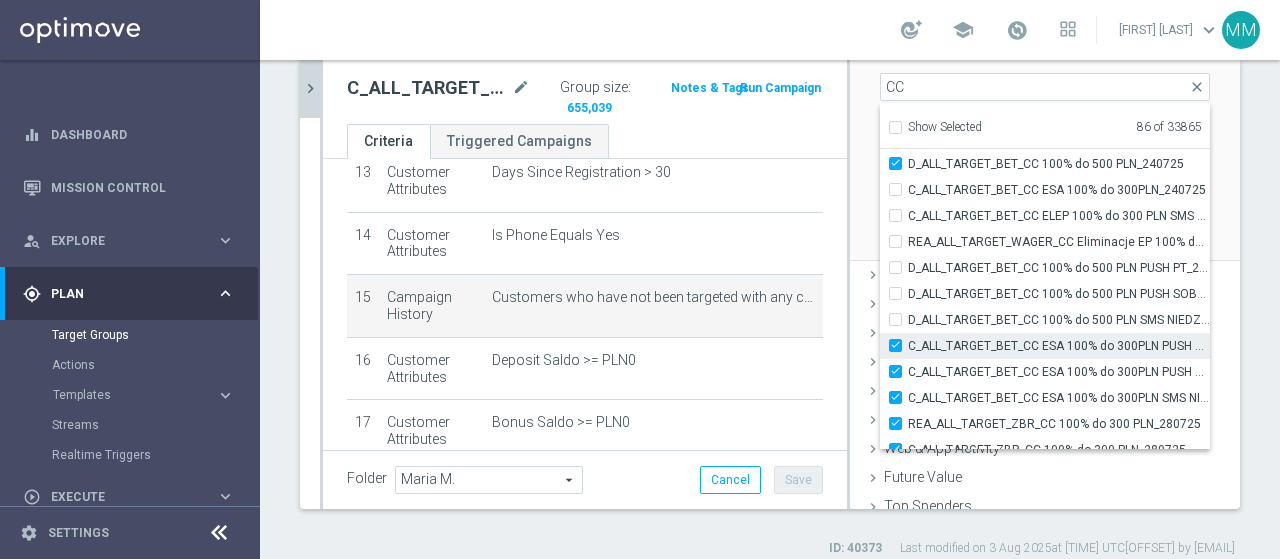 checkbox on "true" 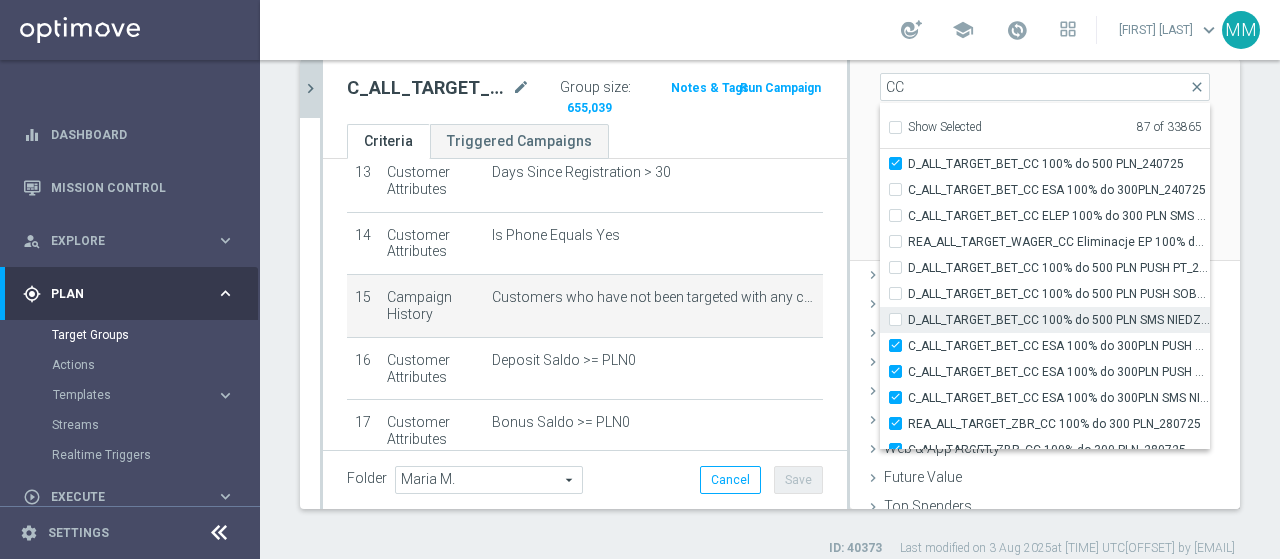click on "D_ALL_TARGET_BET_CC 100% do 500 PLN SMS NIEDZ_240725" at bounding box center (901, 319) 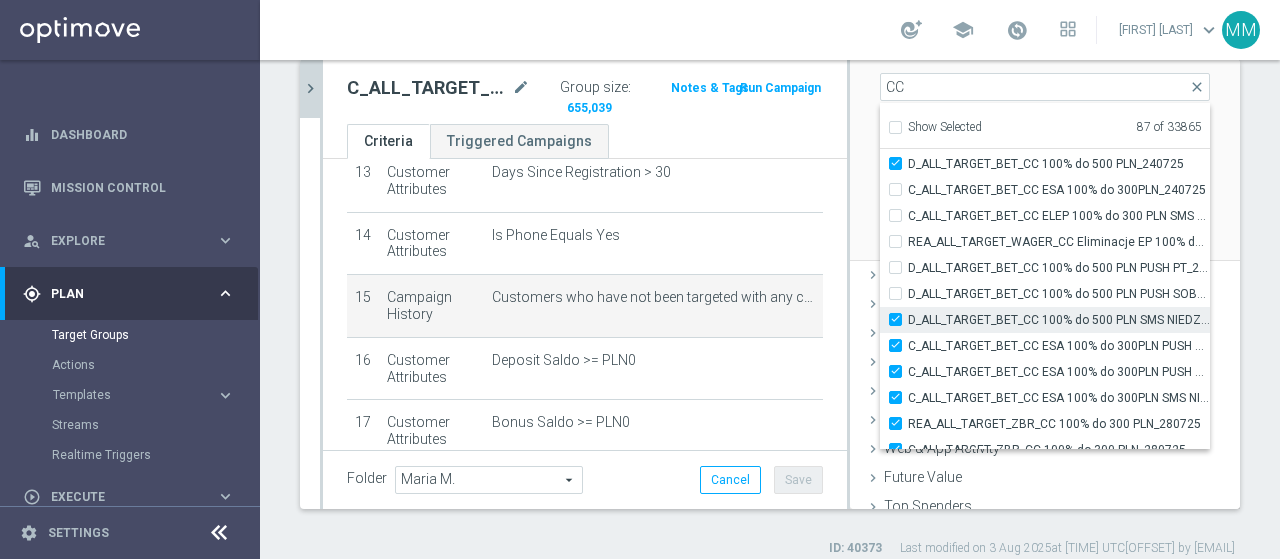 checkbox on "true" 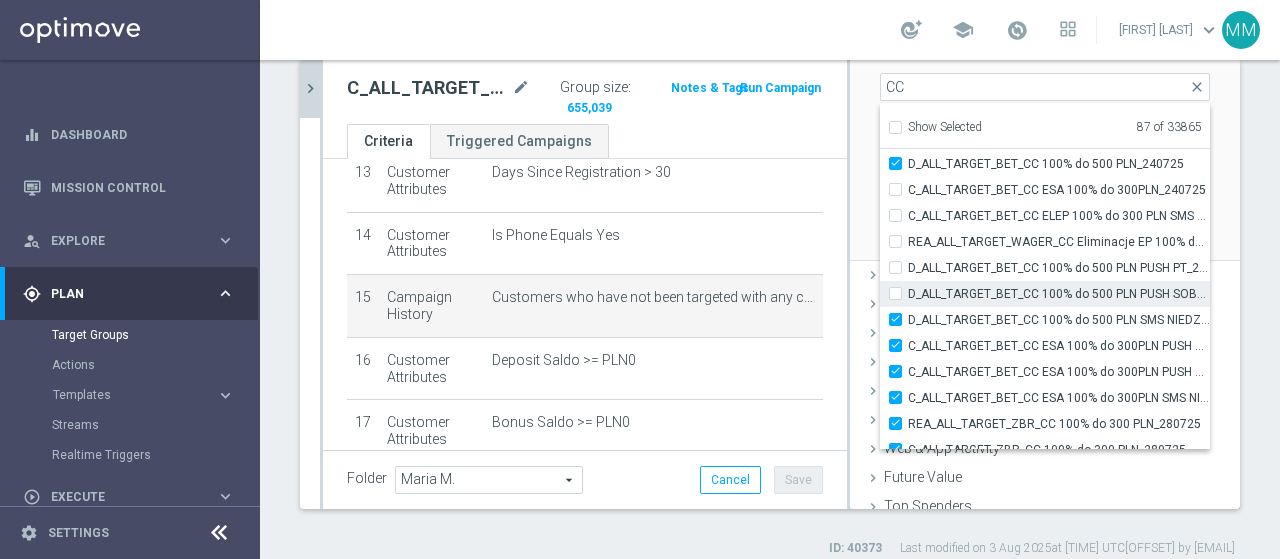 type on "Selected 88 of 33865" 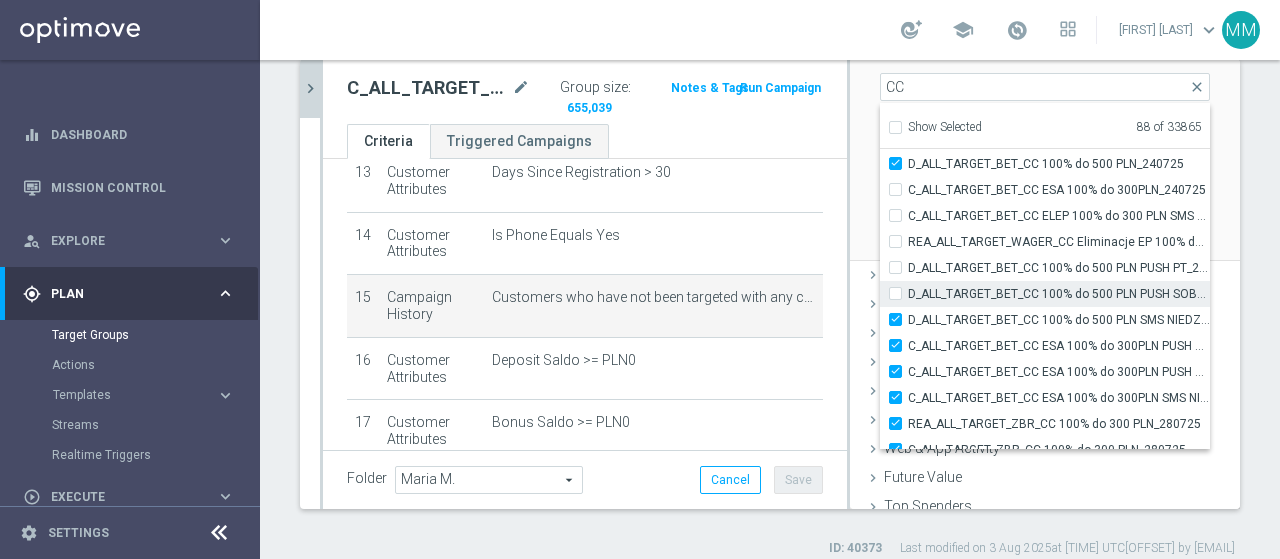 click on "D_ALL_TARGET_BET_CC 100% do 500 PLN PUSH SOB_240725" at bounding box center [1059, 294] 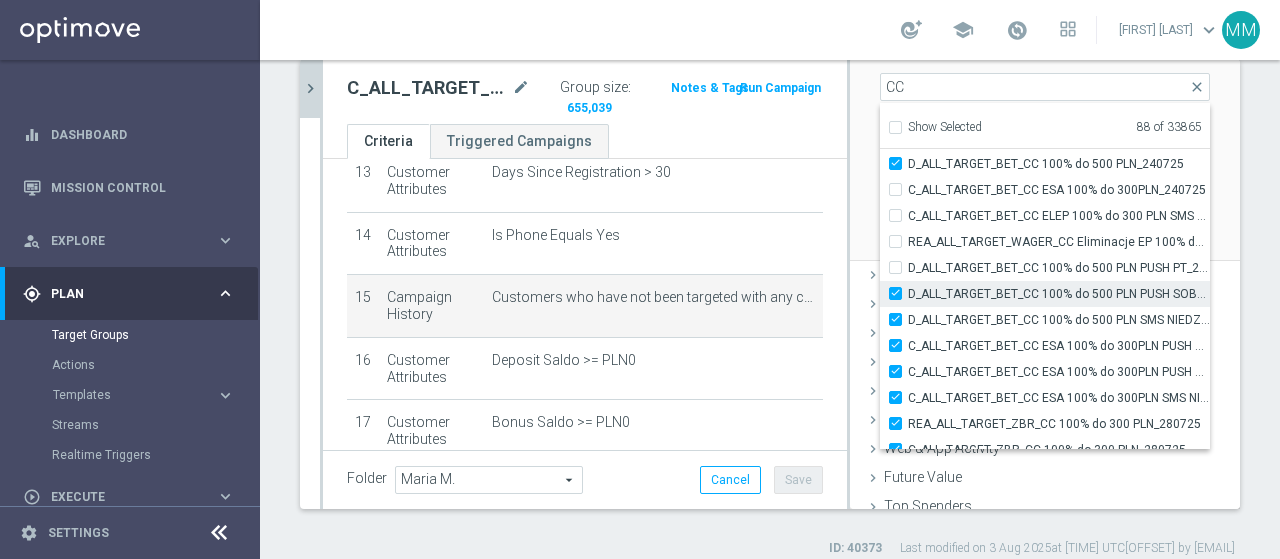 checkbox on "true" 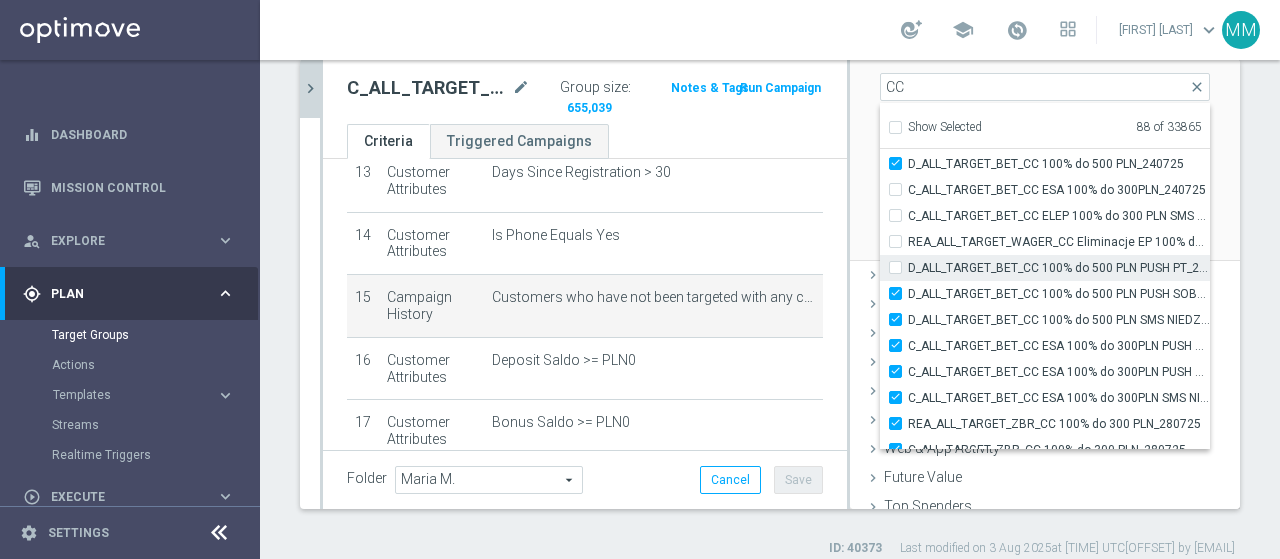 type on "Selected 89 of 33865" 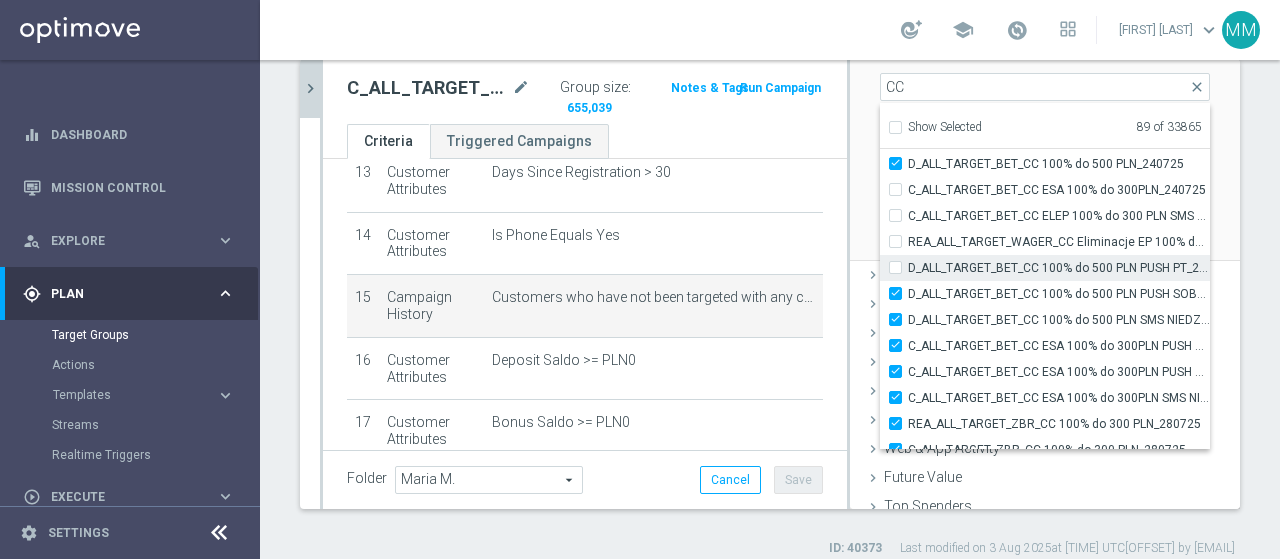 click on "D_ALL_TARGET_BET_CC 100% do 500 PLN PUSH PT_240725" at bounding box center (1059, 268) 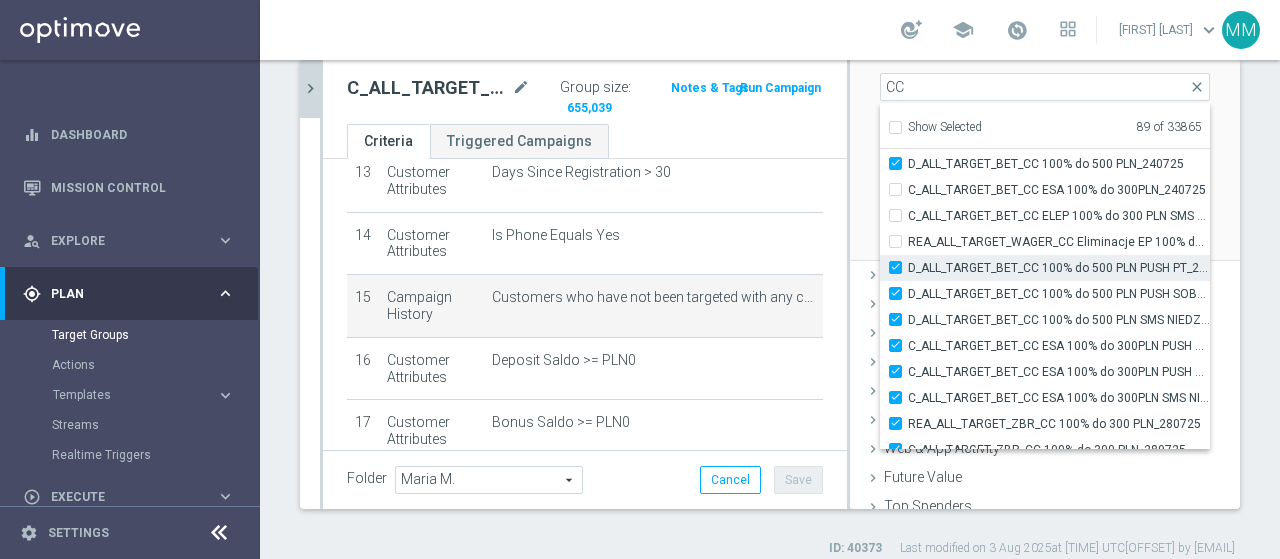 checkbox on "true" 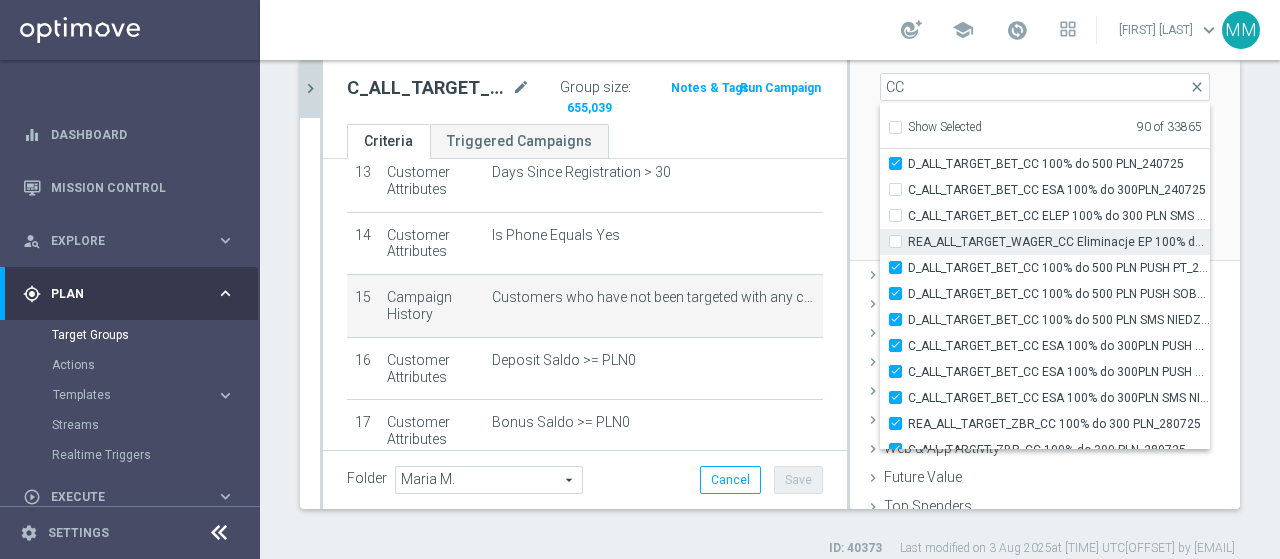 click on "REA_ALL_TARGET_WAGER_CC Eliminacje EP 100% do 300 PLN SMS CZW_210725" at bounding box center [901, 241] 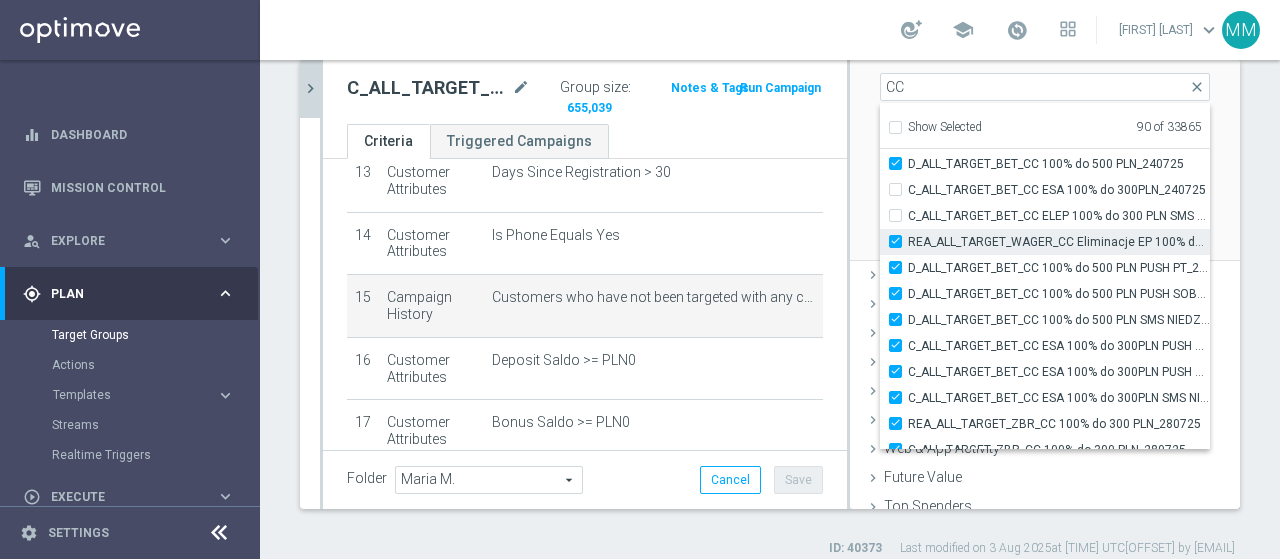 checkbox on "true" 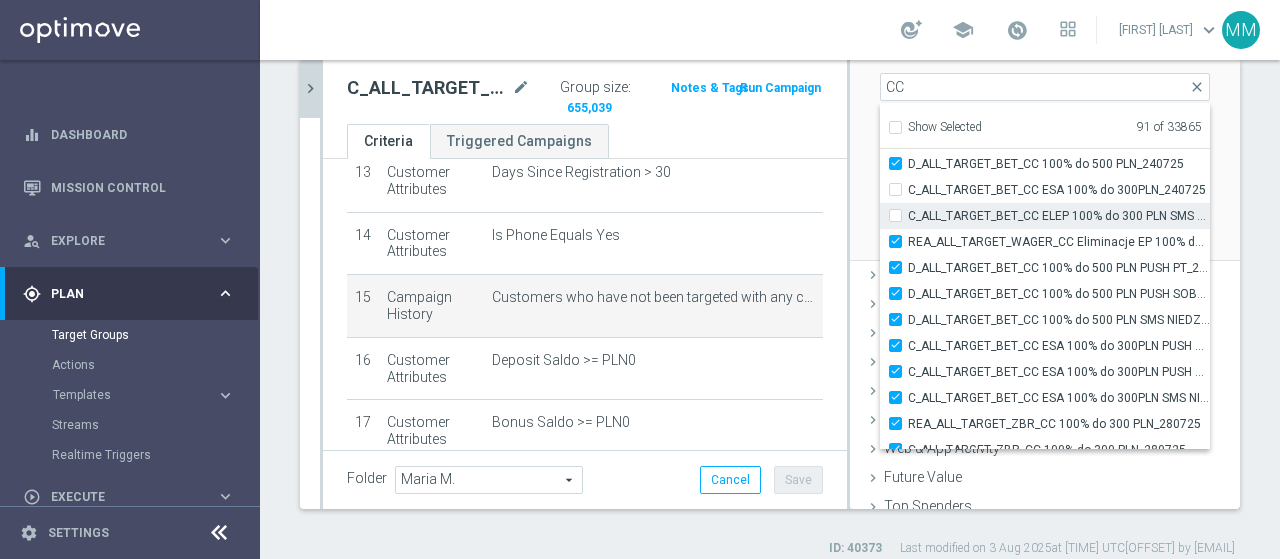 drag, startPoint x: 878, startPoint y: 215, endPoint x: 878, endPoint y: 201, distance: 14 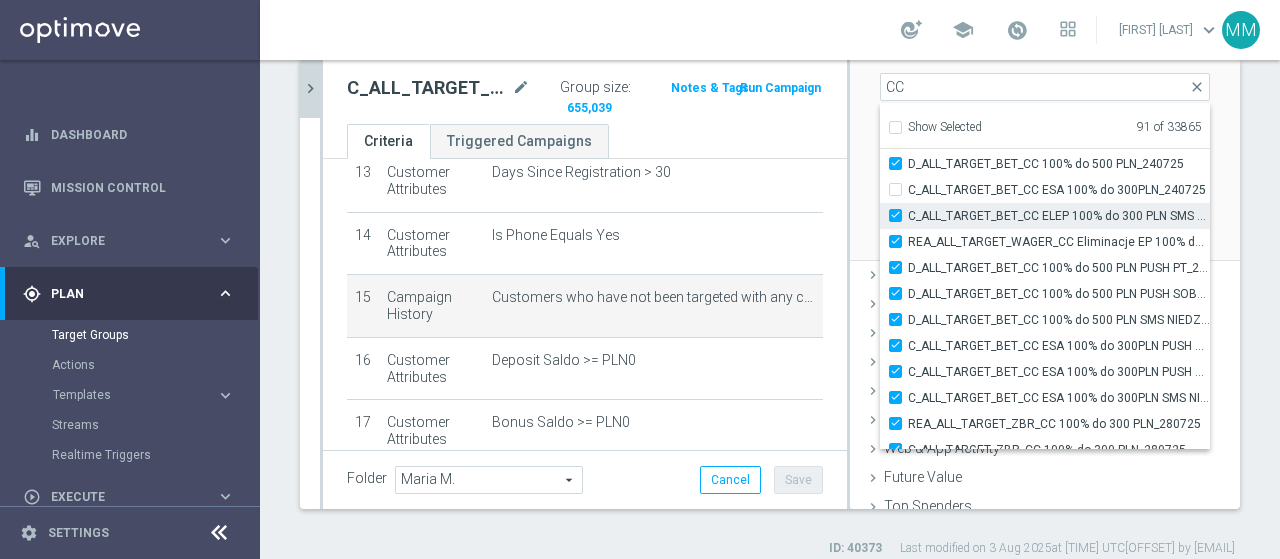 checkbox on "true" 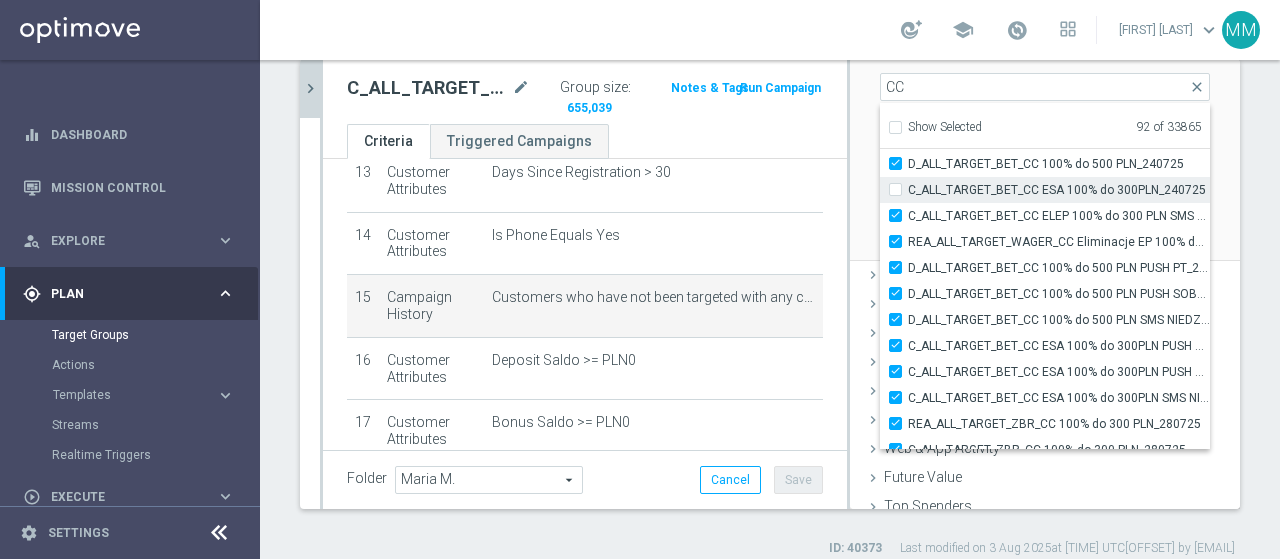 click on "C_ALL_TARGET_BET_CC ESA 100% do 300PLN_240725" at bounding box center [1059, 190] 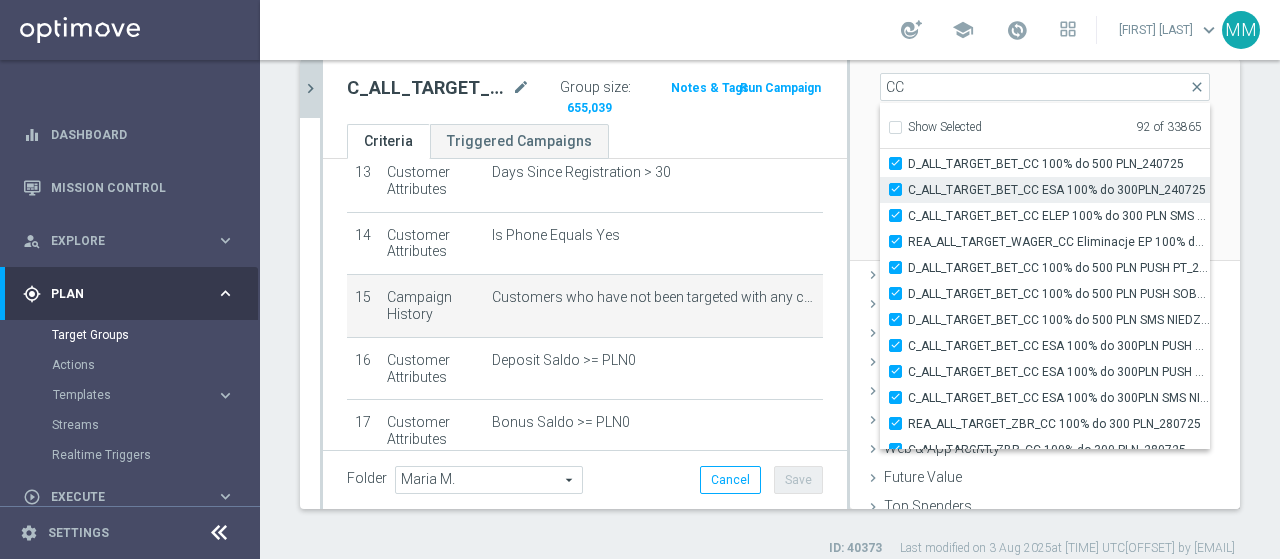 checkbox on "true" 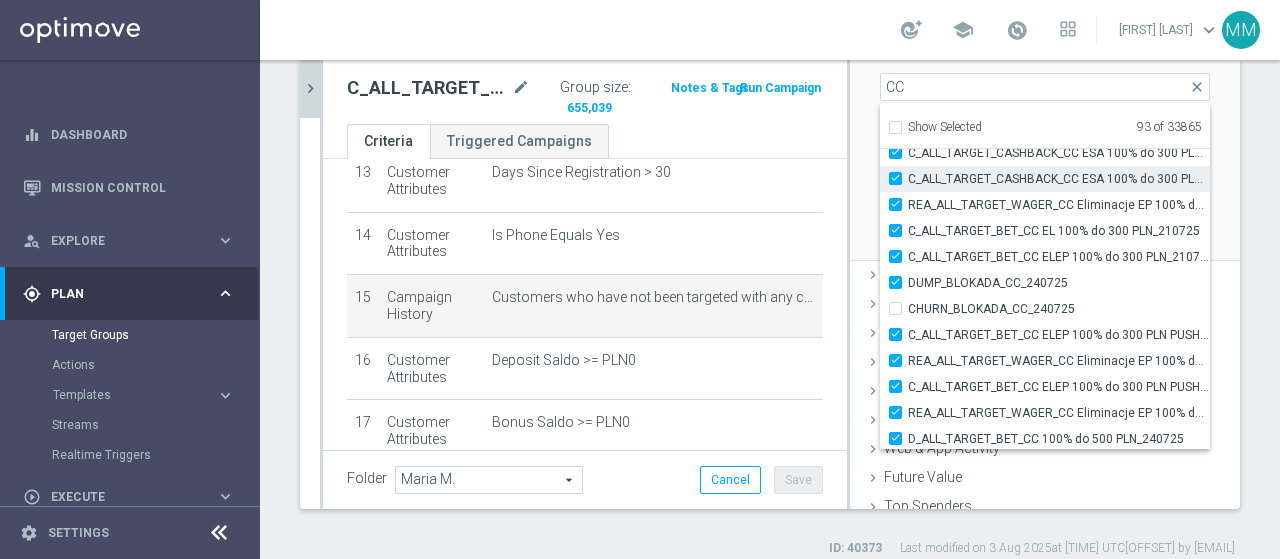 scroll, scrollTop: 60200, scrollLeft: 0, axis: vertical 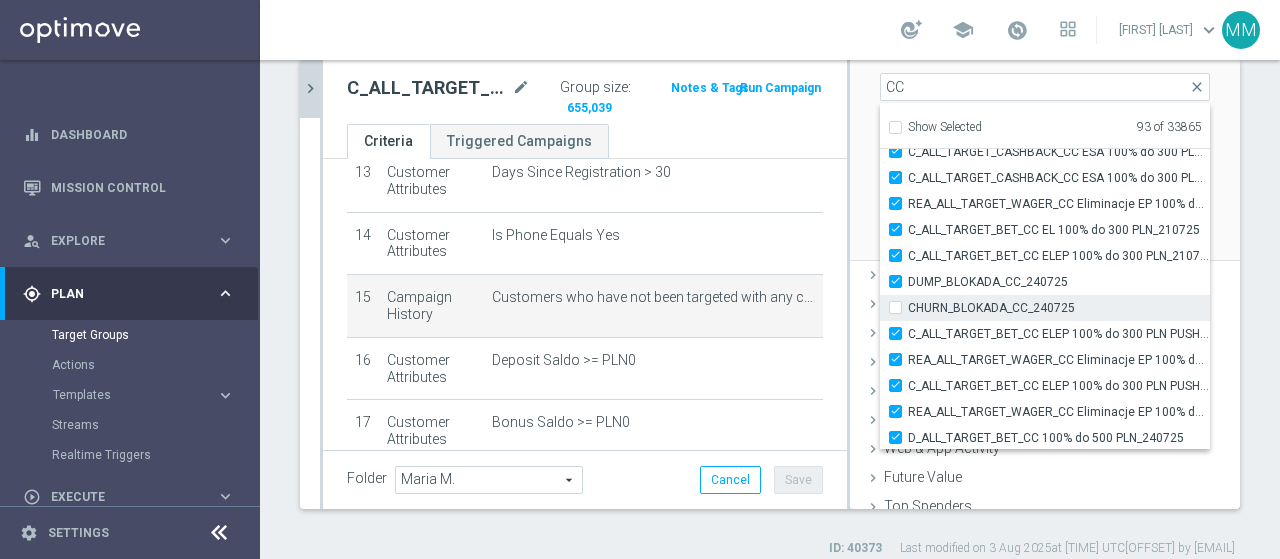 click on "CHURN_BLOKADA_CC_240725" at bounding box center [901, 307] 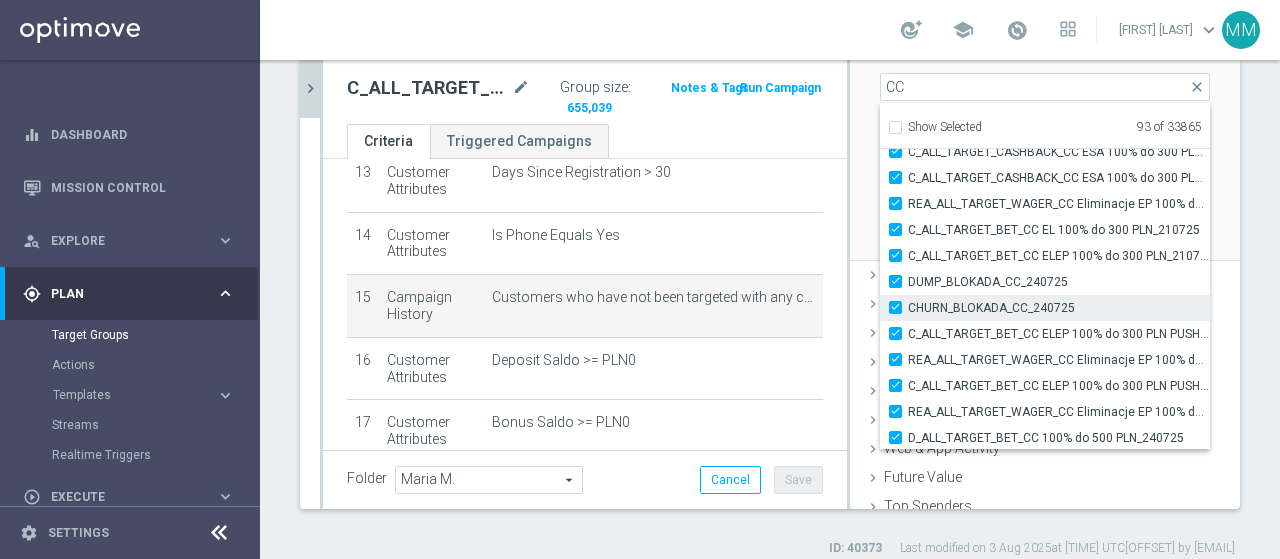 checkbox on "true" 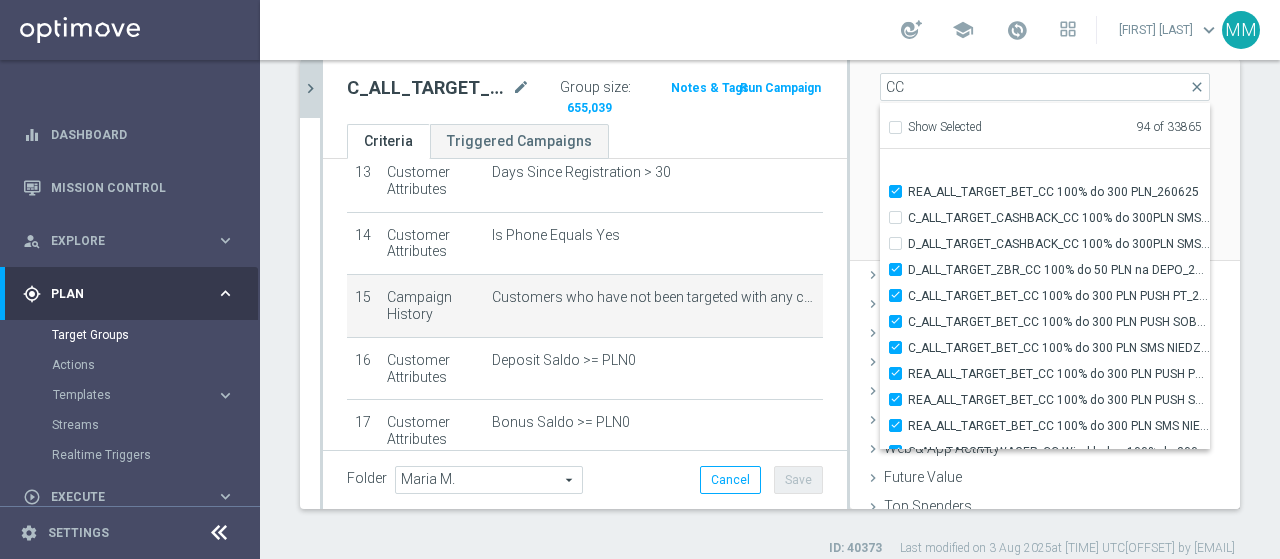 scroll, scrollTop: 58578, scrollLeft: 0, axis: vertical 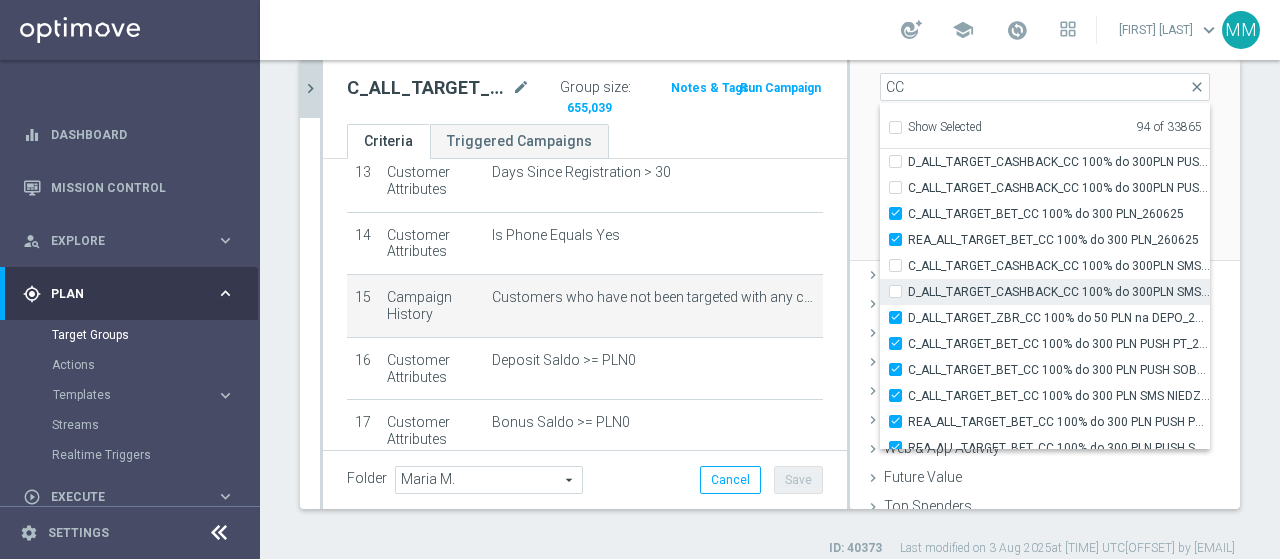 click on "D_ALL_TARGET_CASHBACK_CC 100% do 300PLN SMS CZW_230625" at bounding box center [1059, 292] 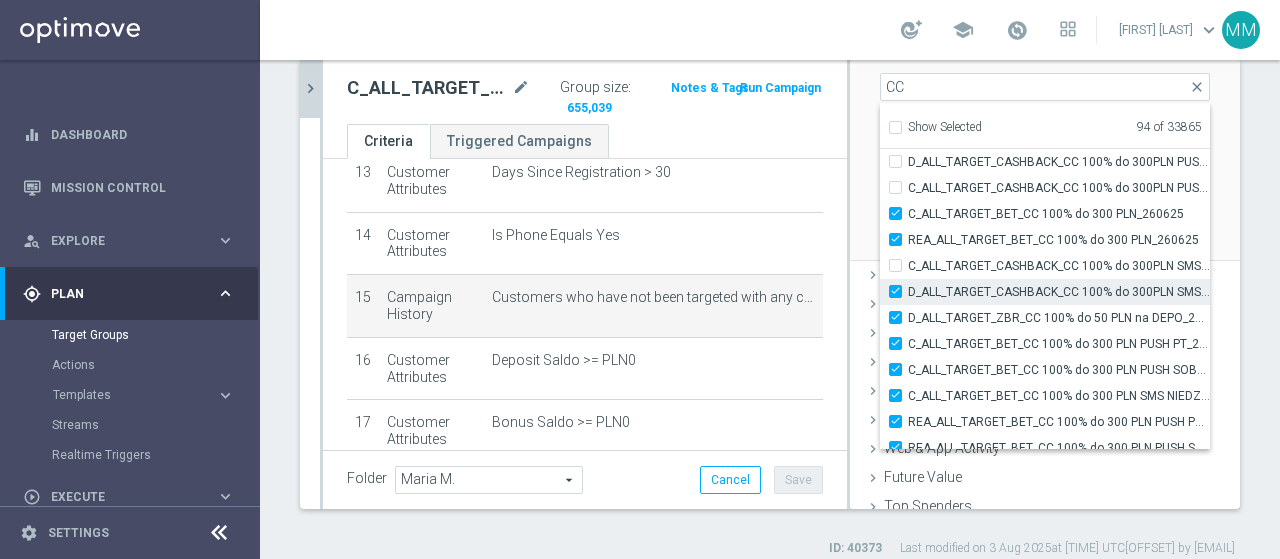 checkbox on "true" 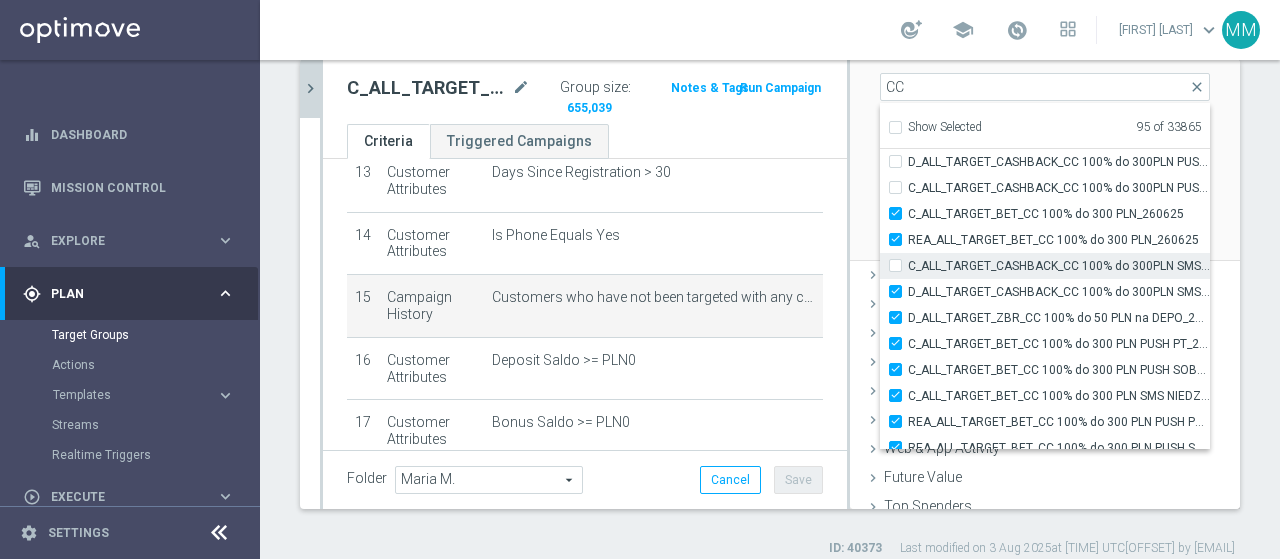 click on "C_ALL_TARGET_CASHBACK_CC 100% do 300PLN SMS CZW_230625" at bounding box center [901, 265] 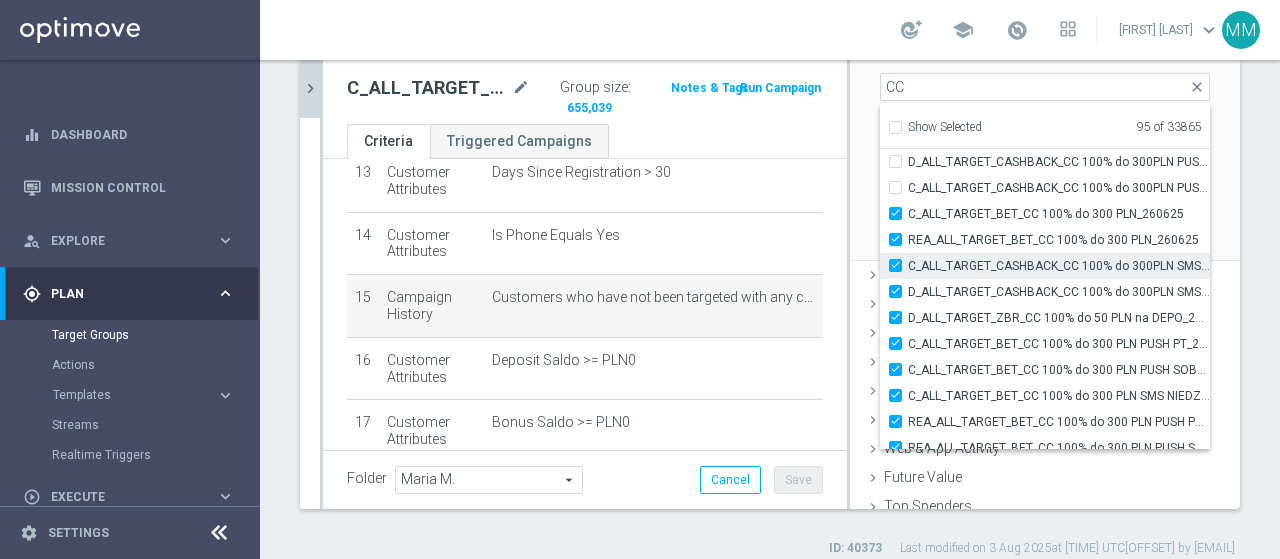 checkbox on "true" 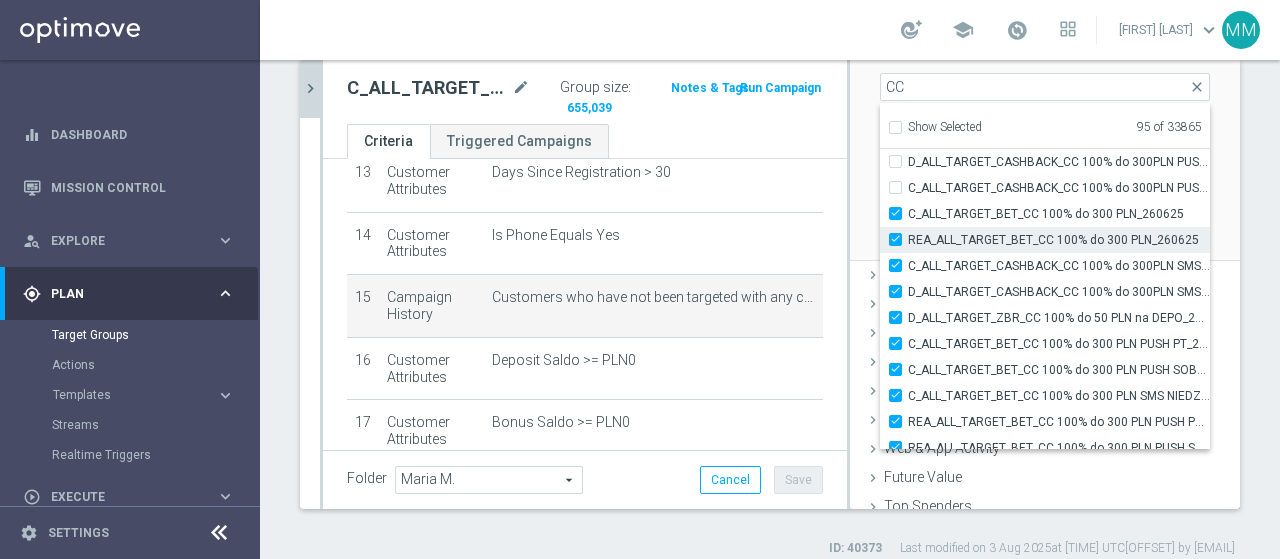 type on "Selected 96 of 33865" 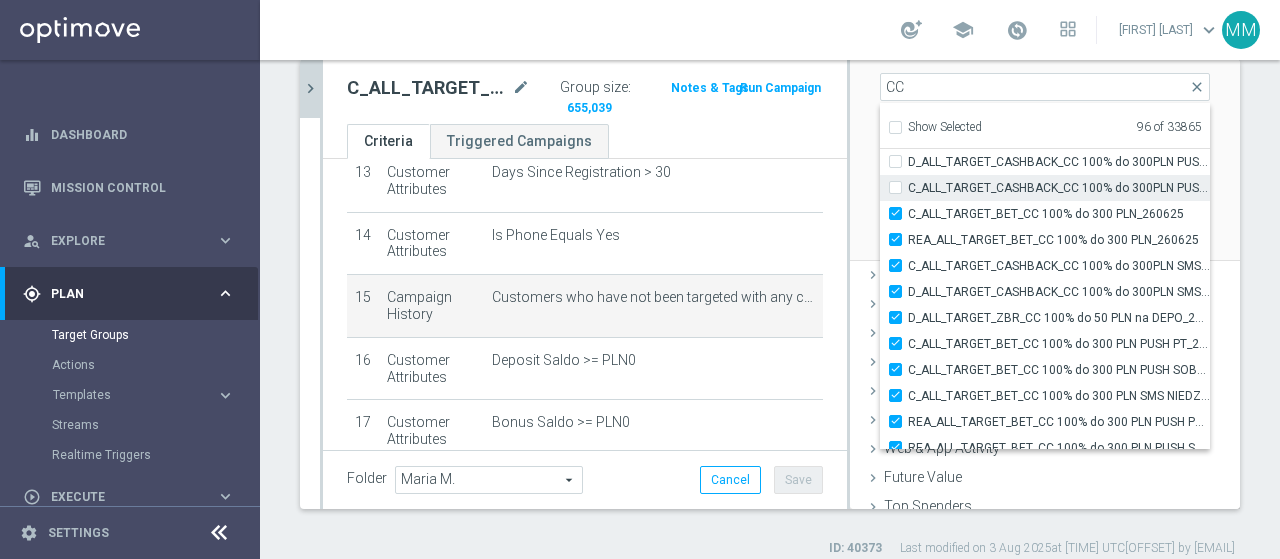 click on "C_ALL_TARGET_CASHBACK_CC 100% do 300PLN PUSH SR_230625" at bounding box center (901, 187) 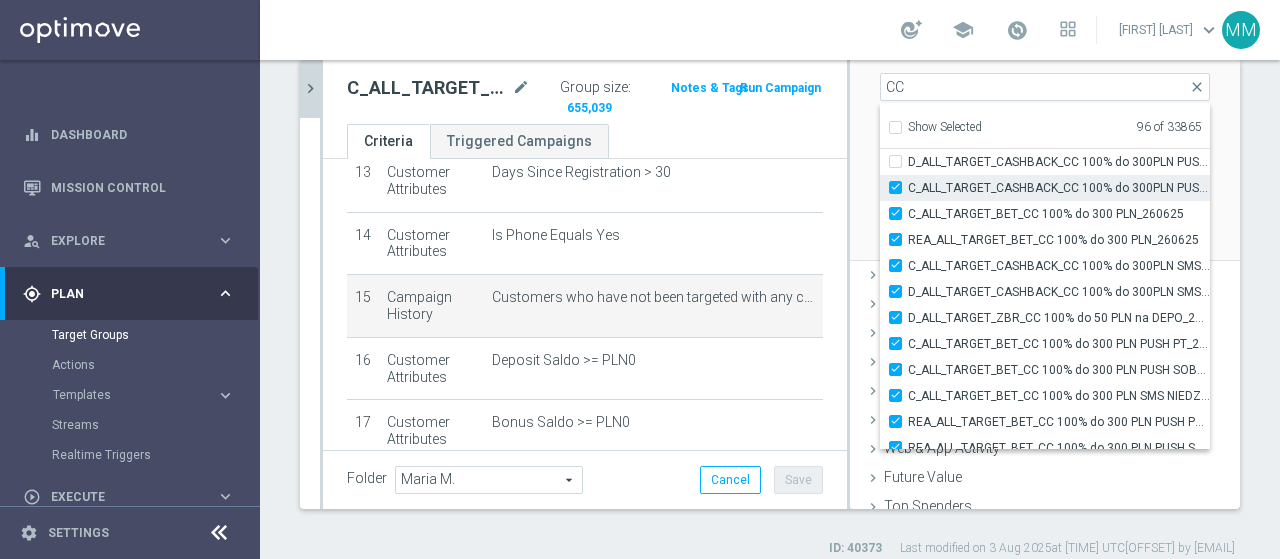 checkbox on "true" 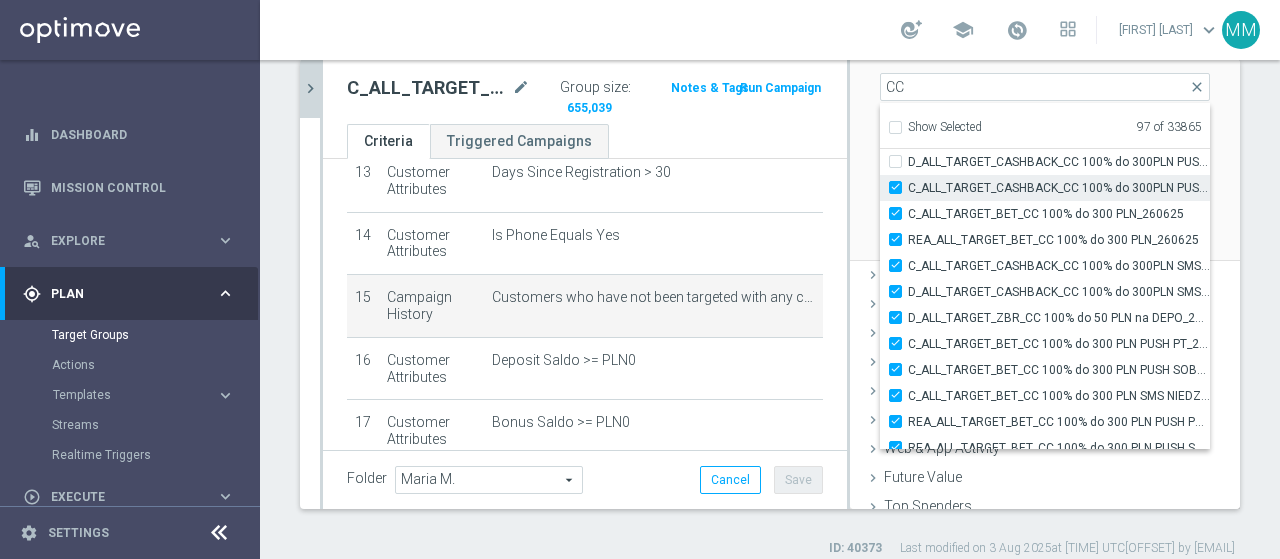 click on "C_ALL_TARGET_CASHBACK_CC 100% do 300PLN PUSH SR_230625" at bounding box center (901, 187) 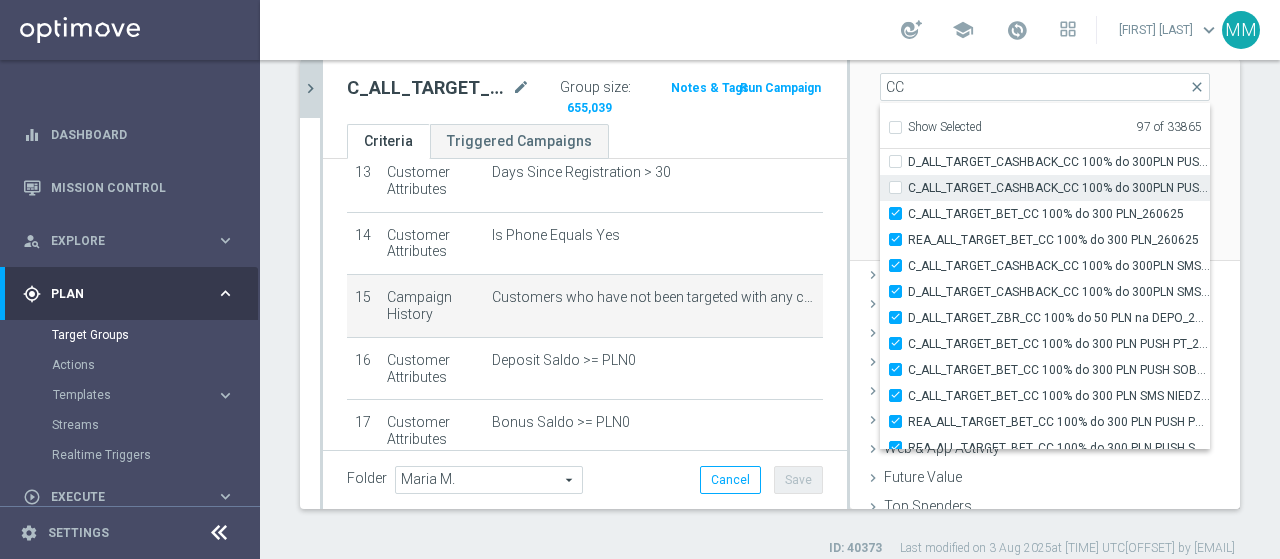 checkbox on "false" 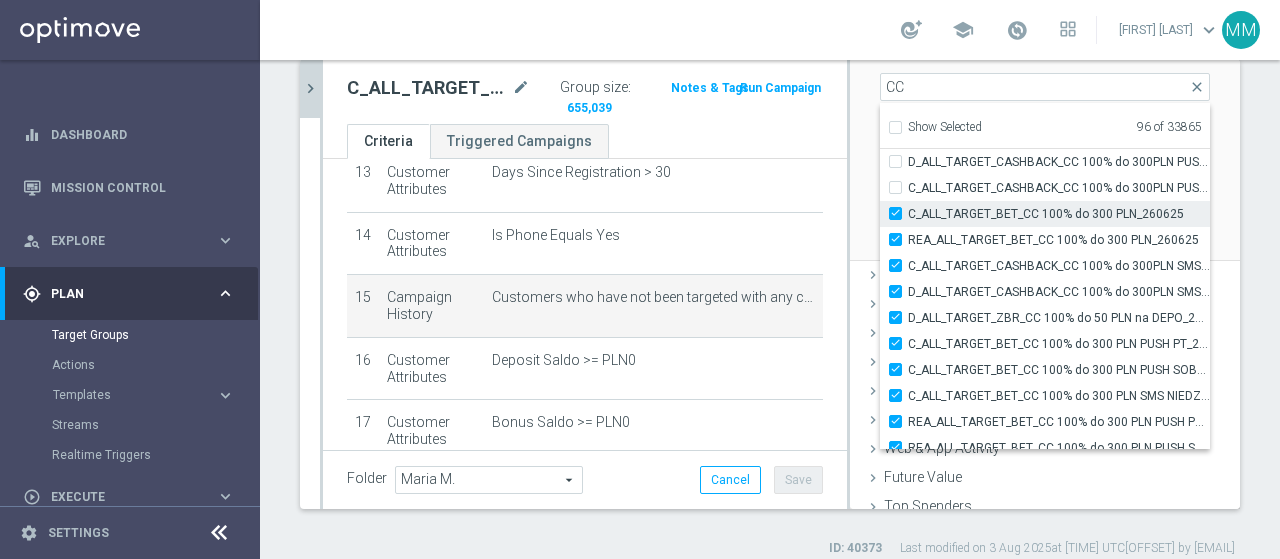 click on "C_ALL_TARGET_BET_CC 100% do 300 PLN_260625" at bounding box center [901, 213] 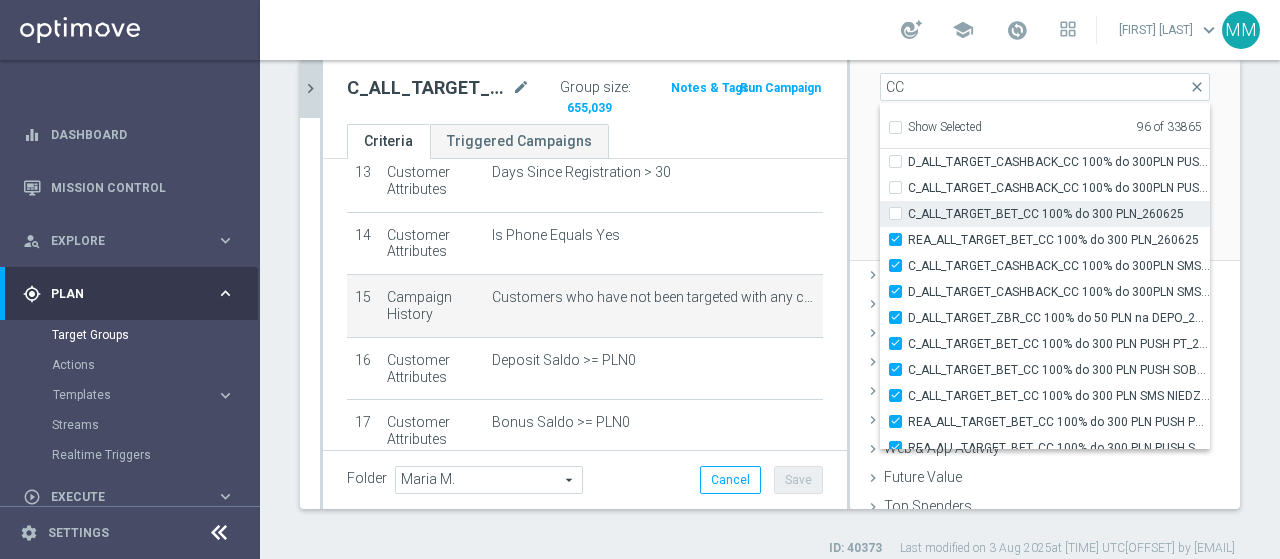 checkbox on "false" 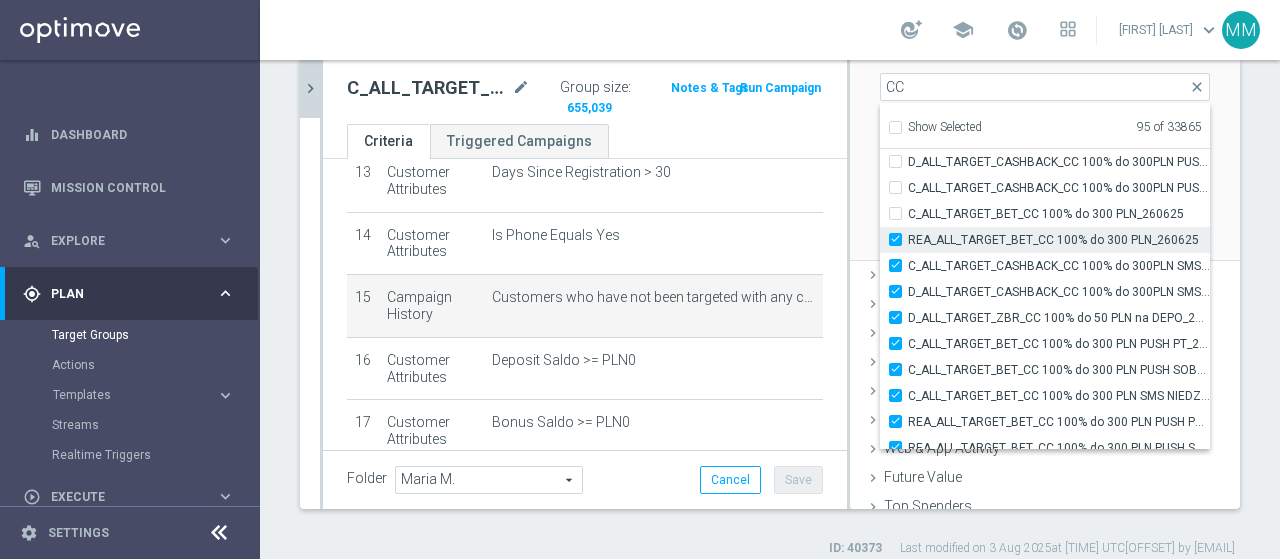 click on "REA_ALL_TARGET_BET_CC 100% do 300 PLN_260625" at bounding box center (1059, 240) 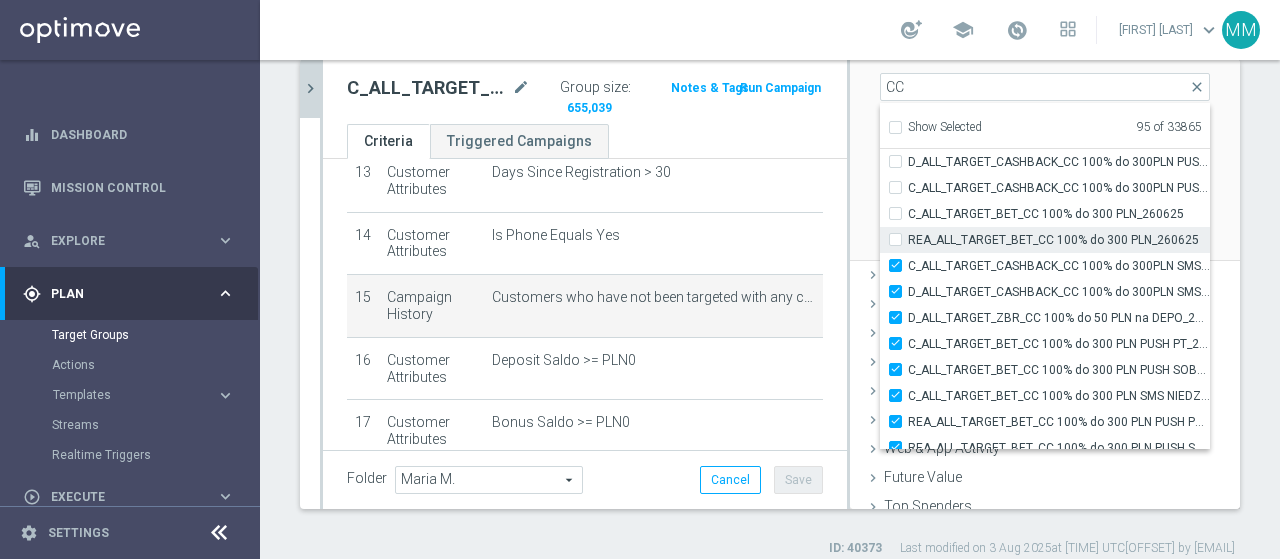 checkbox on "false" 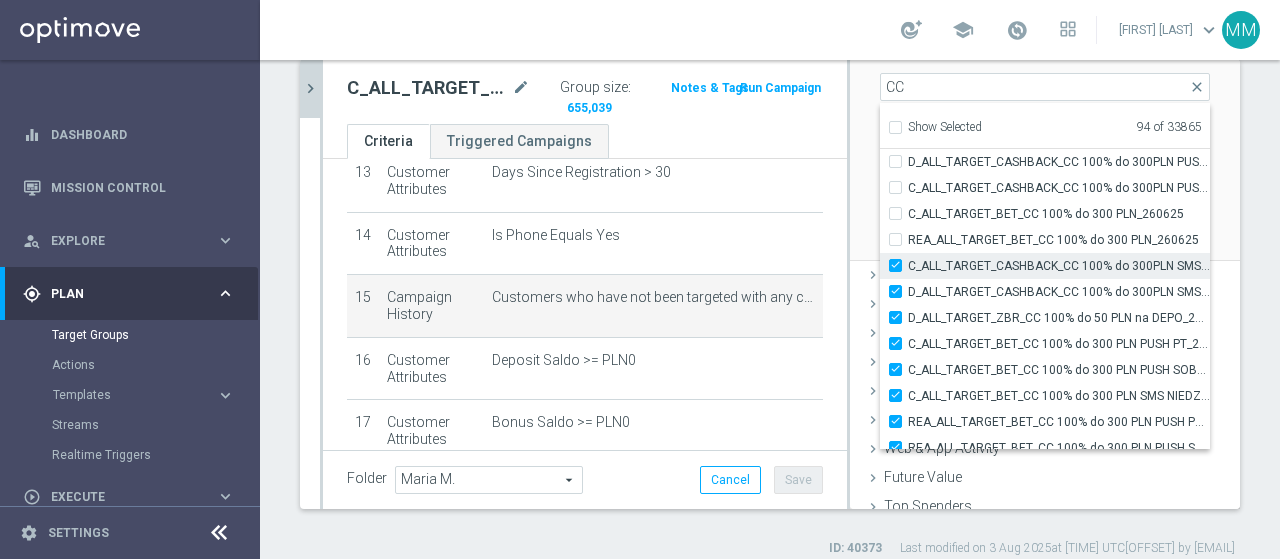 click on "C_ALL_TARGET_CASHBACK_CC 100% do 300PLN SMS CZW_230625" at bounding box center [901, 265] 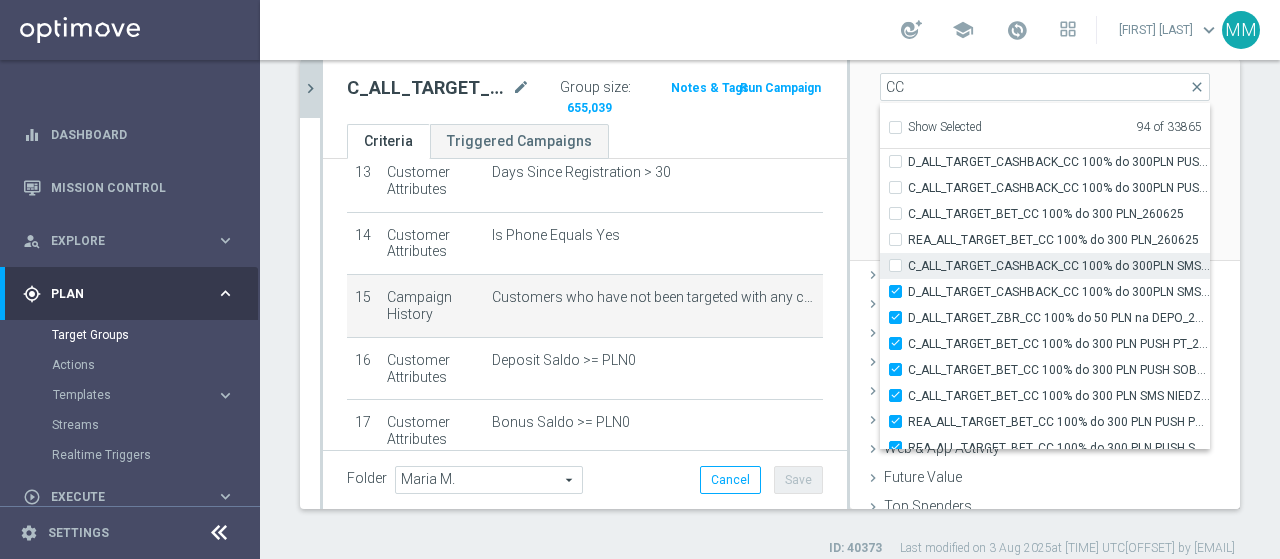 checkbox on "false" 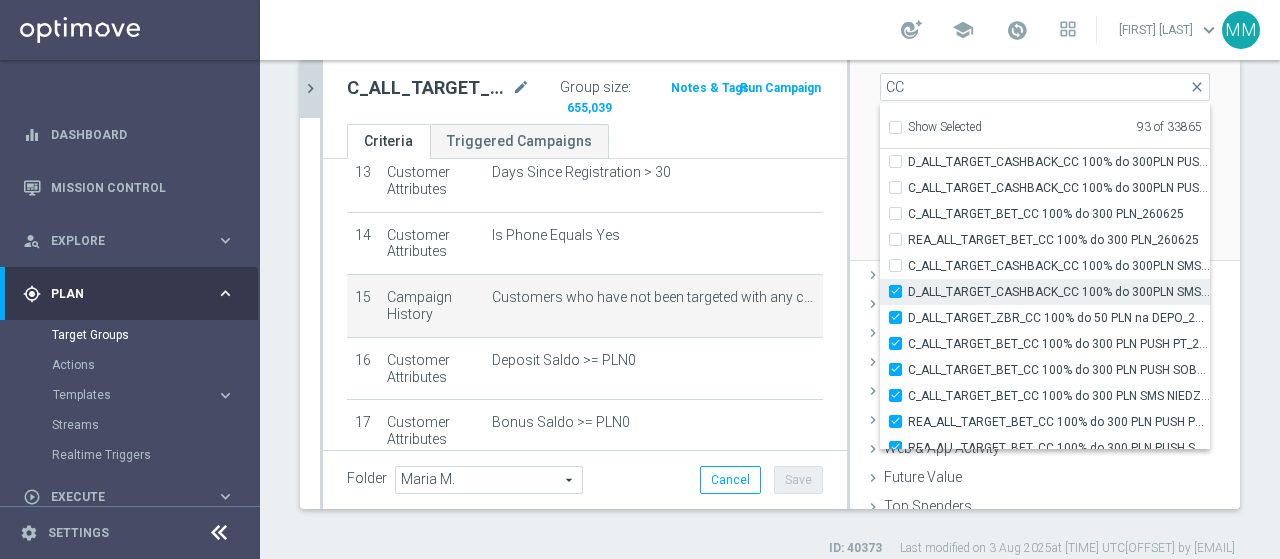 click on "D_ALL_TARGET_CASHBACK_CC 100% do 300PLN SMS CZW_230625" at bounding box center (901, 291) 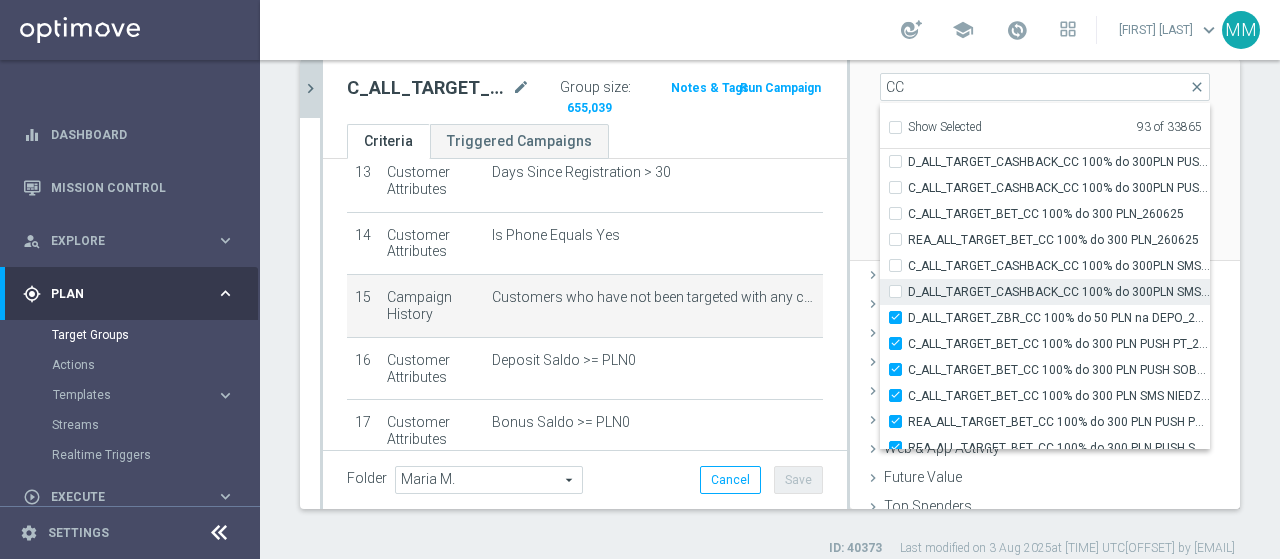 checkbox on "false" 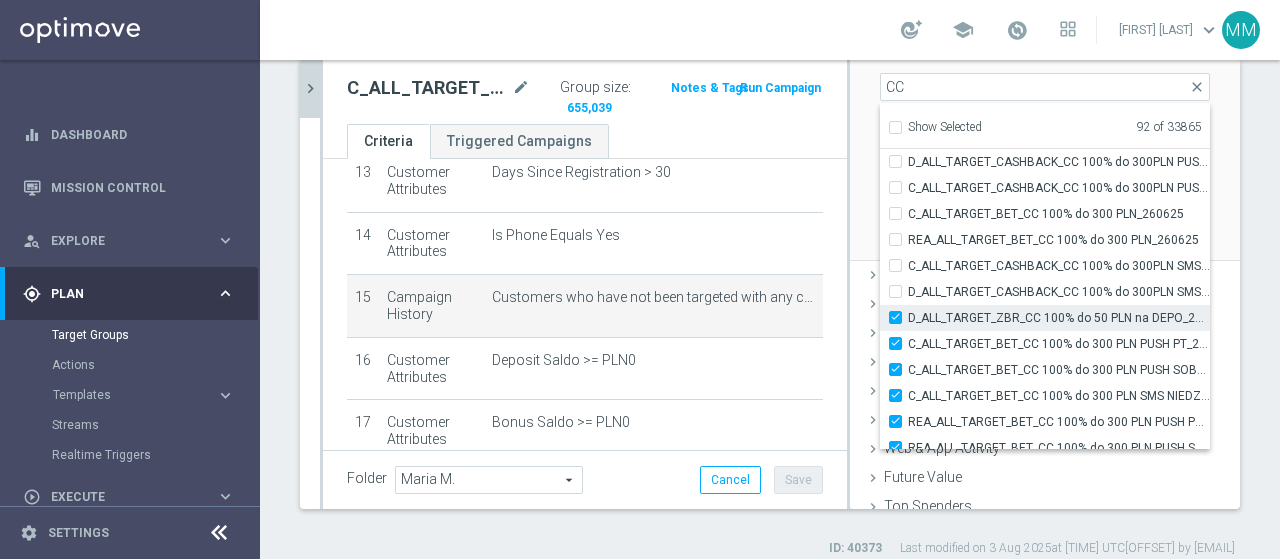 click on "D_ALL_TARGET_ZBR_CC 100% do 50 PLN na DEPO_270625" at bounding box center (1045, 318) 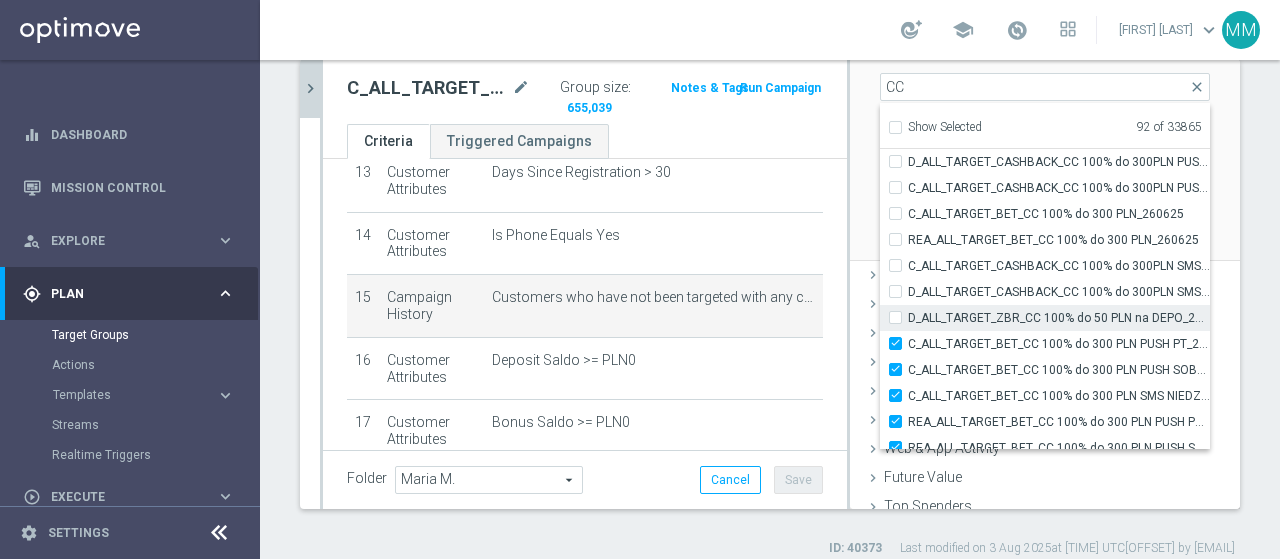 checkbox on "false" 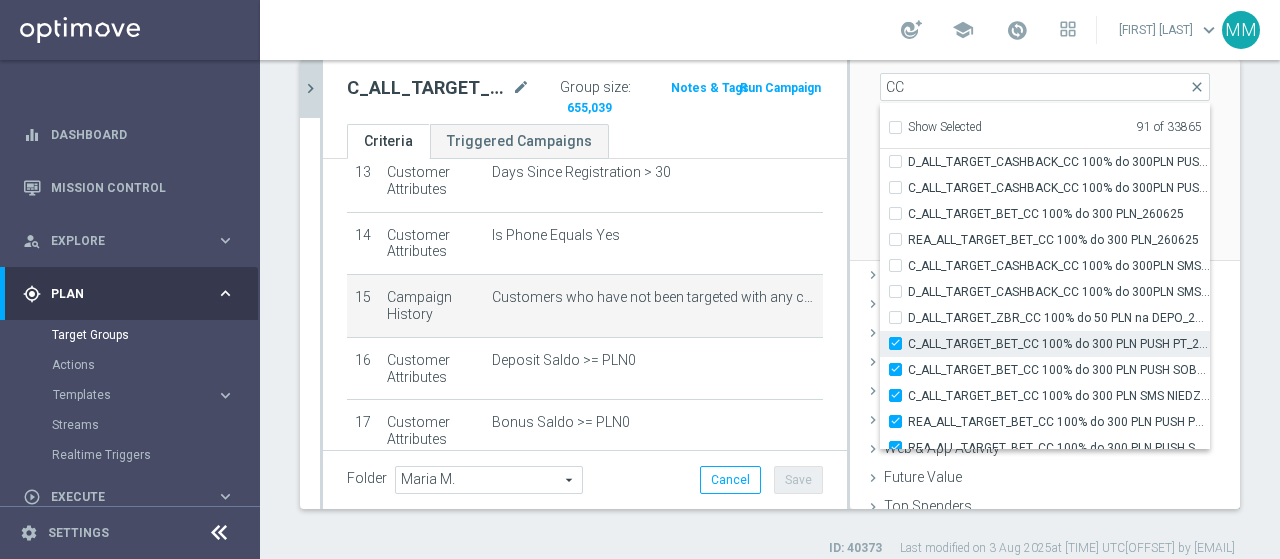 click on "C_ALL_TARGET_BET_CC 100% do 300 PLN PUSH PT_260625" at bounding box center [901, 343] 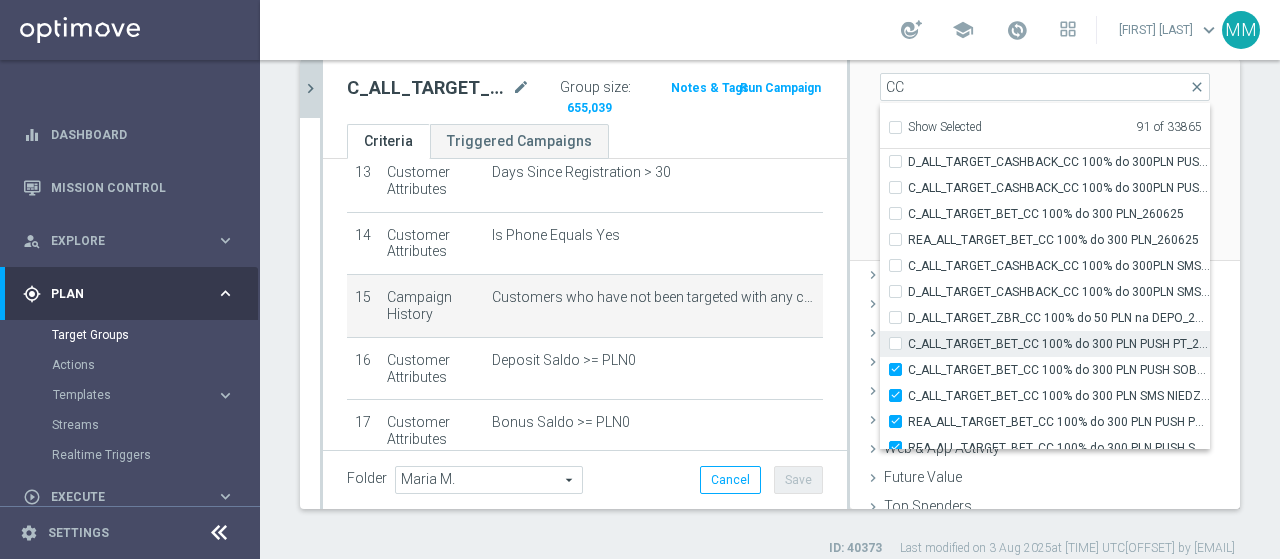 checkbox on "false" 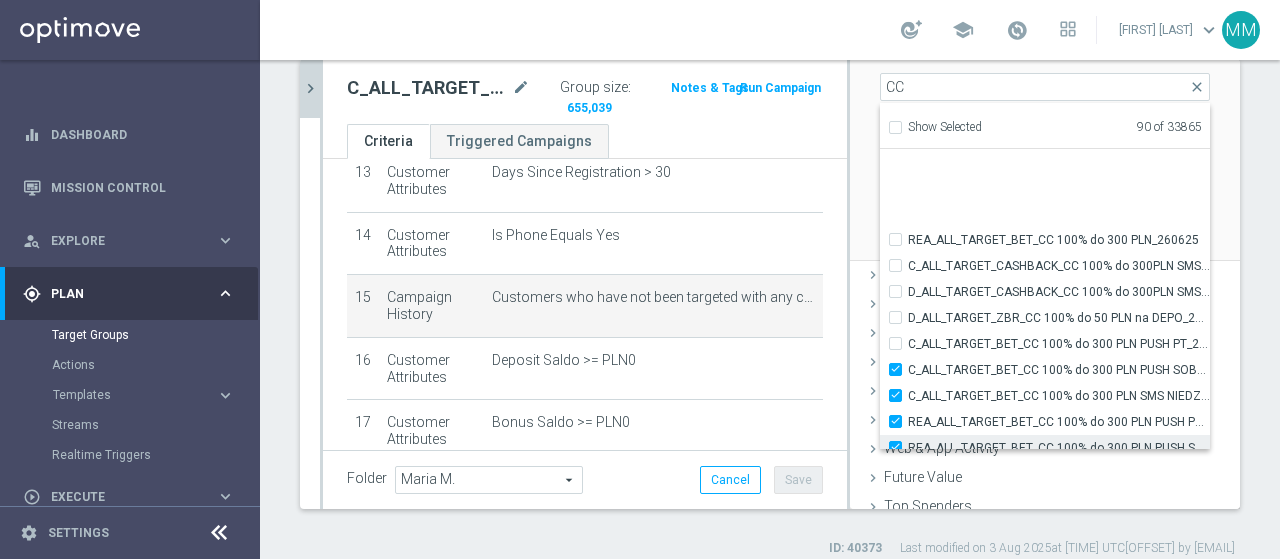 scroll, scrollTop: 58678, scrollLeft: 0, axis: vertical 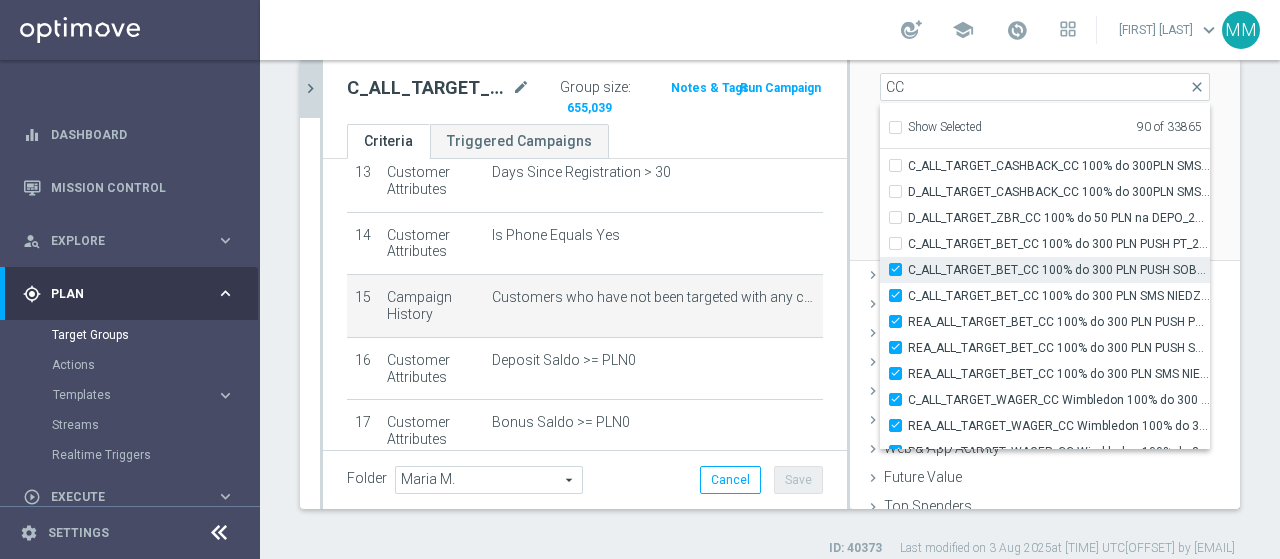click on "C_ALL_TARGET_BET_CC 100% do 300 PLN PUSH SOB_260625" at bounding box center [901, 269] 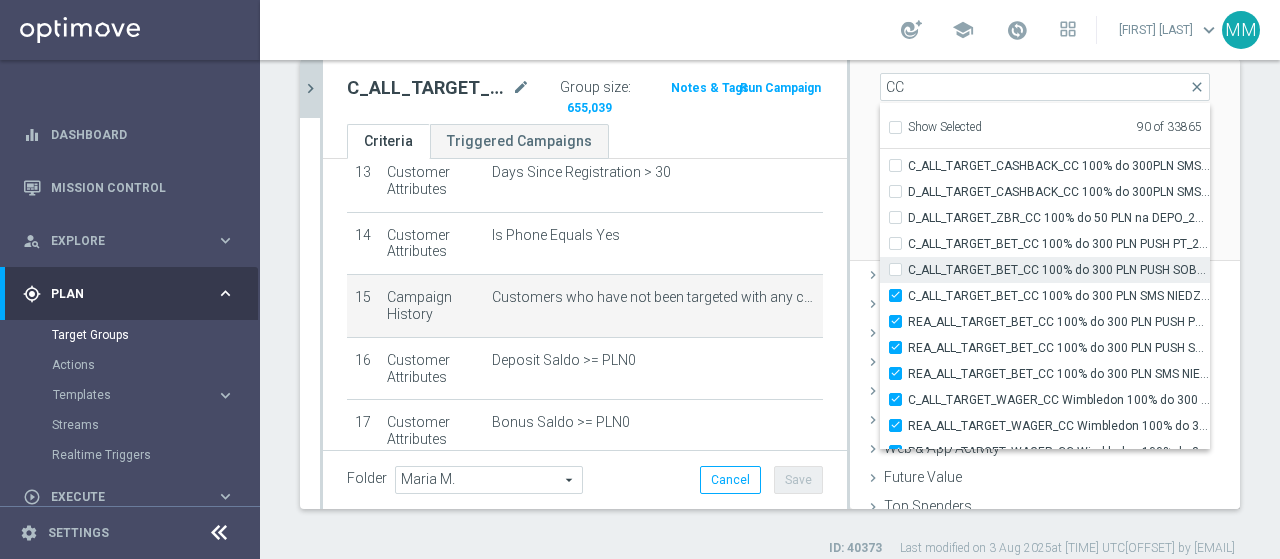 checkbox on "false" 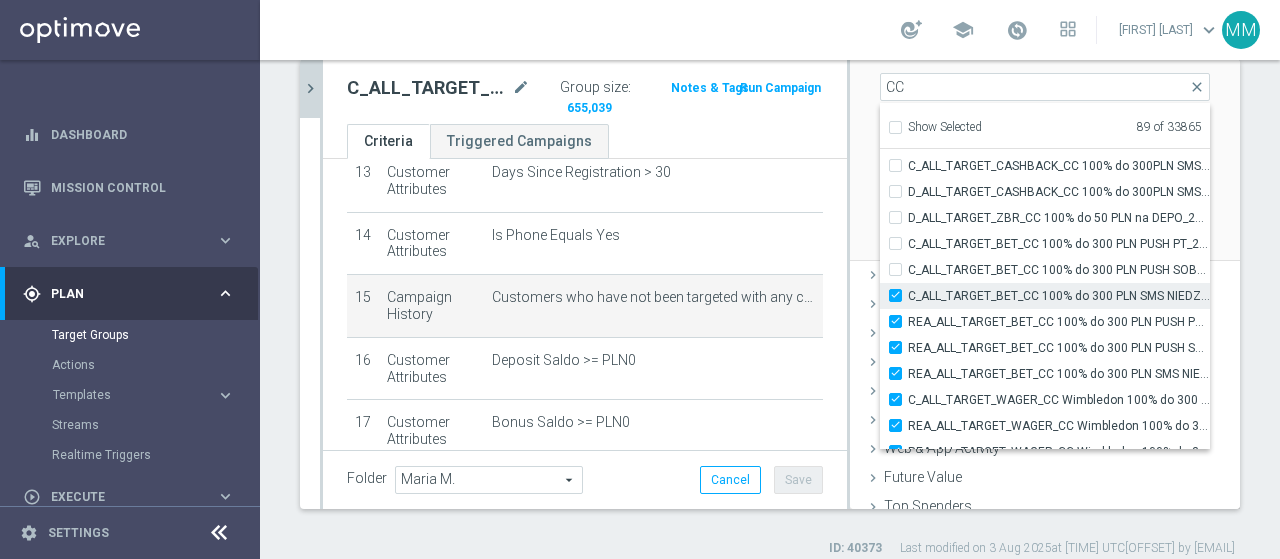 click on "C_ALL_TARGET_BET_CC 100% do 300 PLN SMS NIEDZ_260625" at bounding box center (1045, 296) 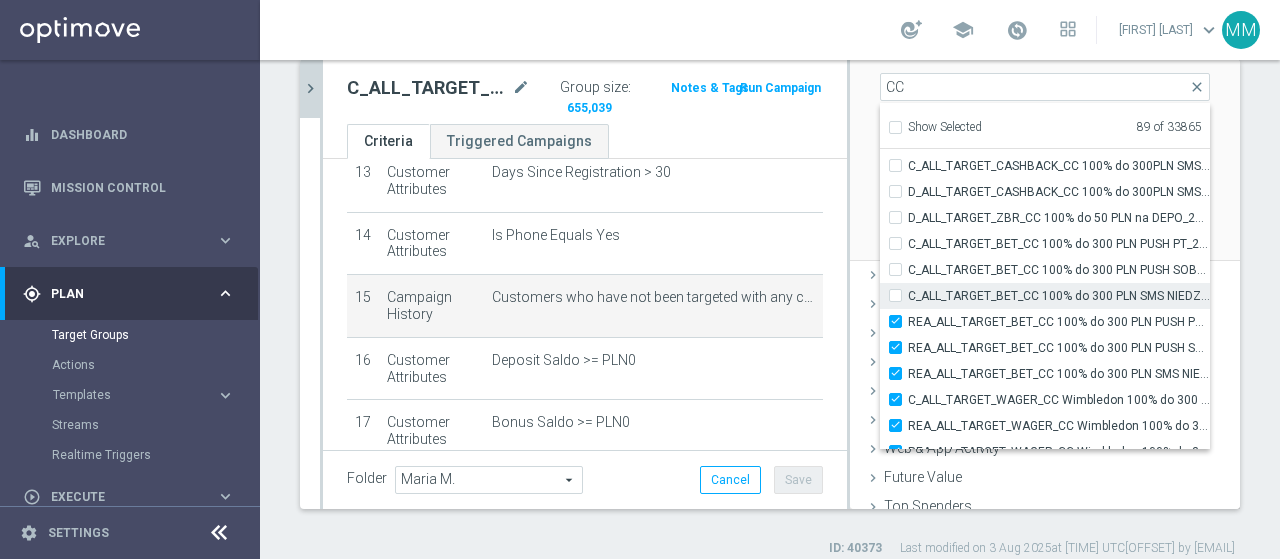 checkbox on "false" 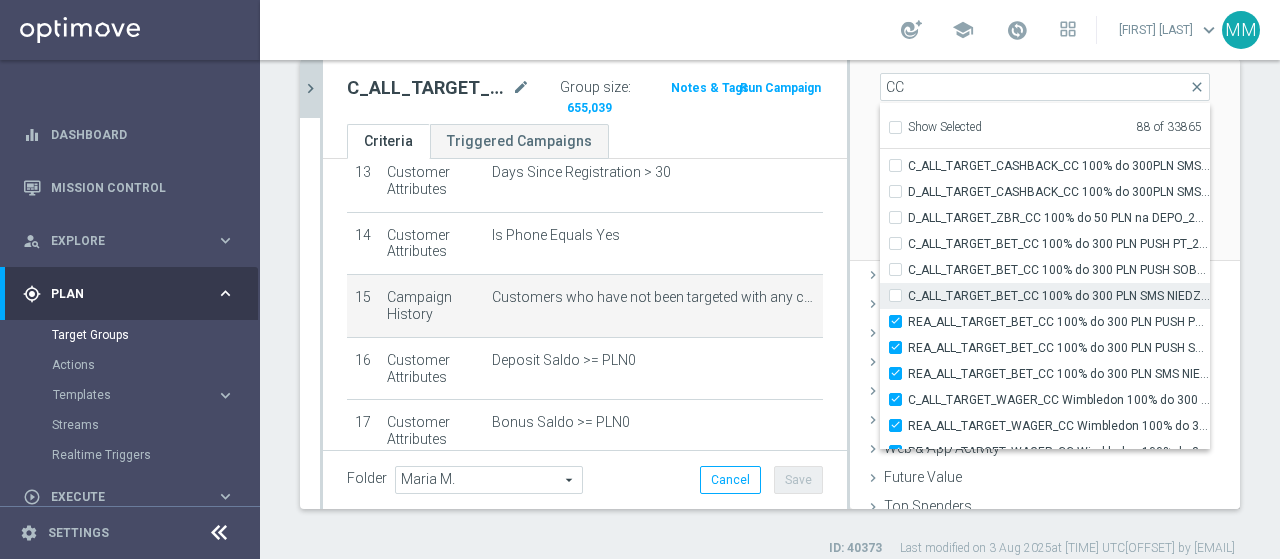 type on "Selected 88 of 33865" 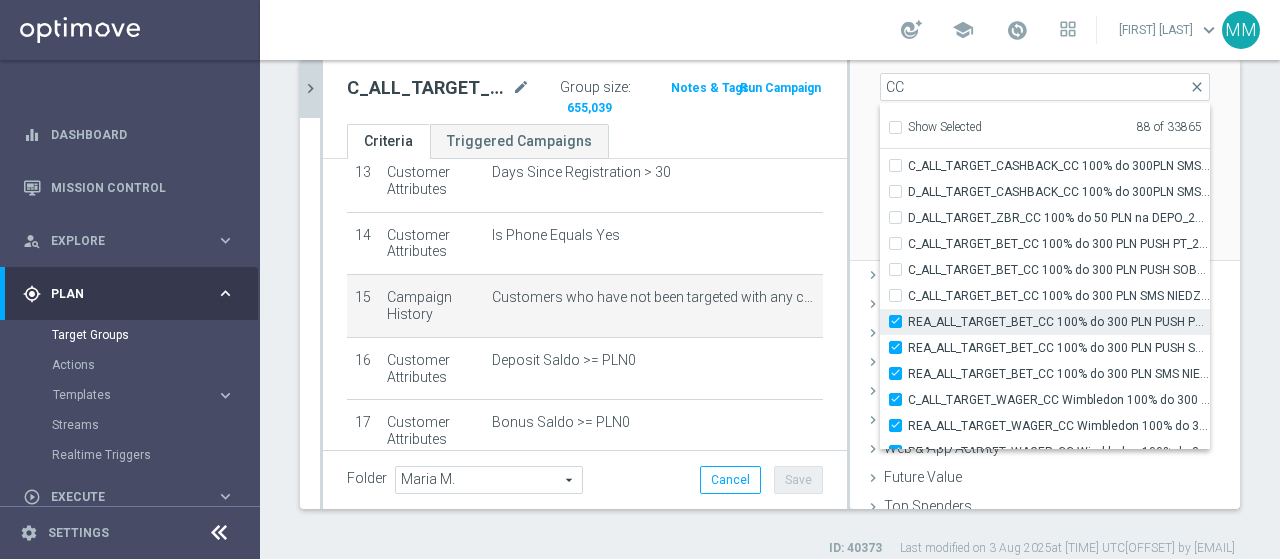 click on "REA_ALL_TARGET_BET_CC 100% do 300 PLN PUSH PT_260625" at bounding box center [901, 321] 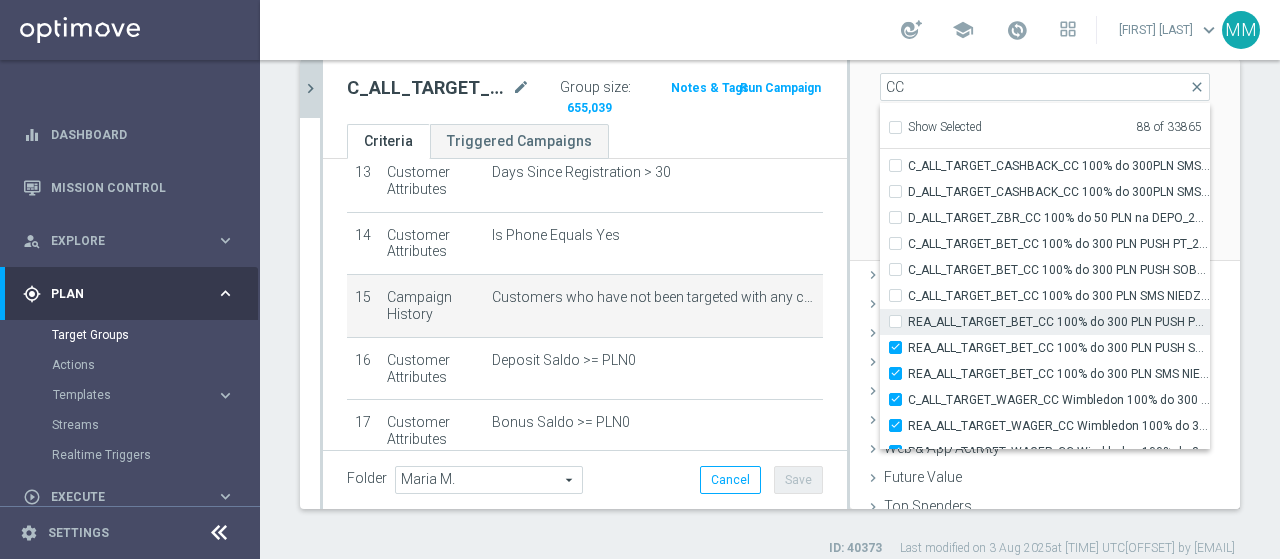 checkbox on "false" 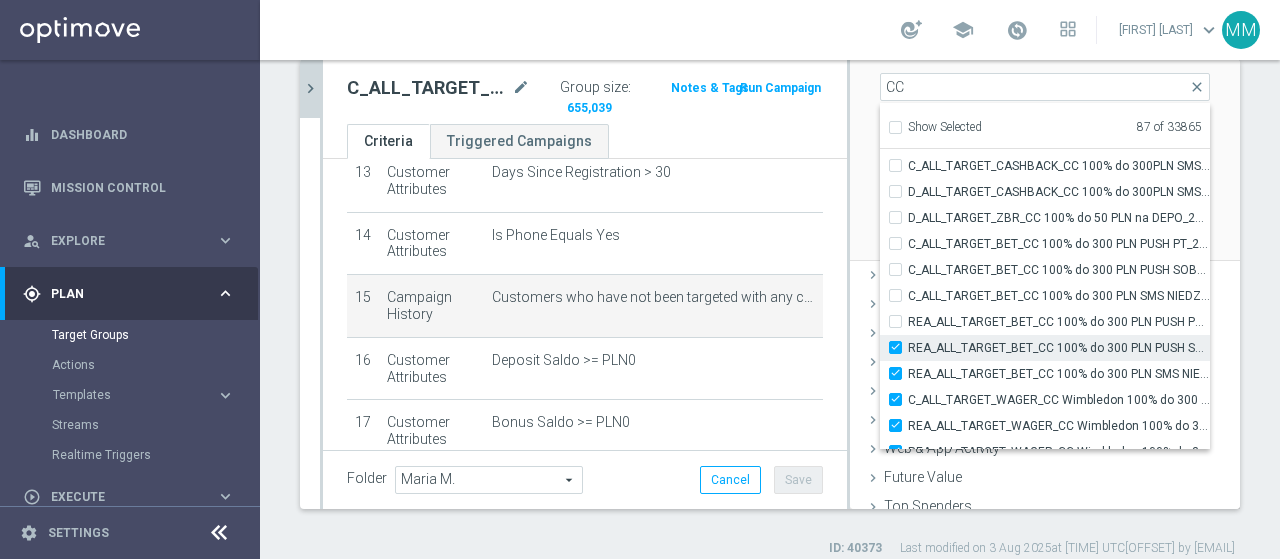 click on "REA_ALL_TARGET_BET_CC 100% do 300 PLN PUSH SOB_260625" at bounding box center [1059, 348] 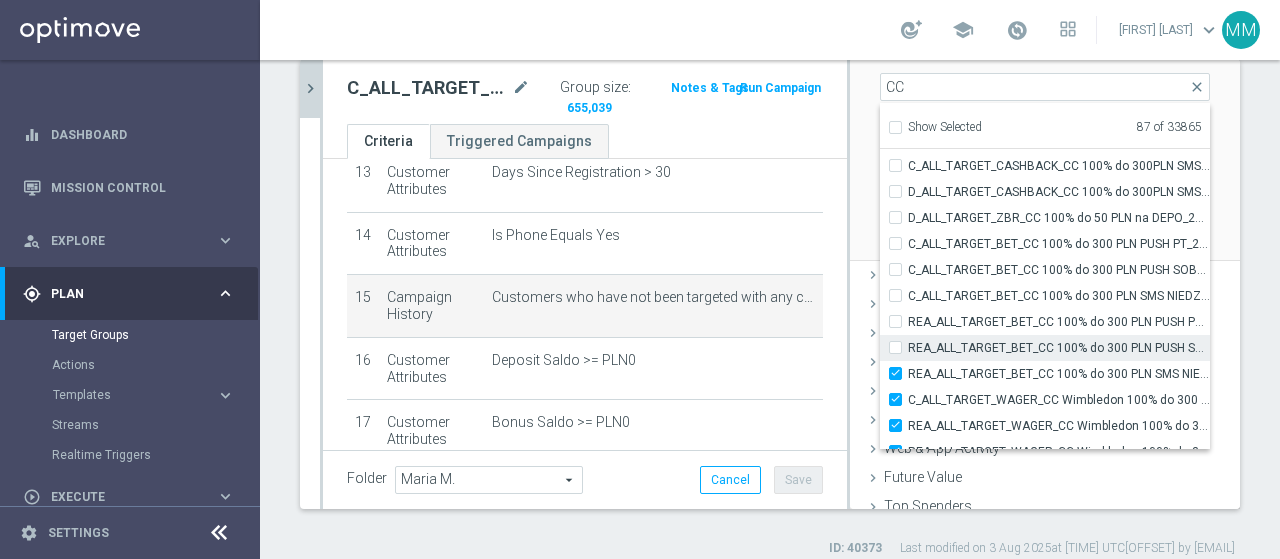 checkbox on "false" 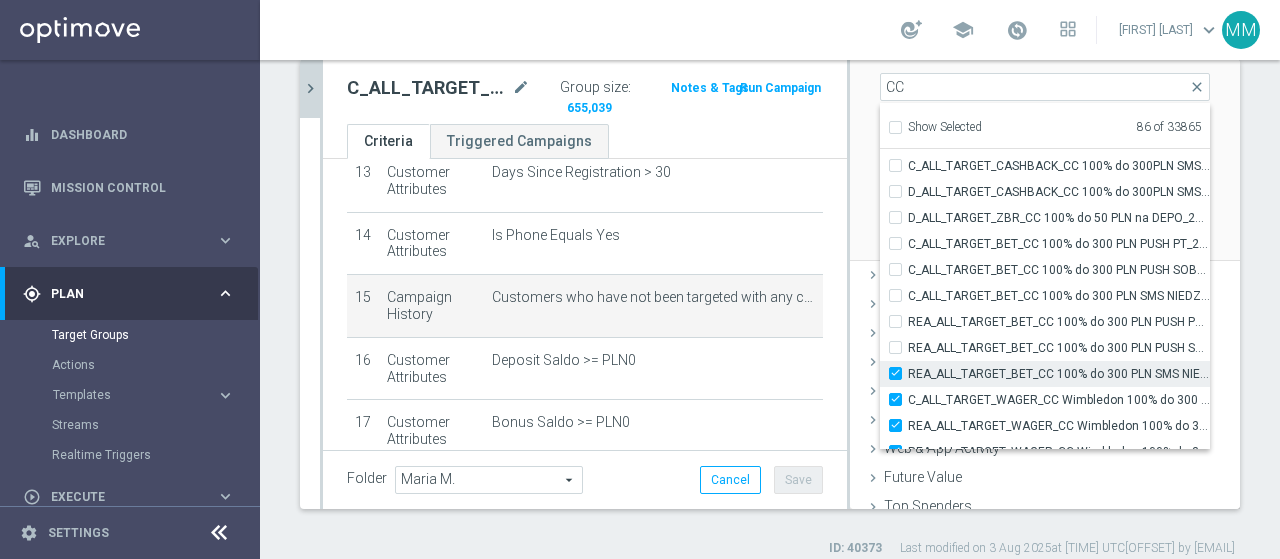 click on "REA_ALL_TARGET_BET_CC 100% do 300 PLN SMS NIEDZ_260625" at bounding box center (1059, 374) 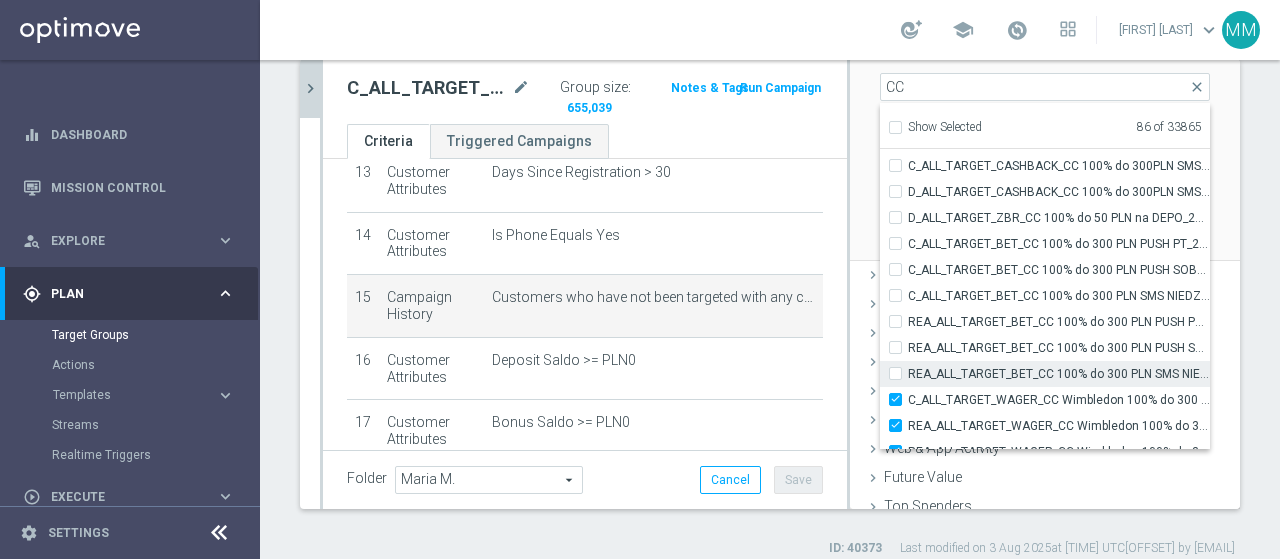 checkbox on "false" 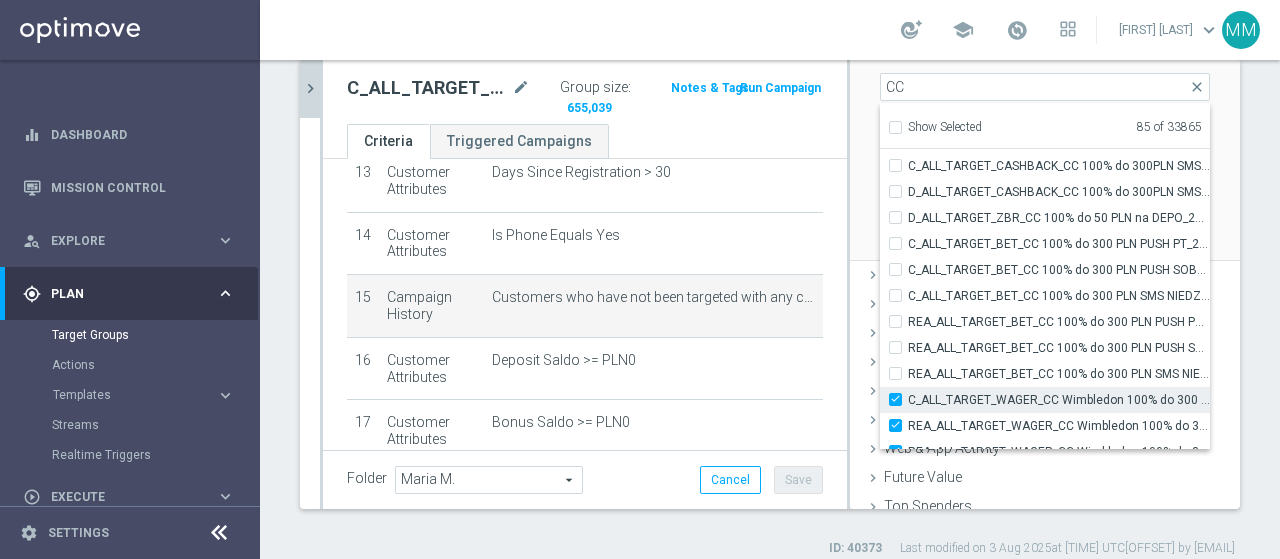 click on "C_ALL_TARGET_WAGER_CC Wimbledon 100% do 300 PLN_300625" at bounding box center [1059, 400] 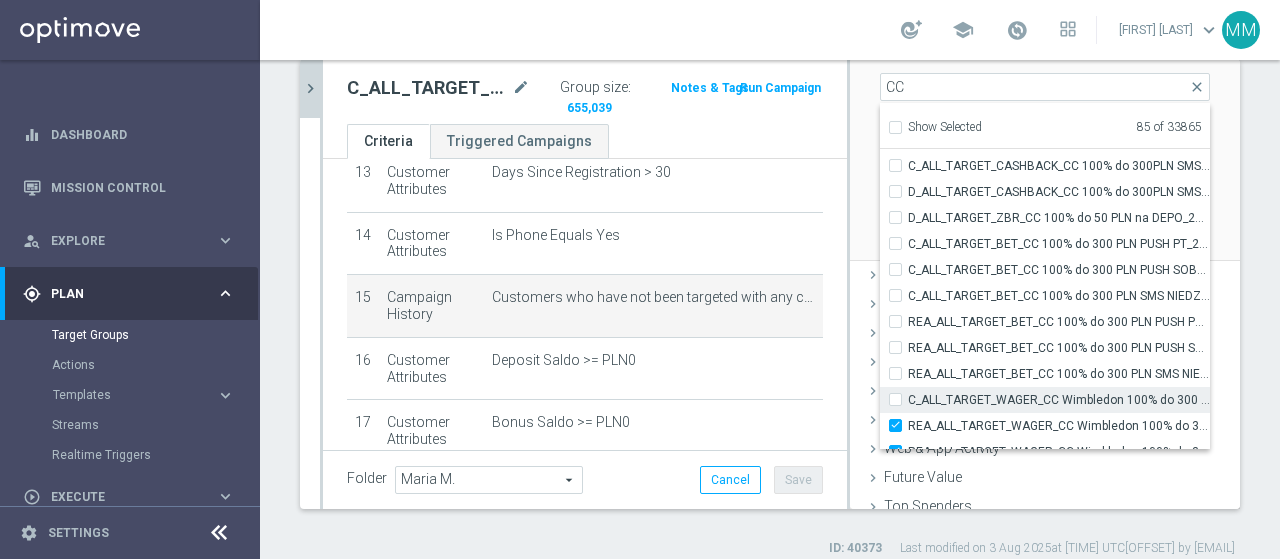 checkbox on "false" 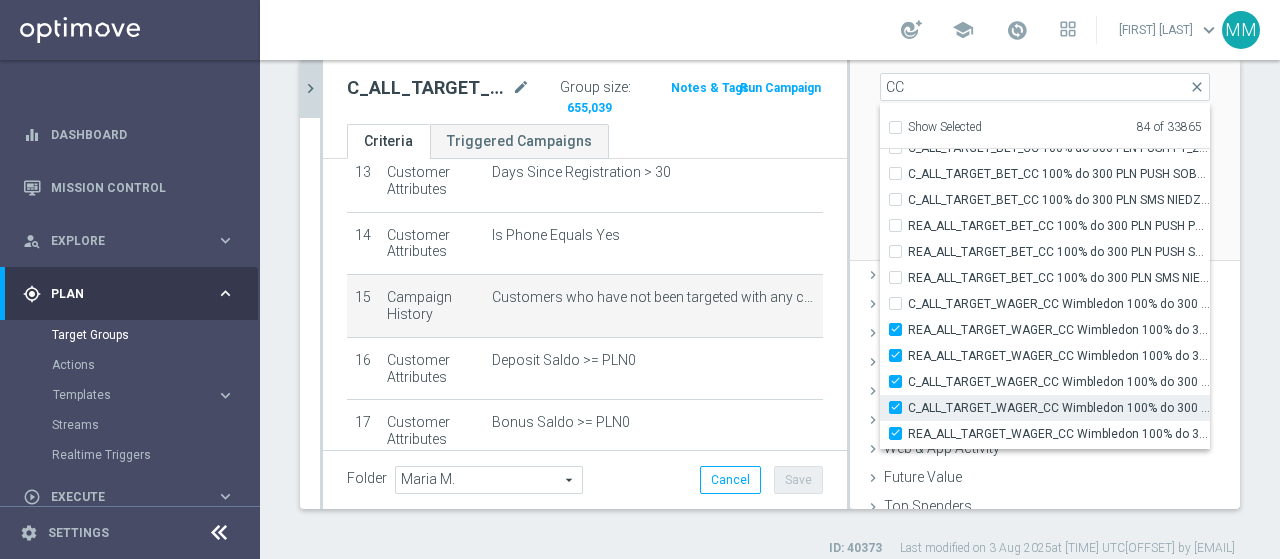 scroll, scrollTop: 58778, scrollLeft: 0, axis: vertical 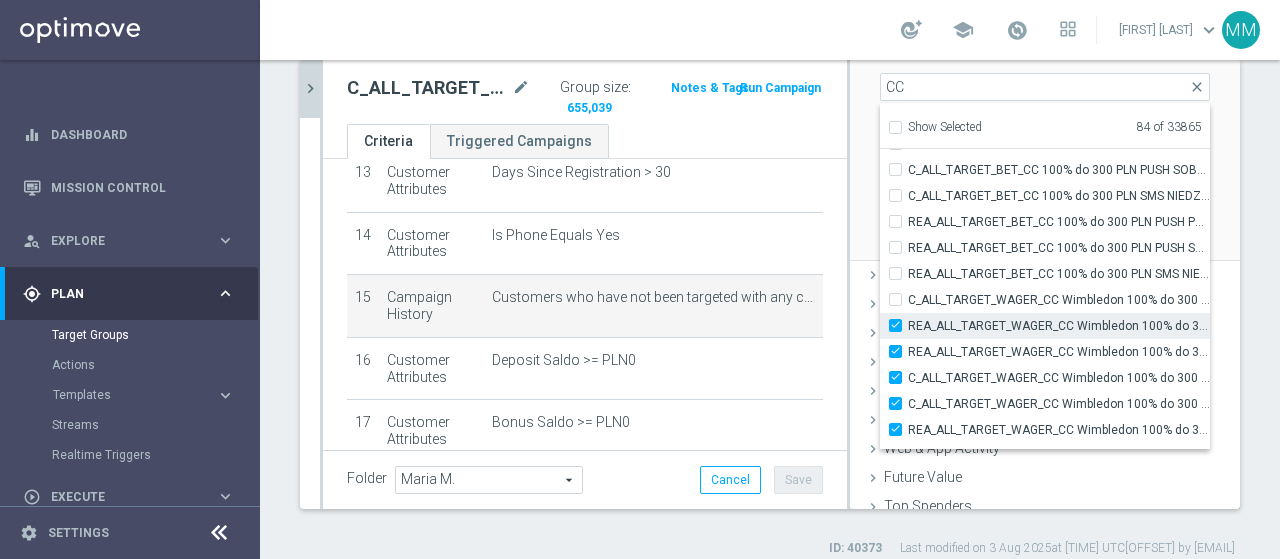 click on "REA_ALL_TARGET_WAGER_CC Wimbledon 100% do 300 PLN_300625" at bounding box center (901, 325) 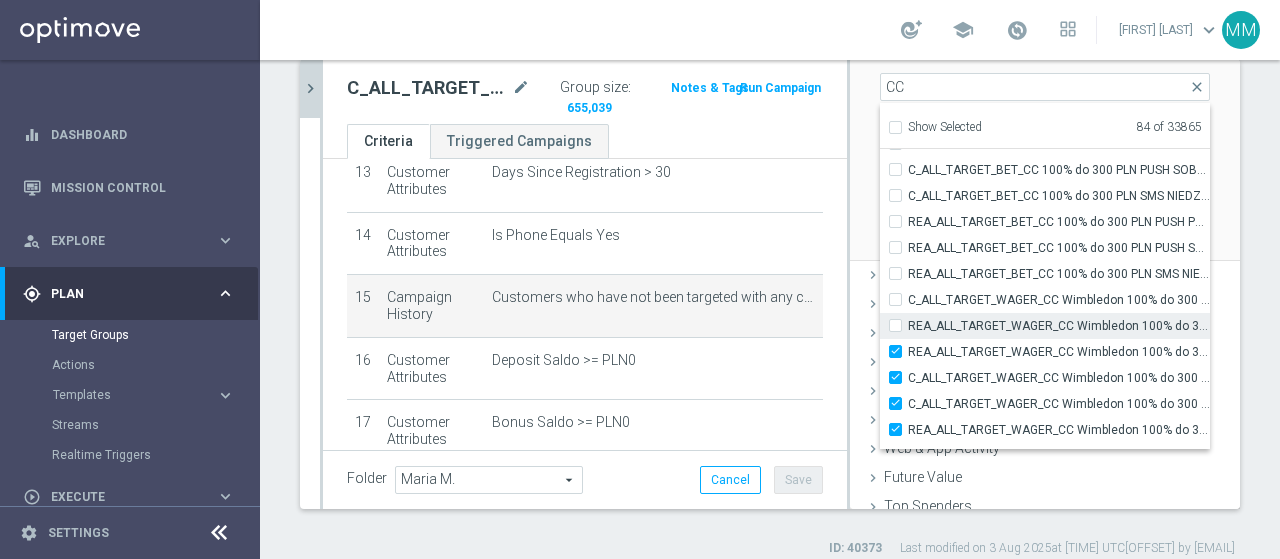 checkbox on "false" 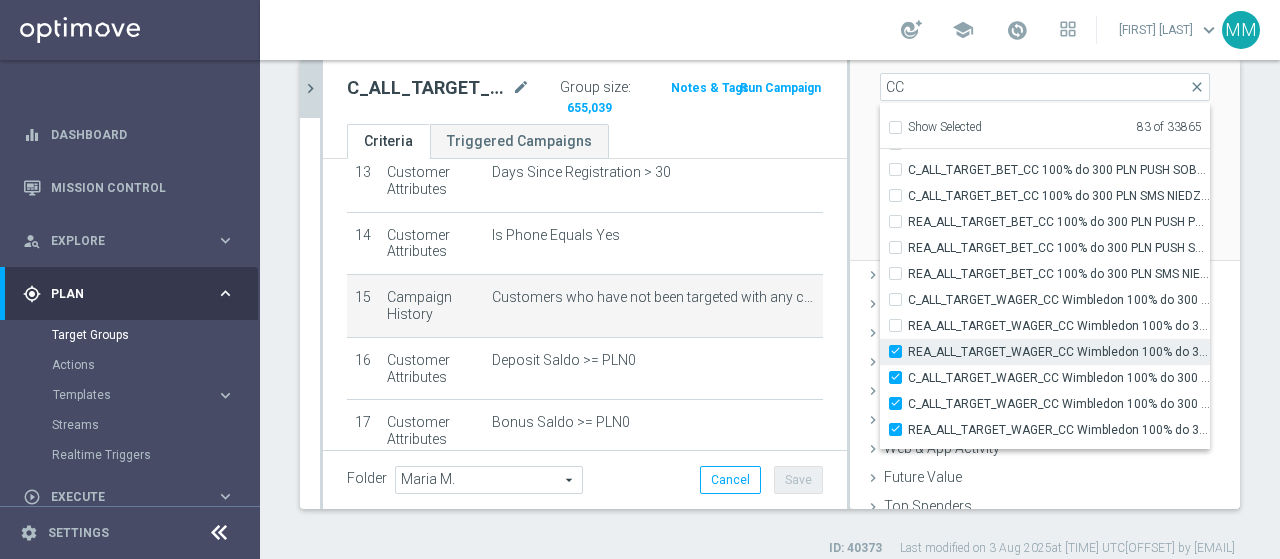 click on "REA_ALL_TARGET_WAGER_CC Wimbledon 100% do 300 PLN PUSH WT_300625" at bounding box center [901, 351] 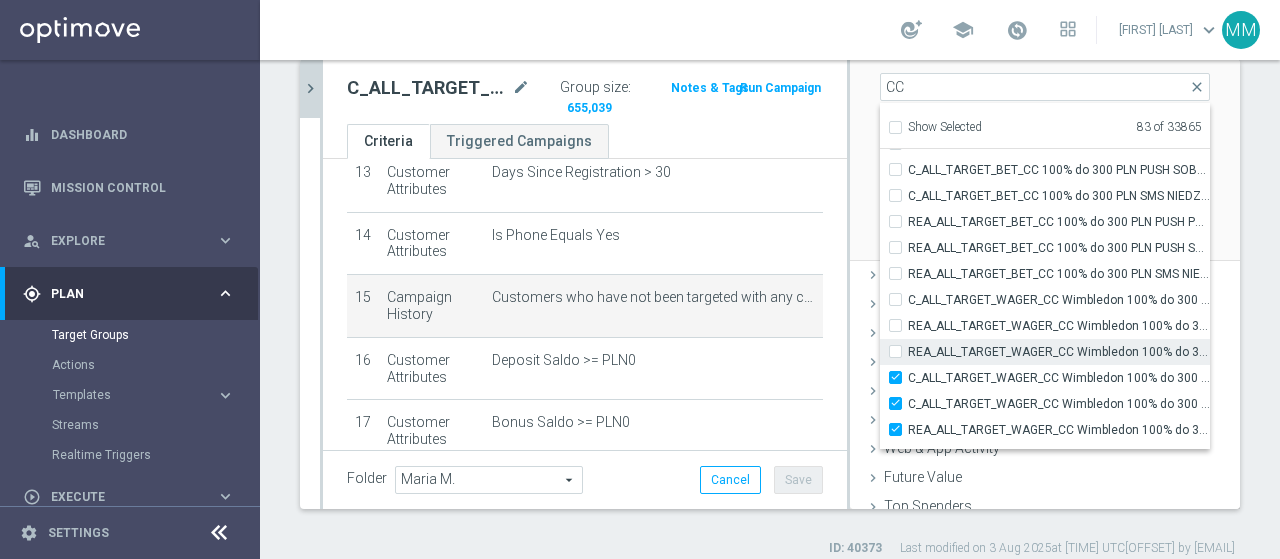 checkbox on "false" 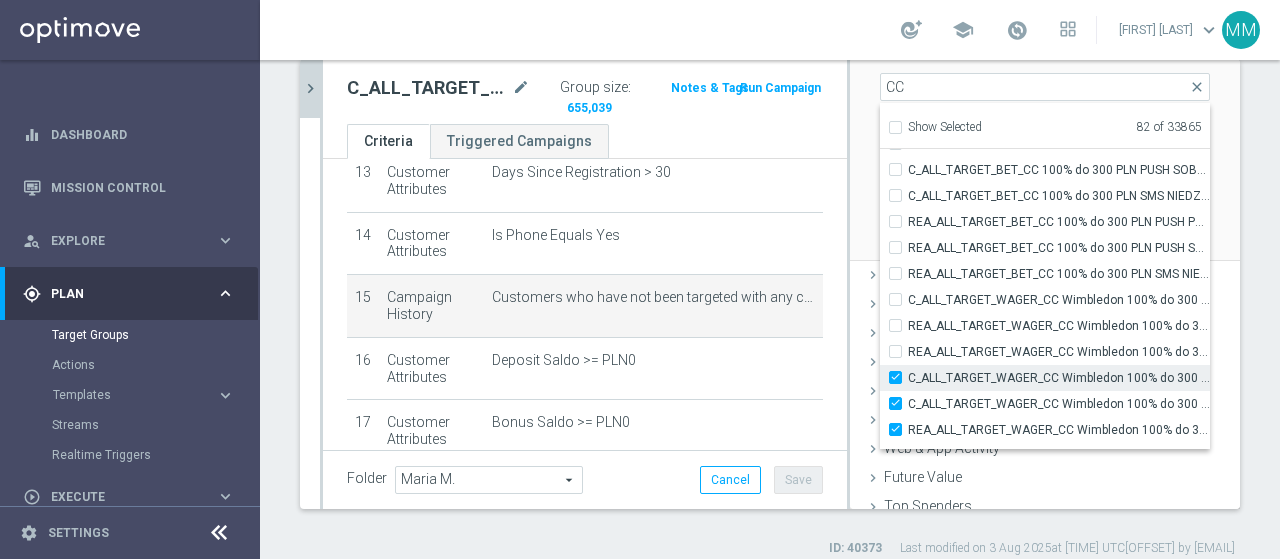 click on "C_ALL_TARGET_WAGER_CC Wimbledon 100% do 300 PLN PUSH WT_300625" at bounding box center (901, 377) 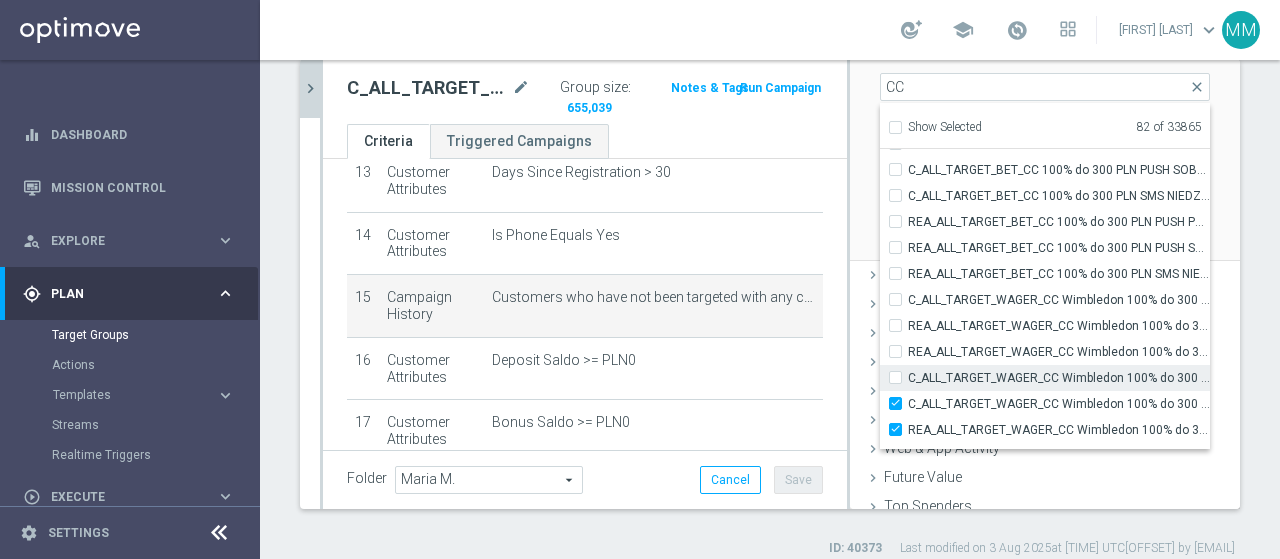 checkbox on "false" 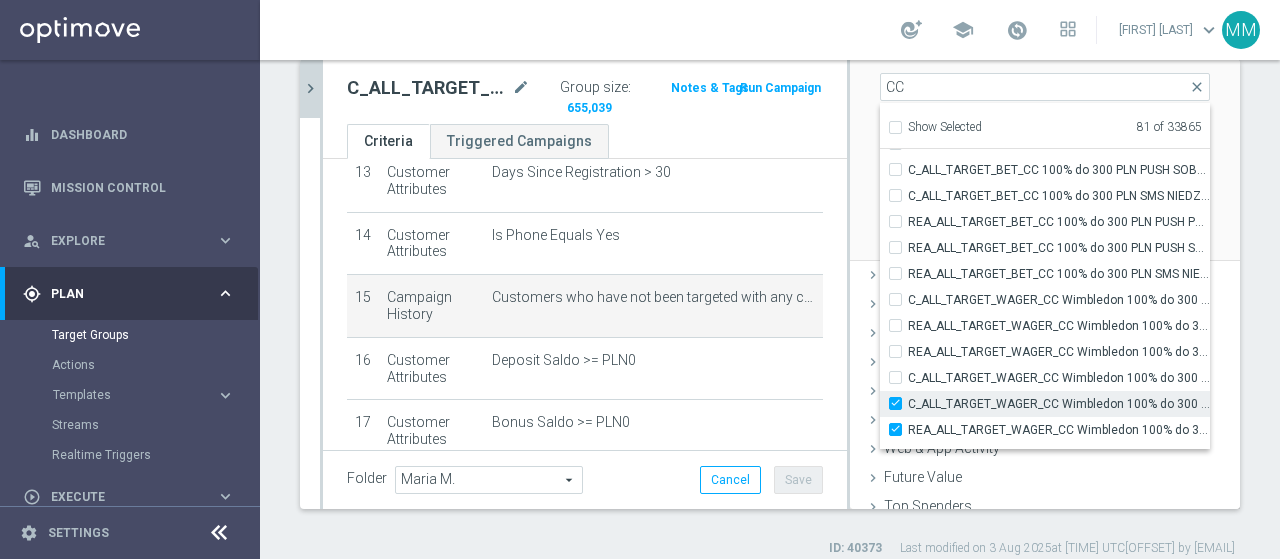 click on "C_ALL_TARGET_WAGER_CC Wimbledon 100% do 300 PLN PUSH SR_300625" at bounding box center [901, 403] 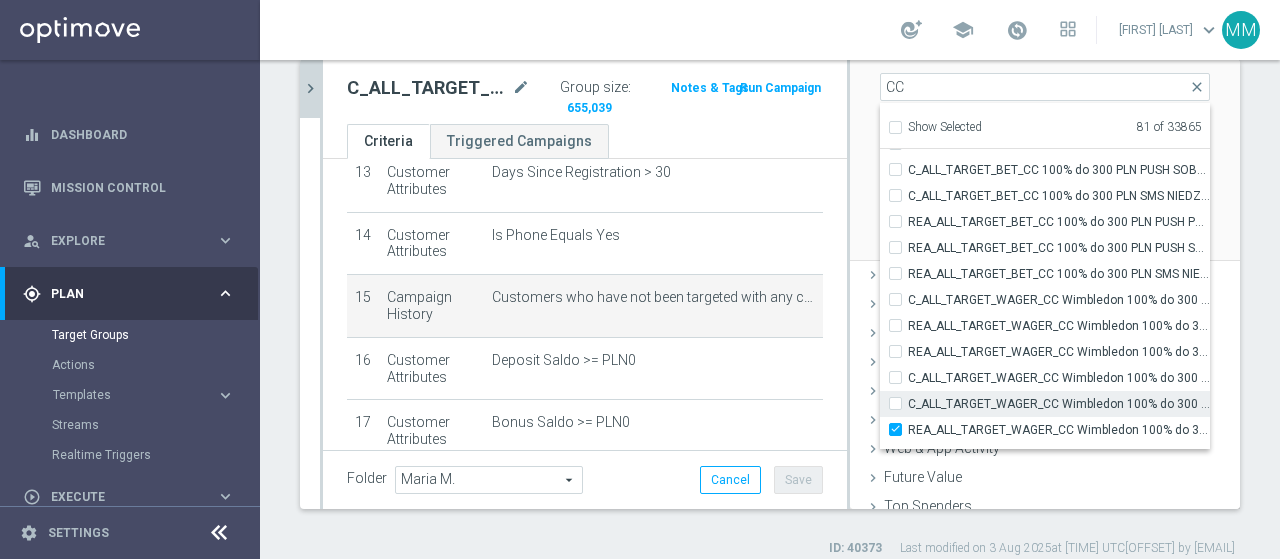 checkbox on "false" 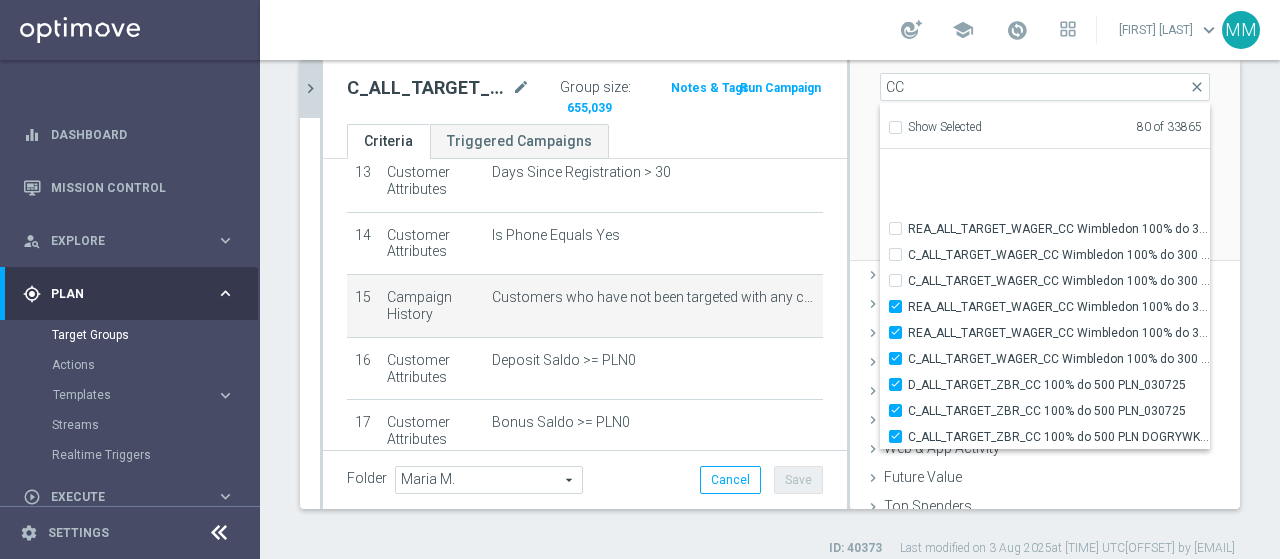scroll, scrollTop: 58978, scrollLeft: 0, axis: vertical 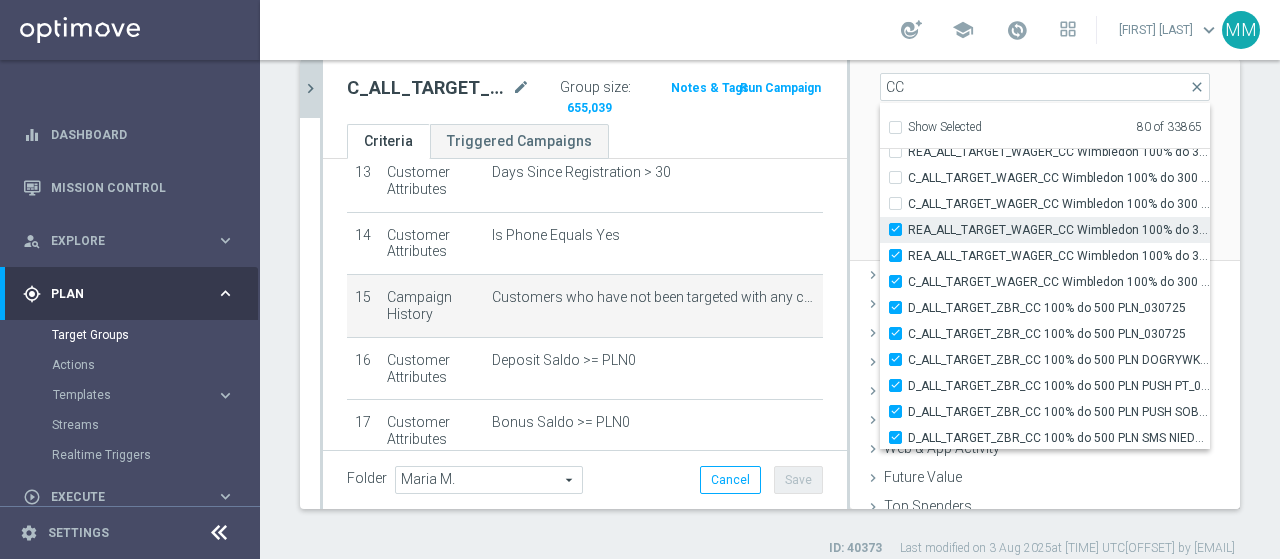 click on "REA_ALL_TARGET_WAGER_CC Wimbledon 100% do 300 PLN PUSH SR_300625" at bounding box center (901, 229) 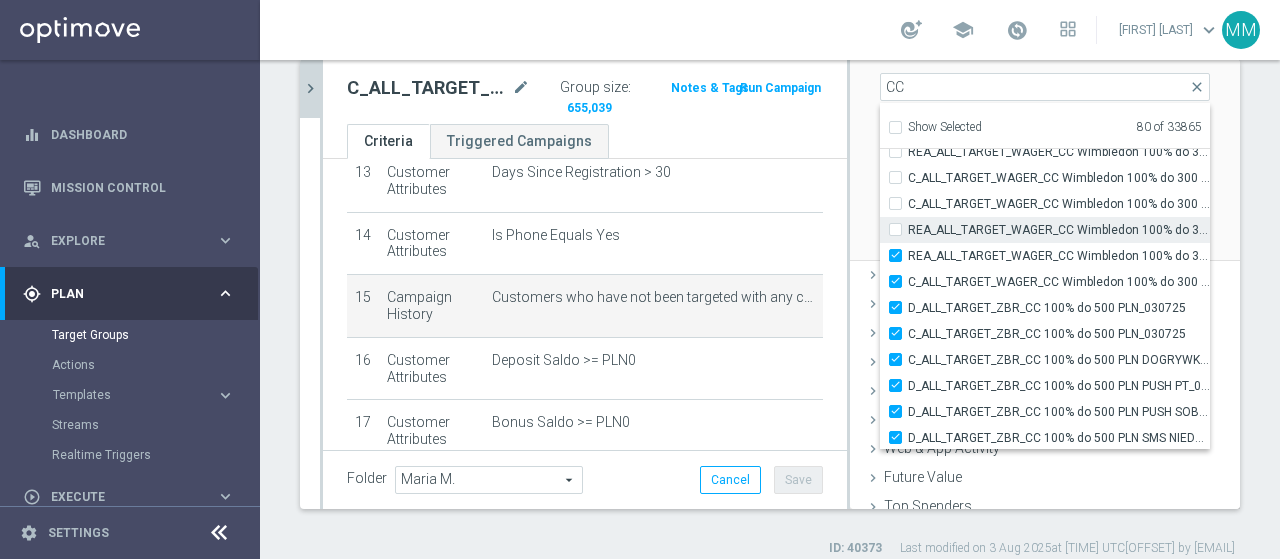 checkbox on "false" 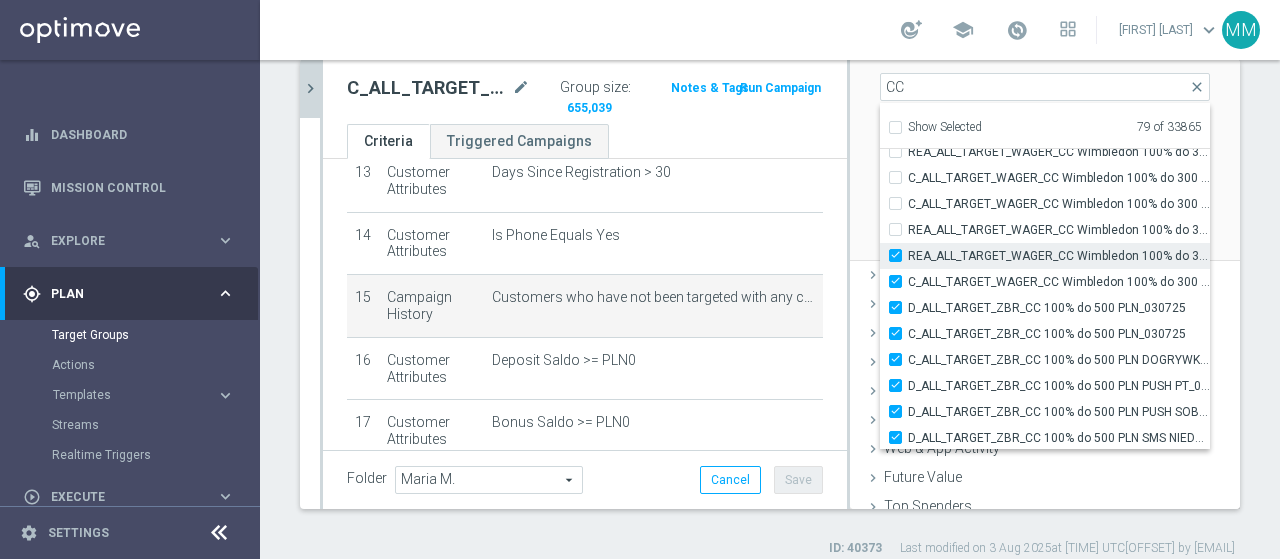 click on "REA_ALL_TARGET_WAGER_CC Wimbledon 100% do 300 PLN SMS CZW_300625" at bounding box center (1059, 256) 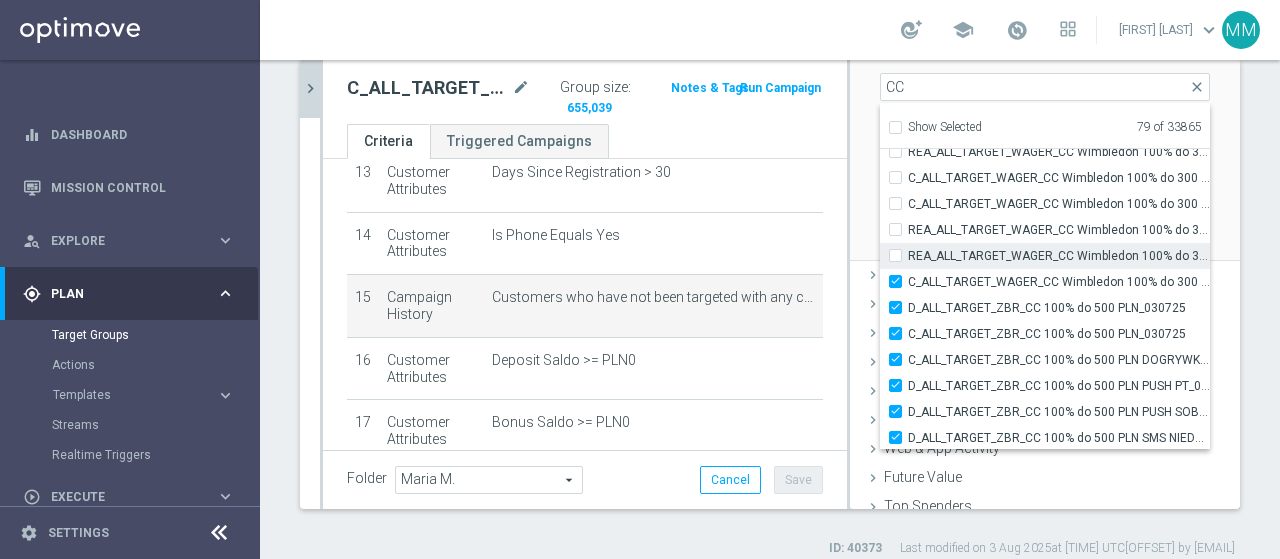 checkbox on "false" 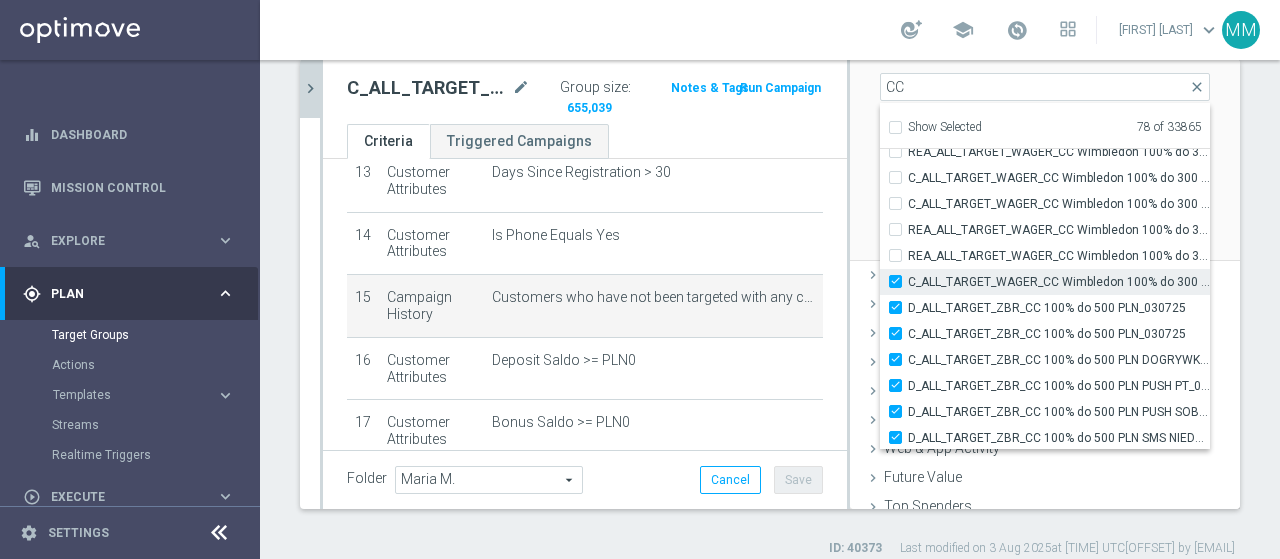 click on "C_ALL_TARGET_WAGER_CC Wimbledon 100% do 300 PLN SMS CZW_300625" at bounding box center (901, 281) 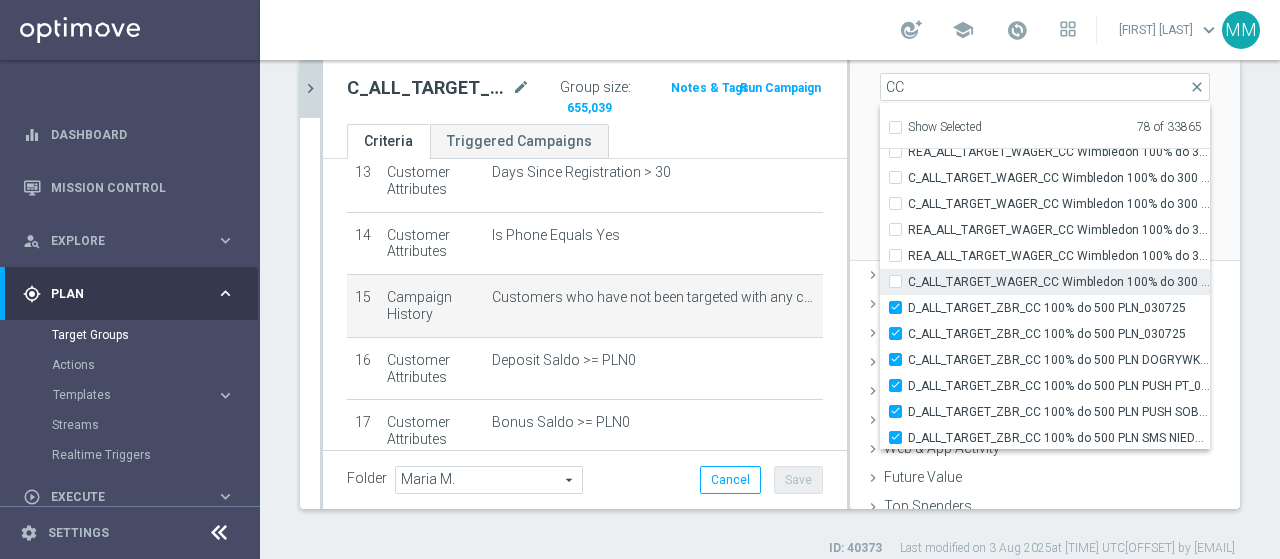 checkbox on "false" 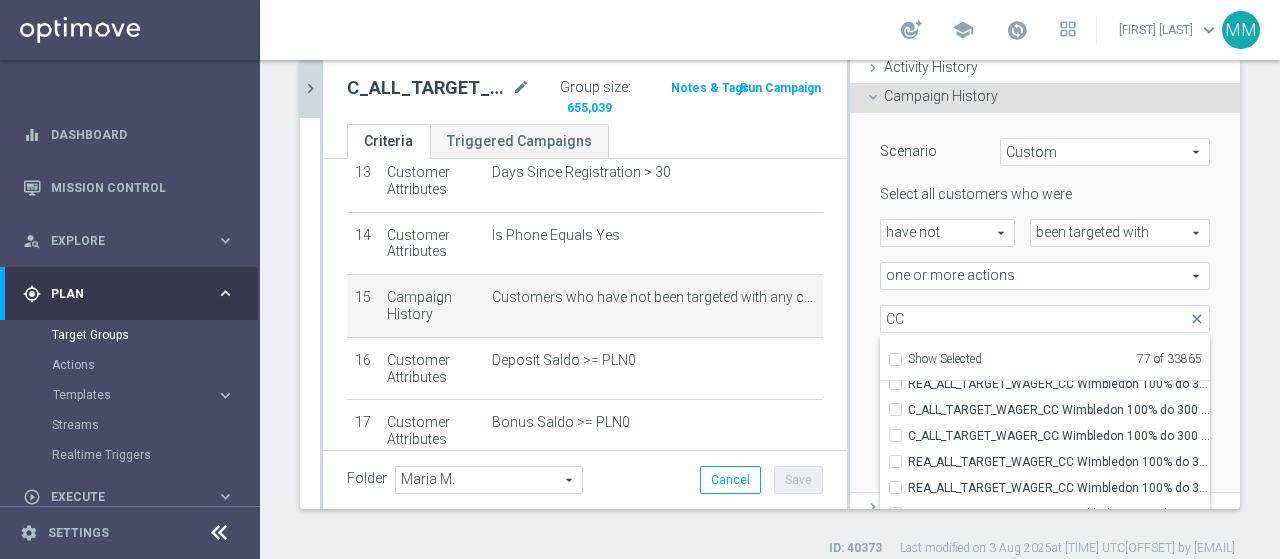 scroll, scrollTop: 78, scrollLeft: 0, axis: vertical 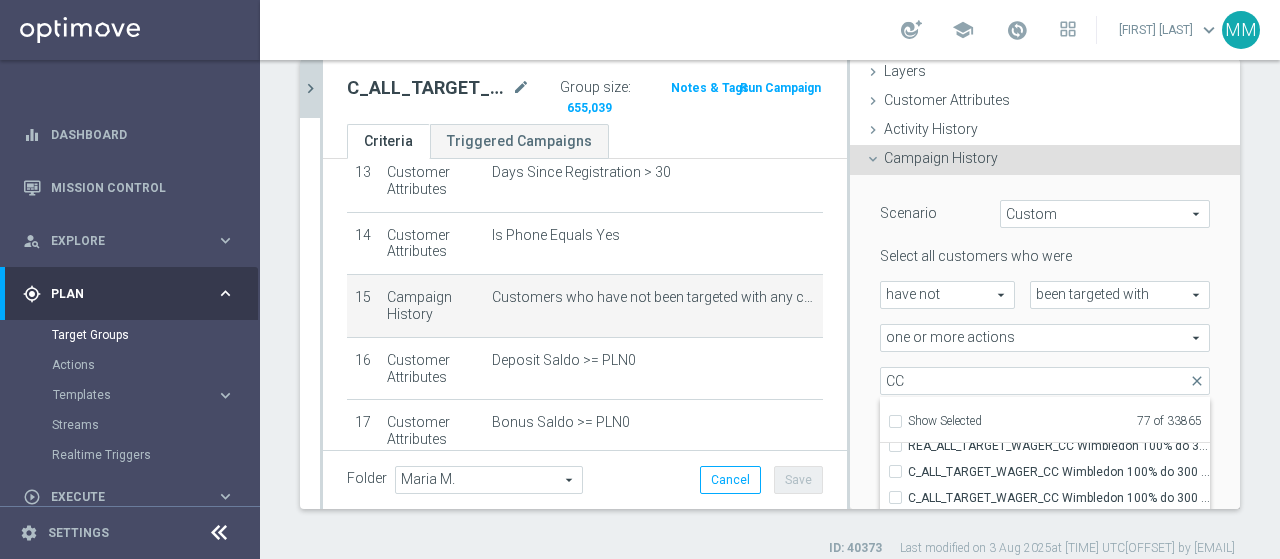 click on "Scenario
Custom
Custom
arrow_drop_down
search
Select all customers who were
have not
have not
arrow_drop_down
search" at bounding box center (1045, 365) 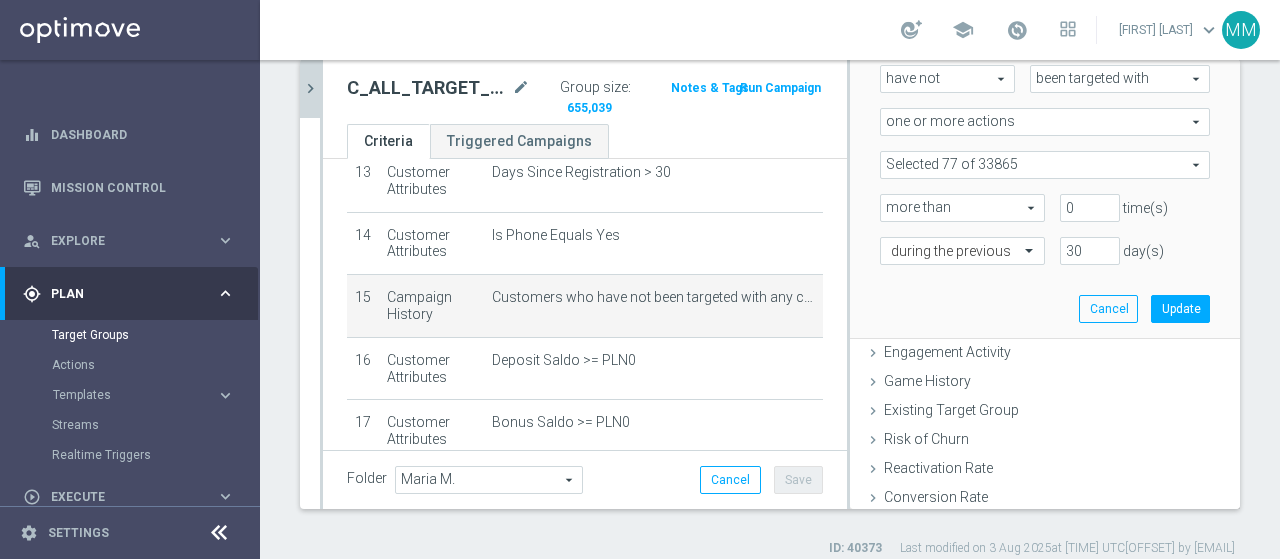 scroll, scrollTop: 272, scrollLeft: 0, axis: vertical 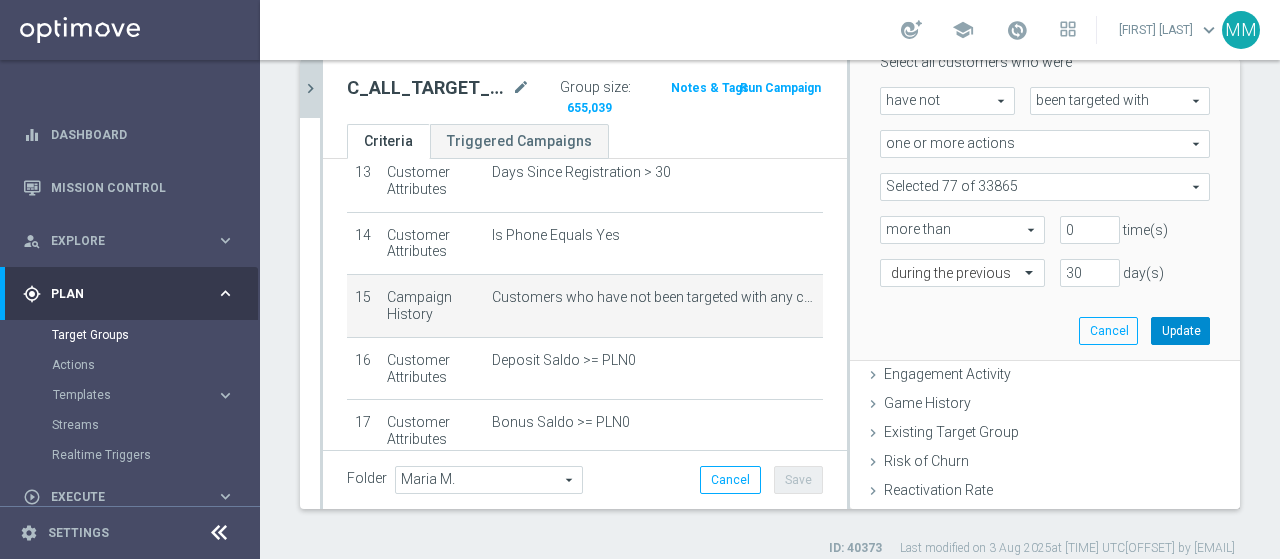 click on "Update" at bounding box center (1180, 331) 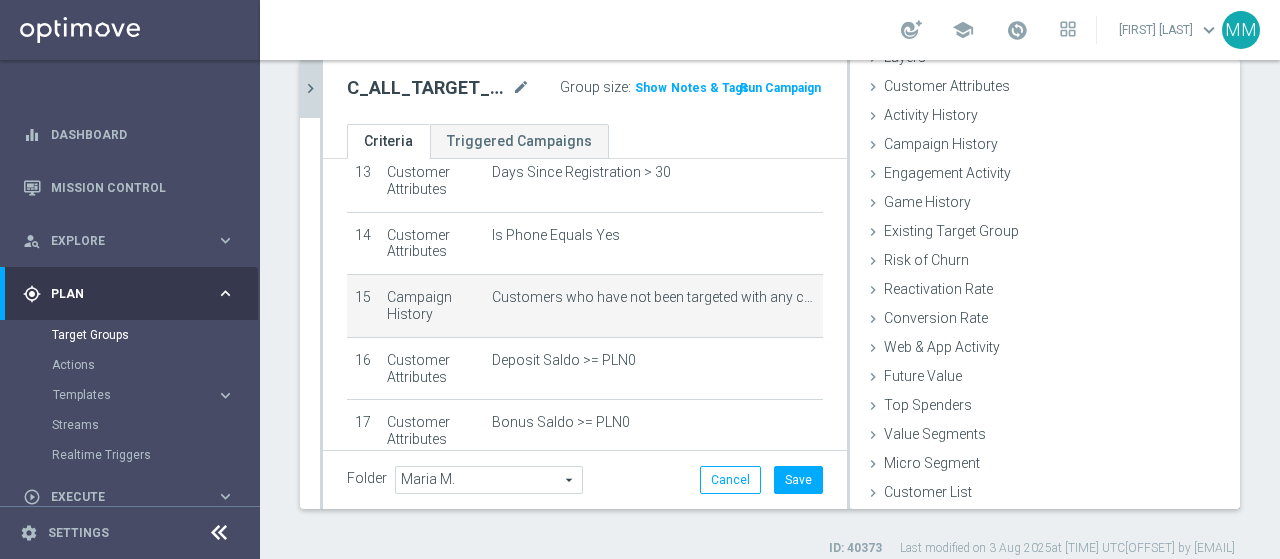 scroll, scrollTop: 92, scrollLeft: 0, axis: vertical 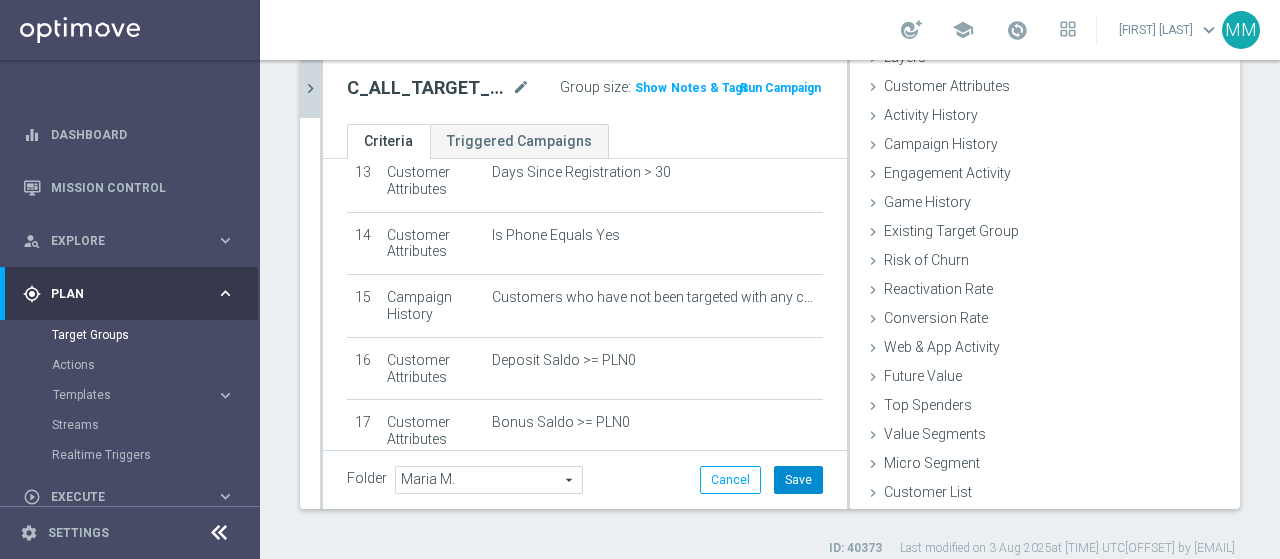 click on "Save" 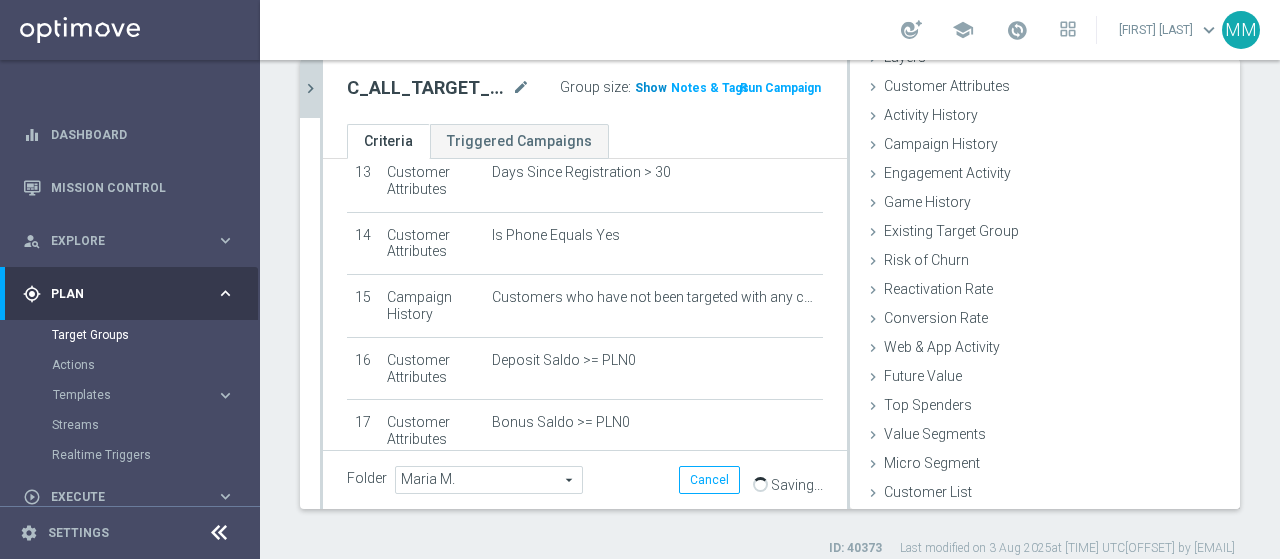 click on "Show" 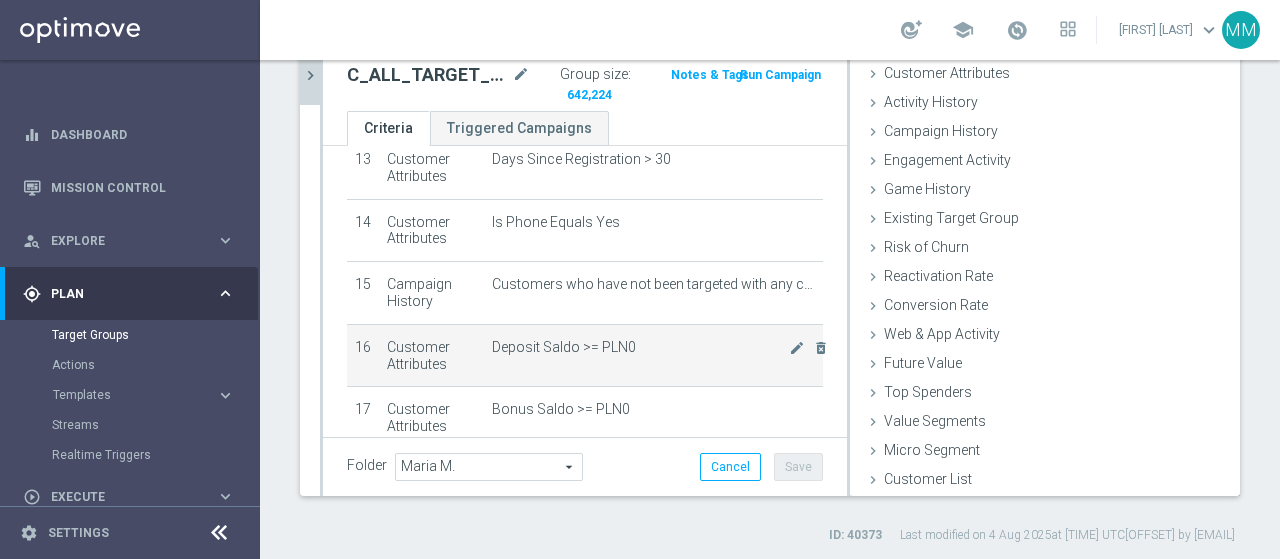scroll, scrollTop: 168, scrollLeft: 0, axis: vertical 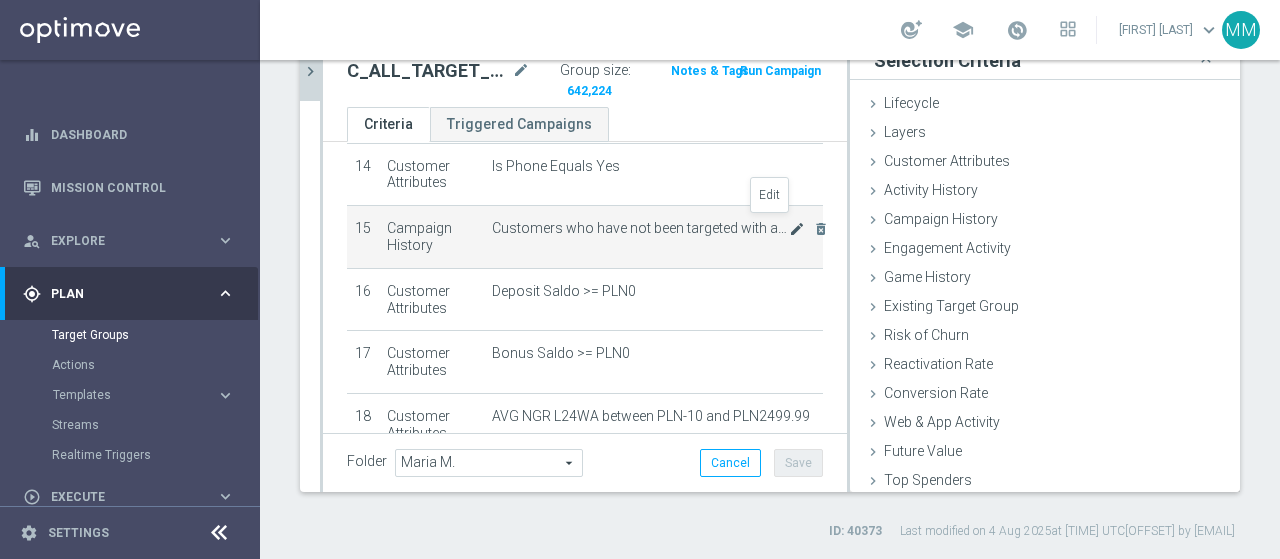 click on "mode_edit" 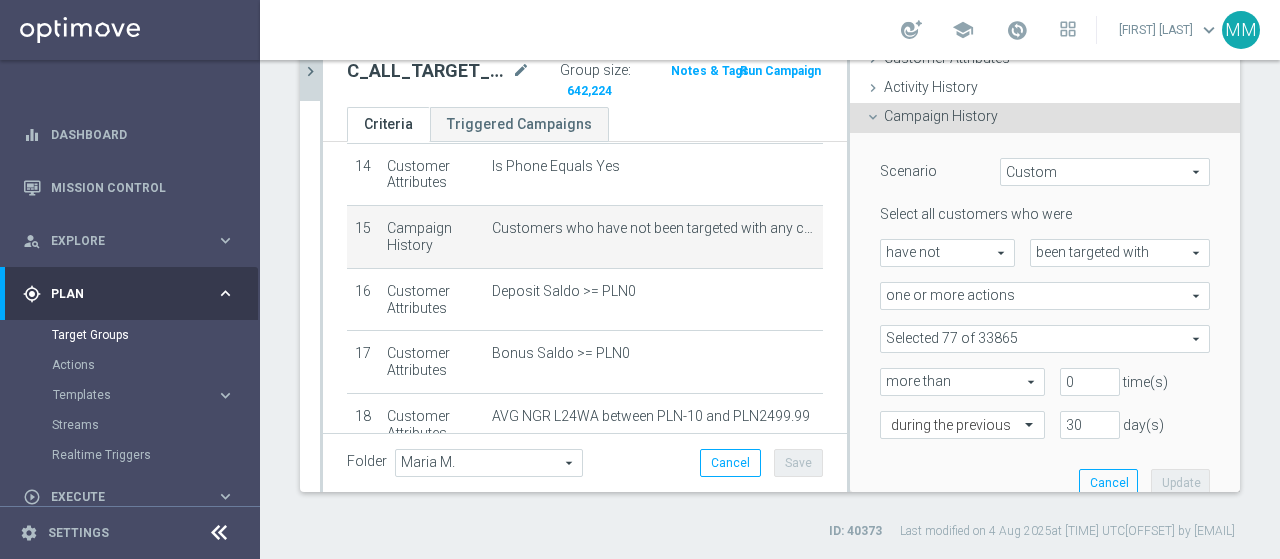 scroll, scrollTop: 100, scrollLeft: 0, axis: vertical 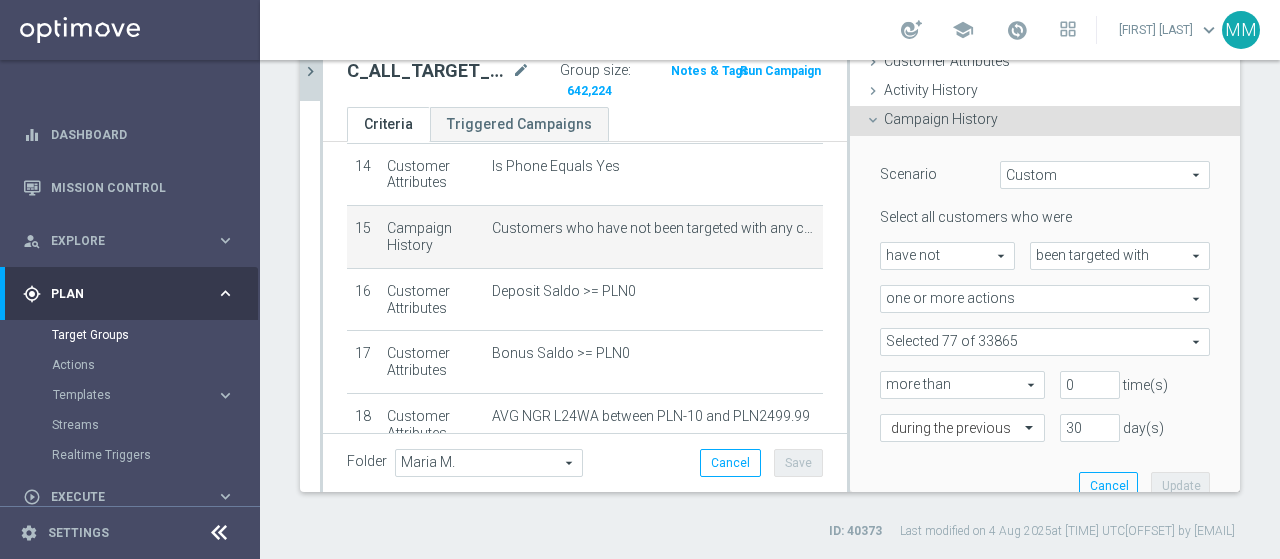 click at bounding box center (1045, 342) 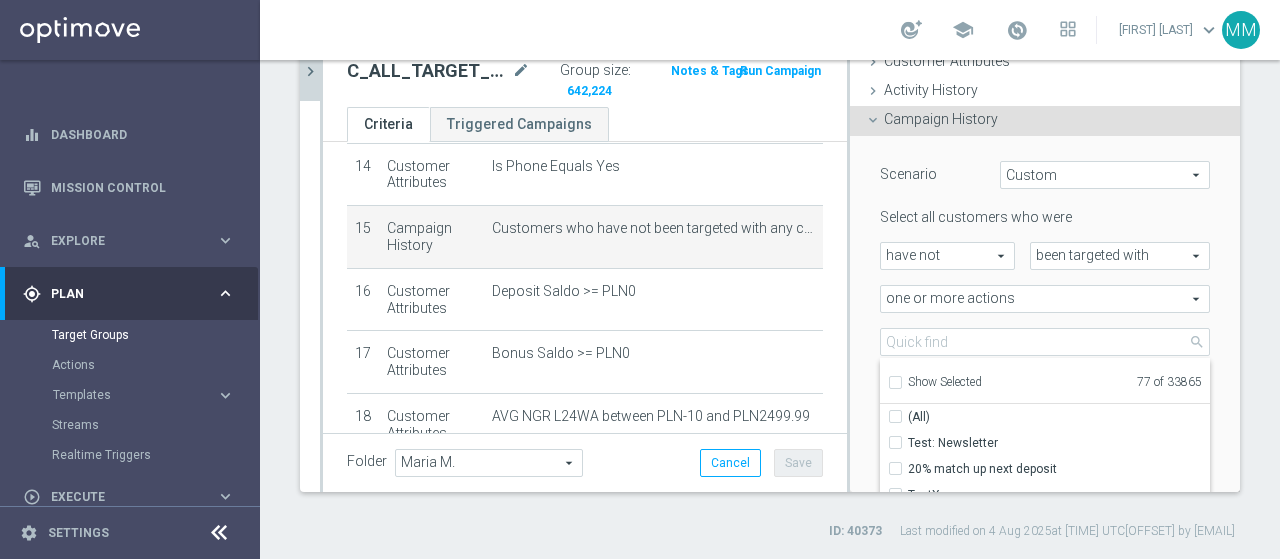 click on "Show Selected" at bounding box center [894, 385] 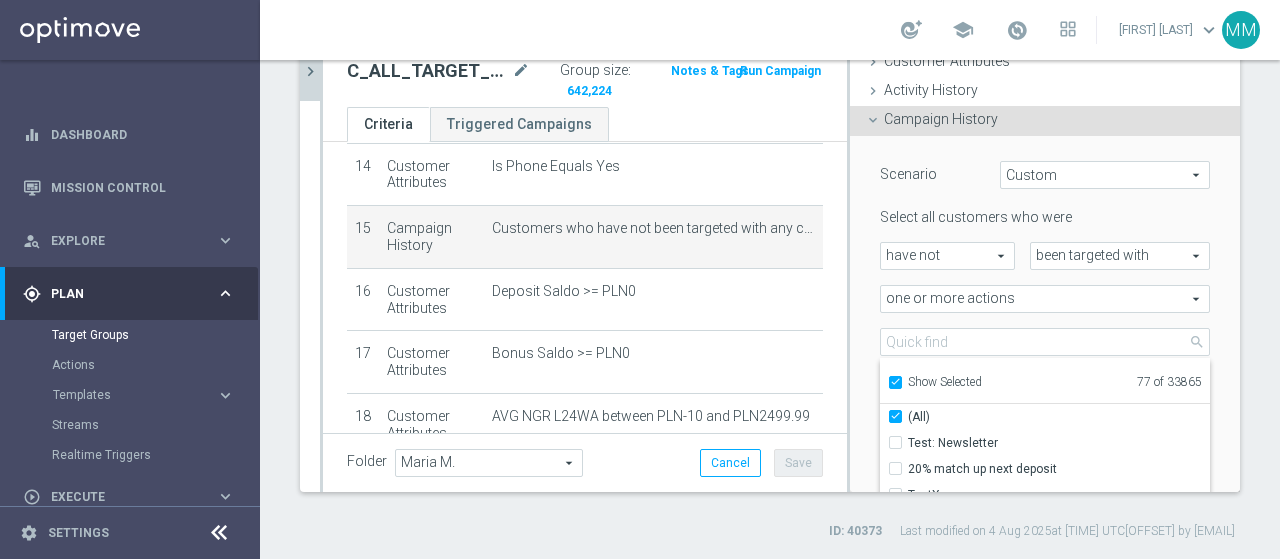 checkbox on "true" 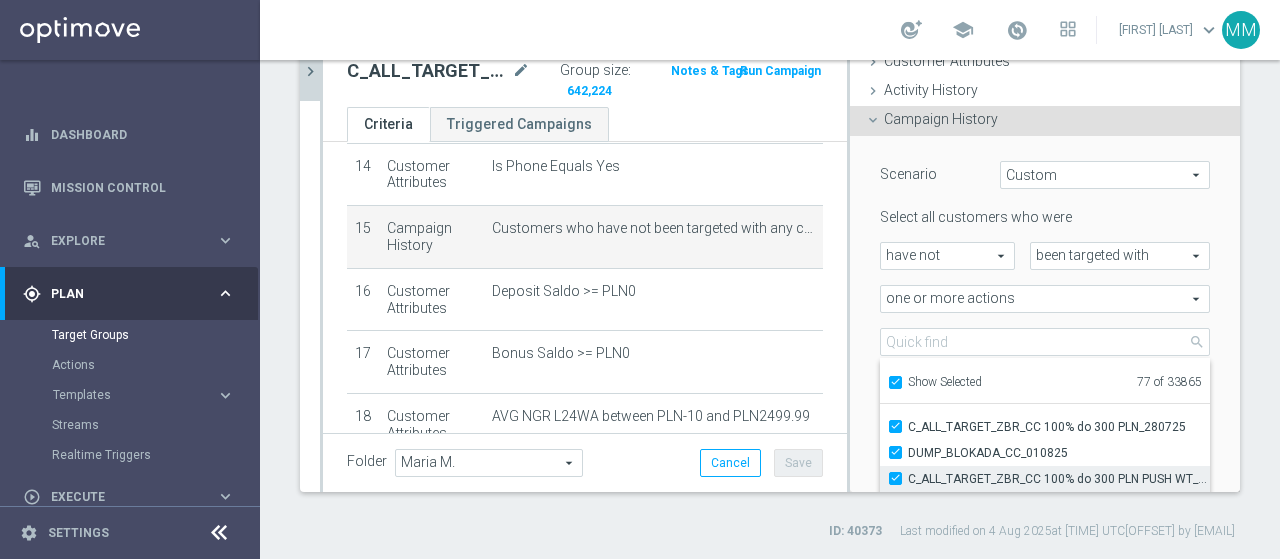 scroll, scrollTop: 1728, scrollLeft: 0, axis: vertical 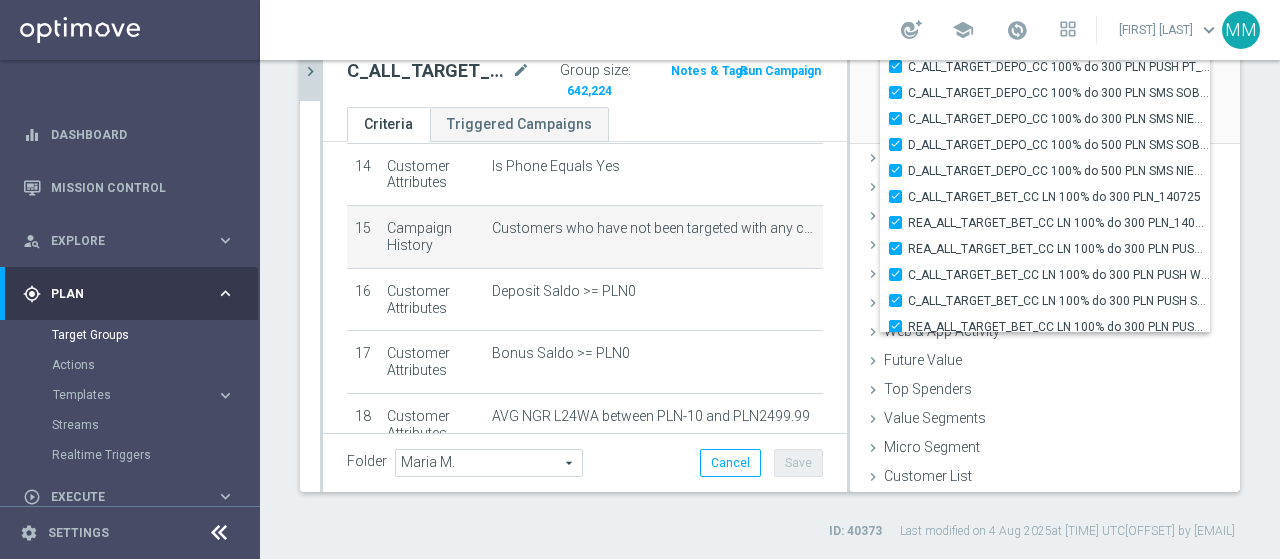 click on "Folder
Maria M.
Maria M.
arrow_drop_down
search
Cancel
Save
Saving..." 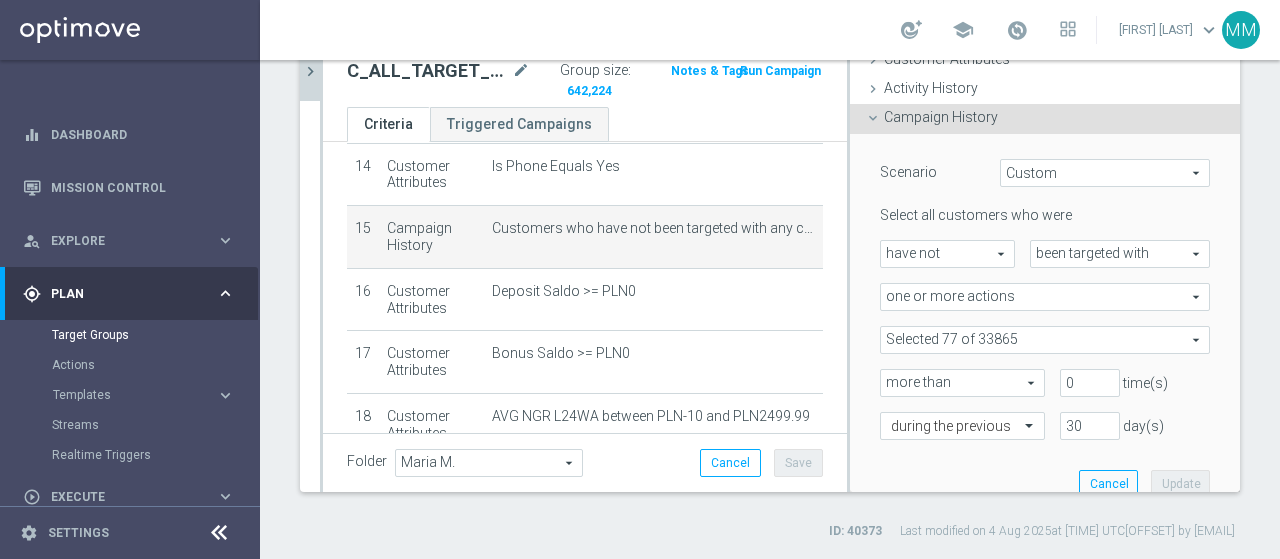 scroll, scrollTop: 100, scrollLeft: 0, axis: vertical 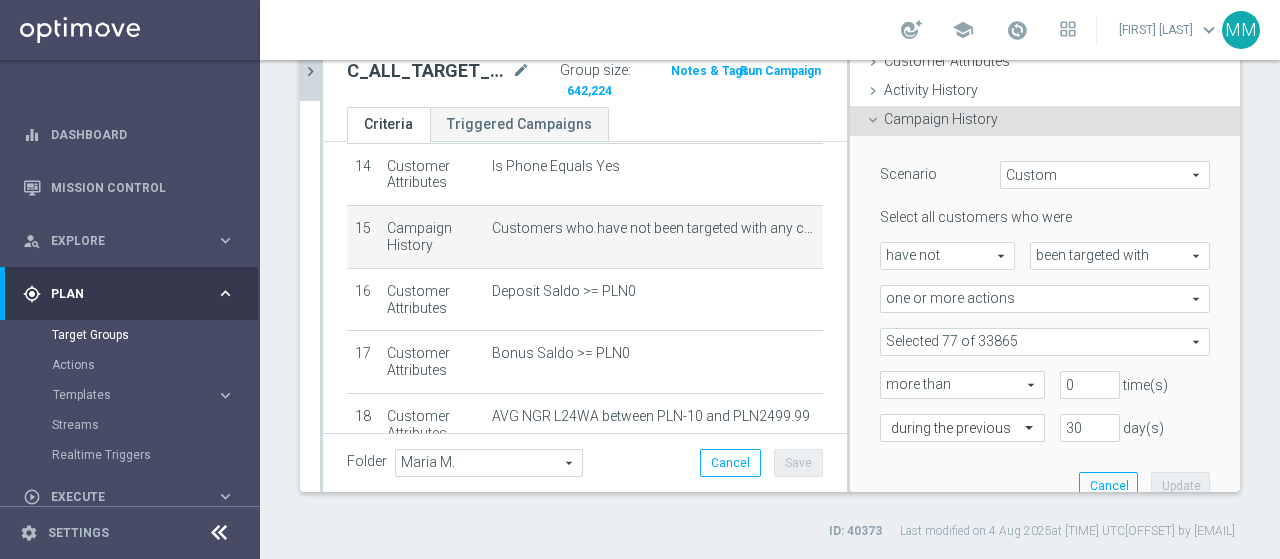 click at bounding box center [1045, 342] 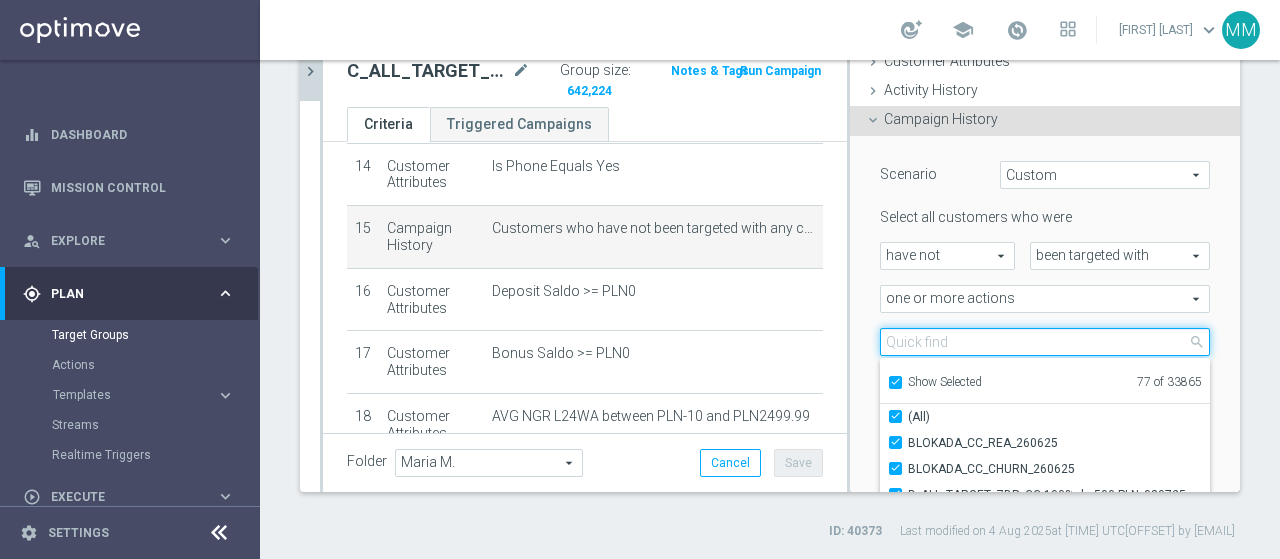 click at bounding box center (1045, 342) 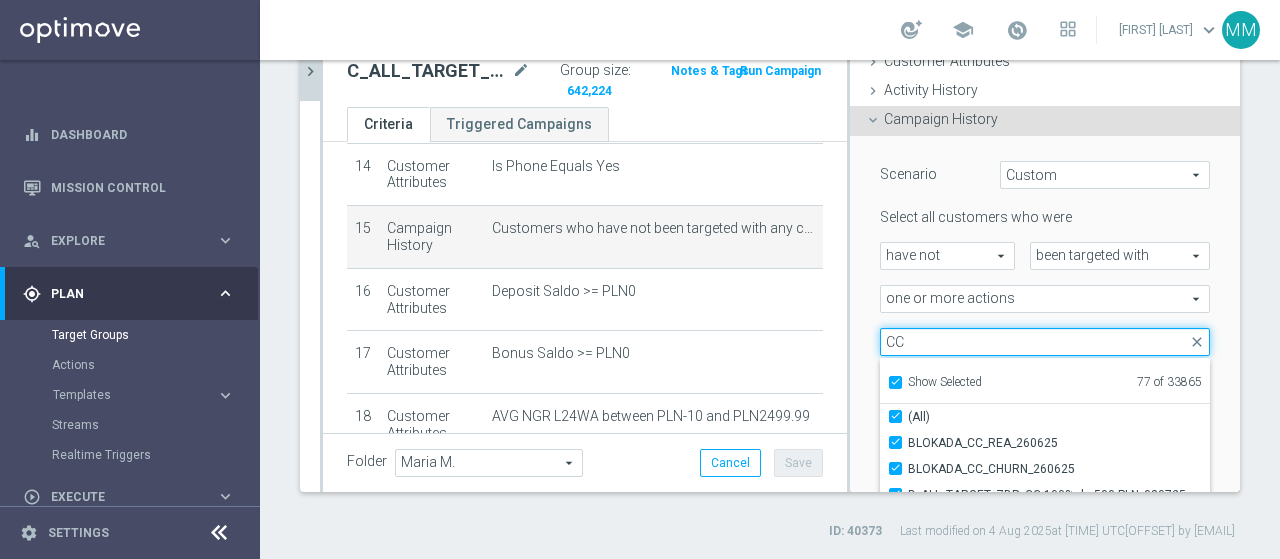 type on "CC" 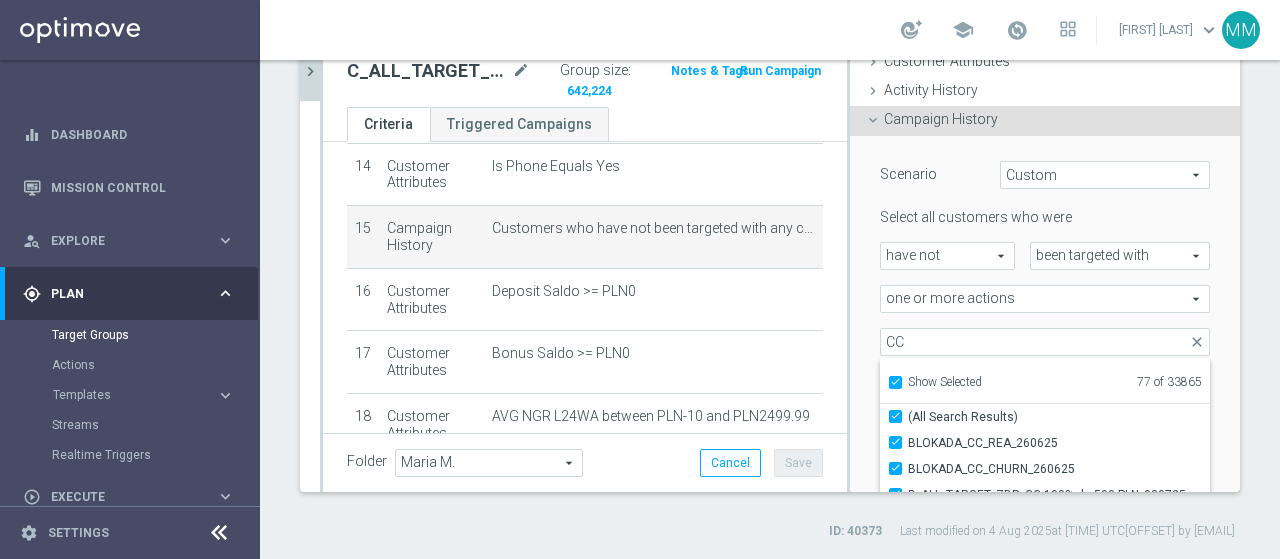 click on "Show Selected" at bounding box center (894, 385) 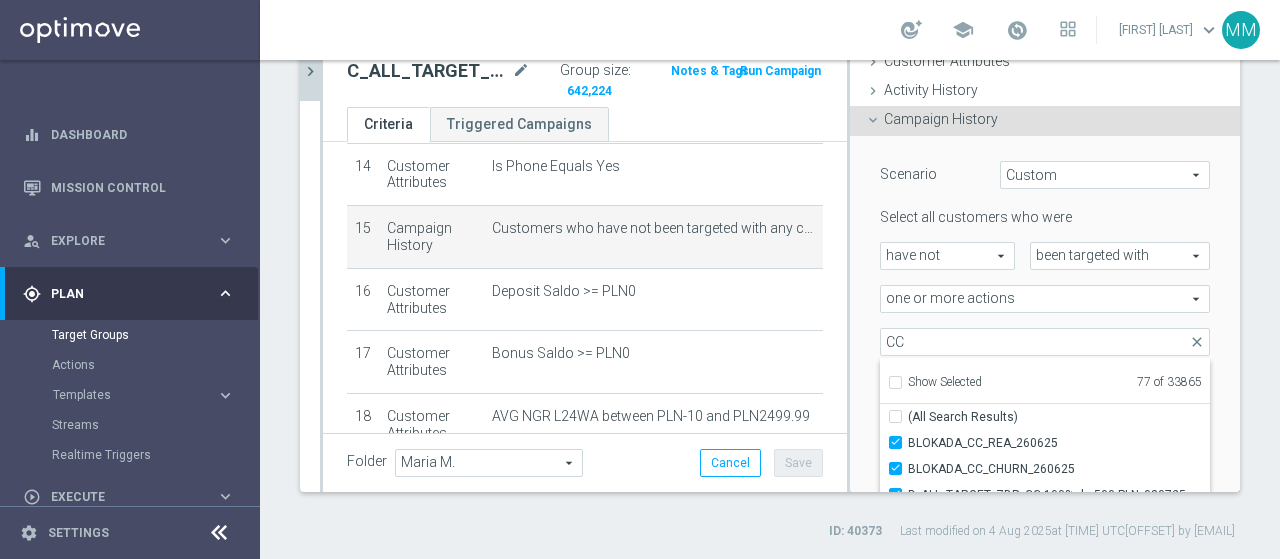 checkbox on "false" 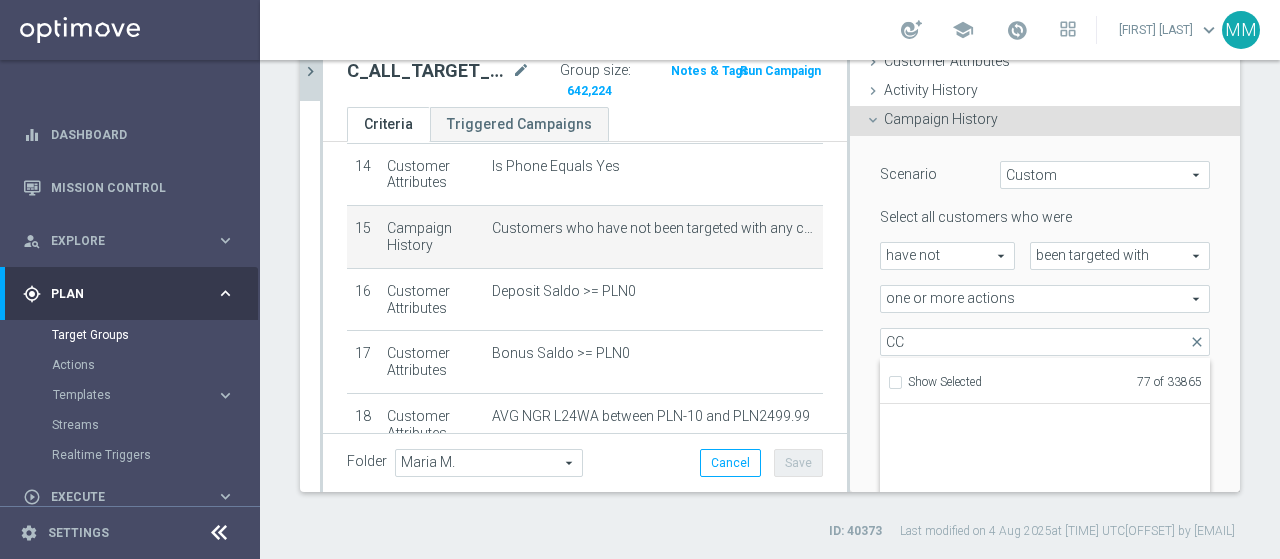 scroll, scrollTop: 10810, scrollLeft: 0, axis: vertical 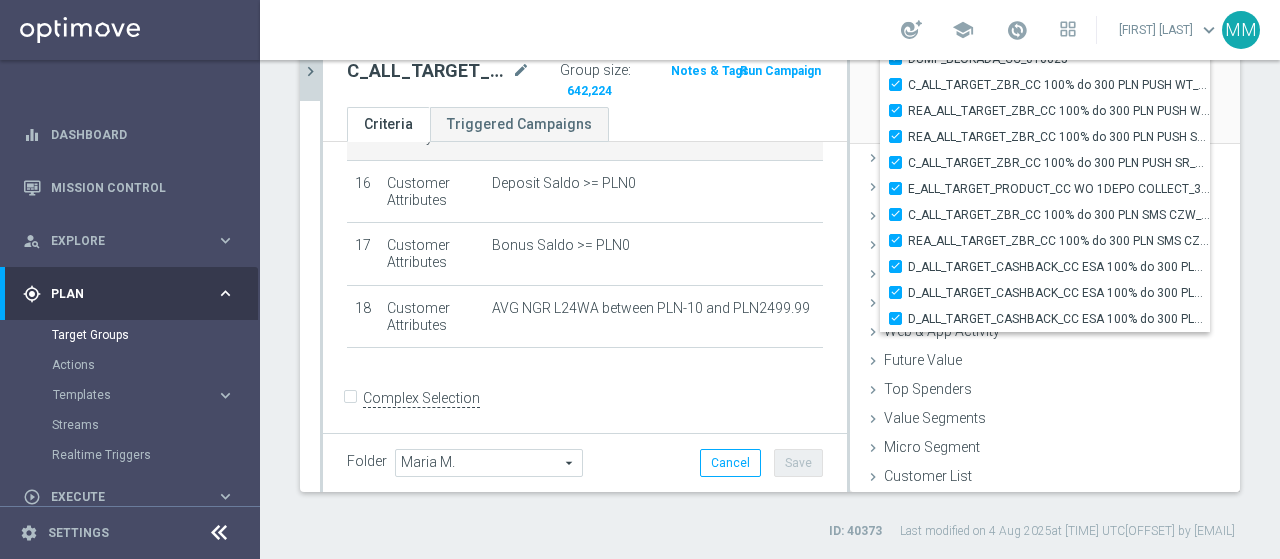 click on "search
more_vert
Prioritize
Customer Target Groups
library_add
create_new_folder
MM" 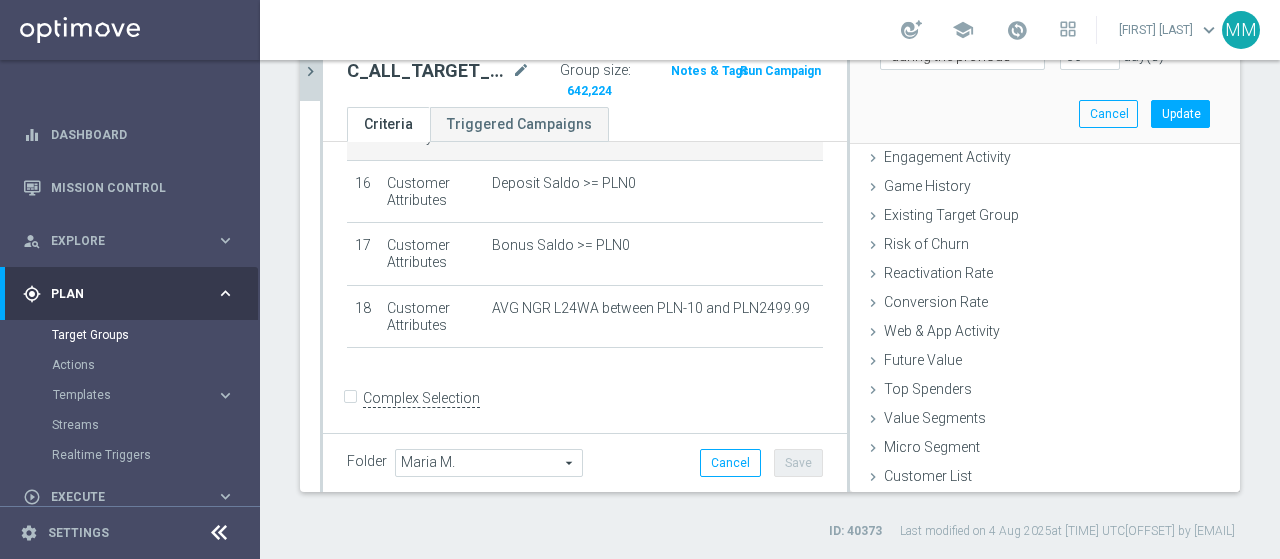 scroll, scrollTop: 272, scrollLeft: 0, axis: vertical 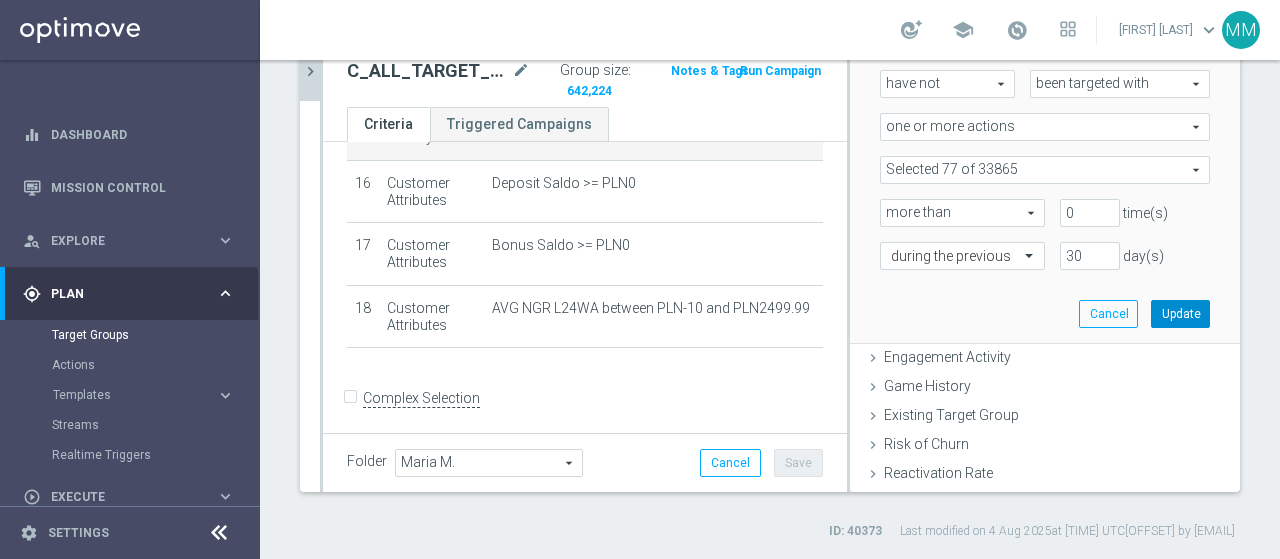 click on "Update" at bounding box center (1180, 314) 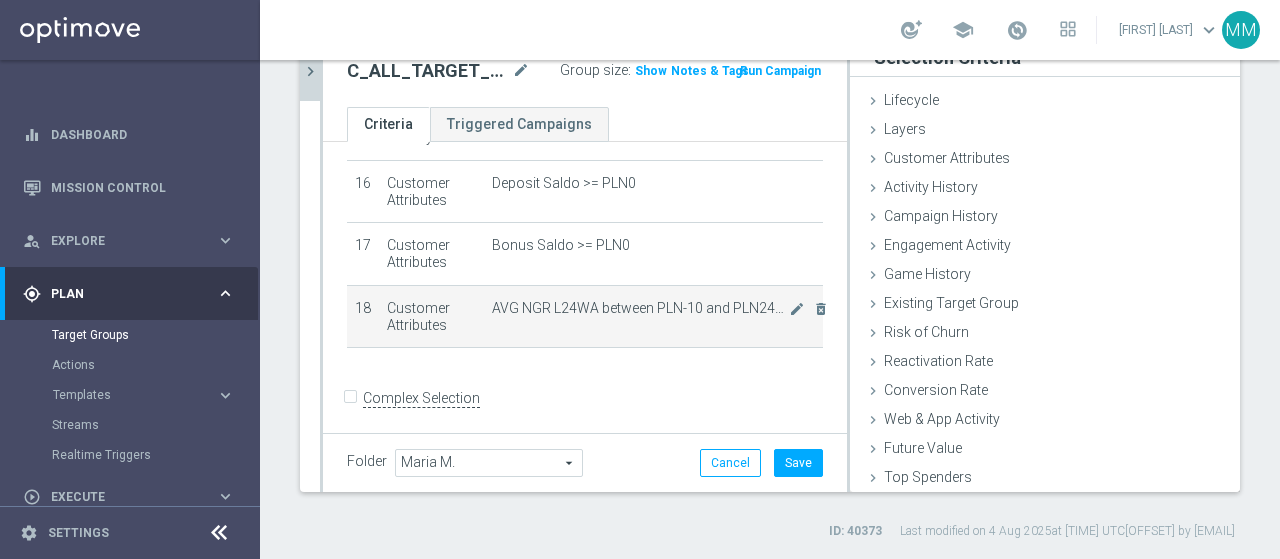 scroll, scrollTop: 0, scrollLeft: 0, axis: both 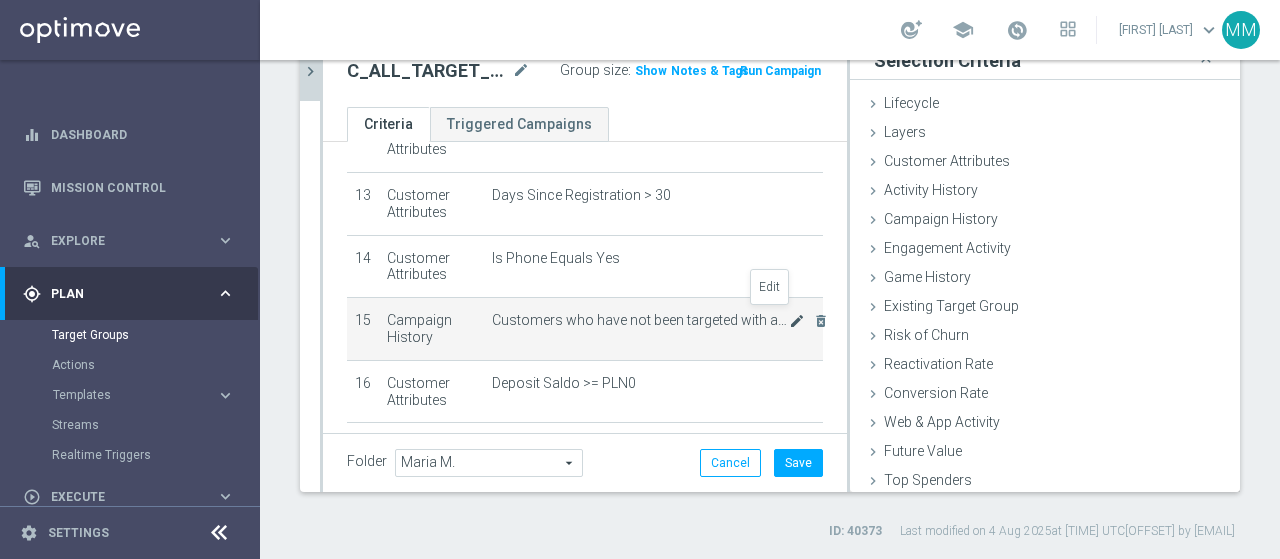click on "mode_edit" 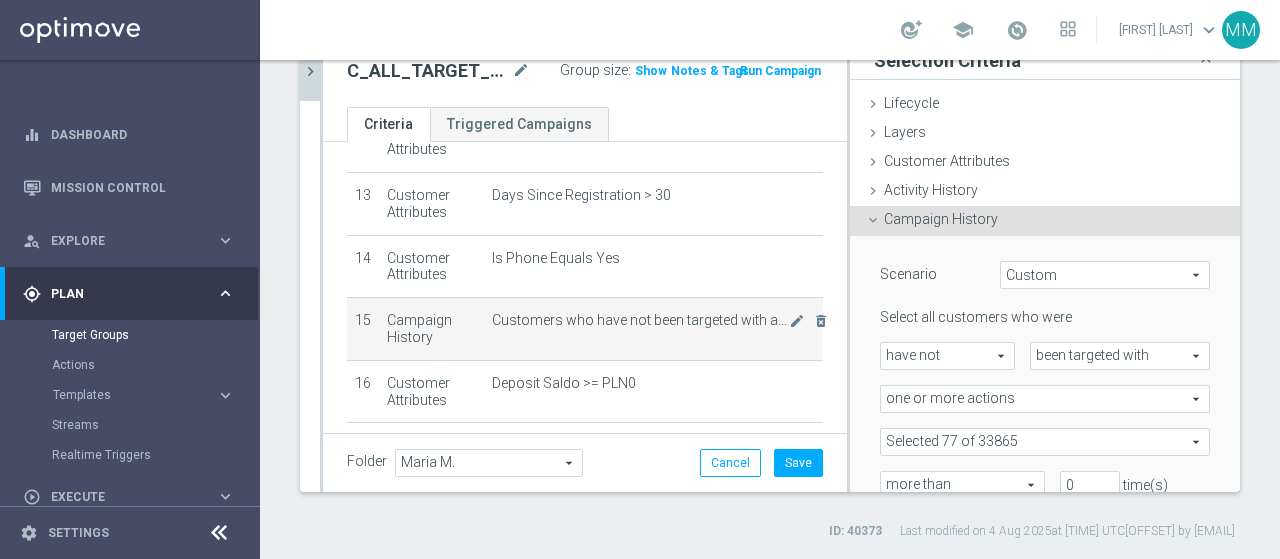 click on "mode_edit
delete_forever" 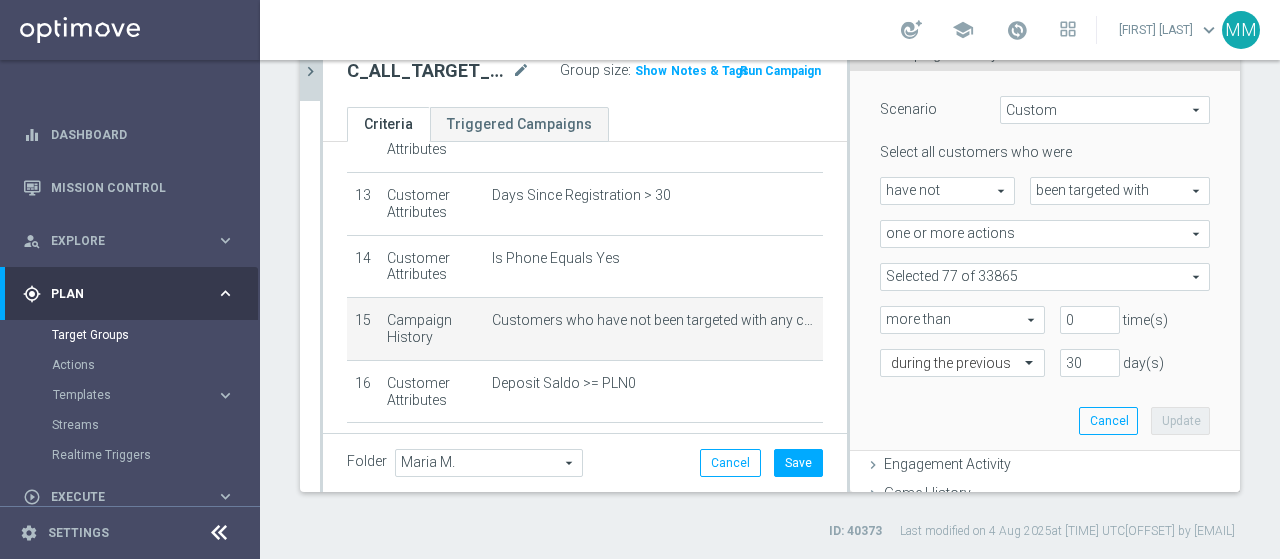 scroll, scrollTop: 200, scrollLeft: 0, axis: vertical 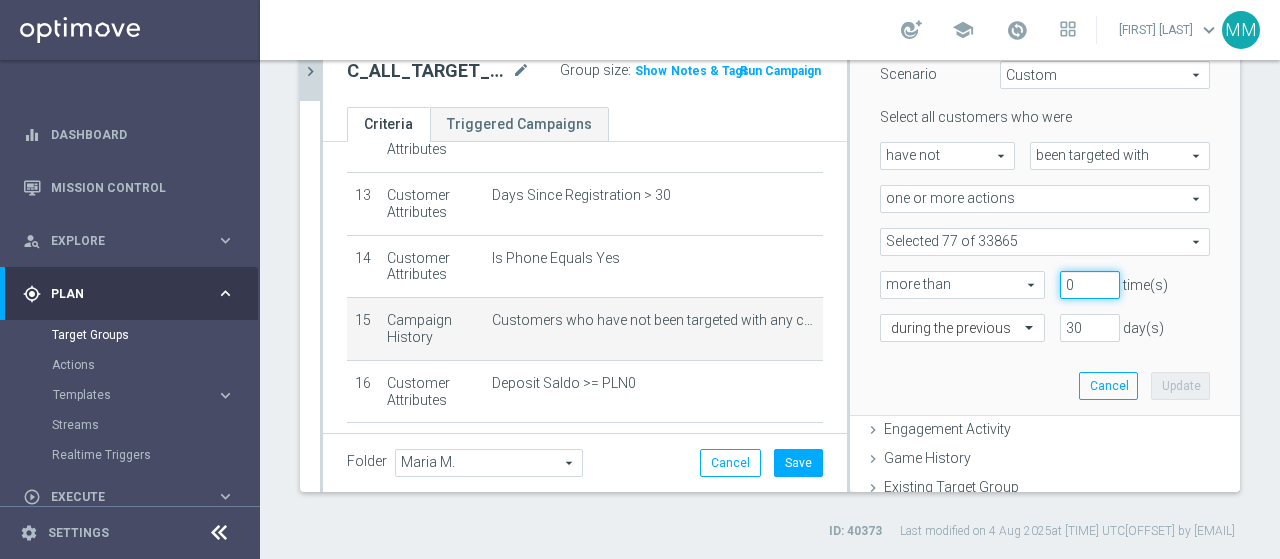 click on "0" at bounding box center (1090, 285) 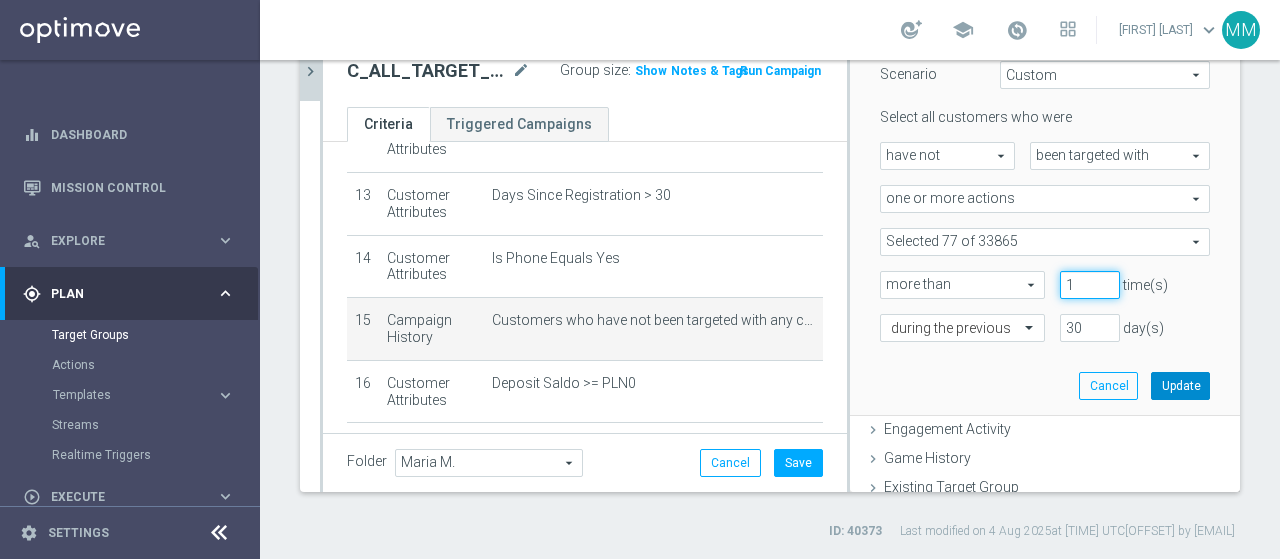 type on "1" 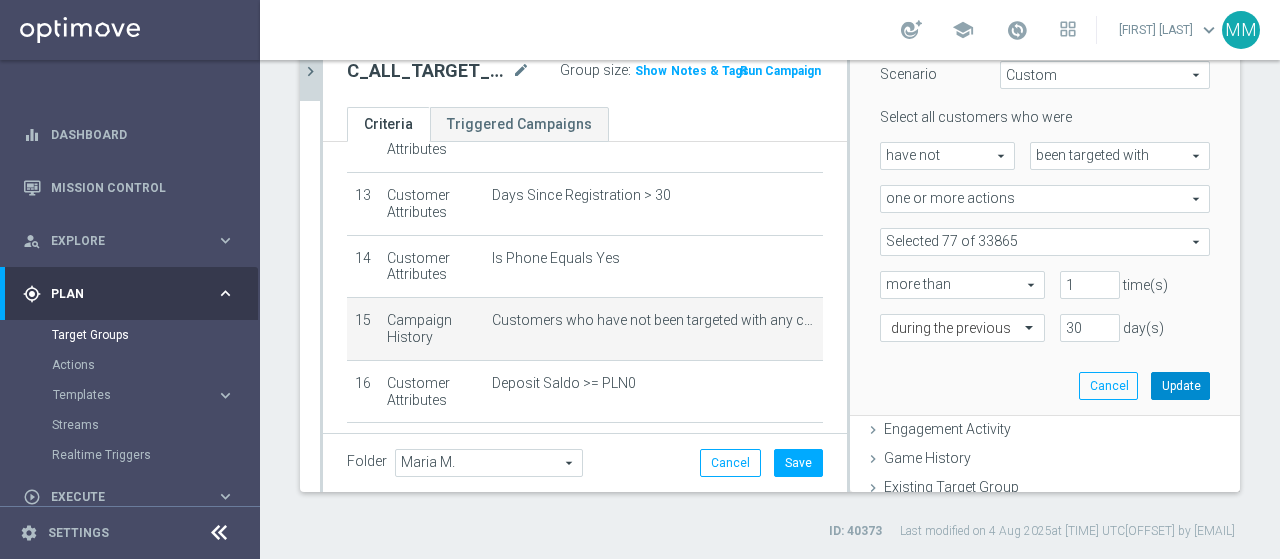 click on "Update" at bounding box center (1180, 386) 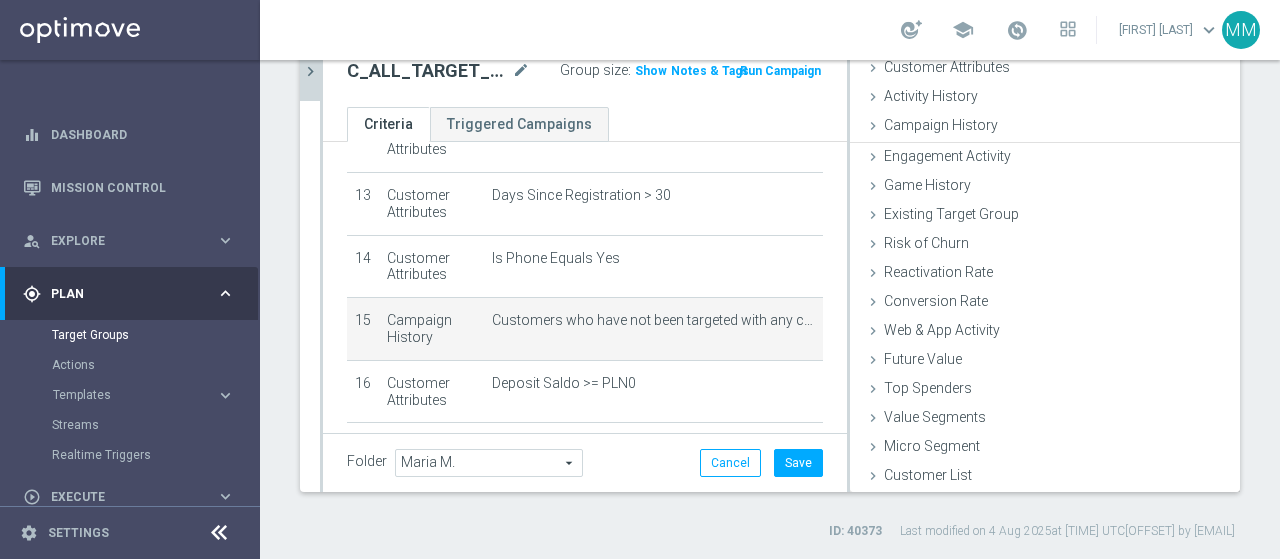 scroll, scrollTop: 92, scrollLeft: 0, axis: vertical 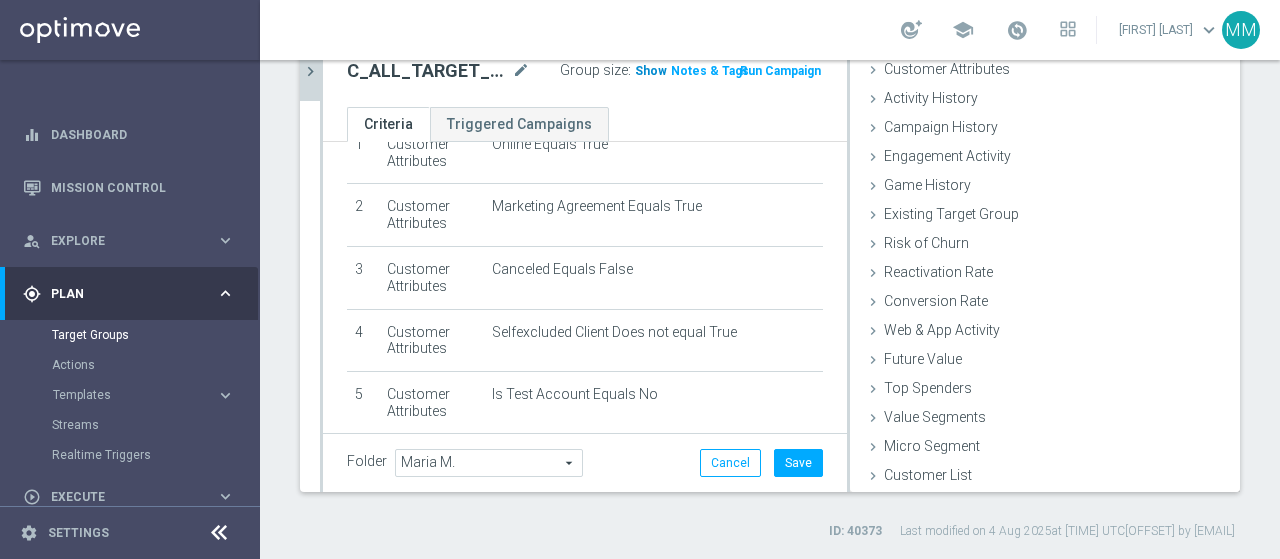click on "Show" 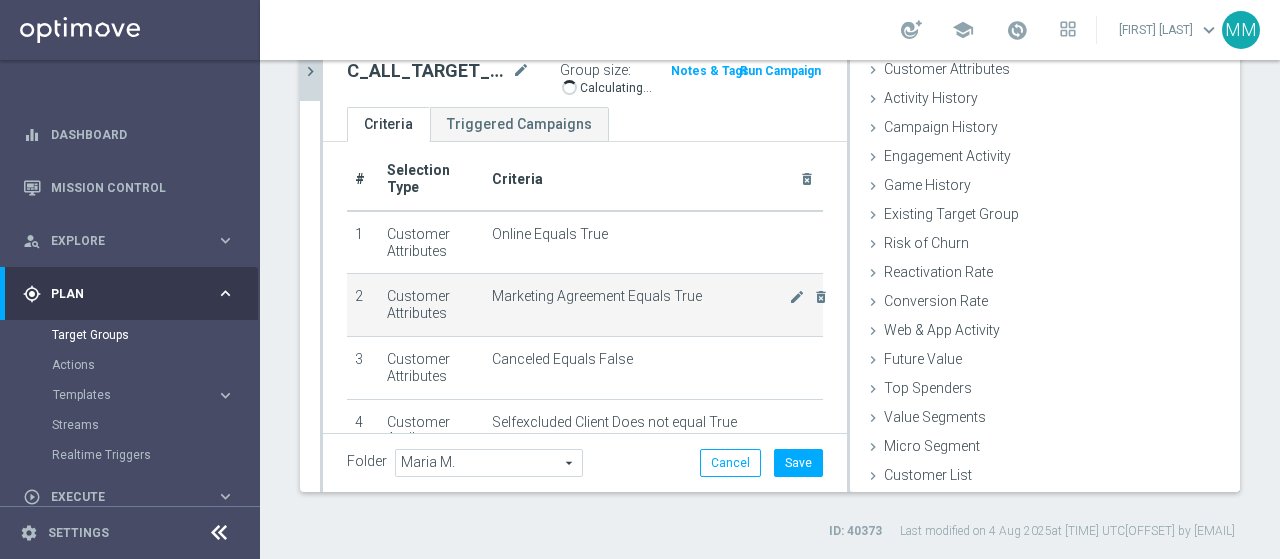 scroll, scrollTop: 0, scrollLeft: 0, axis: both 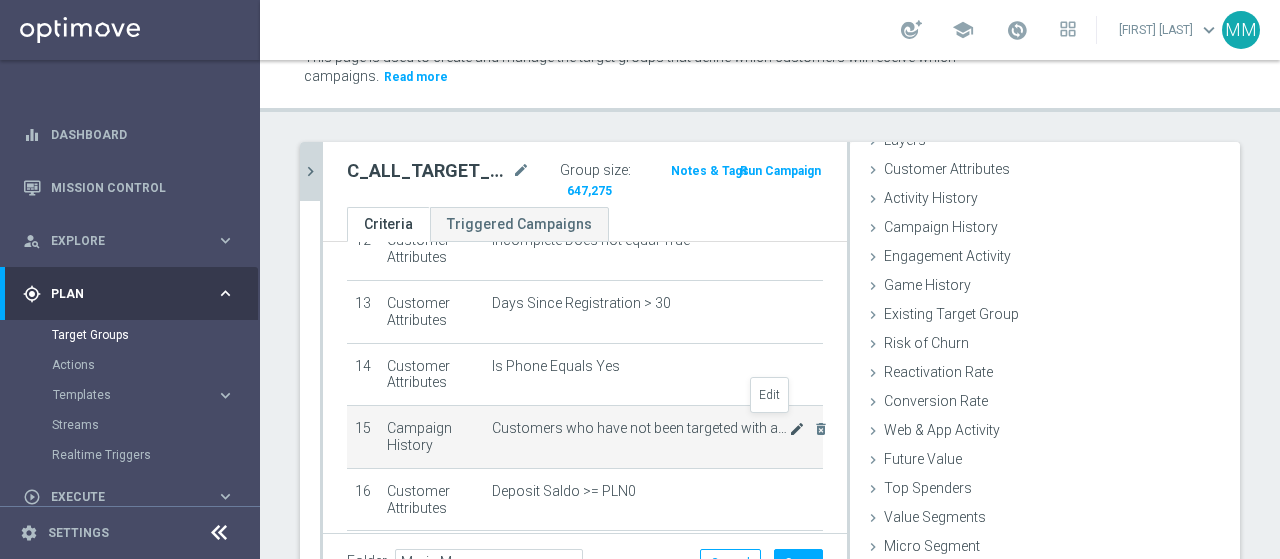 click on "mode_edit" 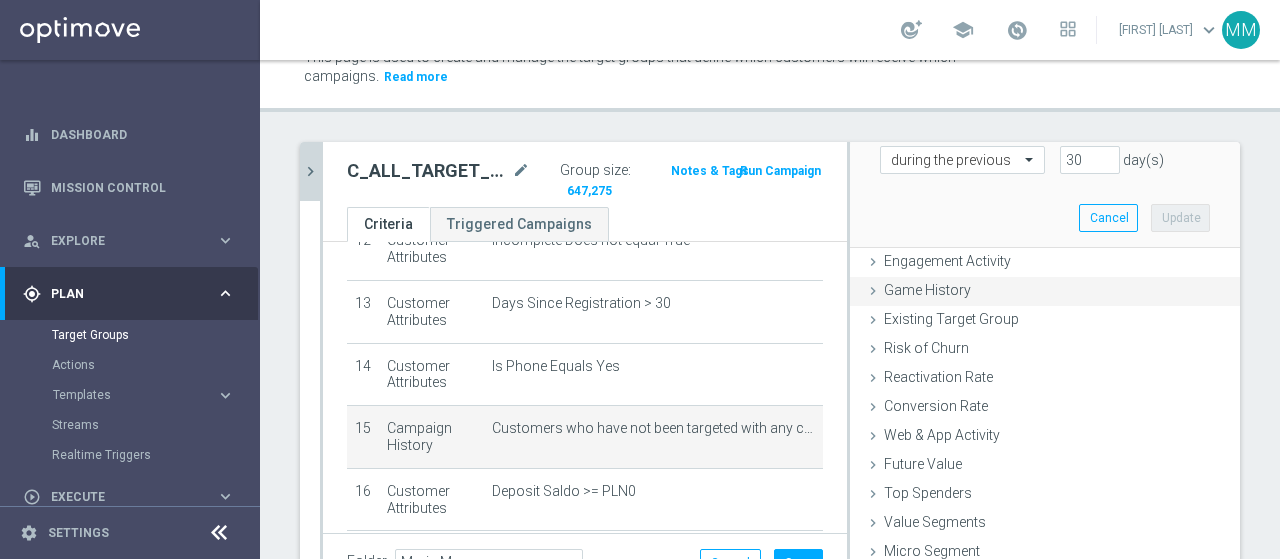 scroll, scrollTop: 472, scrollLeft: 0, axis: vertical 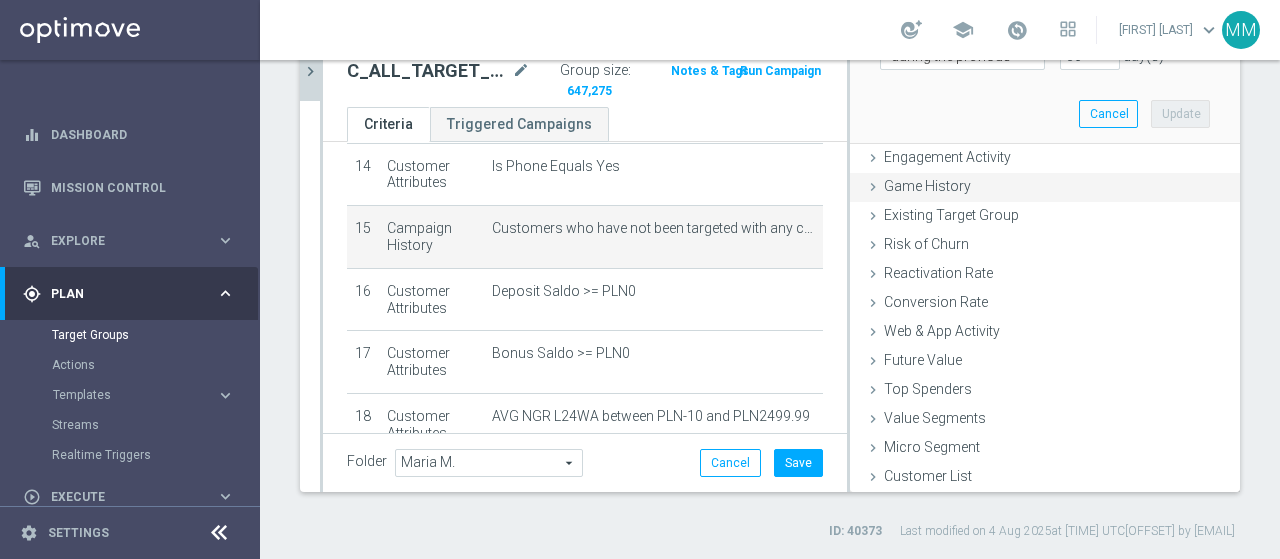 click on "Game History" at bounding box center [927, 186] 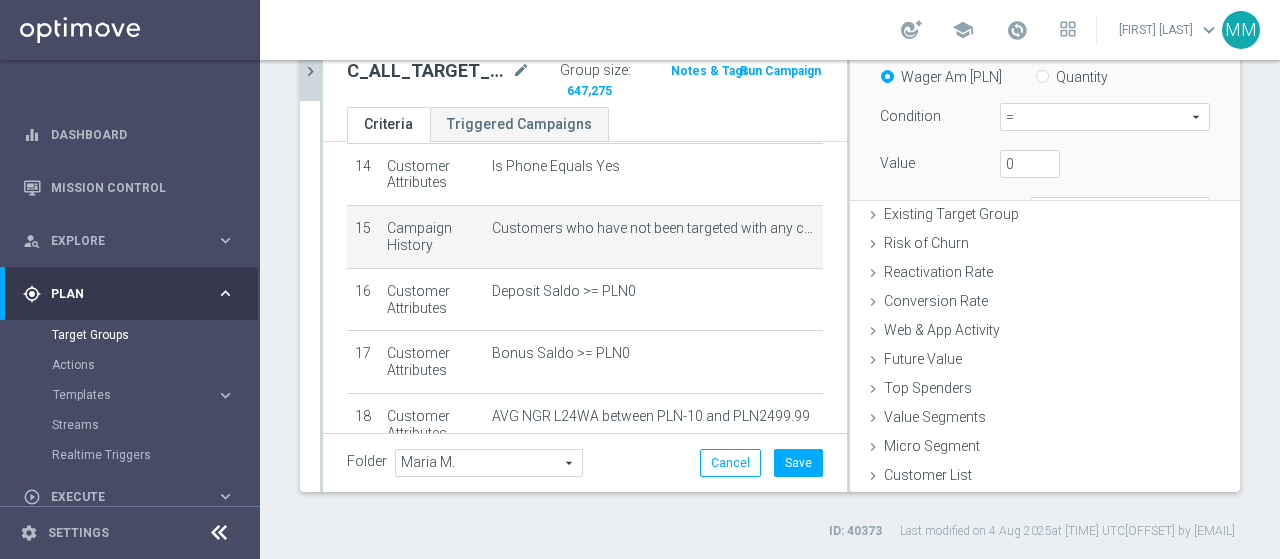 scroll, scrollTop: 176, scrollLeft: 0, axis: vertical 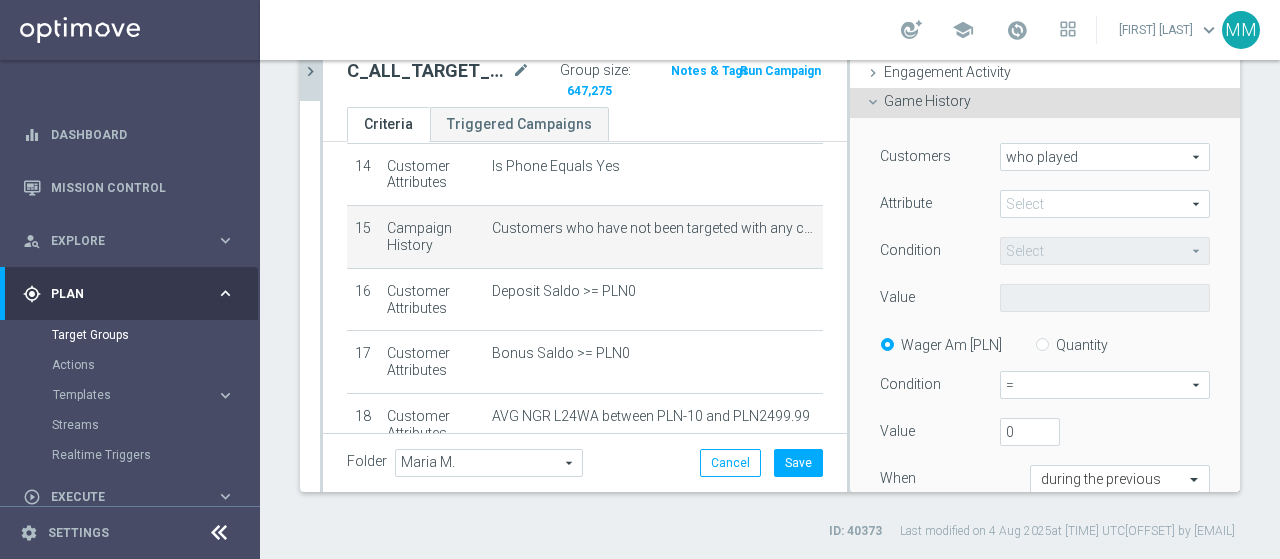 click at bounding box center [1105, 204] 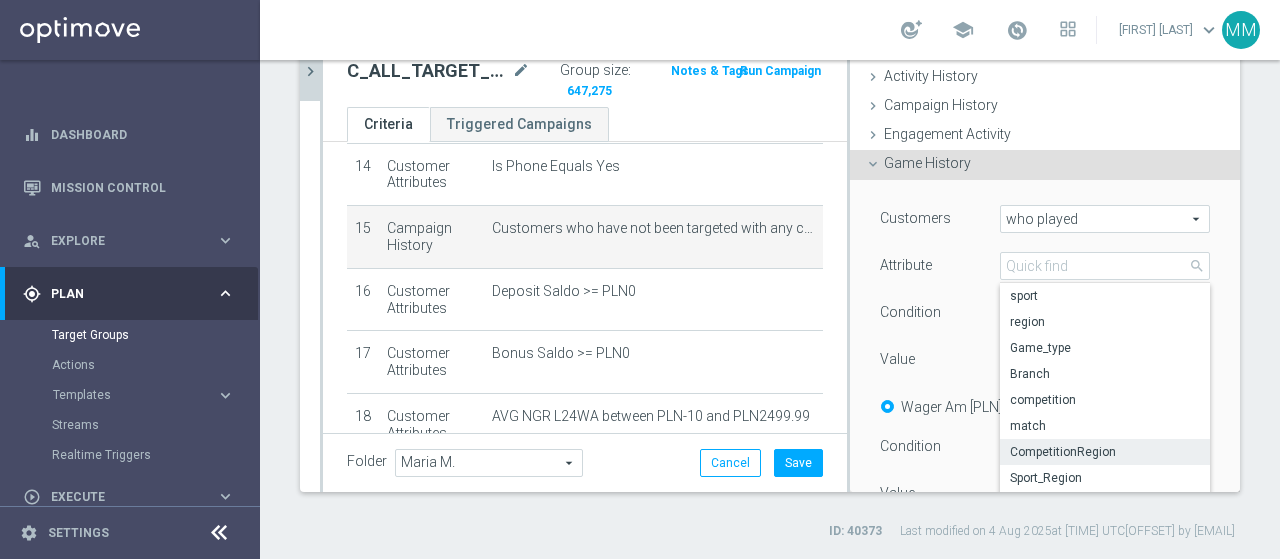 scroll, scrollTop: 76, scrollLeft: 0, axis: vertical 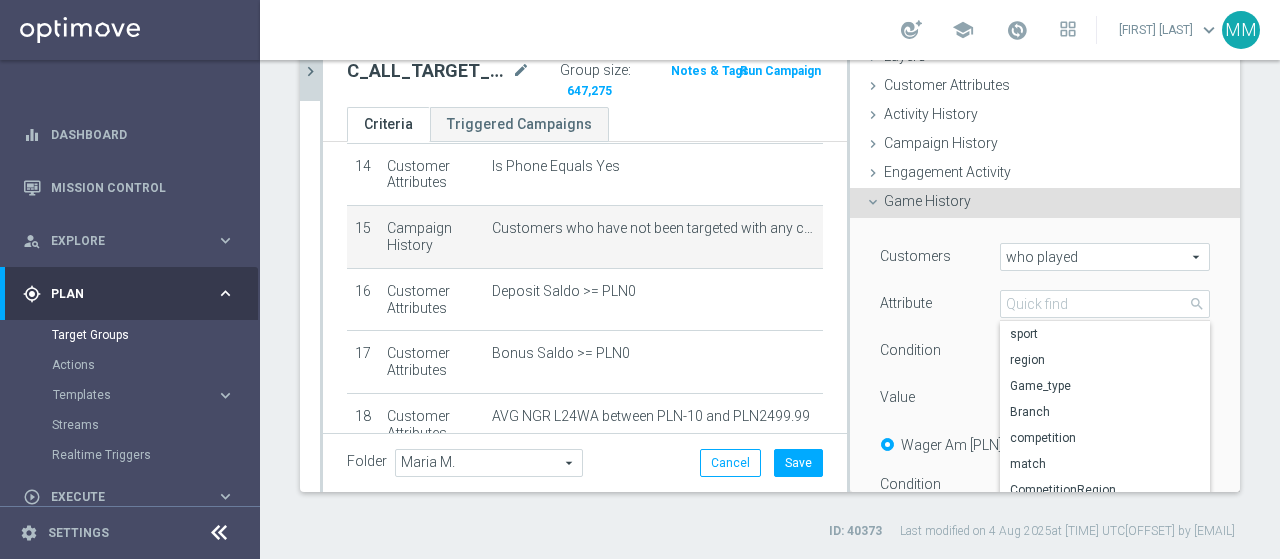 click on "who played" at bounding box center [1105, 257] 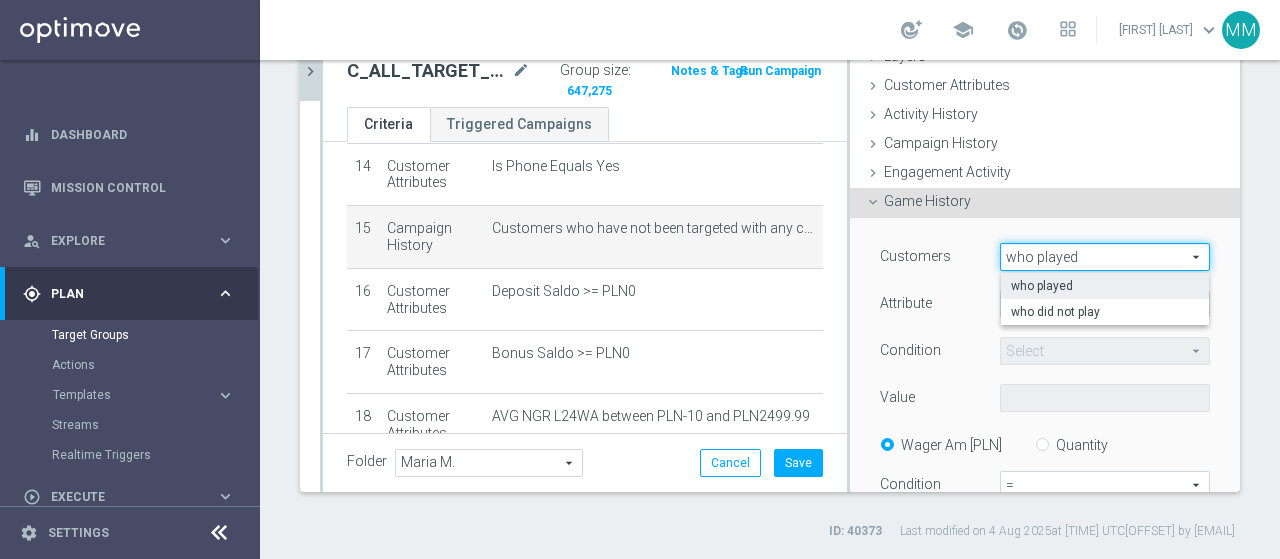 click on "Customers
who played
who played
arrow_drop_down
search
who played
who did not play
Attribute
Select
arrow_drop_down
search" at bounding box center [1045, 473] 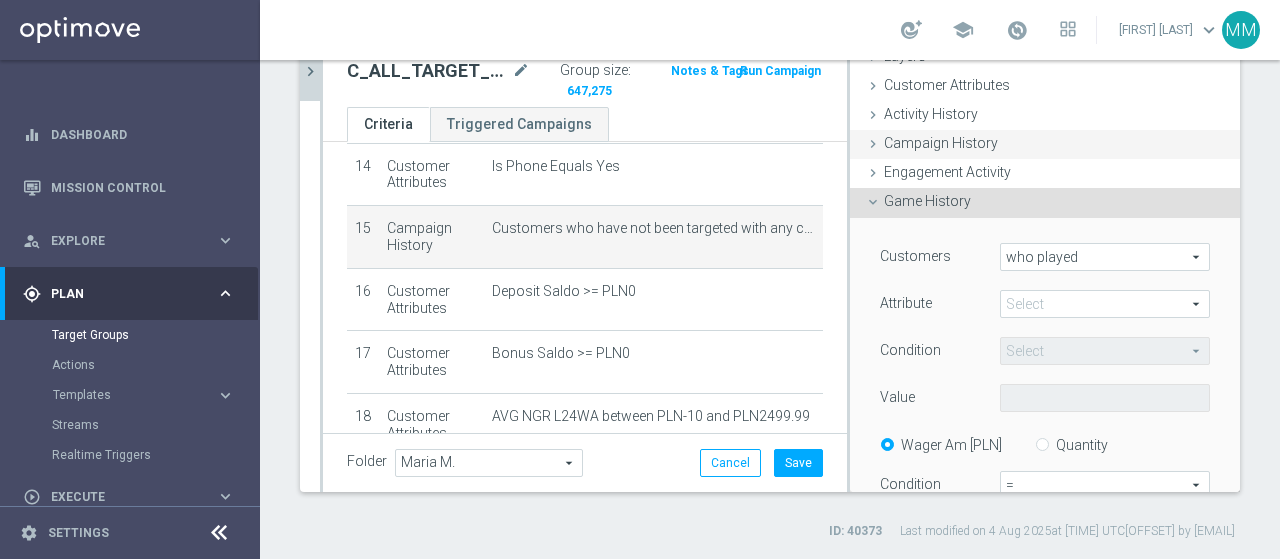 click on "Campaign History" at bounding box center (941, 143) 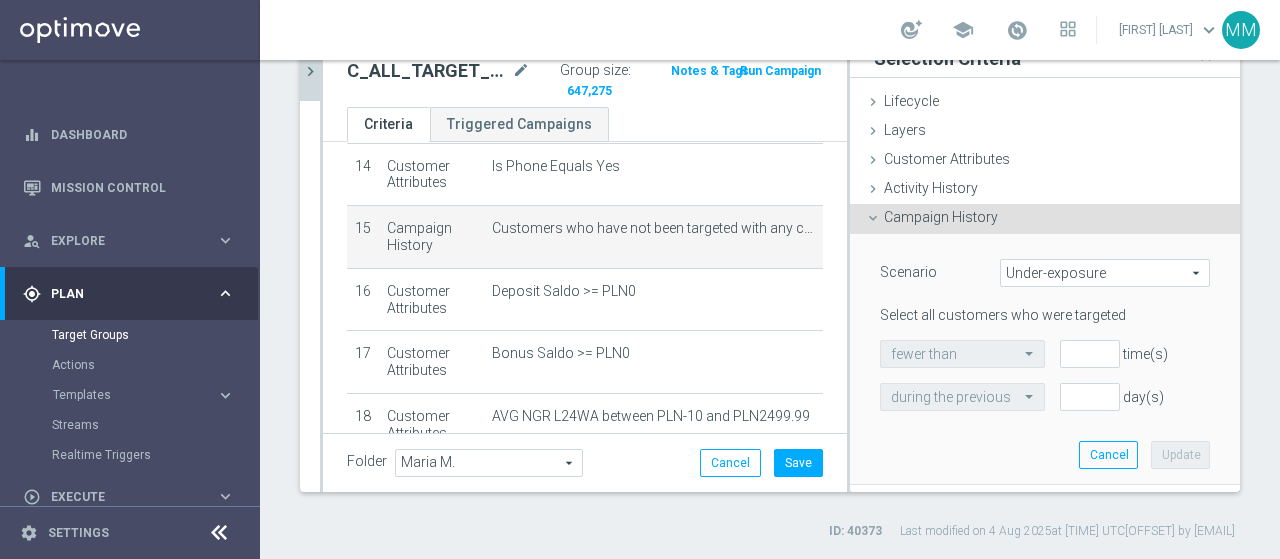 scroll, scrollTop: 0, scrollLeft: 0, axis: both 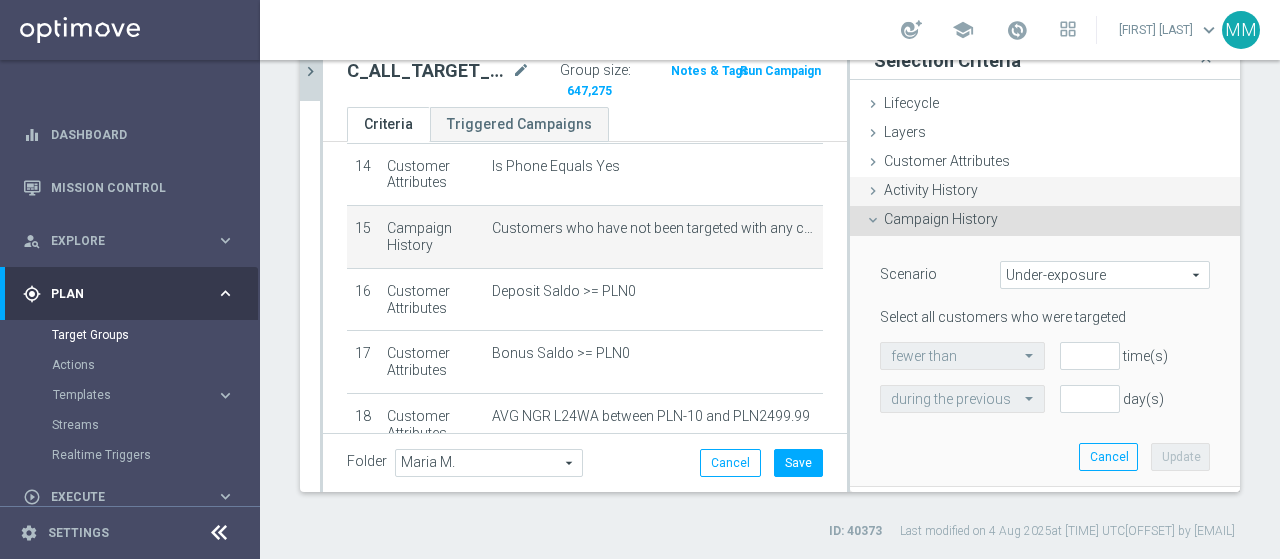 click on "Activity History" at bounding box center [931, 190] 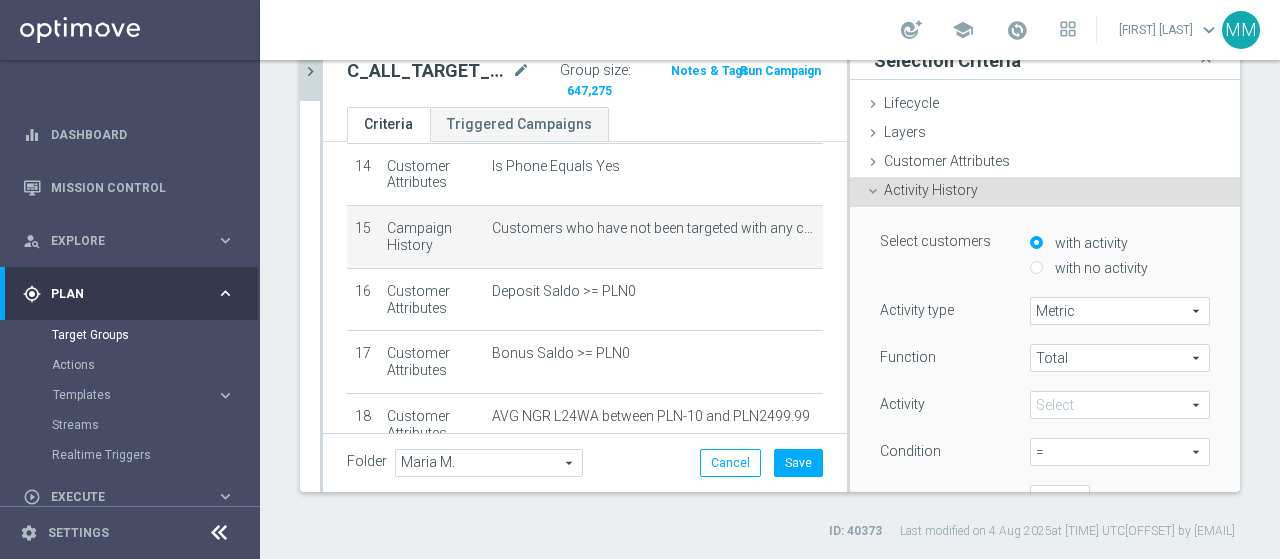click on "Metric" at bounding box center [1120, 311] 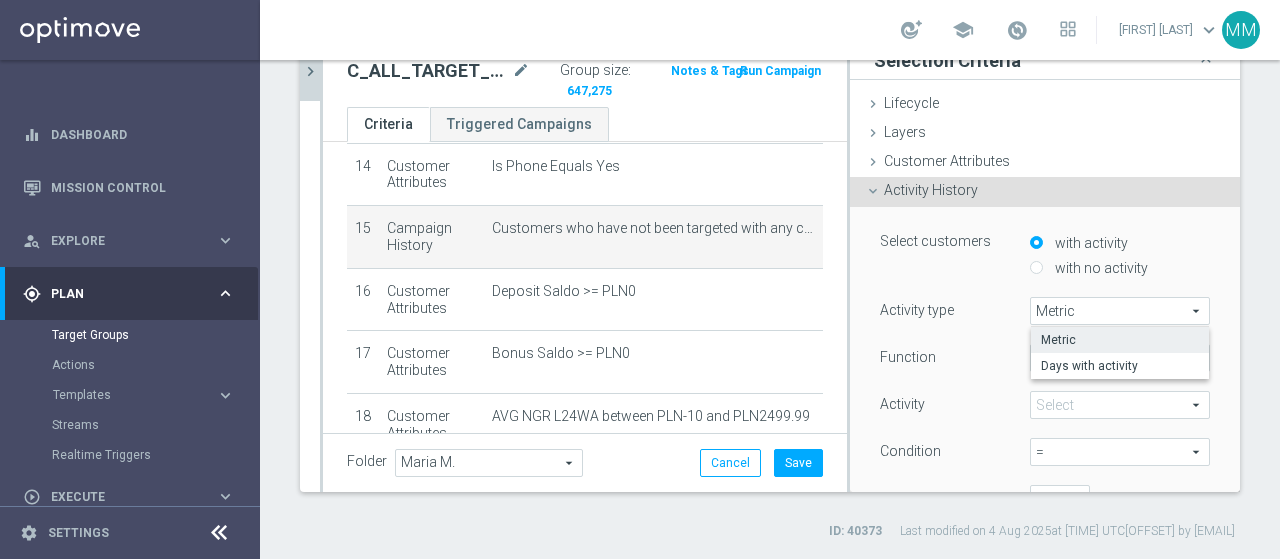 click on "Activity History" at bounding box center (931, 190) 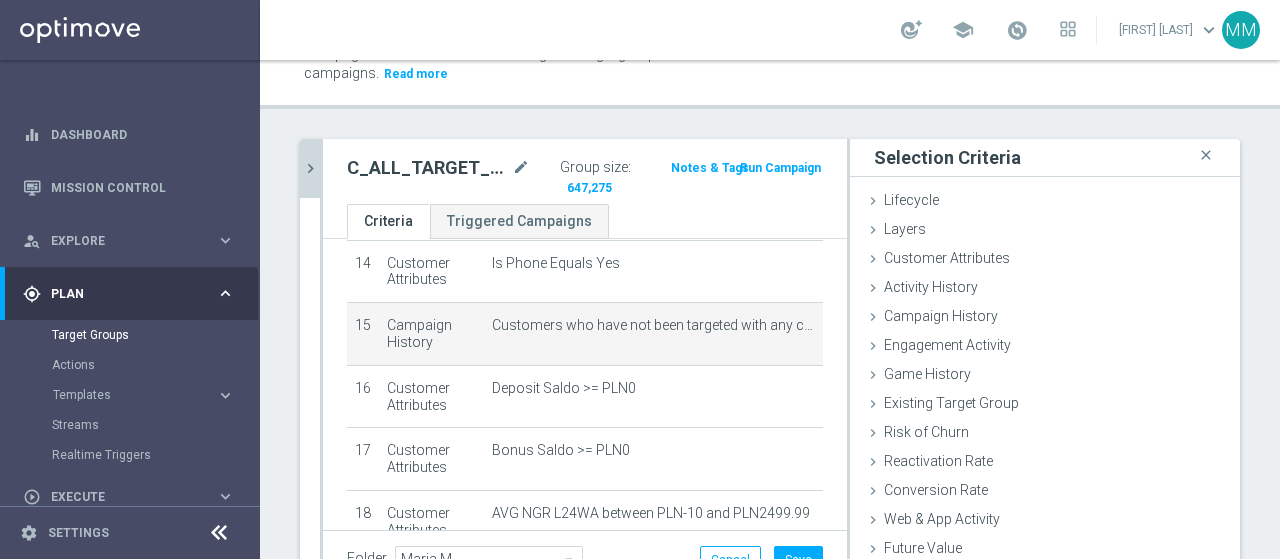 scroll, scrollTop: 68, scrollLeft: 0, axis: vertical 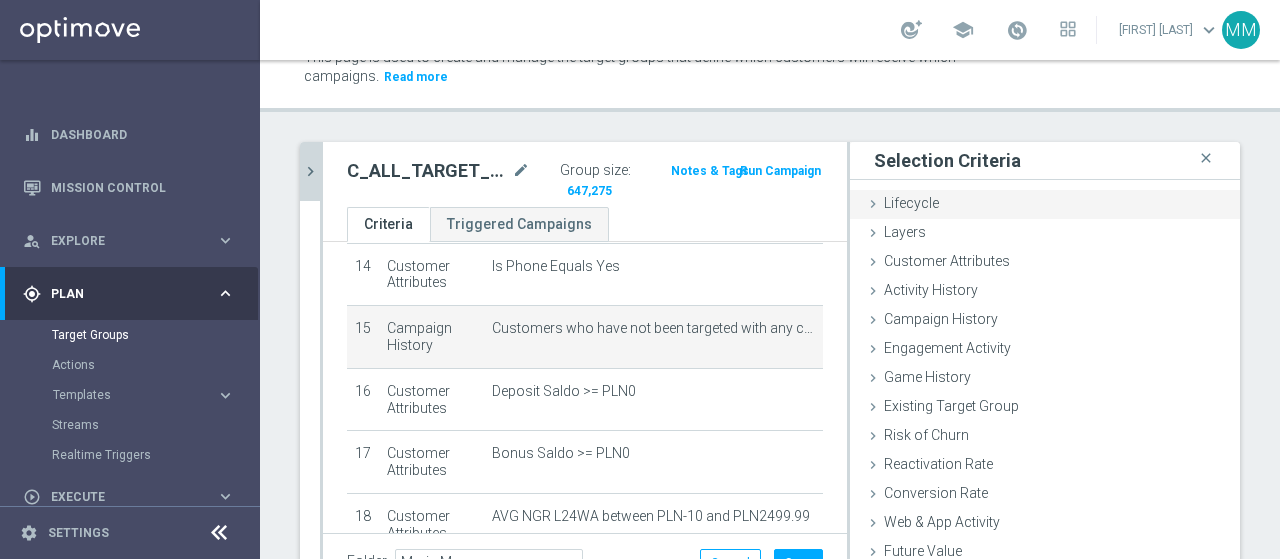 click on "Lifecycle" at bounding box center [911, 203] 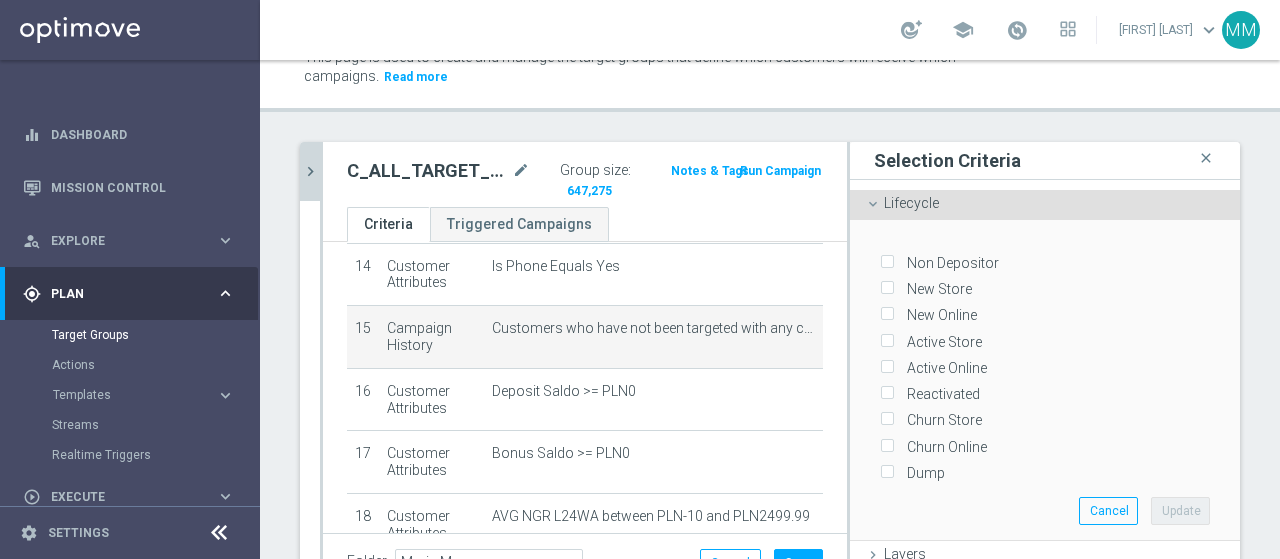 click at bounding box center [873, 204] 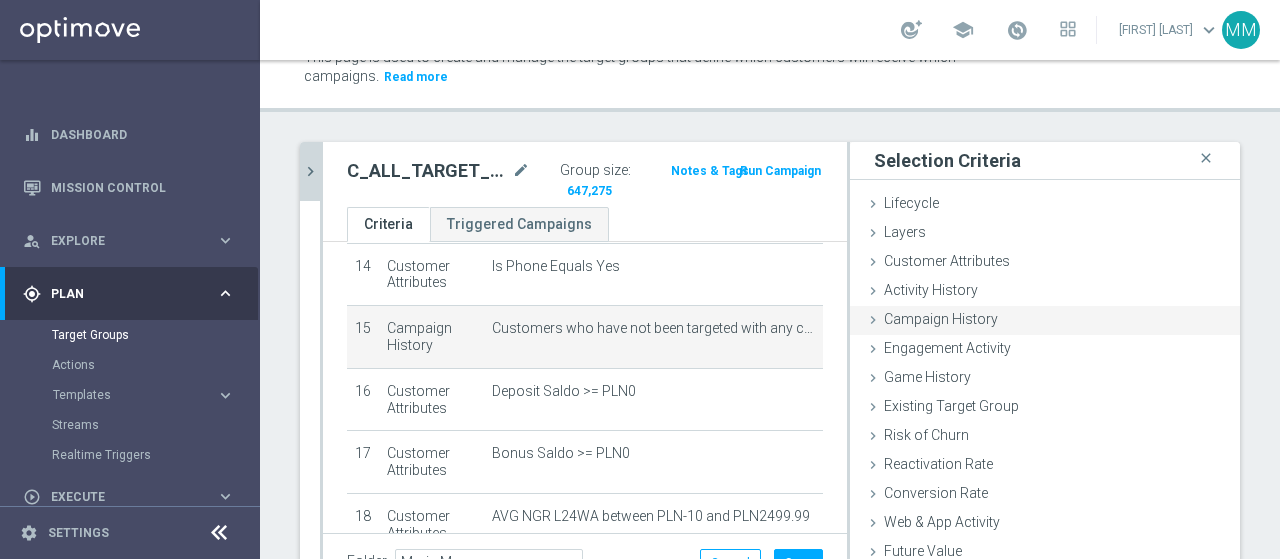 click on "Campaign History" at bounding box center [941, 319] 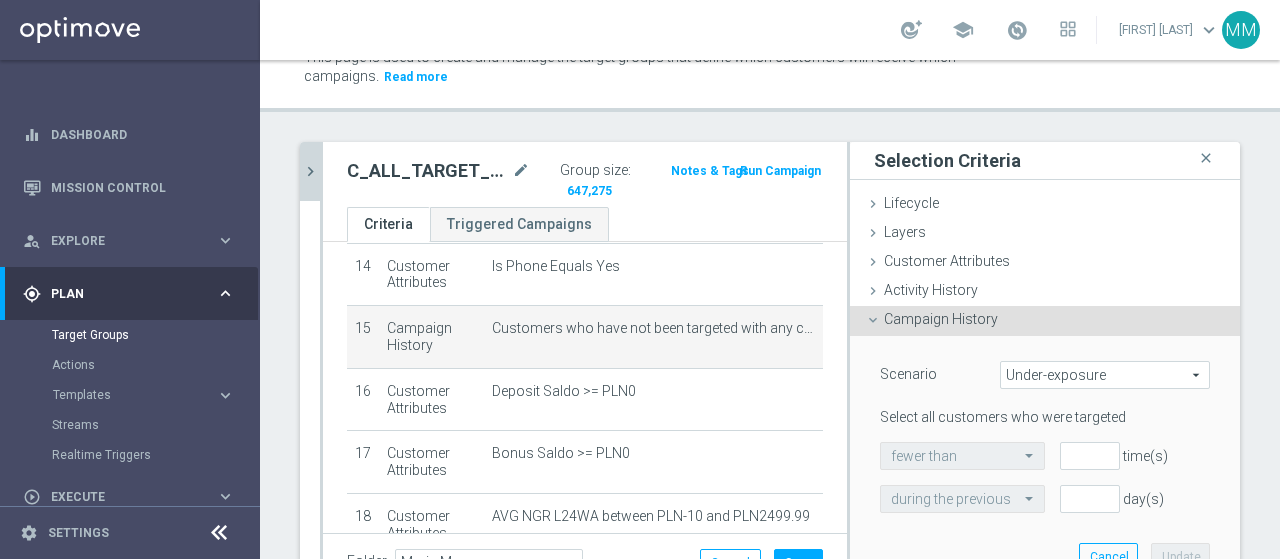 click on "Campaign History" at bounding box center [941, 319] 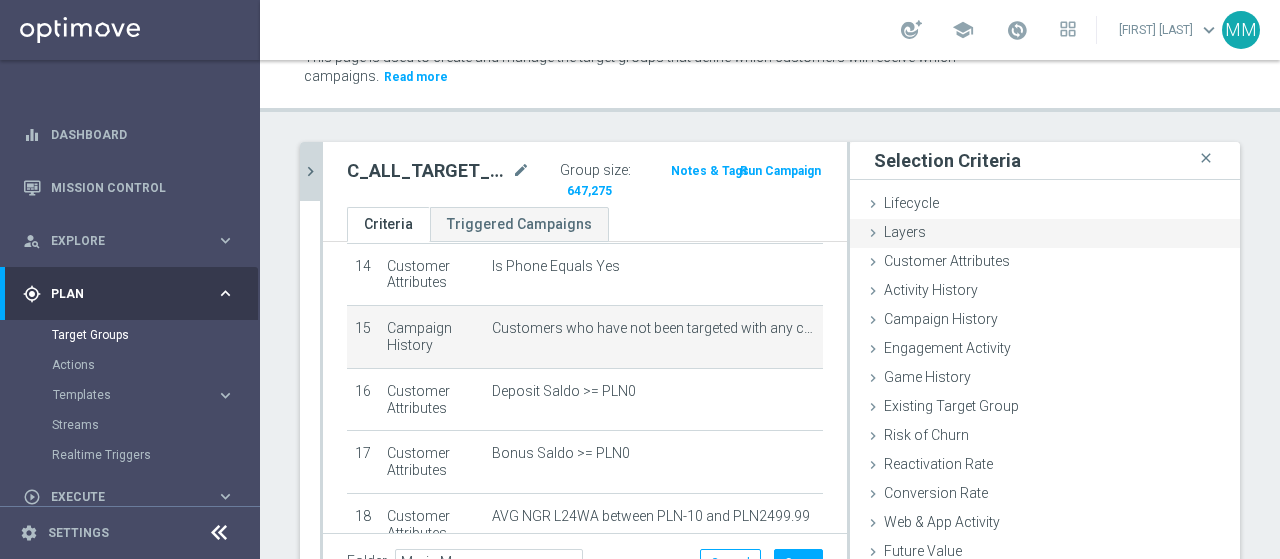 click on "Layers
done" at bounding box center (1045, 234) 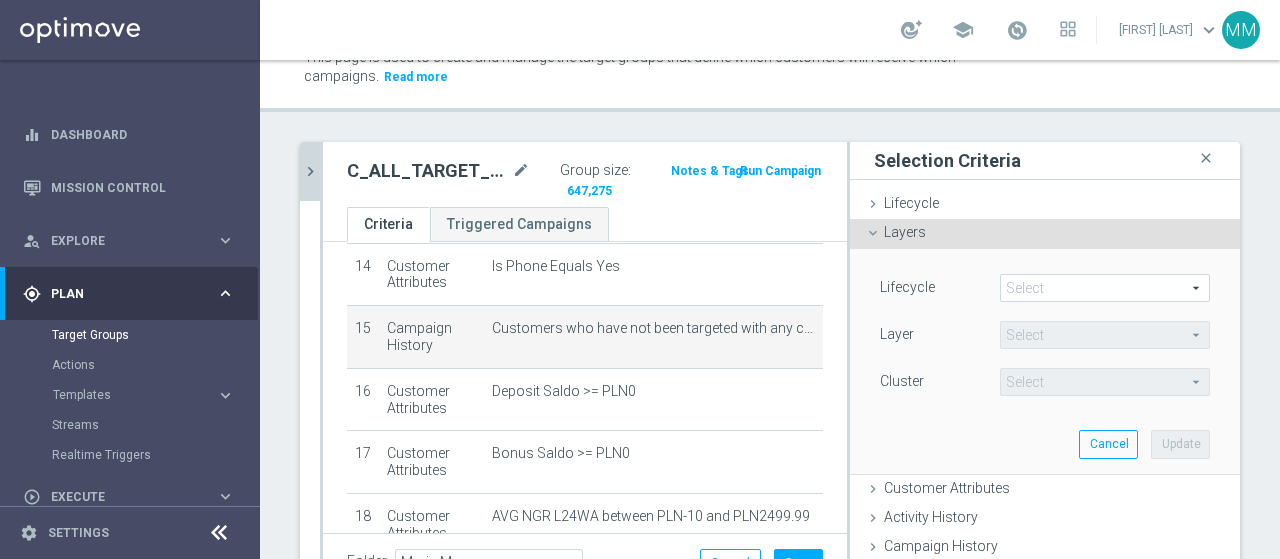 click at bounding box center [1105, 288] 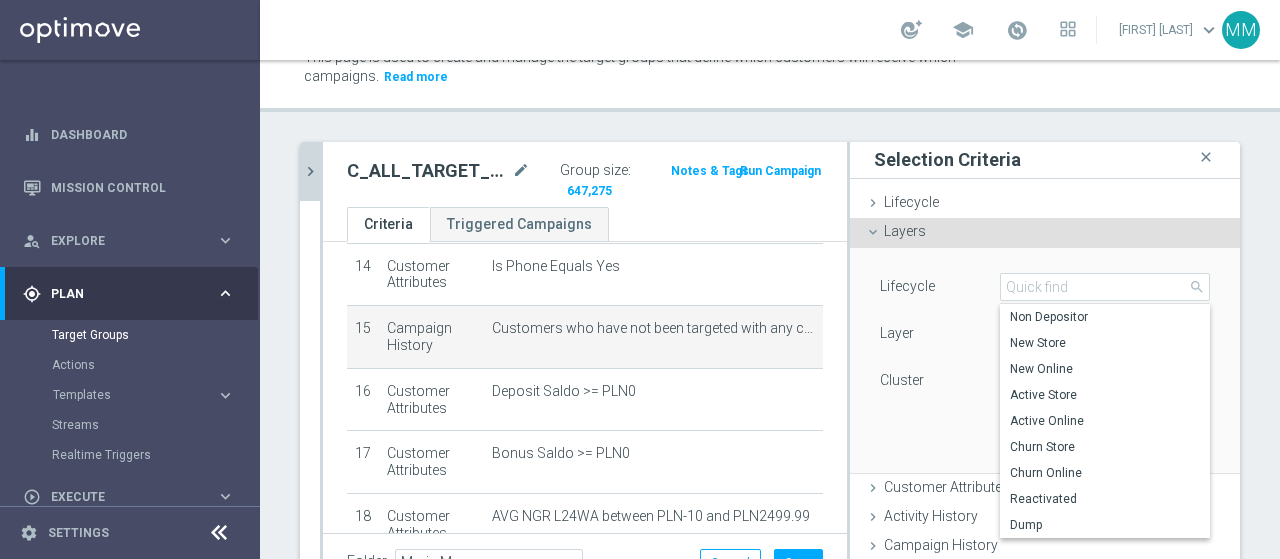 scroll, scrollTop: 0, scrollLeft: 0, axis: both 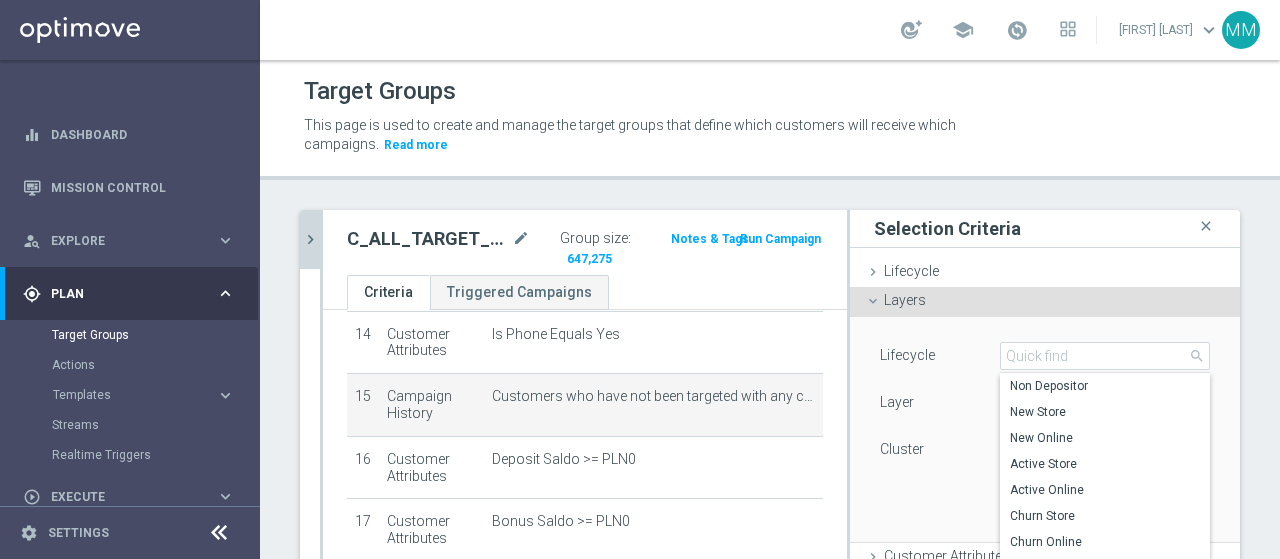 click on "Layers
done" at bounding box center (1045, 302) 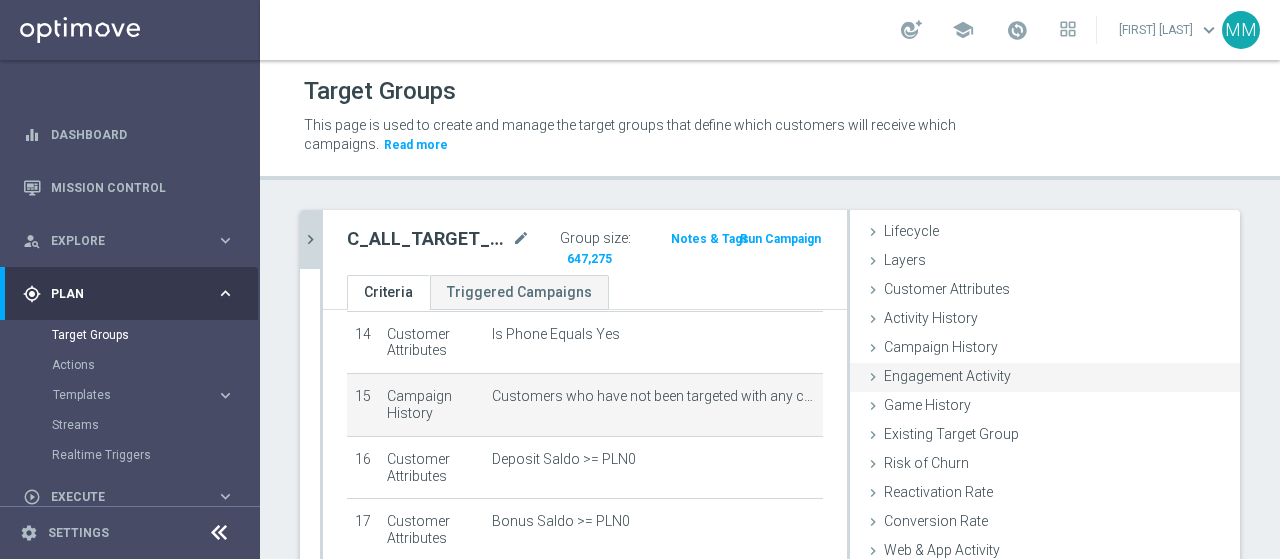 scroll, scrollTop: 0, scrollLeft: 0, axis: both 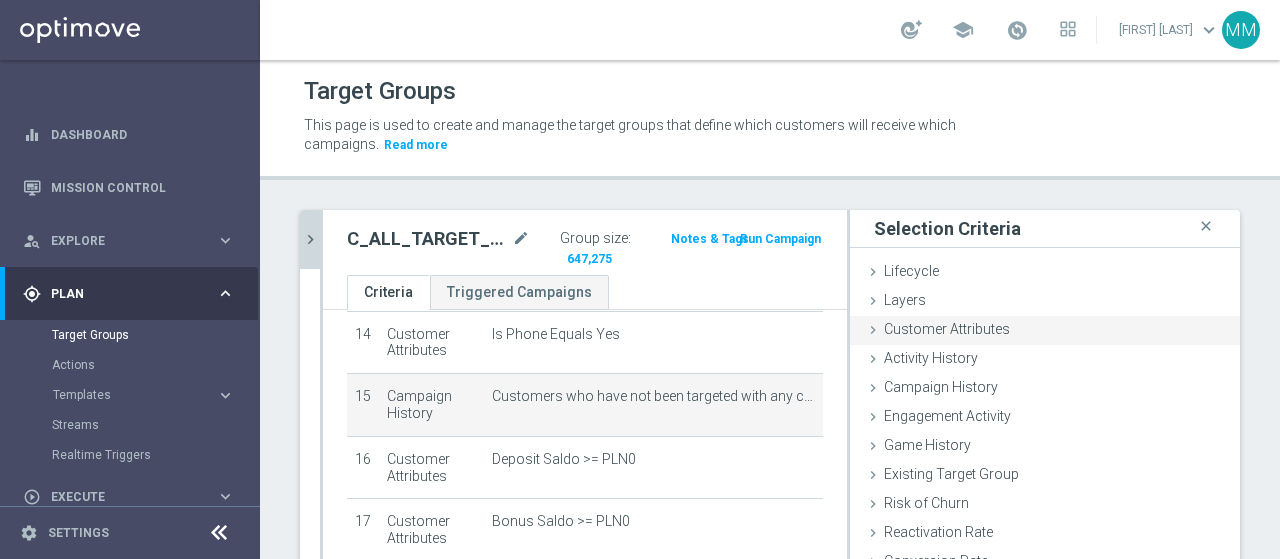 click on "Customer Attributes" at bounding box center (947, 329) 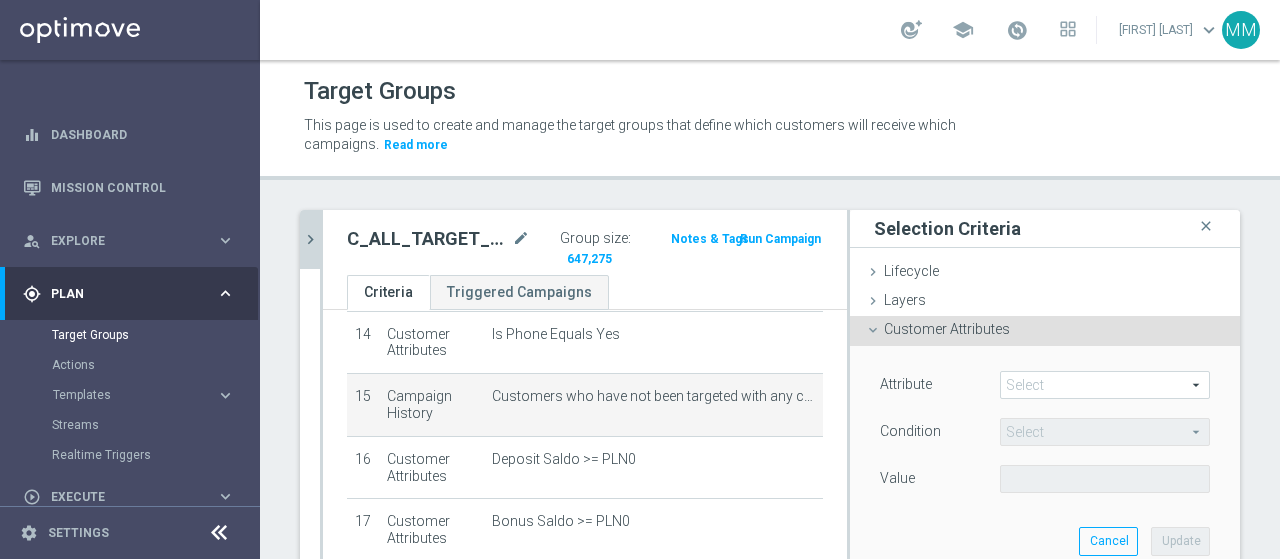 click at bounding box center (1105, 385) 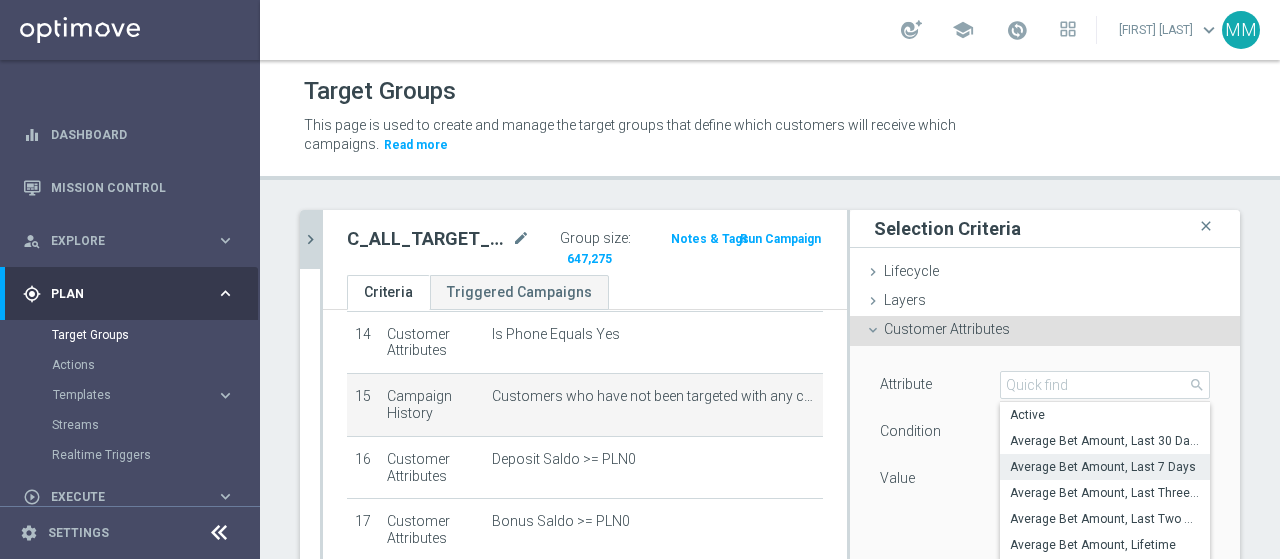 scroll, scrollTop: 0, scrollLeft: 0, axis: both 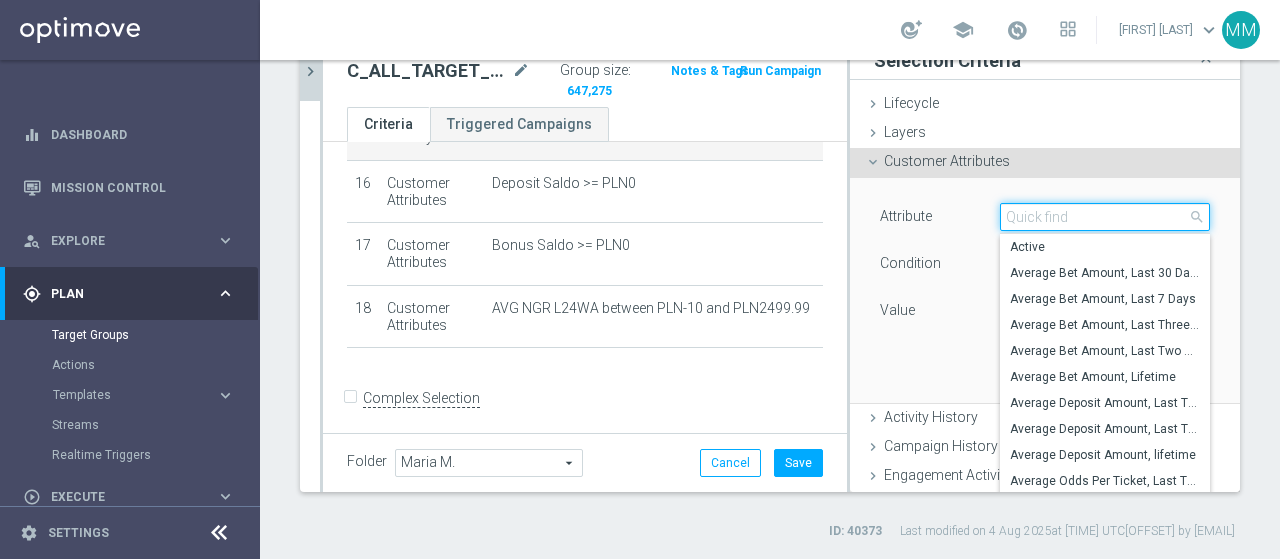 click at bounding box center (1105, 217) 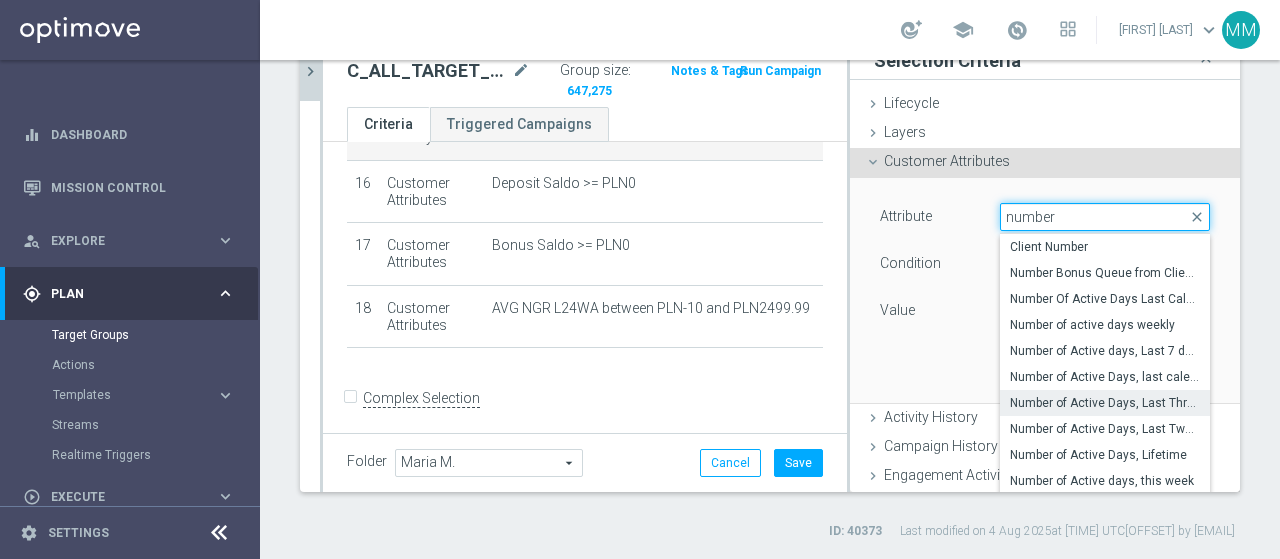 type on "number" 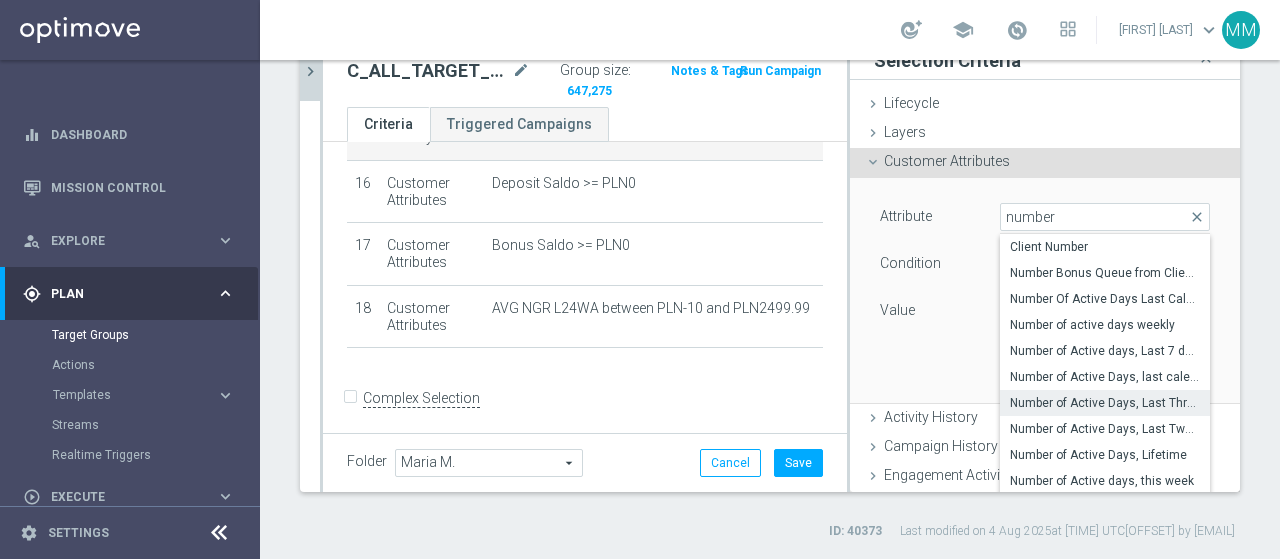 click on "Number of Active Days, Last Three Months" at bounding box center (1105, 403) 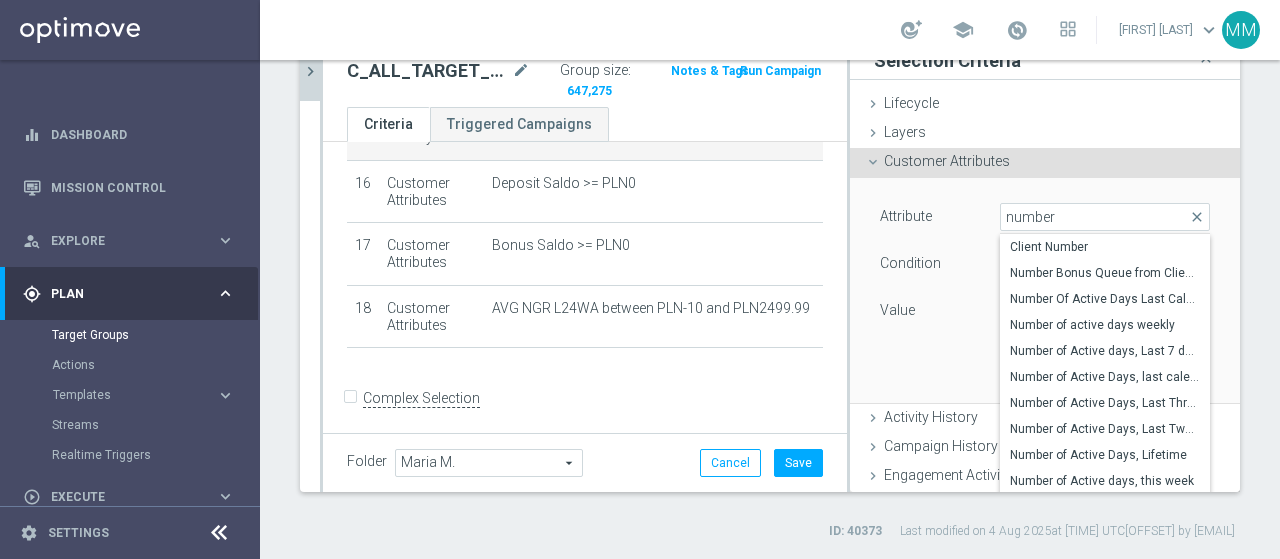 type on "Number of Active Days, Last Three Months" 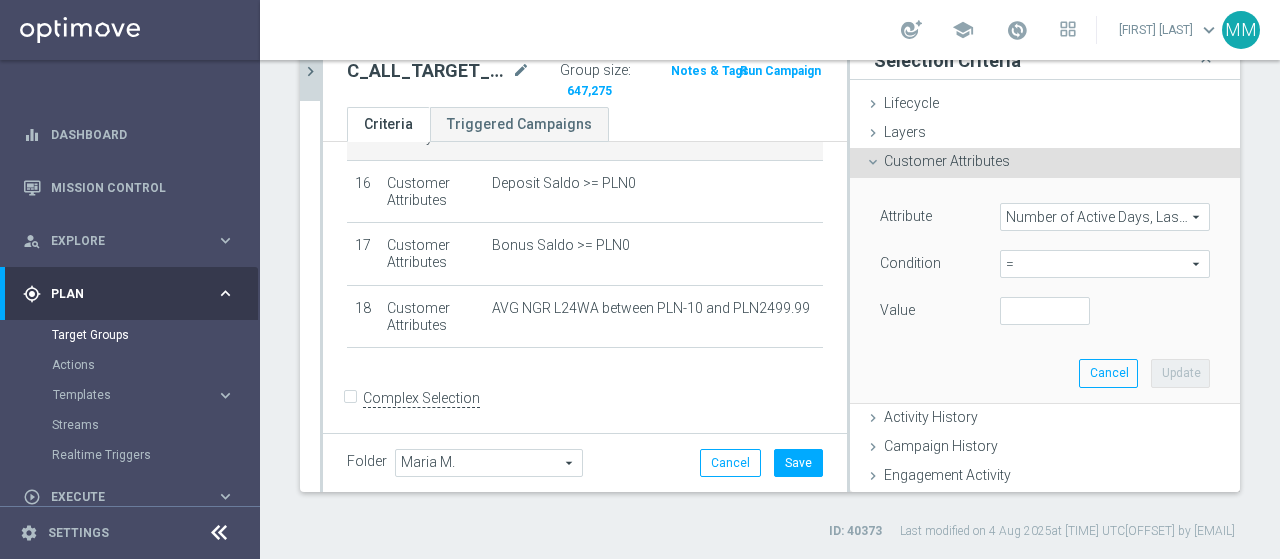 click on "=" at bounding box center (1105, 264) 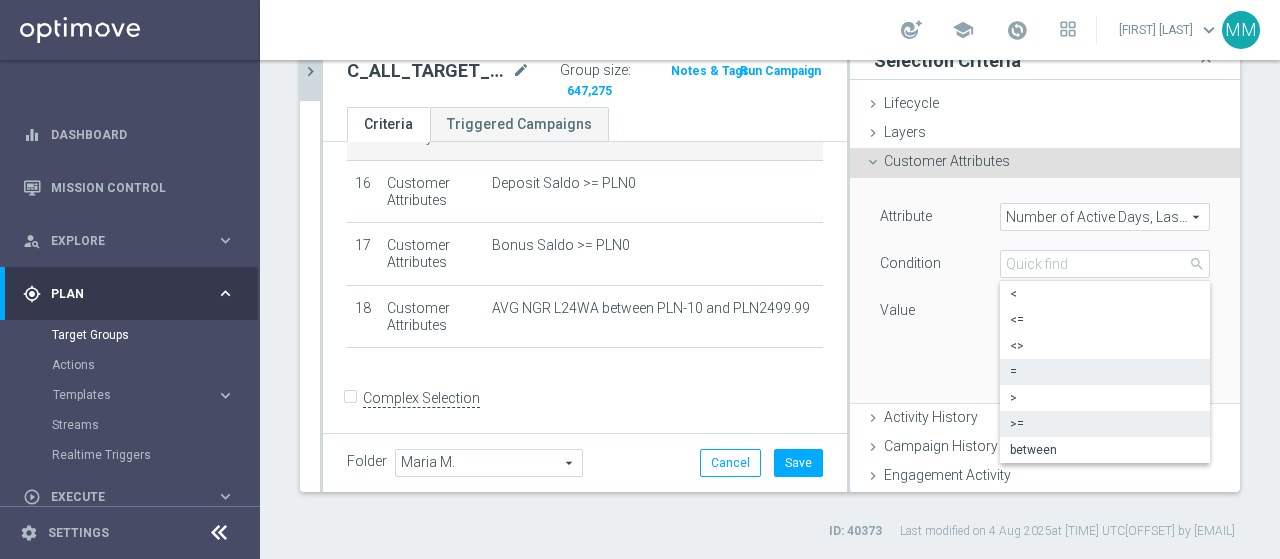 click on ">=" at bounding box center (1105, 424) 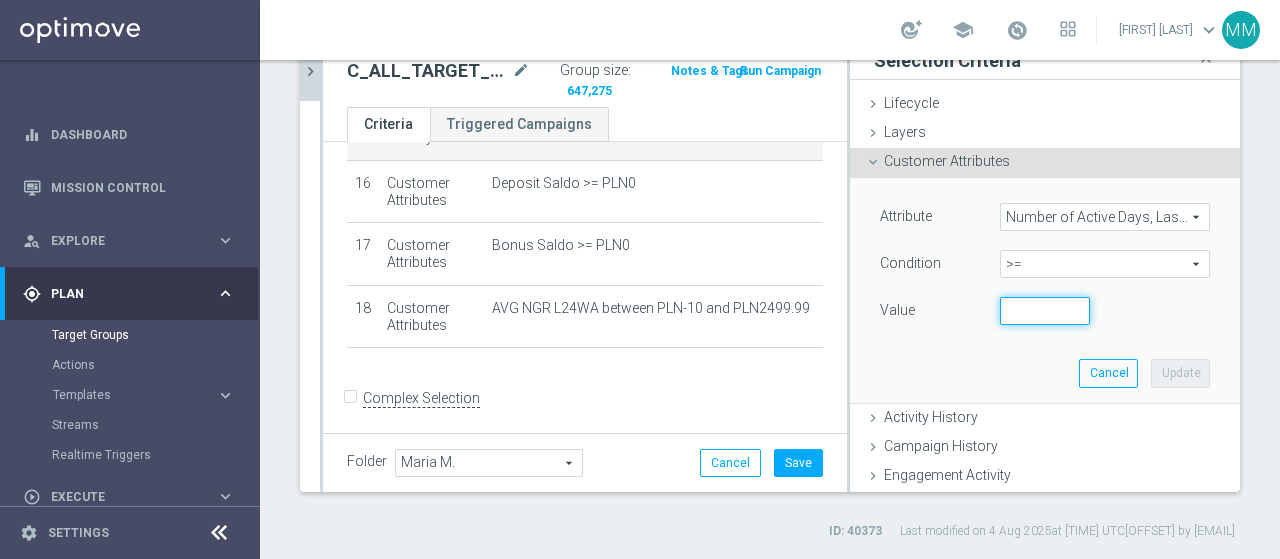 click at bounding box center [1045, 311] 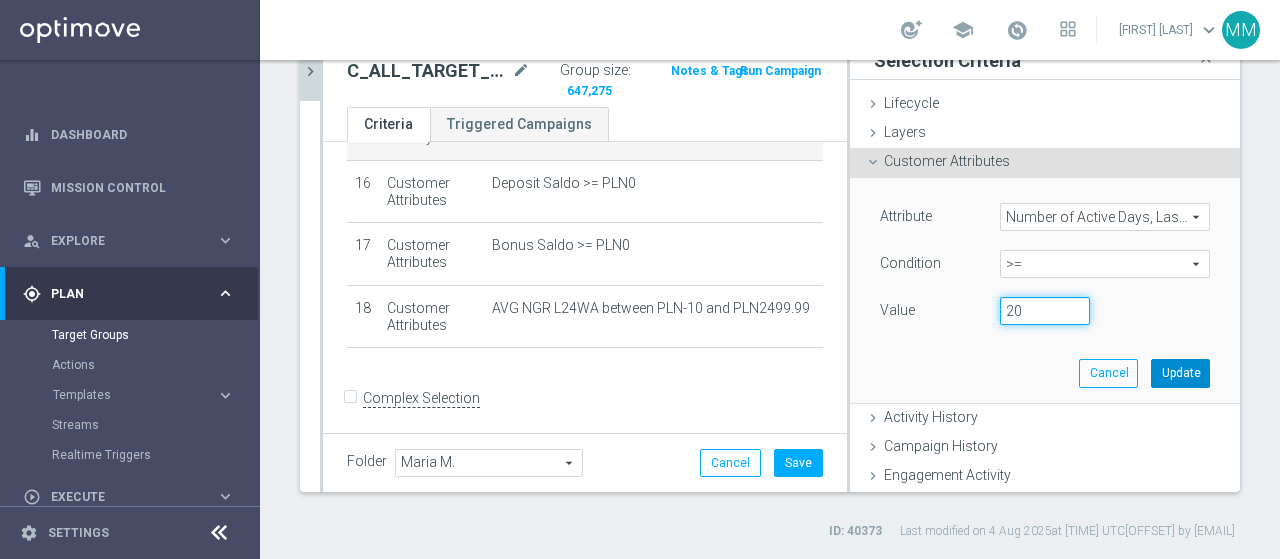 type on "20" 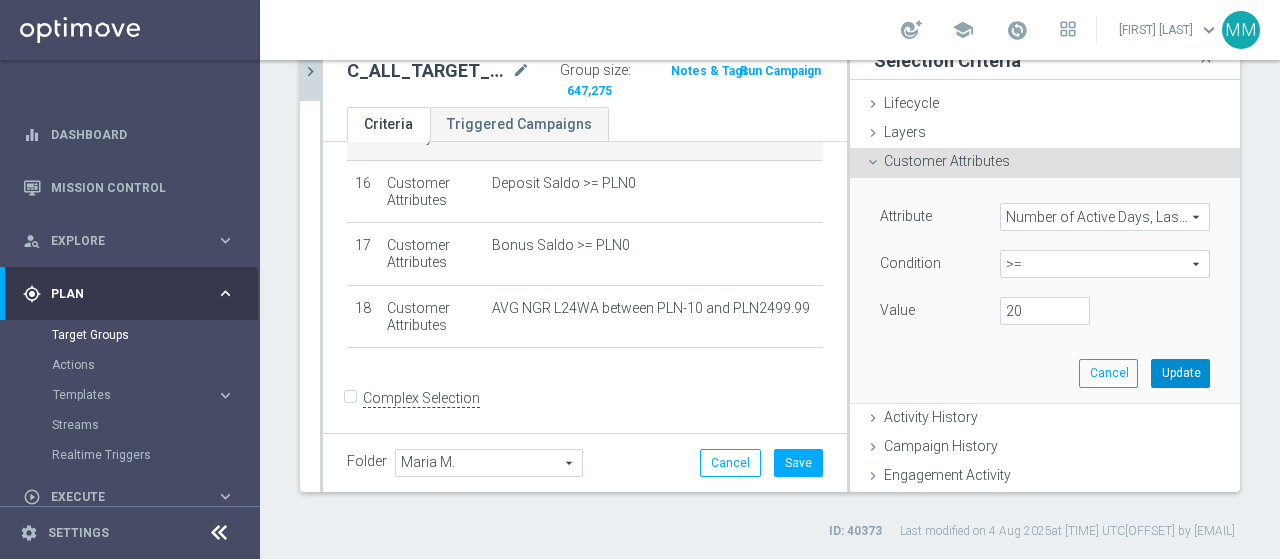 click on "Update" at bounding box center [1180, 373] 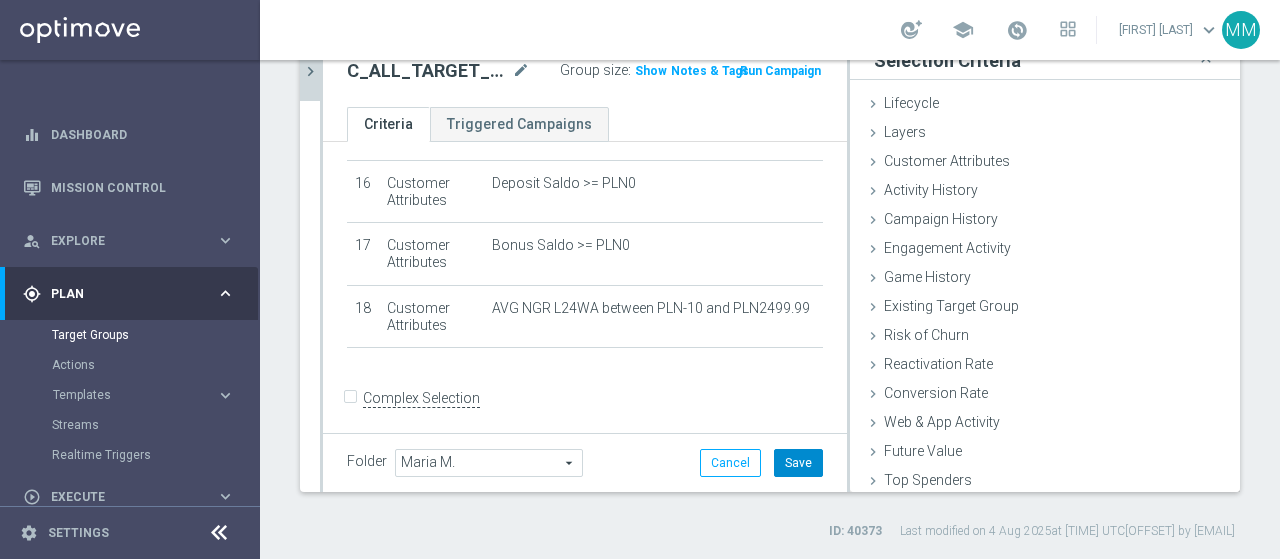 click on "Save" 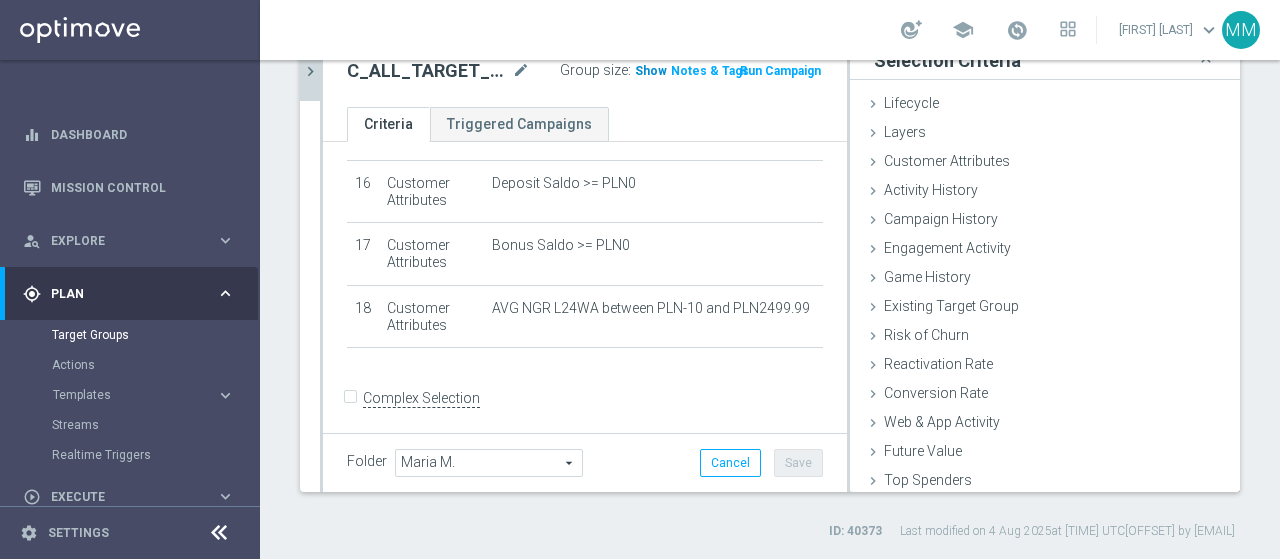 click on "Show" 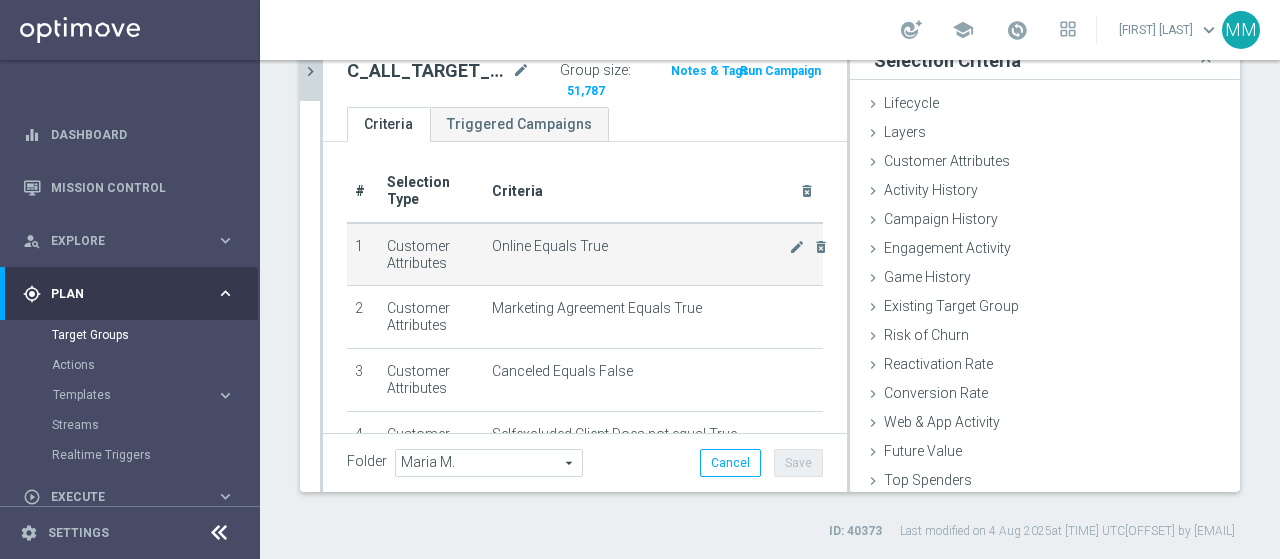 scroll, scrollTop: 0, scrollLeft: 0, axis: both 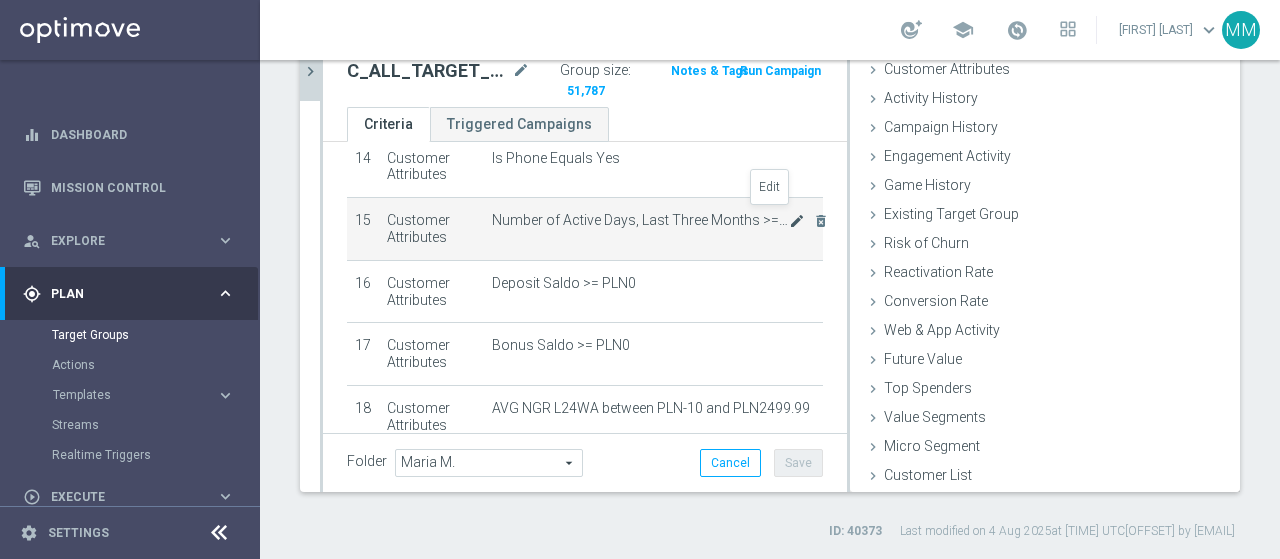 click on "mode_edit" 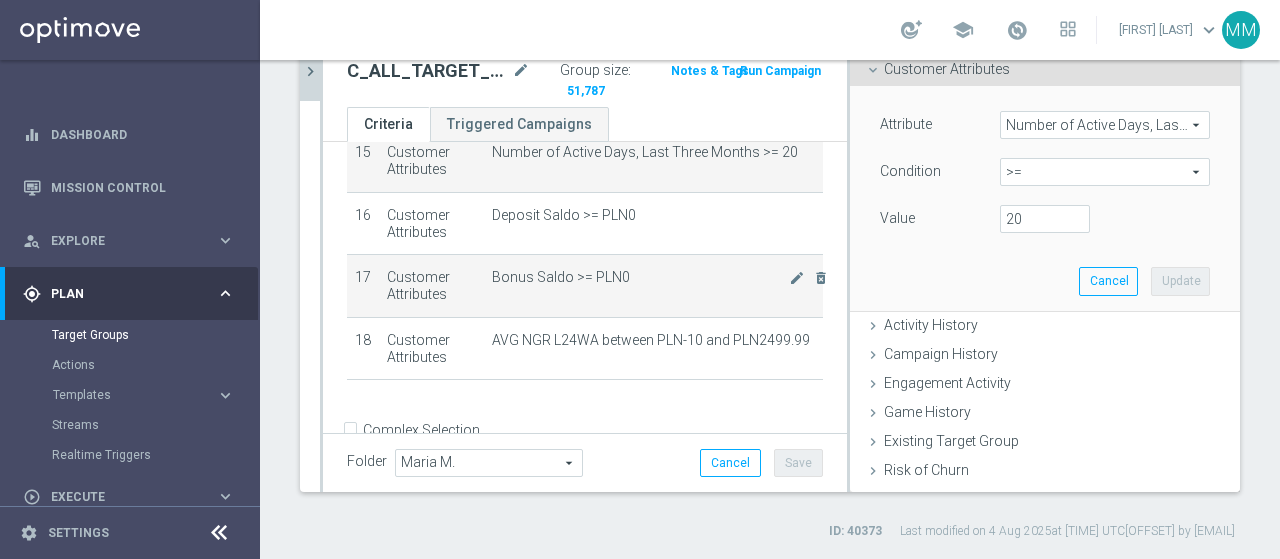 scroll, scrollTop: 1008, scrollLeft: 0, axis: vertical 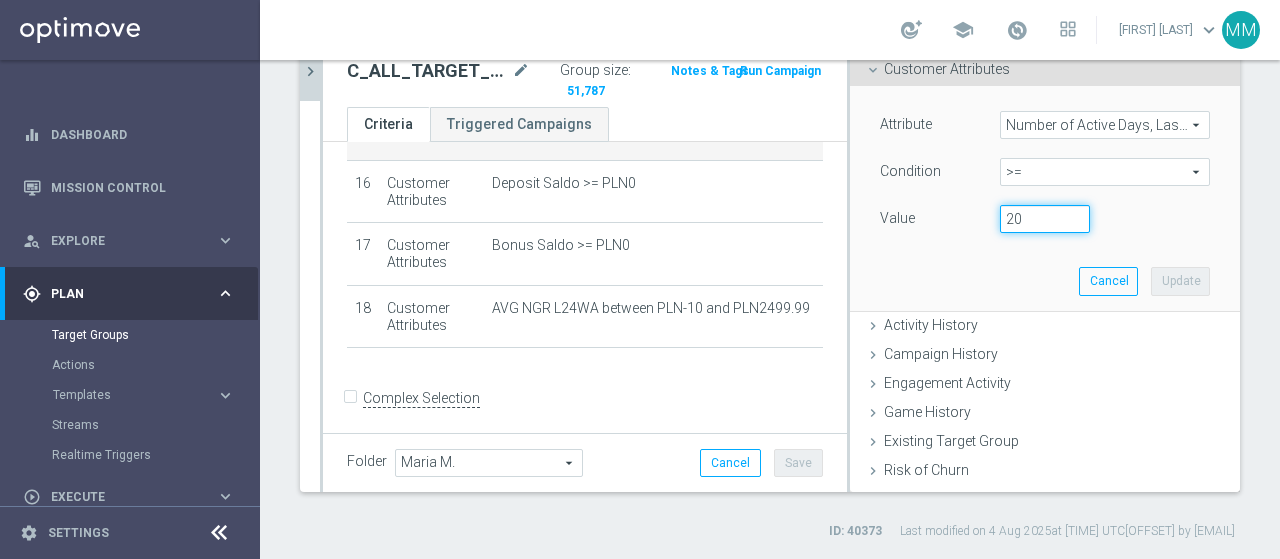 click on "20" at bounding box center [1045, 219] 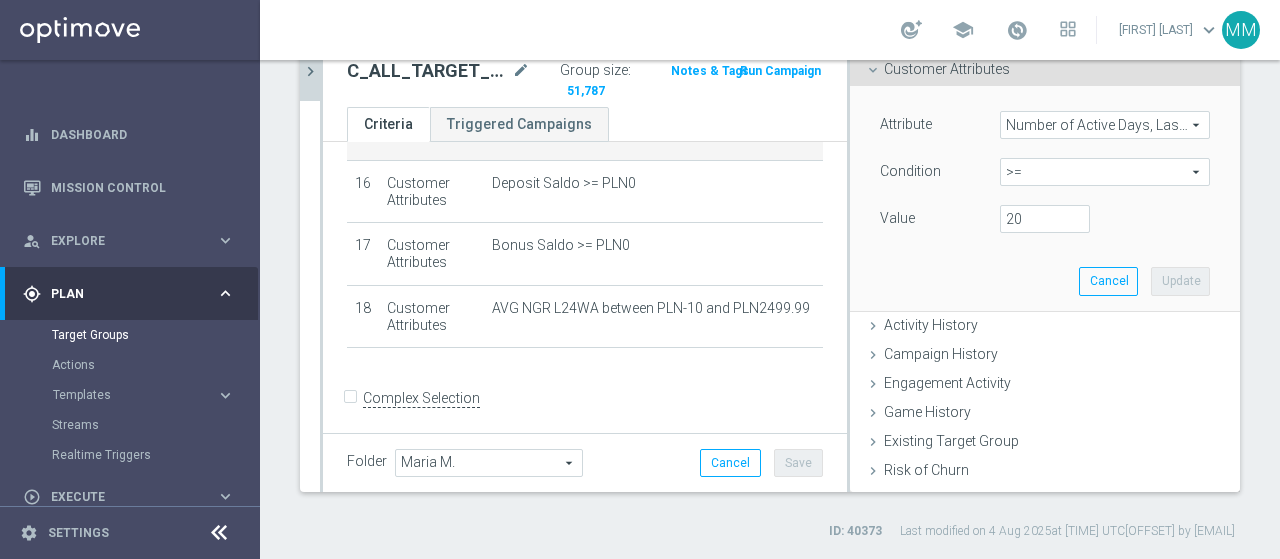 click on "Complex Selection
Invalid Expression" 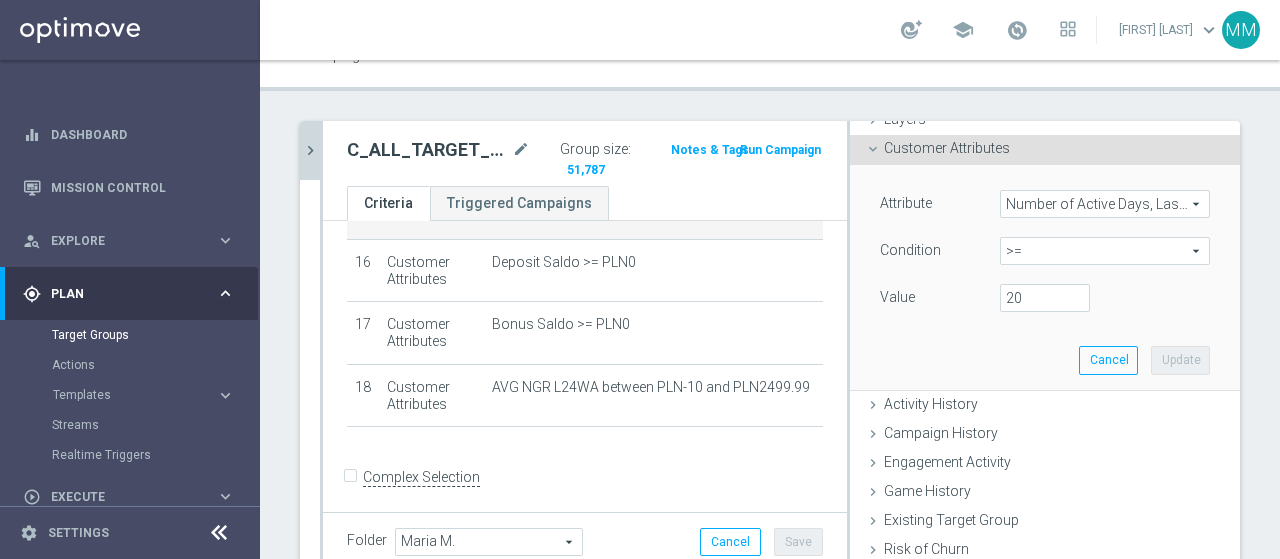 scroll, scrollTop: 168, scrollLeft: 0, axis: vertical 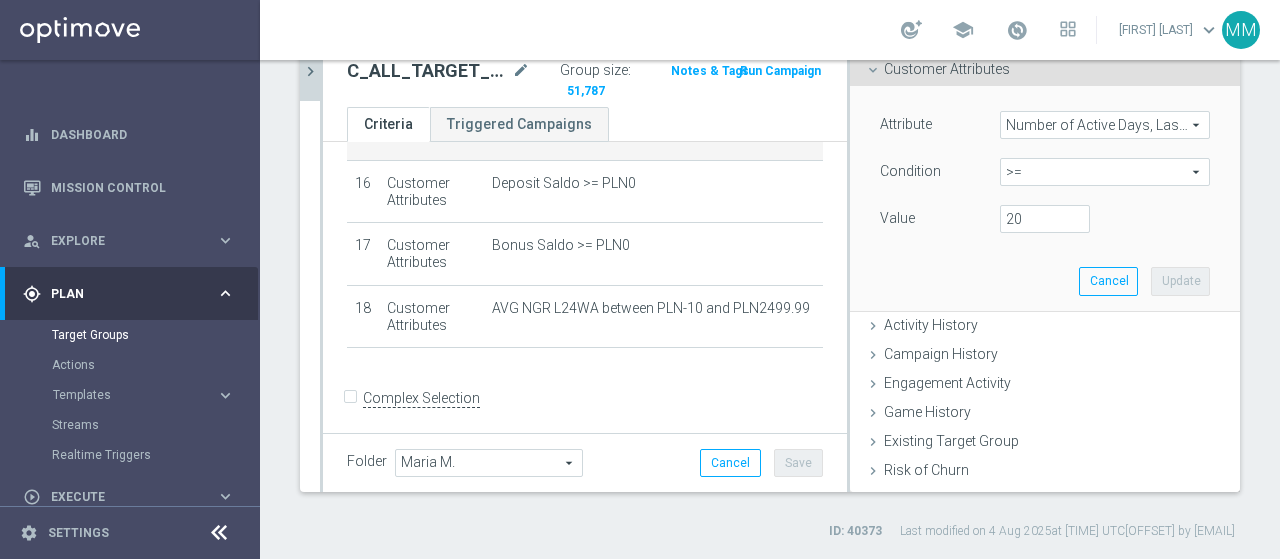 click on "Save" 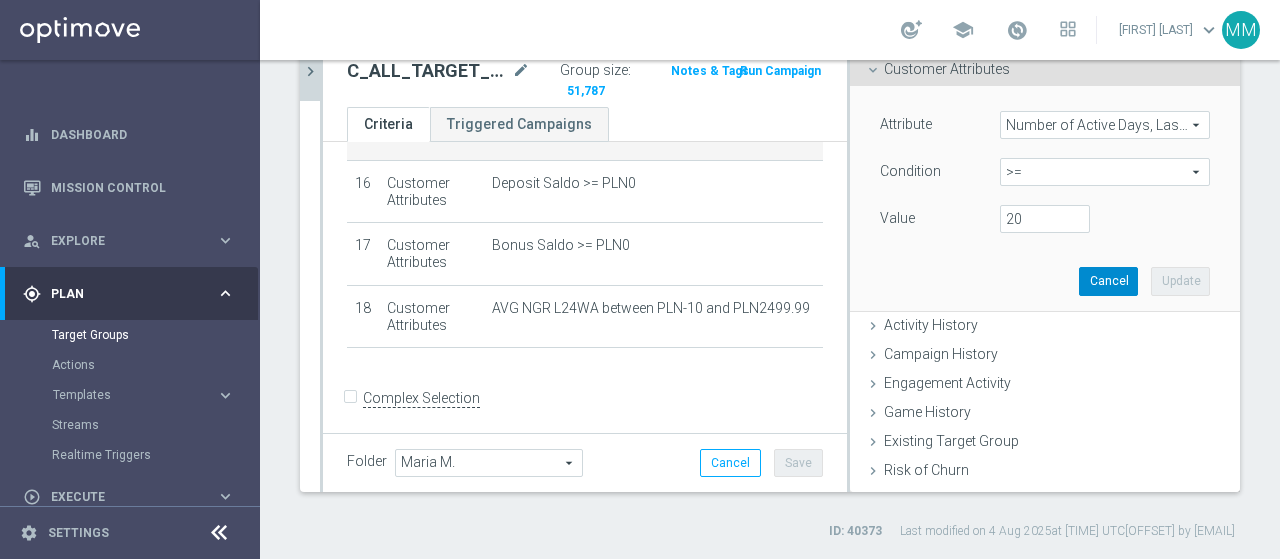 click on "Cancel" at bounding box center (1108, 281) 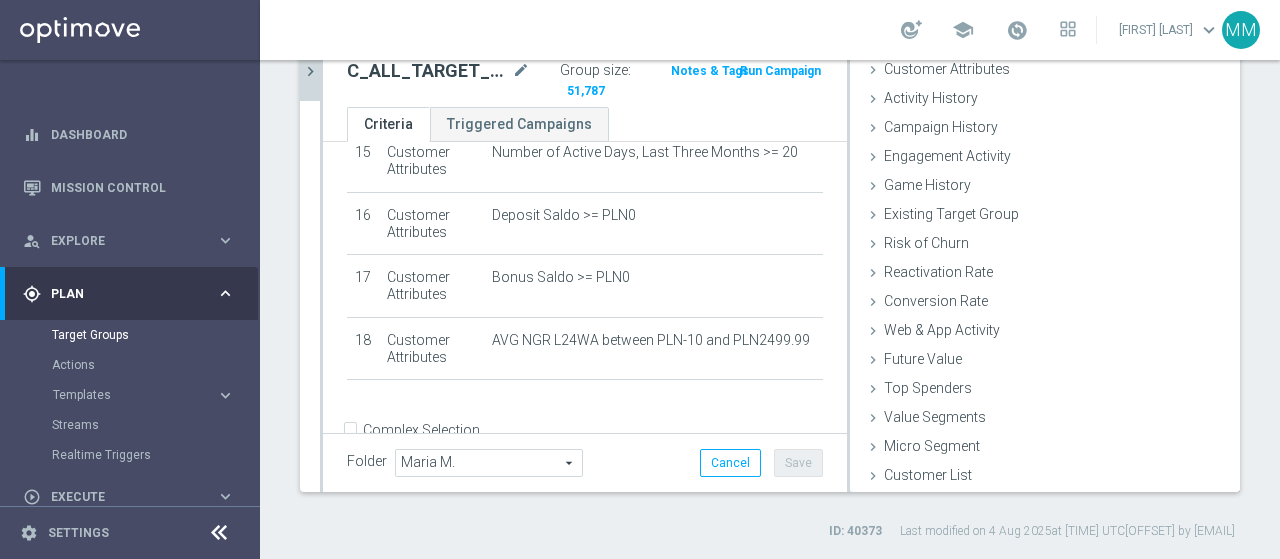scroll, scrollTop: 1008, scrollLeft: 0, axis: vertical 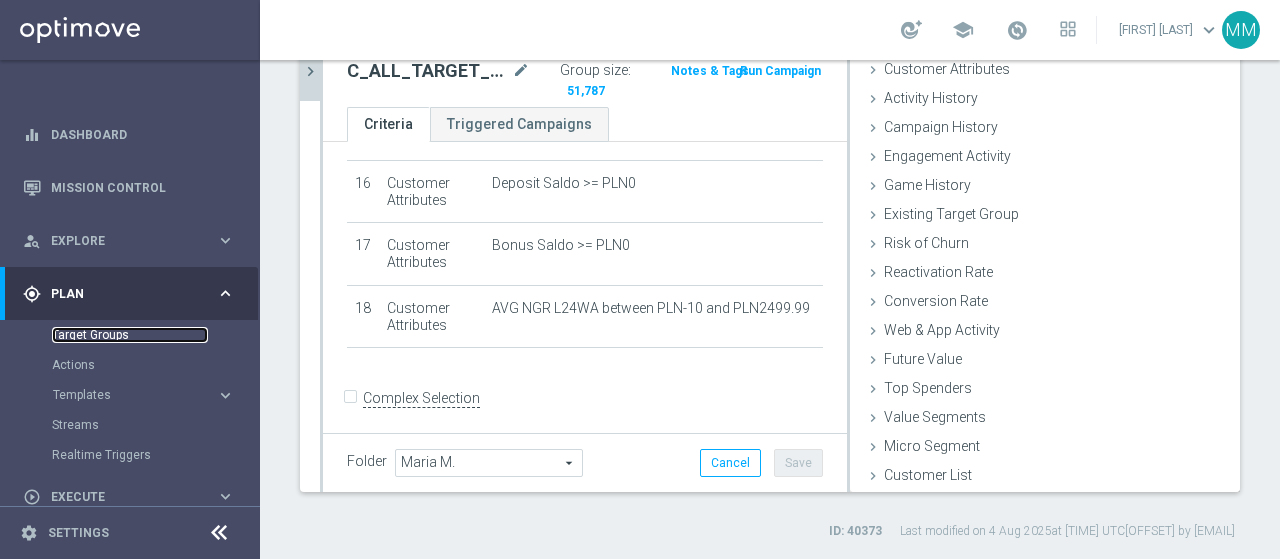 click on "Target Groups" at bounding box center [130, 335] 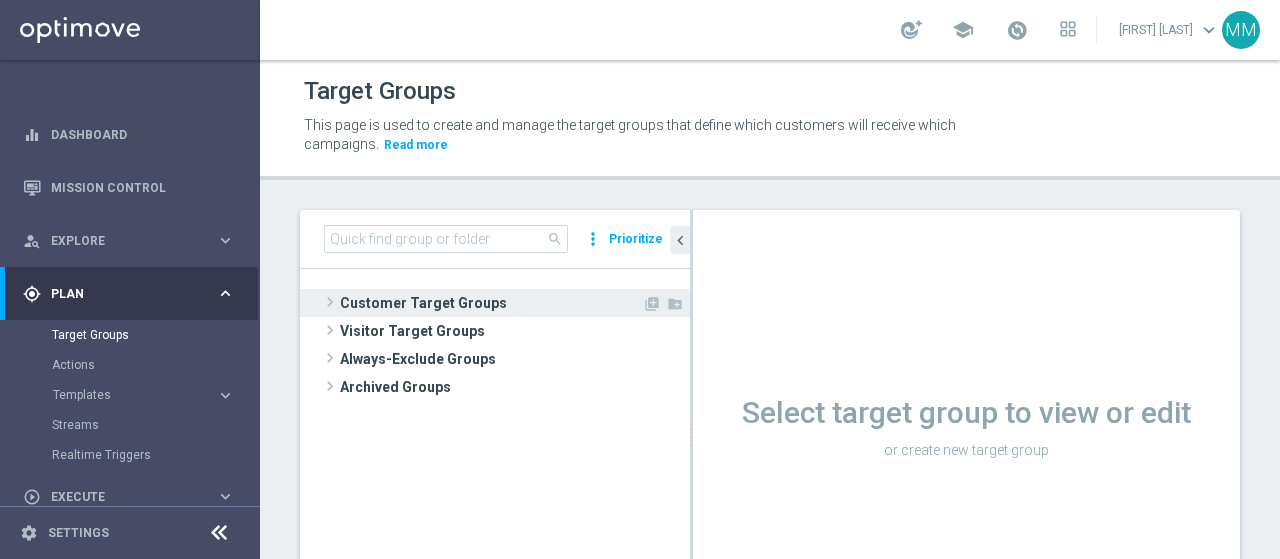 click on "Customer Target Groups" at bounding box center (491, 303) 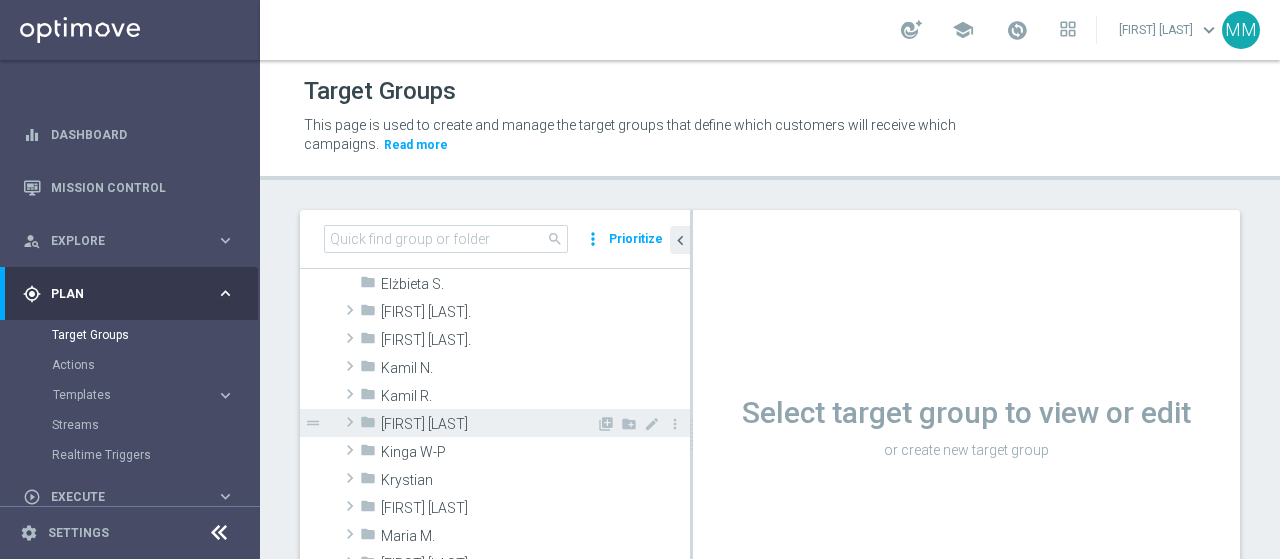 scroll, scrollTop: 400, scrollLeft: 0, axis: vertical 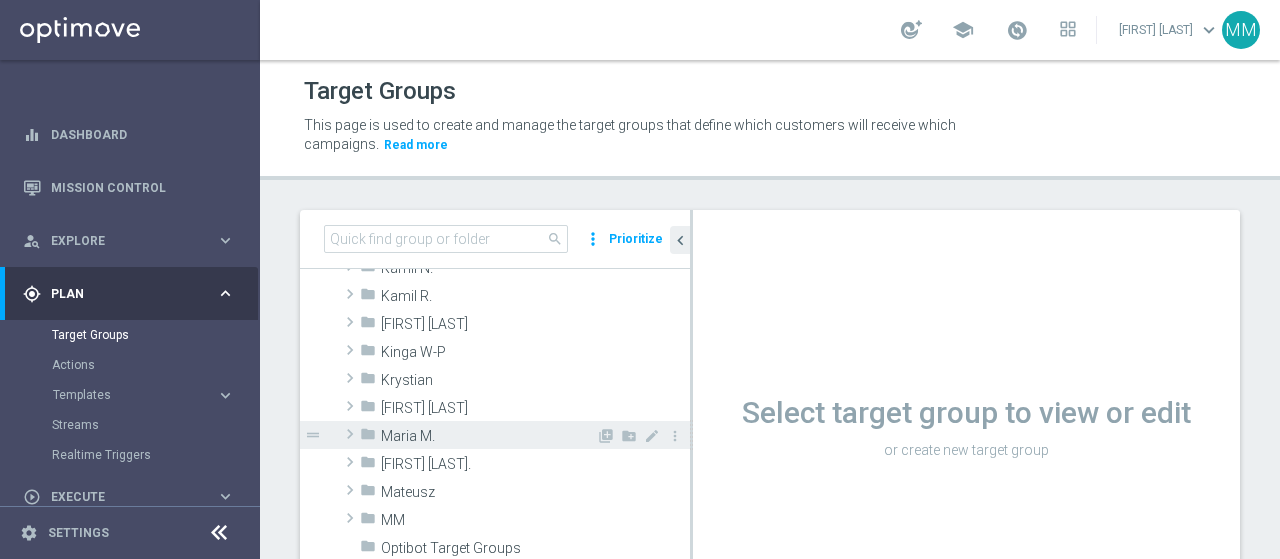 click on "Maria M." at bounding box center (488, 436) 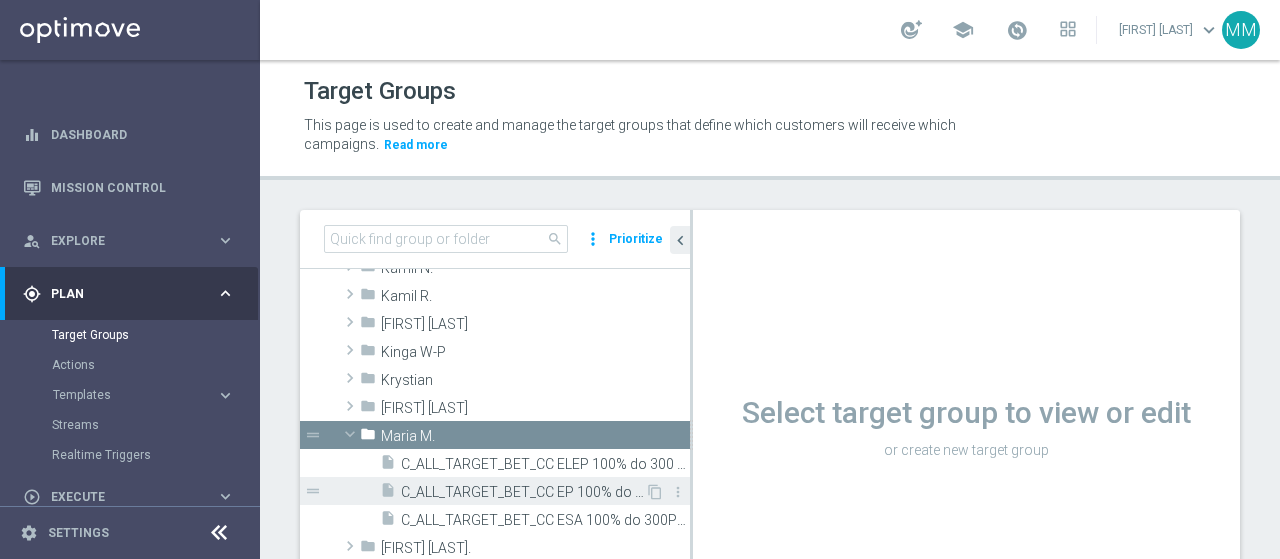click on "C_ALL_TARGET_BET_CC EP 100% do 300 PLN_040825" at bounding box center (523, 492) 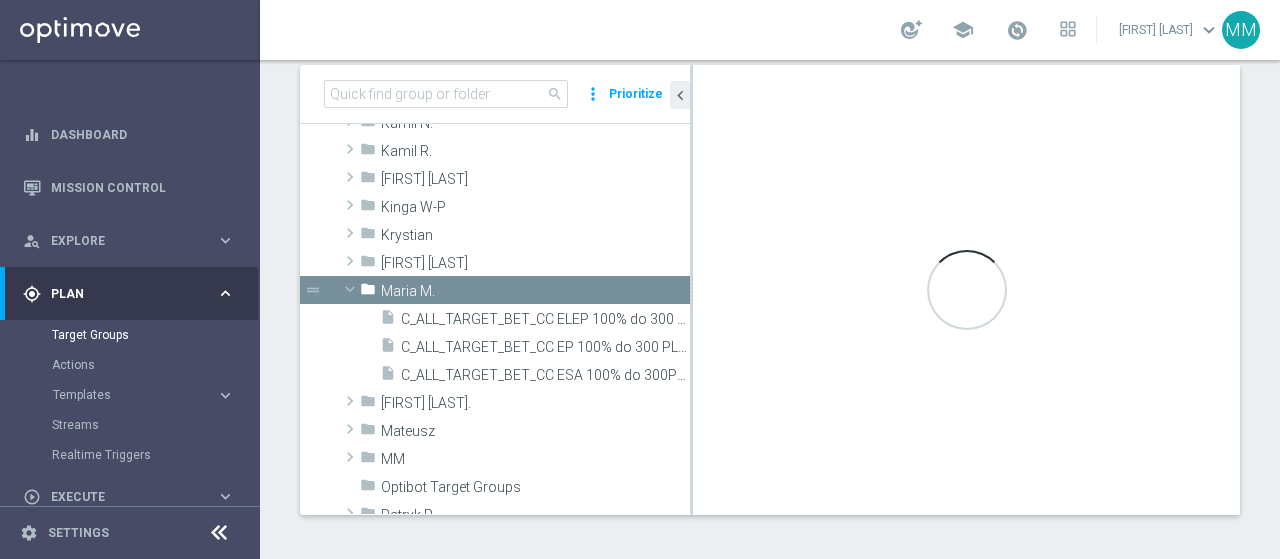 scroll, scrollTop: 151, scrollLeft: 0, axis: vertical 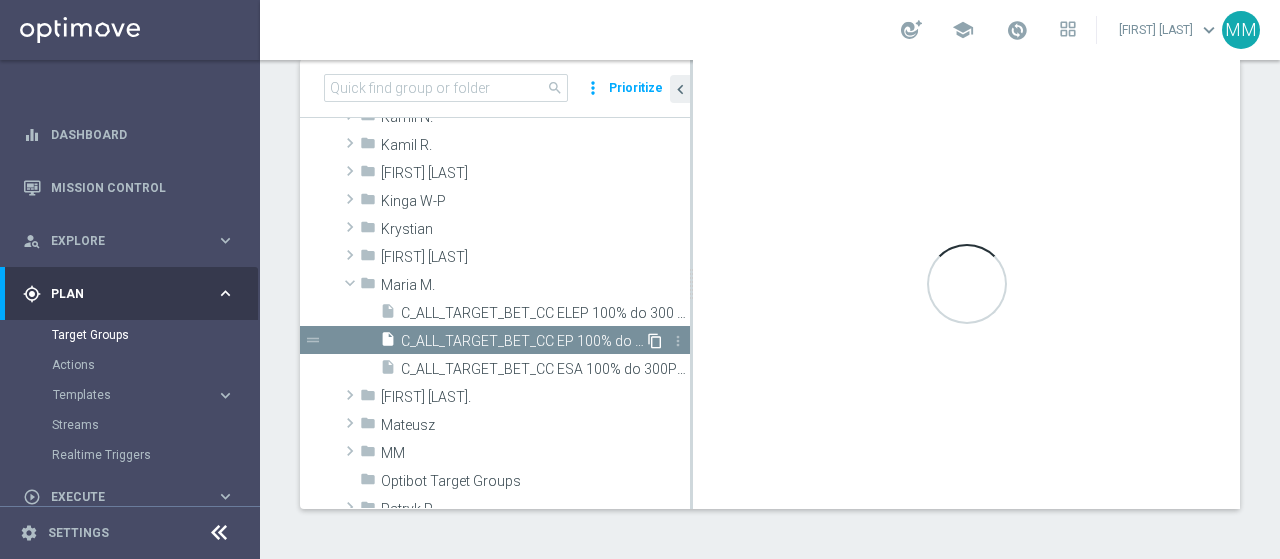 click on "content_copy" 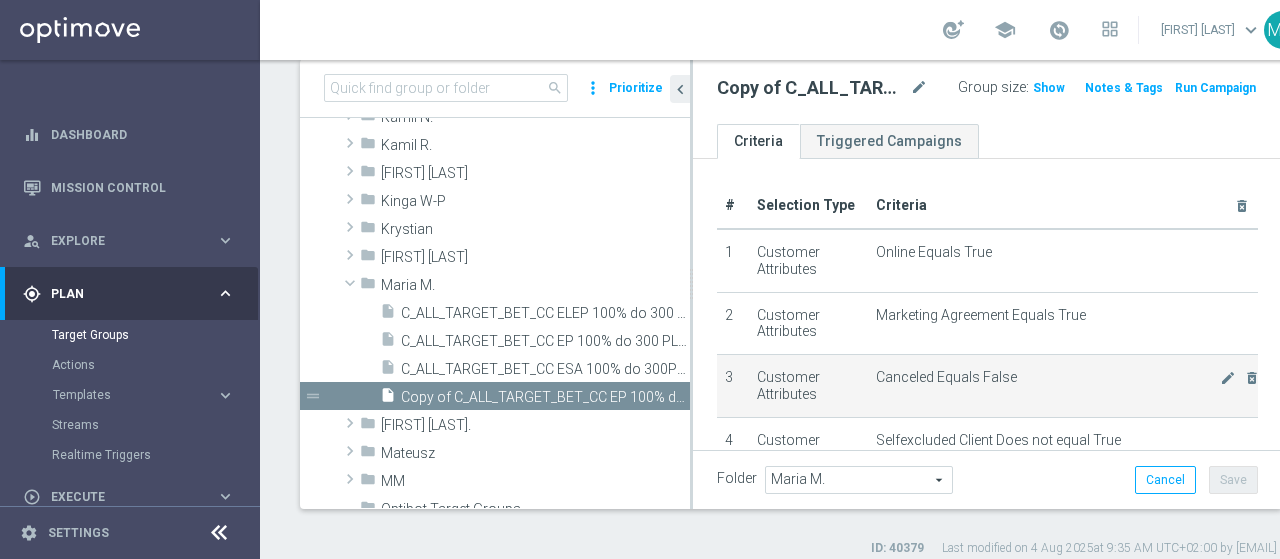 scroll, scrollTop: 403, scrollLeft: 0, axis: vertical 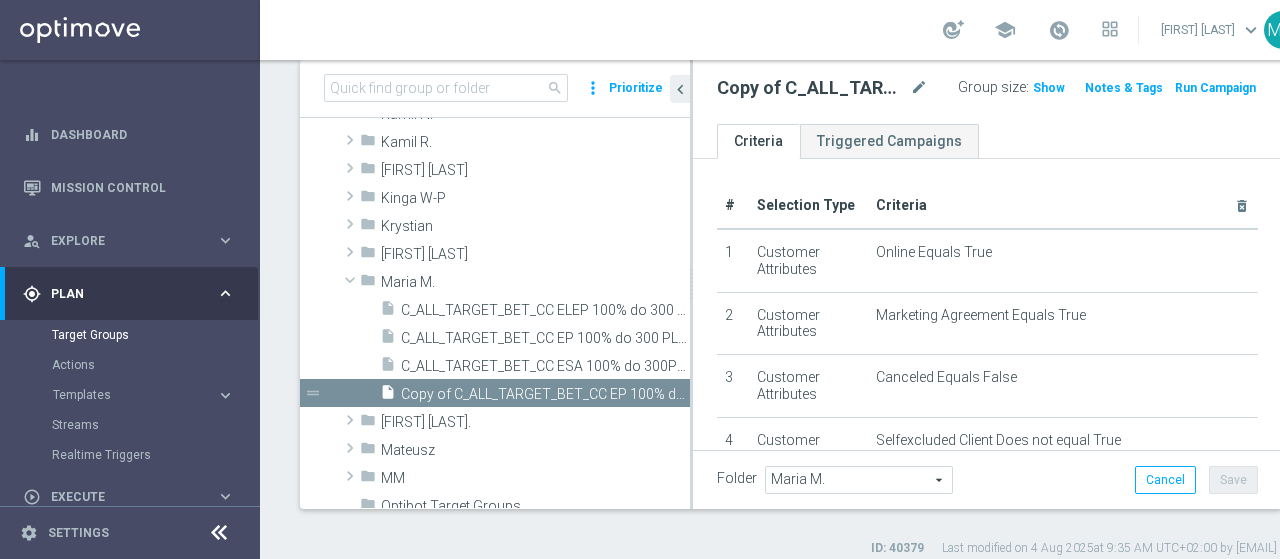 click on "chevron_left" 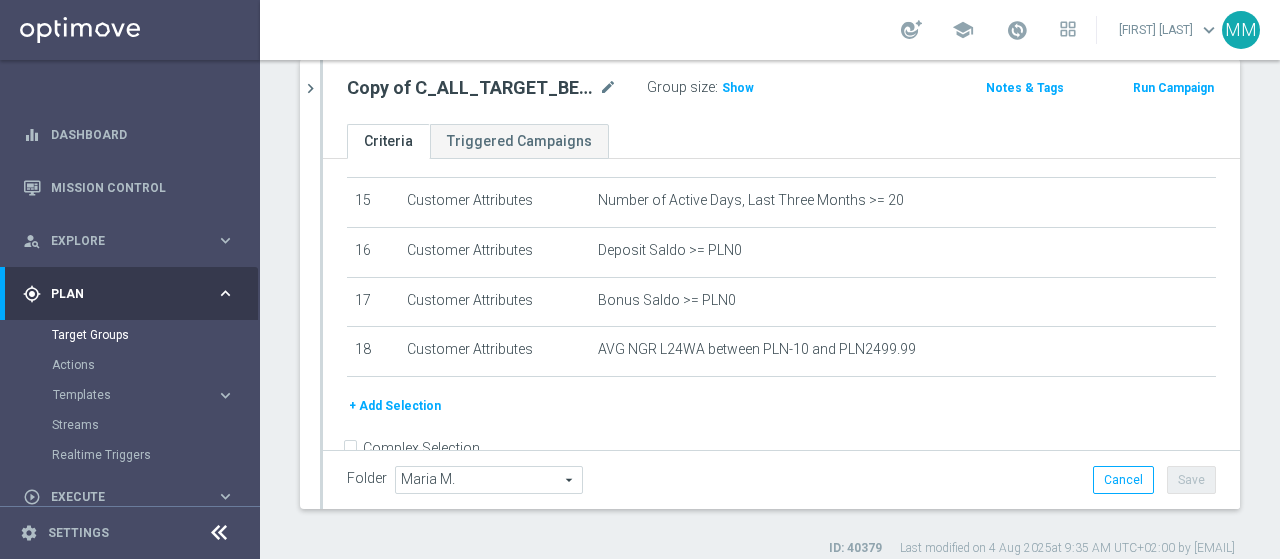 scroll, scrollTop: 772, scrollLeft: 0, axis: vertical 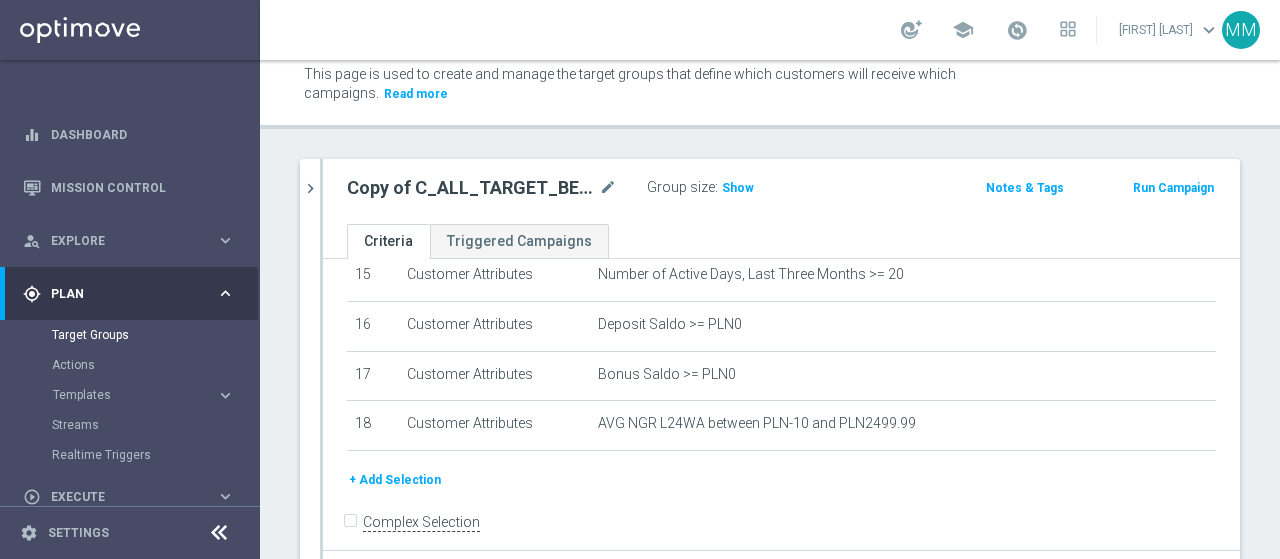 click on "Notes & Tags" 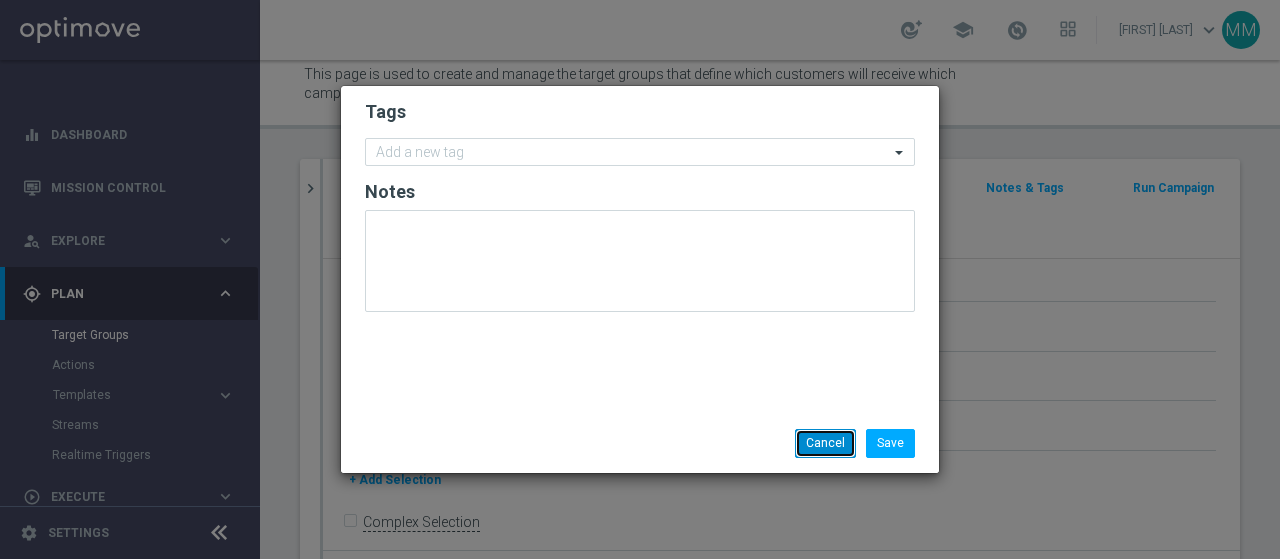 click on "Cancel" 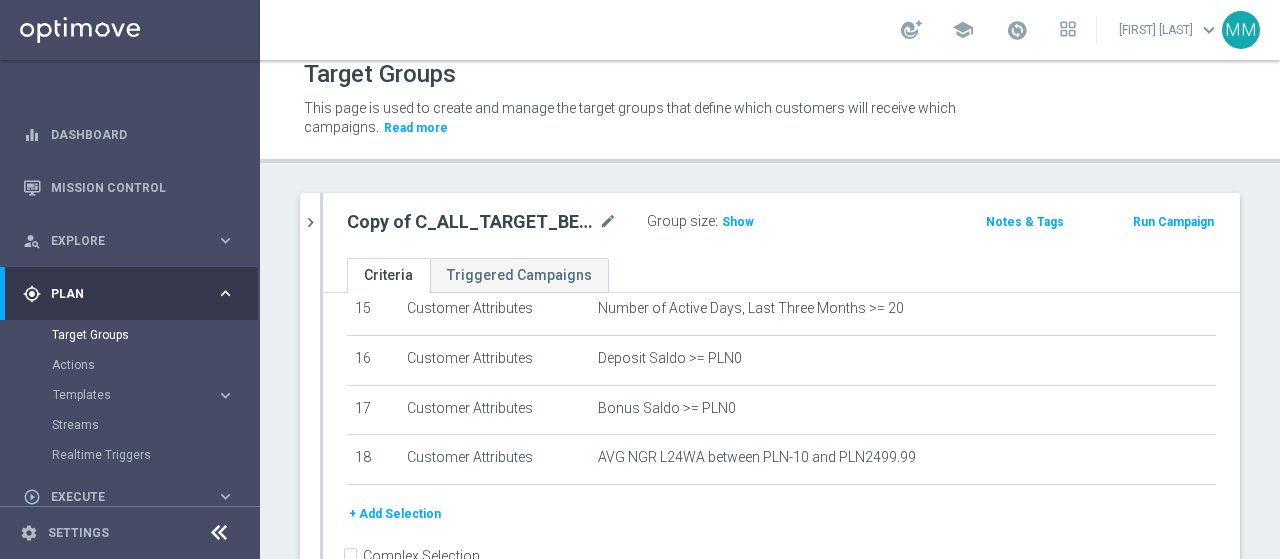 scroll, scrollTop: 0, scrollLeft: 0, axis: both 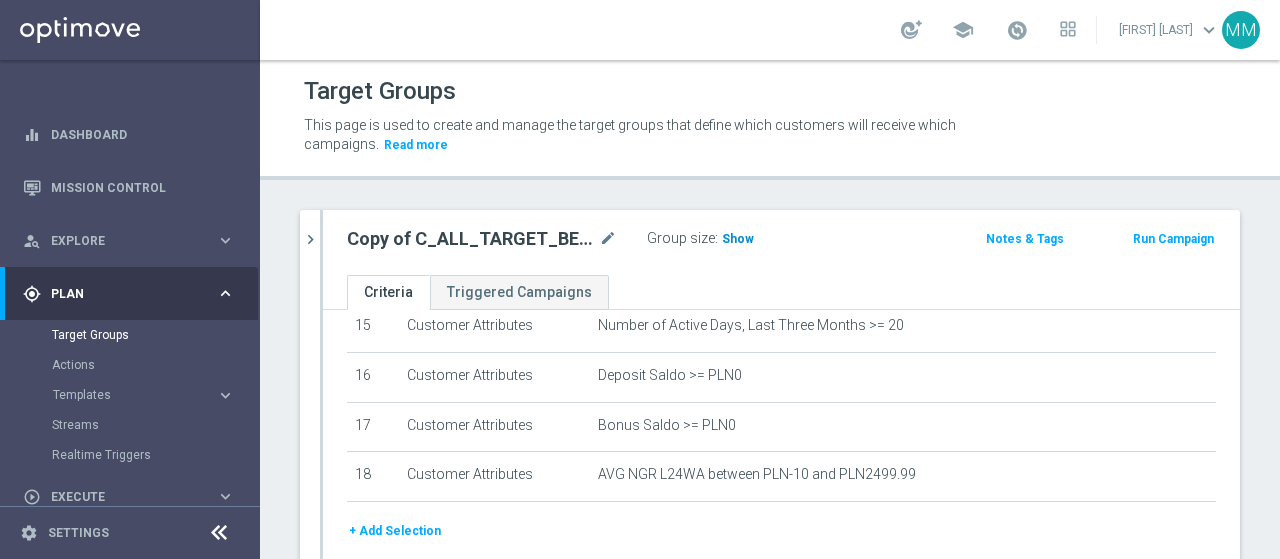 click on "Show" 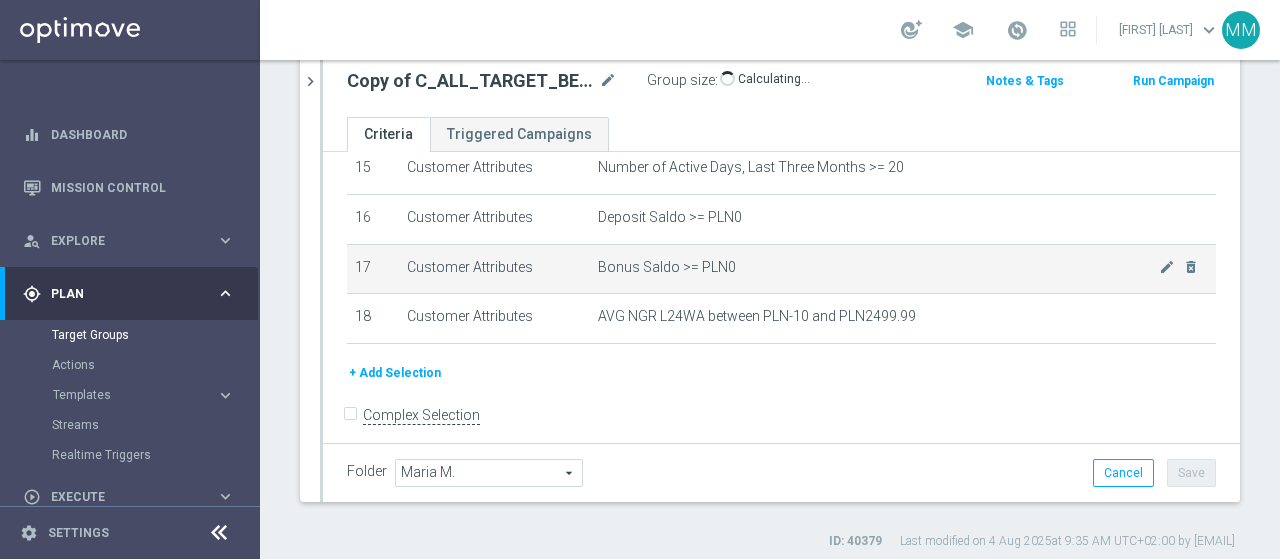 scroll, scrollTop: 168, scrollLeft: 0, axis: vertical 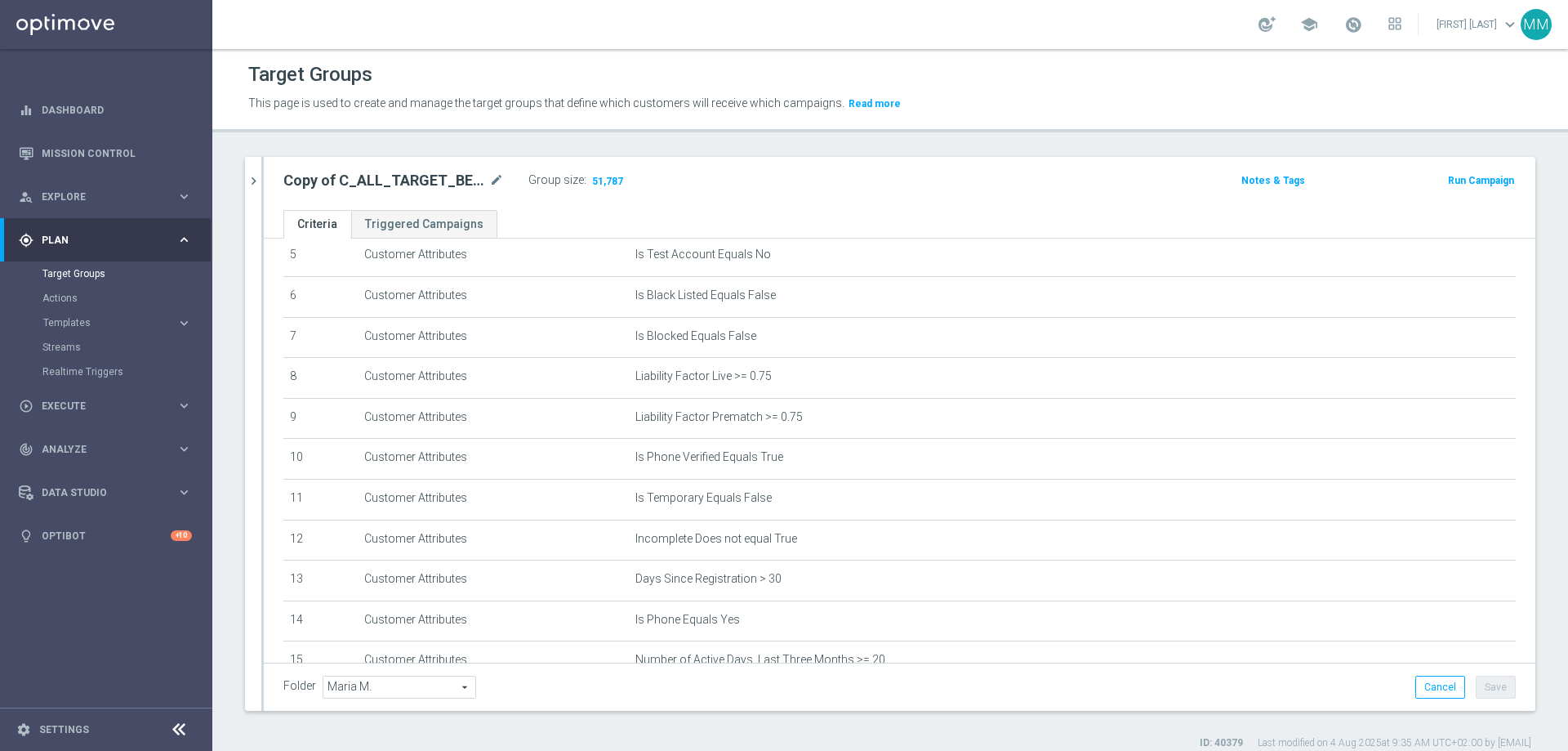 click on "Run Campaign" 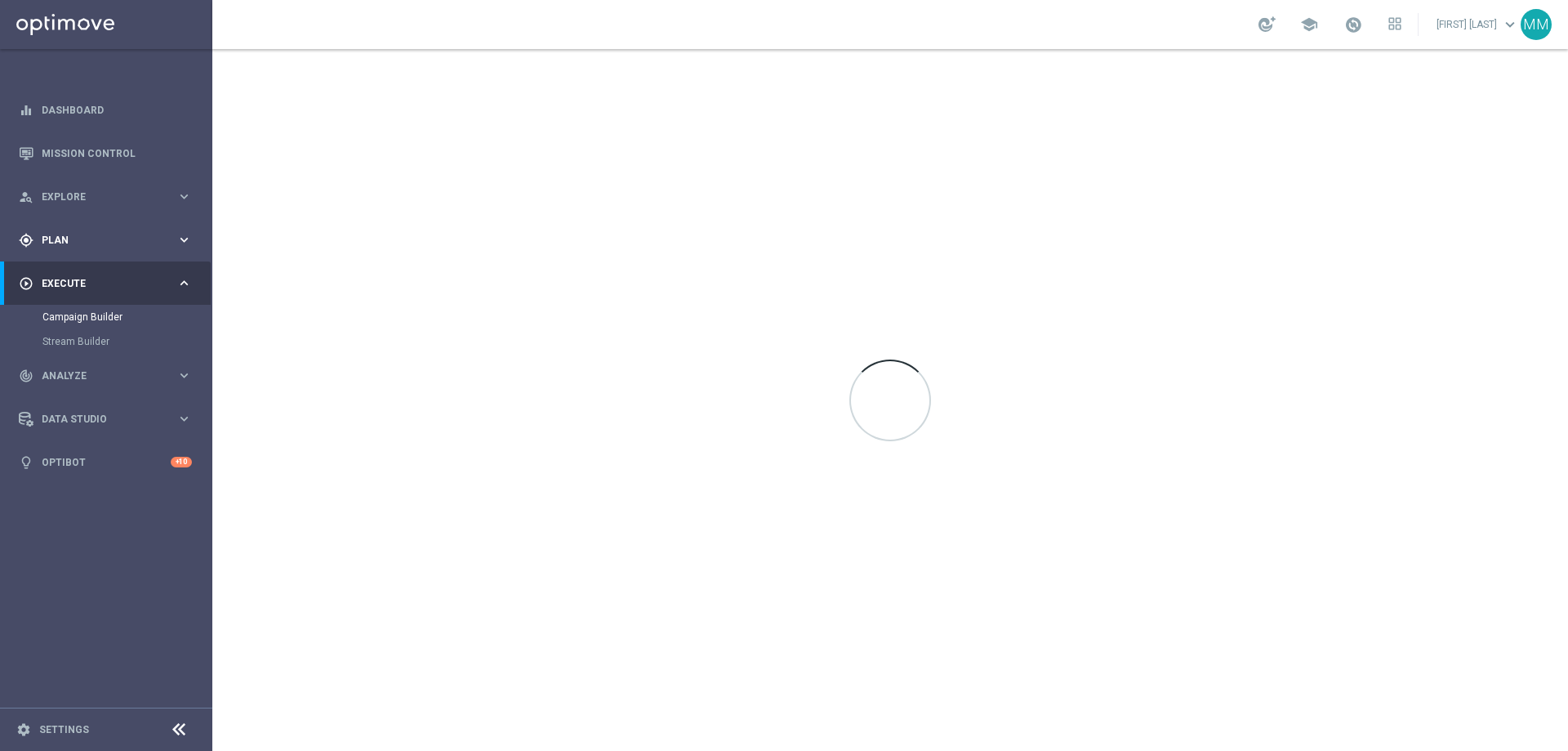 click on "gps_fixed
Plan" at bounding box center [97, 240] 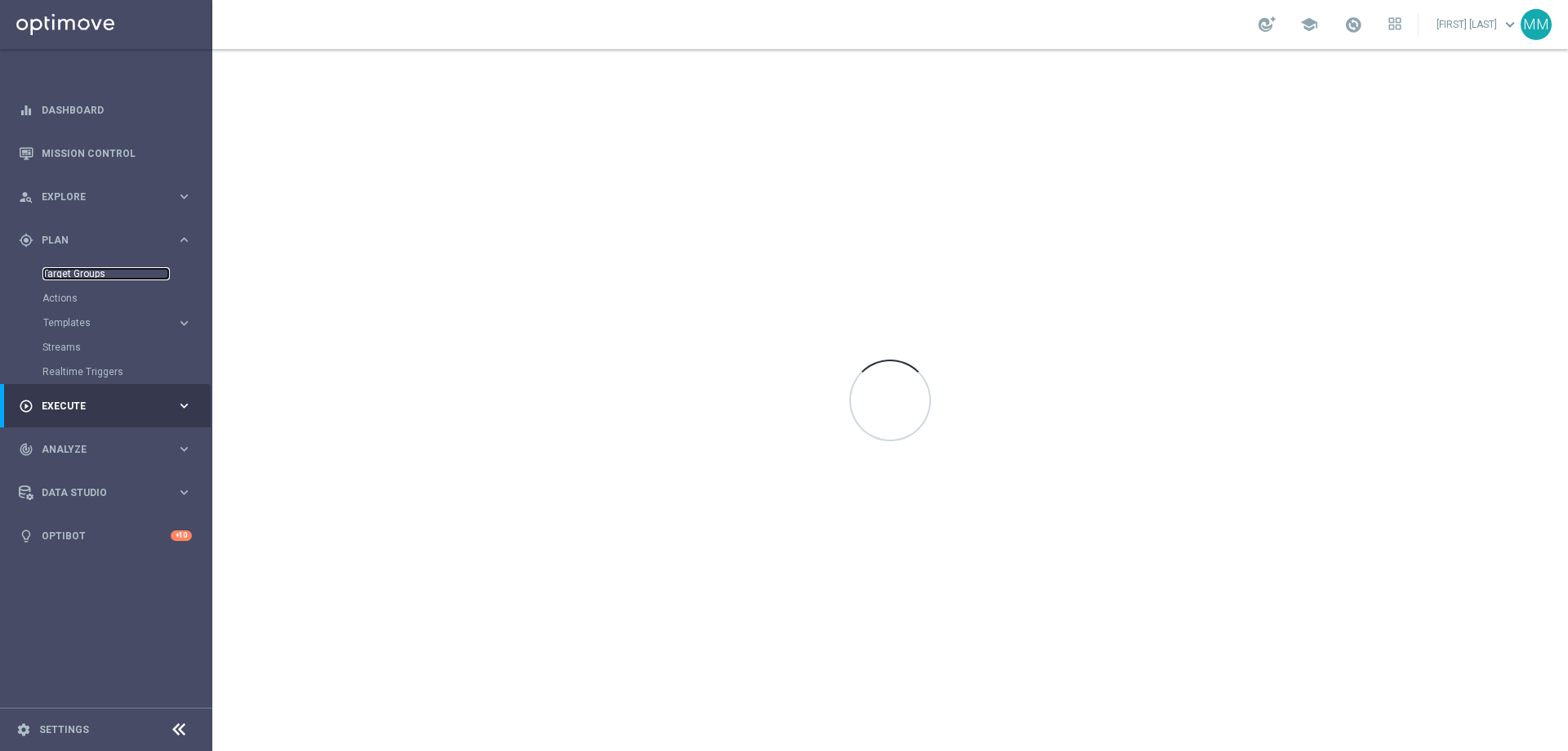 click on "Target Groups" at bounding box center [106, 274] 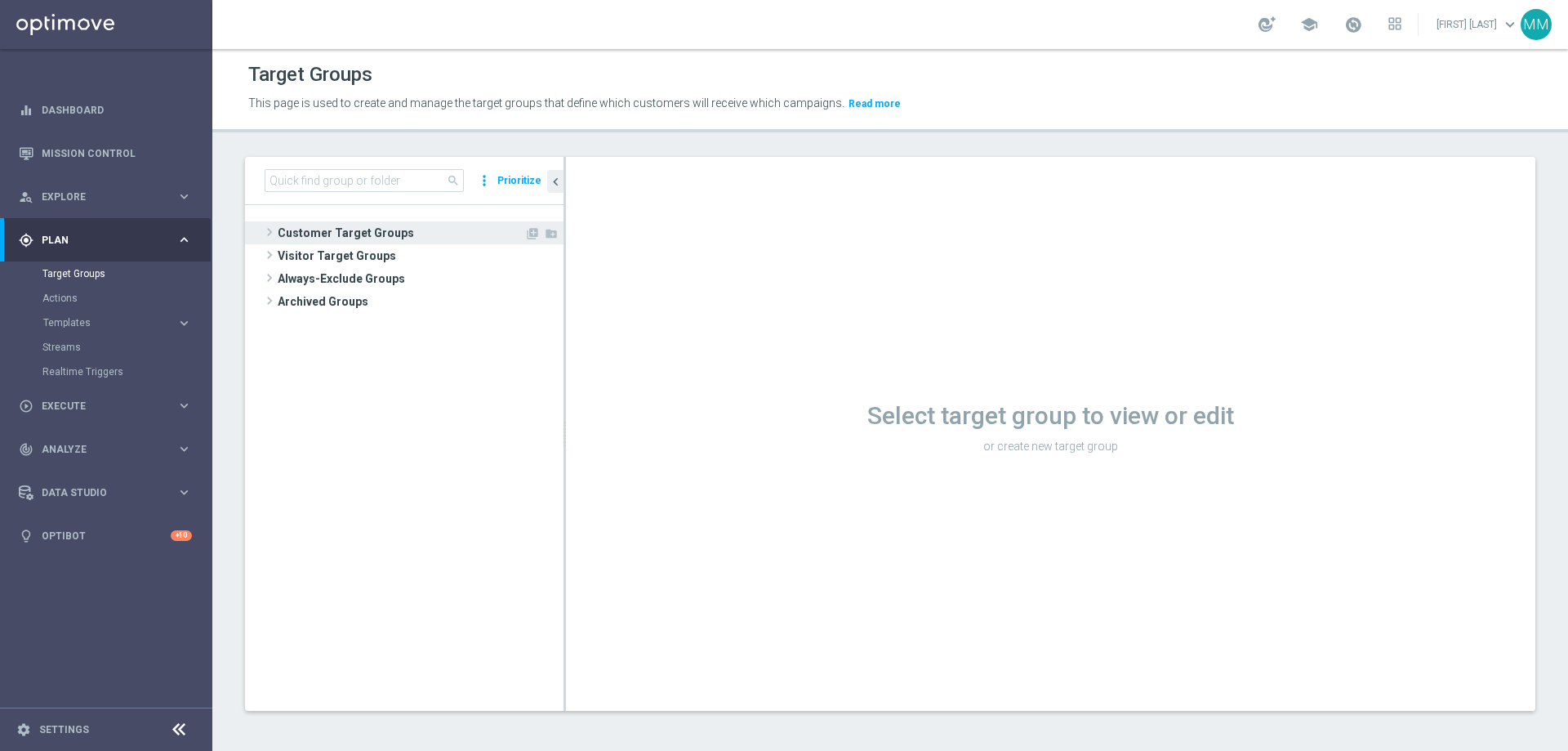 click on "Customer Target Groups" at bounding box center [401, 233] 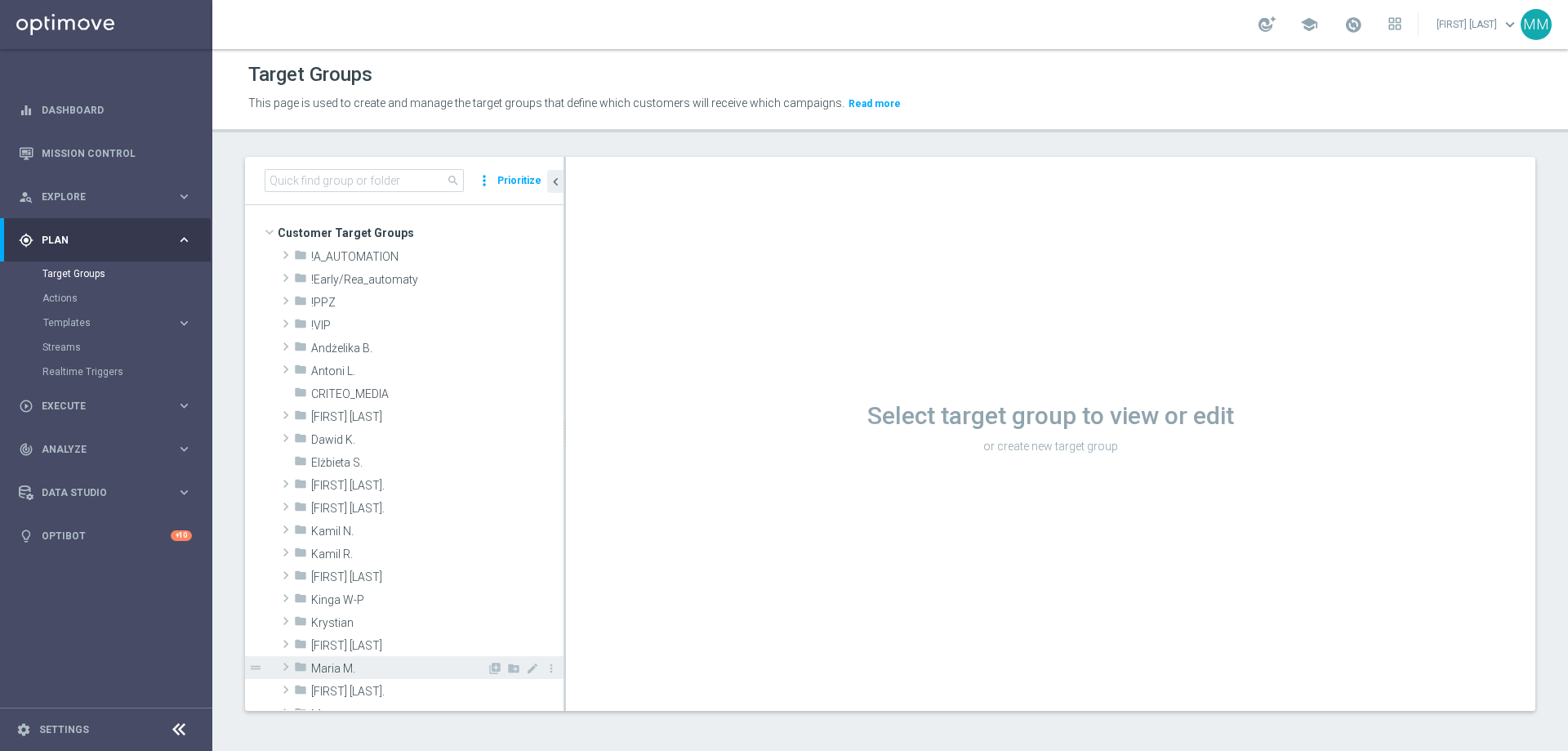 click on "Maria M." at bounding box center [399, 668] 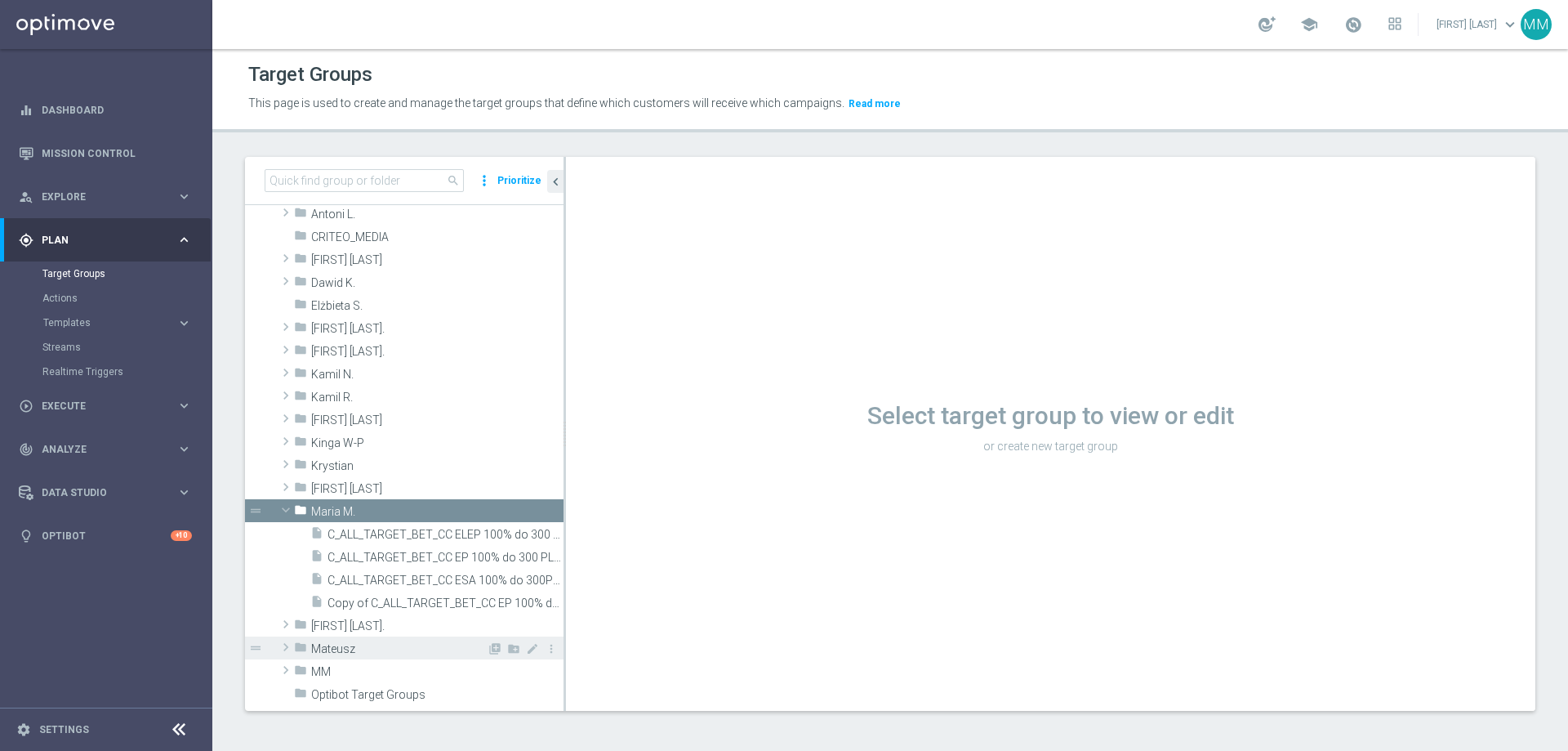 scroll, scrollTop: 163, scrollLeft: 0, axis: vertical 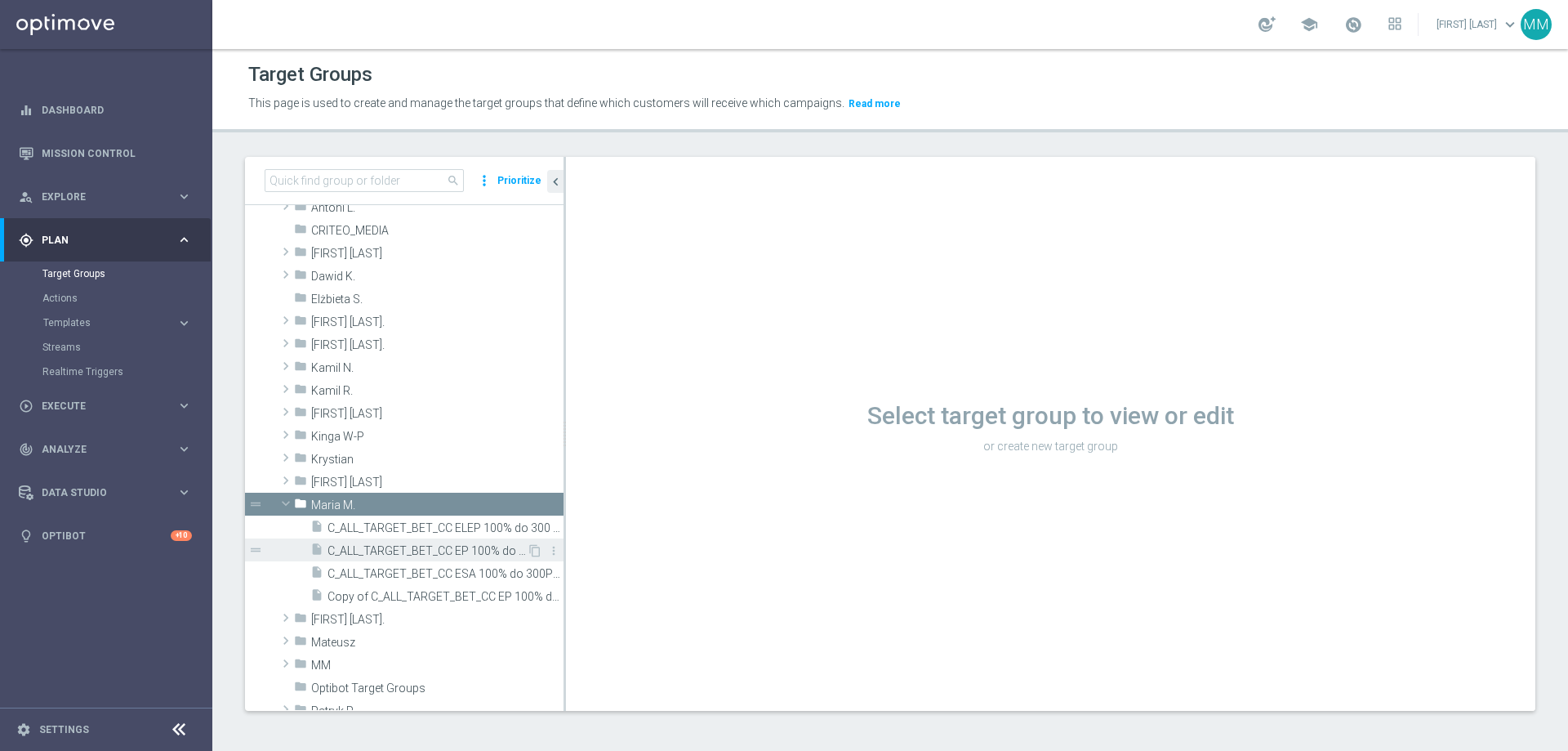 click on "C_ALL_TARGET_BET_CC EP 100% do 300 PLN_040825" at bounding box center [427, 551] 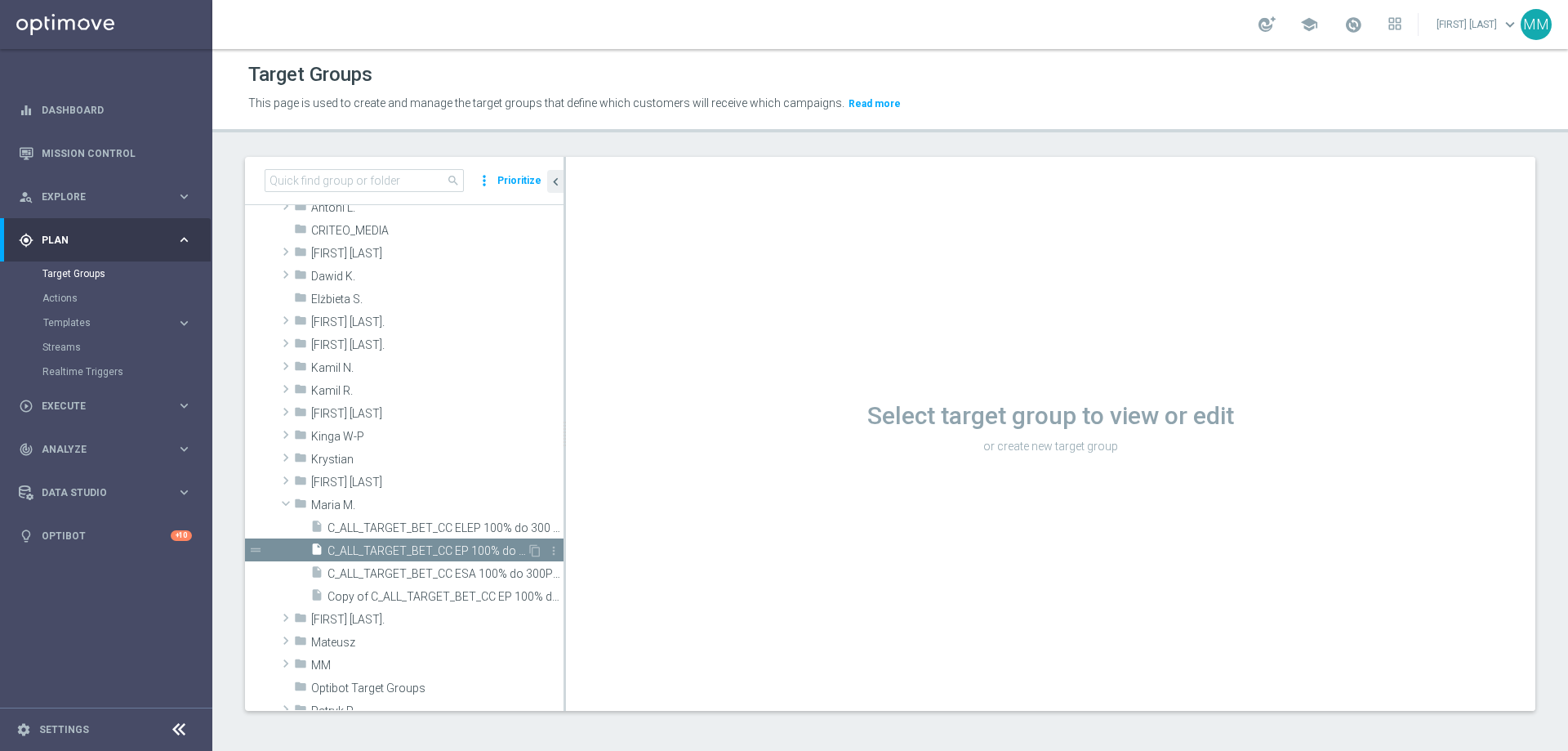 click on "C_ALL_TARGET_BET_CC EP 100% do 300 PLN_040825" at bounding box center (427, 551) 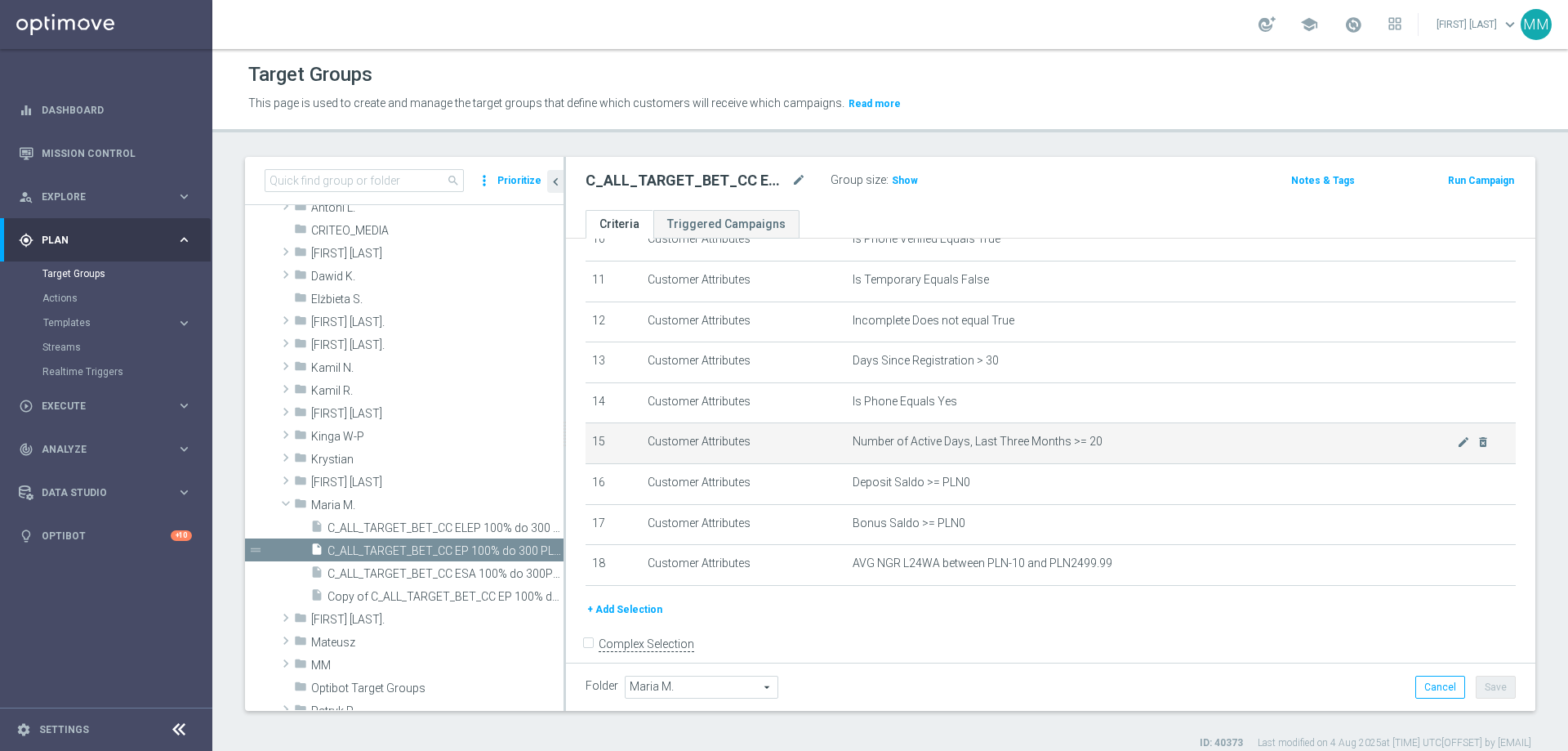 scroll, scrollTop: 470, scrollLeft: 0, axis: vertical 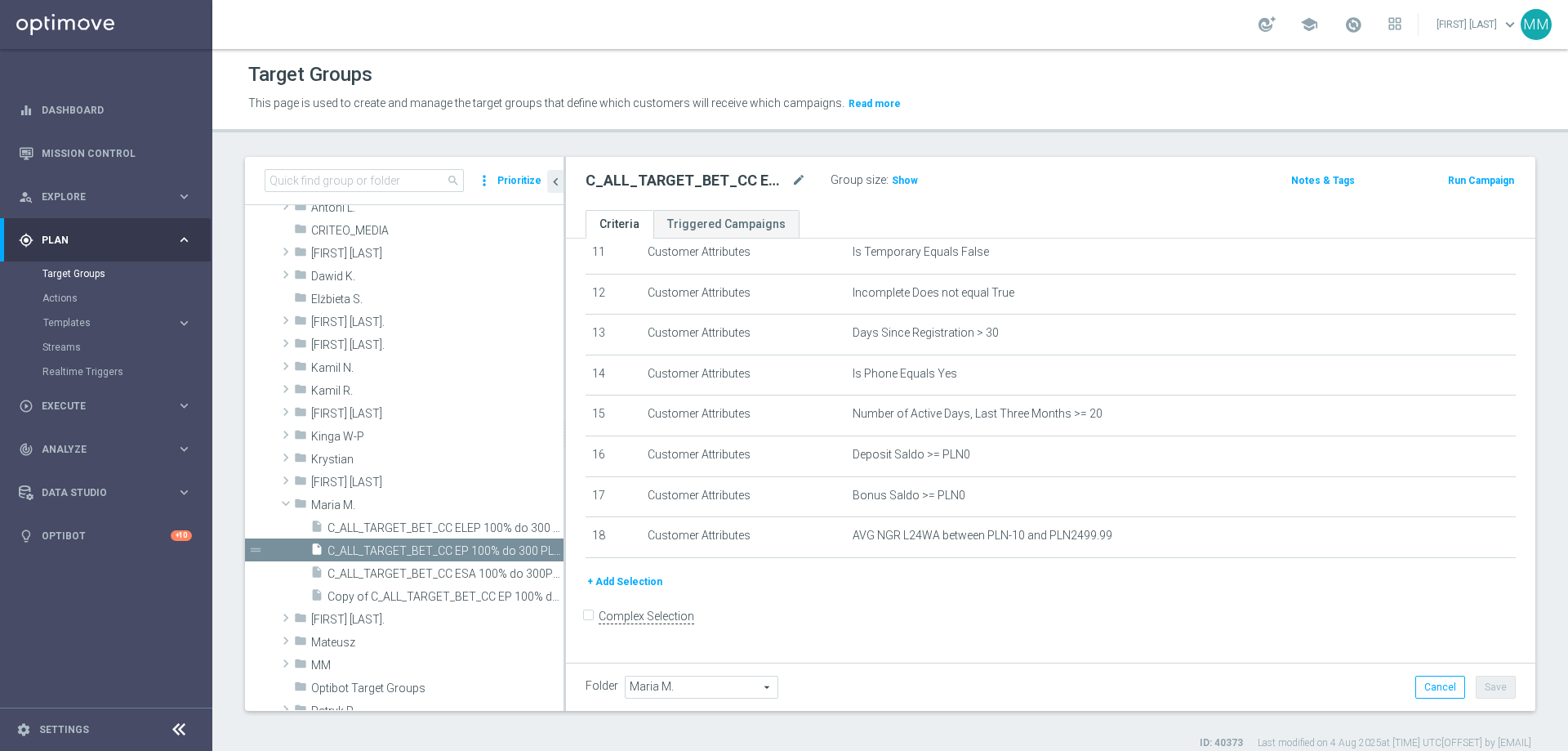 click on "+ Add Selection" 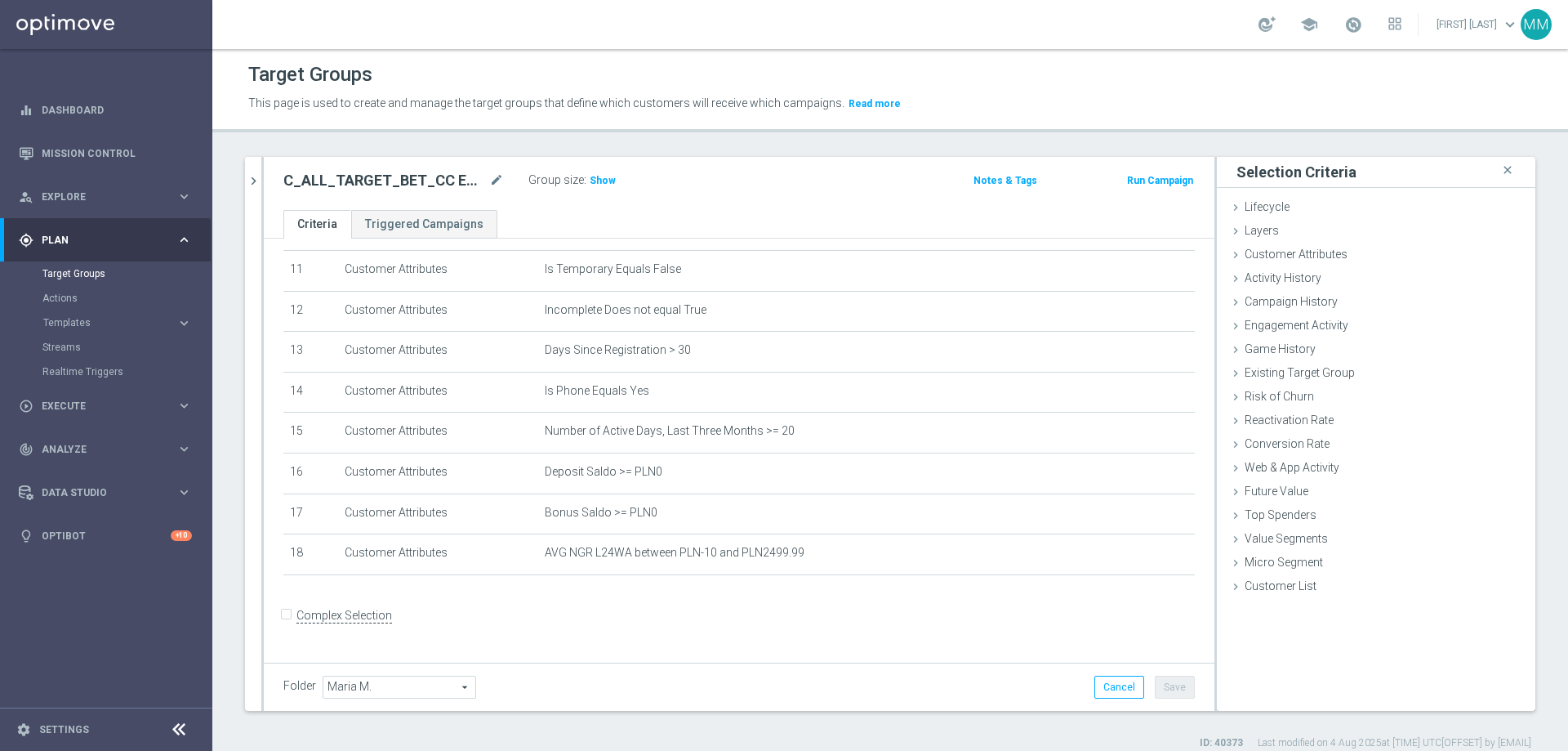 scroll, scrollTop: 452, scrollLeft: 0, axis: vertical 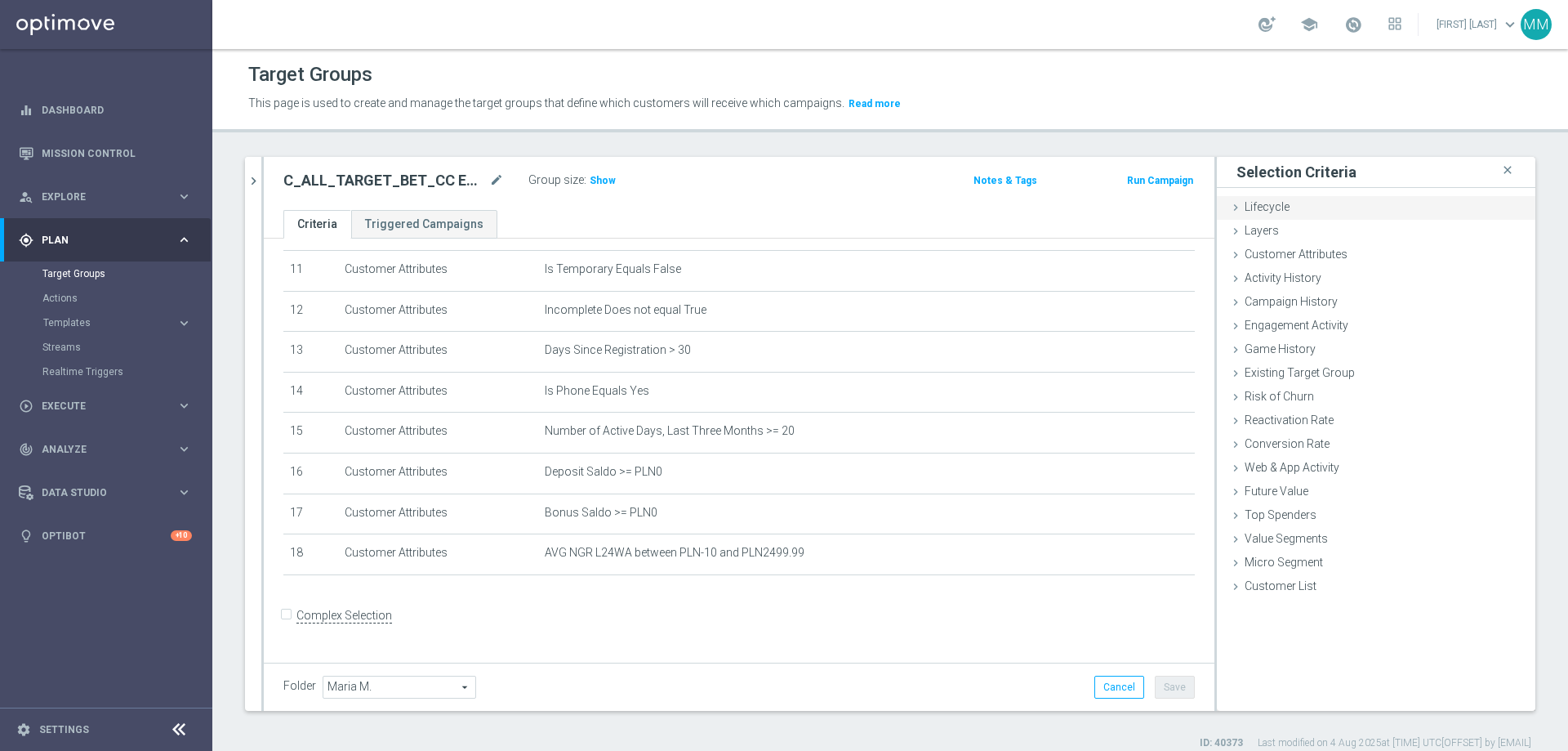 click on "Lifecycle" at bounding box center [1267, 207] 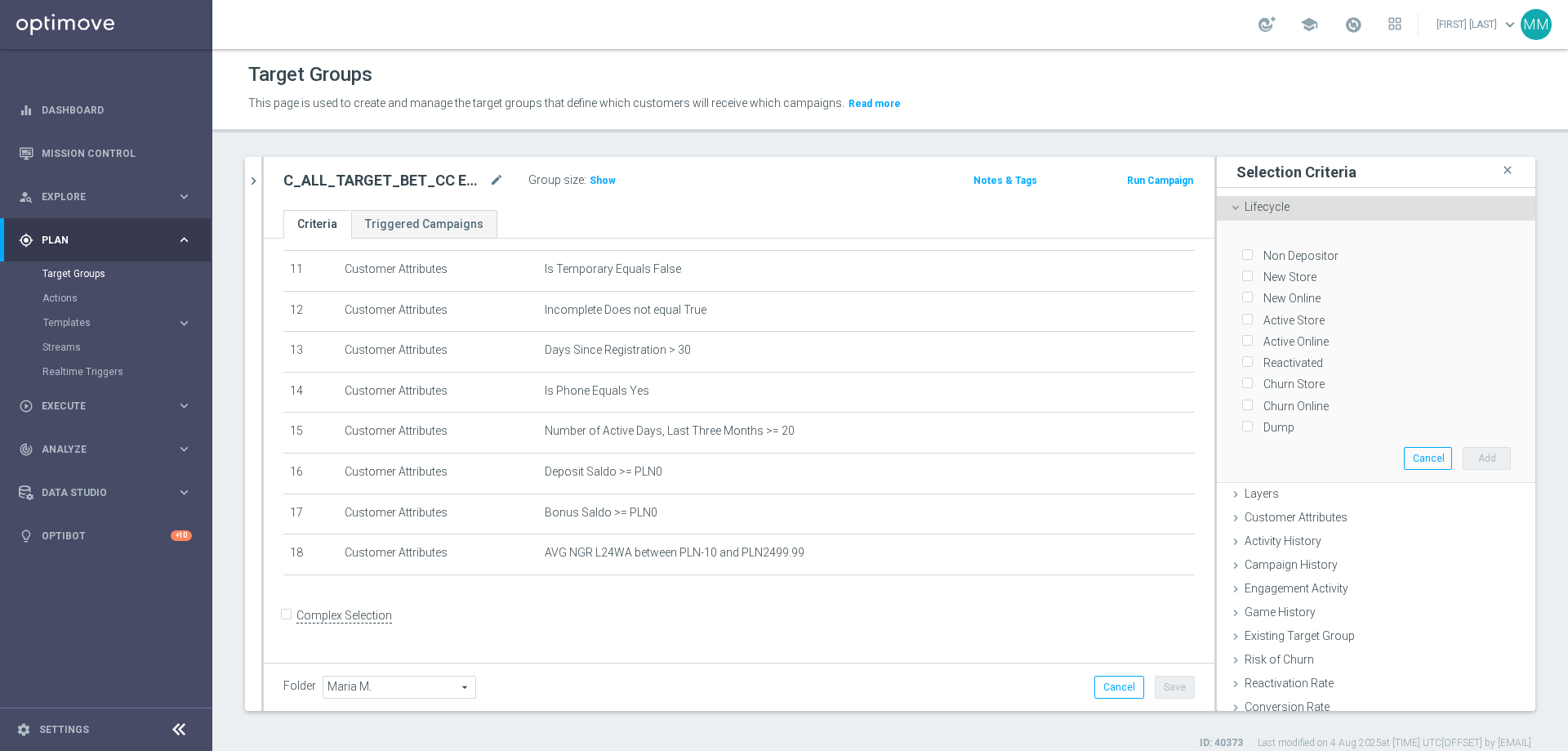 click on "Lifecycle" at bounding box center (1267, 207) 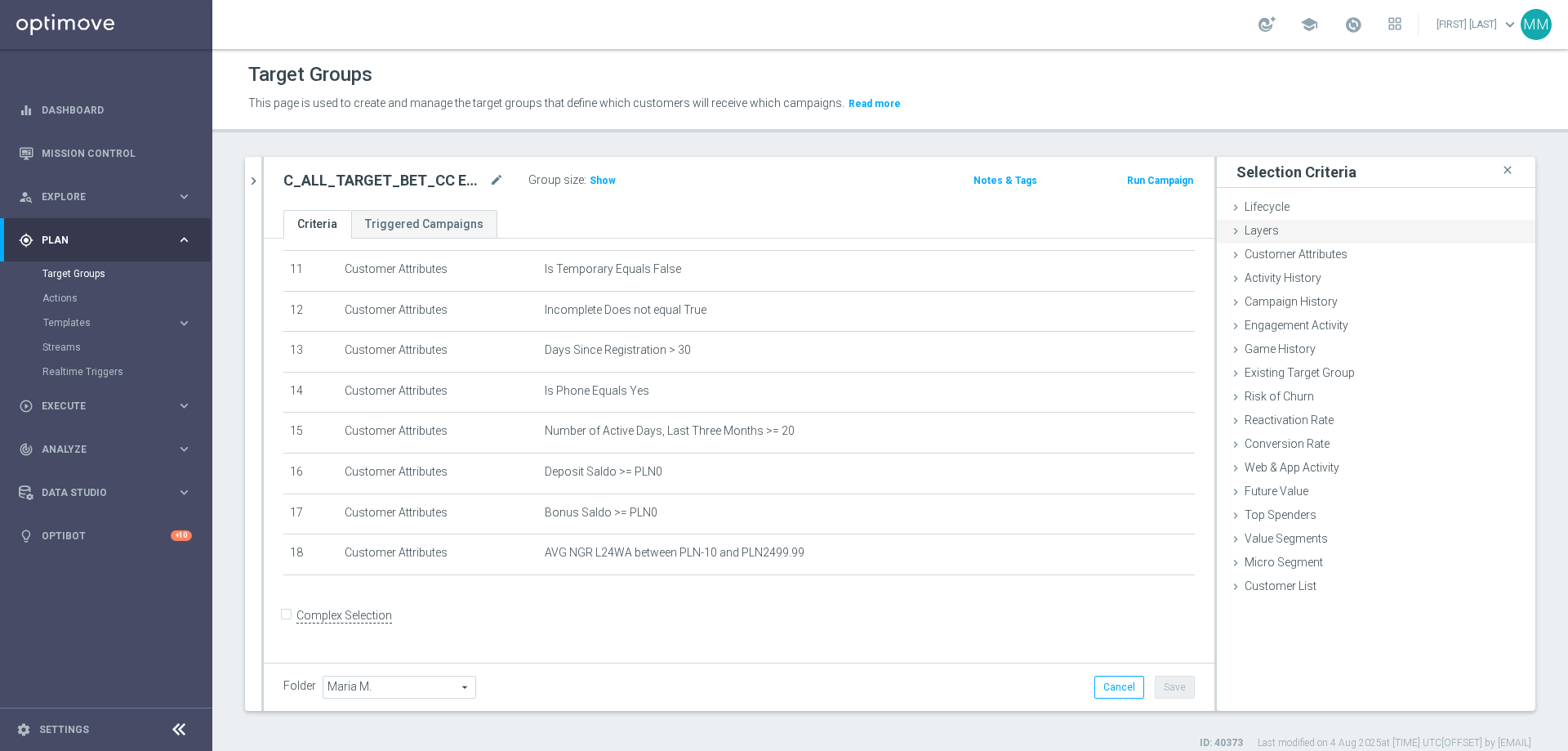 click on "Layers
done" at bounding box center [1376, 232] 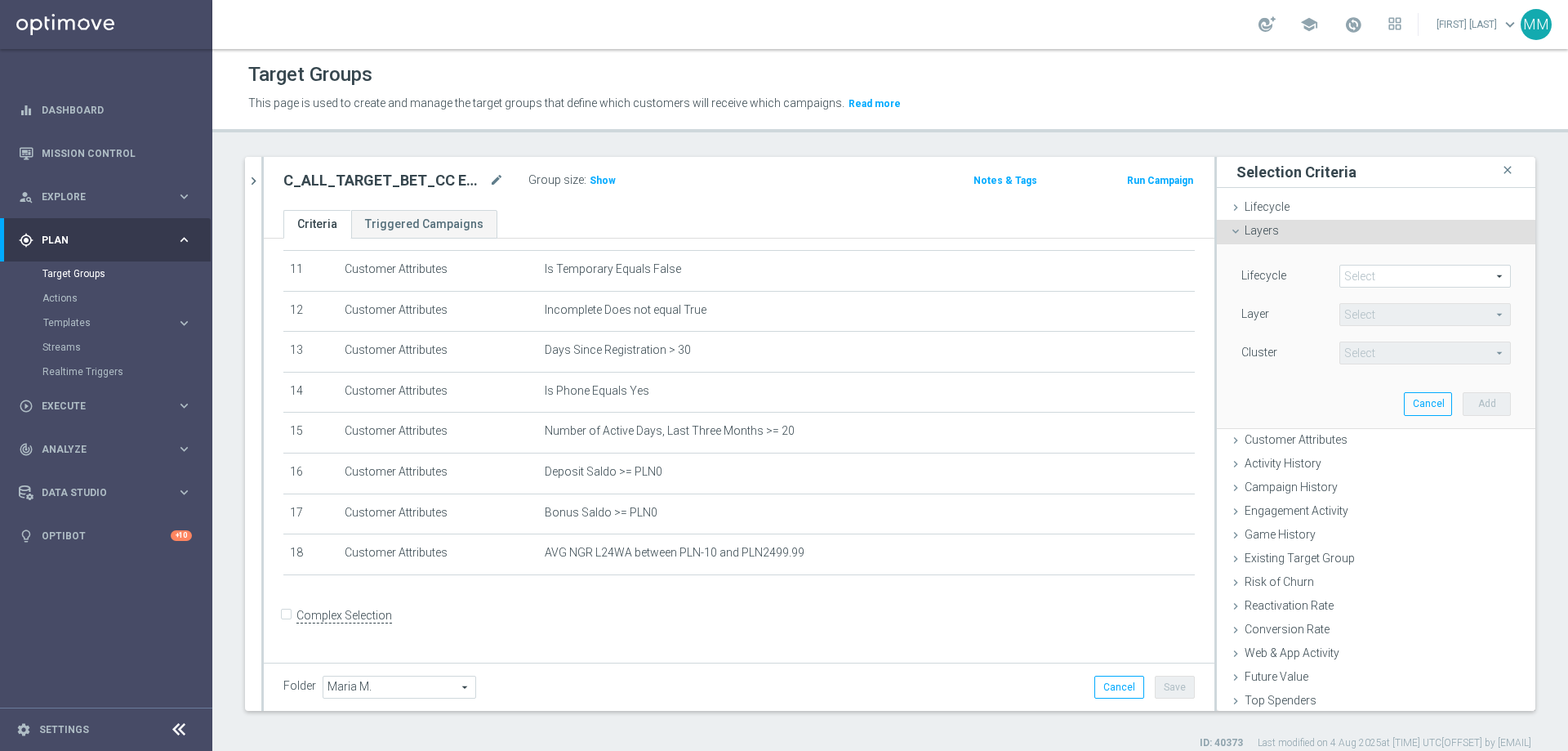 click at bounding box center [1425, 276] 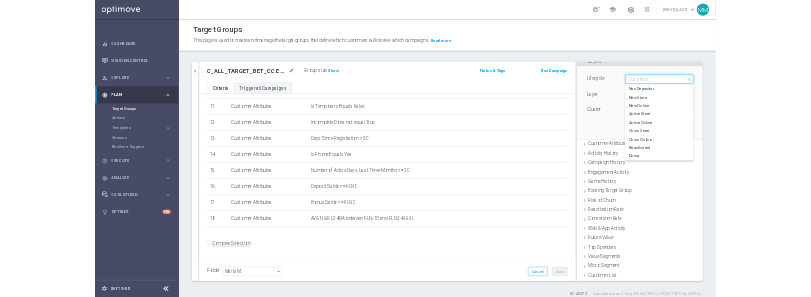 scroll, scrollTop: 0, scrollLeft: 0, axis: both 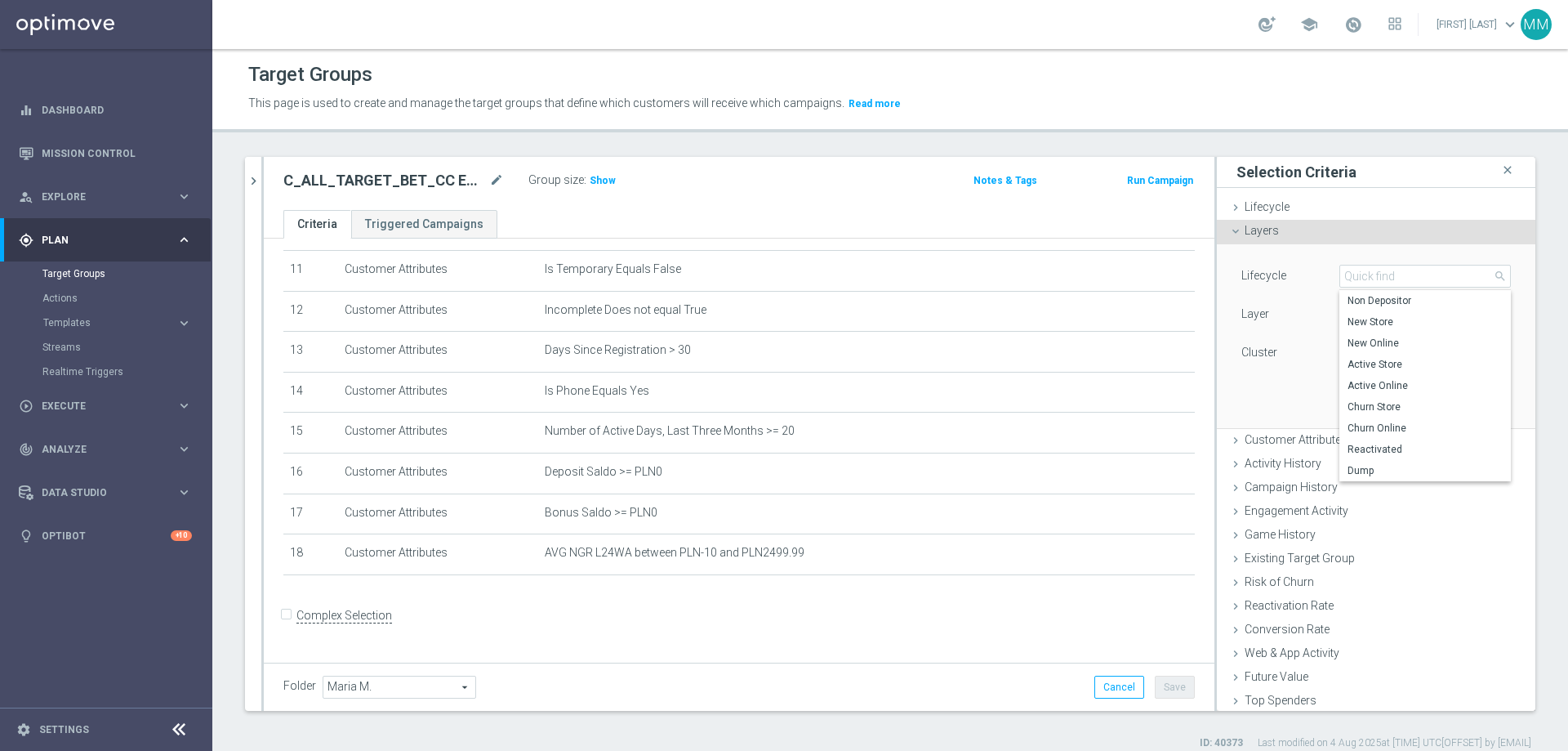 click on "Layers" at bounding box center (1262, 230) 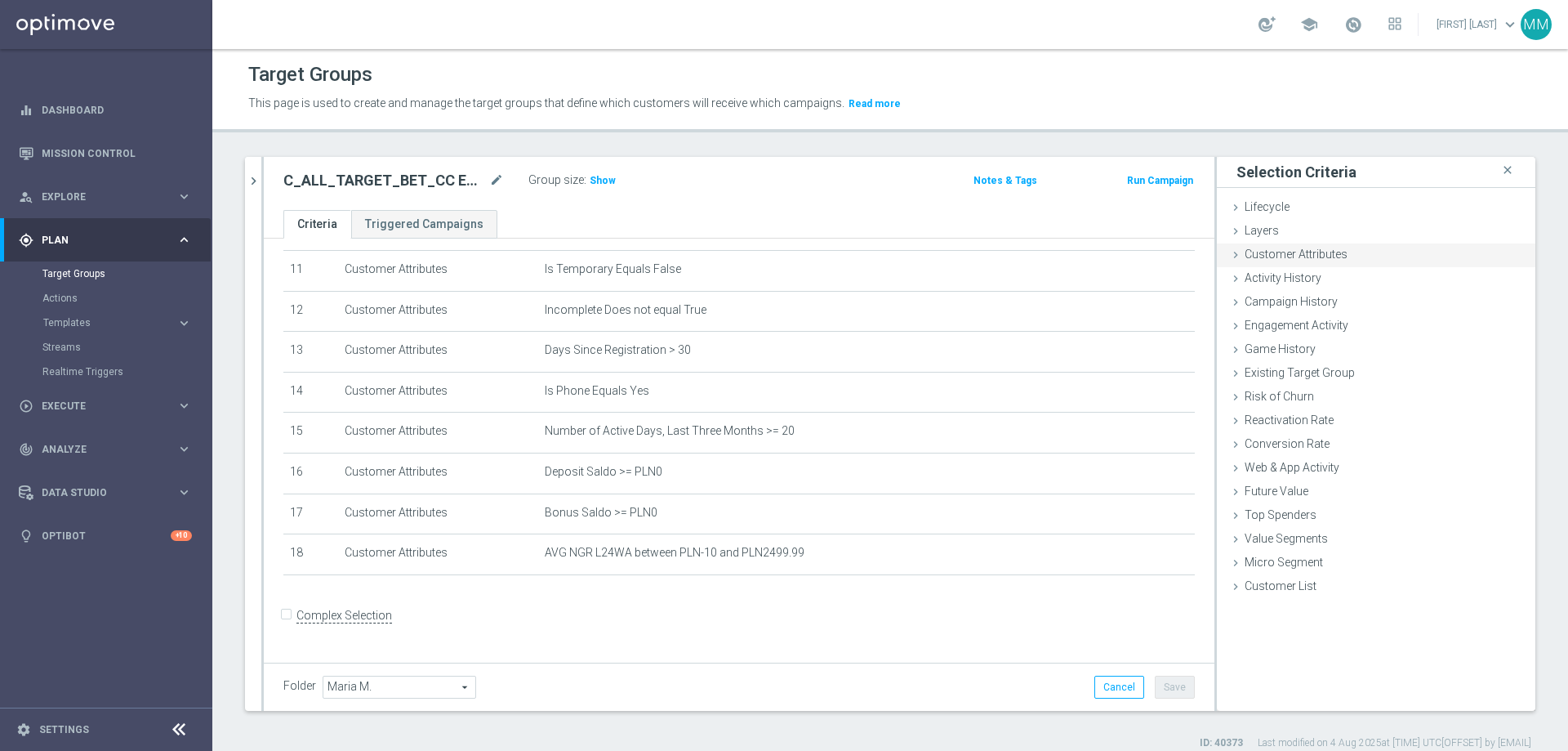 click on "Customer Attributes" at bounding box center (1296, 254) 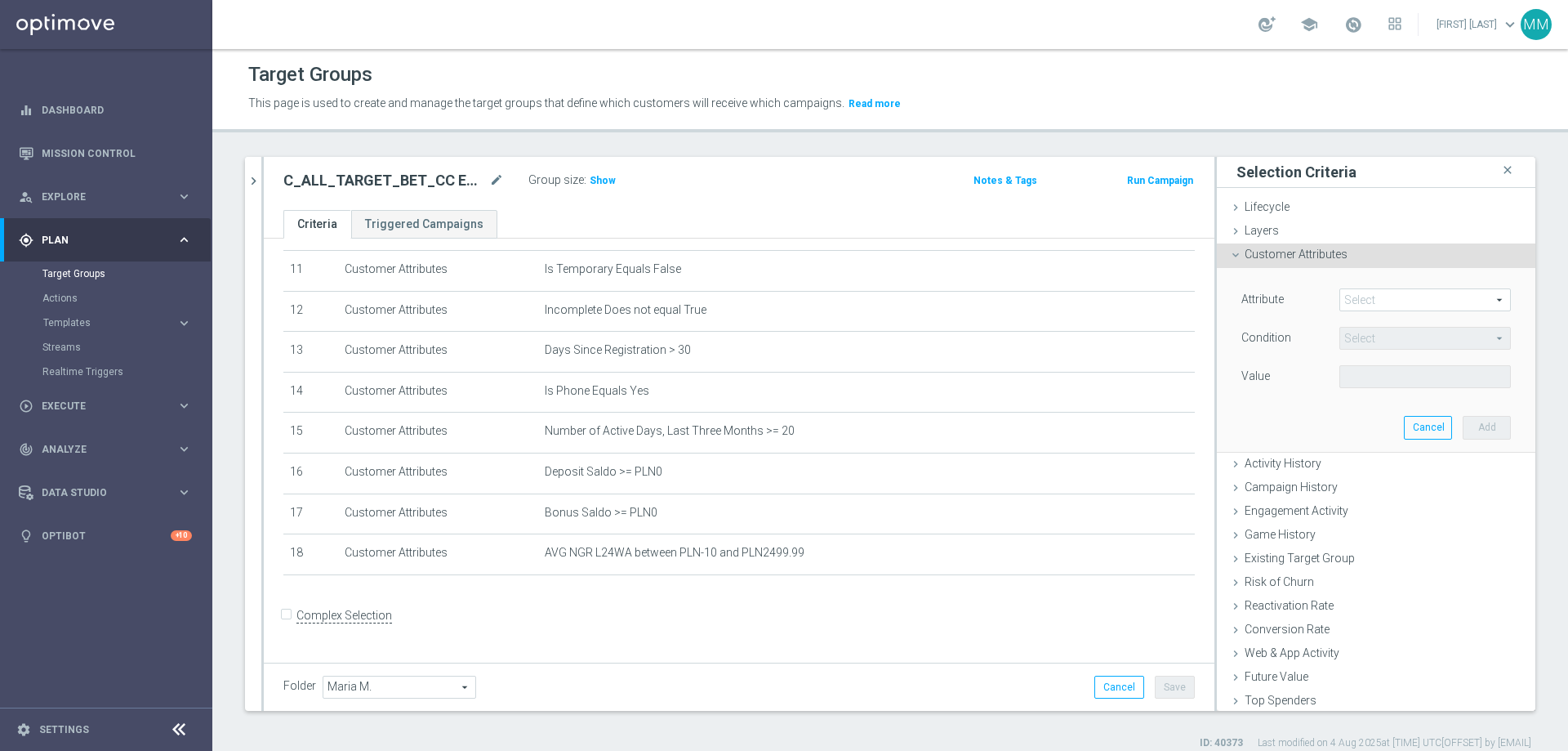 click at bounding box center (1425, 300) 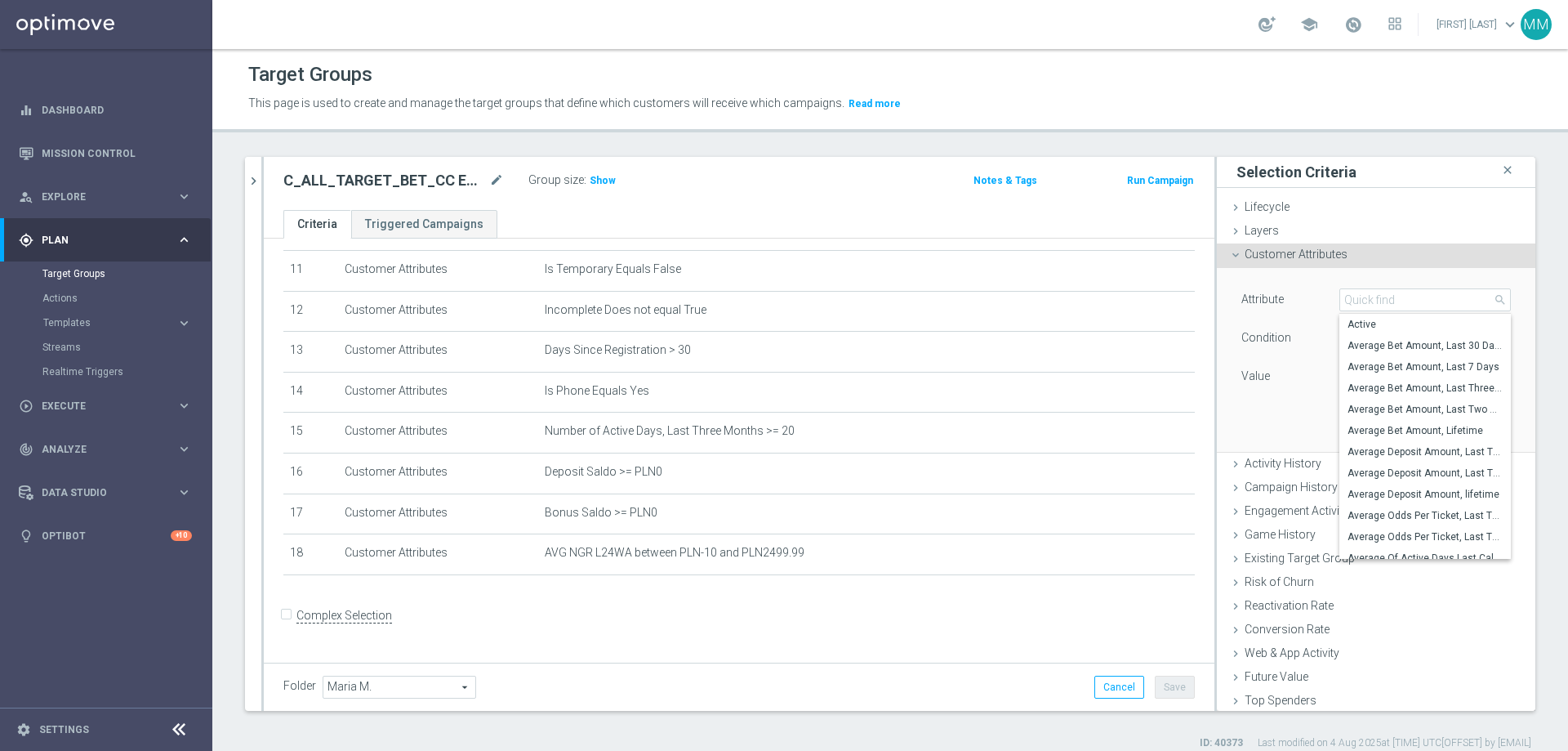 click on "Customer Attributes" at bounding box center [1296, 254] 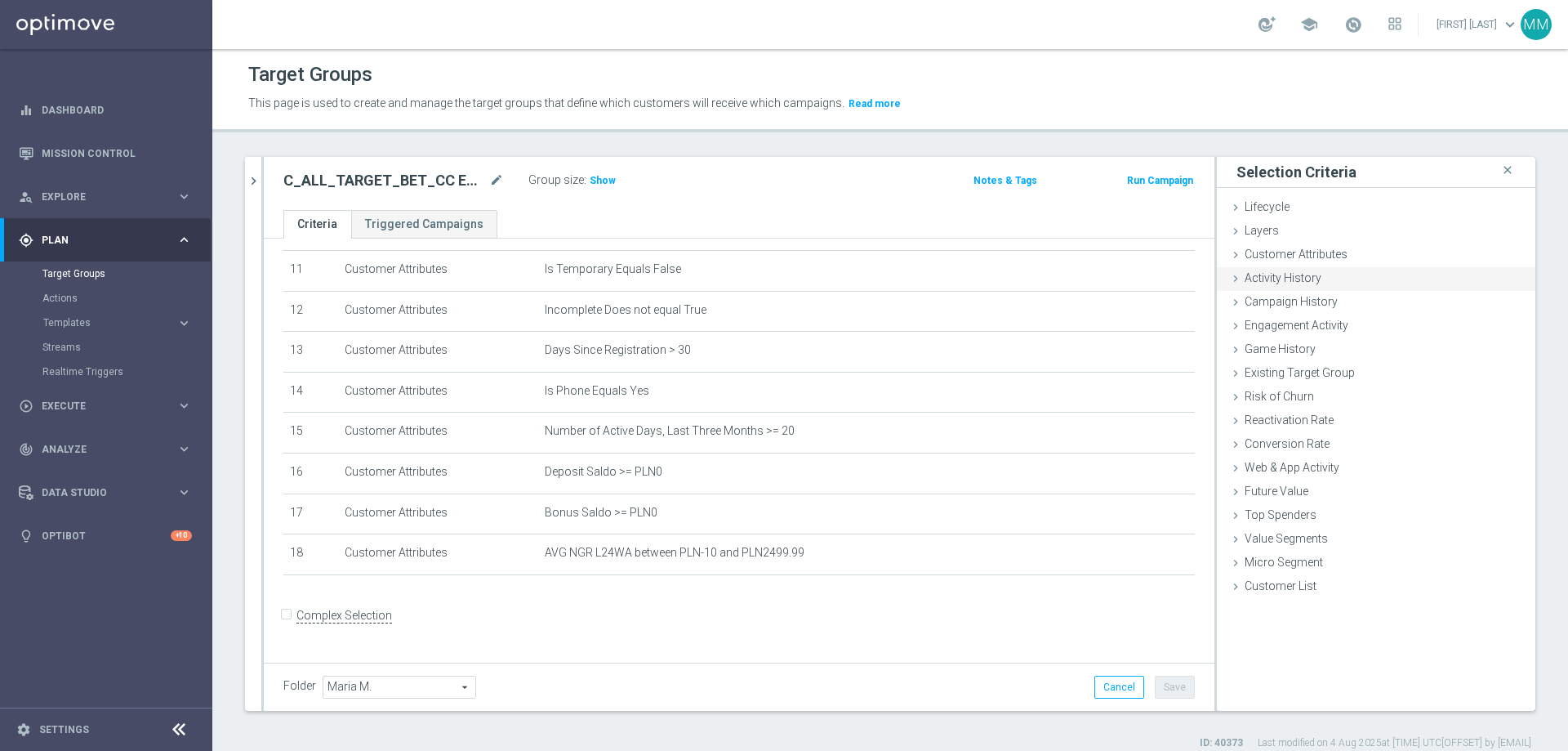 click on "Activity History" at bounding box center [1283, 278] 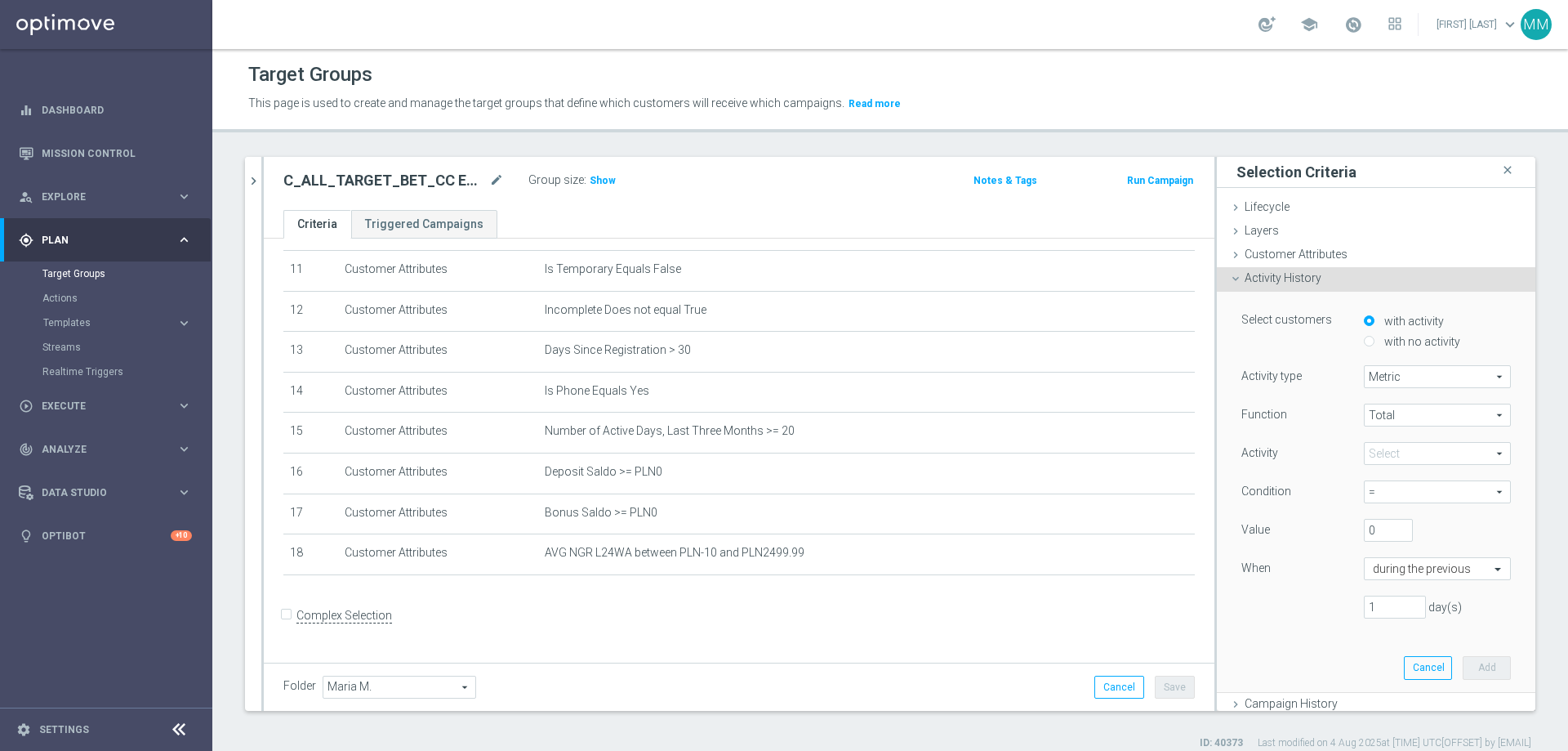 click on "Metric" at bounding box center [1437, 377] 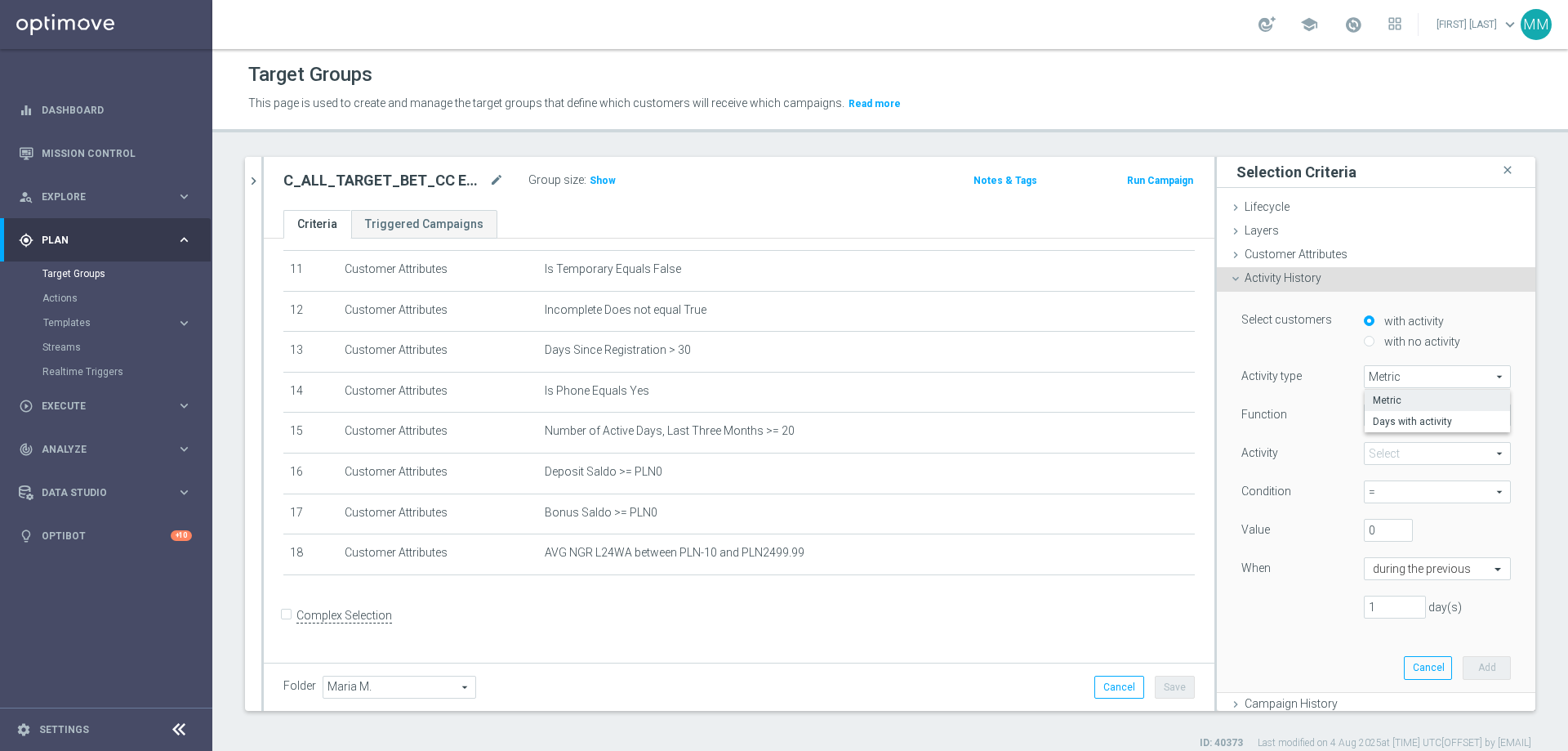 click on "Metric" at bounding box center (1437, 377) 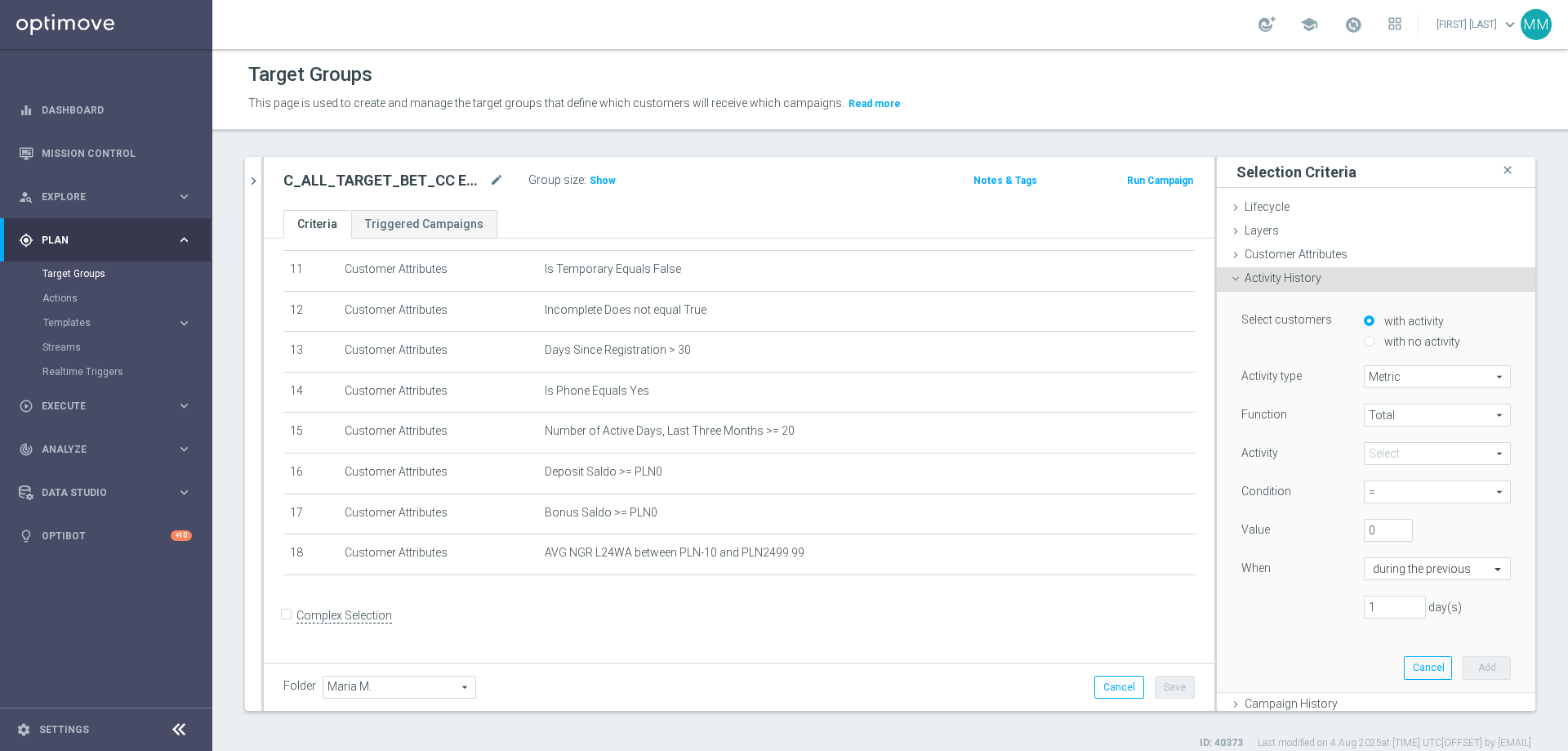 click on "Activity History" at bounding box center [1283, 278] 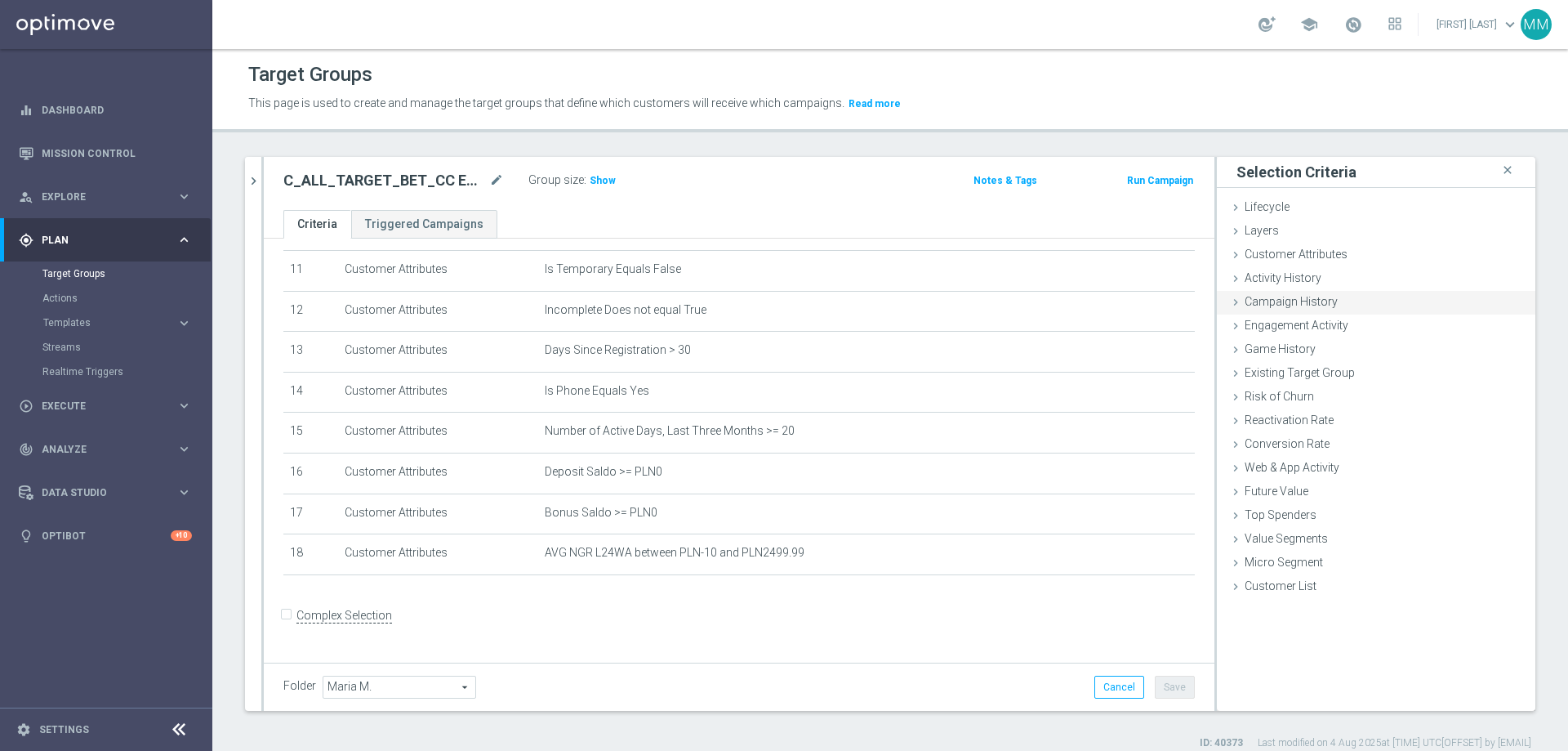 click on "Campaign History" at bounding box center [1291, 302] 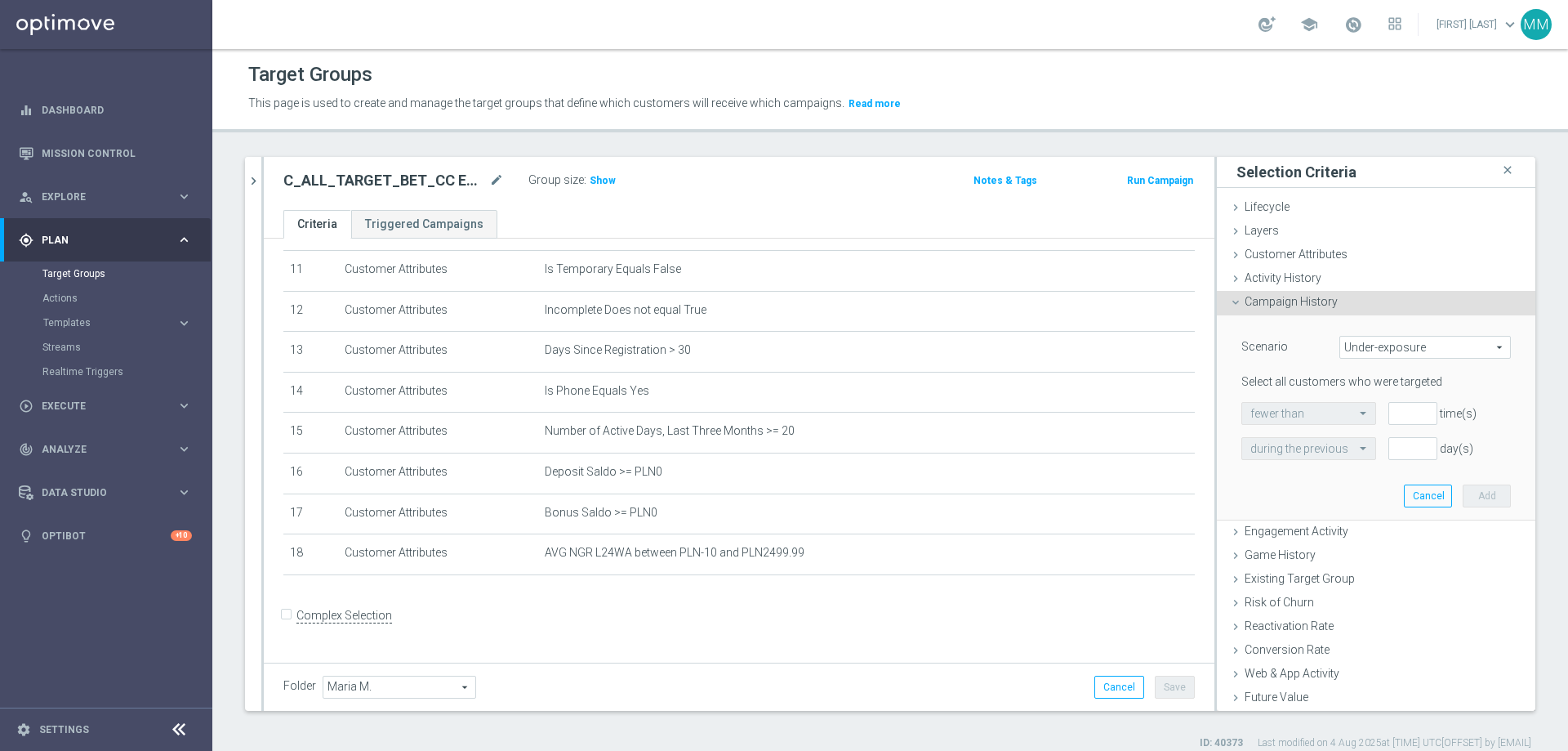 click on "Under-exposure" at bounding box center [1425, 347] 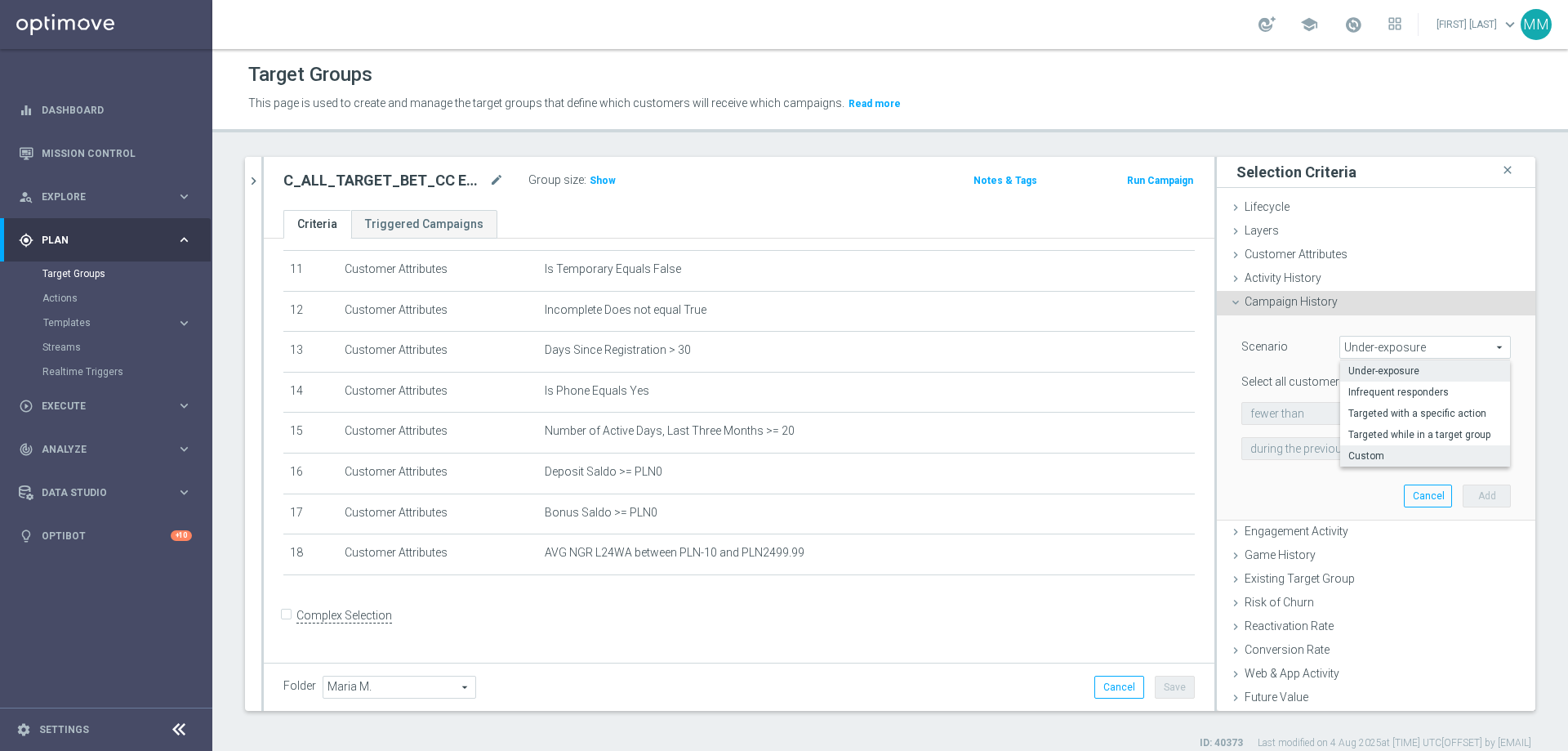 click on "Custom" at bounding box center [1425, 456] 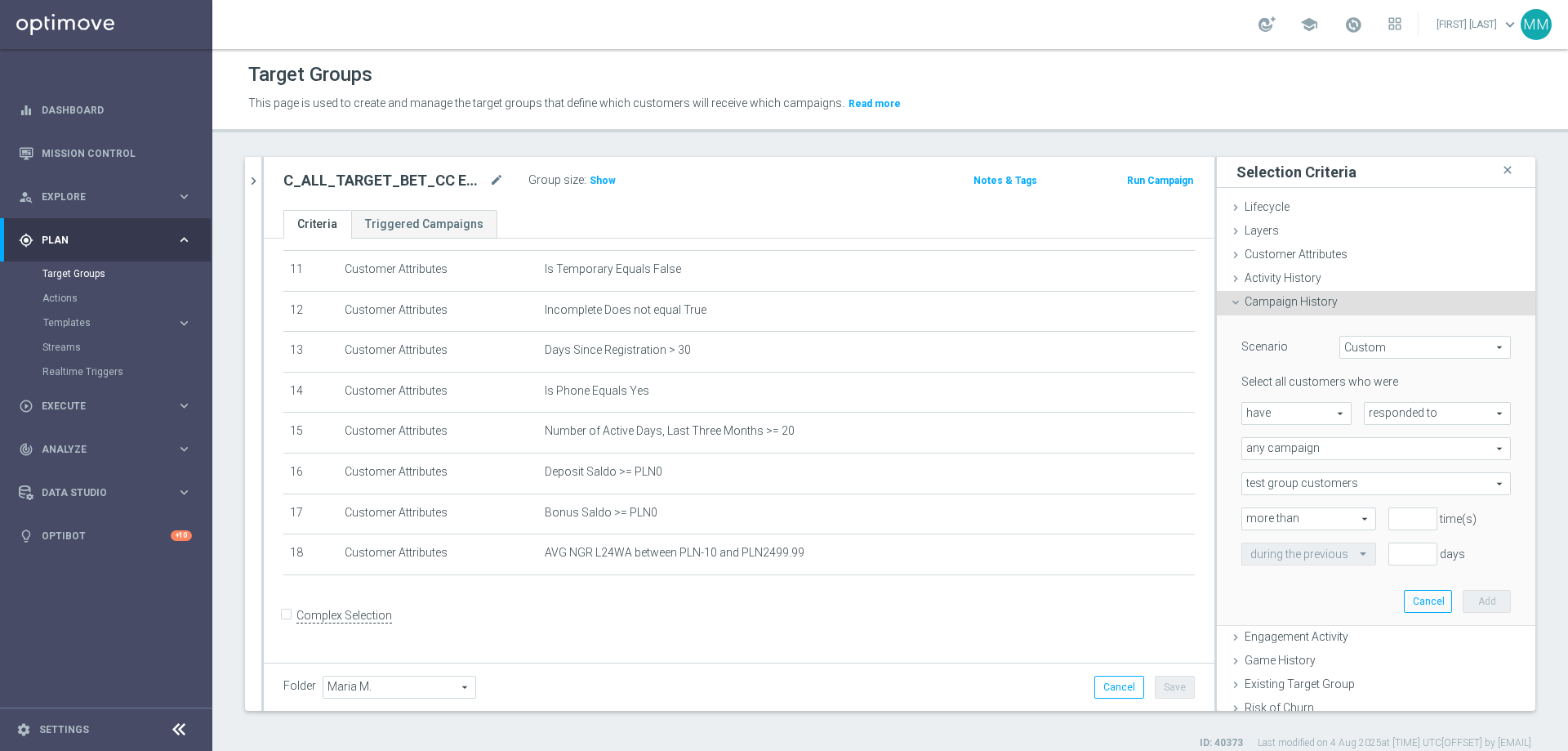 click on "have" at bounding box center [1296, 413] 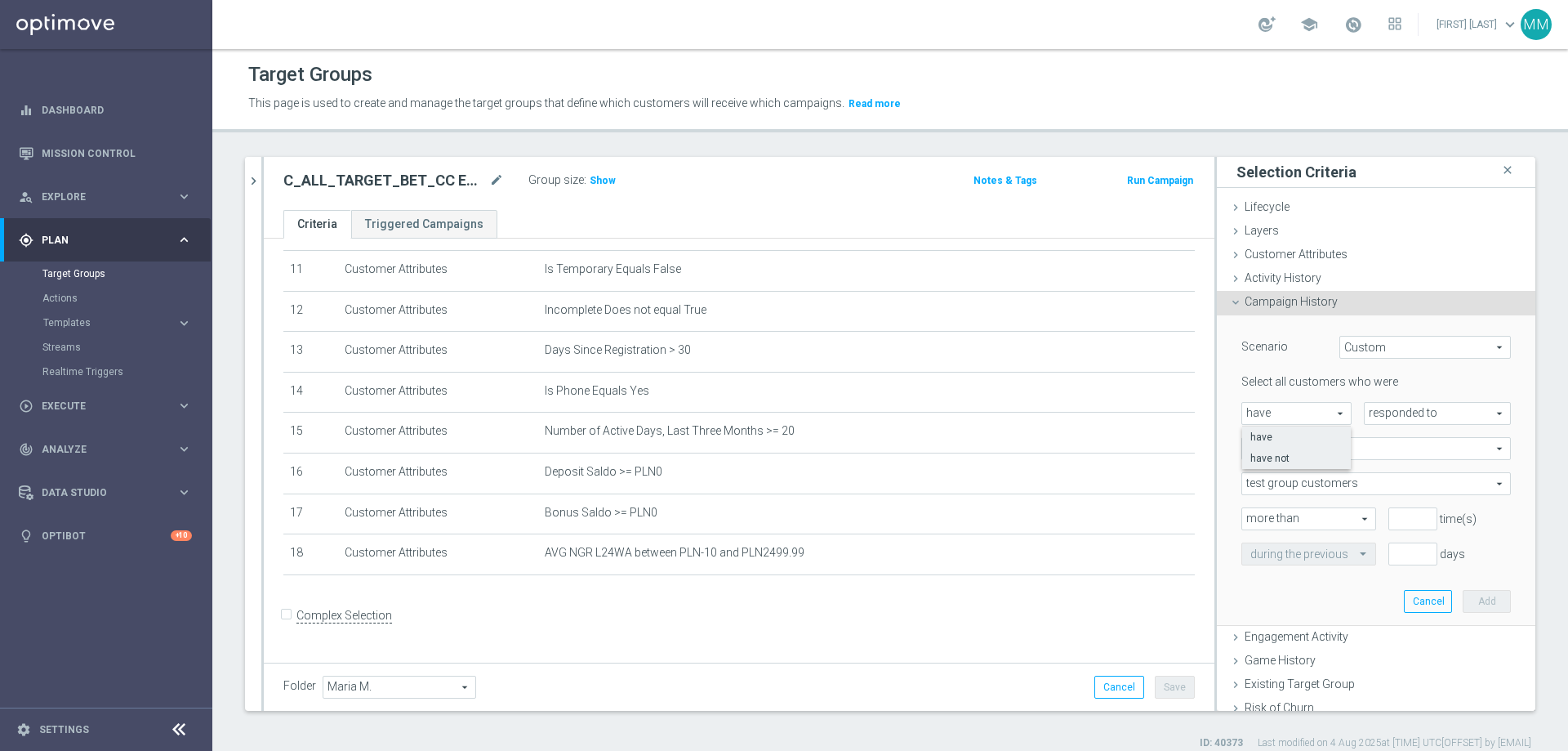 click on "have not" at bounding box center (1296, 458) 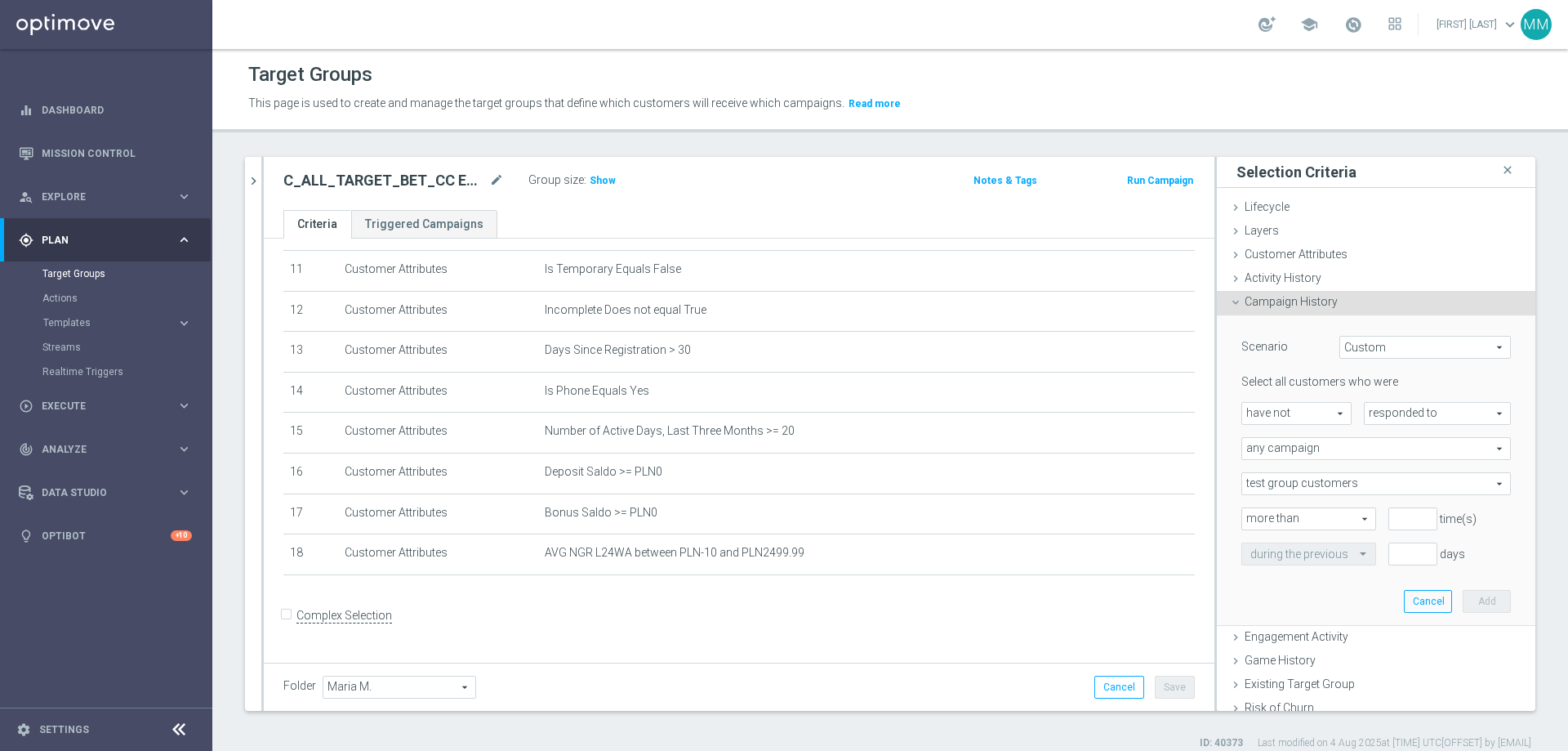 click on "responded to" at bounding box center (1437, 413) 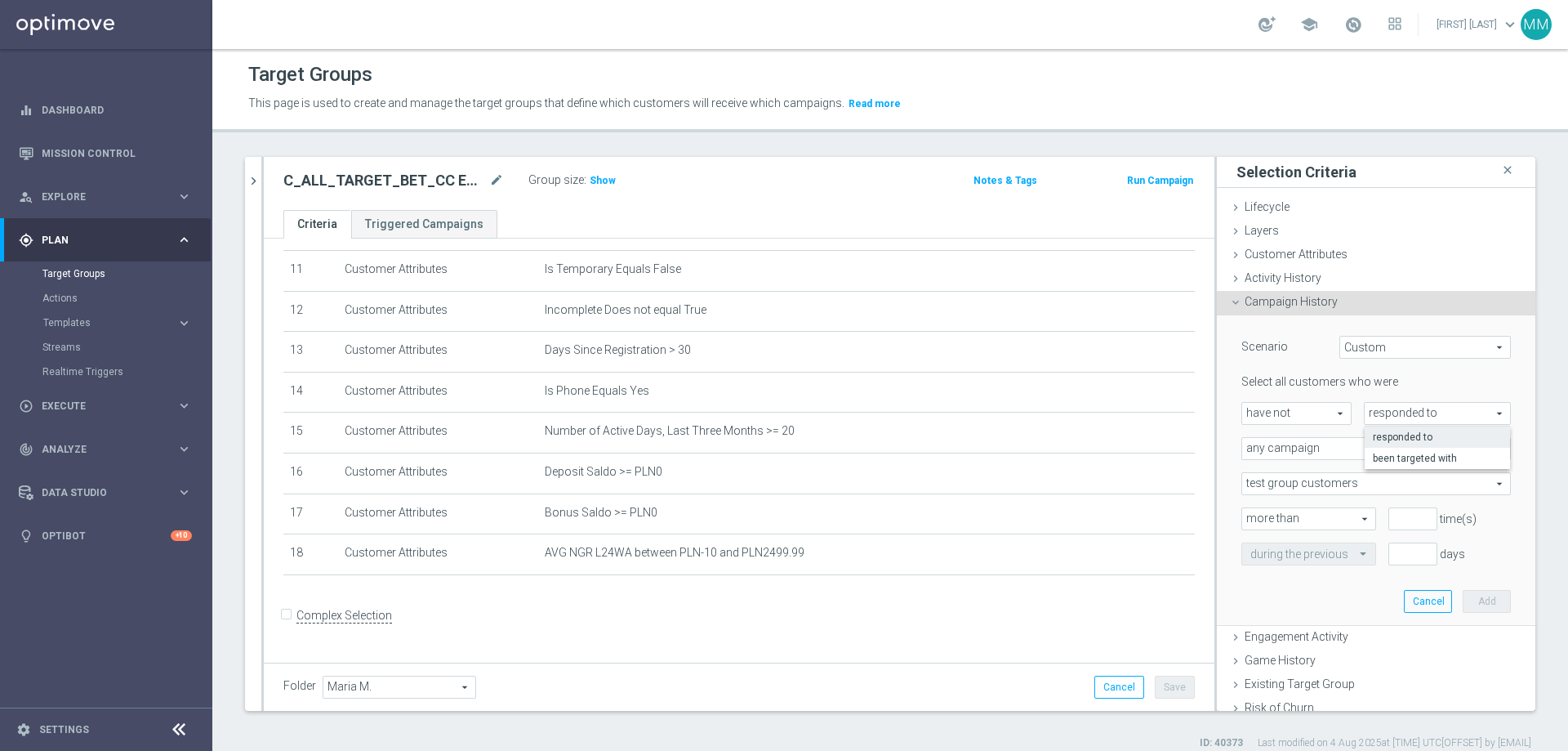 click on "been targeted with" at bounding box center (1437, 458) 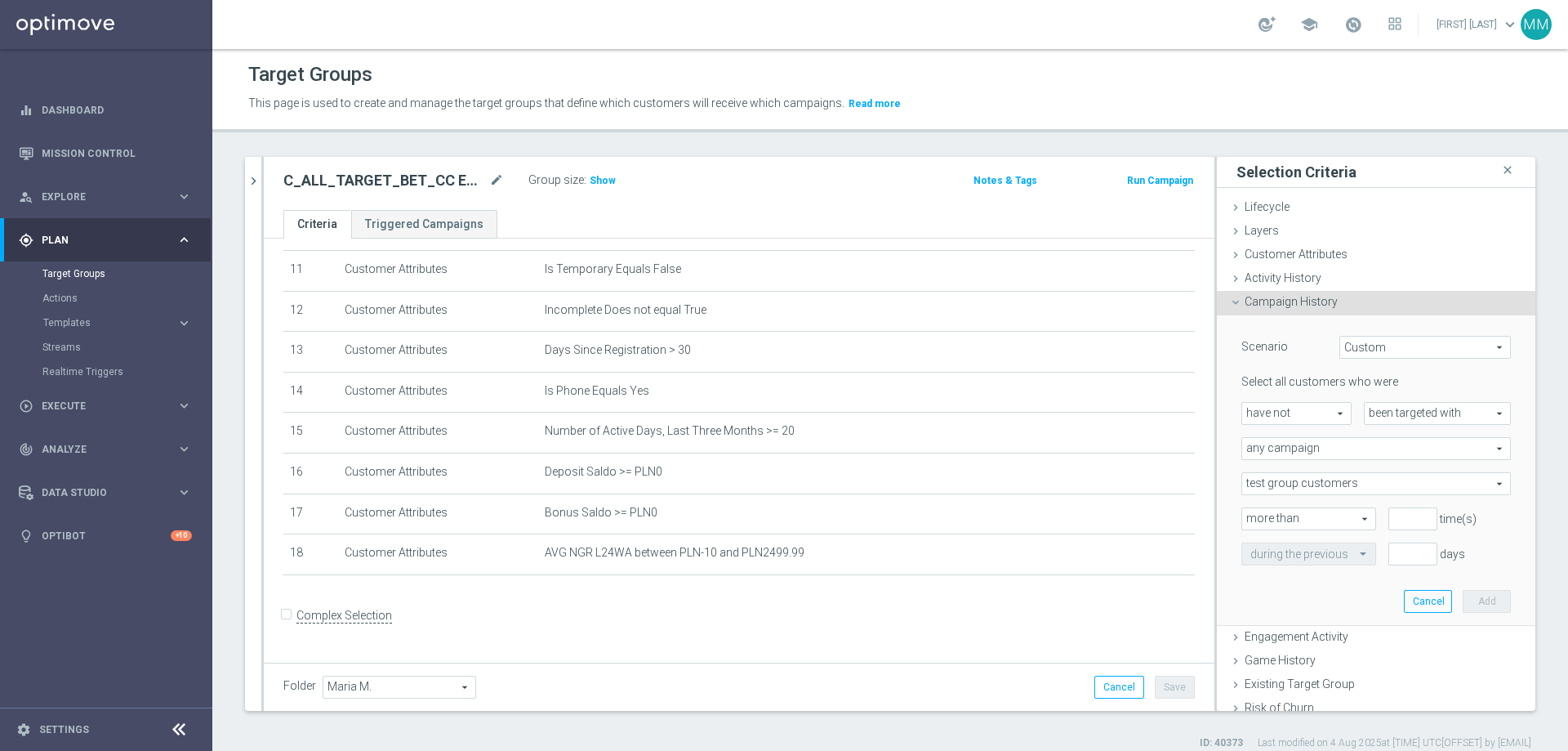 click on "any campaign" at bounding box center [1376, 449] 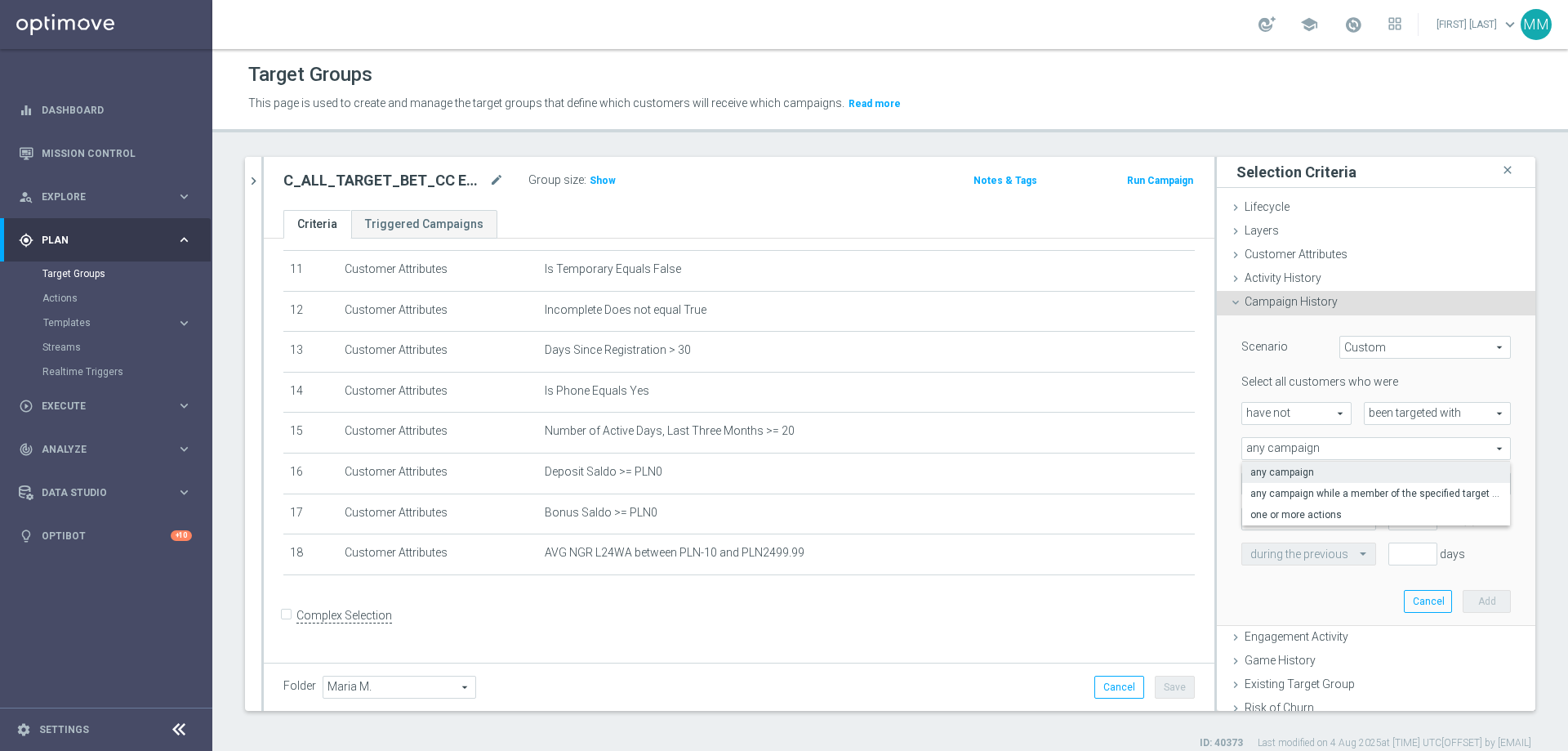 click on "any campaign" at bounding box center (1376, 449) 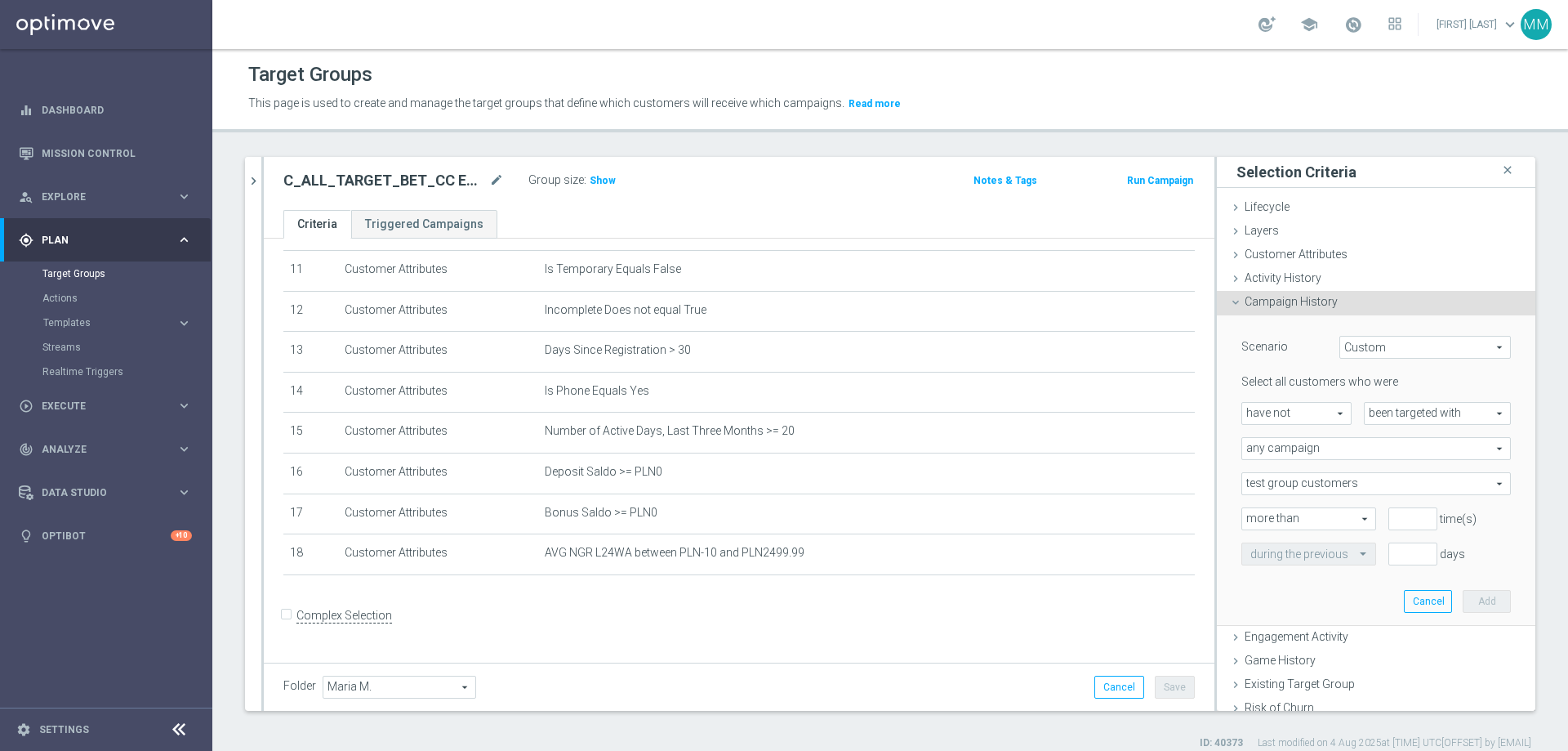 click on "more than" at bounding box center (1308, 519) 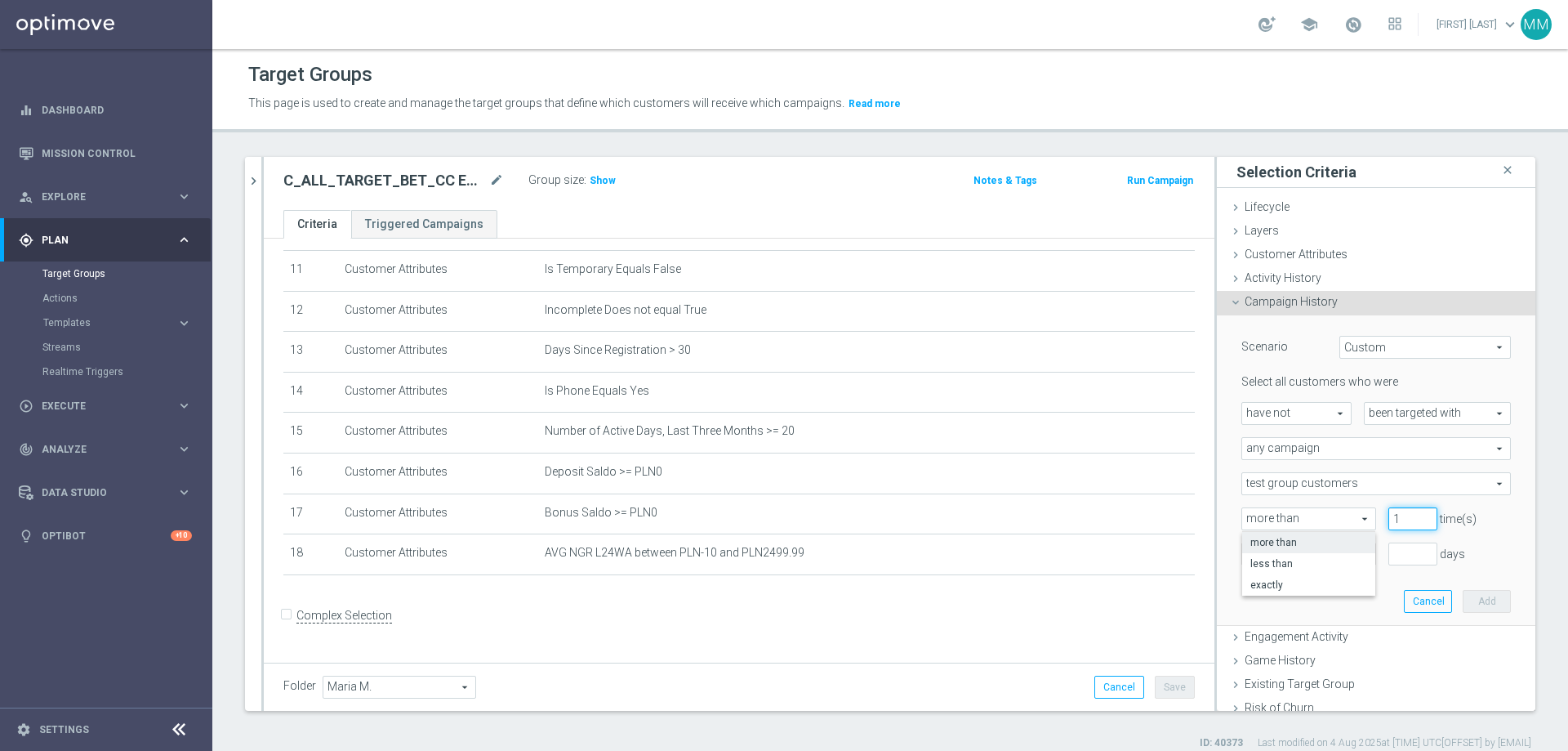 type on "1" 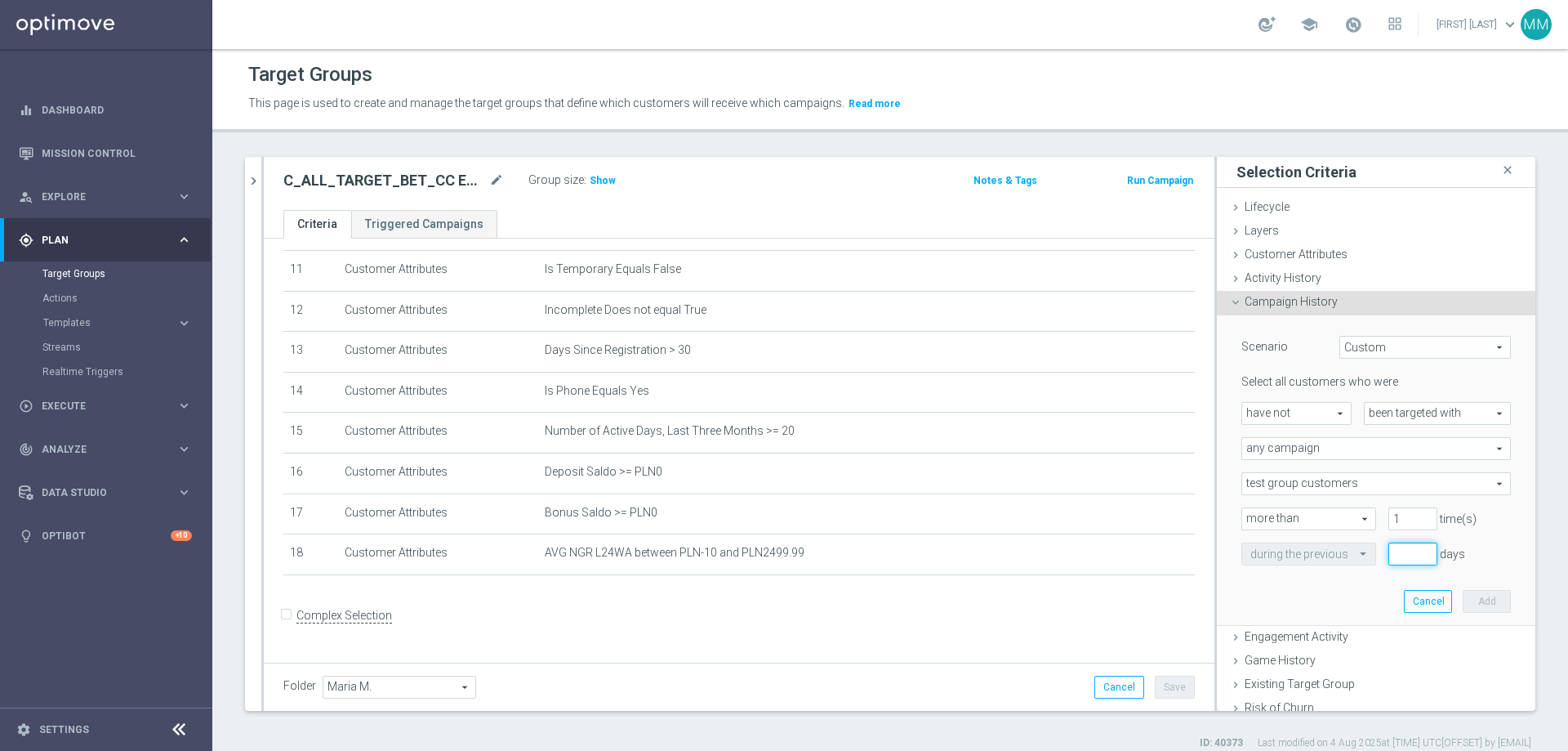 click at bounding box center [1413, 554] 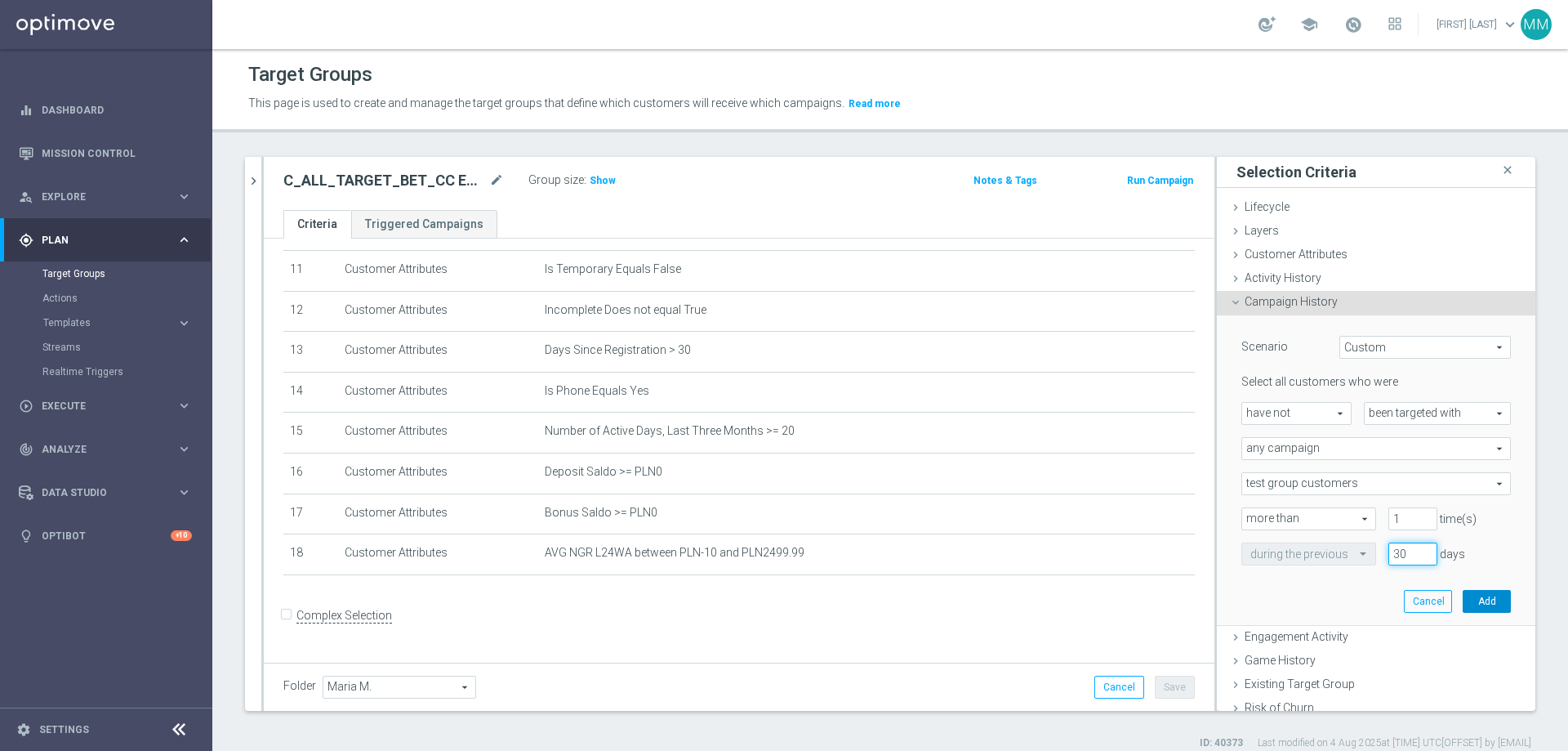 type on "30" 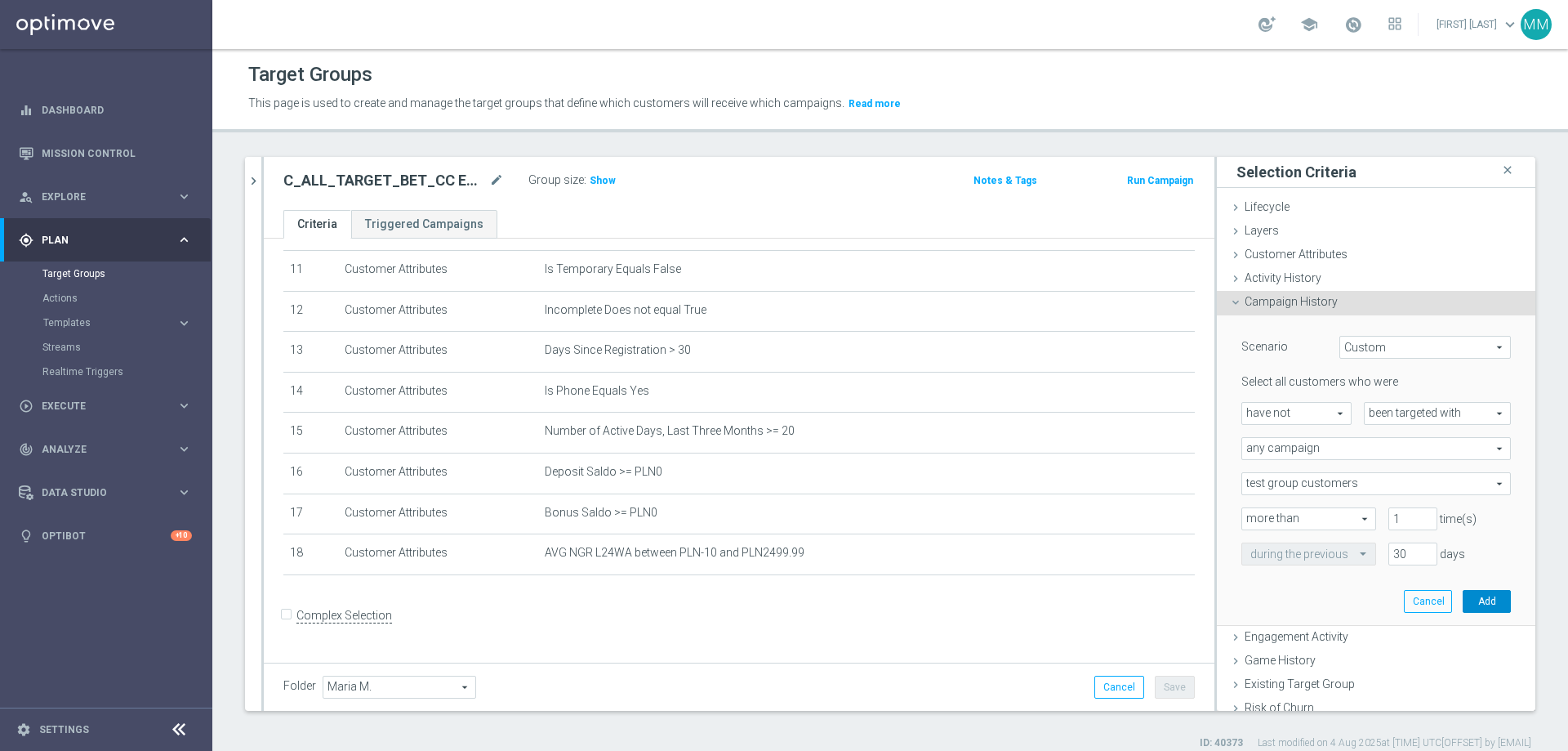 click on "Add" at bounding box center (1486, 601) 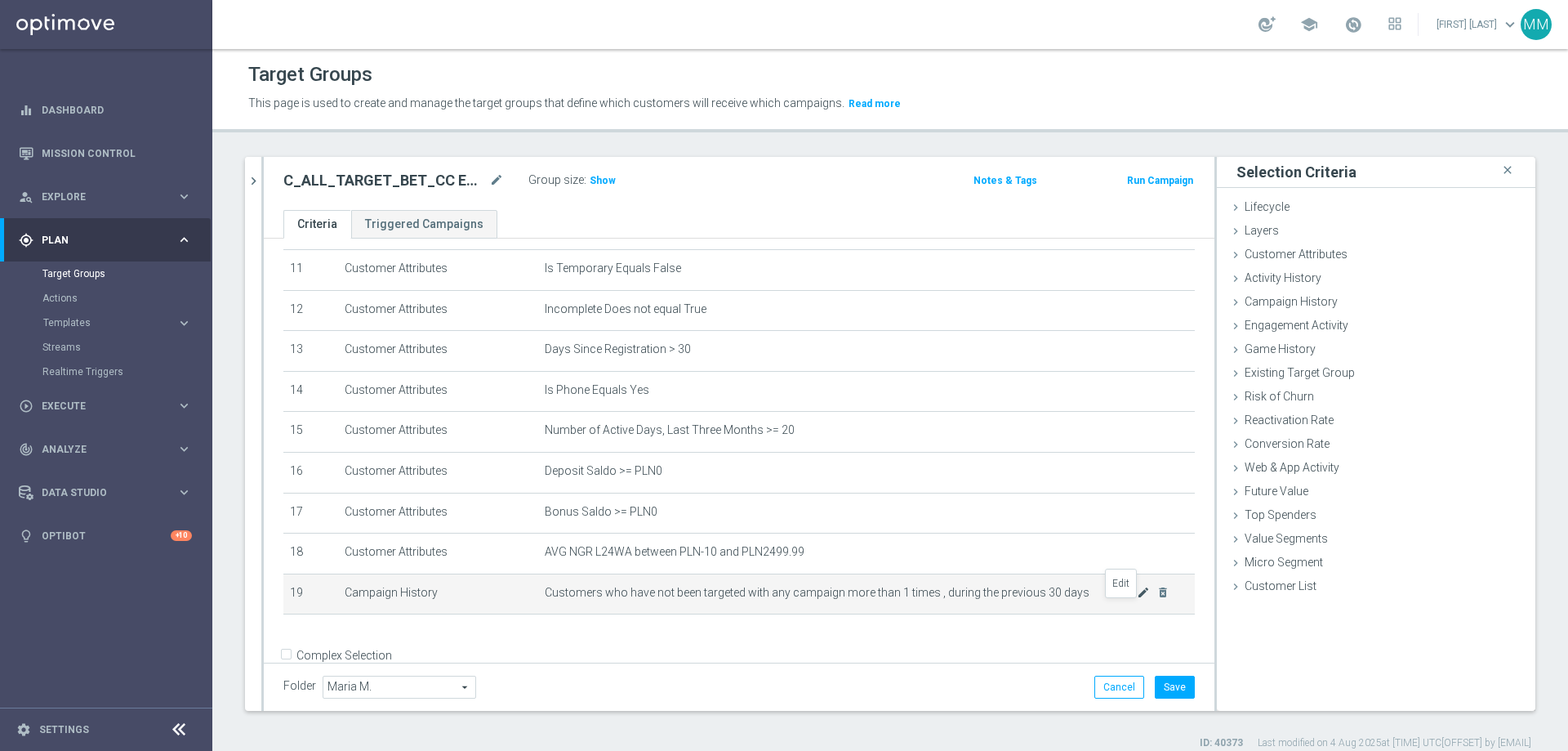 click on "mode_edit" 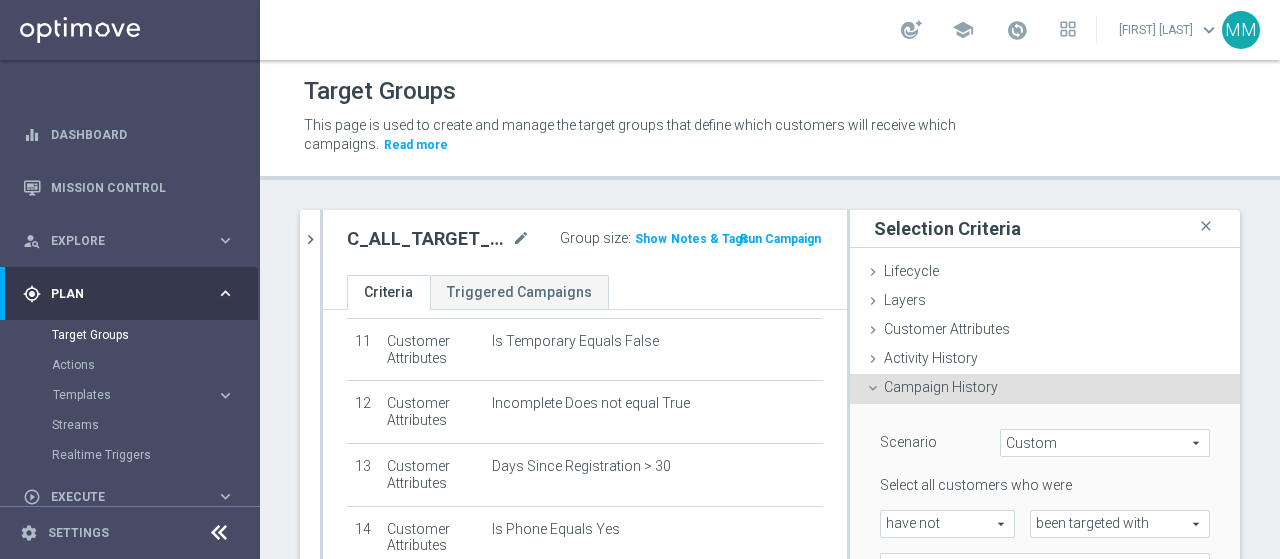 scroll, scrollTop: 753, scrollLeft: 0, axis: vertical 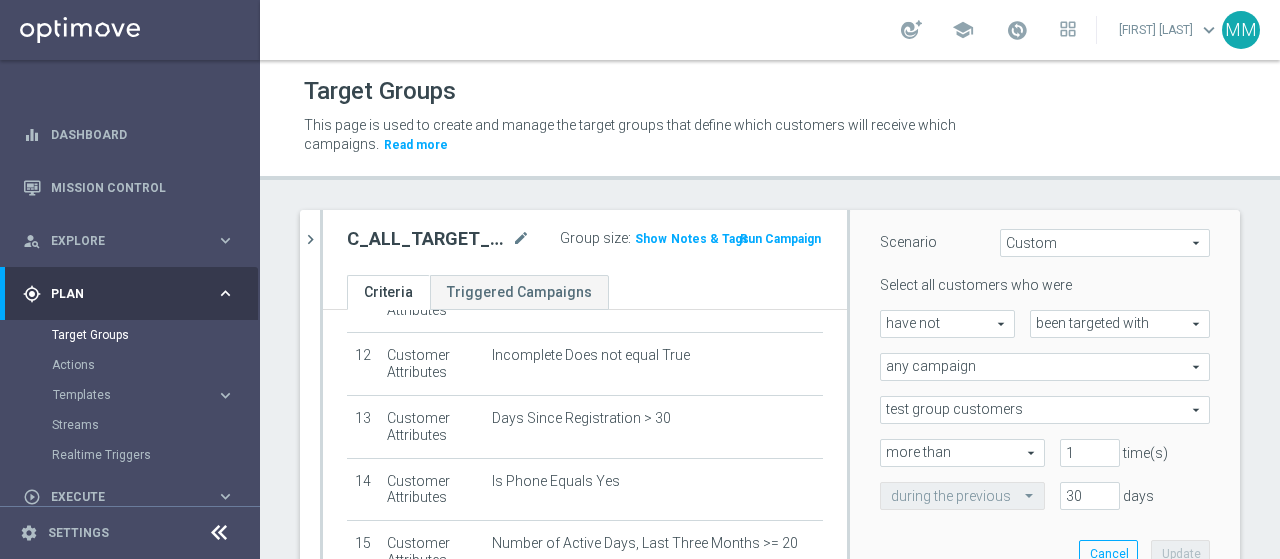 click on "test group customers" at bounding box center (1045, 410) 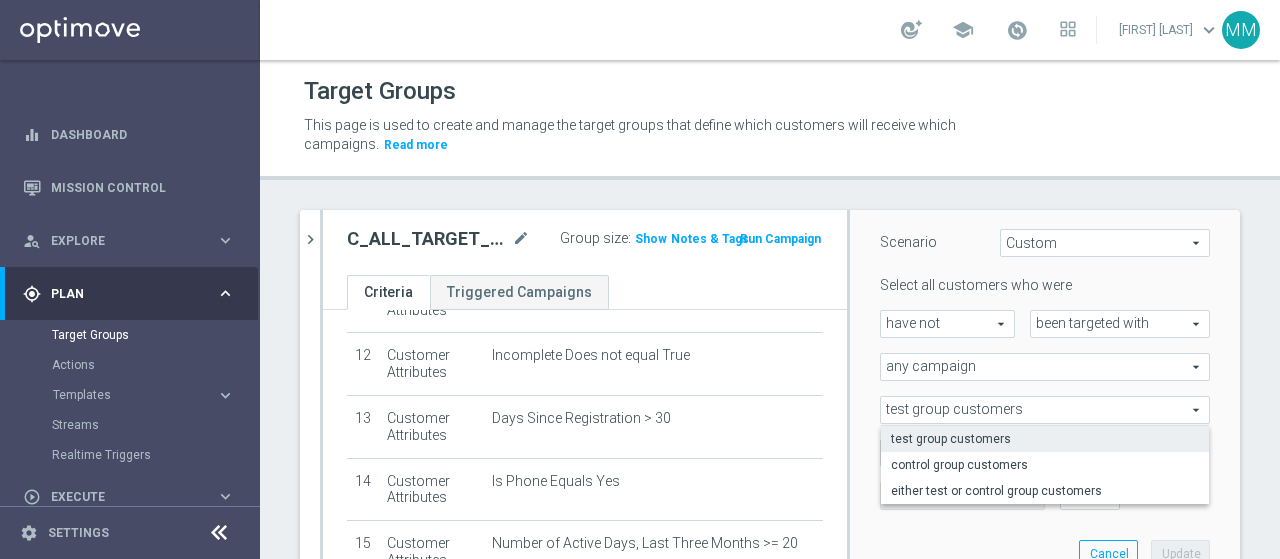 click on "any campaign" at bounding box center [1045, 367] 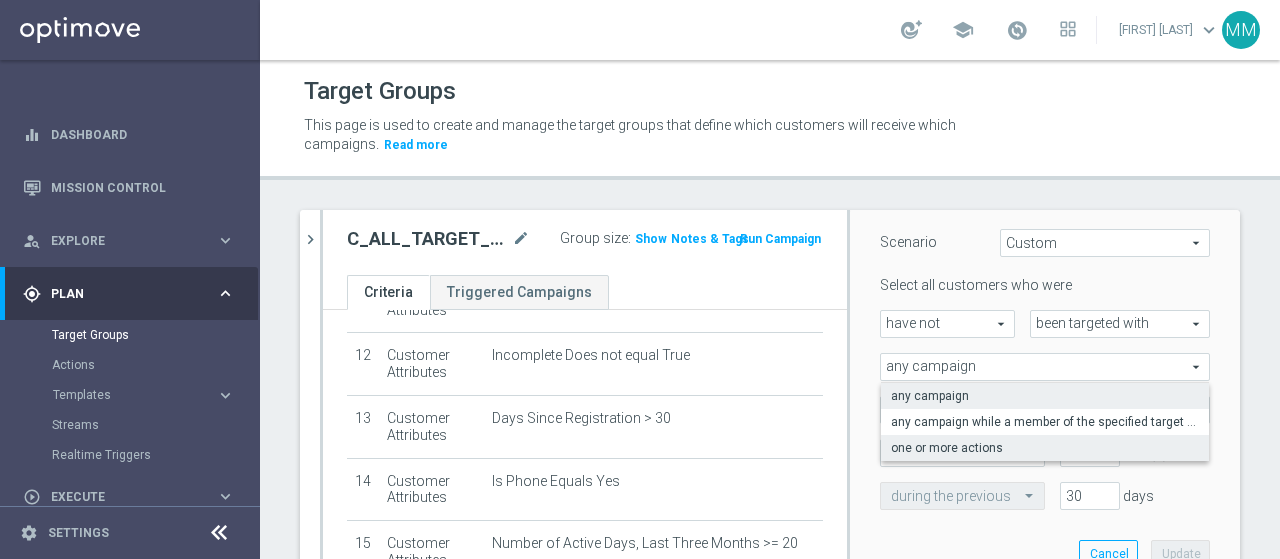 click on "one or more actions" at bounding box center [1045, 448] 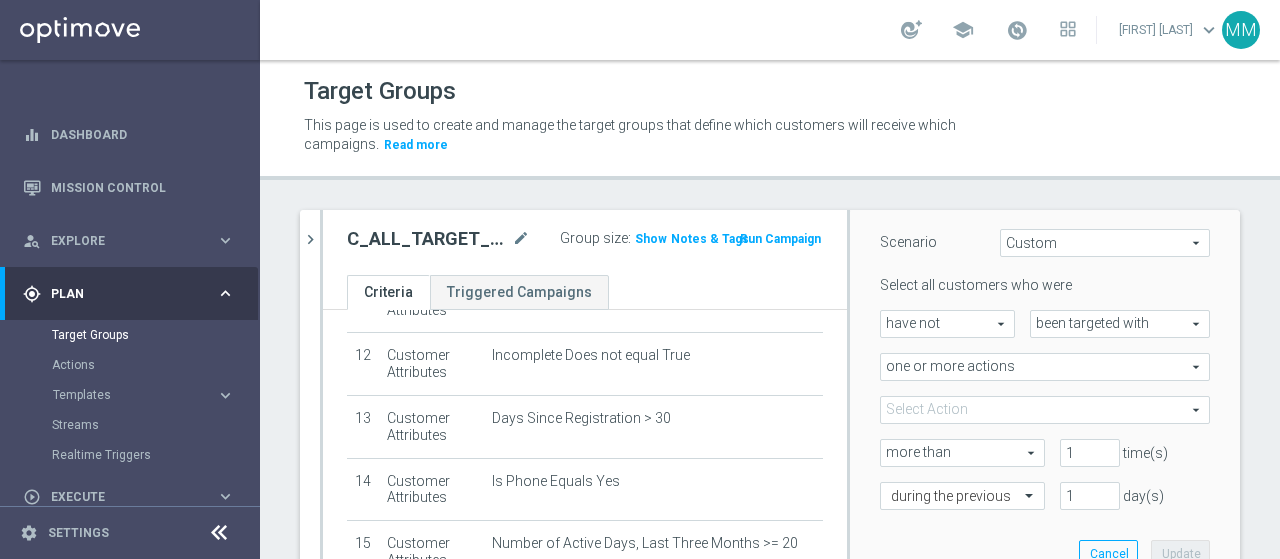 click at bounding box center [1045, 410] 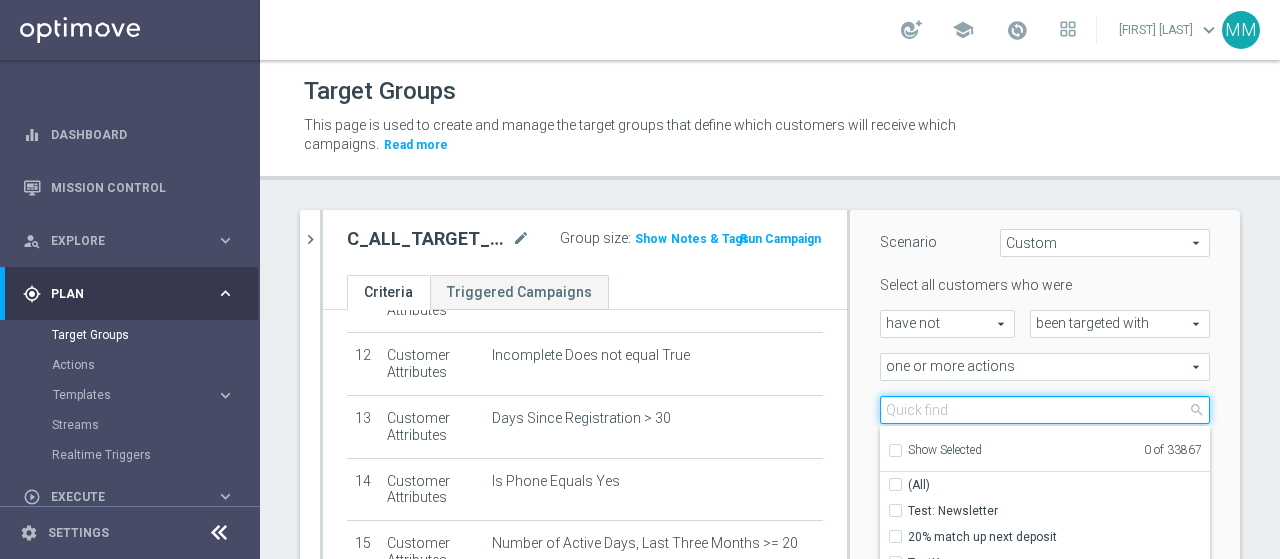 click at bounding box center [1045, 410] 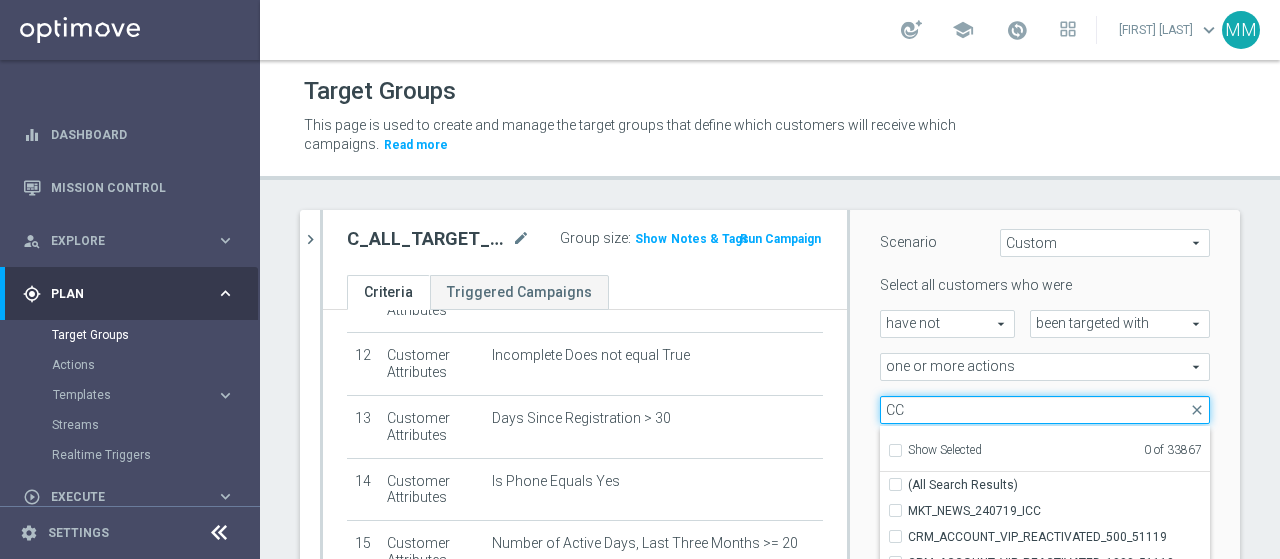 type on "CC" 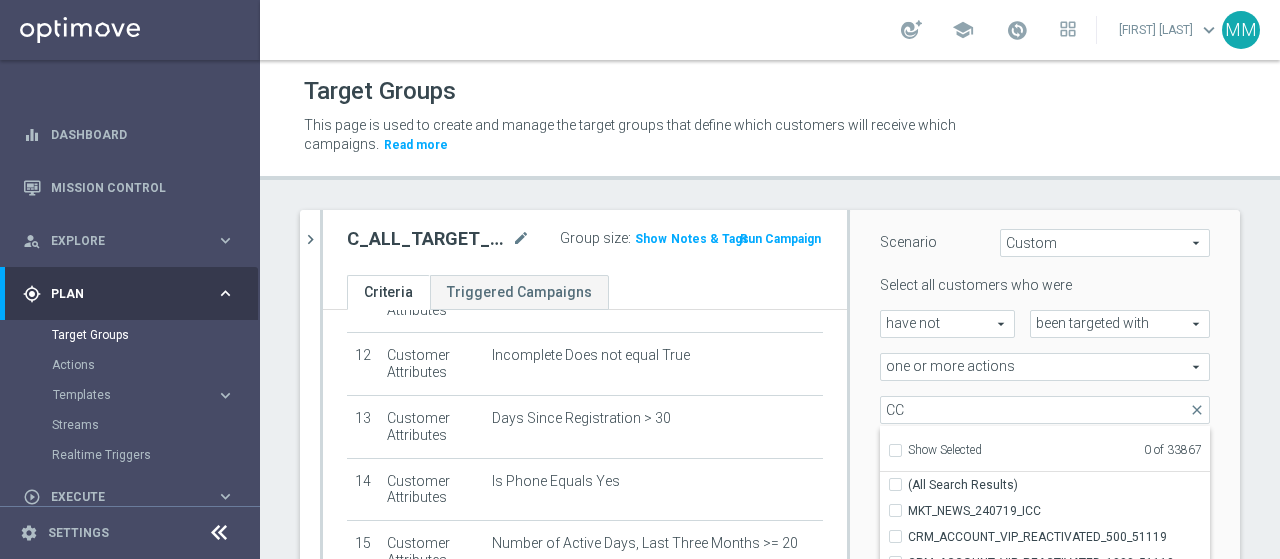 click on "0 of 33867" at bounding box center (1092, 452) 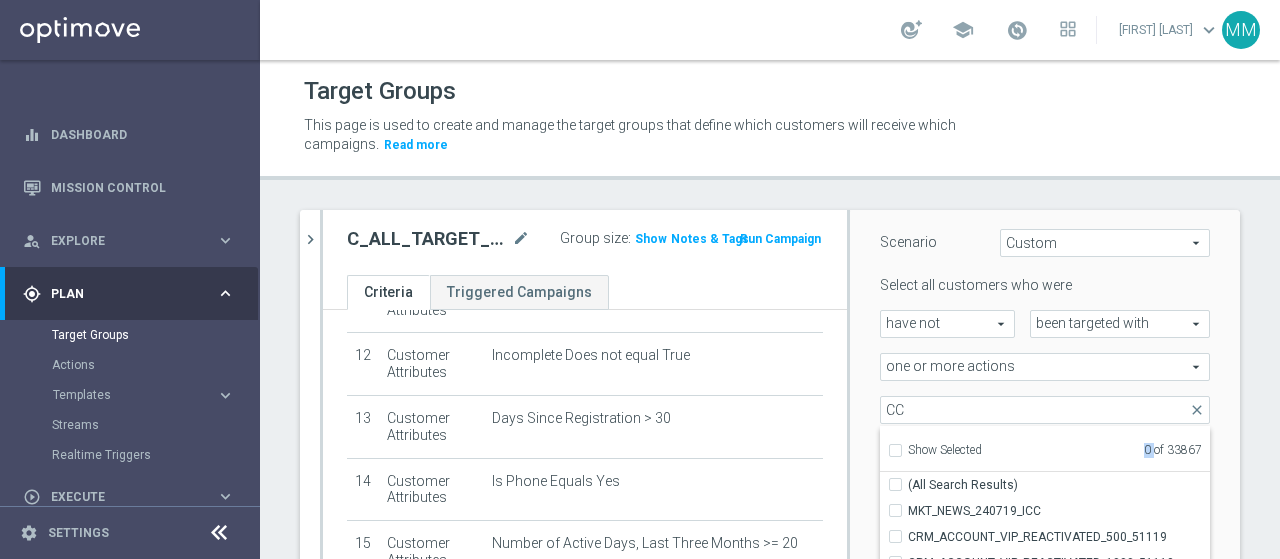 click on "0 of 33867" at bounding box center [1092, 452] 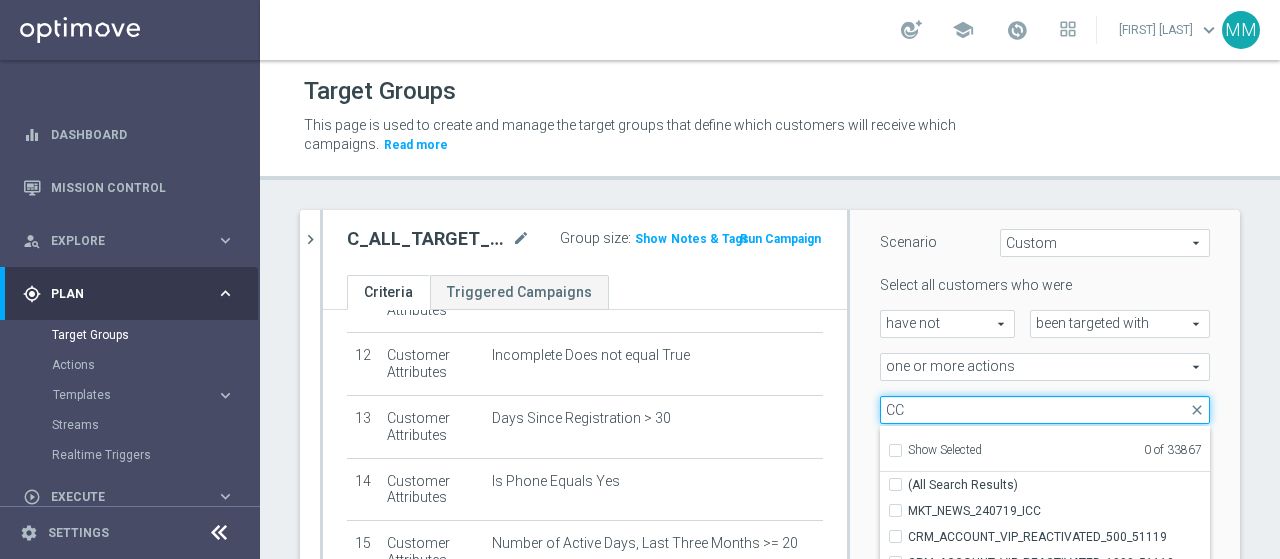 click on "CC" at bounding box center (1045, 410) 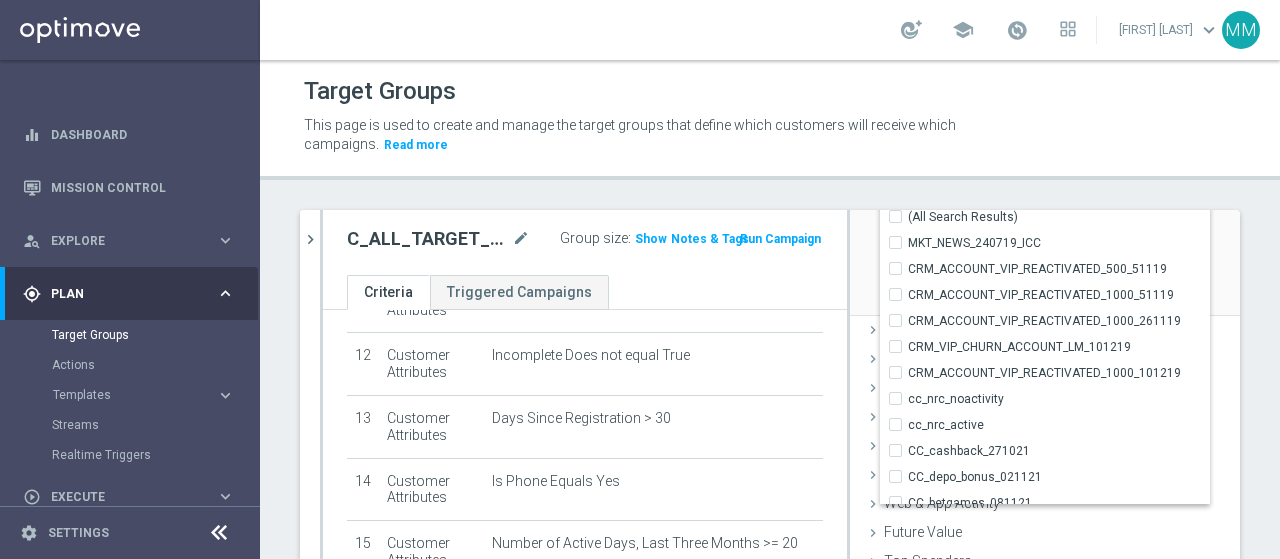 scroll, scrollTop: 472, scrollLeft: 0, axis: vertical 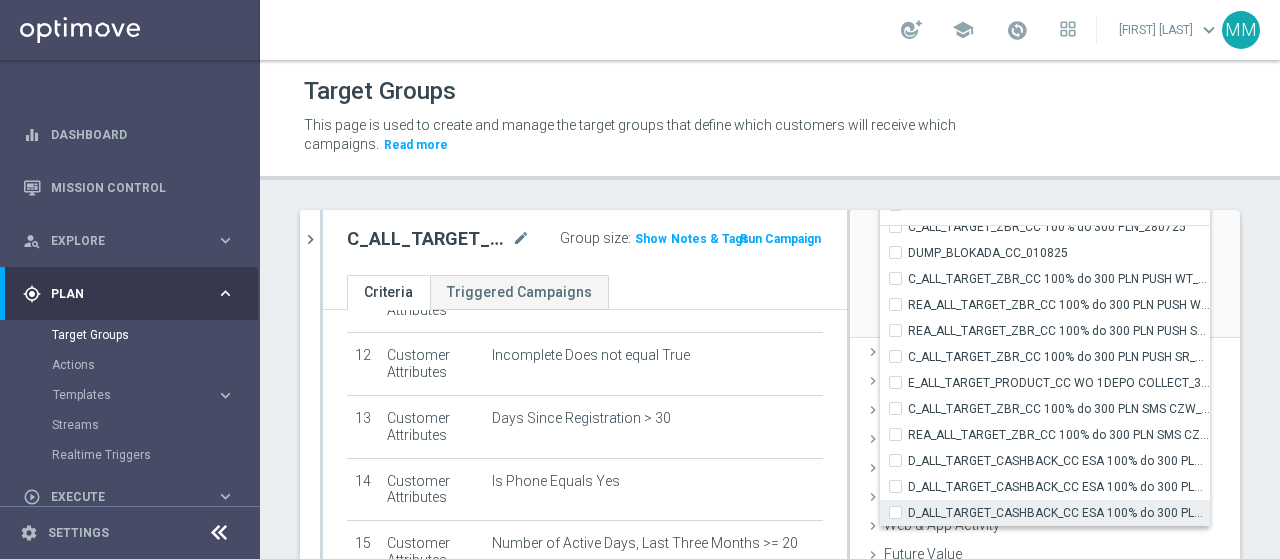 click on "D_ALL_TARGET_CASHBACK_CC ESA 100% do 300 PLN SMS_010825" at bounding box center (901, 512) 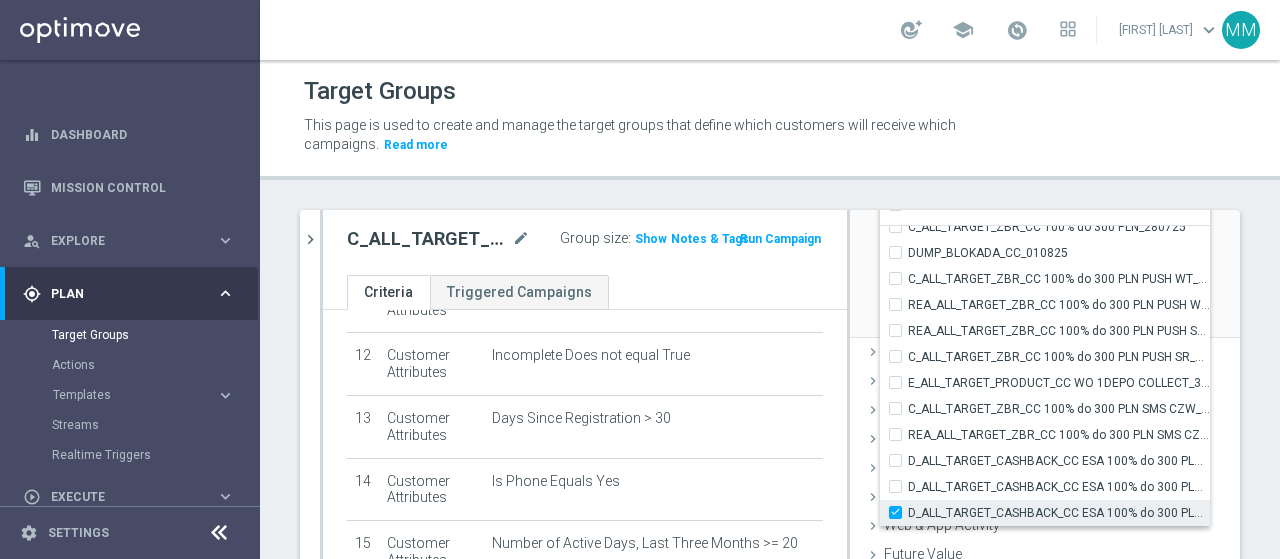 checkbox on "true" 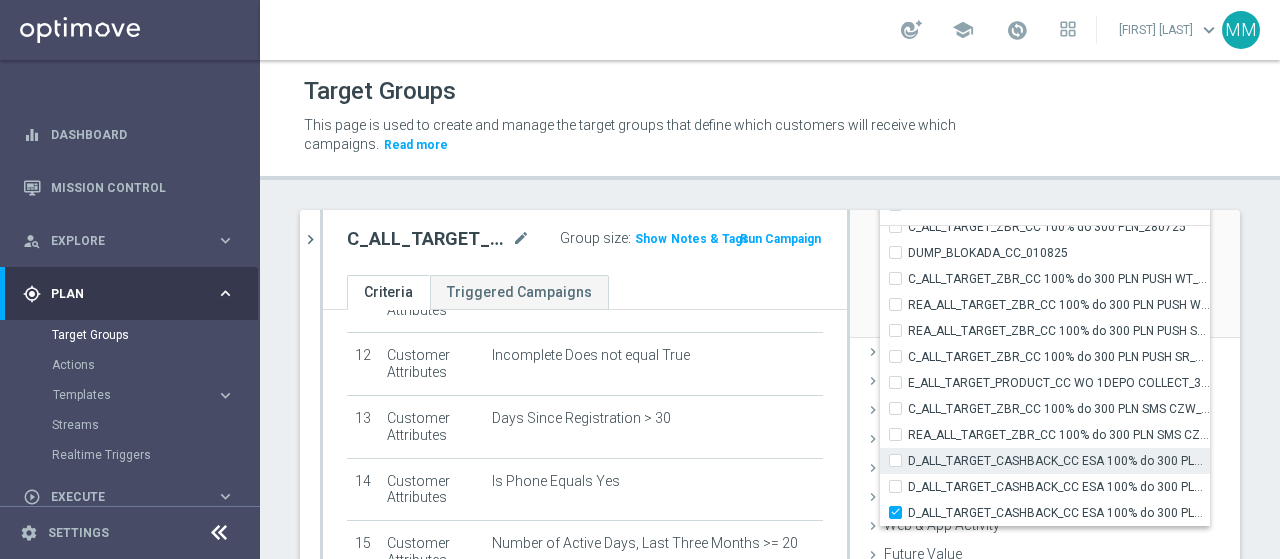click on "D_ALL_TARGET_CASHBACK_CC ESA 100% do 300 PLN_010825" at bounding box center (901, 460) 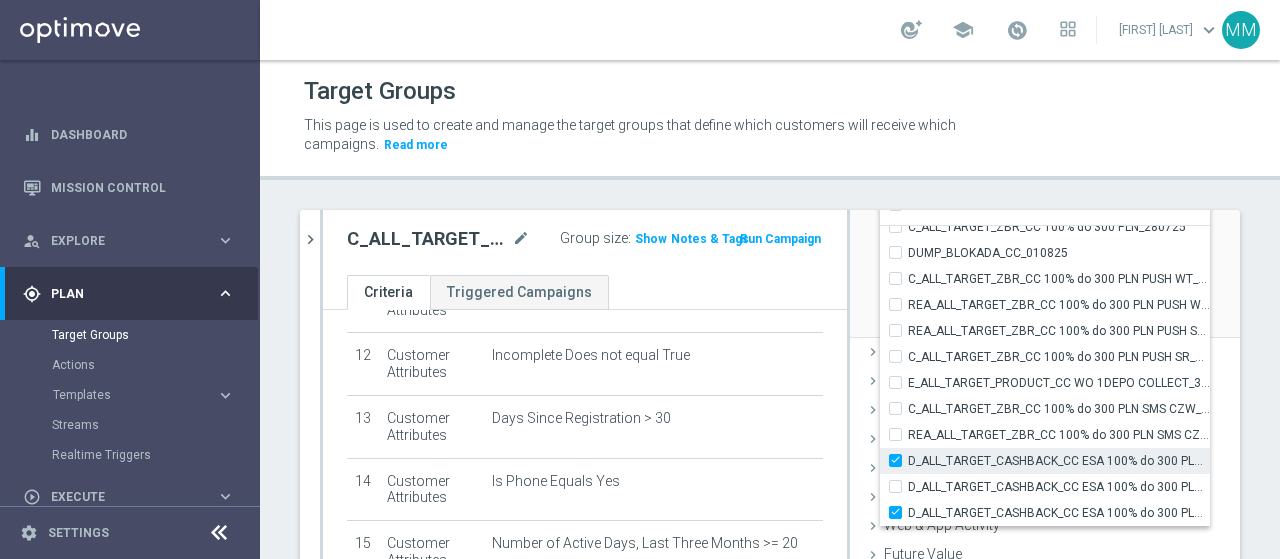 checkbox on "true" 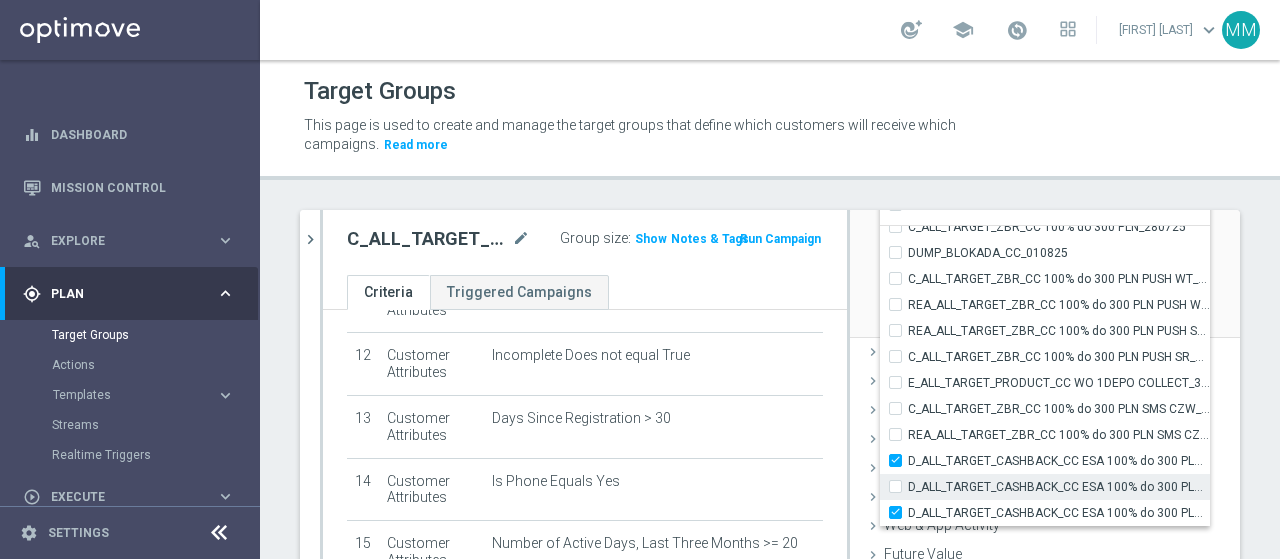 click on "D_ALL_TARGET_CASHBACK_CC ESA 100% do 300 PLN PUSH_010825" at bounding box center [901, 486] 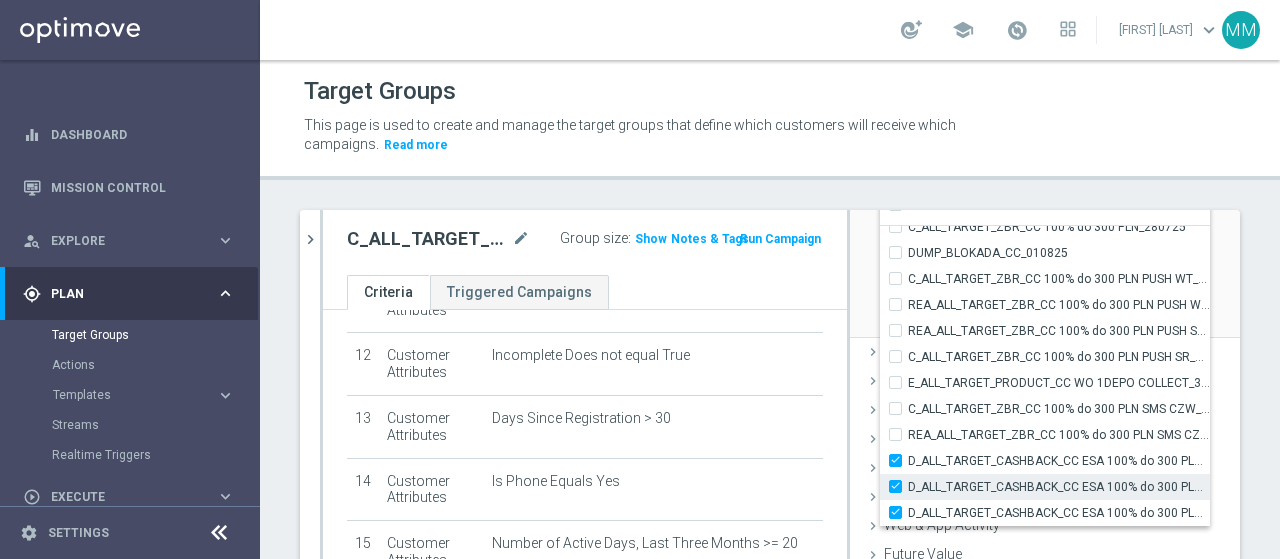 checkbox on "true" 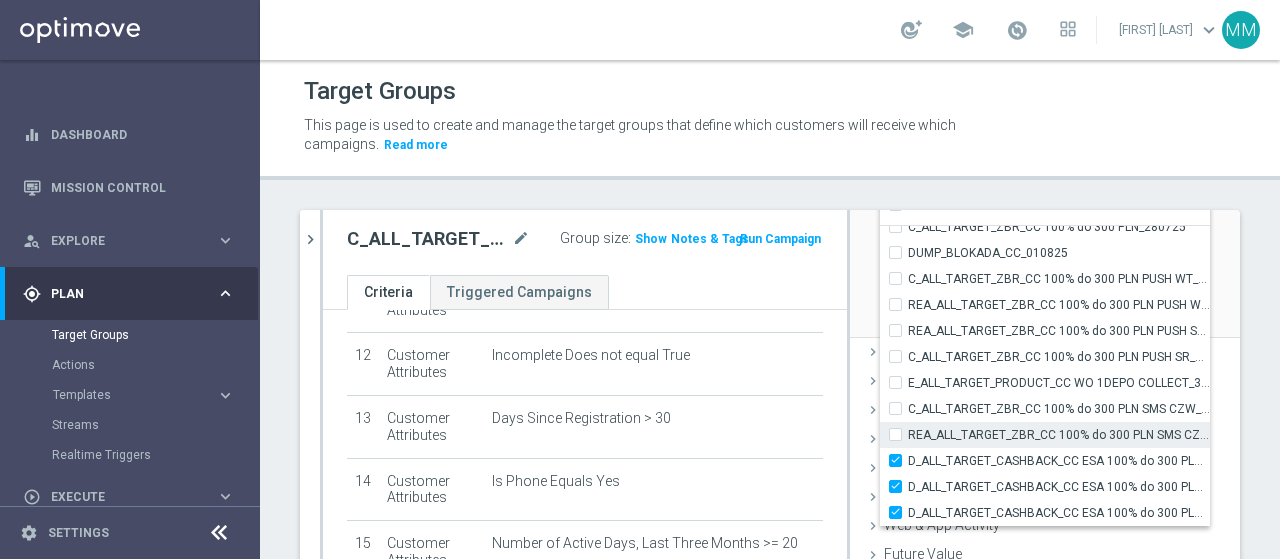 click on "REA_ALL_TARGET_ZBR_CC 100% do 300 PLN SMS CZW_280725" at bounding box center (901, 434) 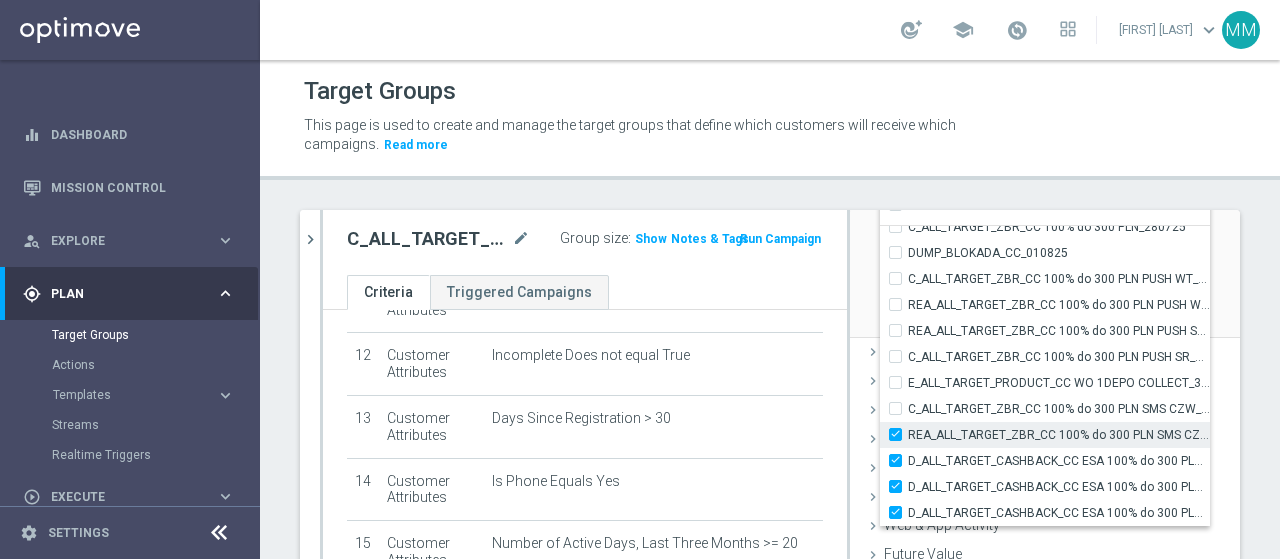 checkbox on "true" 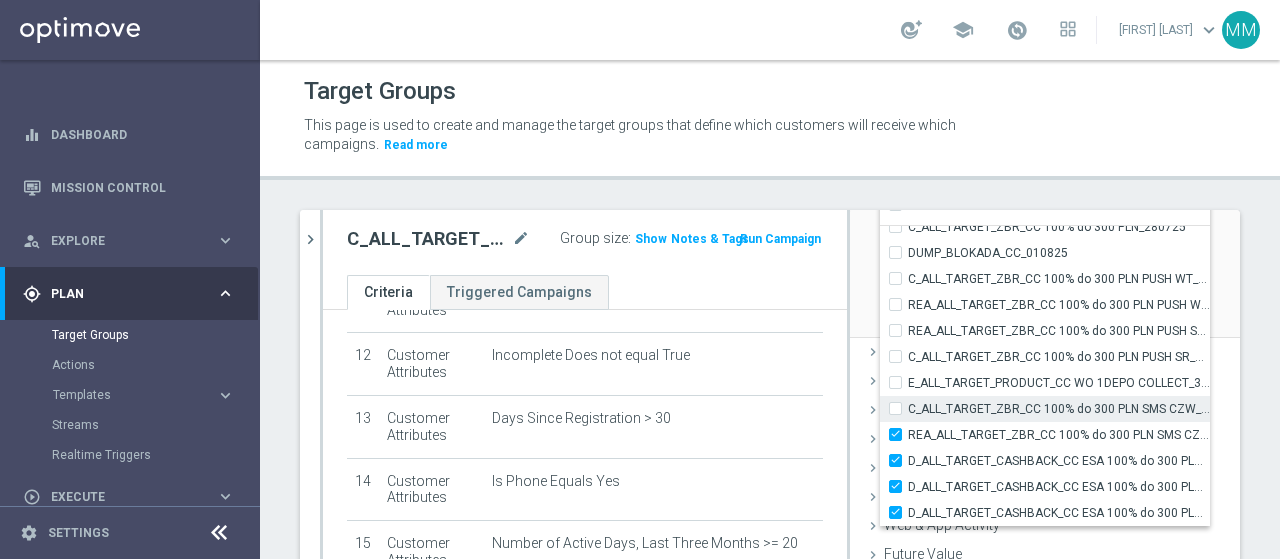 click on "C_ALL_TARGET_ZBR_CC 100% do 300 PLN SMS CZW_280725" at bounding box center (901, 408) 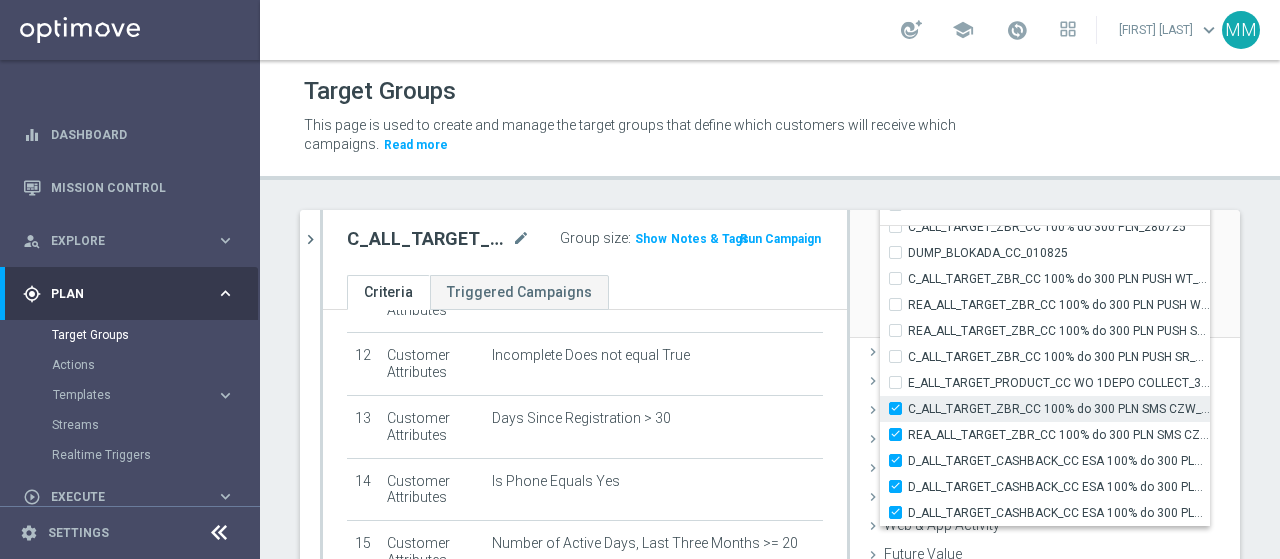checkbox on "true" 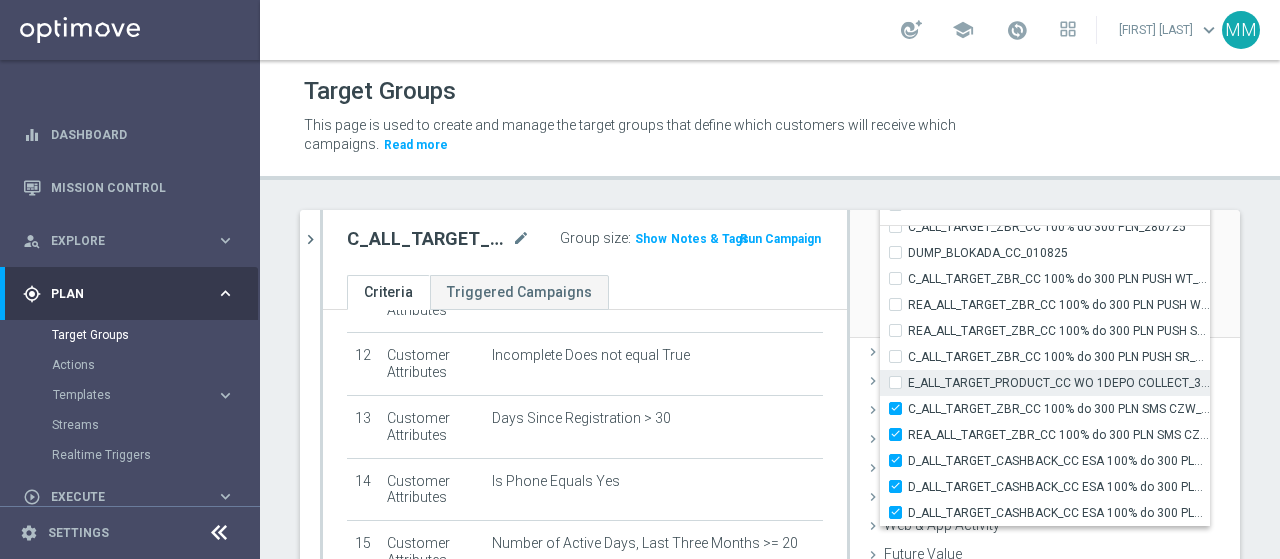click on "E_ALL_TARGET_PRODUCT_CC WO 1DEPO COLLECT_310725" at bounding box center [901, 382] 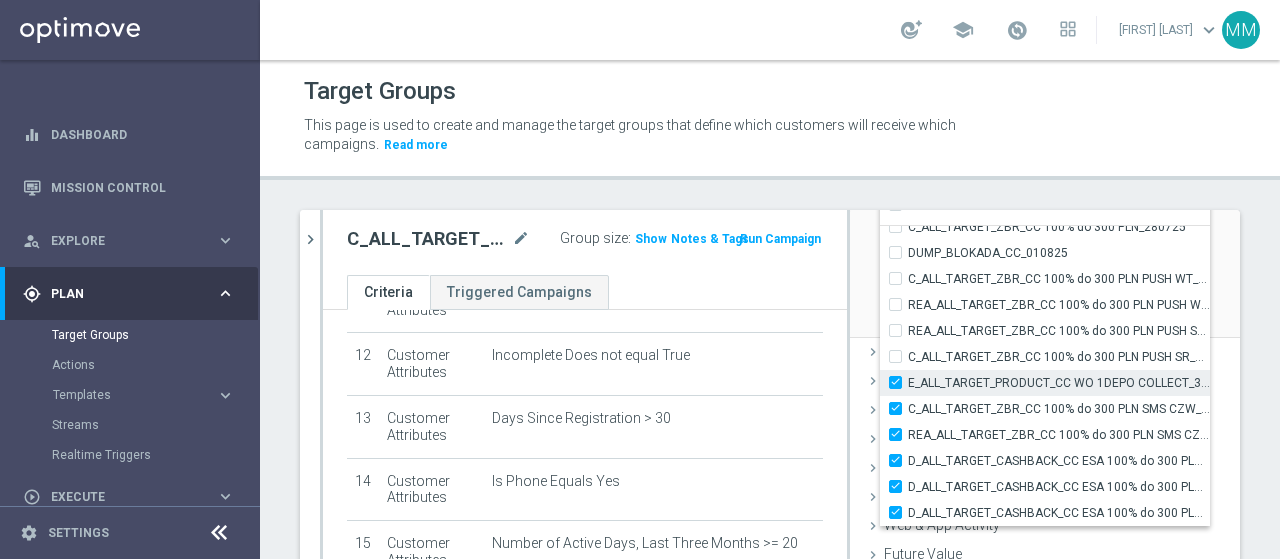 checkbox on "true" 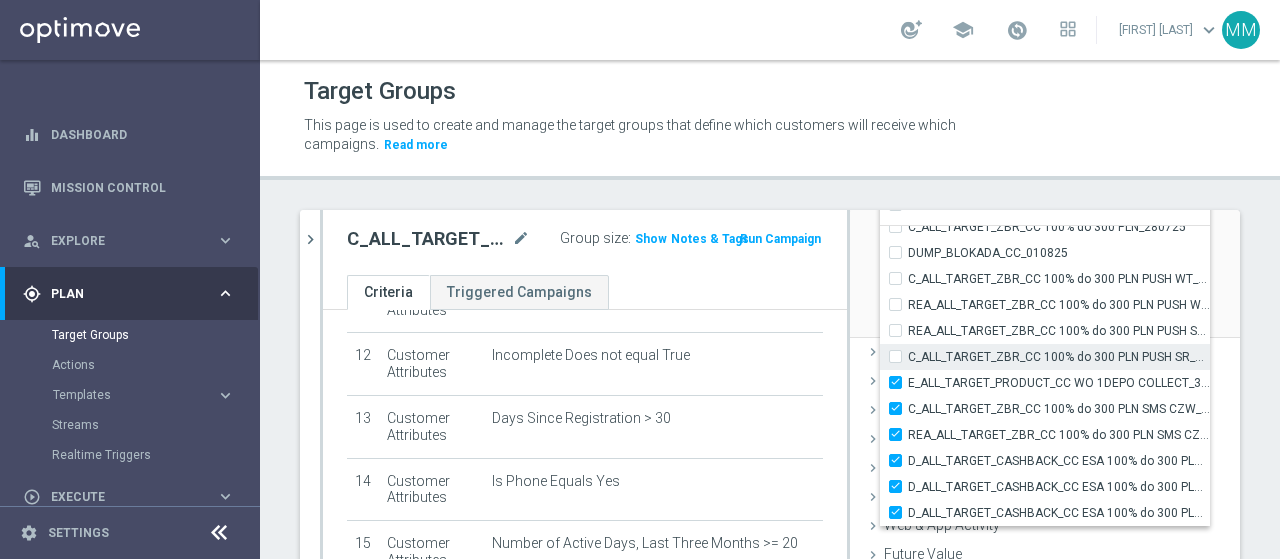click on "C_ALL_TARGET_ZBR_CC 100% do 300 PLN PUSH SR_280725" at bounding box center (901, 356) 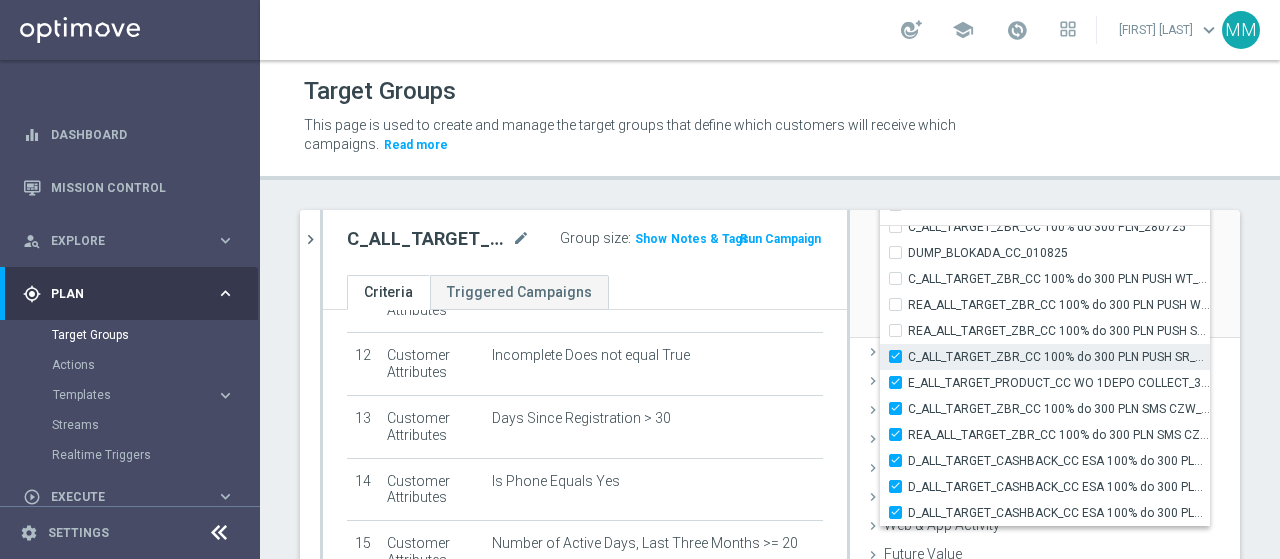 checkbox on "true" 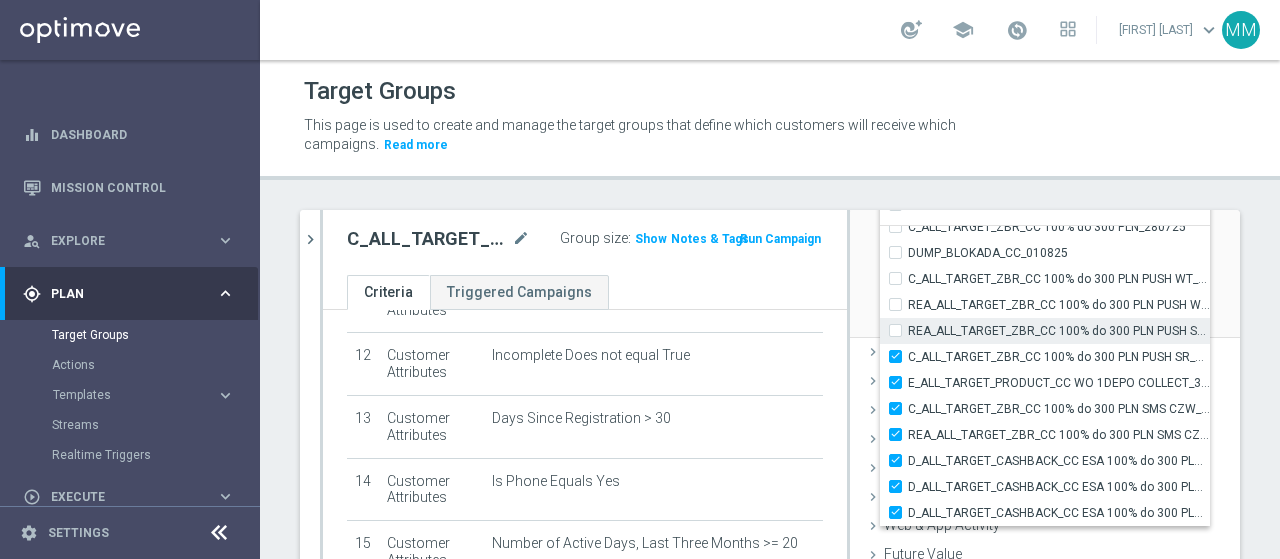 click on "REA_ALL_TARGET_ZBR_CC 100% do 300 PLN PUSH SR_280725" at bounding box center (1045, 331) 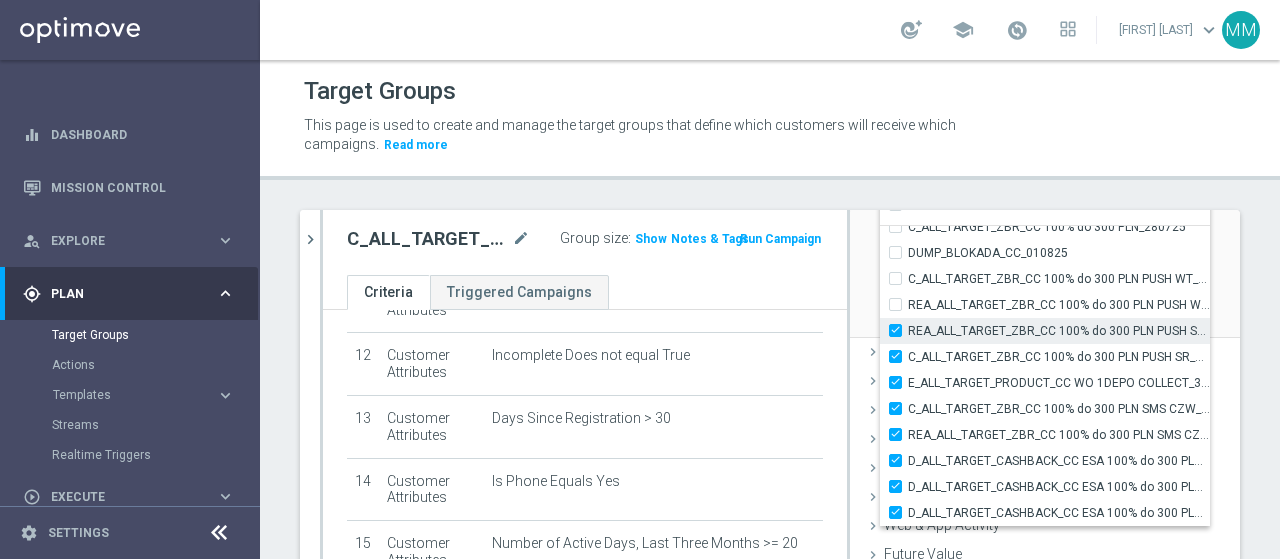 checkbox on "true" 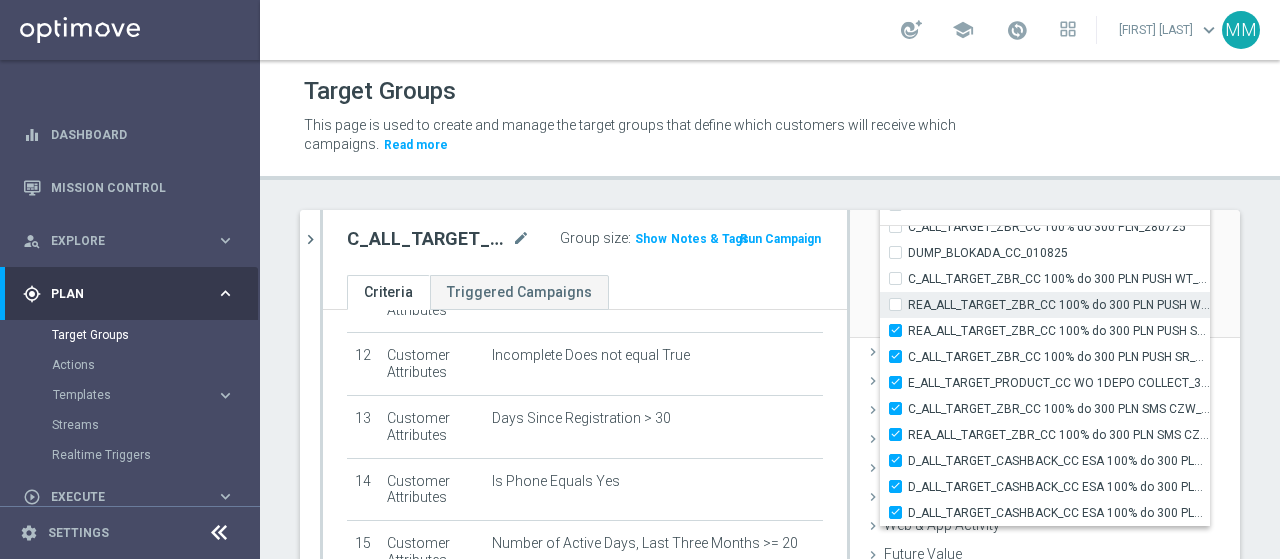 click on "REA_ALL_TARGET_ZBR_CC 100% do 300 PLN PUSH WT_280725" at bounding box center (901, 304) 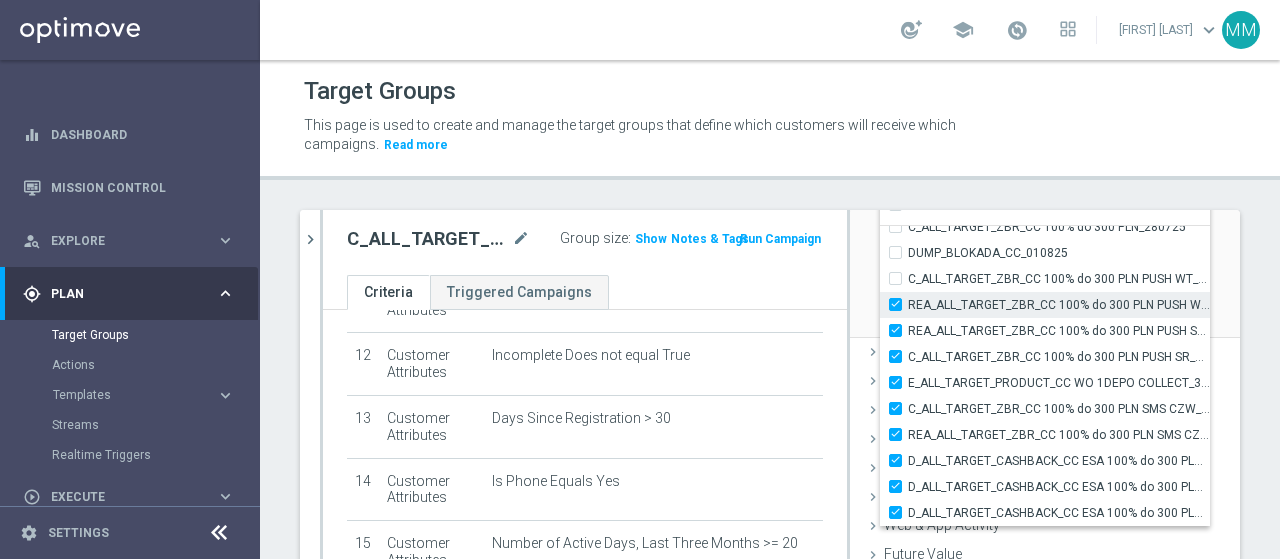 checkbox on "true" 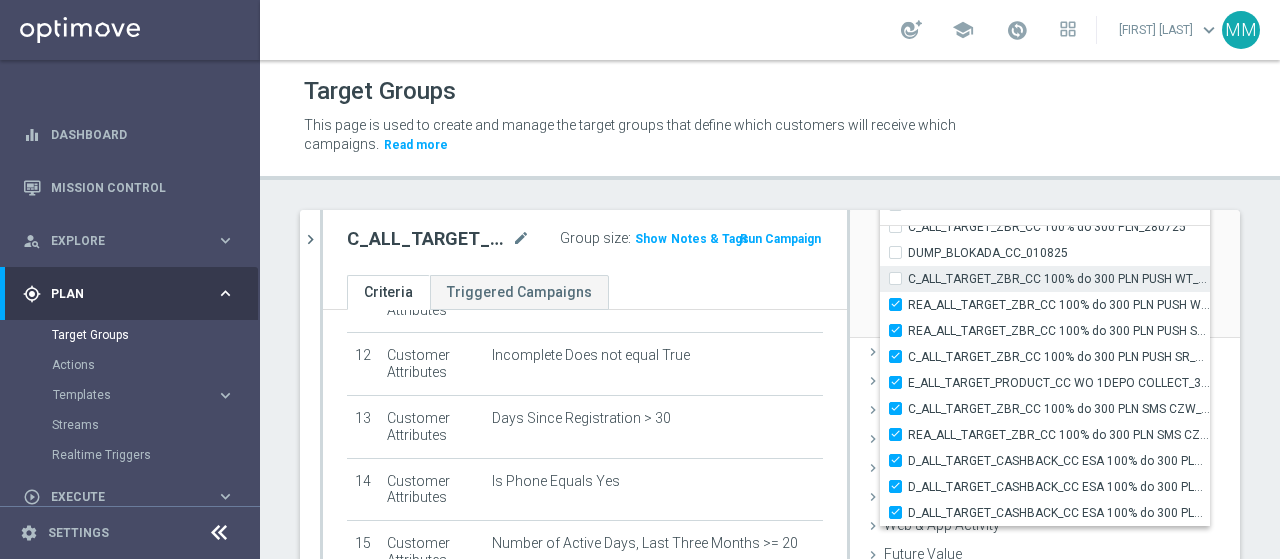 click on "C_ALL_TARGET_ZBR_CC 100% do 300 PLN PUSH WT_280725" at bounding box center [901, 278] 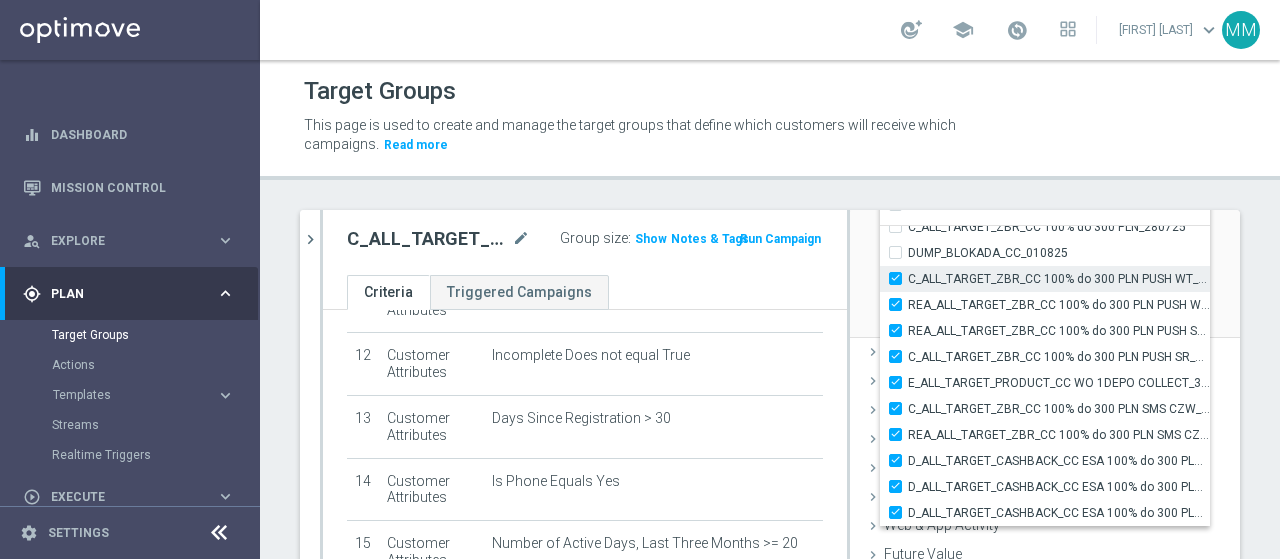 checkbox on "true" 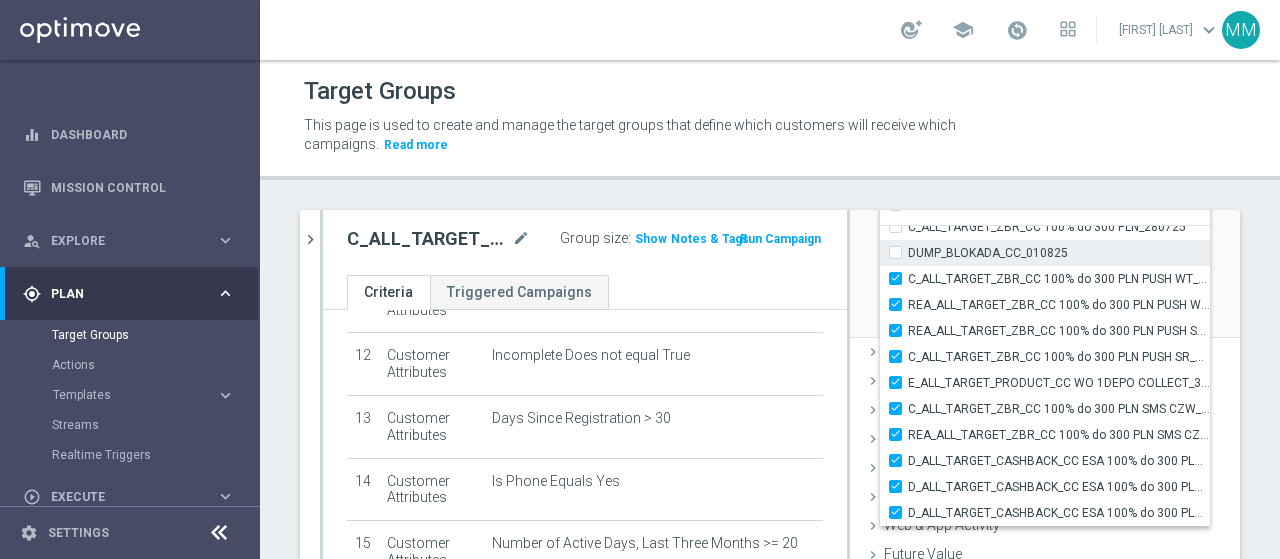 click on "DUMP_BLOKADA_CC_010825" at bounding box center [901, 252] 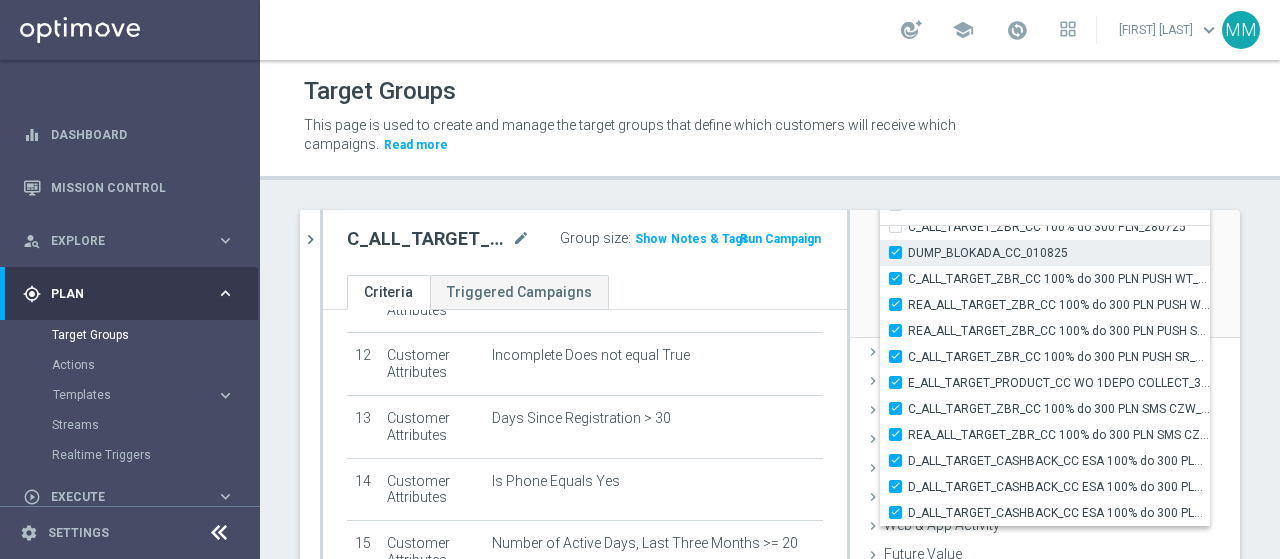 checkbox on "true" 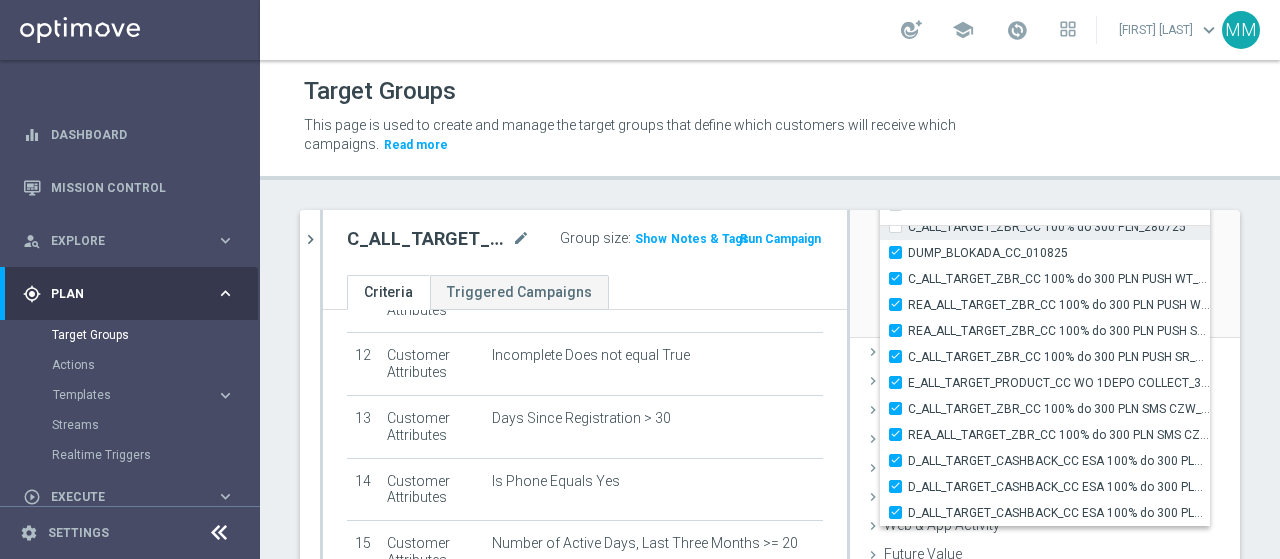 click on "C_ALL_TARGET_ZBR_CC 100% do 300 PLN_280725" at bounding box center [1045, 227] 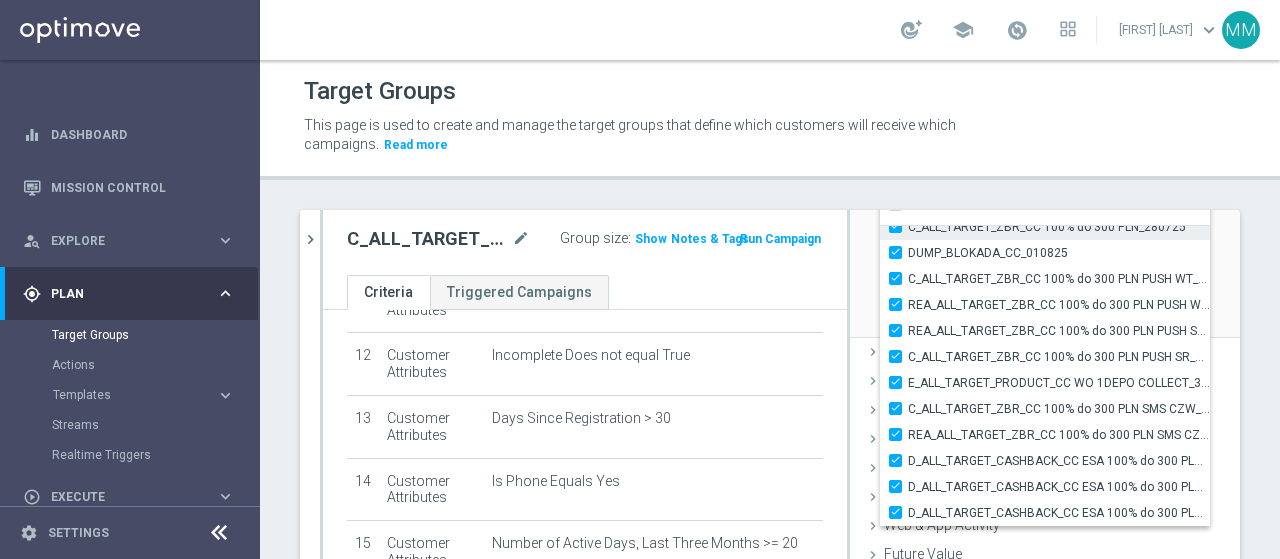 checkbox on "true" 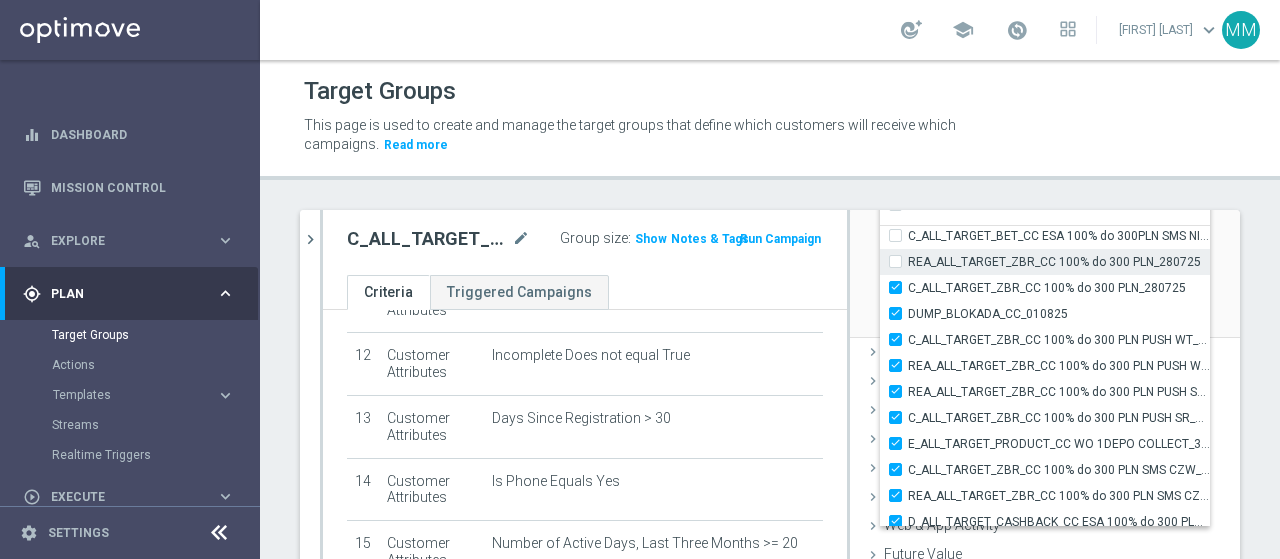 click on "REA_ALL_TARGET_ZBR_CC 100% do 300 PLN_280725" at bounding box center [901, 261] 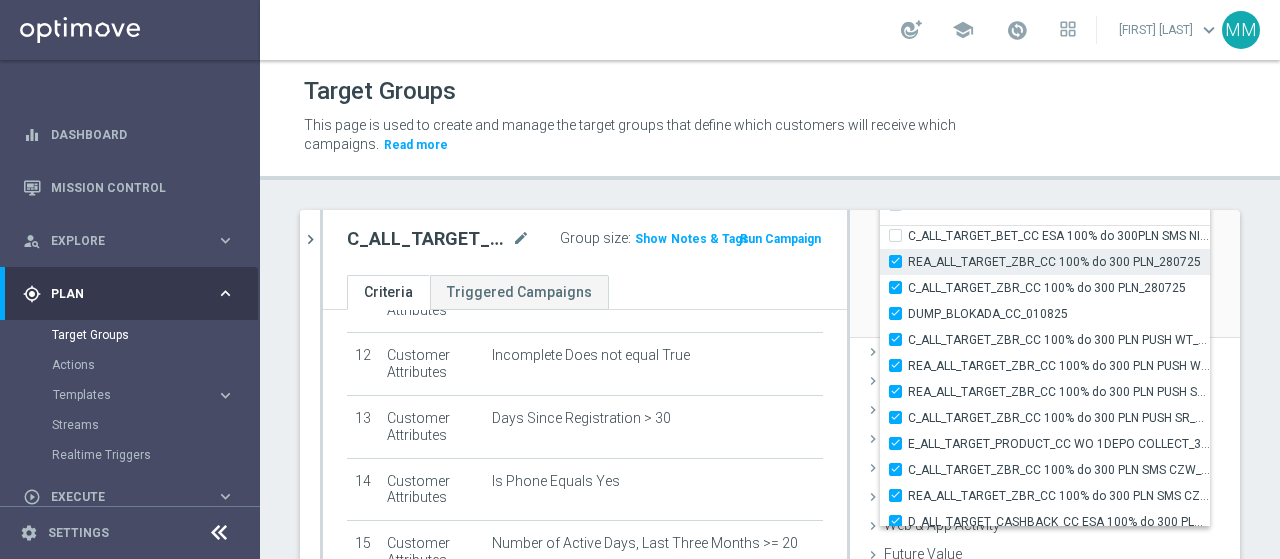 checkbox on "true" 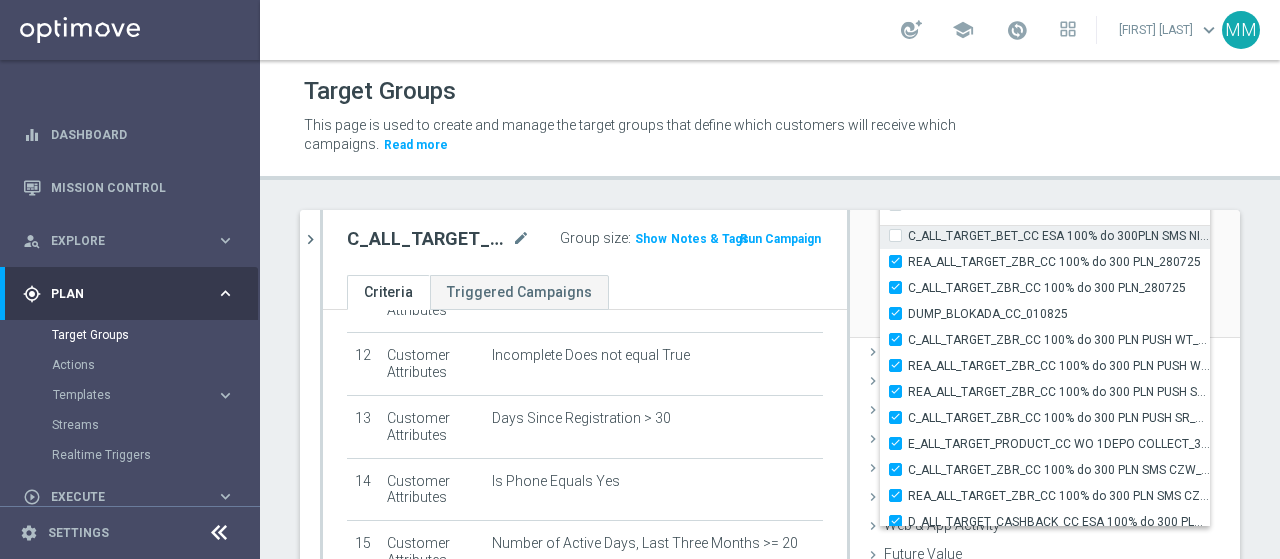 type on "Selected 13 of 33867" 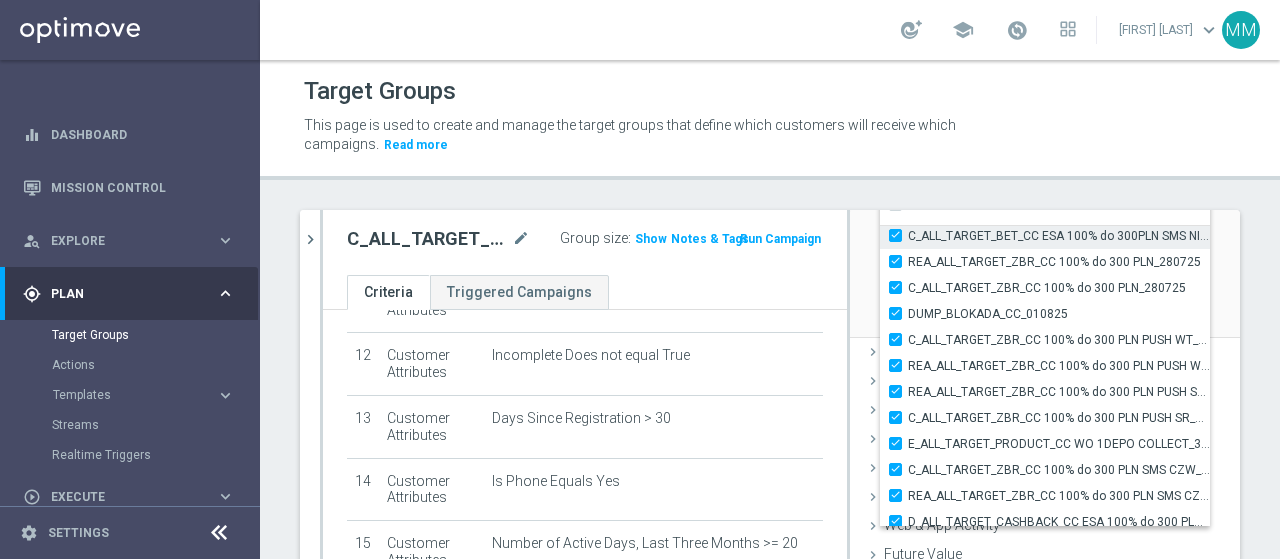checkbox on "true" 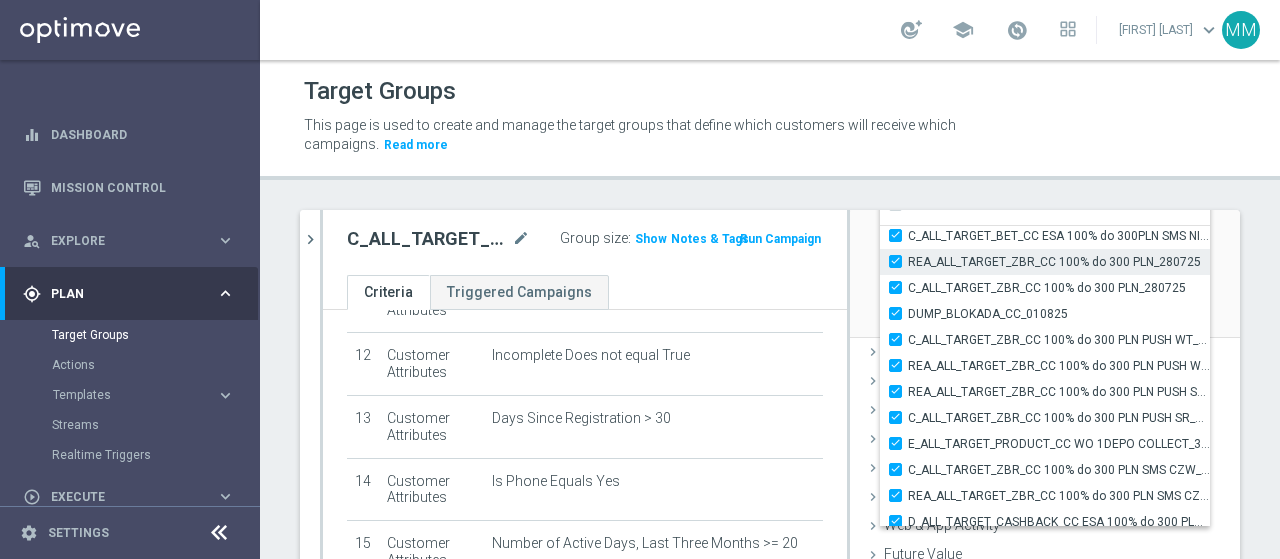 scroll, scrollTop: 60513, scrollLeft: 0, axis: vertical 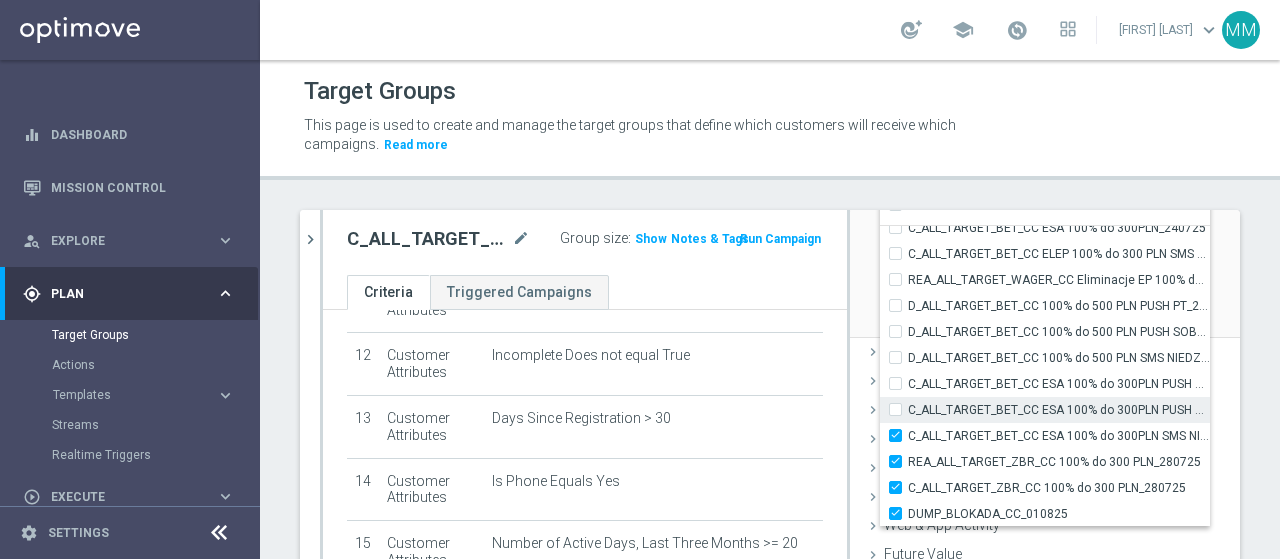 click on "C_ALL_TARGET_BET_CC ESA 100% do 300PLN PUSH SOB_240725" at bounding box center (901, 409) 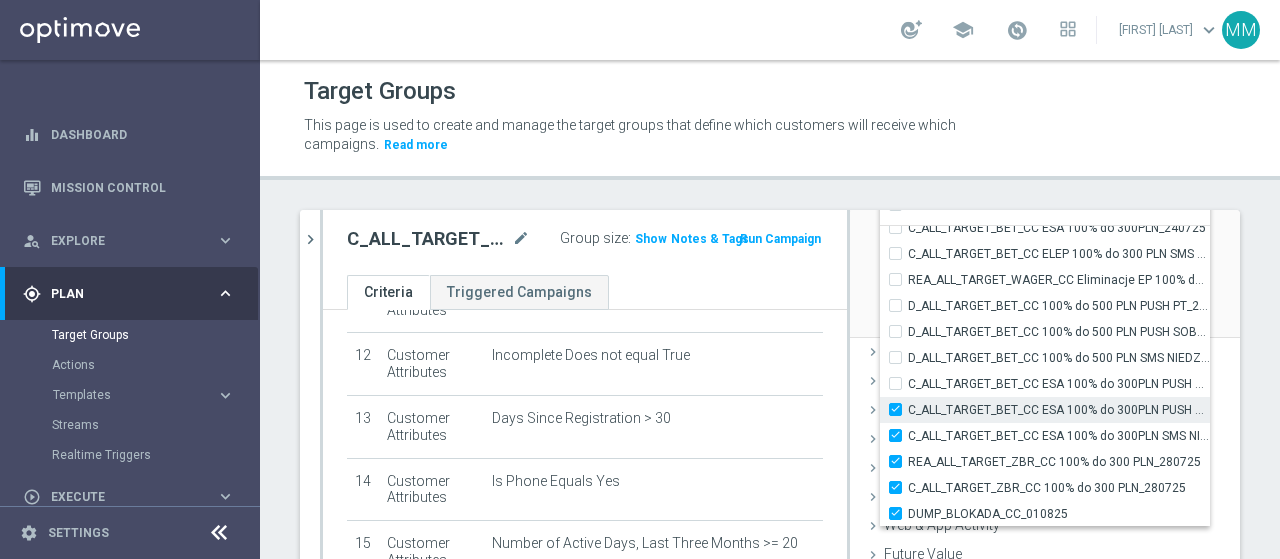 checkbox on "true" 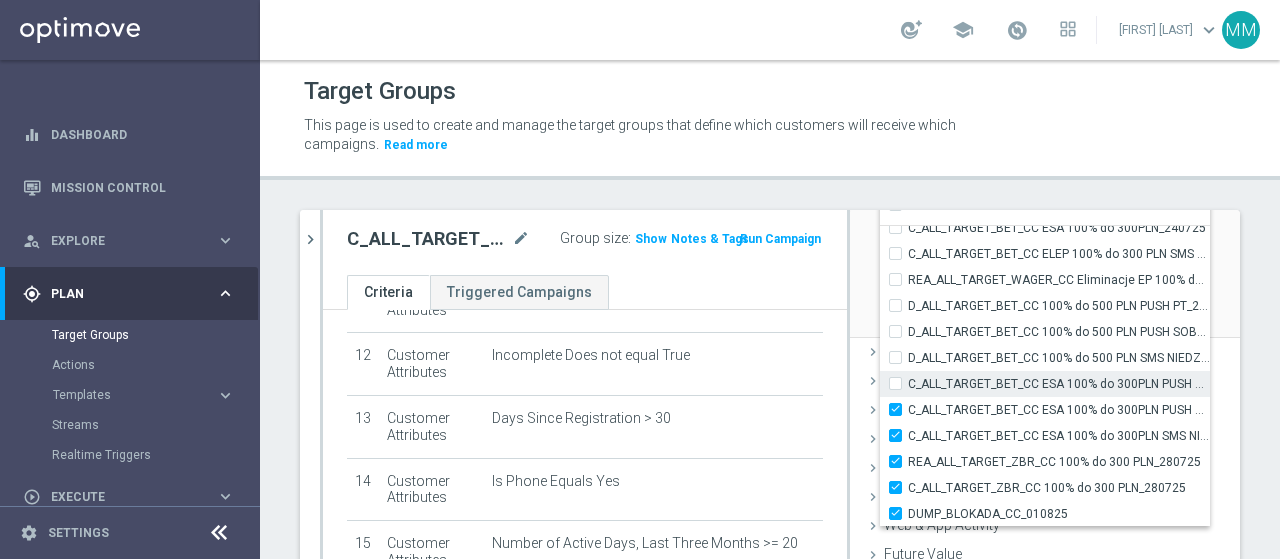 click on "C_ALL_TARGET_BET_CC ESA 100% do 300PLN PUSH PT_240725" at bounding box center [1059, 384] 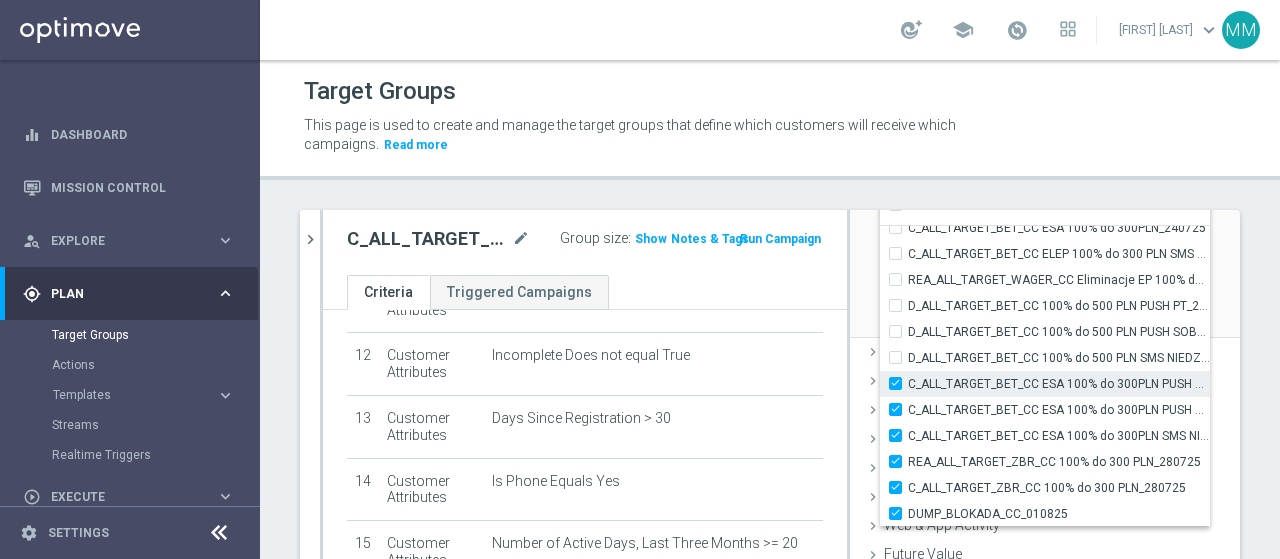 checkbox on "true" 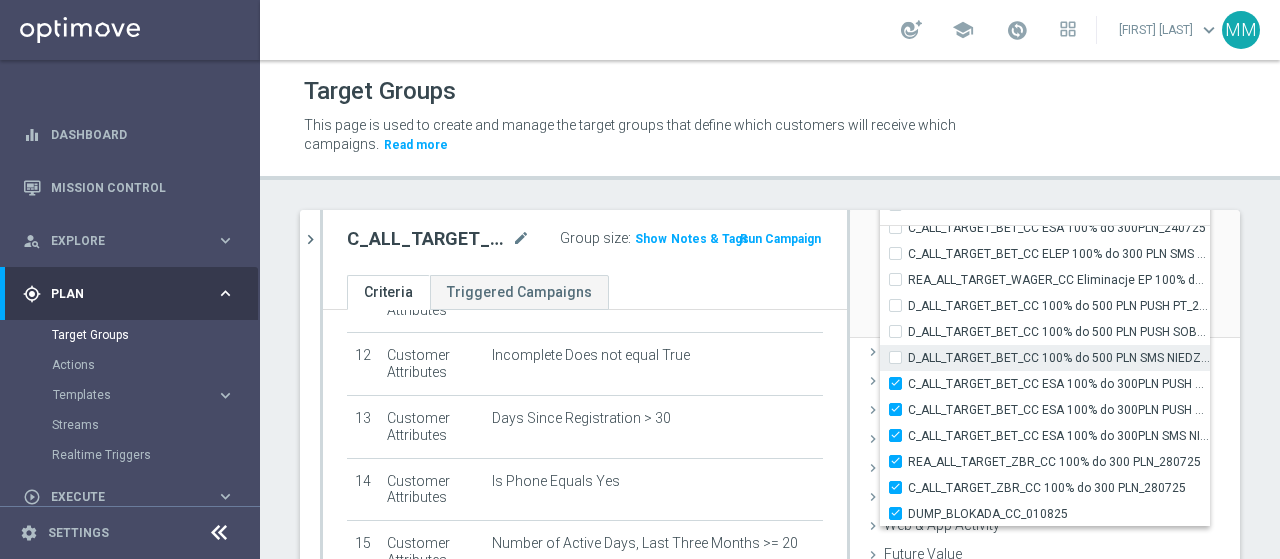 click on "D_ALL_TARGET_BET_CC 100% do 500 PLN SMS NIEDZ_240725" at bounding box center (901, 357) 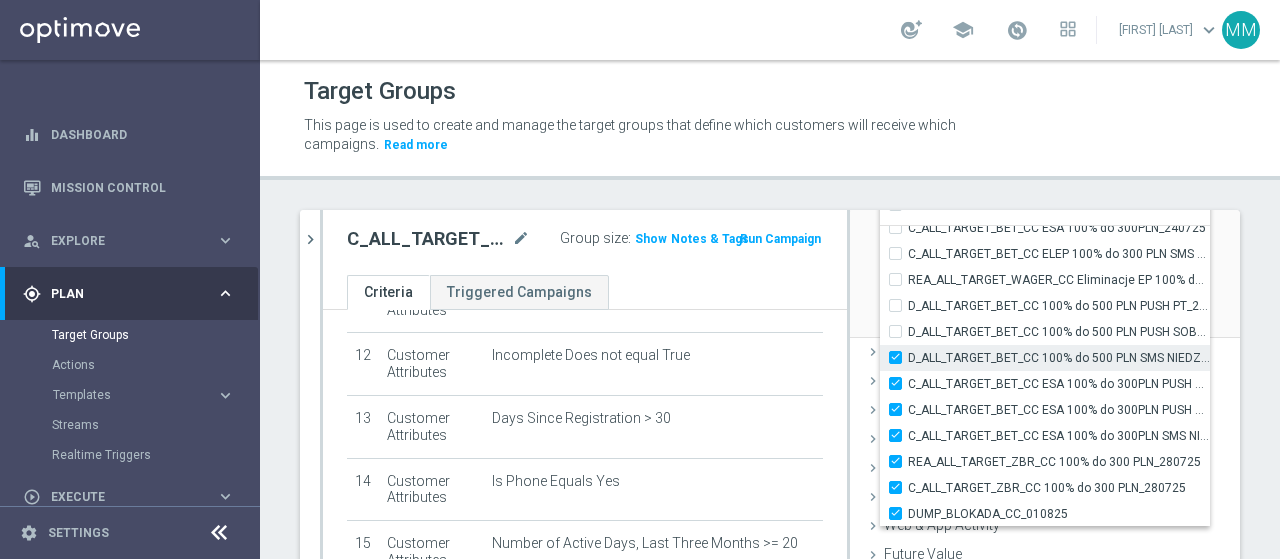 checkbox on "true" 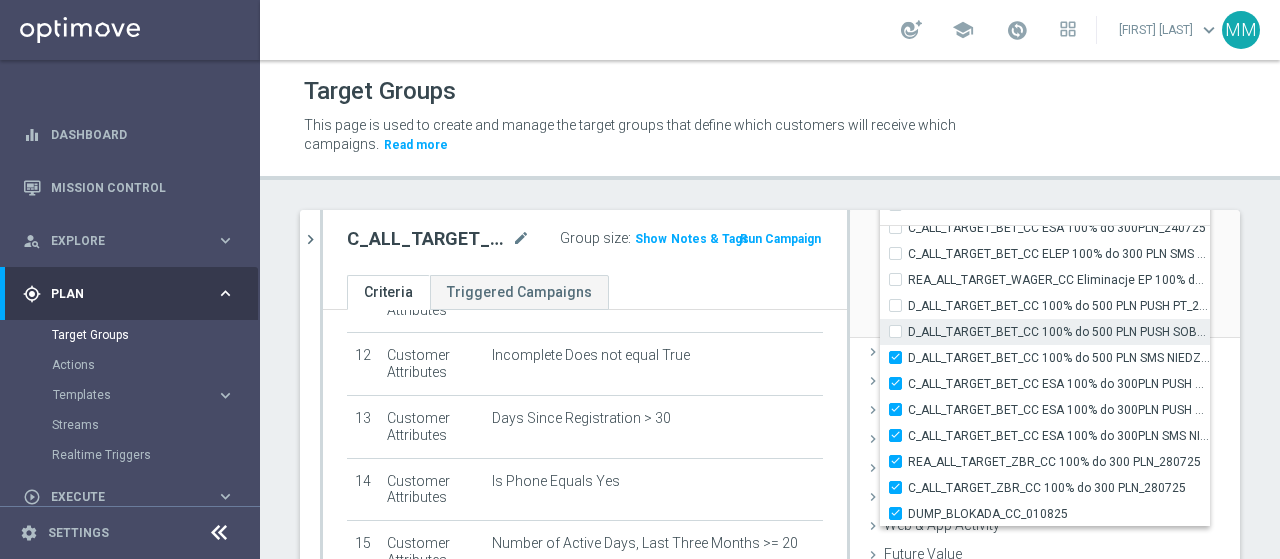 click on "D_ALL_TARGET_BET_CC 100% do 500 PLN PUSH SOB_240725" at bounding box center (1045, 332) 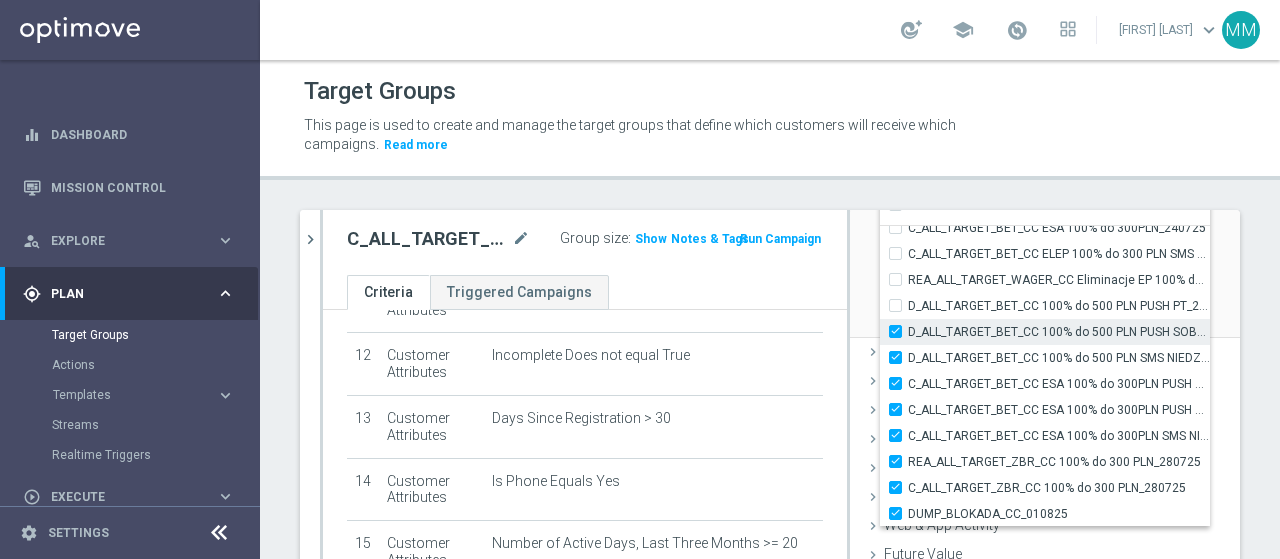 checkbox on "true" 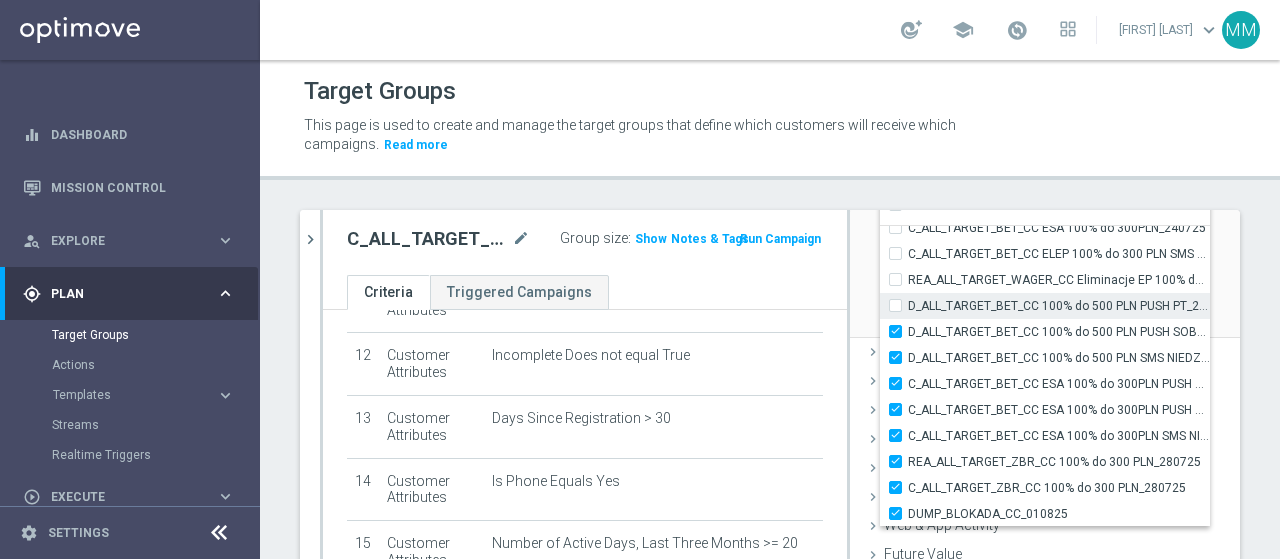 type on "Selected 18 of 33867" 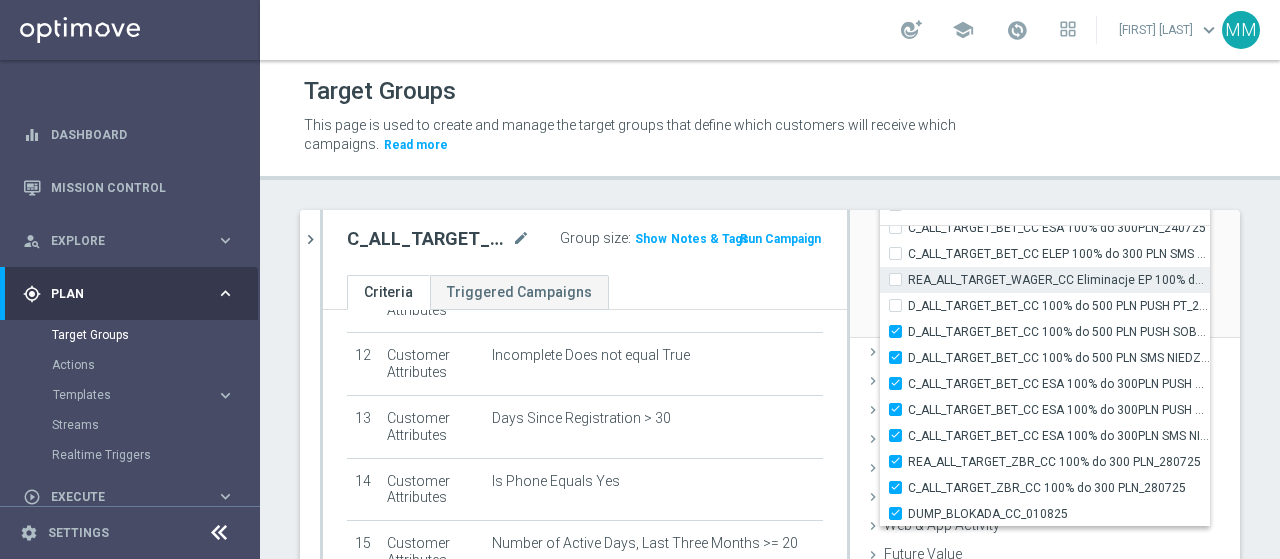 click on "D_ALL_TARGET_BET_CC 100% do 500 PLN PUSH PT_240725" at bounding box center [901, 305] 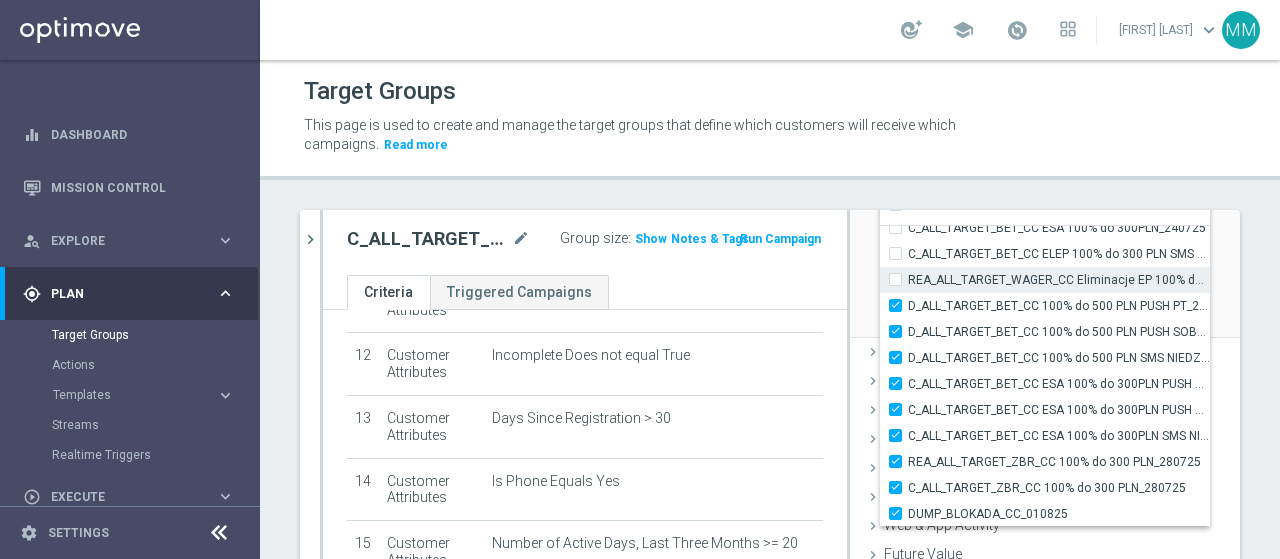 checkbox on "true" 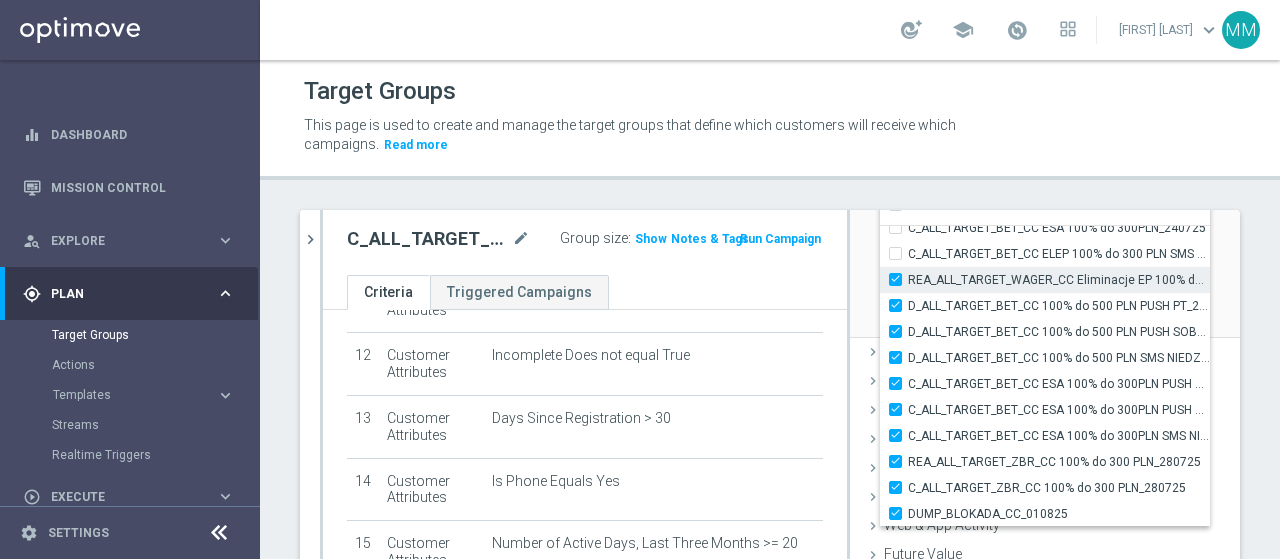 checkbox on "true" 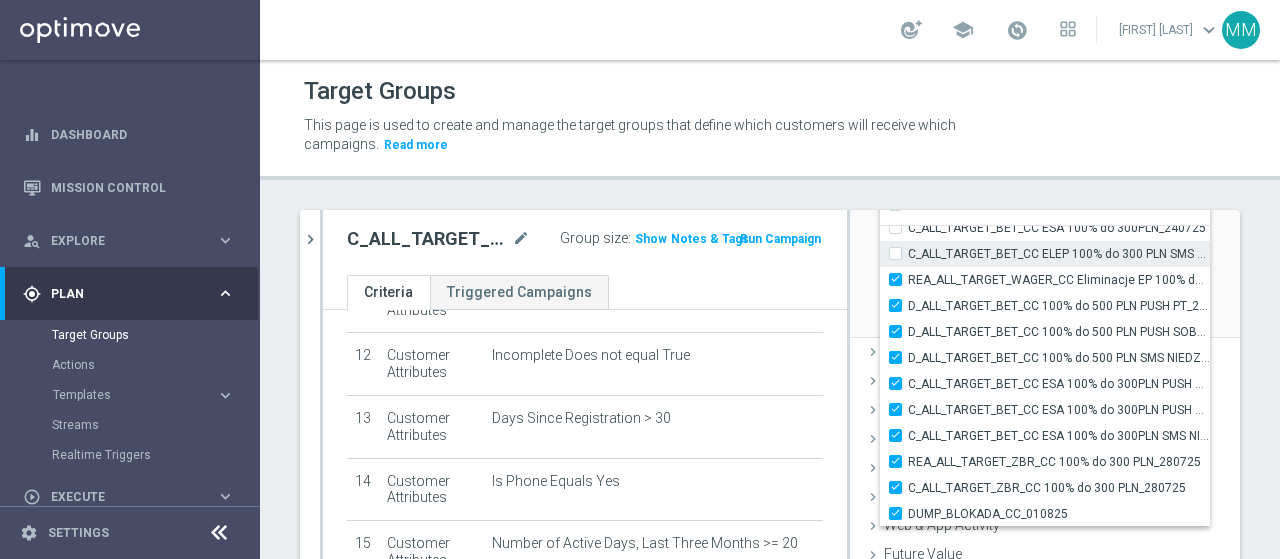click on "C_ALL_TARGET_BET_CC ELEP 100% do 300 PLN SMS CZW_210725" at bounding box center (901, 253) 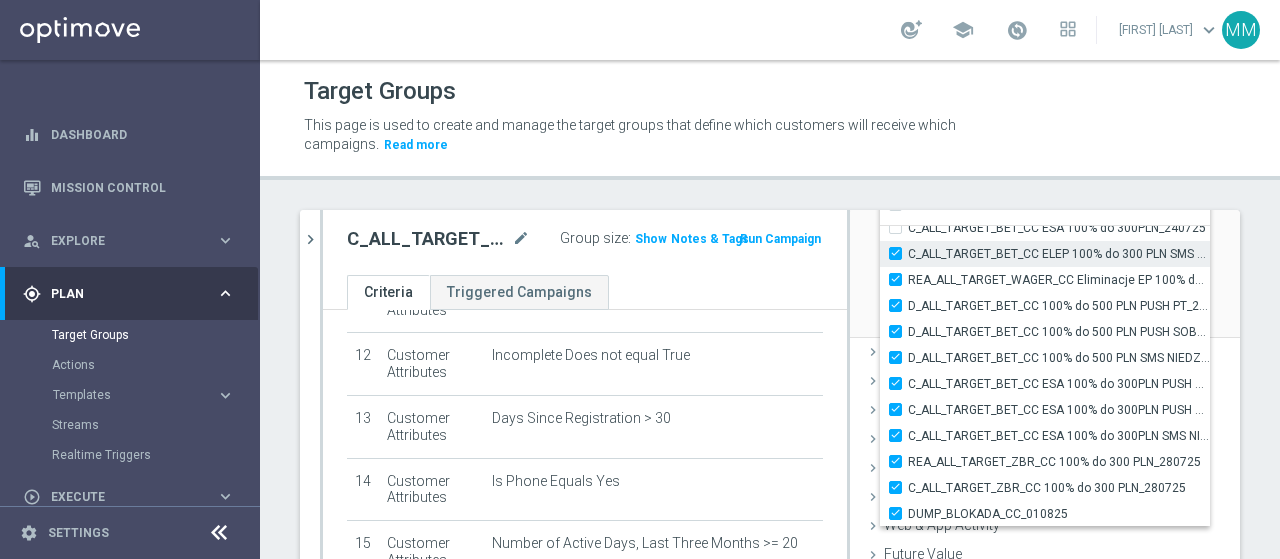 checkbox on "true" 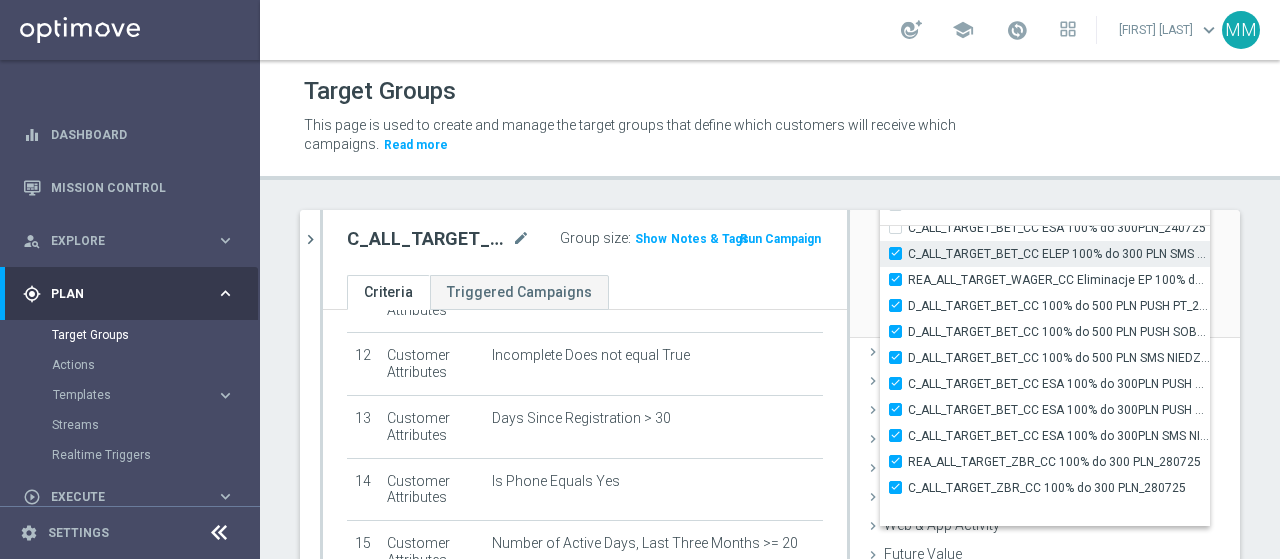 scroll, scrollTop: 60413, scrollLeft: 0, axis: vertical 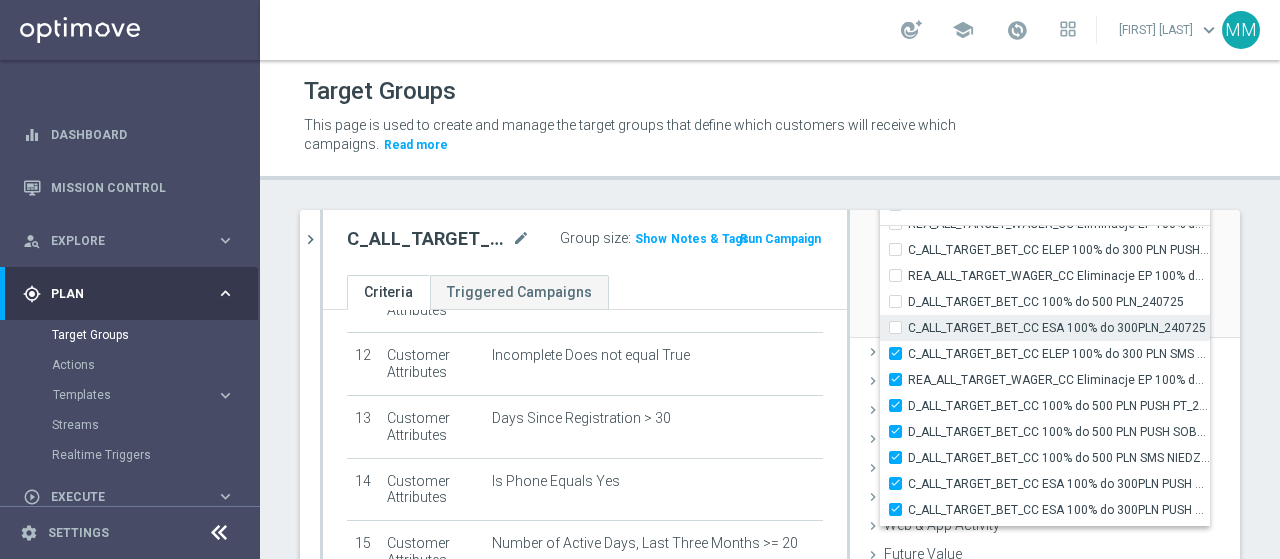 click on "C_ALL_TARGET_BET_CC ESA 100% do 300PLN_240725" at bounding box center [901, 327] 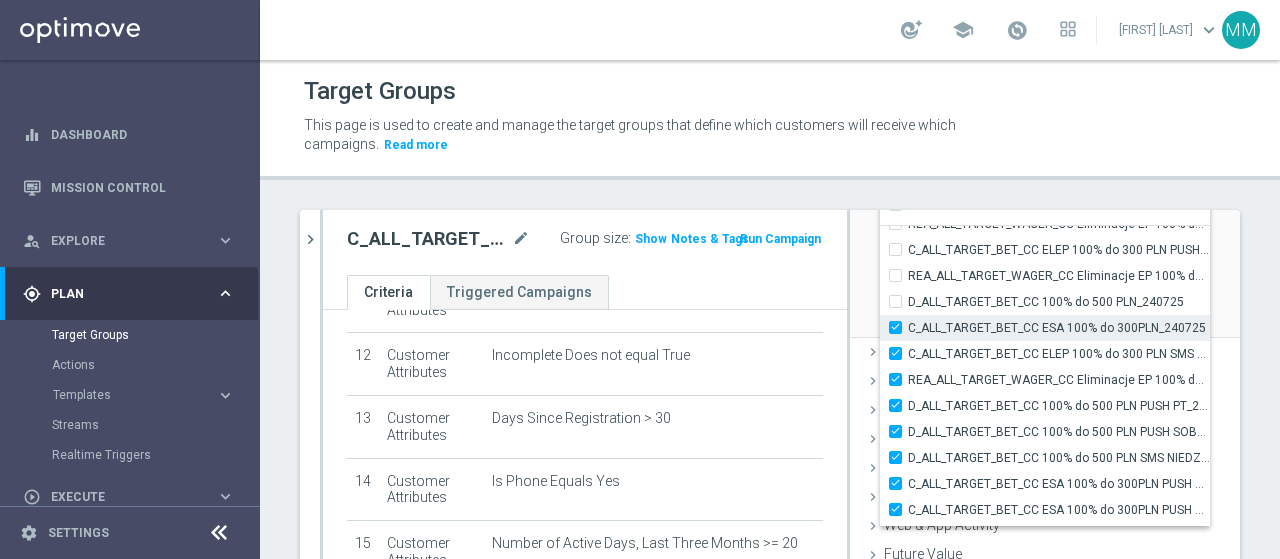checkbox on "true" 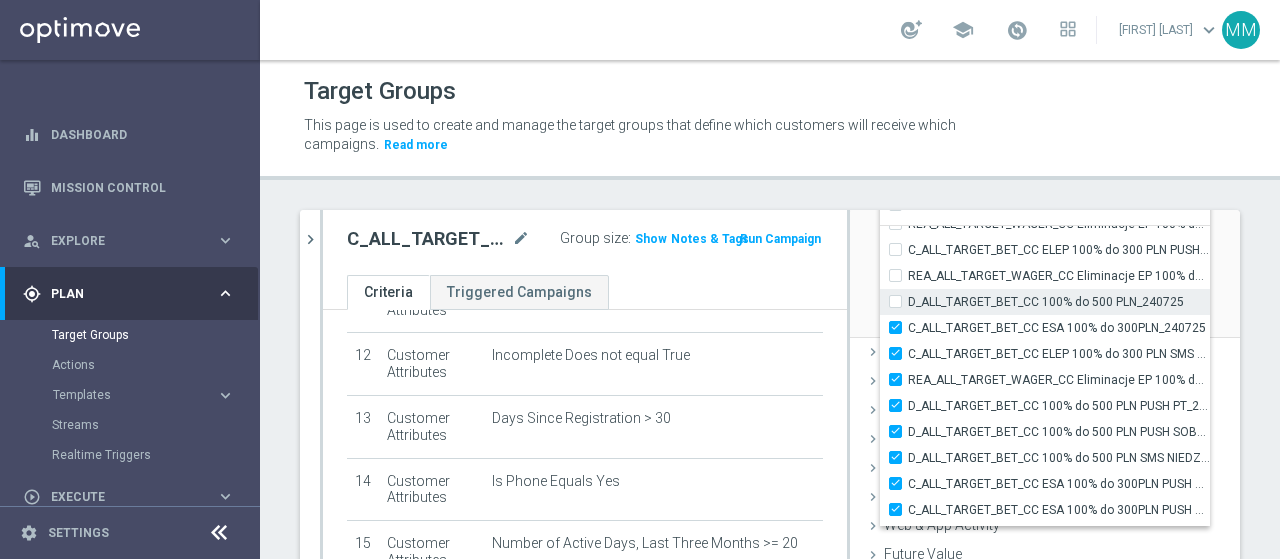 click on "D_ALL_TARGET_BET_CC 100% do 500 PLN_240725" at bounding box center (901, 301) 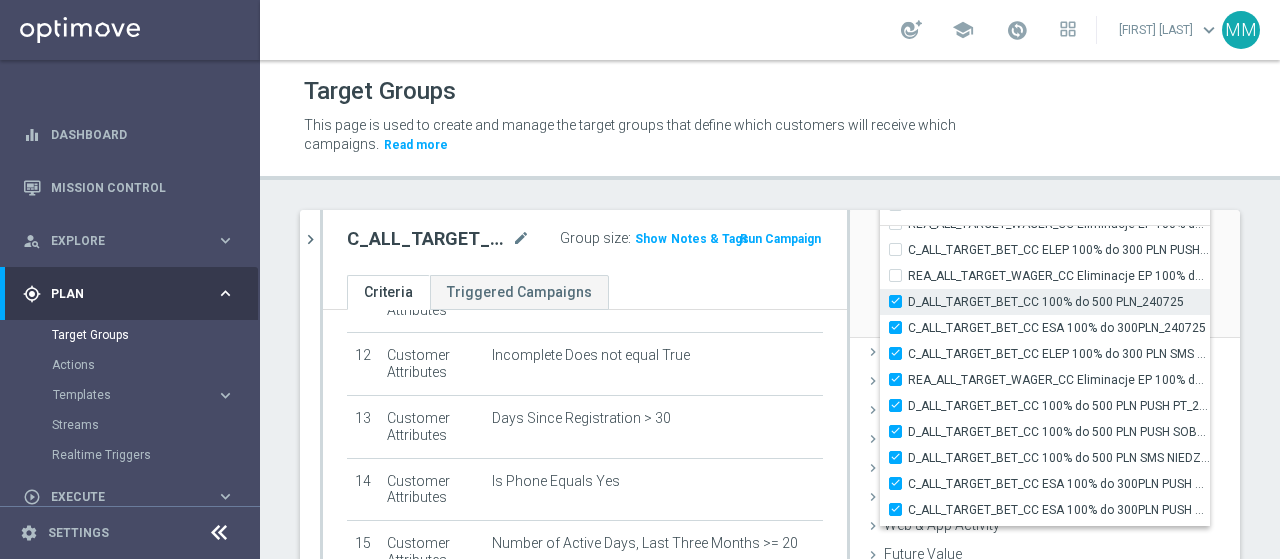 checkbox on "true" 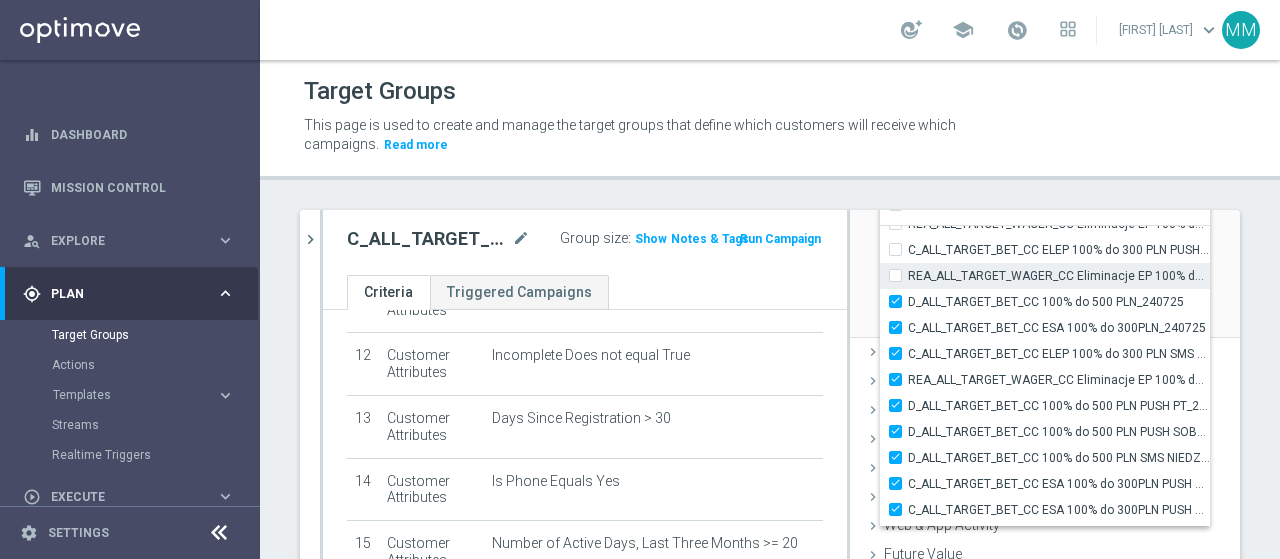 click on "REA_ALL_TARGET_WAGER_CC Eliminacje EP 100% do 300 PLN PUSH SR_210725" at bounding box center (1059, 276) 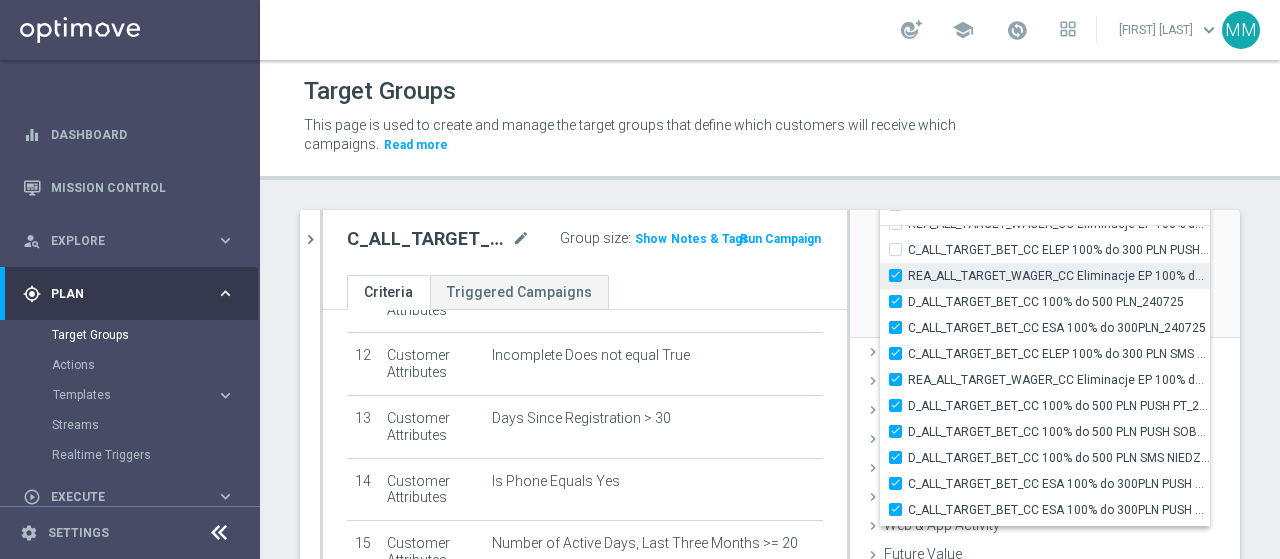 checkbox on "true" 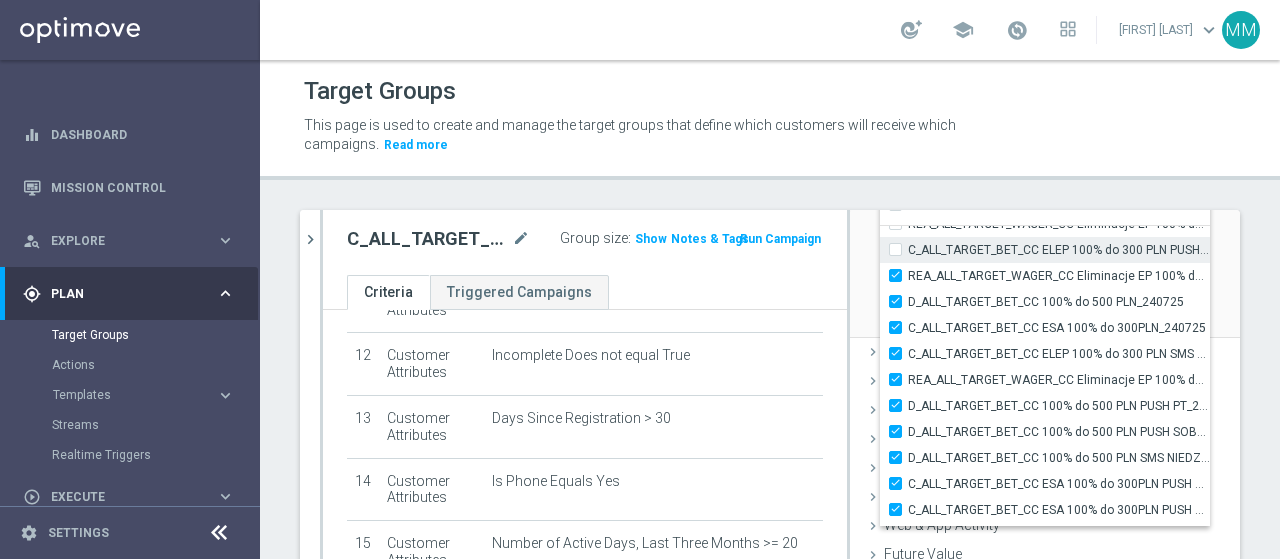 click on "C_ALL_TARGET_BET_CC ELEP 100% do 300 PLN PUSH SR_210725" at bounding box center [1045, 250] 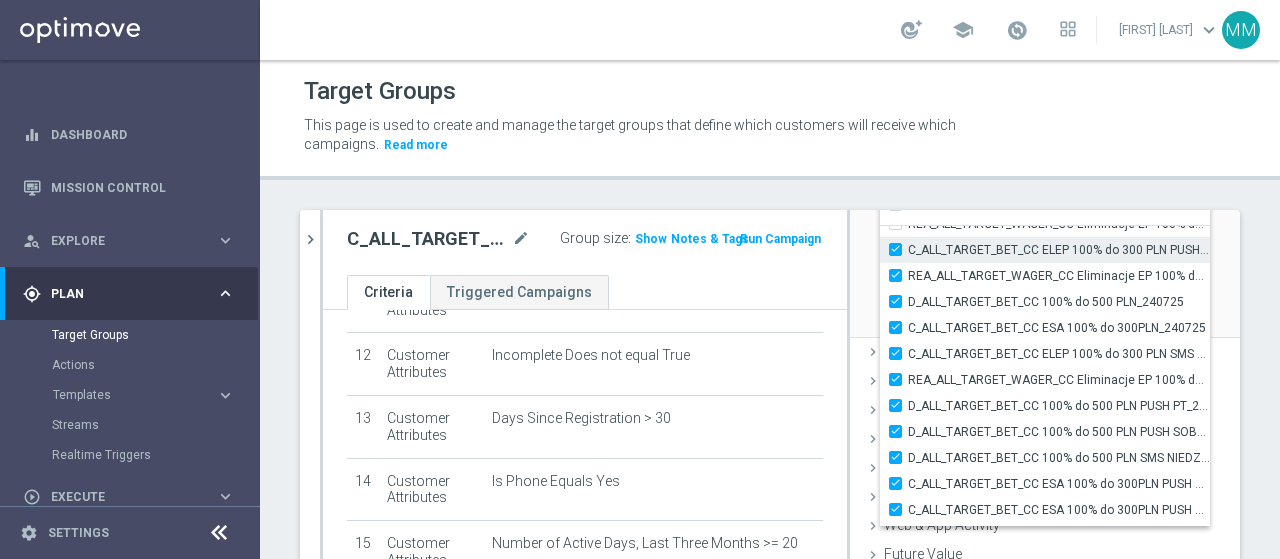 checkbox on "true" 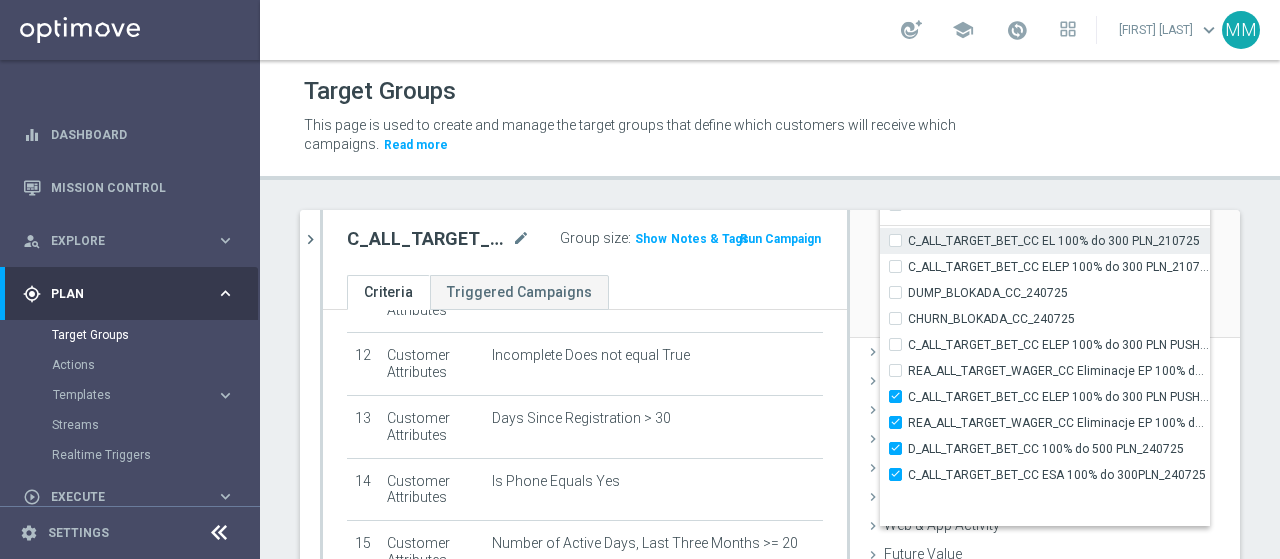 scroll, scrollTop: 60213, scrollLeft: 0, axis: vertical 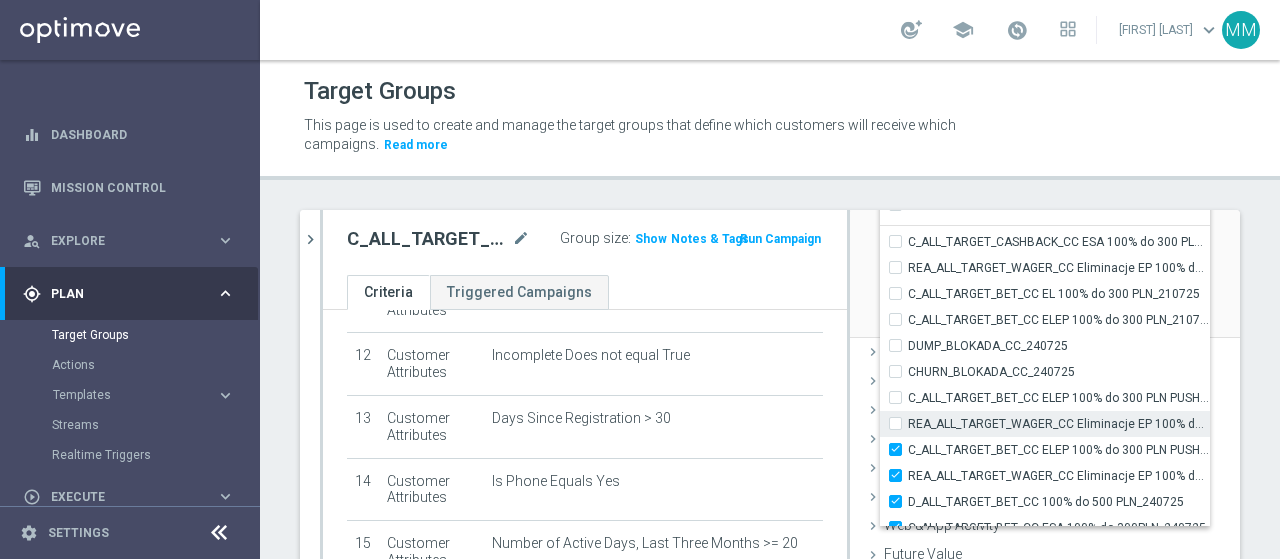 click on "REA_ALL_TARGET_WAGER_CC Eliminacje EP 100% do 300 PLN PUSH WT_210725" at bounding box center (1045, 424) 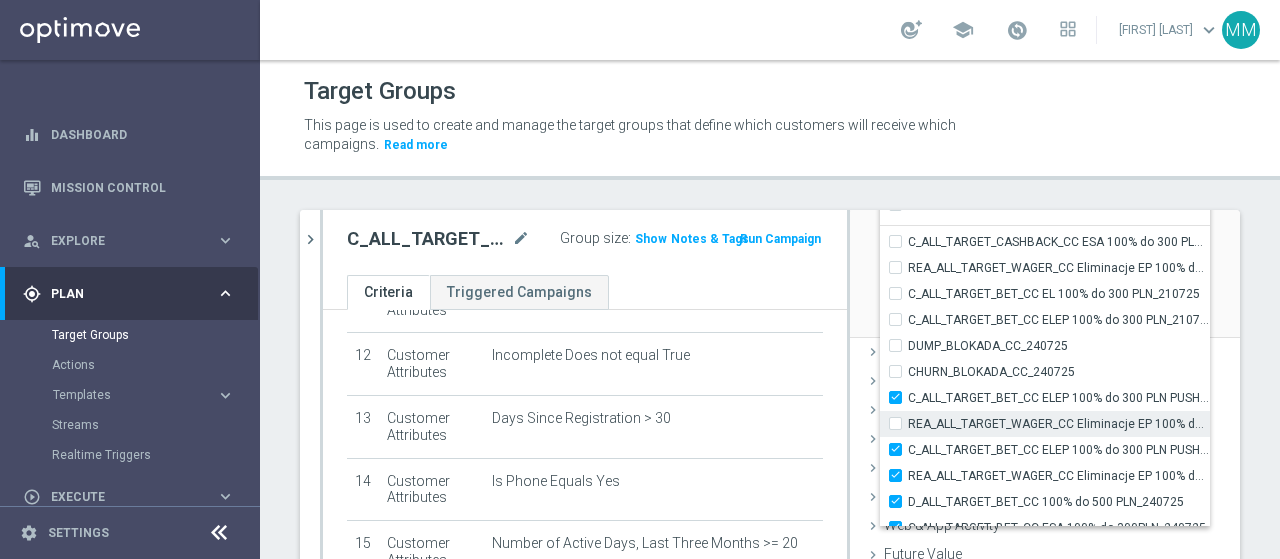checkbox on "true" 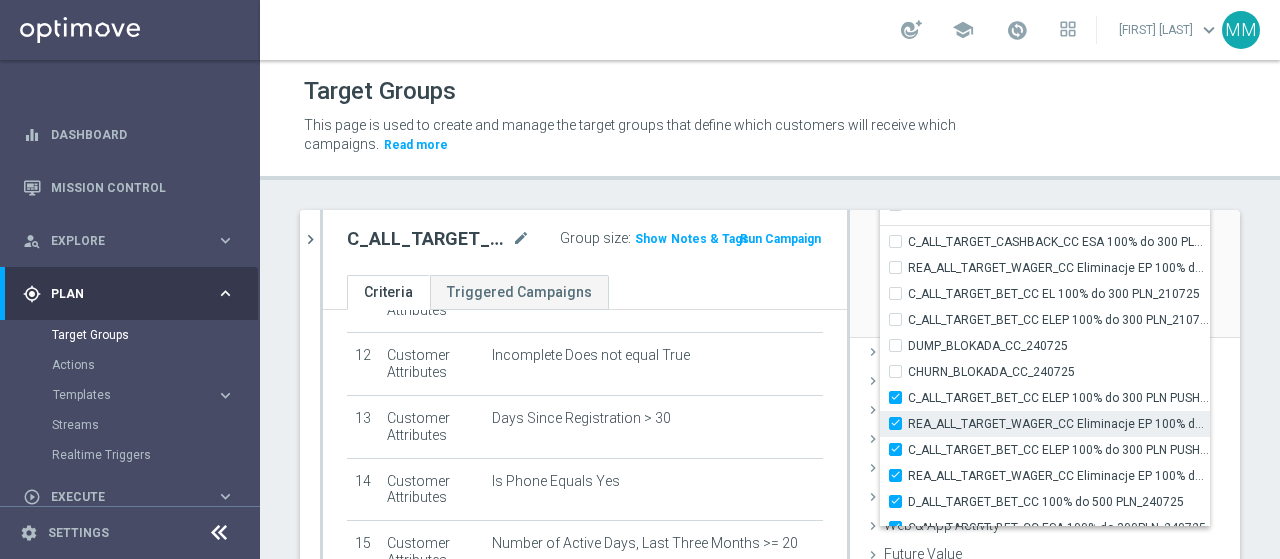checkbox on "true" 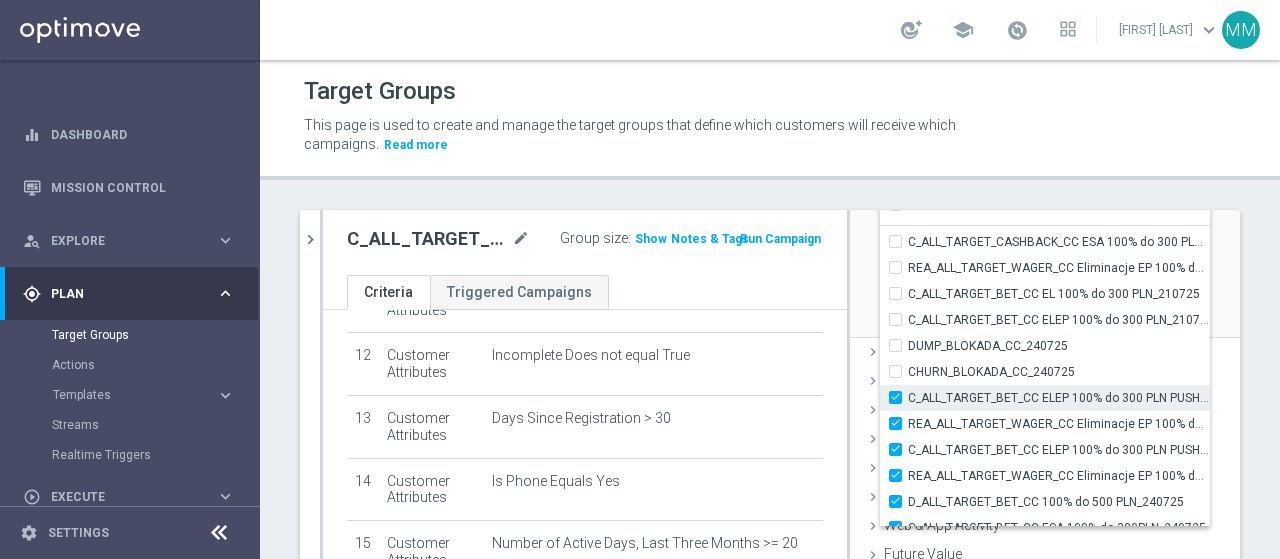 type on "Selected 27 of 33867" 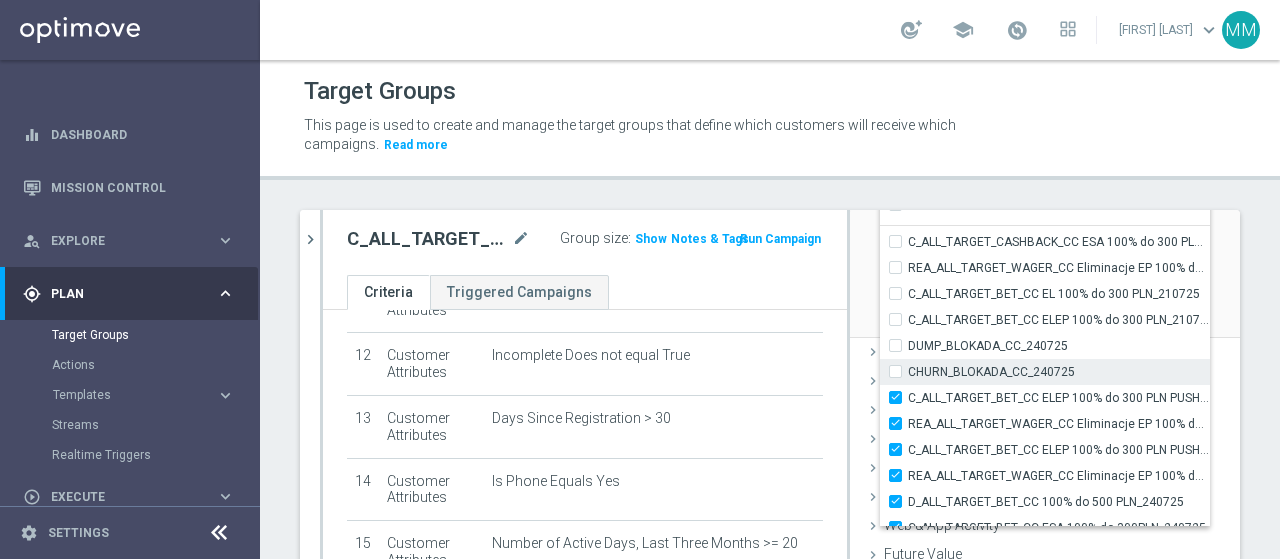 click on "CHURN_BLOKADA_CC_240725" at bounding box center [901, 371] 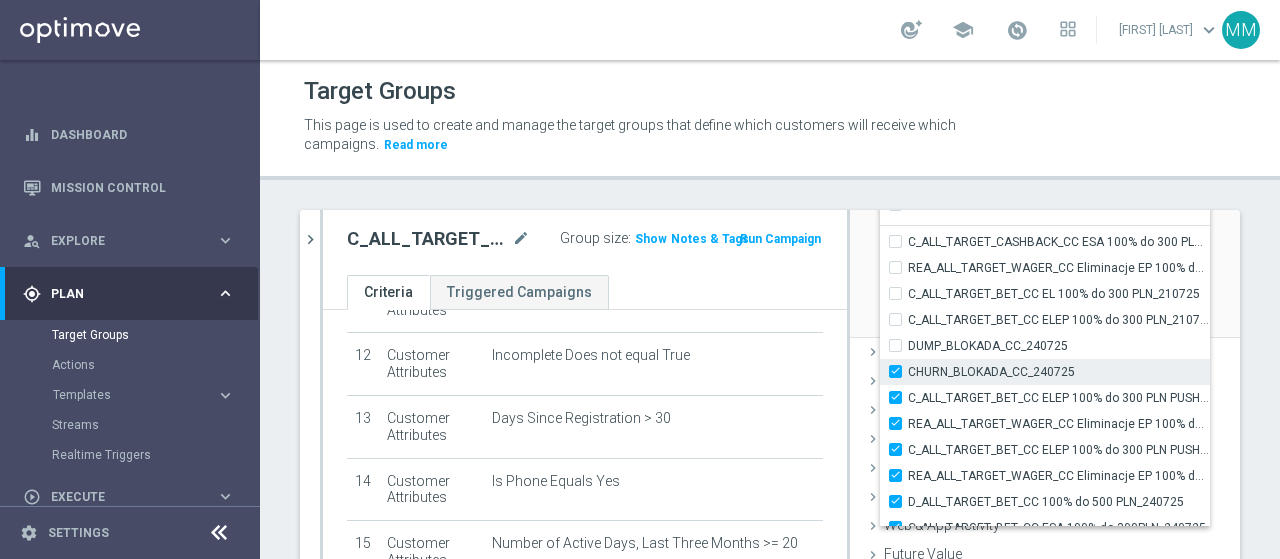 checkbox on "true" 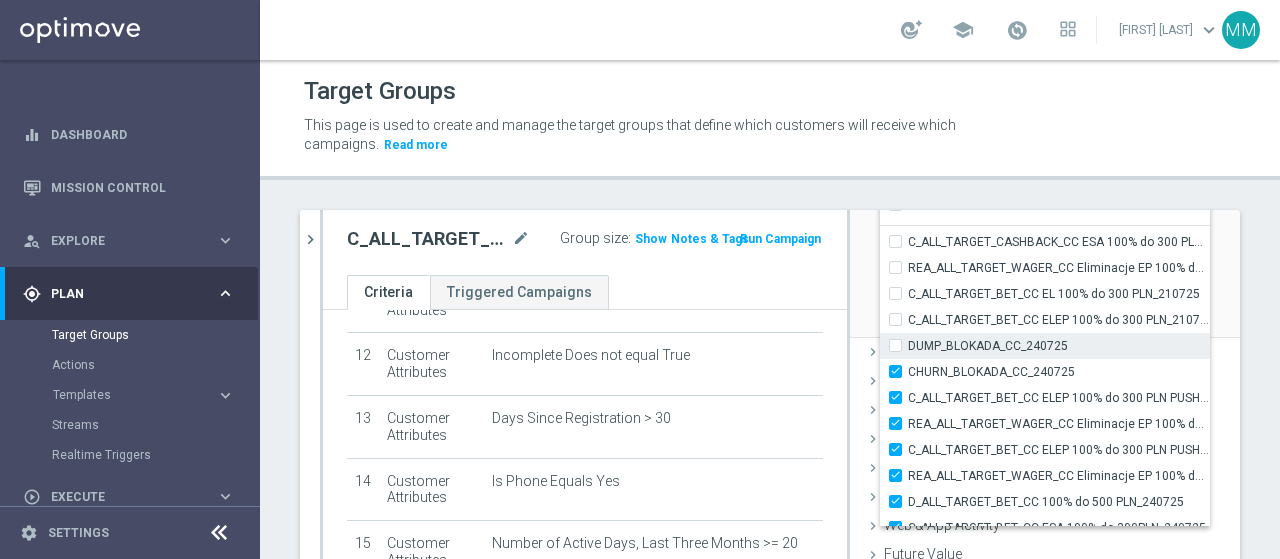 click on "DUMP_BLOKADA_CC_240725" at bounding box center [1045, 346] 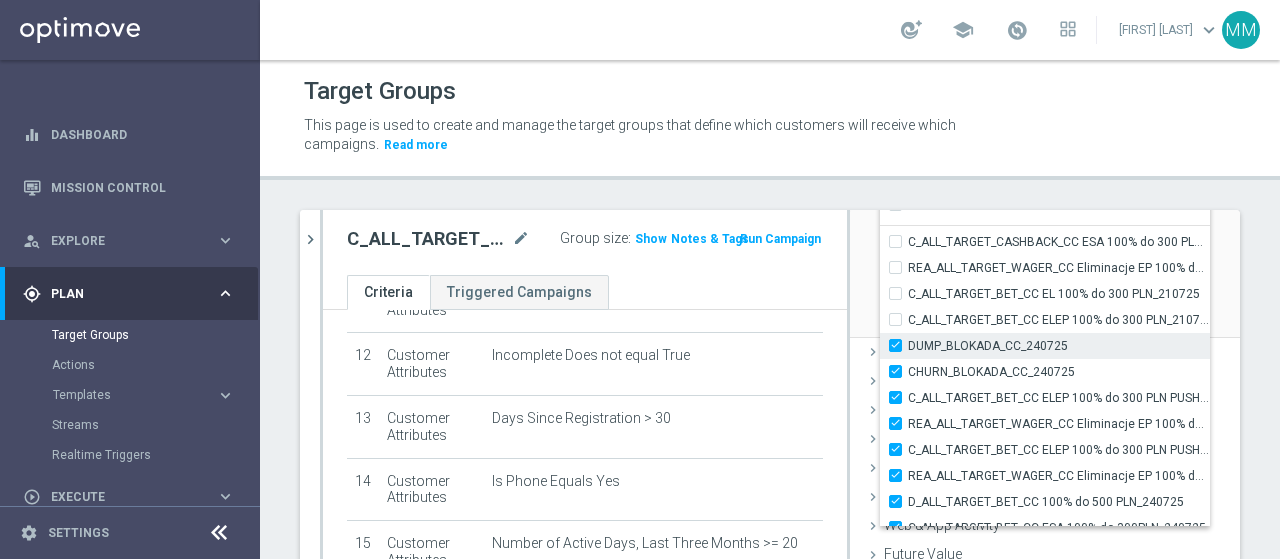checkbox on "true" 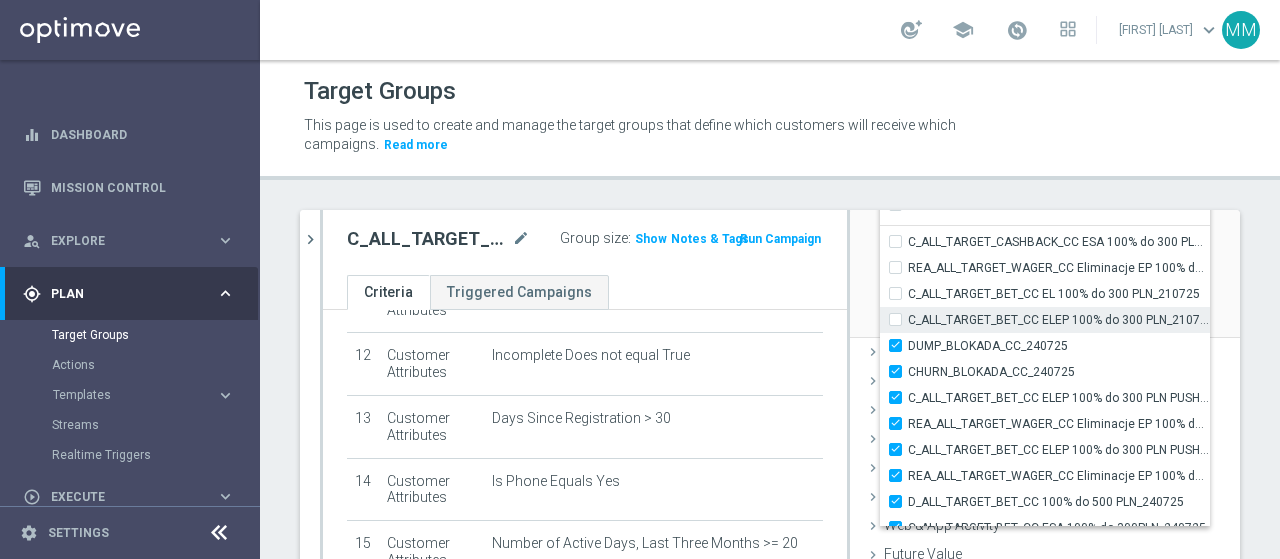 click on "C_ALL_TARGET_BET_CC ELEP 100% do 300 PLN_210725" at bounding box center [1045, 320] 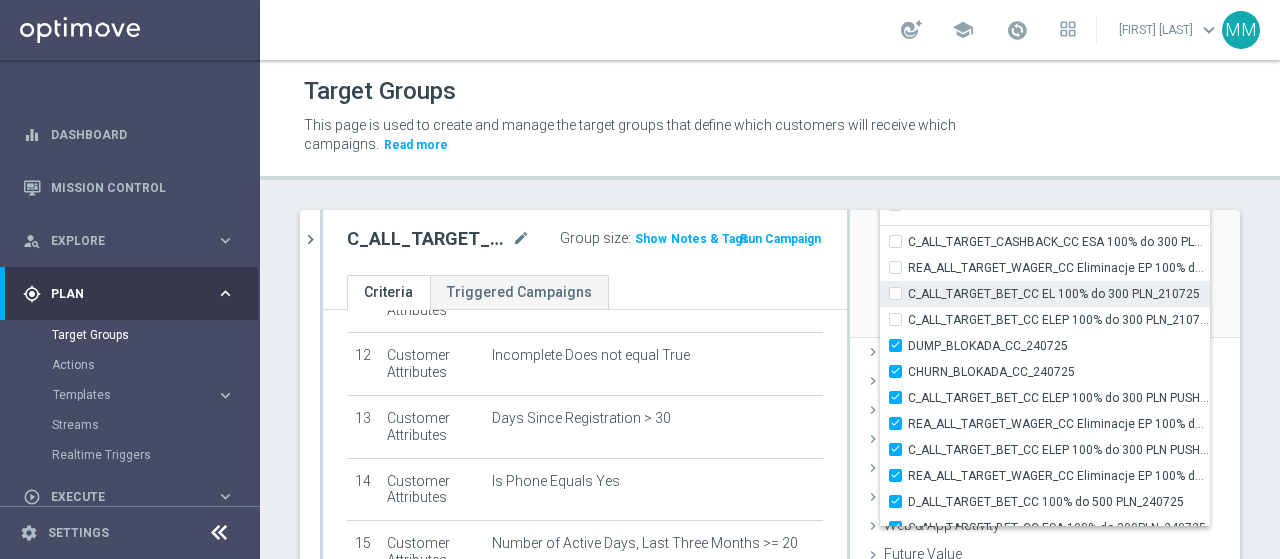 click on "C_ALL_TARGET_BET_CC EL 100% do 300 PLN_210725" at bounding box center (901, 293) 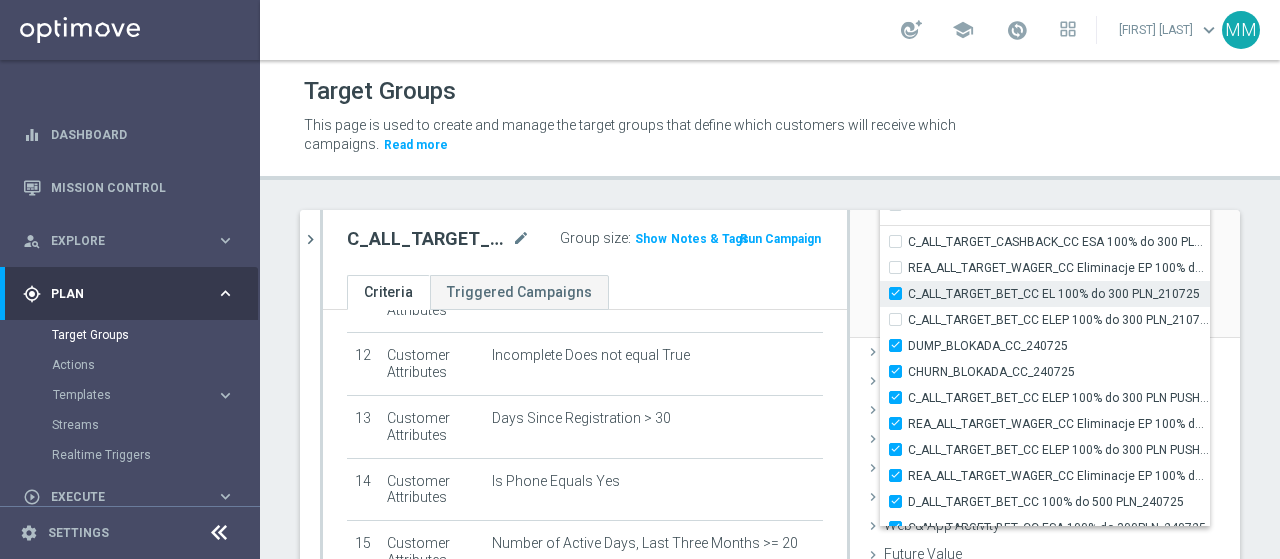 checkbox on "true" 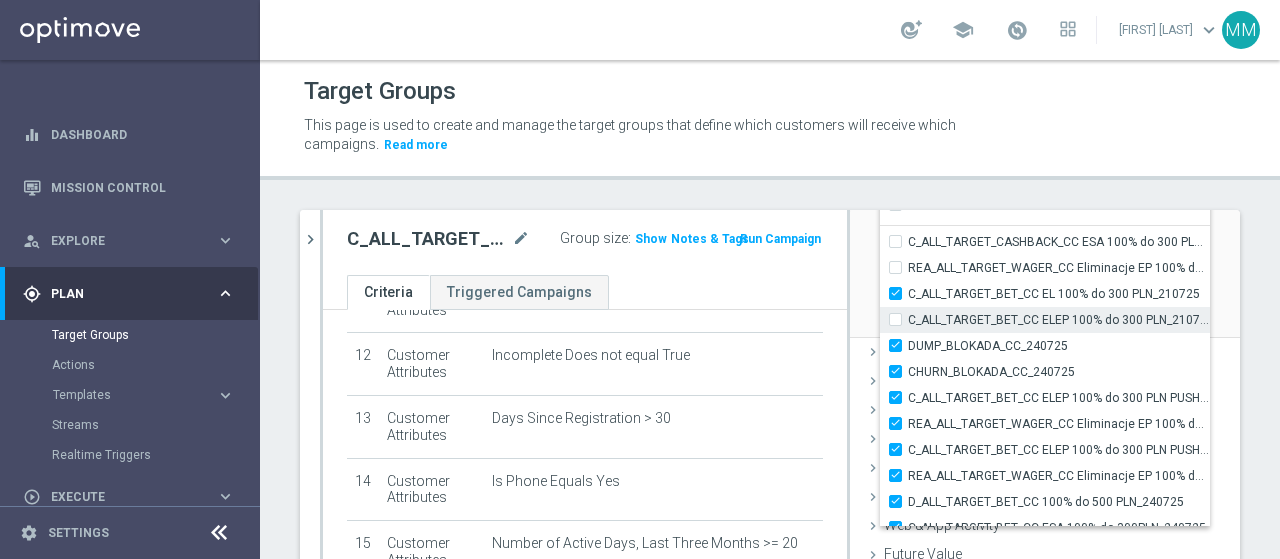 click on "C_ALL_TARGET_BET_CC ELEP 100% do 300 PLN_210725" at bounding box center [1059, 320] 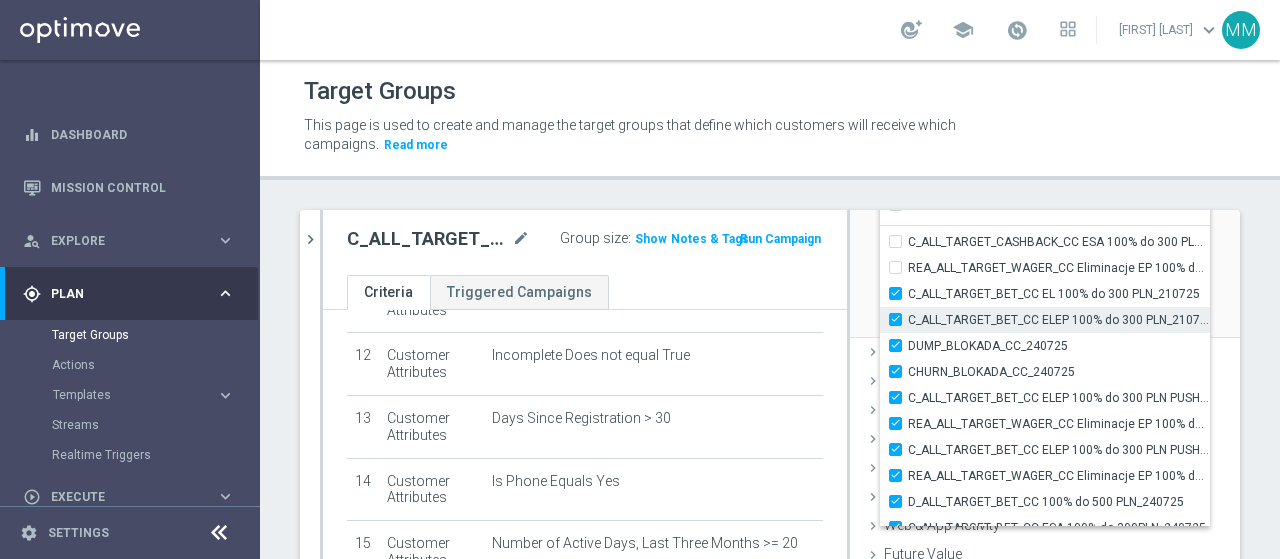 checkbox on "true" 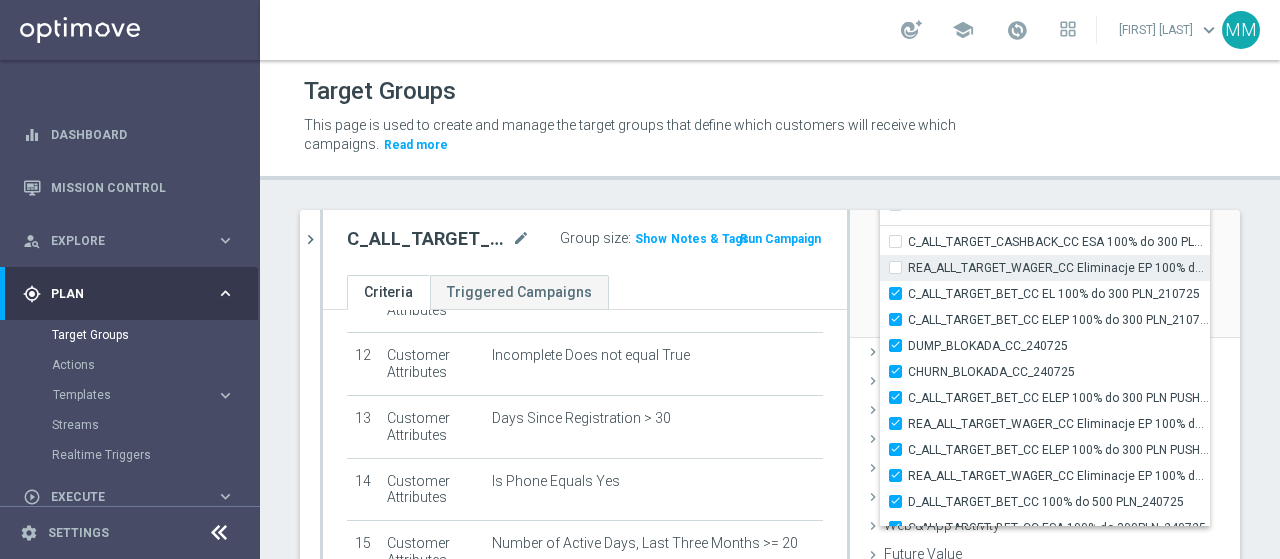click on "REA_ALL_TARGET_WAGER_CC Eliminacje EP 100% do 300 PLN_210725" at bounding box center (901, 267) 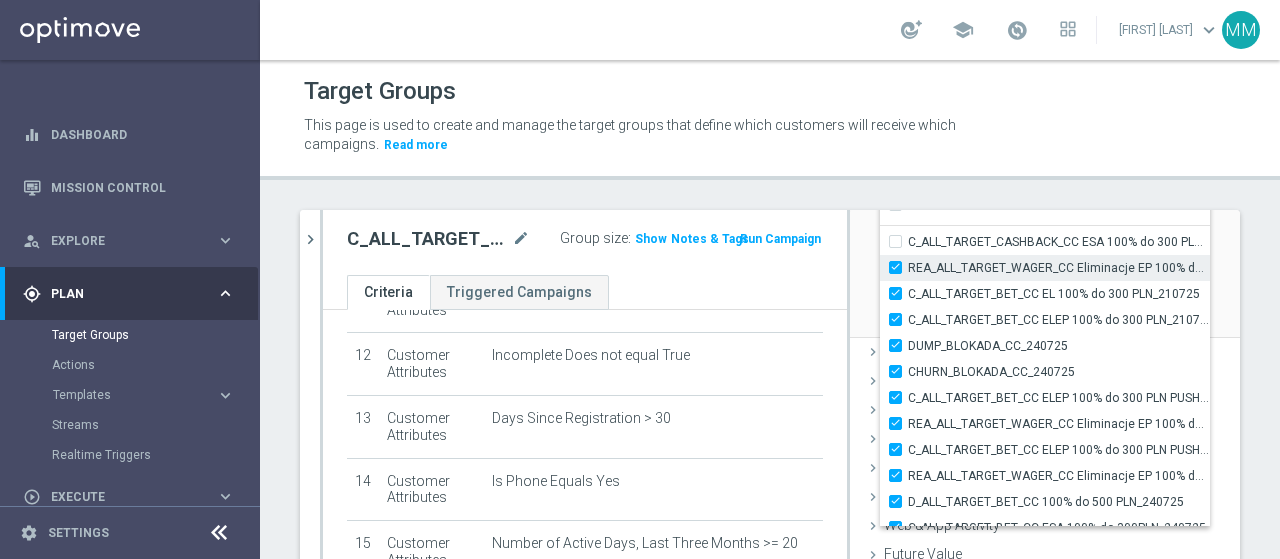 checkbox on "true" 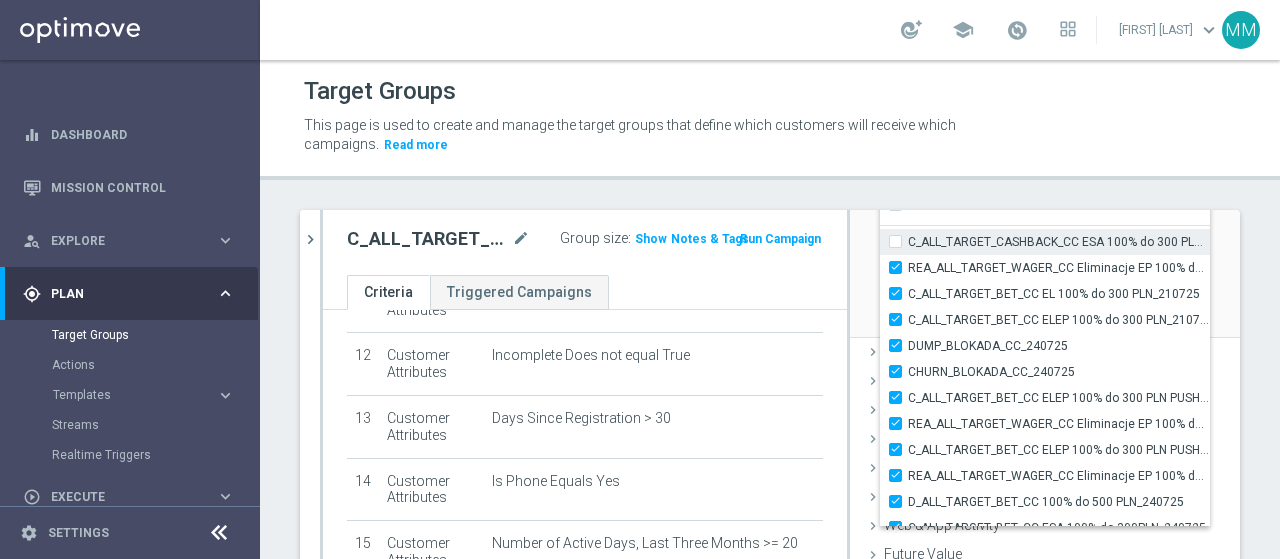 click on "C_ALL_TARGET_CASHBACK_CC ESA 100% do 300 PLN NIEDZ_170725" at bounding box center [901, 241] 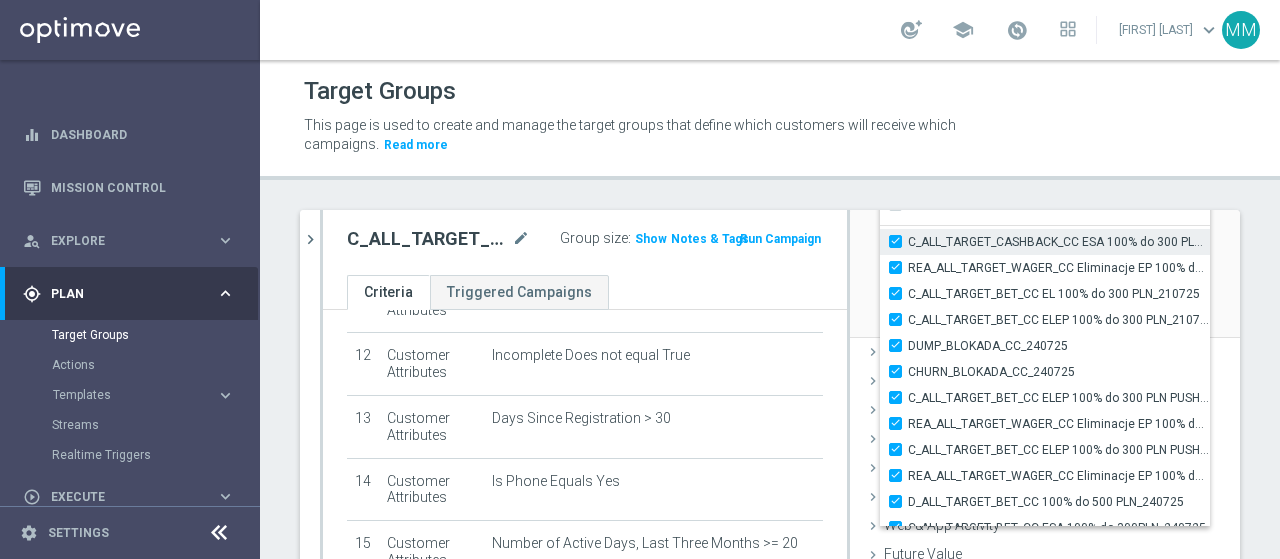 checkbox on "true" 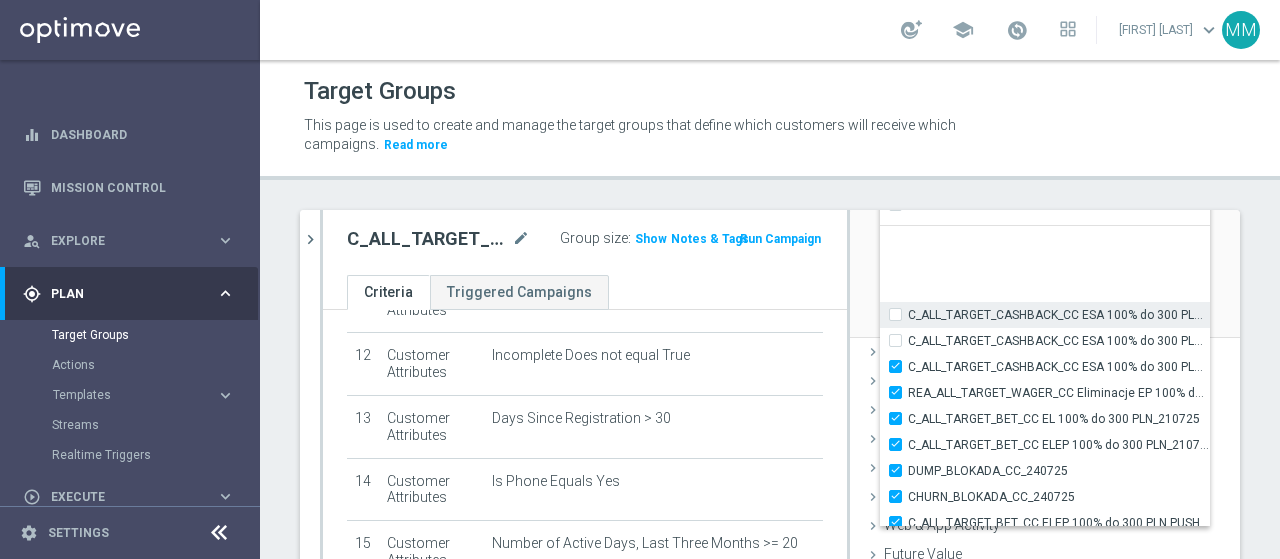 scroll, scrollTop: 60013, scrollLeft: 0, axis: vertical 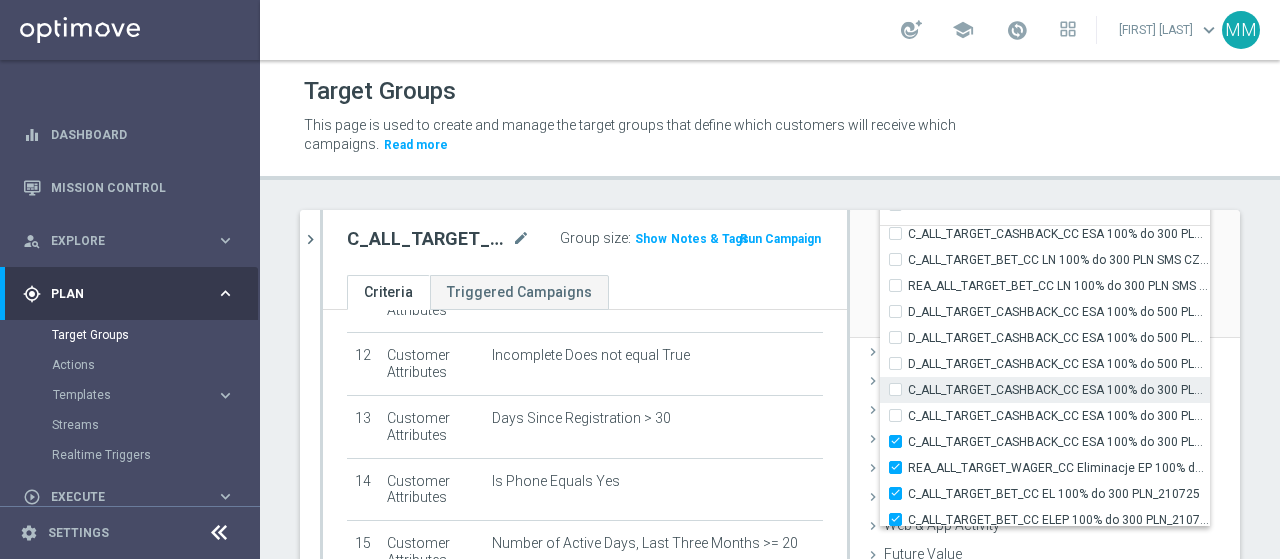 click on "C_ALL_TARGET_CASHBACK_CC ESA 100% do 300 PLN PUSH PT_170725" at bounding box center [901, 389] 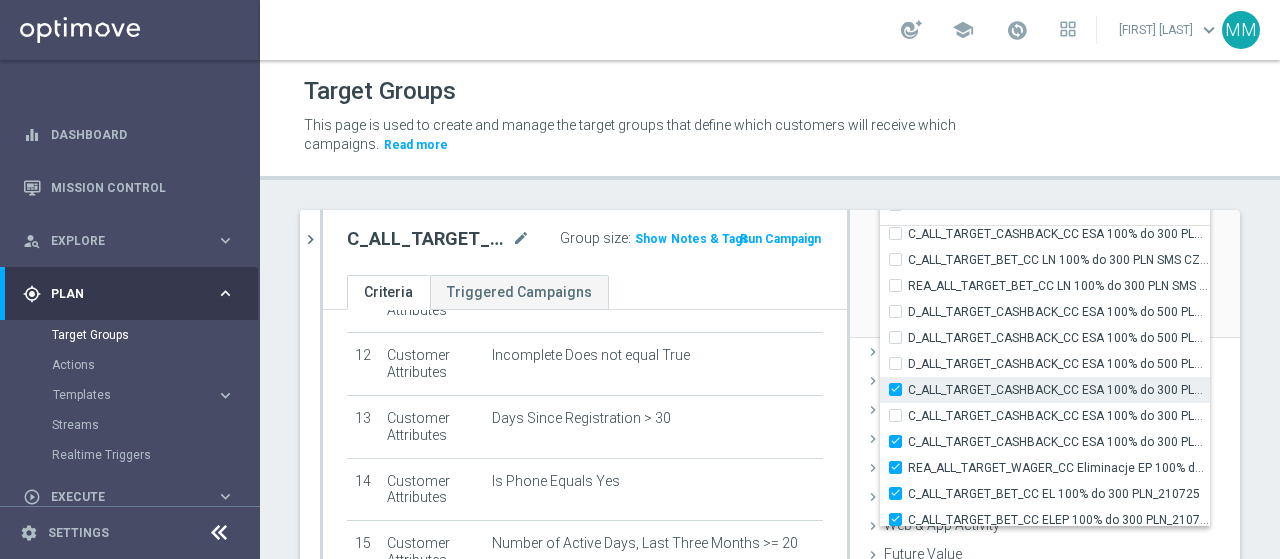 checkbox on "true" 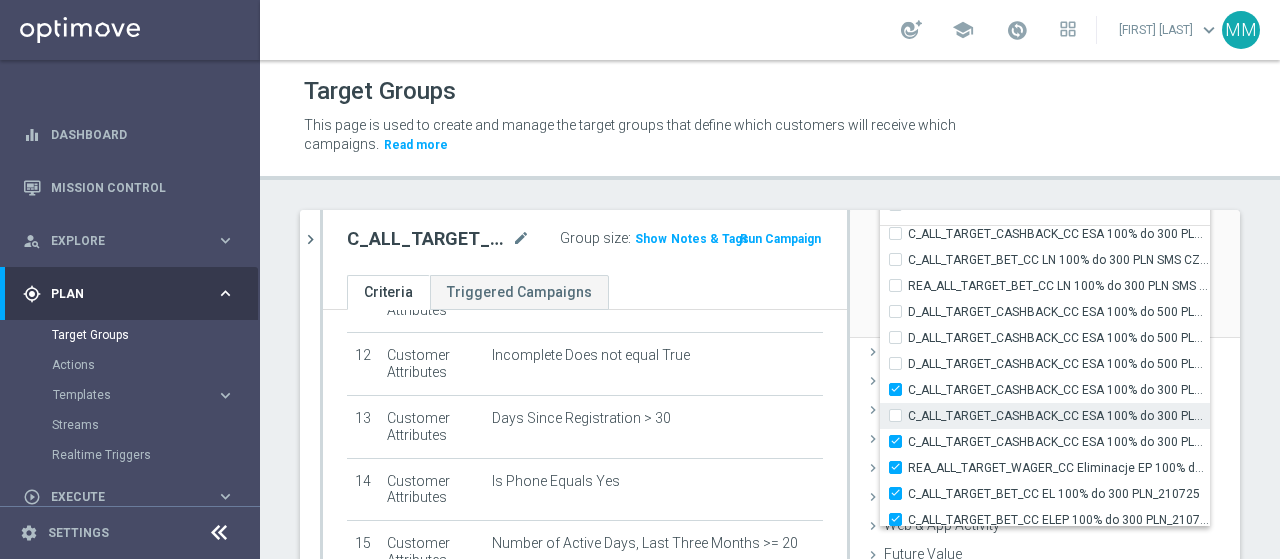 click on "C_ALL_TARGET_CASHBACK_CC ESA 100% do 300 PLN PUSH SOB_170725" at bounding box center [901, 415] 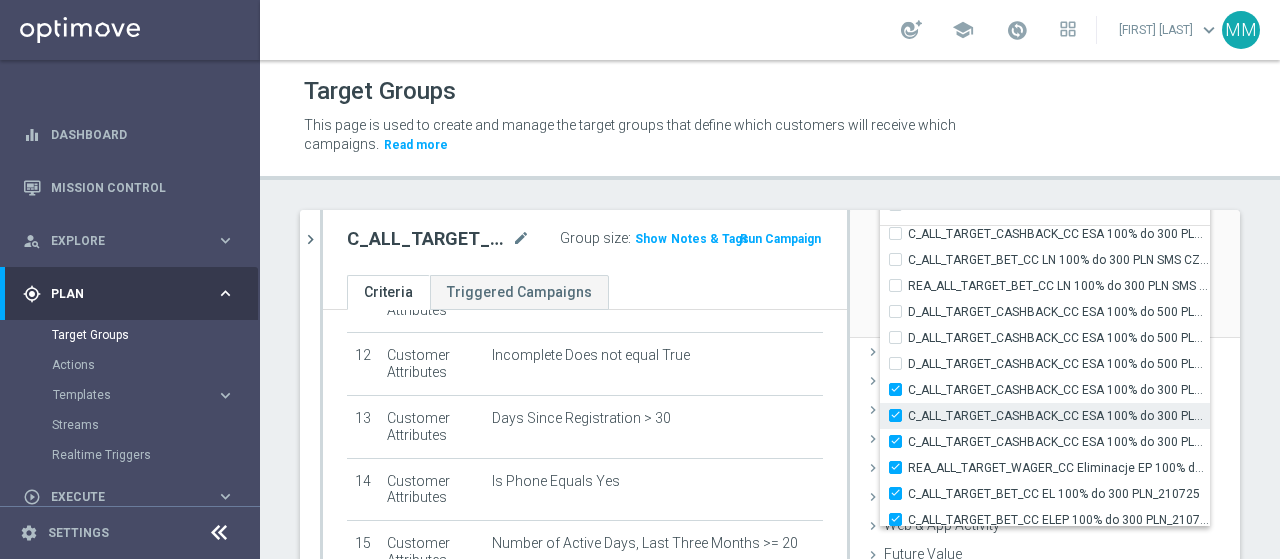 checkbox on "true" 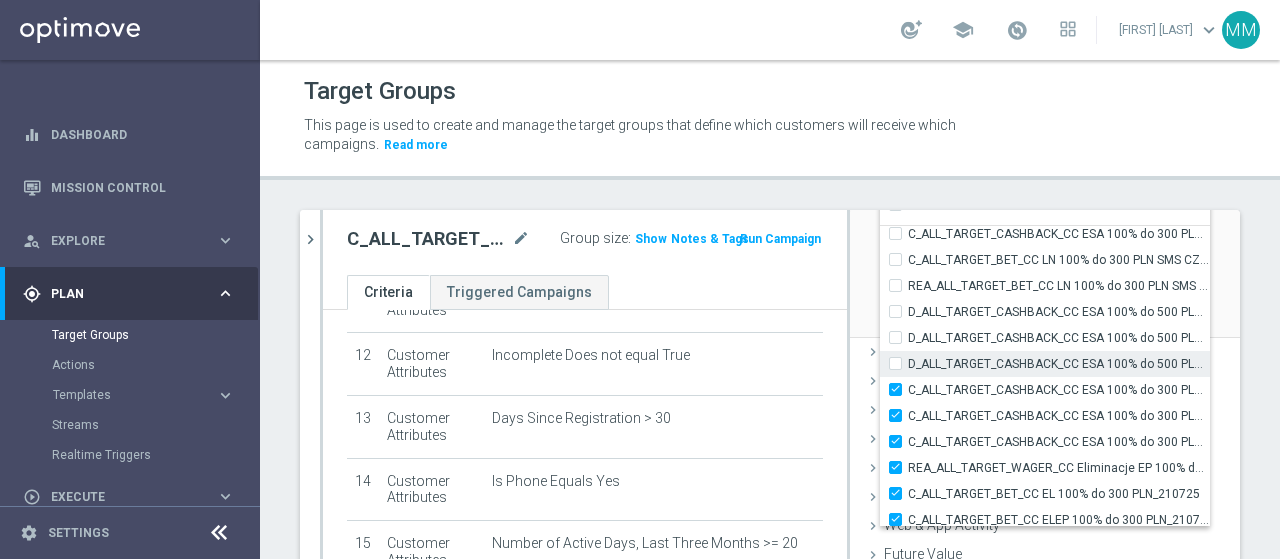 click on "D_ALL_TARGET_CASHBACK_CC ESA 100% do 500 PLN SMS NIEDZ_170725" at bounding box center (901, 363) 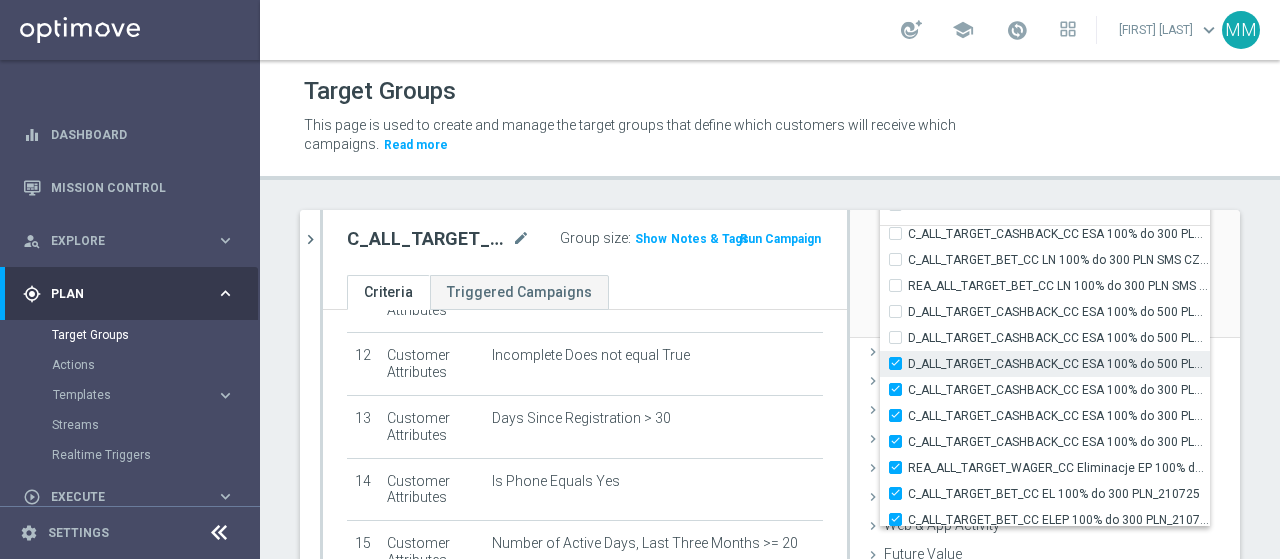 checkbox on "true" 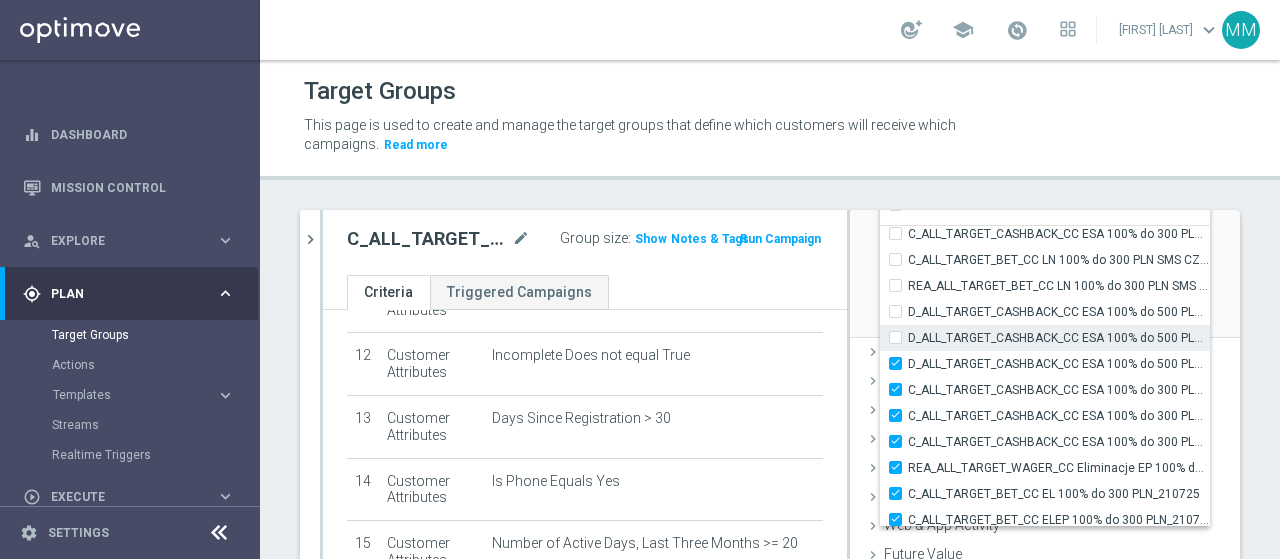 click on "D_ALL_TARGET_CASHBACK_CC ESA 100% do 500 PLN PUSH SOB_170725" at bounding box center (901, 337) 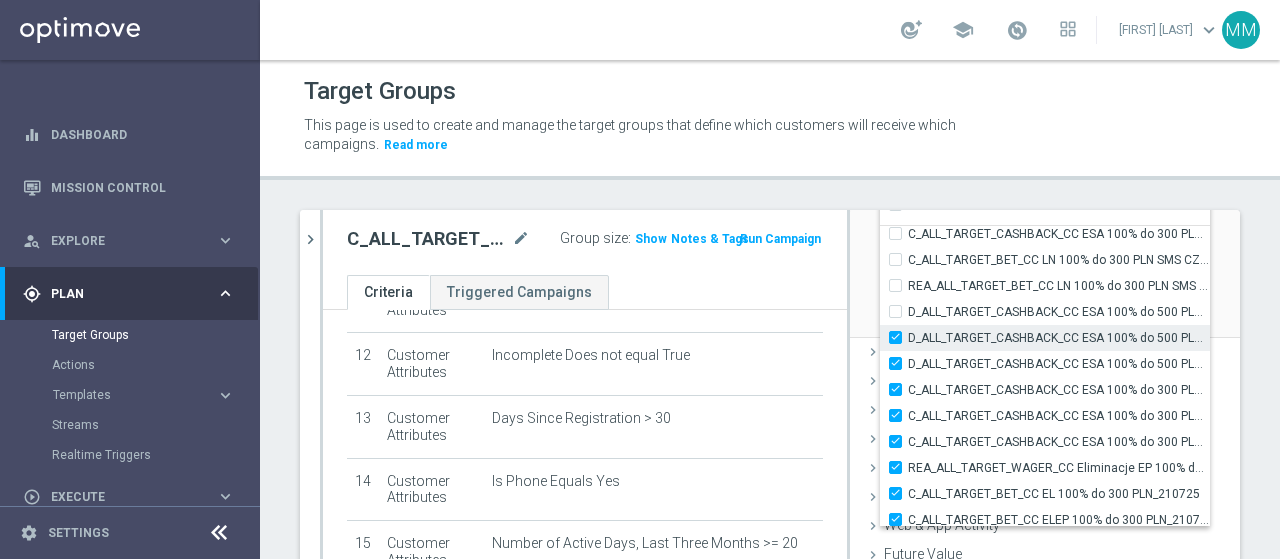 checkbox on "true" 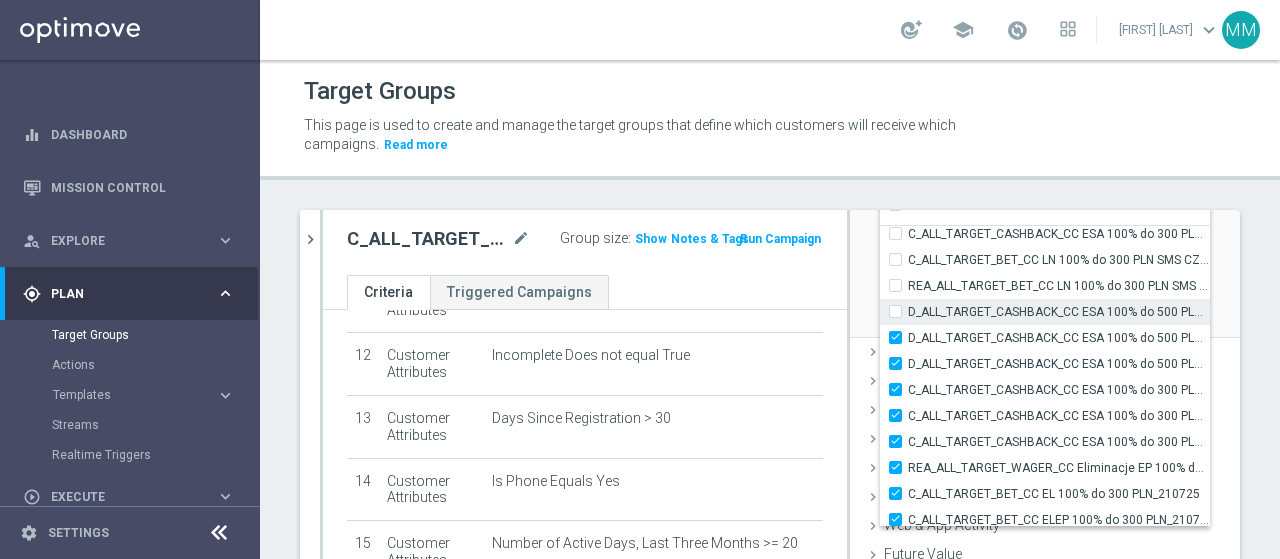 click on "D_ALL_TARGET_CASHBACK_CC ESA 100% do 500 PLN PUSH PT_170725" at bounding box center (901, 311) 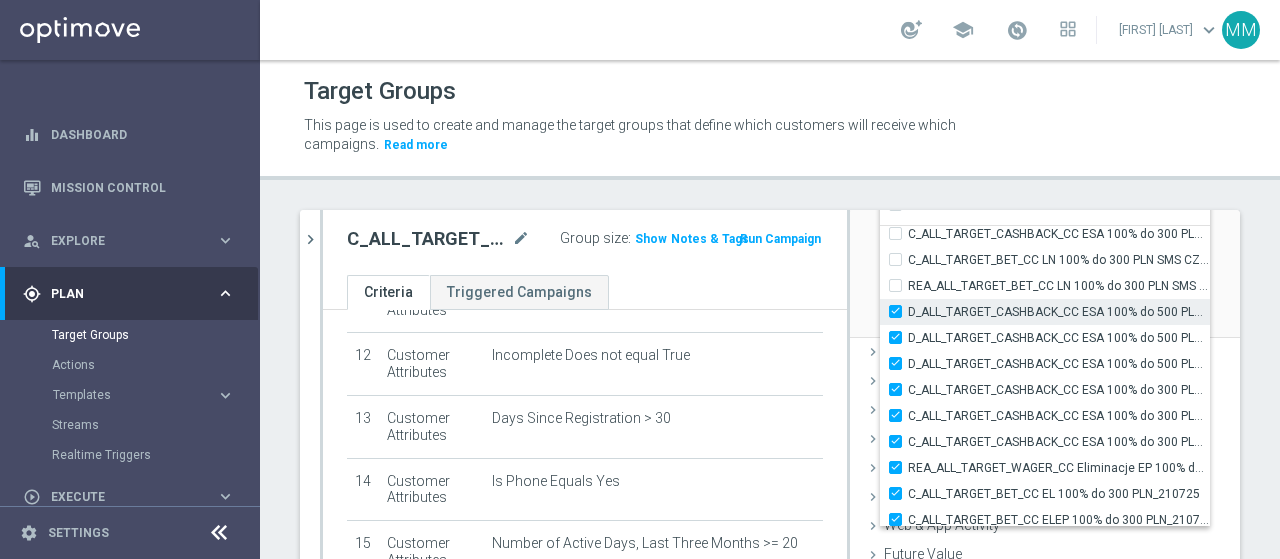 checkbox on "true" 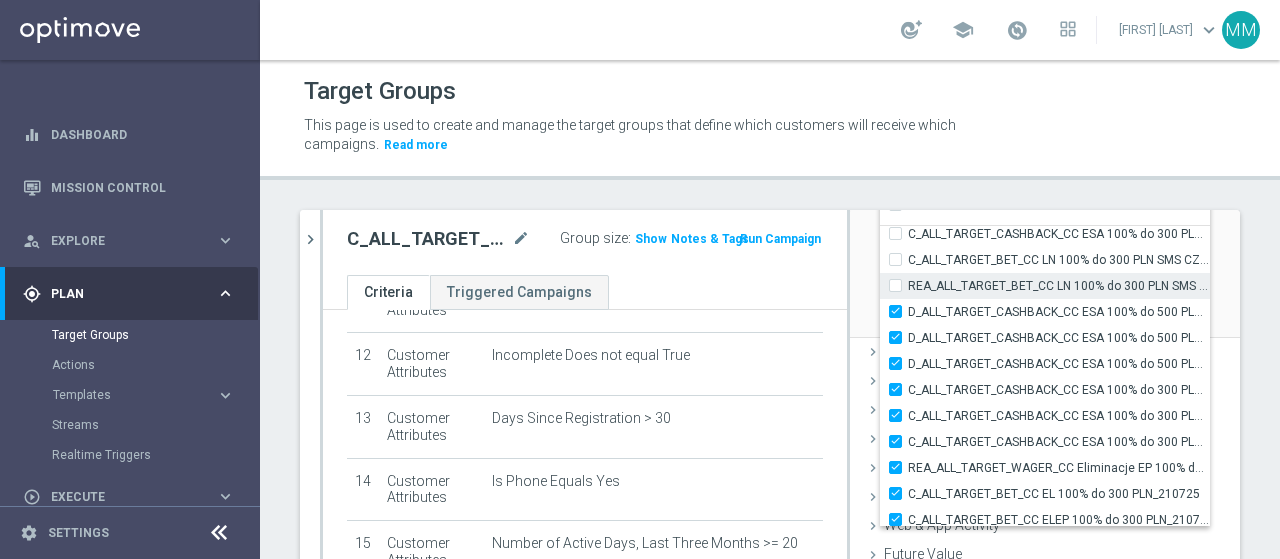 drag, startPoint x: 882, startPoint y: 285, endPoint x: 878, endPoint y: 269, distance: 16.492422 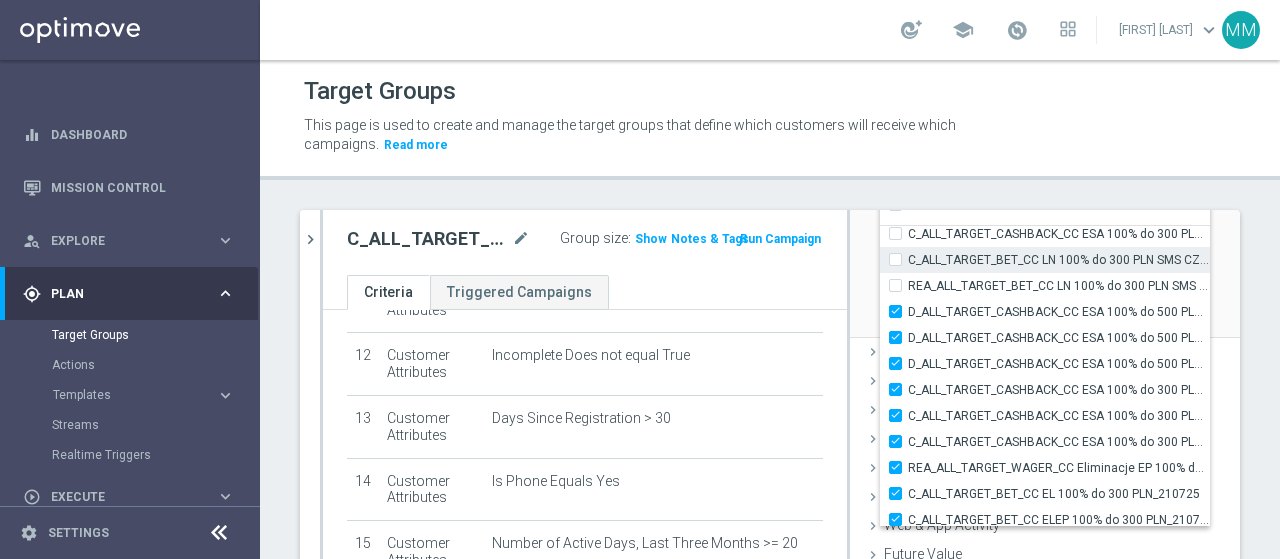 click on "REA_ALL_TARGET_BET_CC LN 100% do 300 PLN SMS CZW_140725" at bounding box center (901, 285) 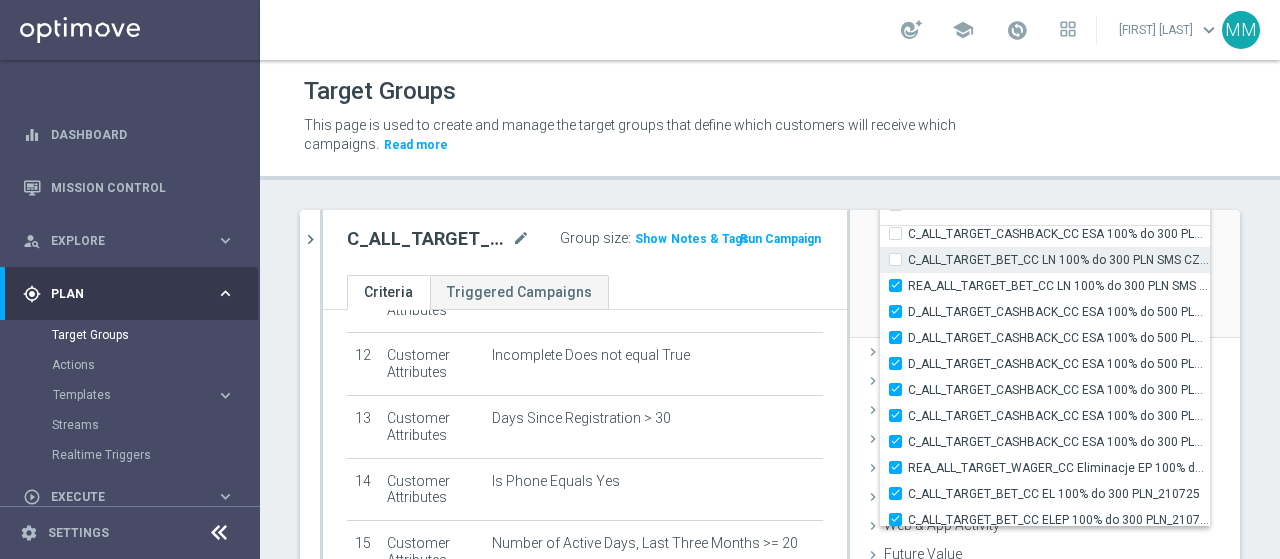 checkbox on "true" 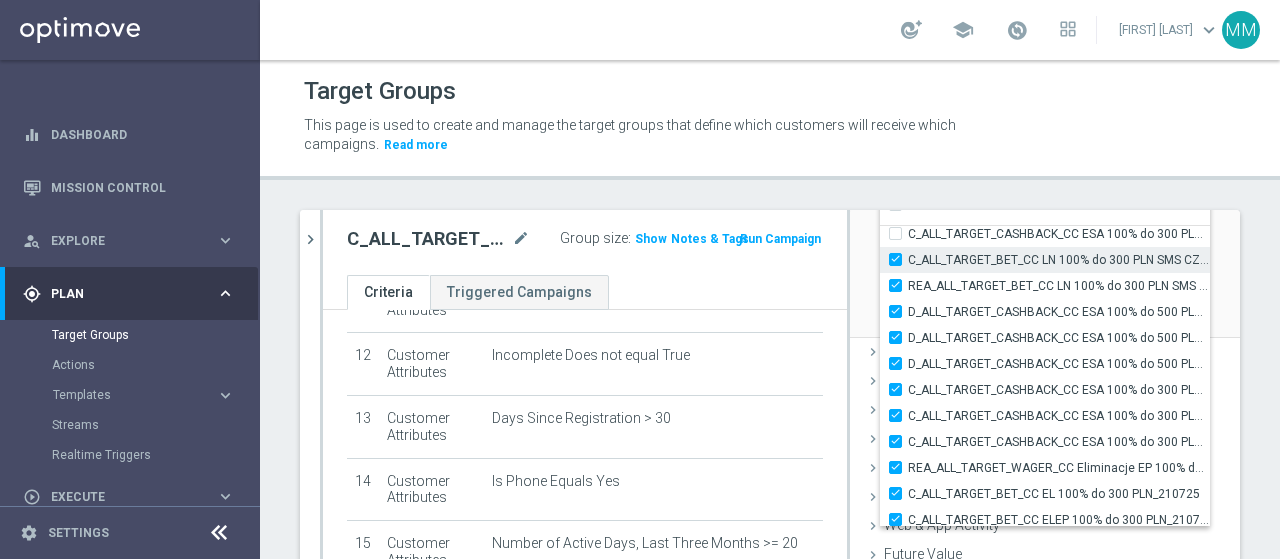 checkbox on "true" 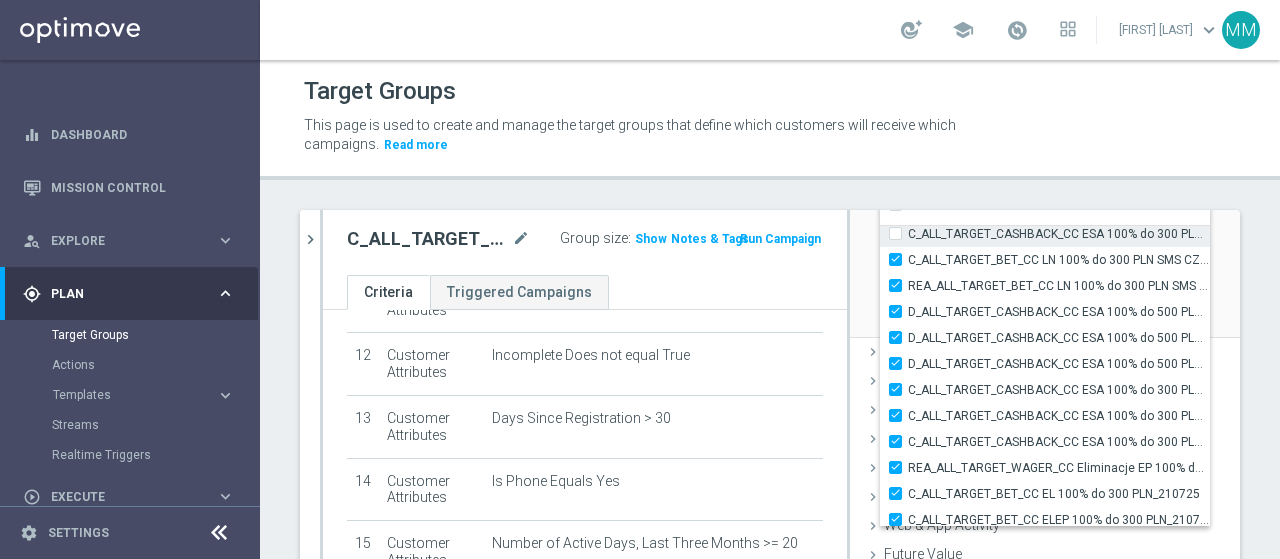 type on "Selected 40 of 33867" 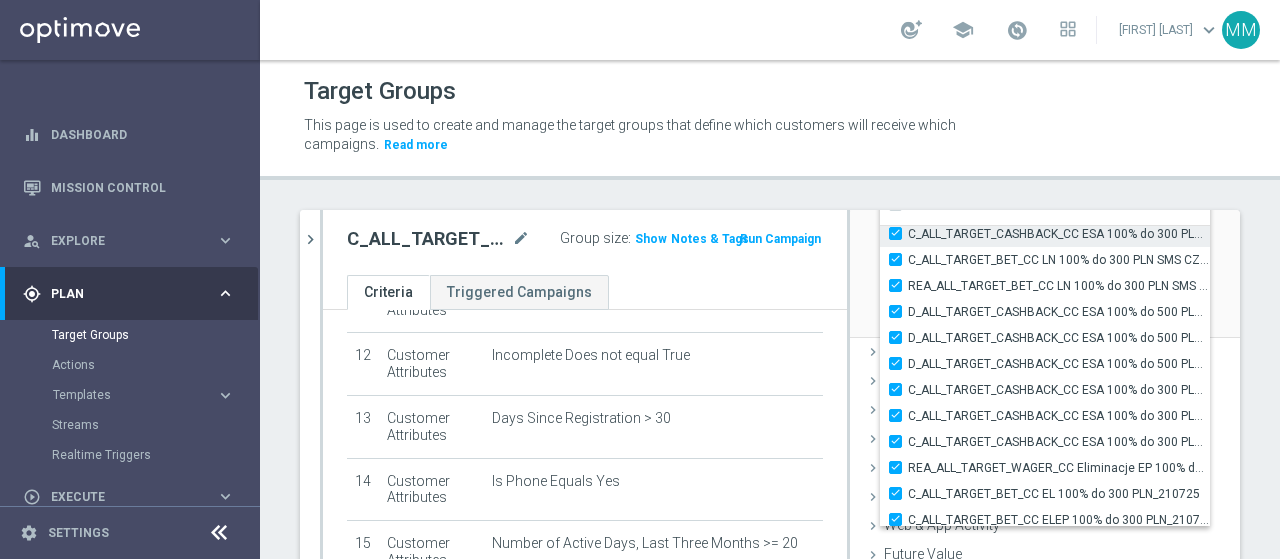 checkbox on "true" 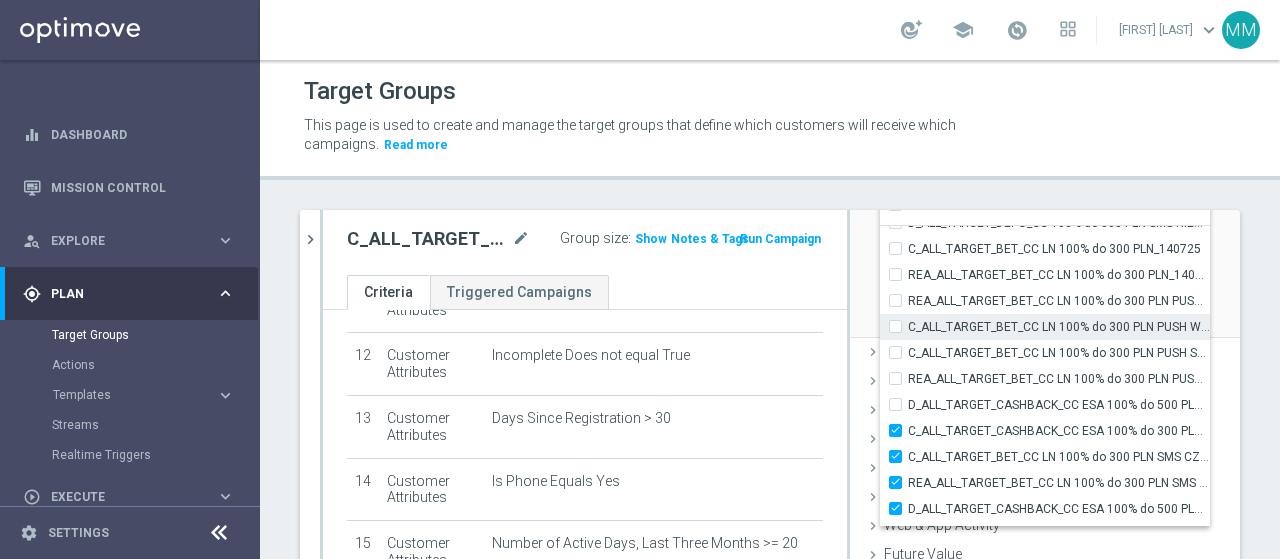 scroll, scrollTop: 59813, scrollLeft: 0, axis: vertical 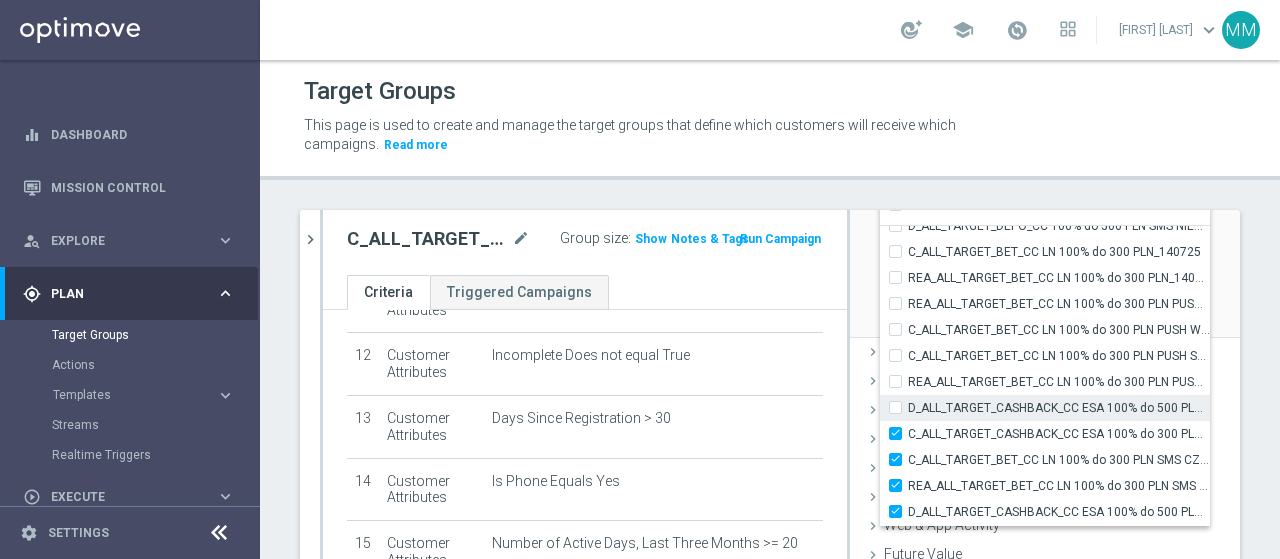 click on "D_ALL_TARGET_CASHBACK_CC ESA 100% do 500 PLN_170725" at bounding box center [1045, 408] 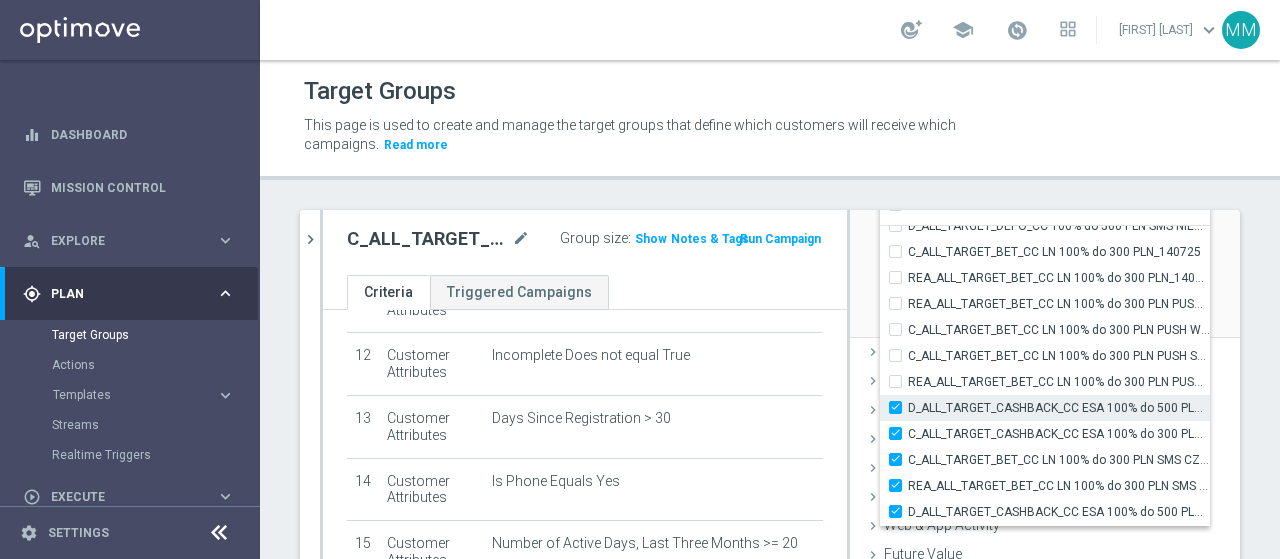 checkbox on "true" 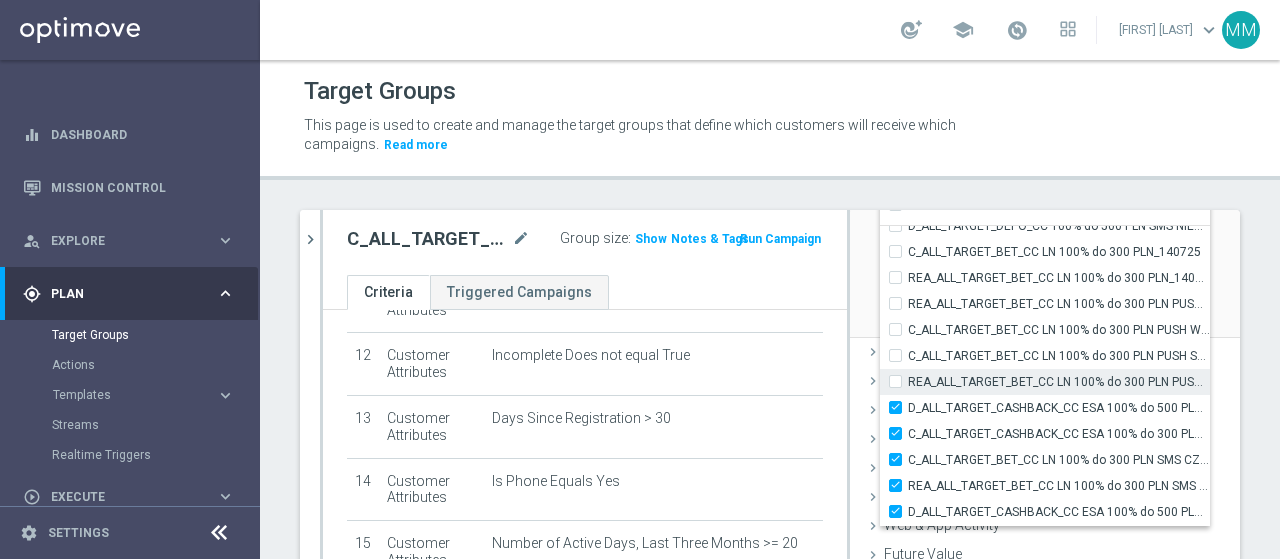 click on "REA_ALL_TARGET_BET_CC LN 100% do 300 PLN PUSH SR_140725" at bounding box center [901, 381] 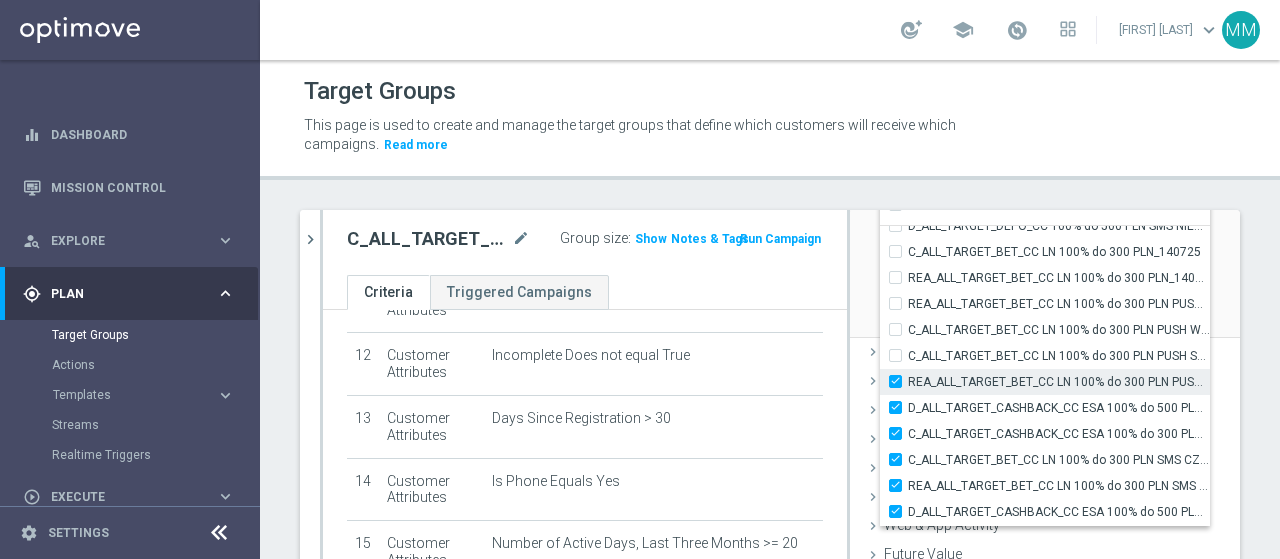 checkbox on "true" 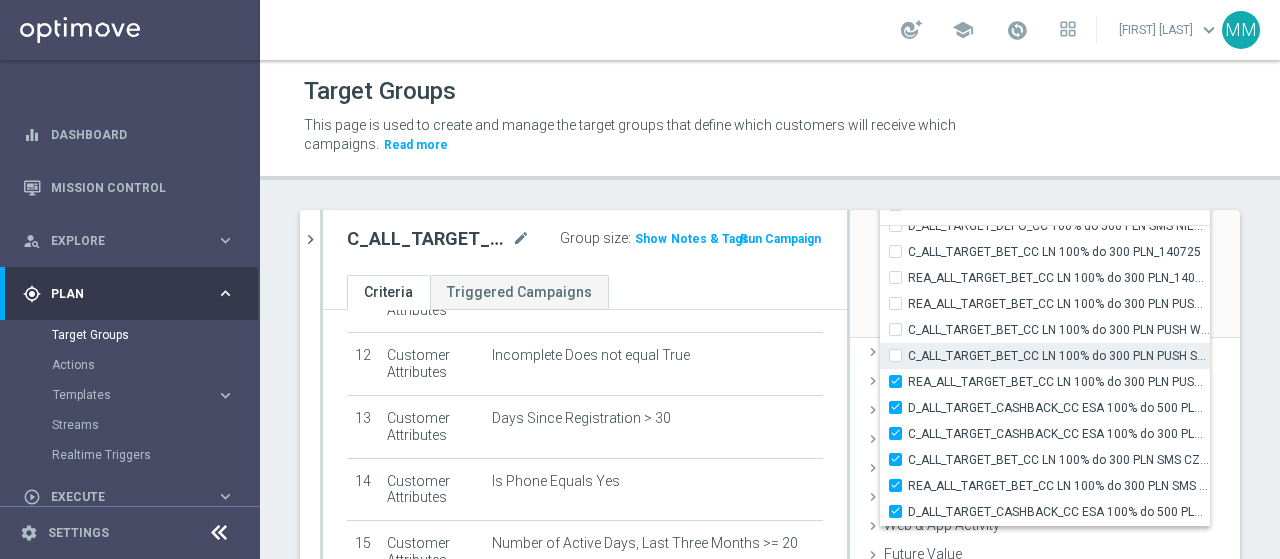 click on "C_ALL_TARGET_BET_CC LN 100% do 300 PLN PUSH SR_140725" at bounding box center (901, 355) 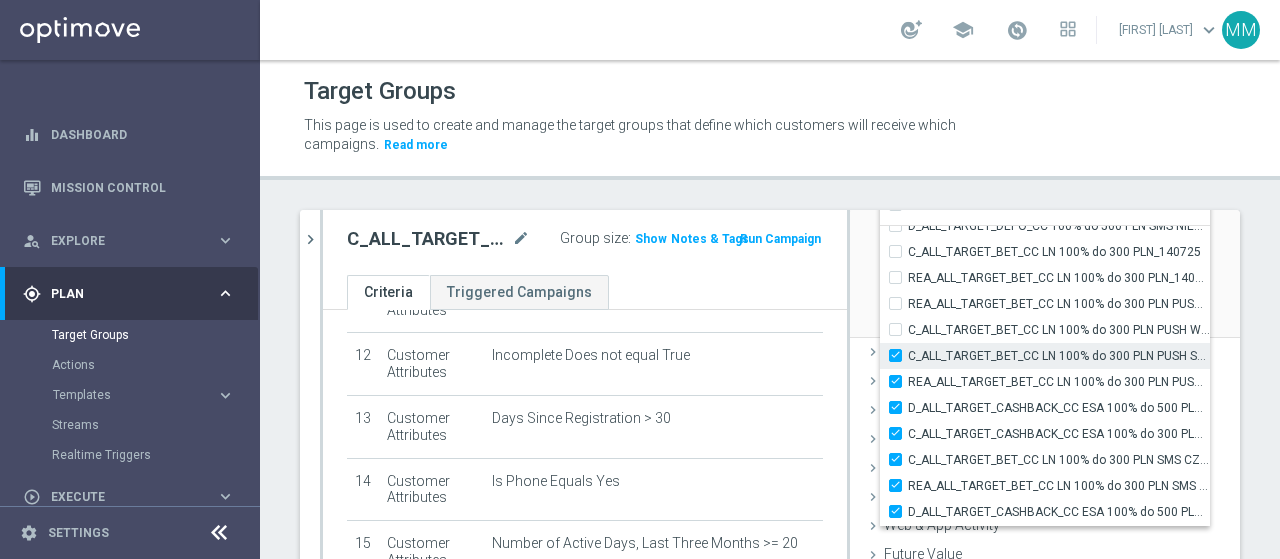 checkbox on "true" 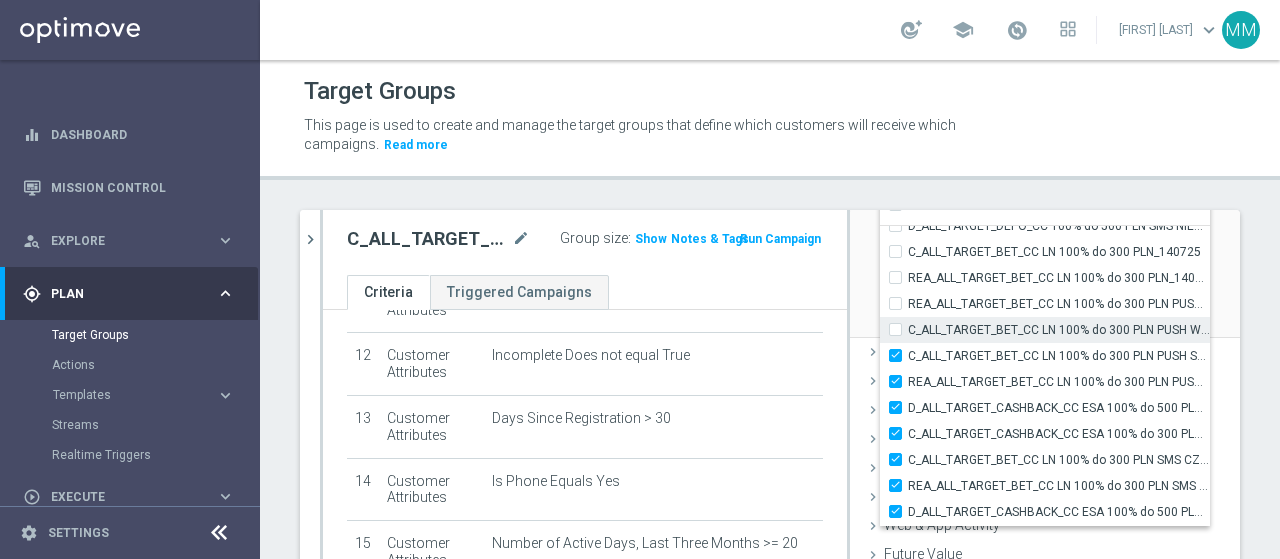 click on "C_ALL_TARGET_BET_CC LN 100% do 300 PLN PUSH WT_140725" at bounding box center [901, 329] 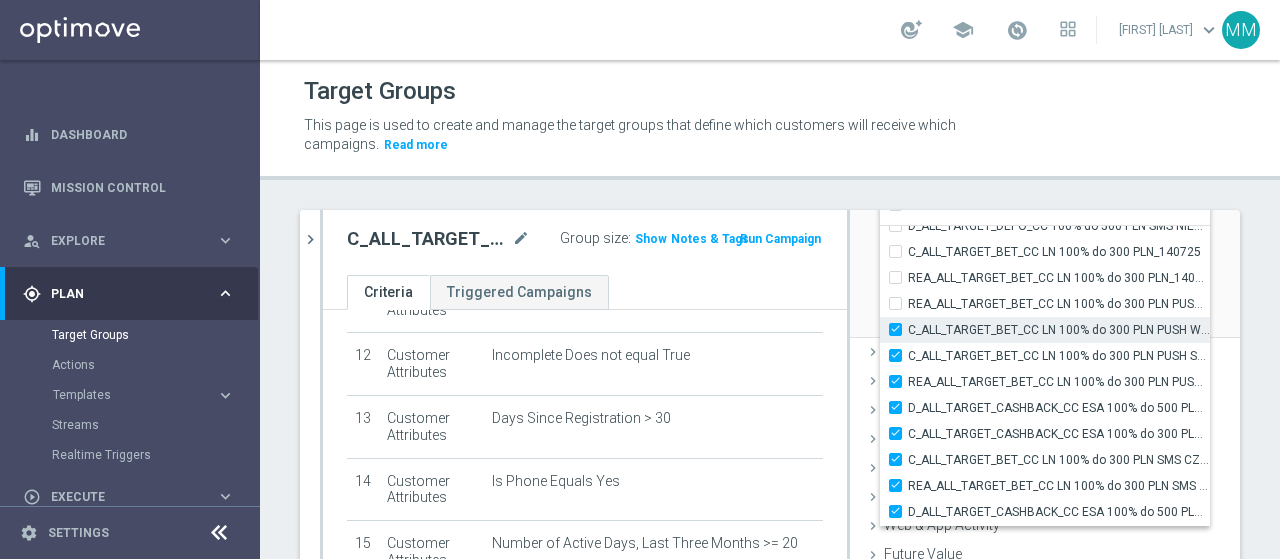 checkbox on "true" 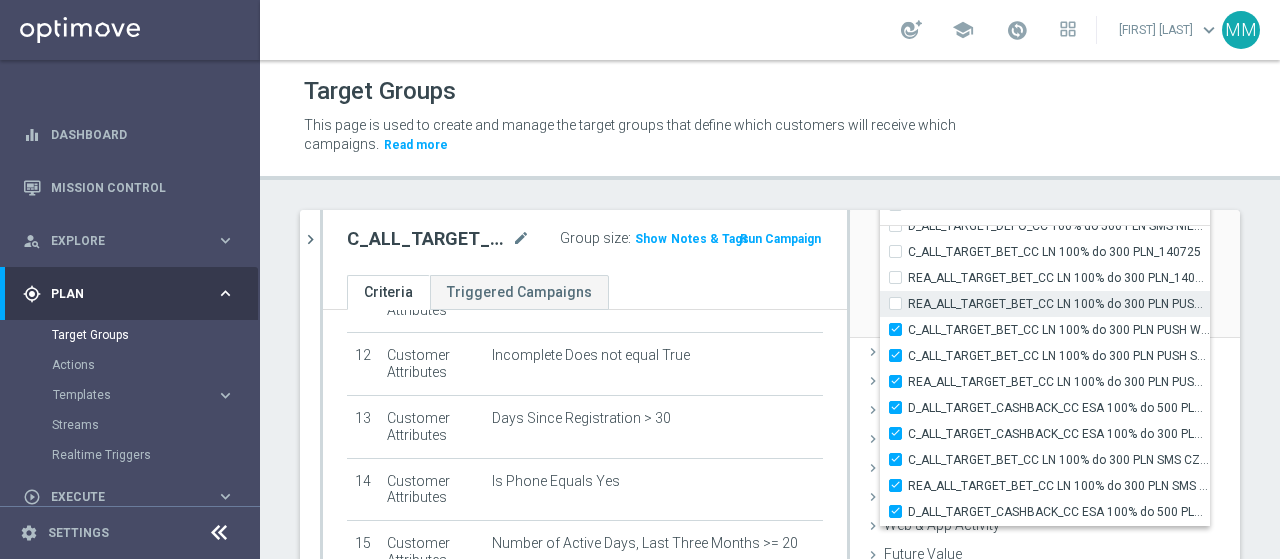 click on "REA_ALL_TARGET_BET_CC LN 100% do 300 PLN PUSH WT_140725" at bounding box center (901, 303) 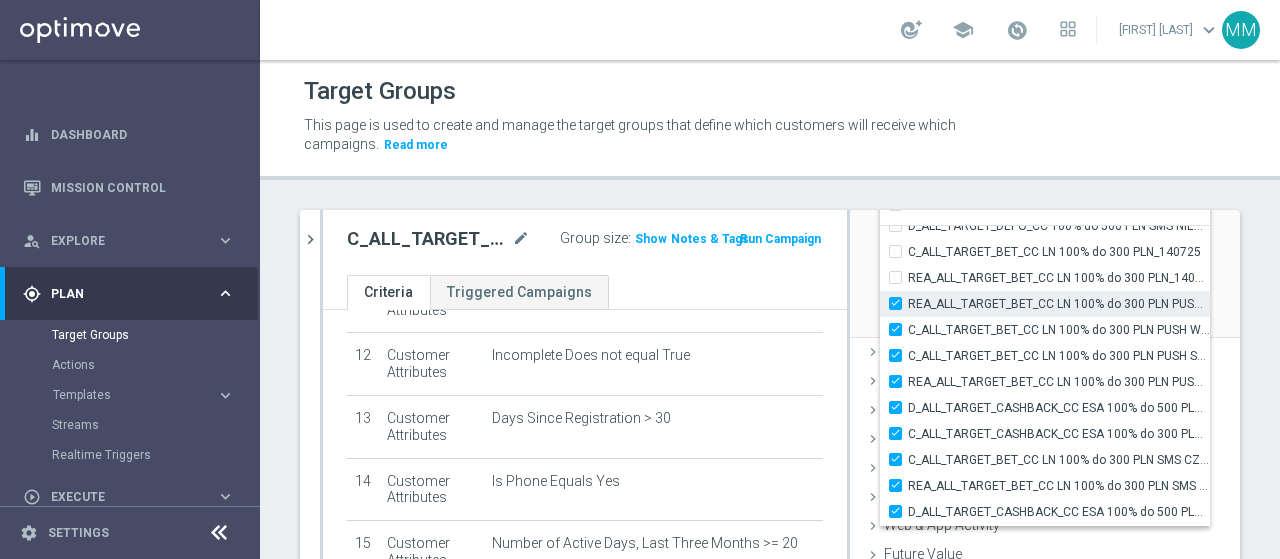type 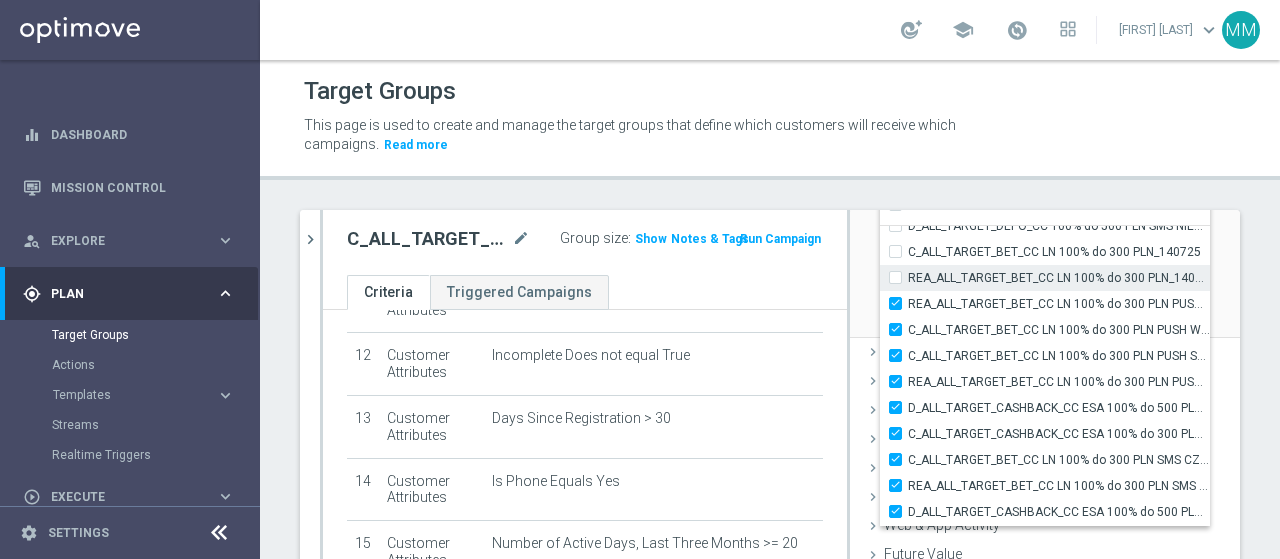 click on "REA_ALL_TARGET_BET_CC LN 100% do 300 PLN_140725" at bounding box center (901, 277) 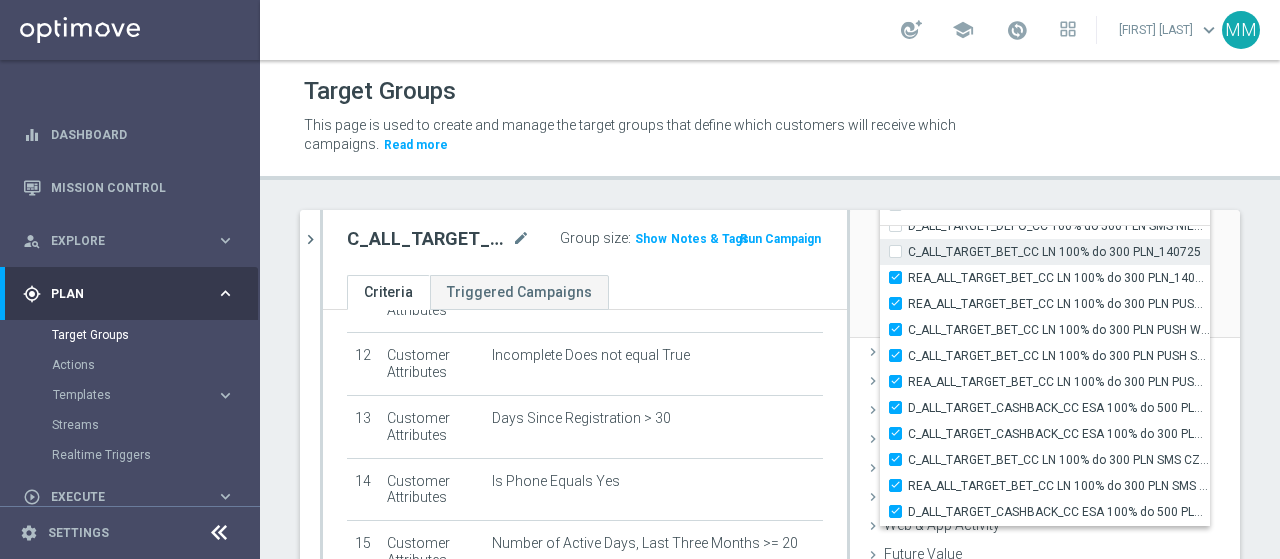 click on "C_ALL_TARGET_BET_CC LN 100% do 300 PLN_140725" at bounding box center (901, 251) 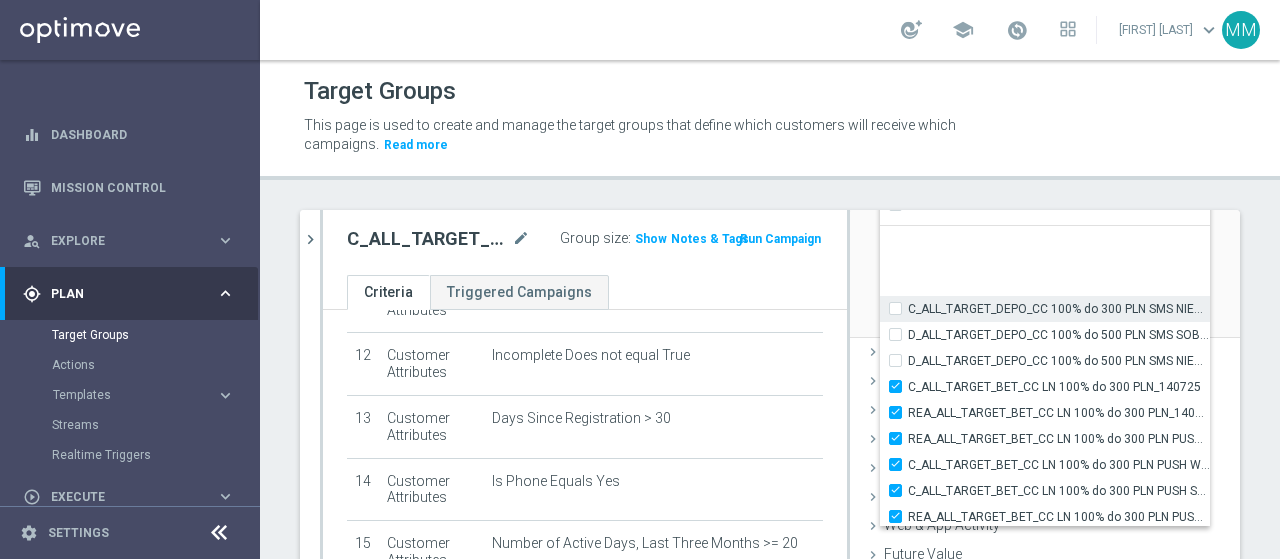 scroll, scrollTop: 59613, scrollLeft: 0, axis: vertical 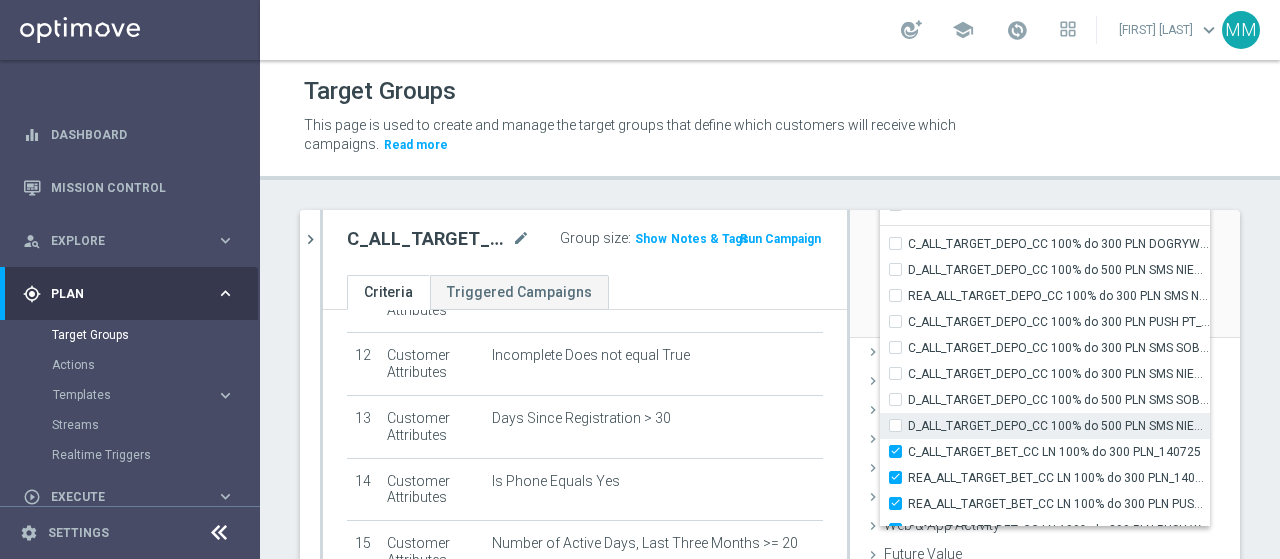 click on "D_ALL_TARGET_DEPO_CC 100% do 500 PLN SMS NIEDZ_100725" at bounding box center (901, 425) 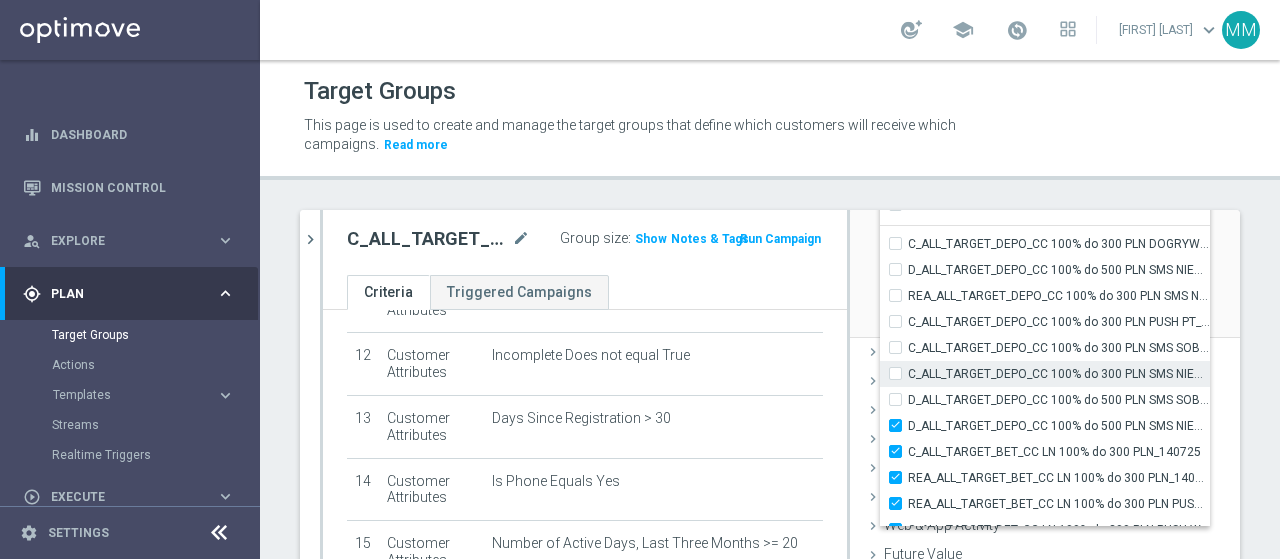 drag, startPoint x: 880, startPoint y: 401, endPoint x: 880, endPoint y: 383, distance: 18 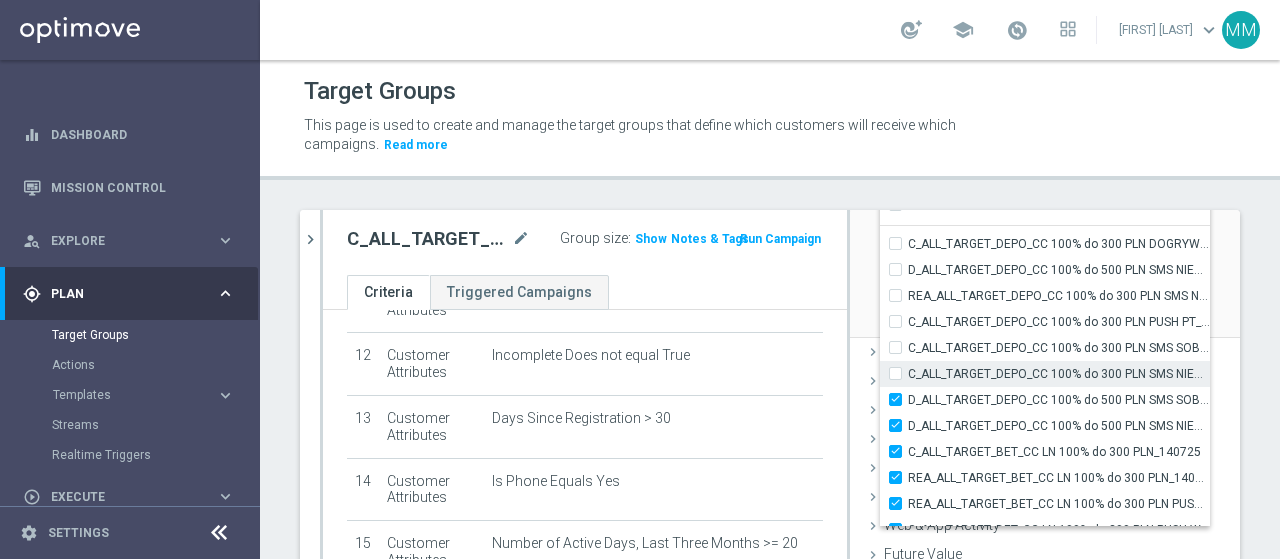 click on "C_ALL_TARGET_DEPO_CC 100% do 300 PLN SMS NIEDZ_100725" at bounding box center (901, 373) 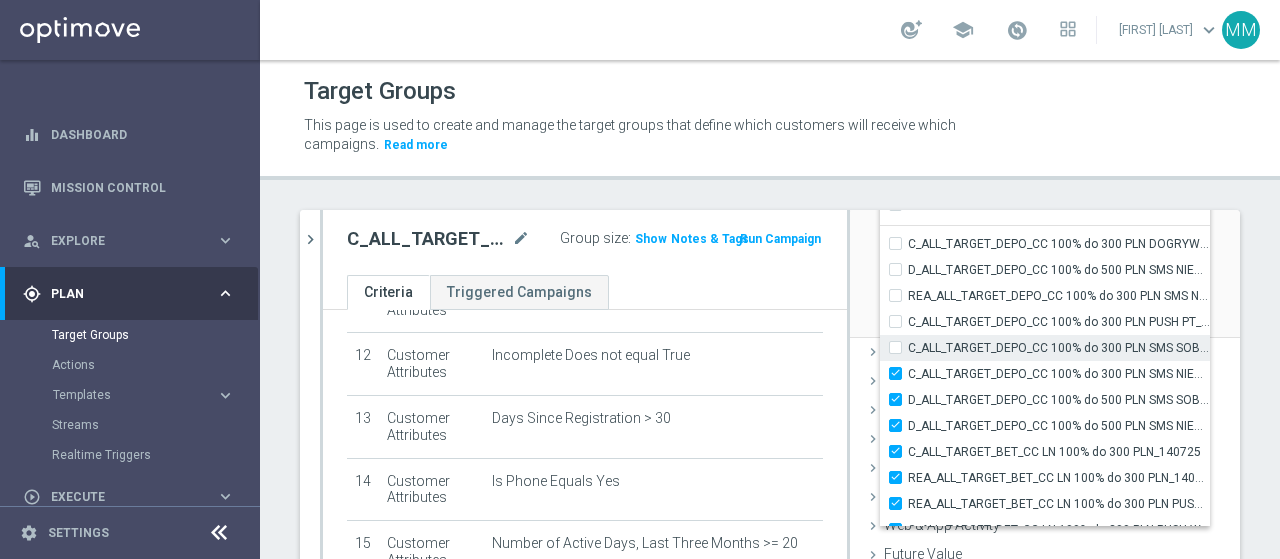 click on "C_ALL_TARGET_DEPO_CC 100% do 300 PLN SMS SOB_100725" at bounding box center (901, 347) 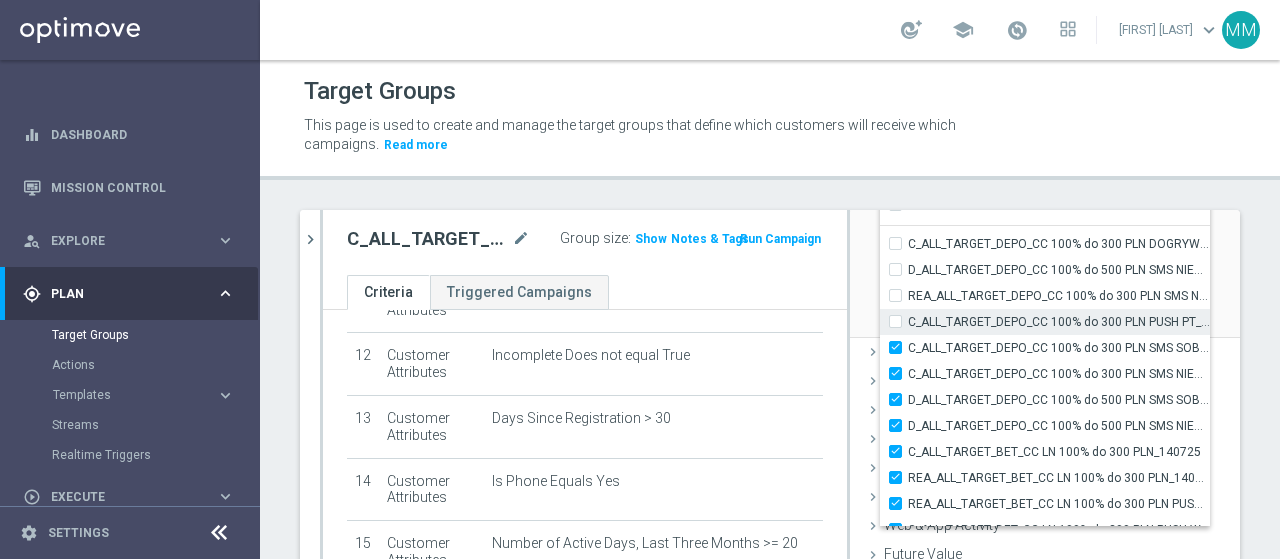 click on "C_ALL_TARGET_DEPO_CC 100% do 300 PLN PUSH PT_100725" at bounding box center [901, 321] 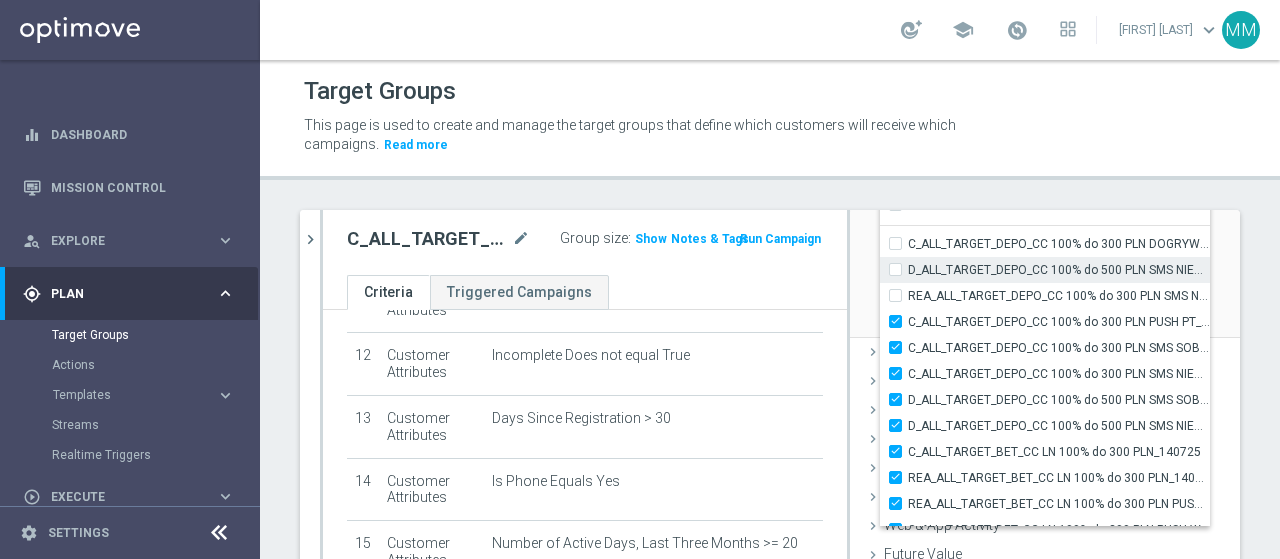 drag, startPoint x: 882, startPoint y: 293, endPoint x: 880, endPoint y: 275, distance: 18.110771 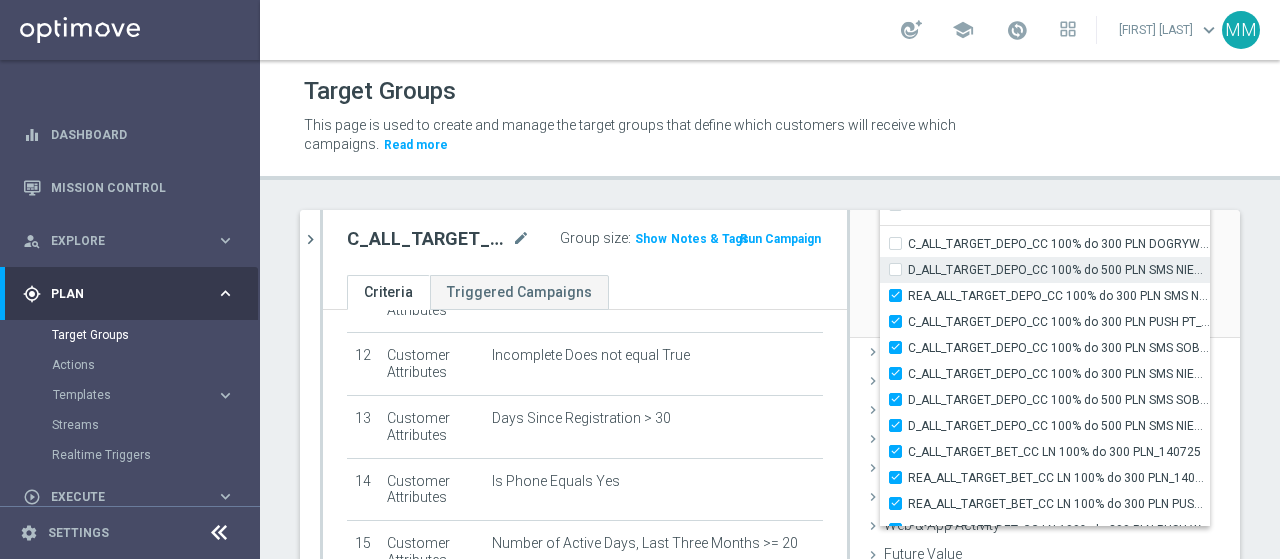 click on "D_ALL_TARGET_DEPO_CC 100% do 500 PLN SMS NIEDZ_070725" at bounding box center (901, 269) 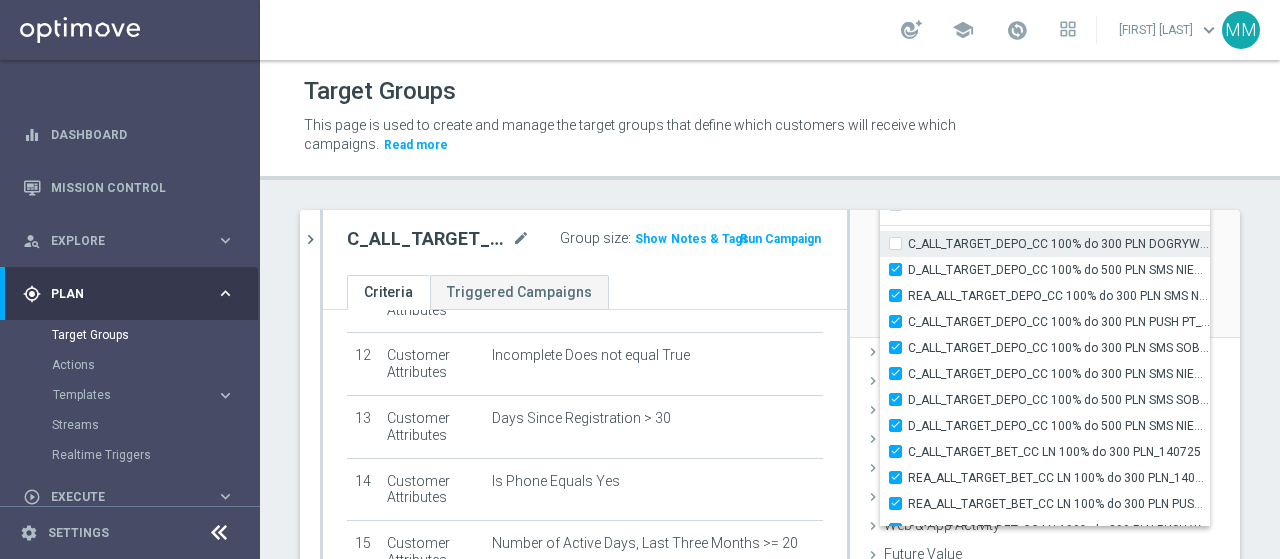 click on "C_ALL_TARGET_DEPO_CC 100% do 300 PLN DOGRYWKA_100725" at bounding box center [901, 243] 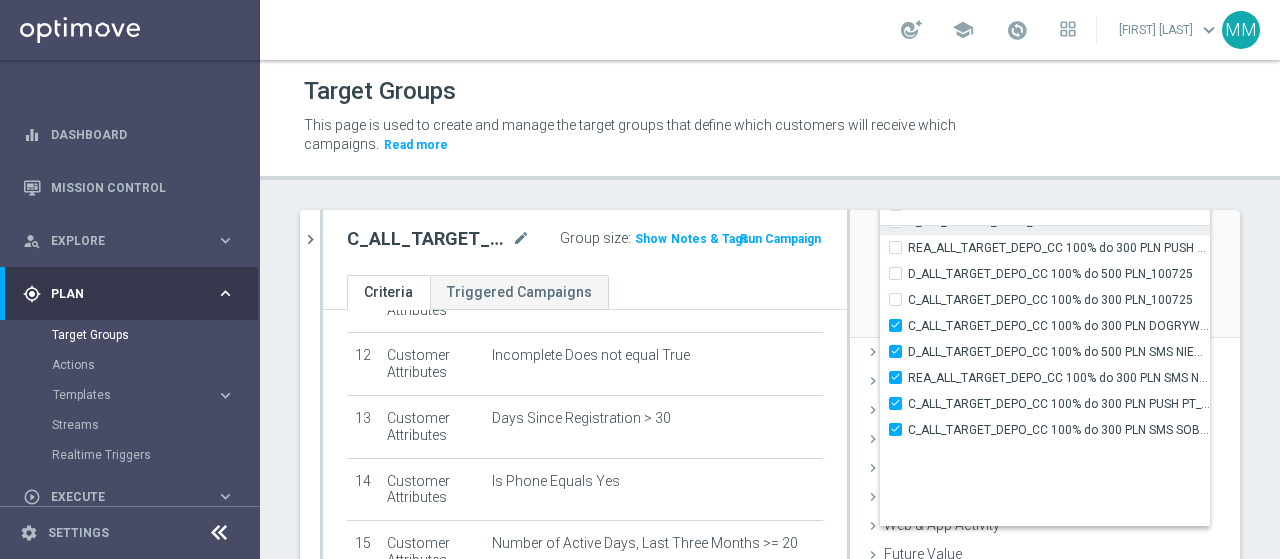 scroll, scrollTop: 59413, scrollLeft: 0, axis: vertical 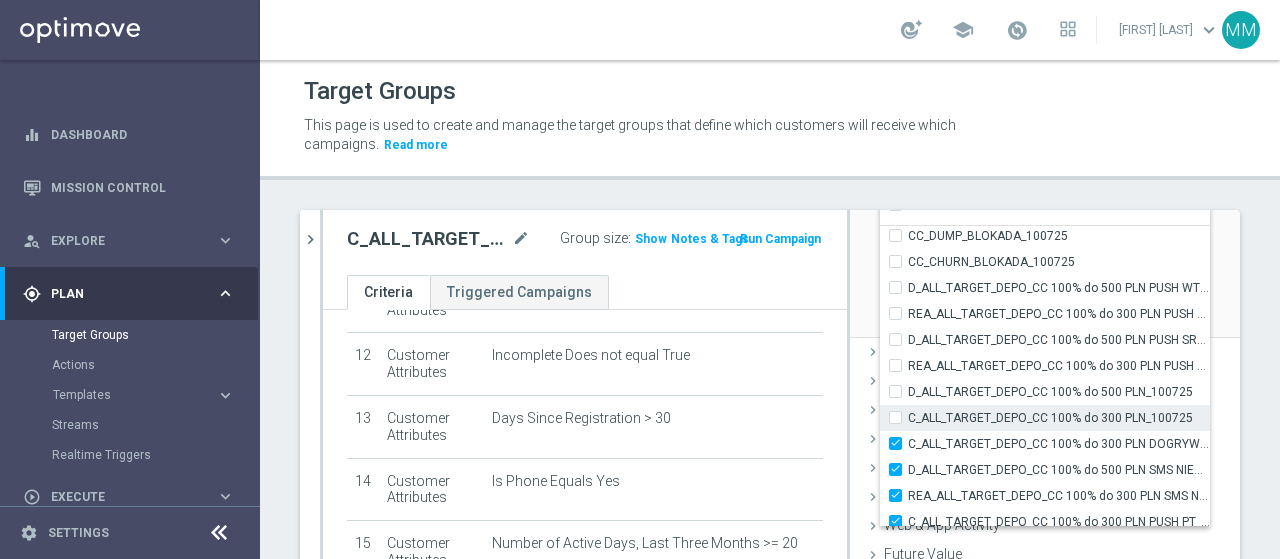 click on "C_ALL_TARGET_DEPO_CC 100% do 300 PLN_100725" at bounding box center [901, 417] 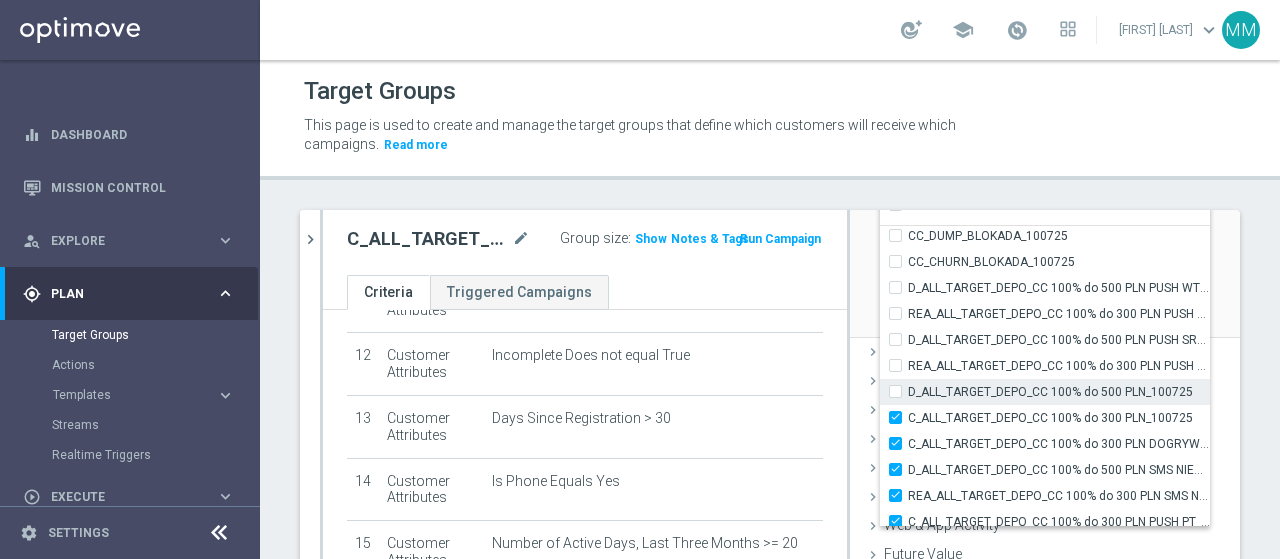 click on "D_ALL_TARGET_DEPO_CC 100% do 500 PLN_100725" at bounding box center [901, 391] 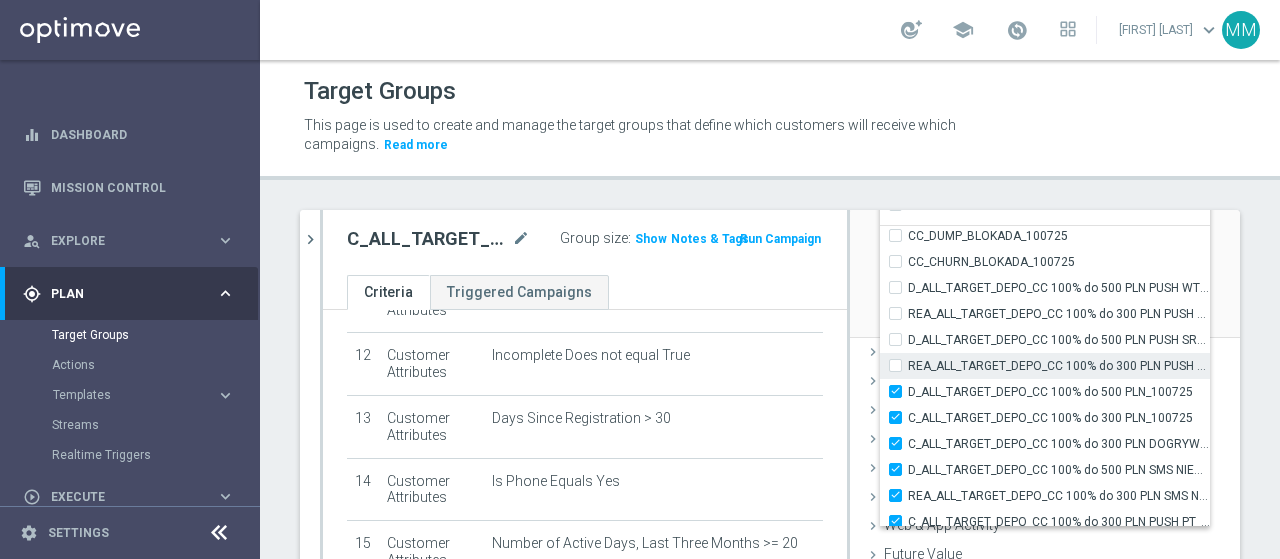 click on "REA_ALL_TARGET_DEPO_CC 100% do 300 PLN PUSH SR_070725" at bounding box center [901, 365] 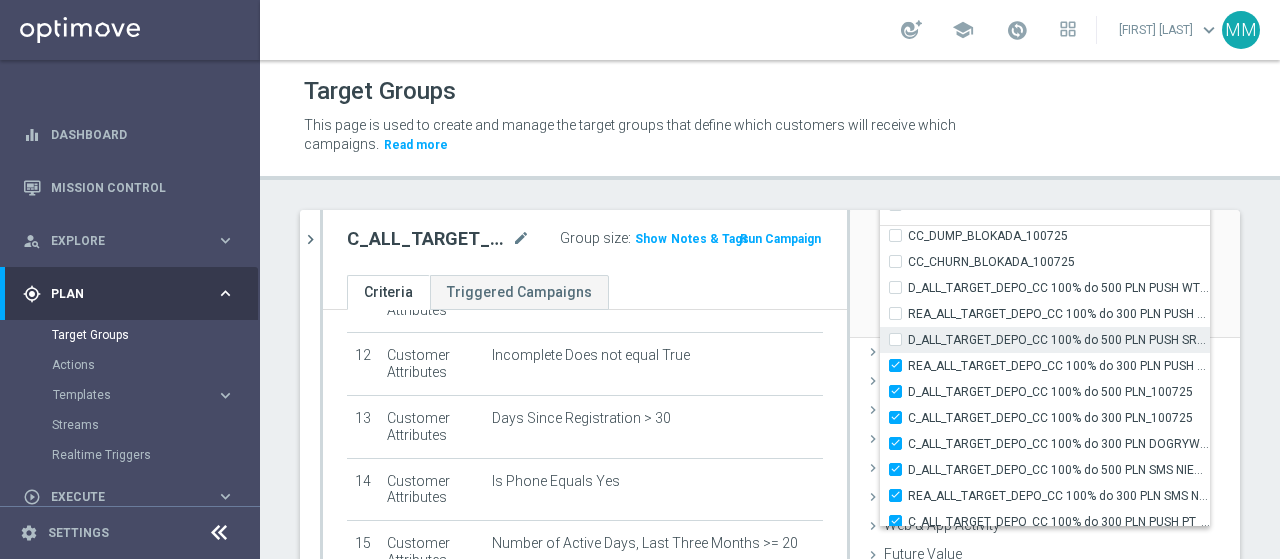 click on "D_ALL_TARGET_DEPO_CC 100% do 500 PLN PUSH SR_070725" at bounding box center [1045, 340] 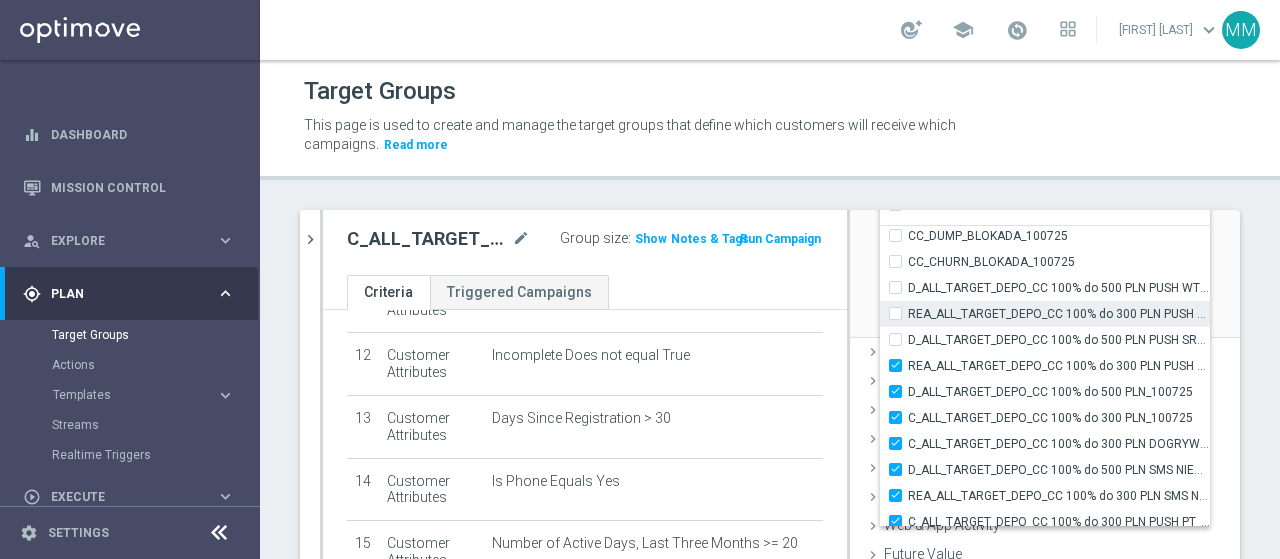 click on "REA_ALL_TARGET_DEPO_CC 100% do 300 PLN PUSH WT_070725" at bounding box center [901, 313] 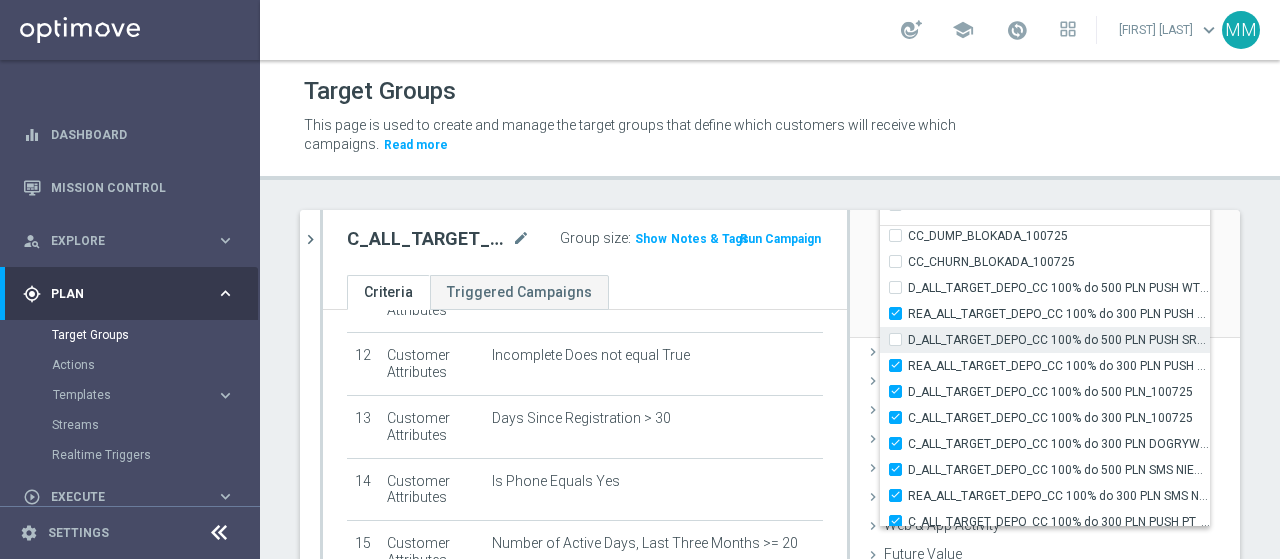 click on "D_ALL_TARGET_DEPO_CC 100% do 500 PLN PUSH SR_070725" at bounding box center [1045, 340] 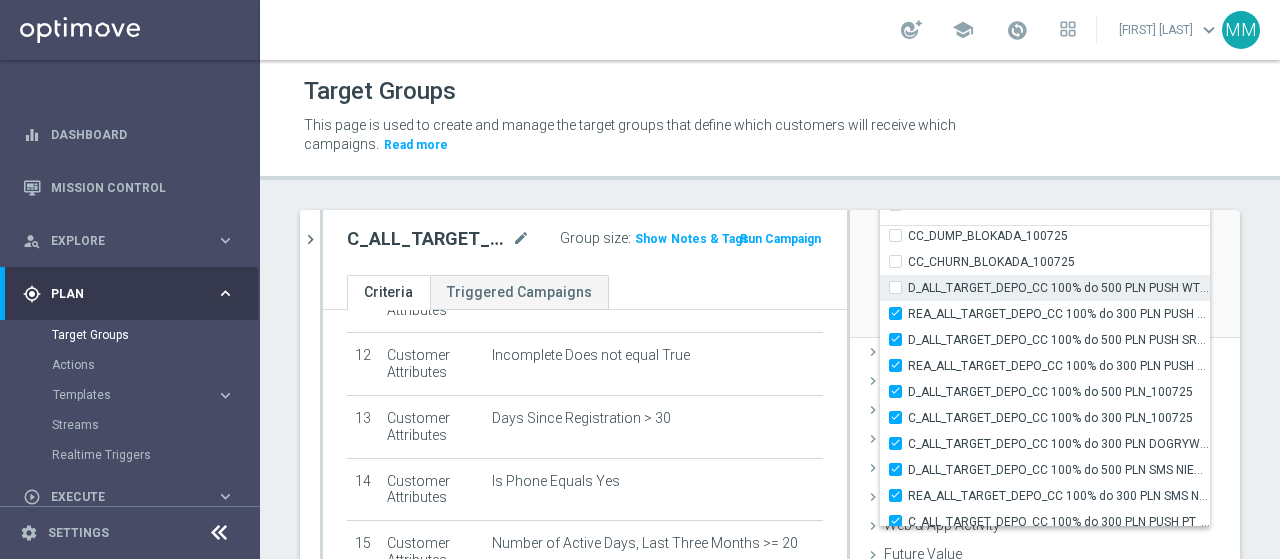 click on "D_ALL_TARGET_DEPO_CC 100% do 500 PLN PUSH WT_070725" at bounding box center (901, 287) 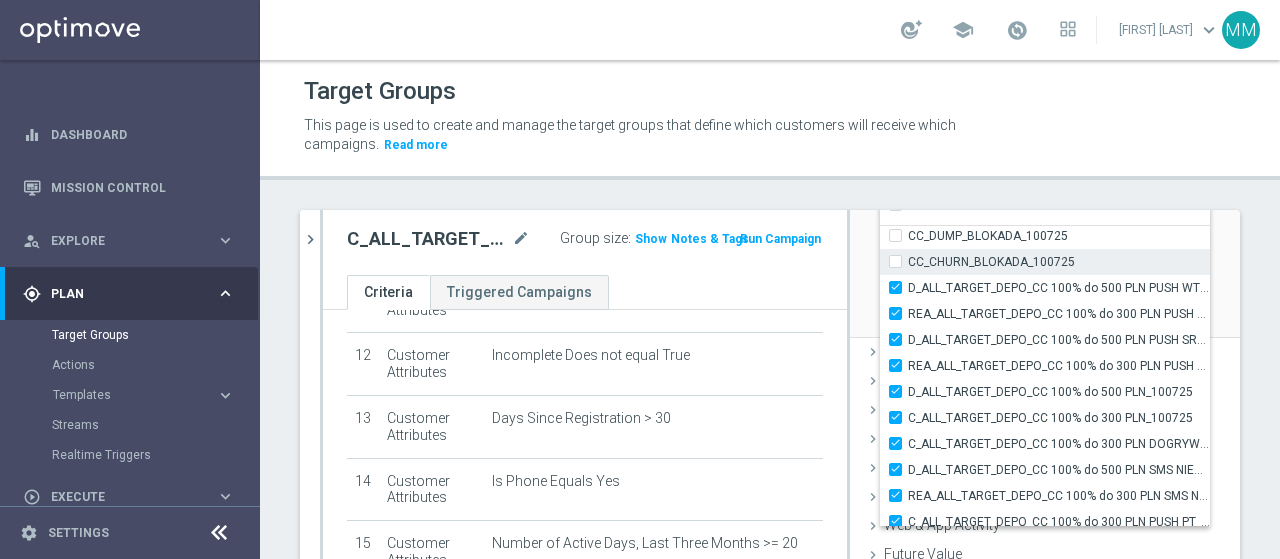 click on "CC_CHURN_BLOKADA_100725" at bounding box center (901, 261) 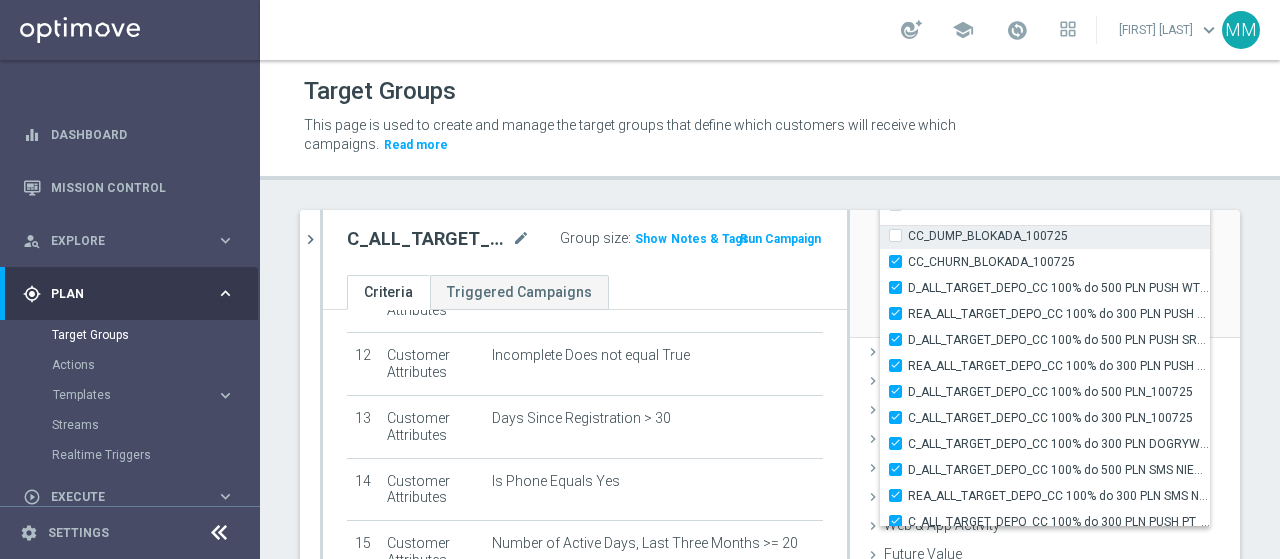 click on "CC_DUMP_BLOKADA_100725" at bounding box center [901, 235] 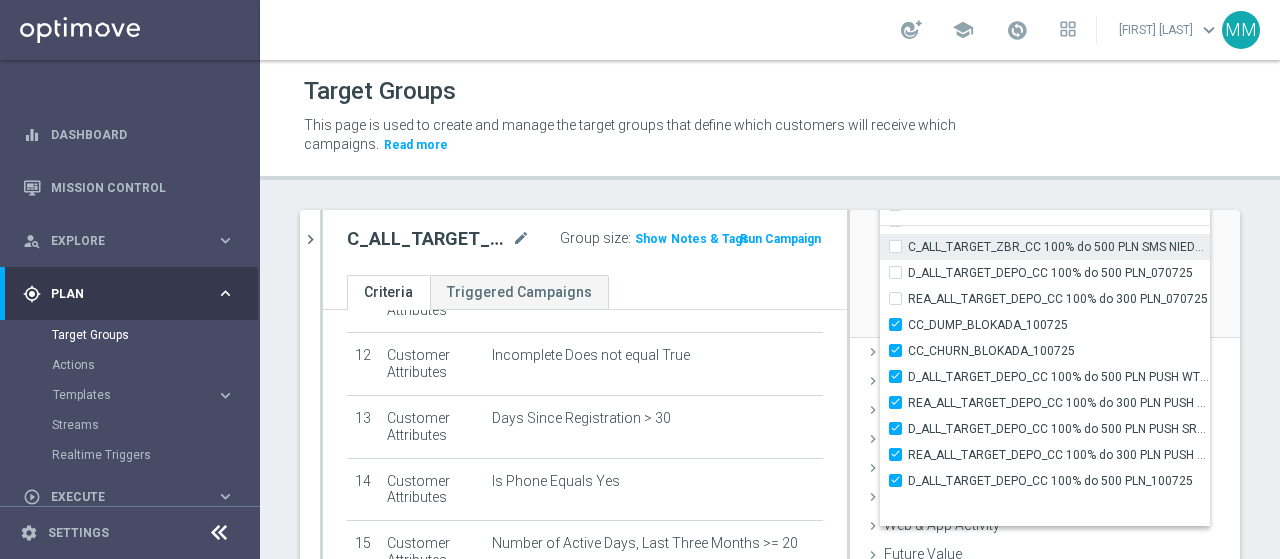 scroll, scrollTop: 59213, scrollLeft: 0, axis: vertical 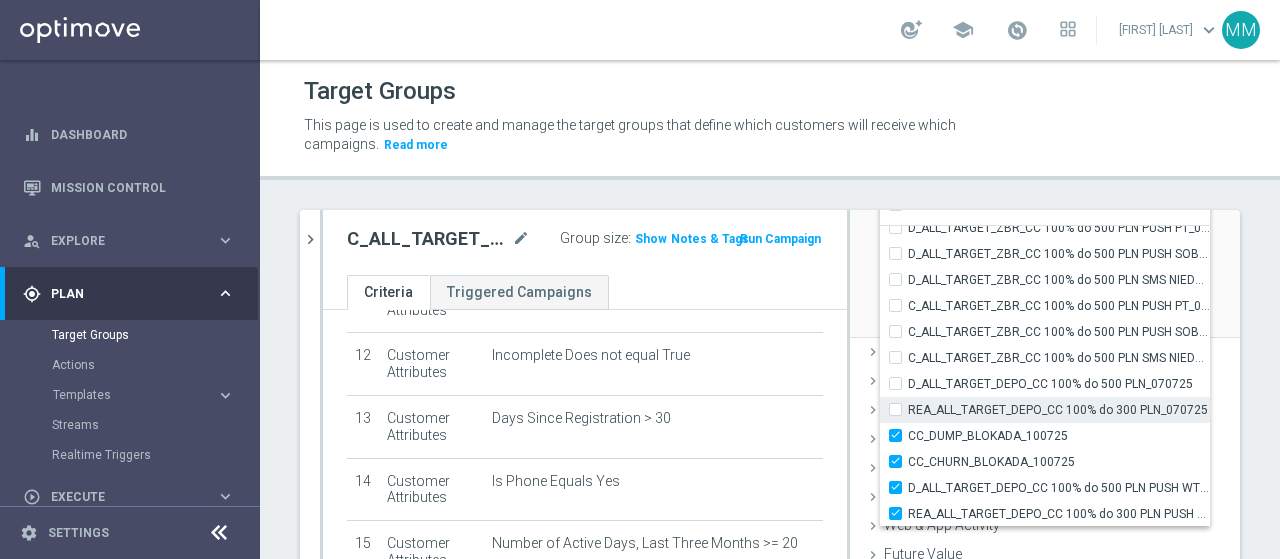 click on "REA_ALL_TARGET_DEPO_CC 100% do 300 PLN_070725" at bounding box center [1059, 410] 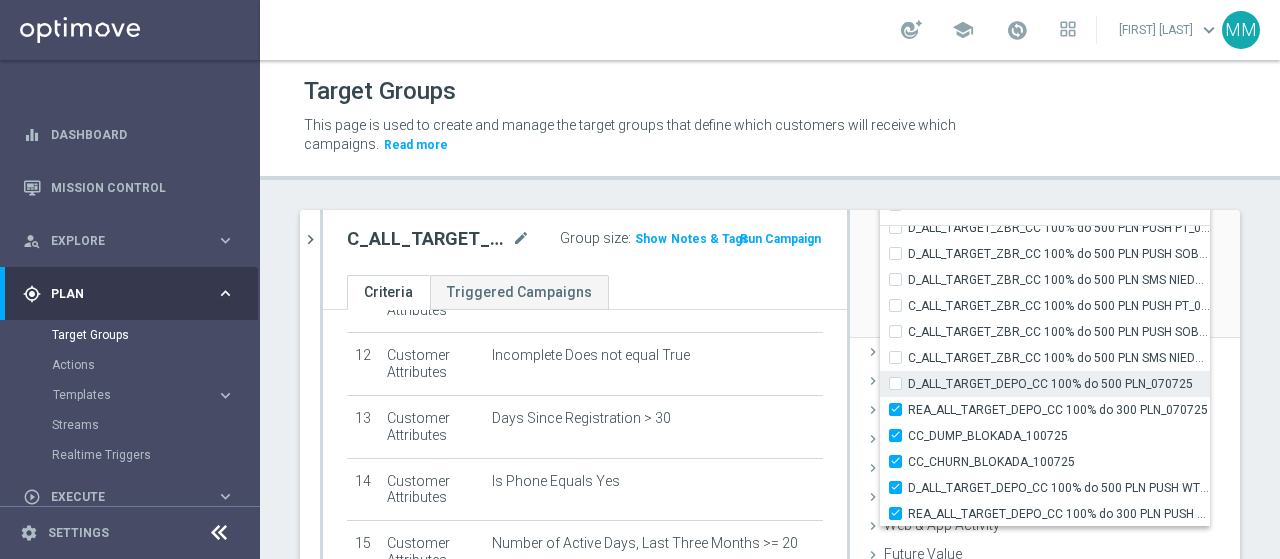 click on "D_ALL_TARGET_DEPO_CC 100% do 500 PLN_070725" at bounding box center (1059, 384) 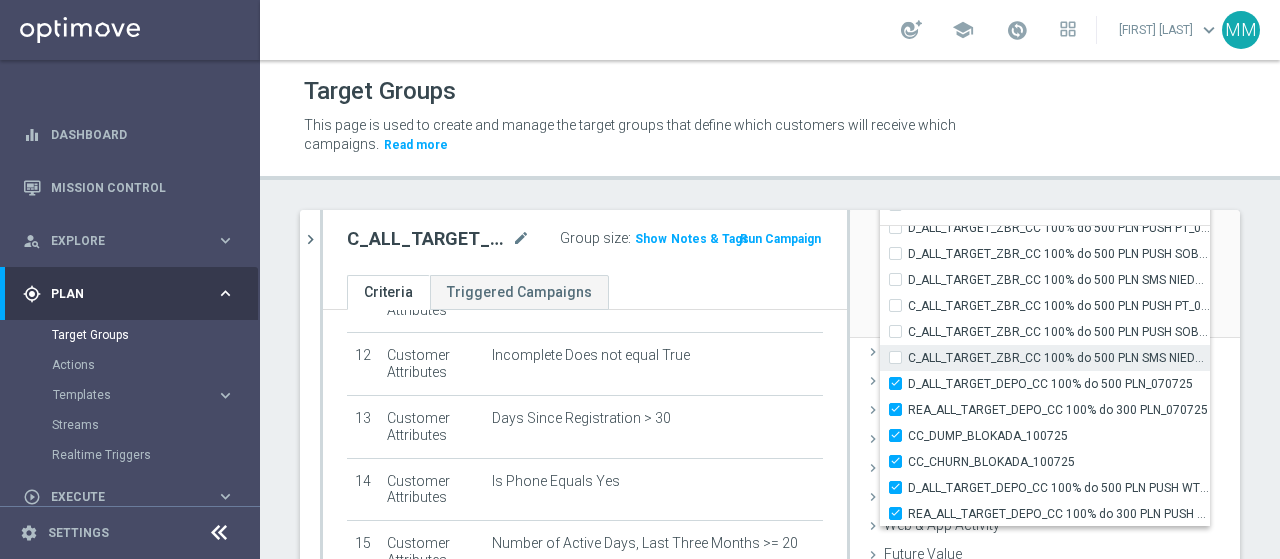 click on "C_ALL_TARGET_ZBR_CC 100% do 500 PLN SMS NIEDZ_030725" at bounding box center (1059, 358) 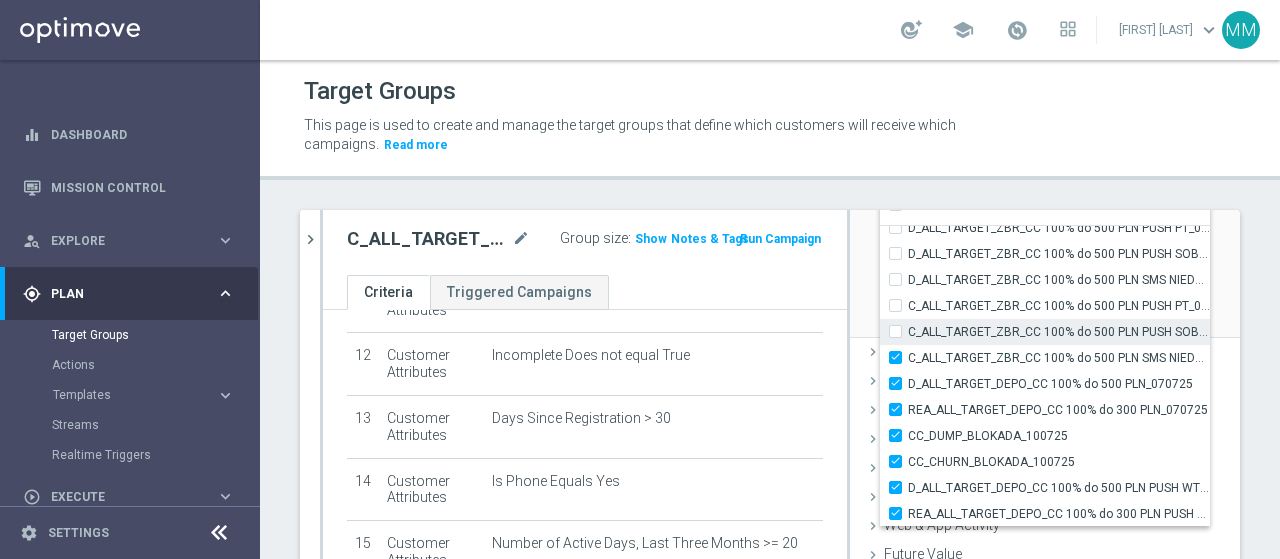 click on "C_ALL_TARGET_ZBR_CC 100% do 500 PLN PUSH SOB_030725" at bounding box center (901, 331) 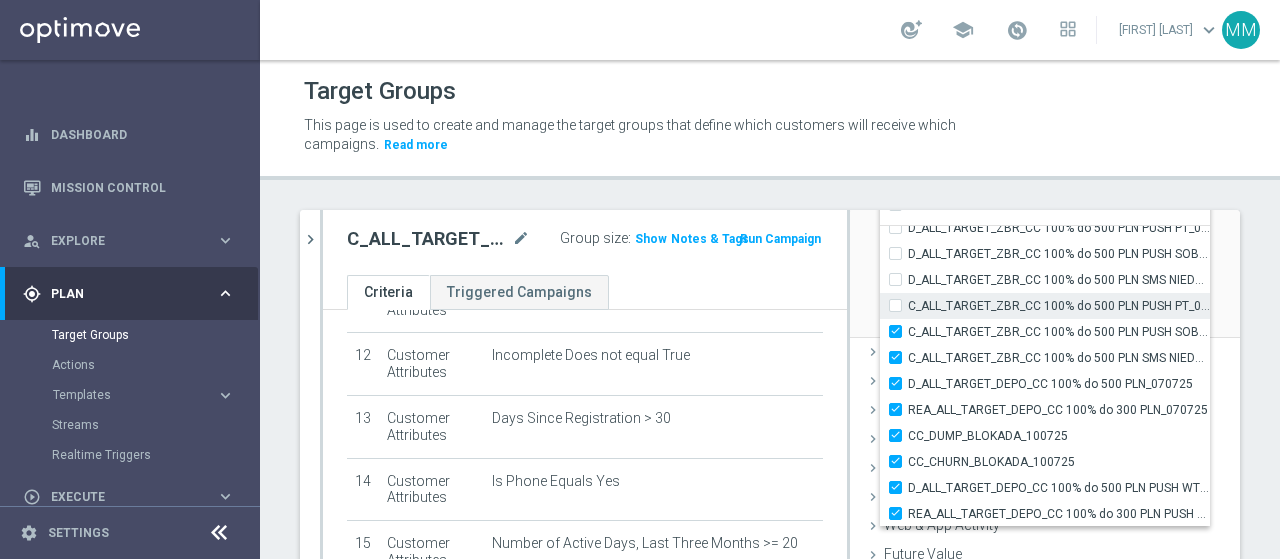 click on "C_ALL_TARGET_ZBR_CC 100% do 500 PLN PUSH PT_030725" at bounding box center (901, 305) 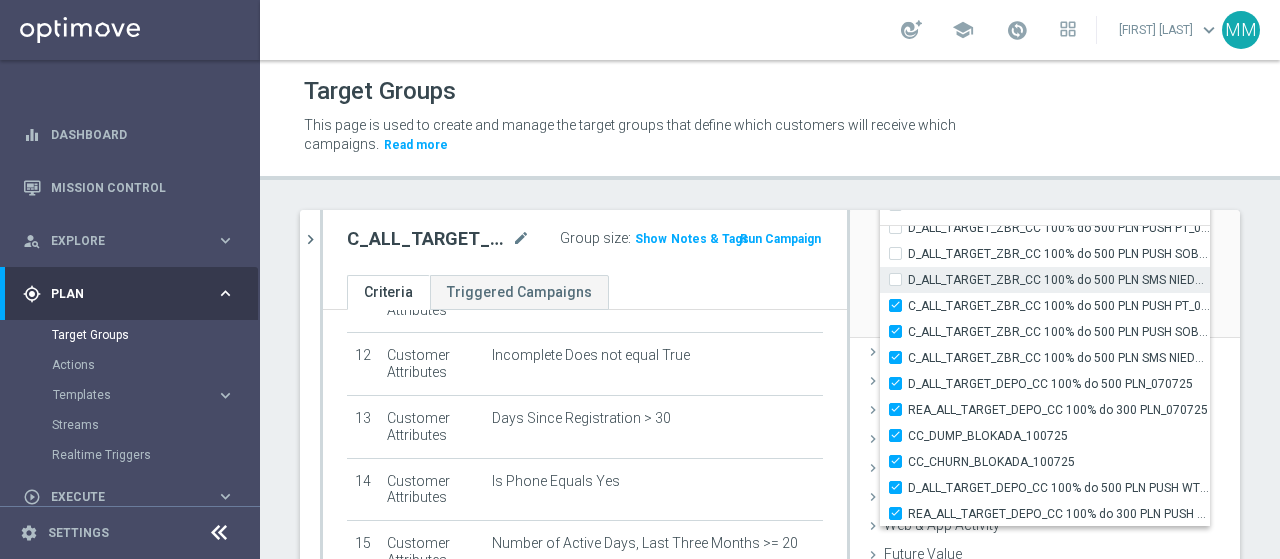 click on "D_ALL_TARGET_ZBR_CC 100% do 500 PLN SMS NIEDZ_030725" at bounding box center [901, 279] 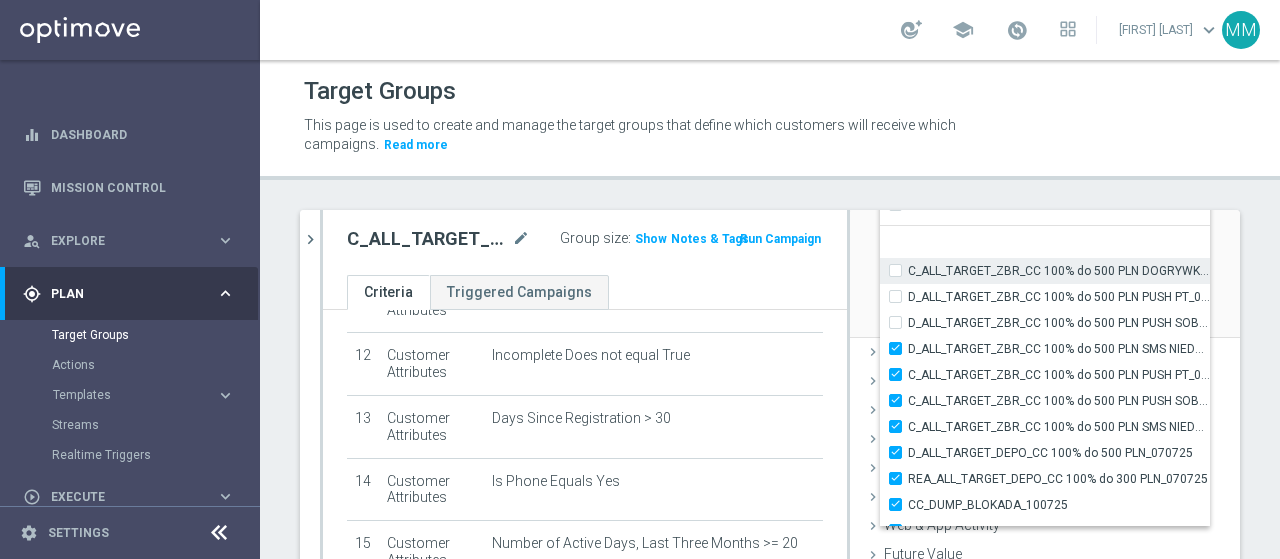 scroll, scrollTop: 59113, scrollLeft: 0, axis: vertical 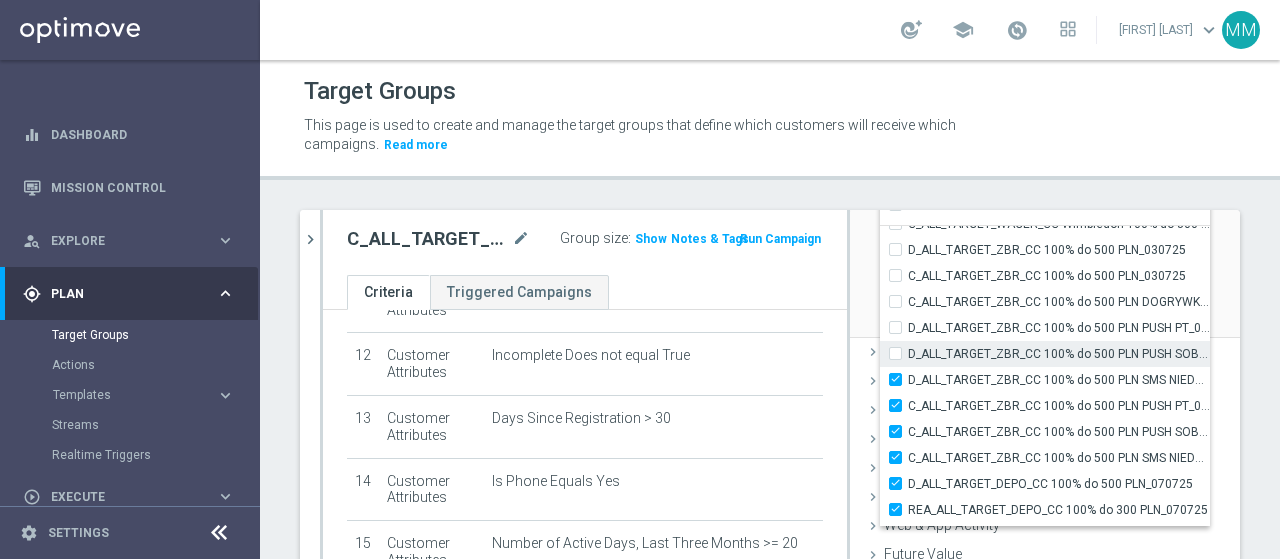 click on "D_ALL_TARGET_ZBR_CC 100% do 500 PLN PUSH SOB_030725" at bounding box center (901, 353) 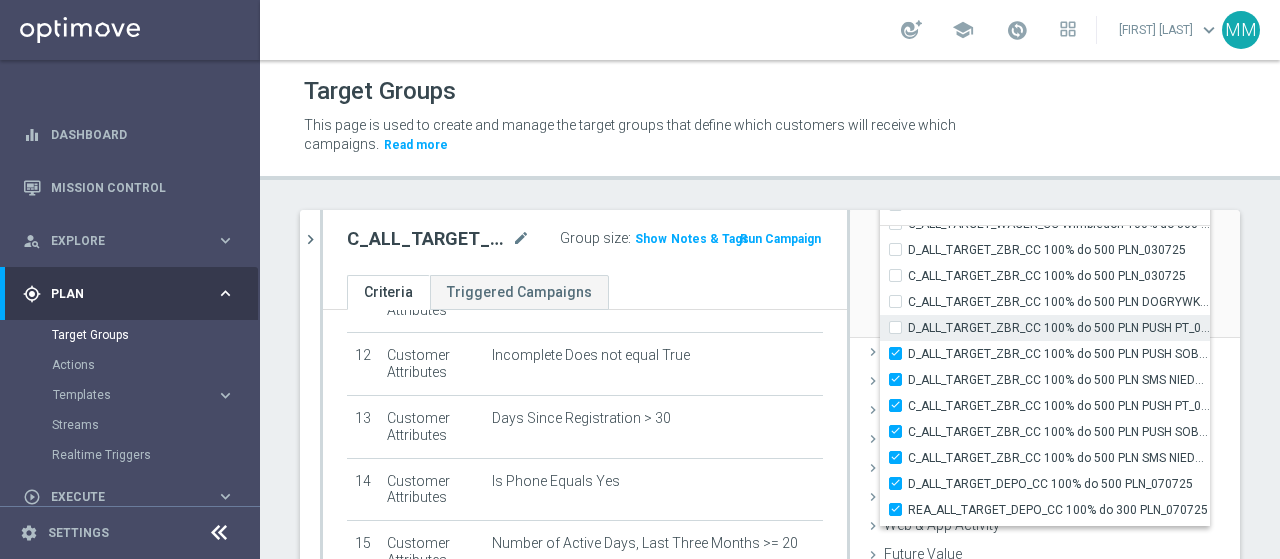 click on "D_ALL_TARGET_ZBR_CC 100% do 500 PLN PUSH PT_030725" at bounding box center (901, 327) 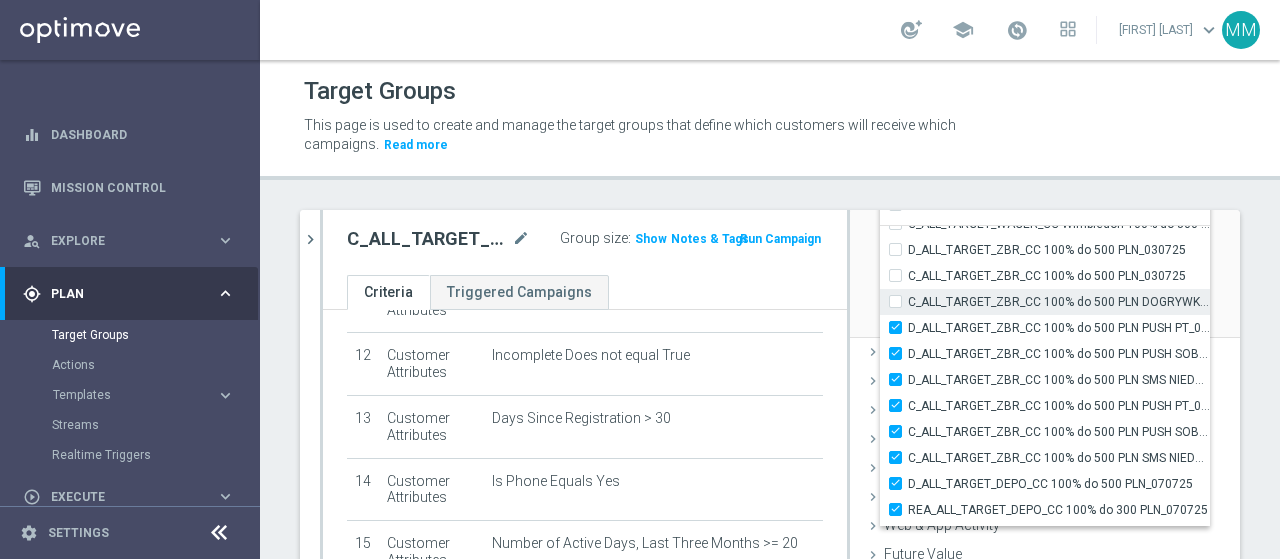 click on "C_ALL_TARGET_ZBR_CC 100% do 500 PLN DOGRYWKA_030725" at bounding box center [901, 301] 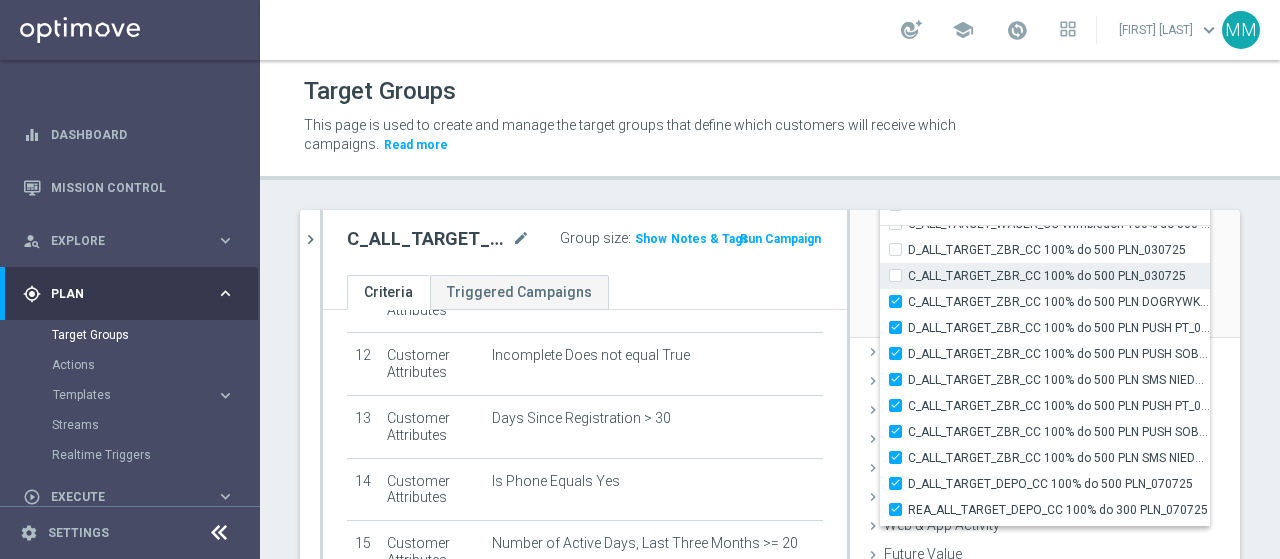 click on "C_ALL_TARGET_ZBR_CC 100% do 500 PLN_030725" at bounding box center [901, 275] 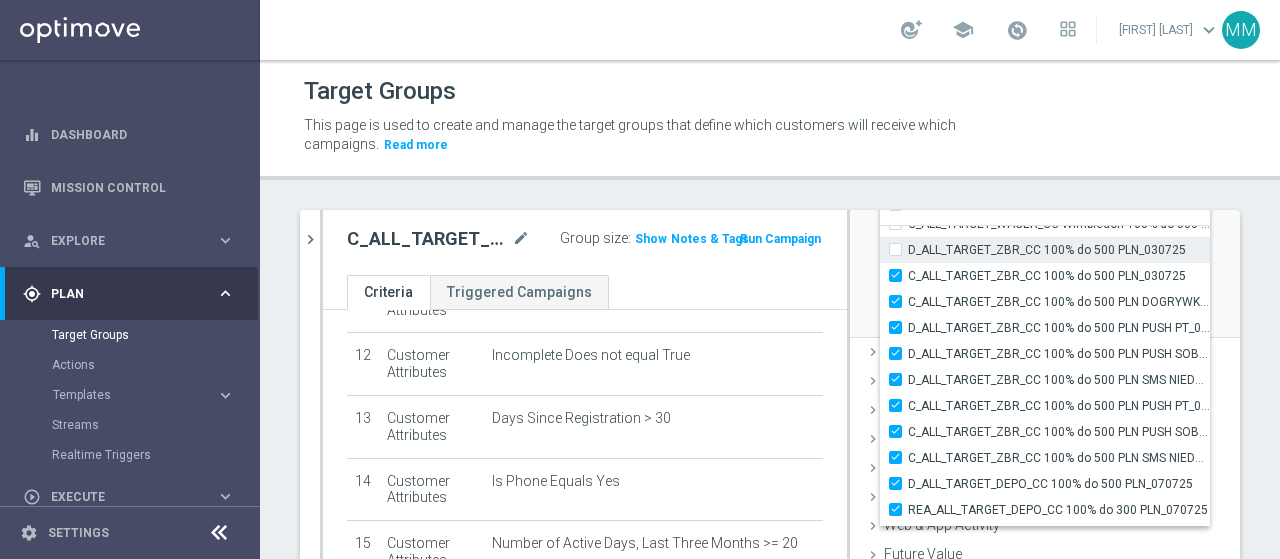 click on "D_ALL_TARGET_ZBR_CC 100% do 500 PLN_030725" at bounding box center (901, 249) 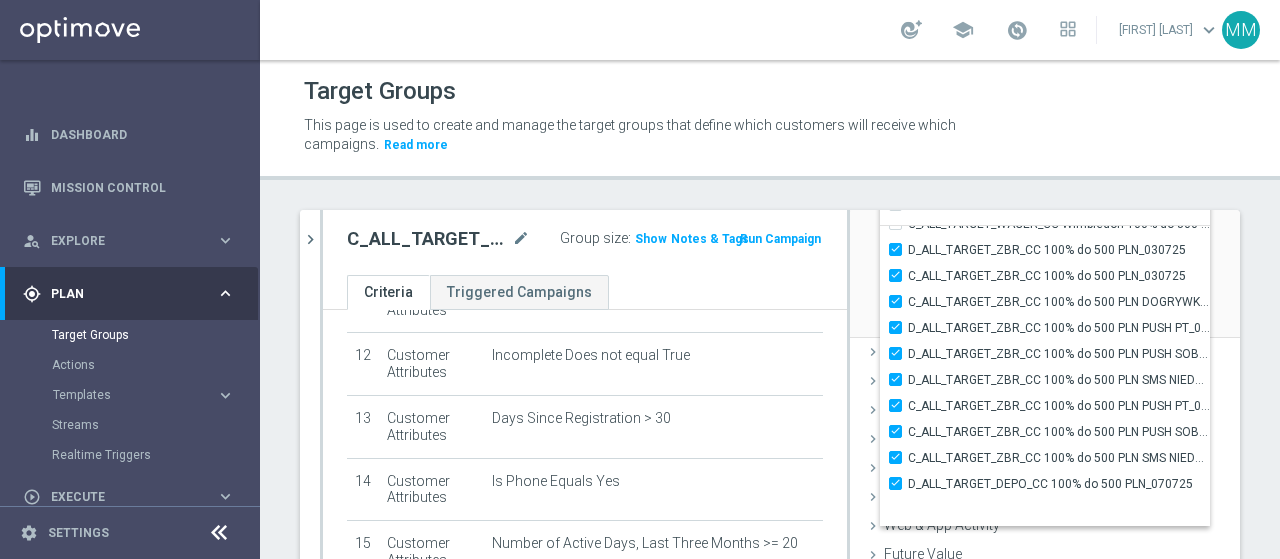 scroll, scrollTop: 58913, scrollLeft: 0, axis: vertical 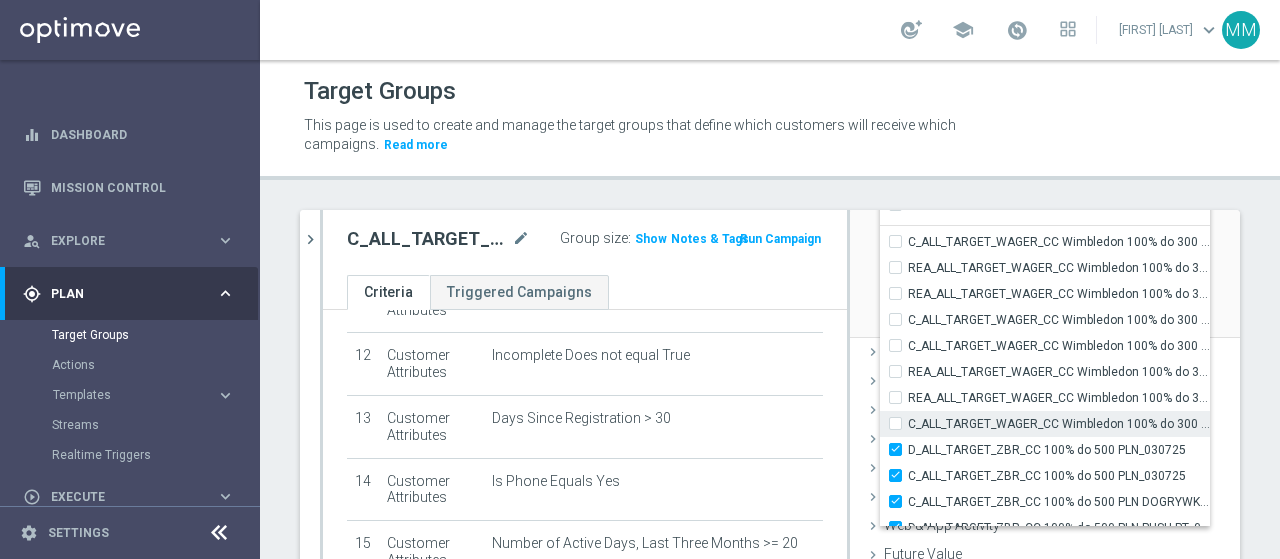 click on "C_ALL_TARGET_WAGER_CC Wimbledon 100% do 300 PLN SMS CZW_300625" at bounding box center [901, 423] 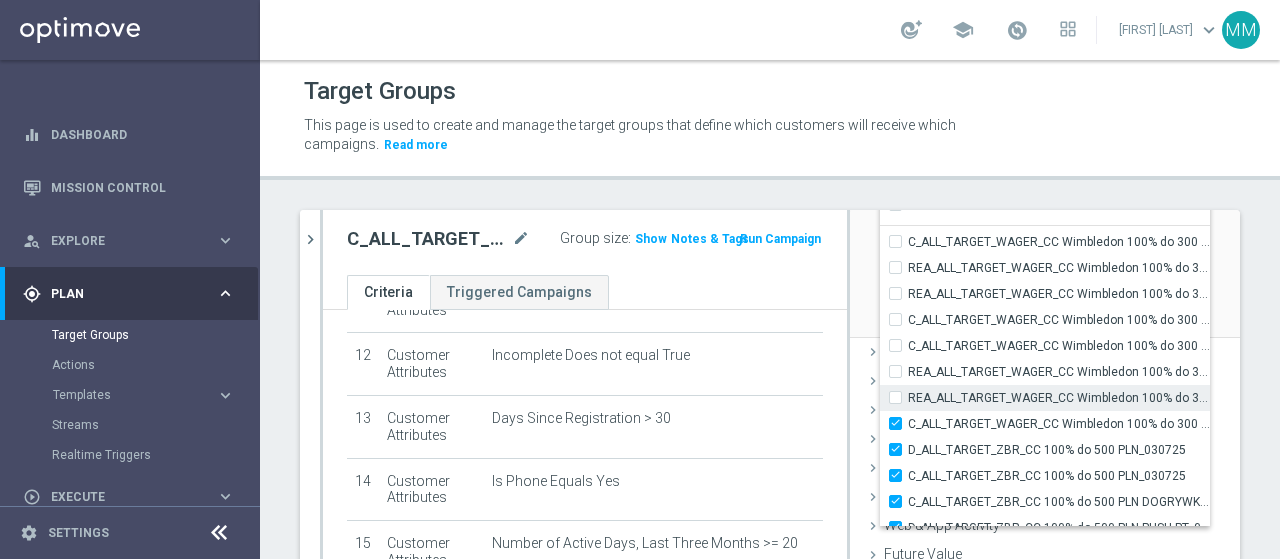 click on "REA_ALL_TARGET_WAGER_CC Wimbledon 100% do 300 PLN SMS CZW_300625" at bounding box center (901, 397) 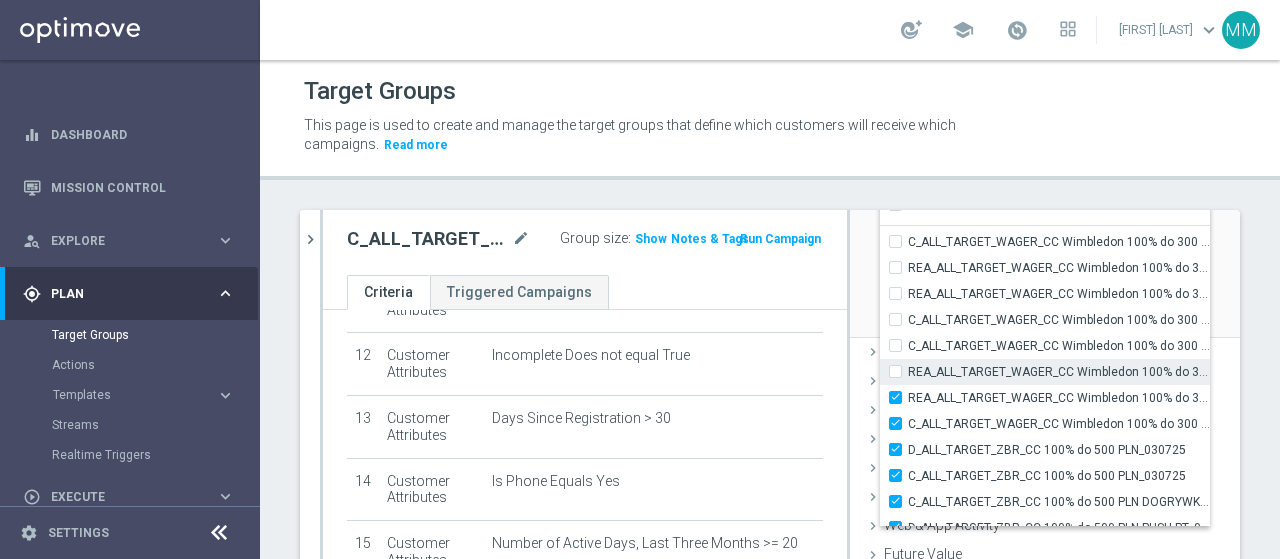 click on "REA_ALL_TARGET_WAGER_CC Wimbledon 100% do 300 PLN PUSH SR_300625" at bounding box center [901, 371] 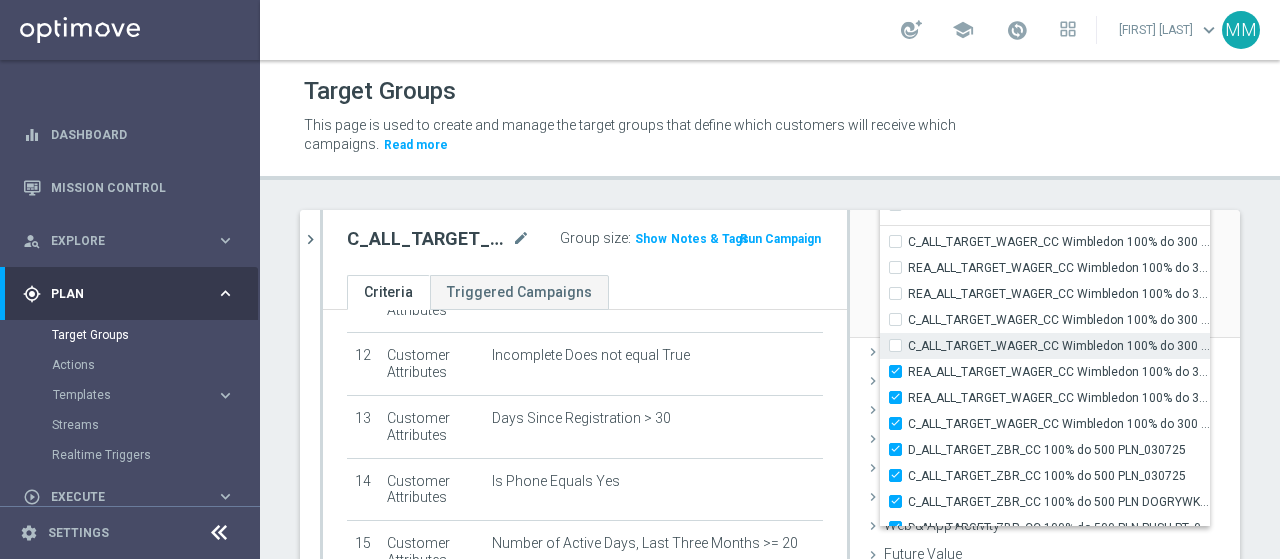 click on "C_ALL_TARGET_WAGER_CC Wimbledon 100% do 300 PLN PUSH SR_300625" at bounding box center (901, 345) 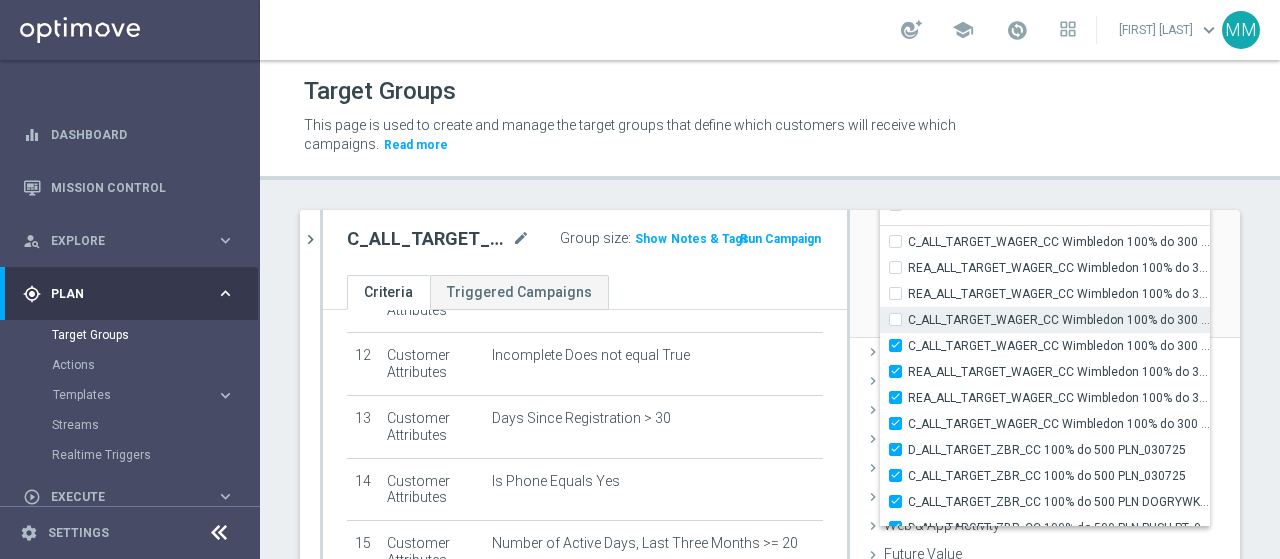 click on "C_ALL_TARGET_WAGER_CC Wimbledon 100% do 300 PLN PUSH WT_300625" at bounding box center [901, 319] 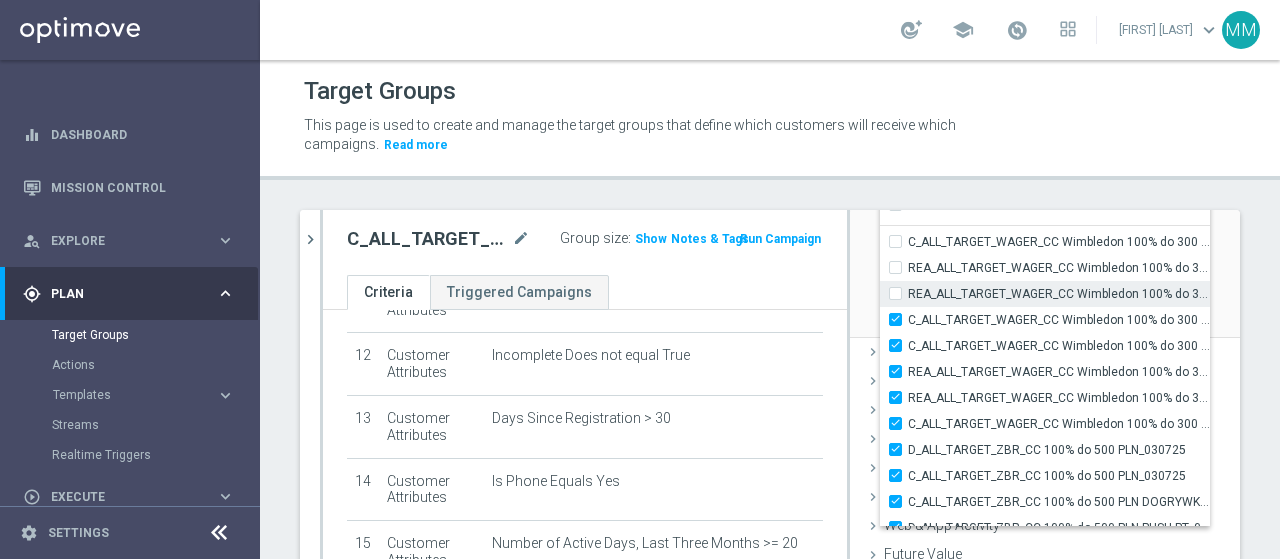 click on "REA_ALL_TARGET_WAGER_CC Wimbledon 100% do 300 PLN PUSH WT_300625" at bounding box center [901, 293] 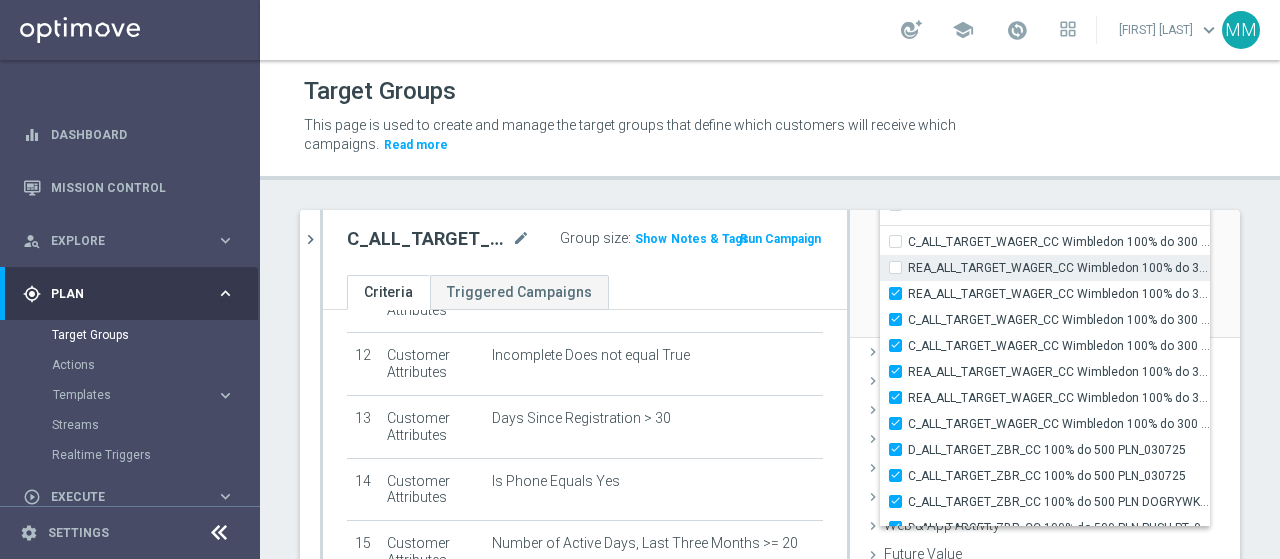 click on "REA_ALL_TARGET_WAGER_CC Wimbledon 100% do 300 PLN_300625" at bounding box center (901, 267) 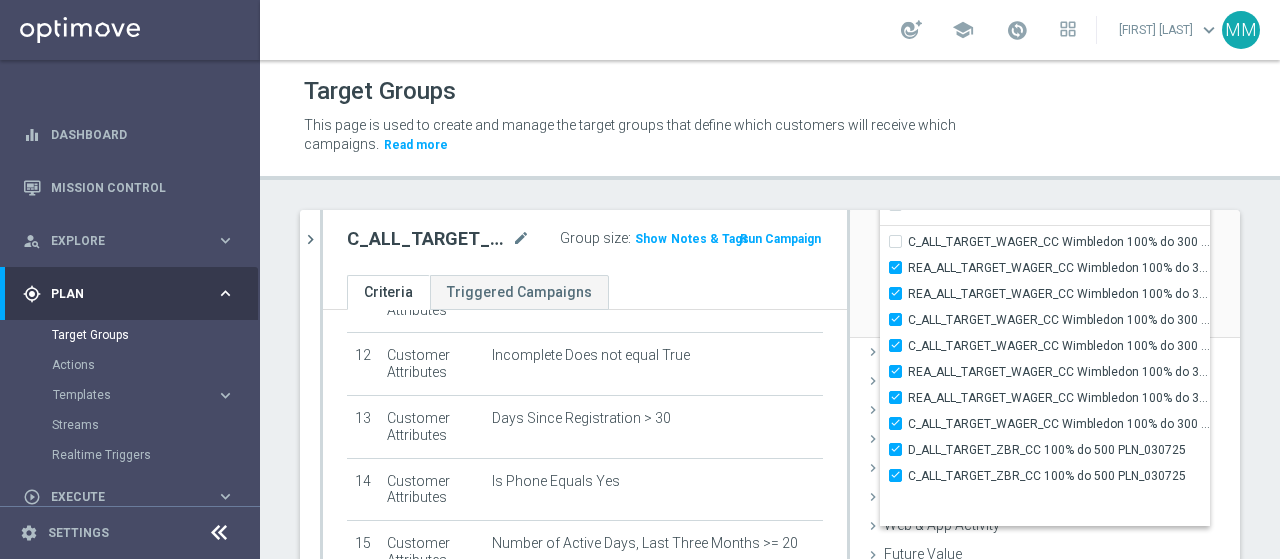 scroll, scrollTop: 58813, scrollLeft: 0, axis: vertical 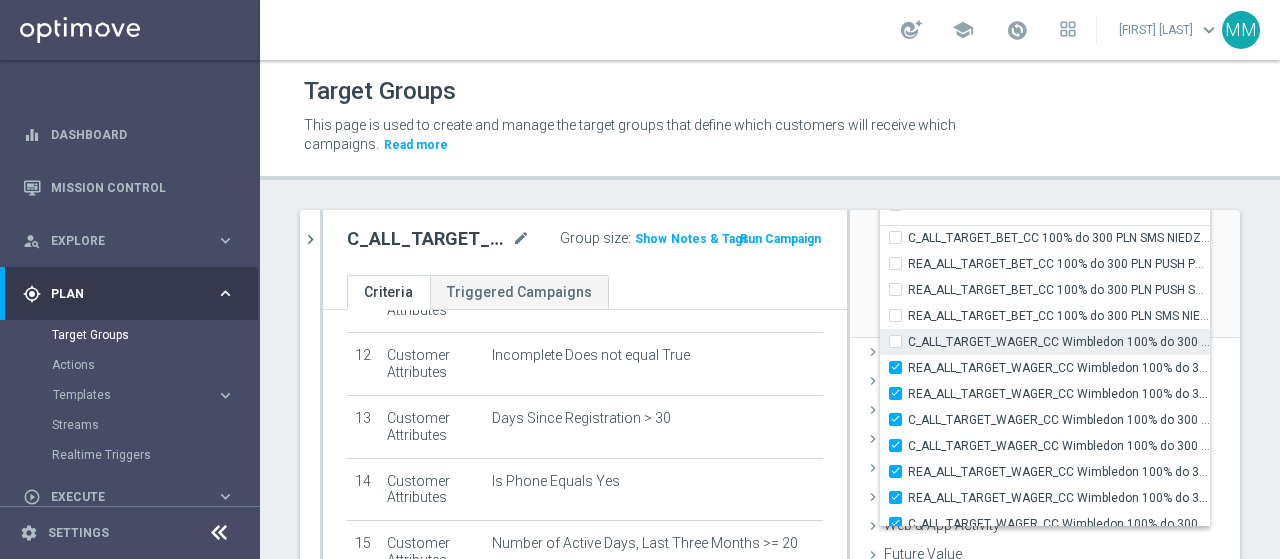 click on "C_ALL_TARGET_WAGER_CC Wimbledon 100% do 300 PLN_300625" at bounding box center (901, 341) 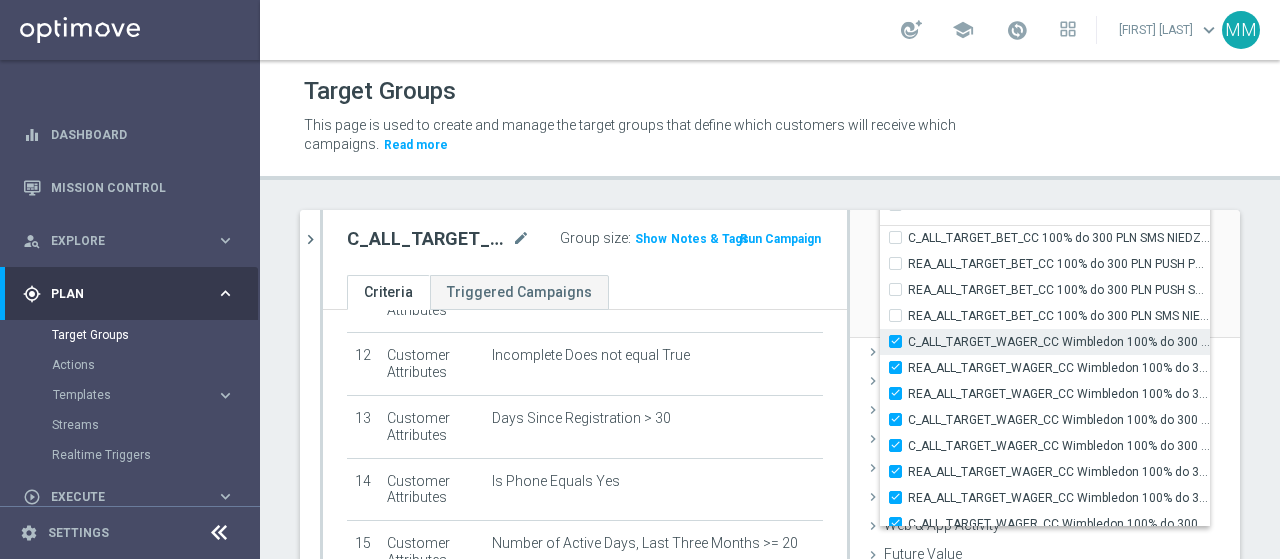 click on "C_ALL_TARGET_WAGER_CC Wimbledon 100% do 300 PLN_300625" at bounding box center [901, 341] 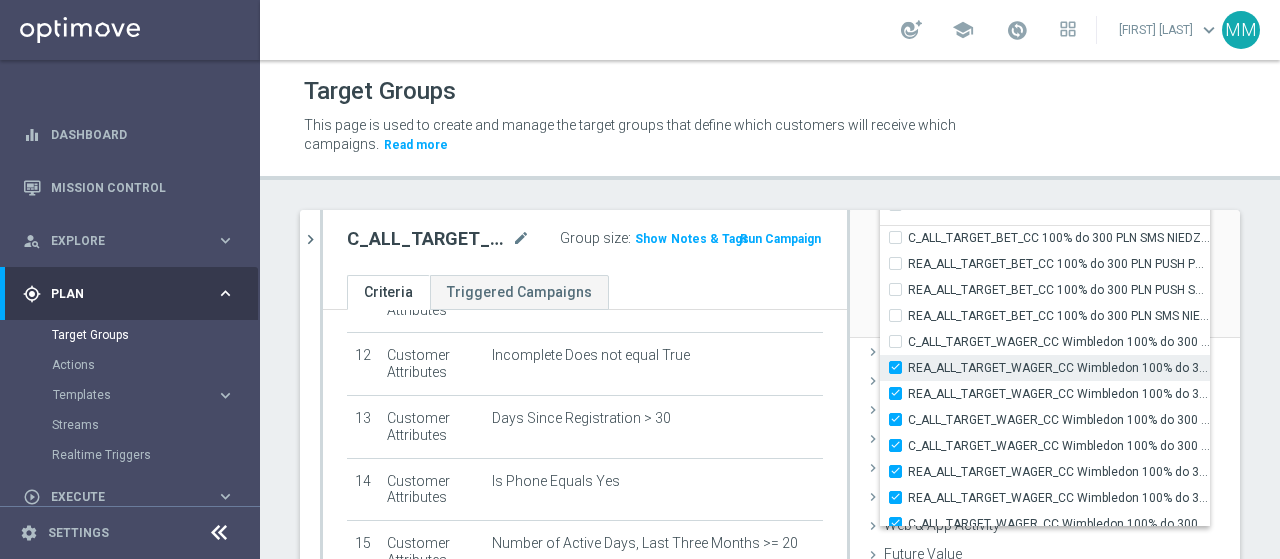 click on "REA_ALL_TARGET_WAGER_CC Wimbledon 100% do 300 PLN_300625" at bounding box center (901, 367) 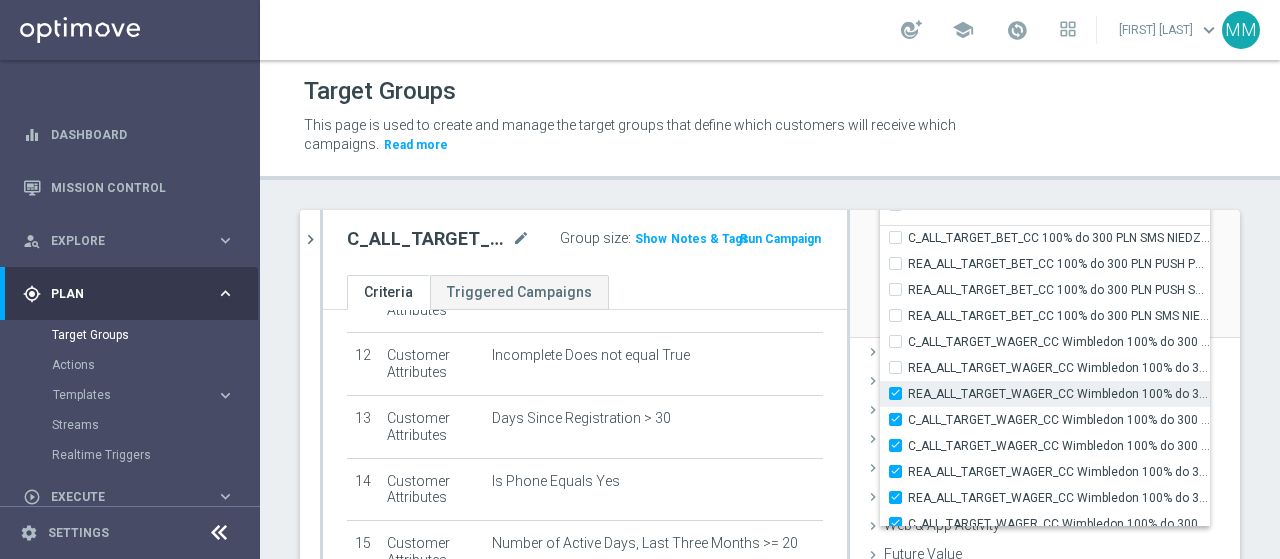 click on "REA_ALL_TARGET_WAGER_CC Wimbledon 100% do 300 PLN PUSH WT_300625" at bounding box center [901, 393] 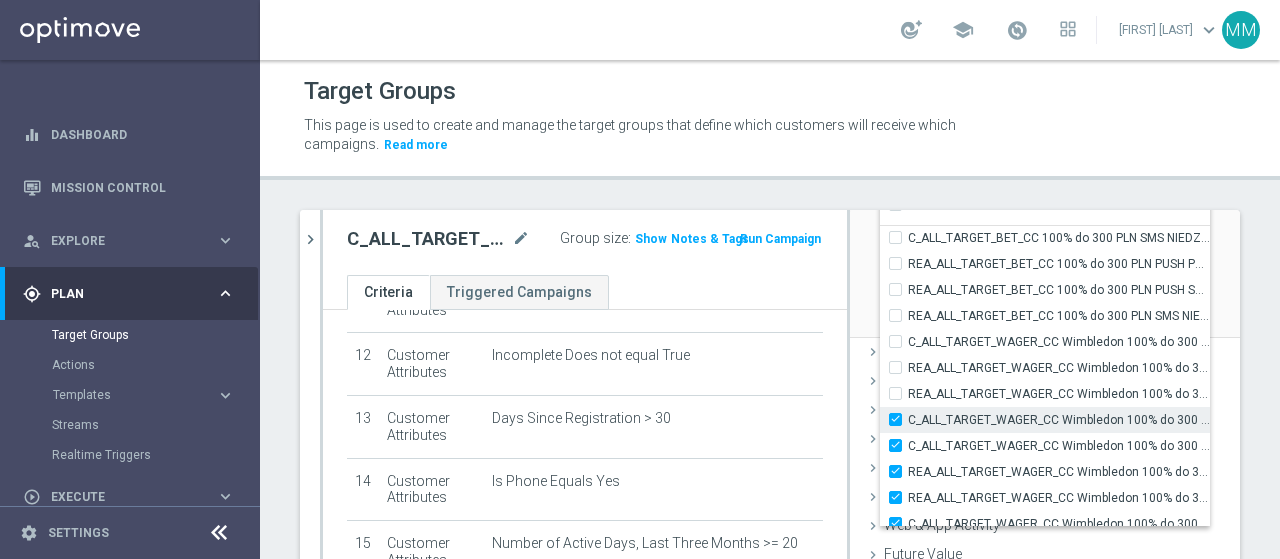 click on "C_ALL_TARGET_WAGER_CC Wimbledon 100% do 300 PLN PUSH WT_300625" at bounding box center [901, 419] 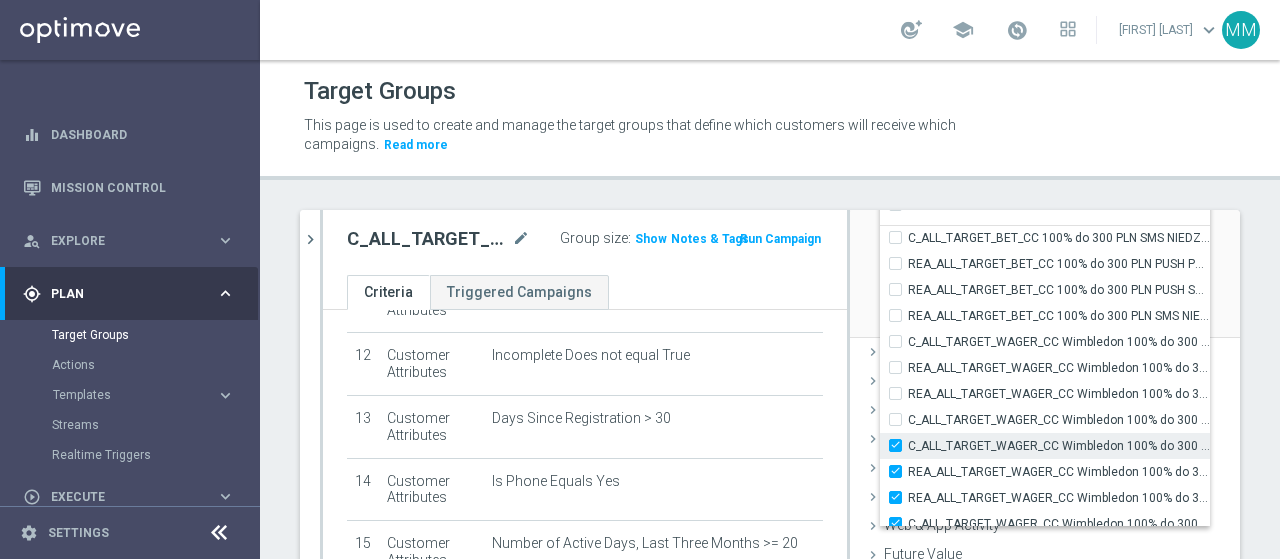 click on "C_ALL_TARGET_WAGER_CC Wimbledon 100% do 300 PLN PUSH SR_300625" at bounding box center (901, 445) 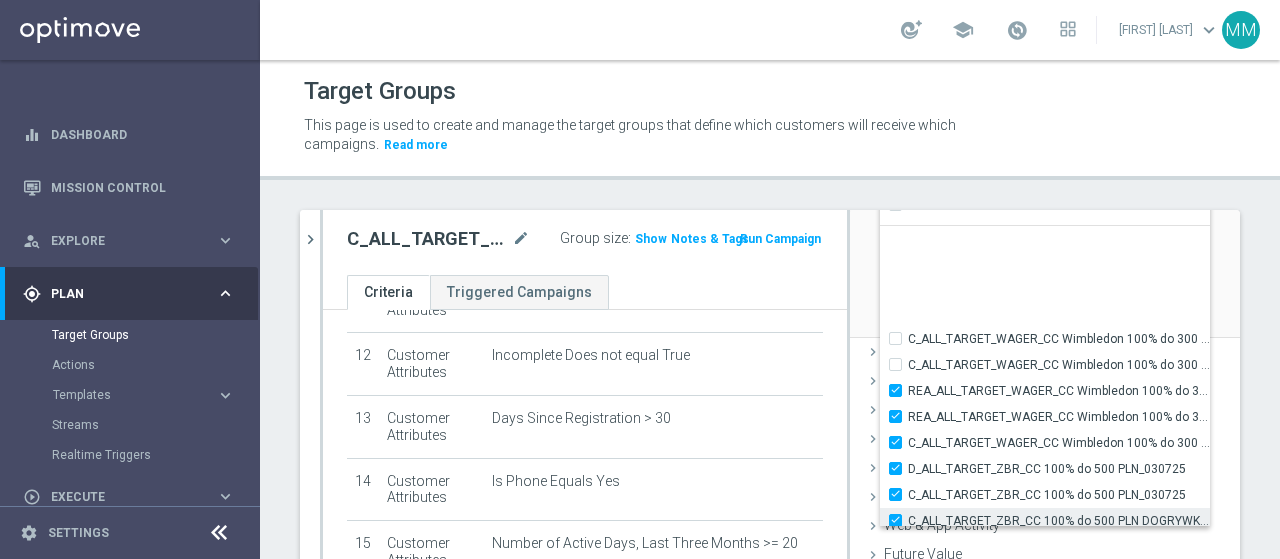 scroll, scrollTop: 59013, scrollLeft: 0, axis: vertical 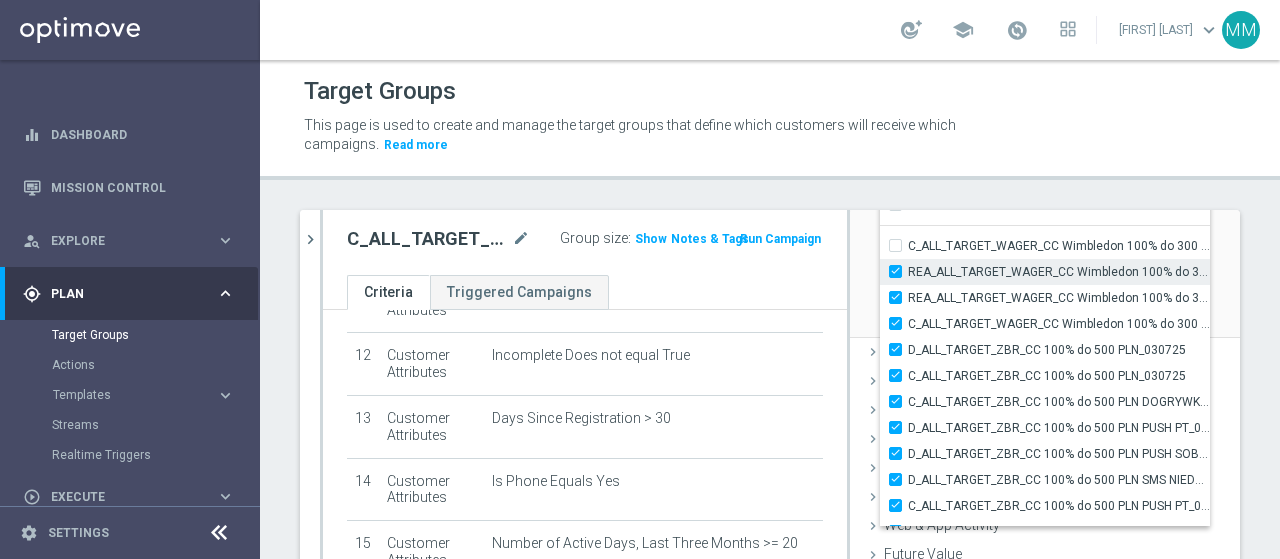 click on "REA_ALL_TARGET_WAGER_CC Wimbledon 100% do 300 PLN PUSH SR_300625" at bounding box center [901, 271] 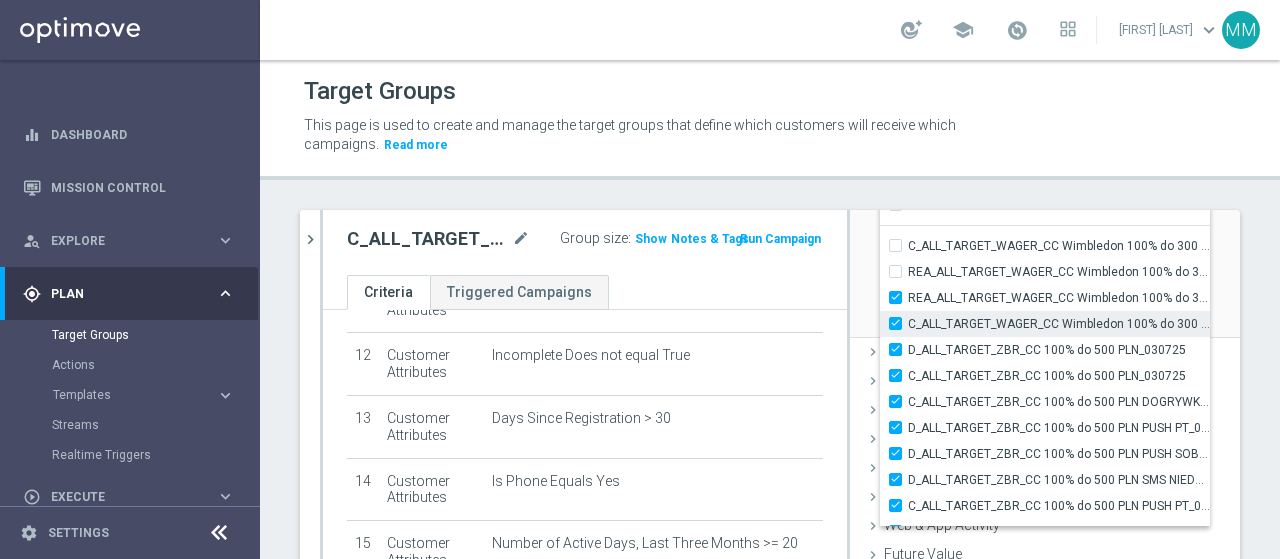 drag, startPoint x: 876, startPoint y: 293, endPoint x: 884, endPoint y: 317, distance: 25.298222 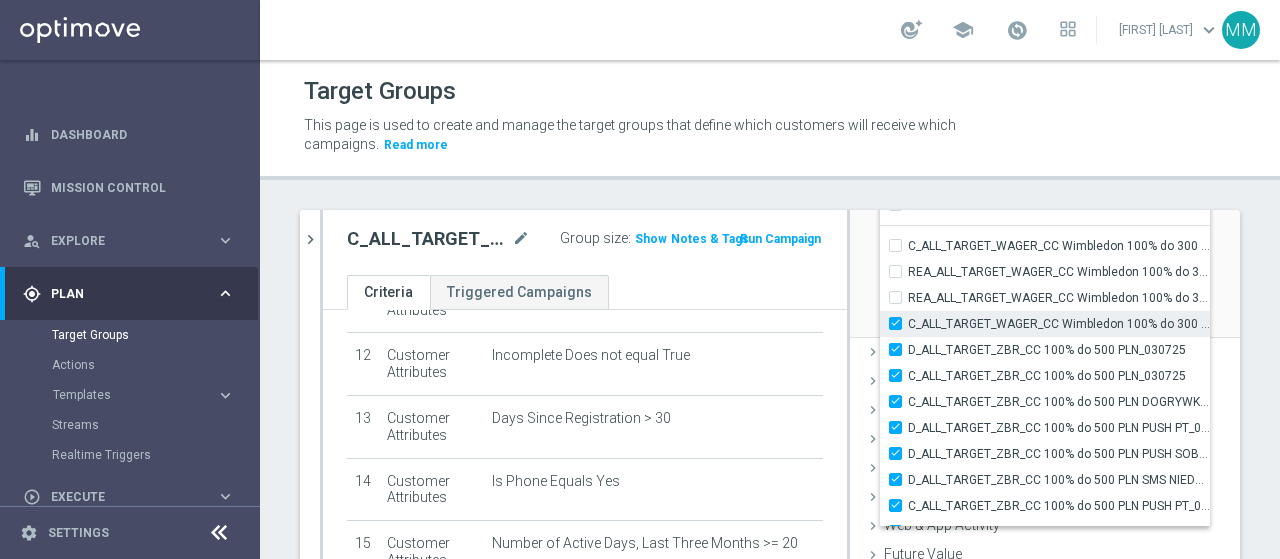 click on "C_ALL_TARGET_WAGER_CC Wimbledon 100% do 300 PLN SMS CZW_300625" at bounding box center (901, 323) 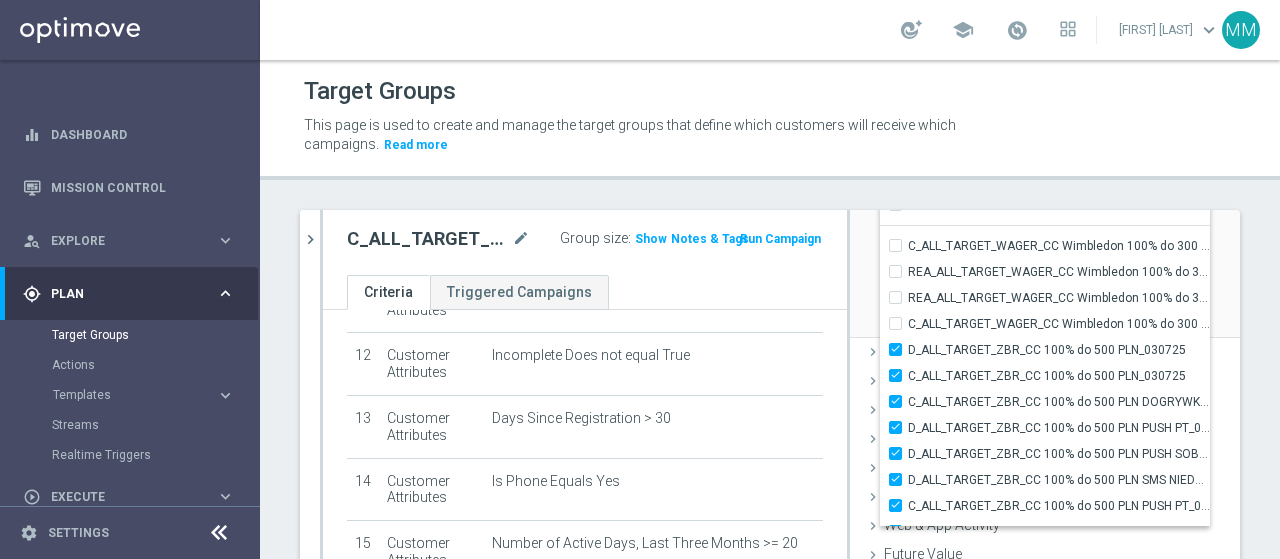click on "search
more_vert
Prioritize
Customer Target Groups
library_add
create_new_folder
MM" 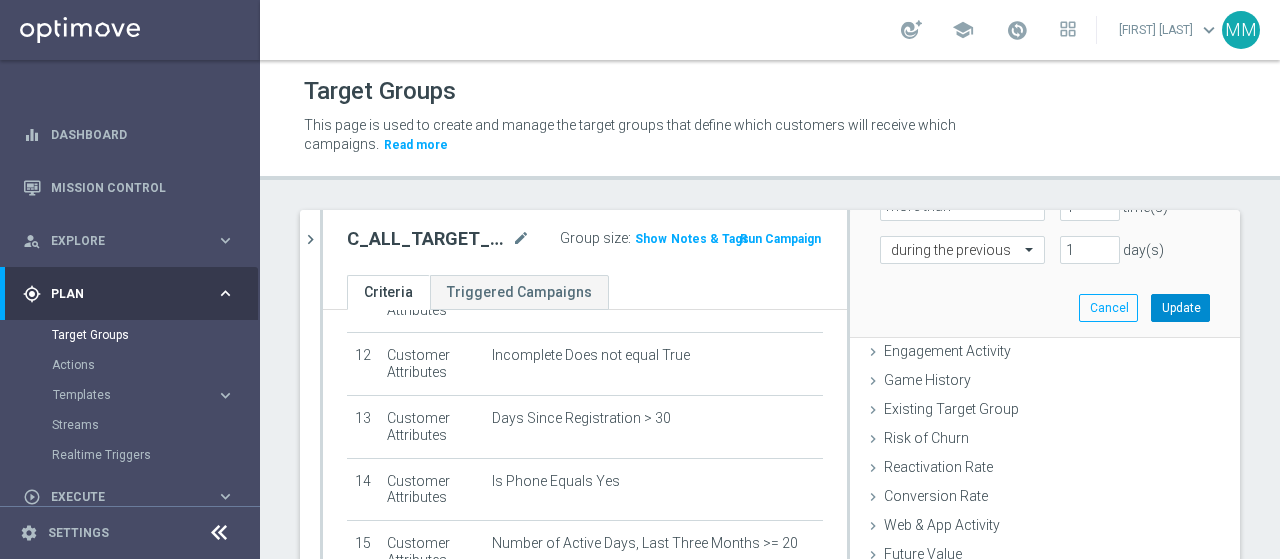 click on "Update" at bounding box center (1180, 308) 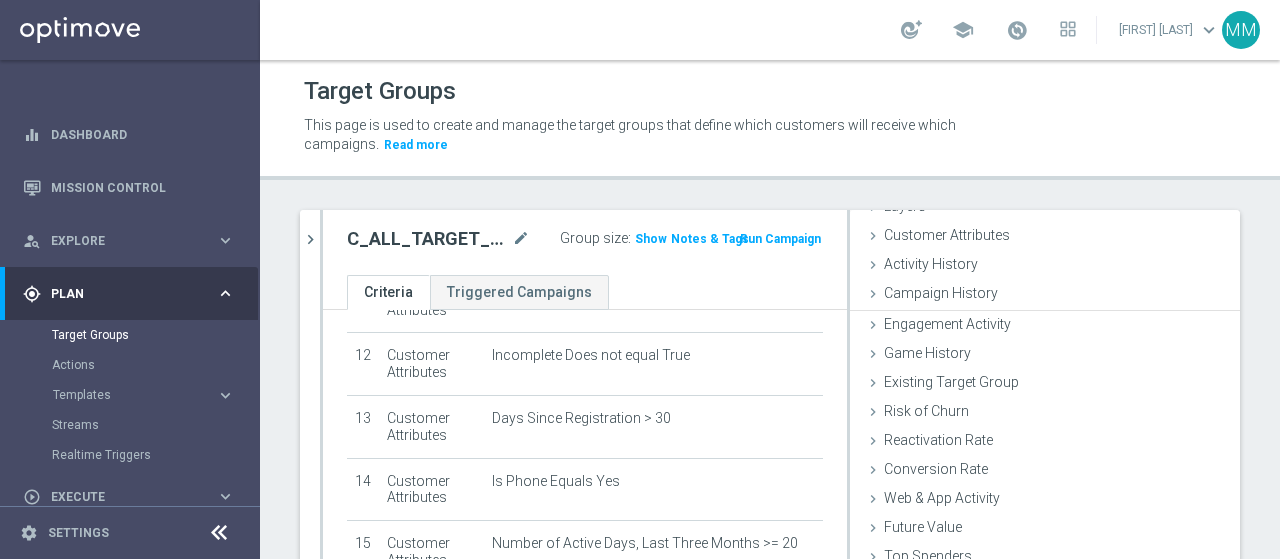 scroll, scrollTop: 92, scrollLeft: 0, axis: vertical 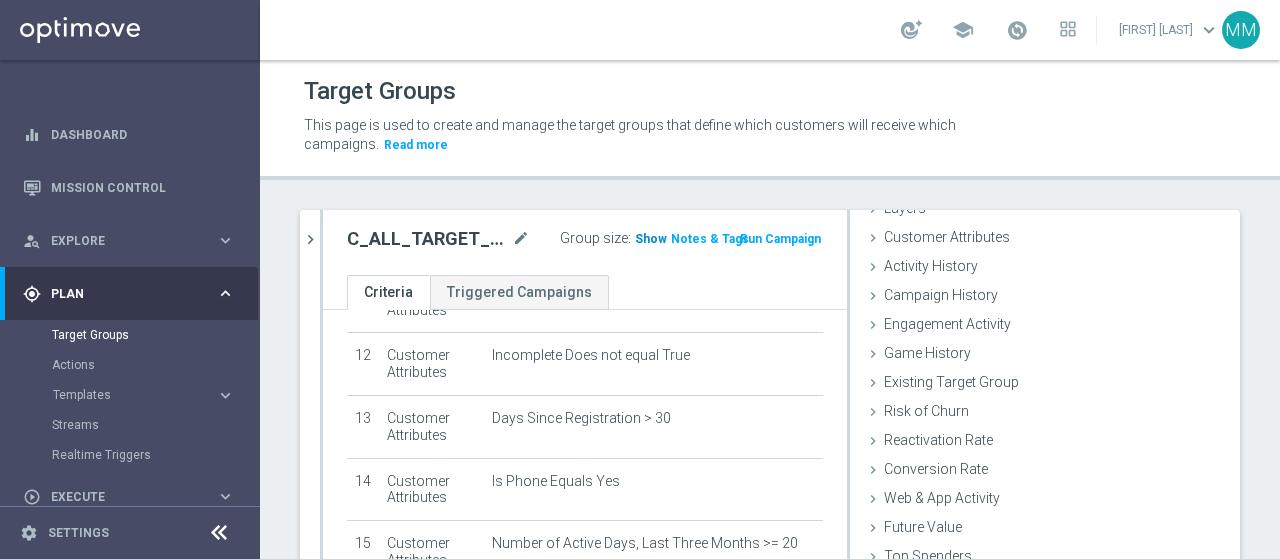 click on "Show" 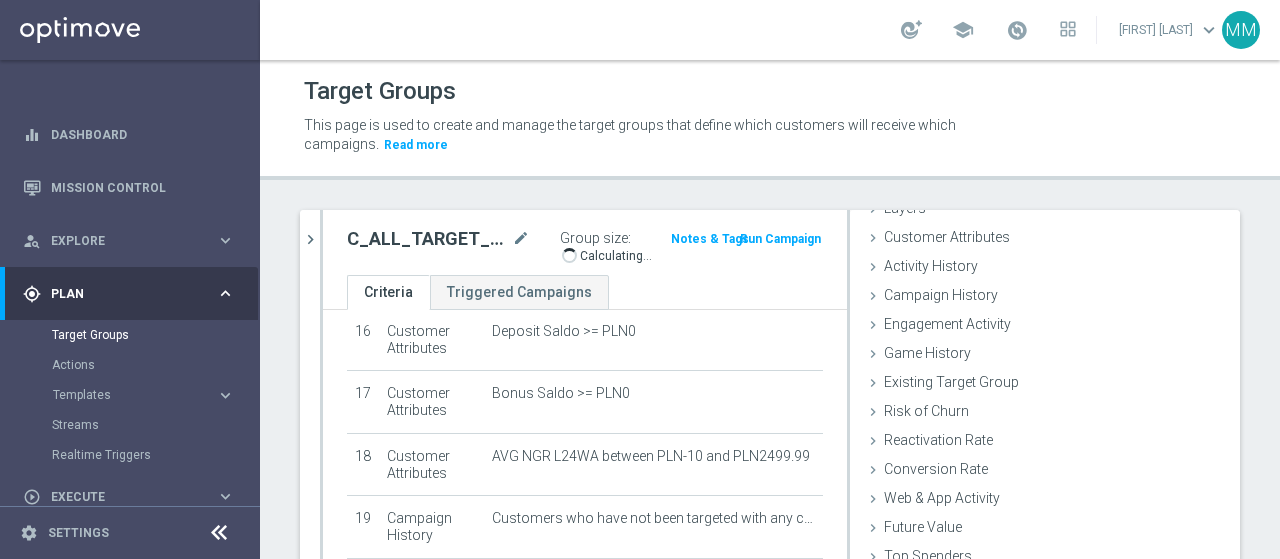 scroll, scrollTop: 1070, scrollLeft: 0, axis: vertical 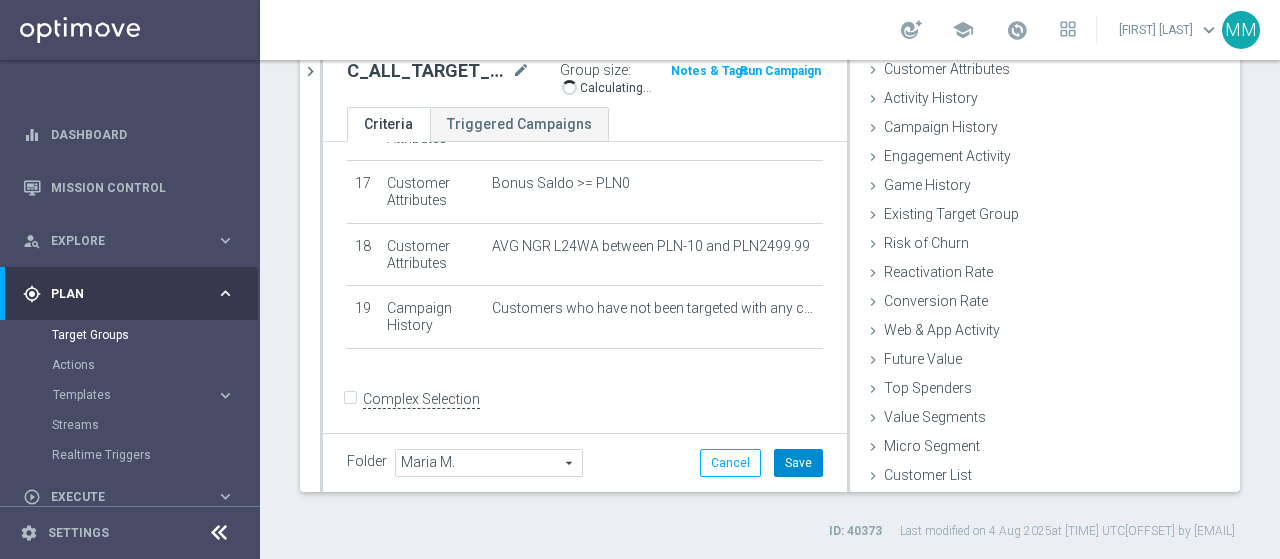 click on "Save" 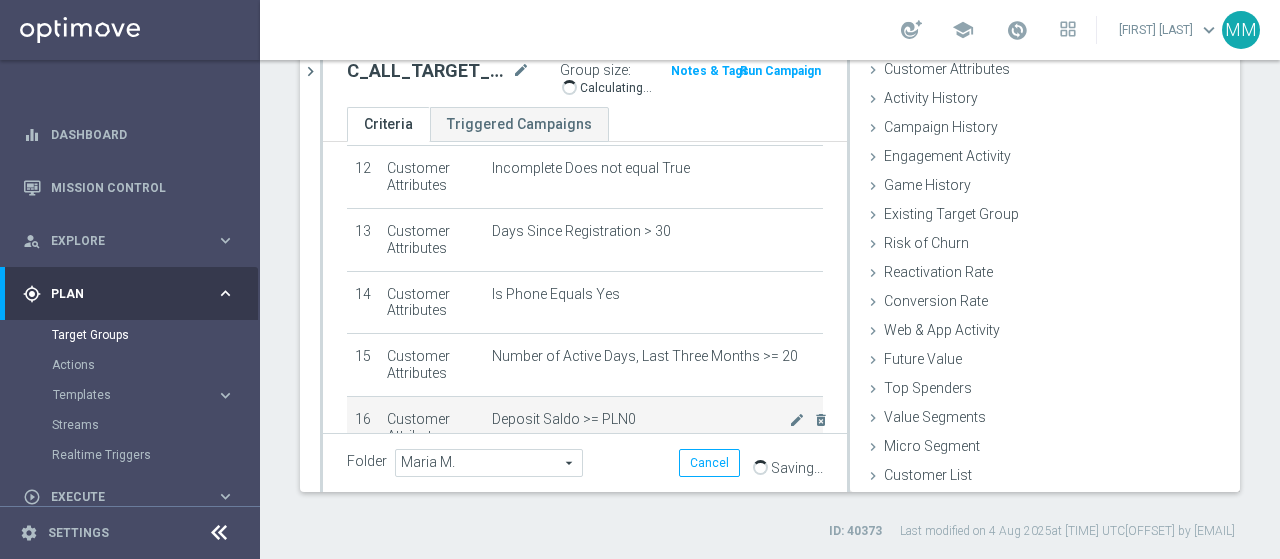 scroll, scrollTop: 770, scrollLeft: 0, axis: vertical 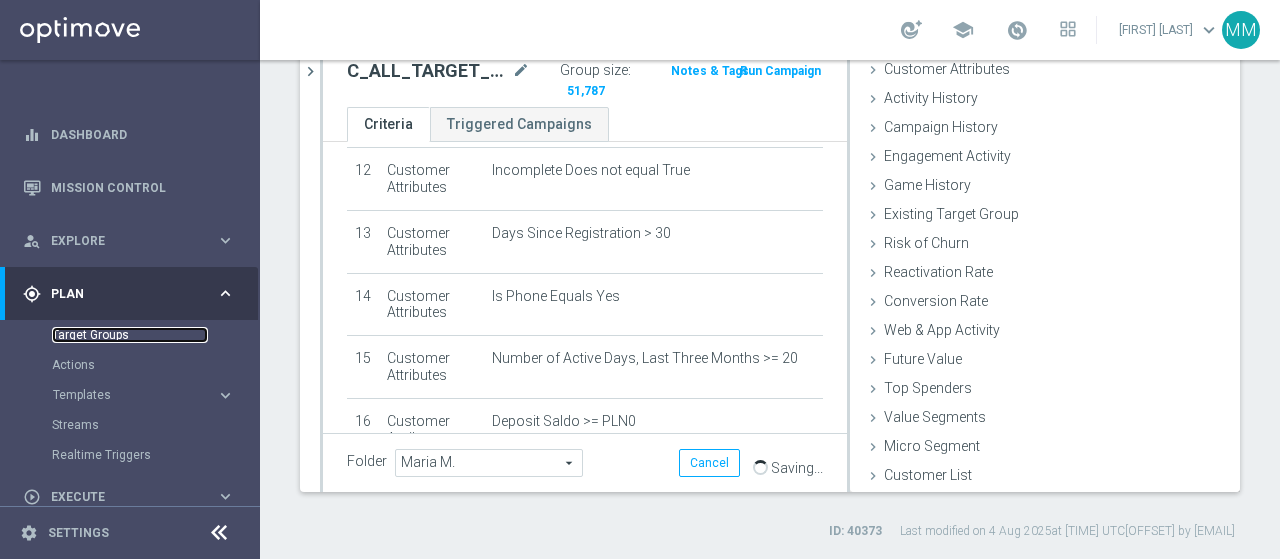 click on "Target Groups" at bounding box center [130, 335] 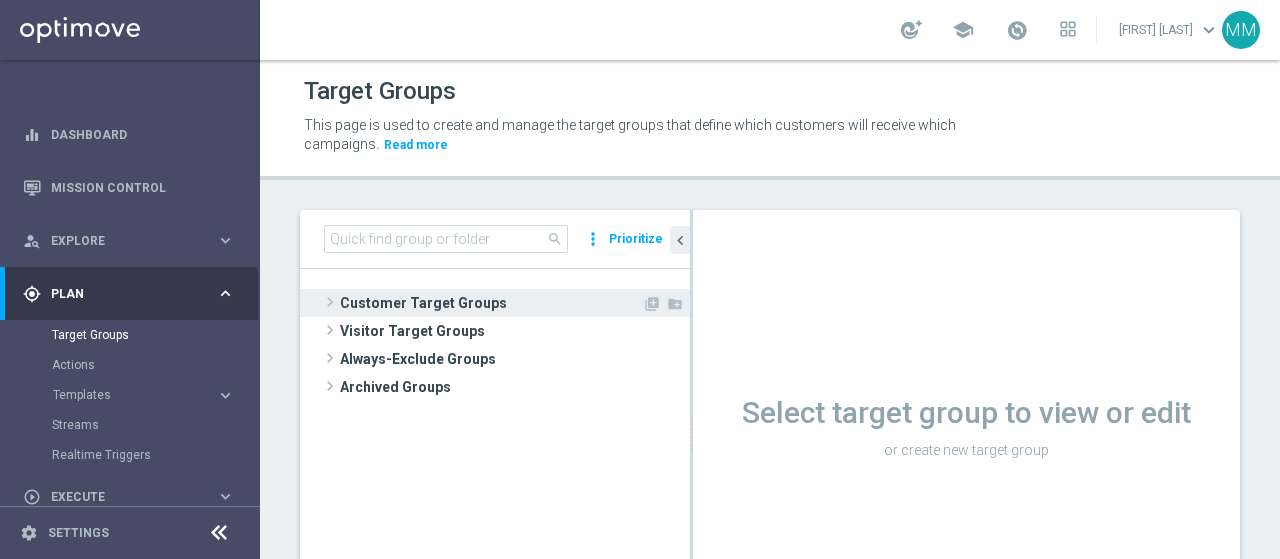 click on "Customer Target Groups" at bounding box center [491, 303] 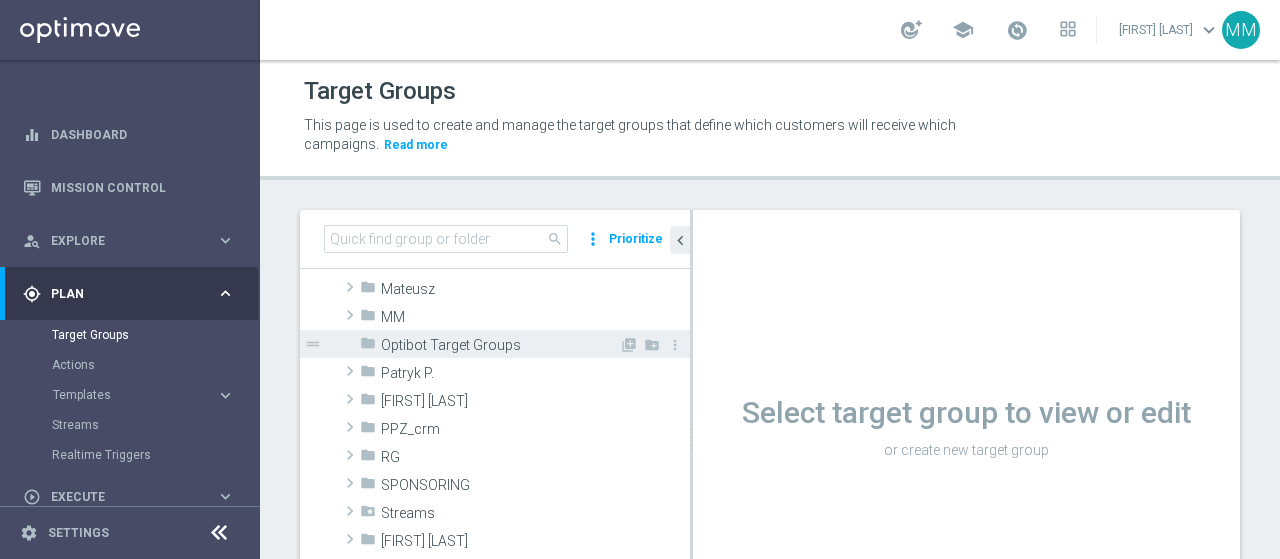 scroll, scrollTop: 500, scrollLeft: 0, axis: vertical 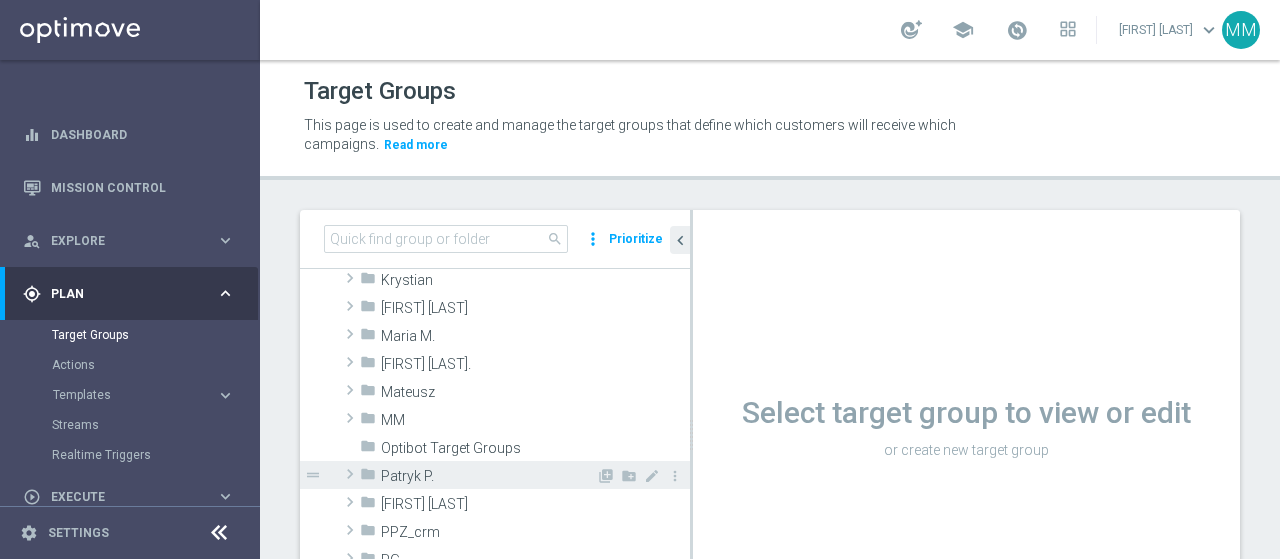 click on "Patryk P." at bounding box center [488, 476] 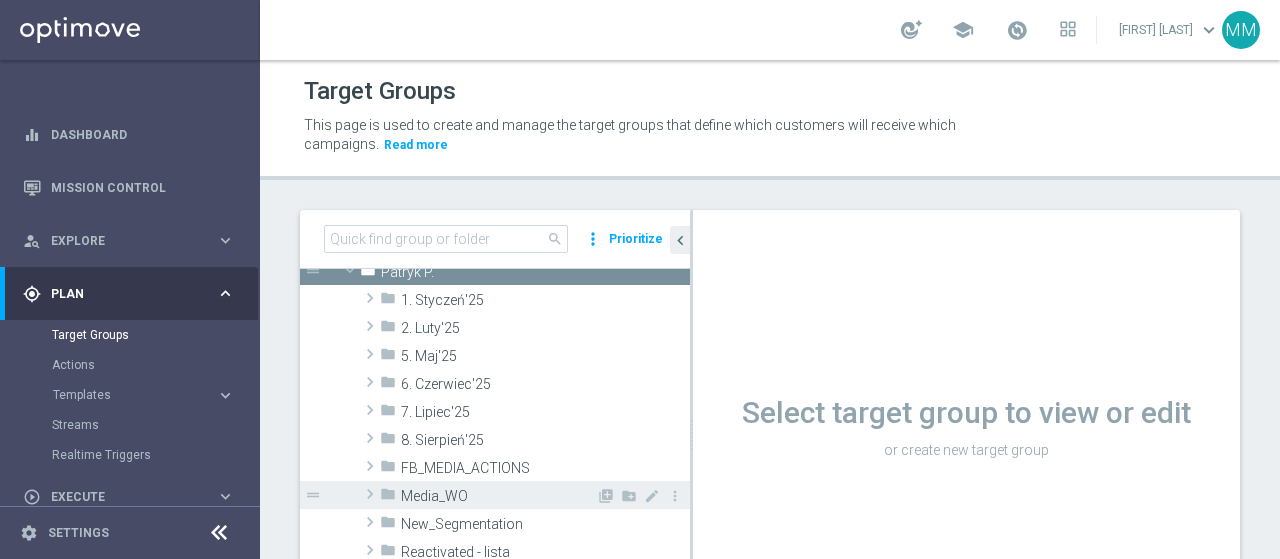 scroll, scrollTop: 700, scrollLeft: 0, axis: vertical 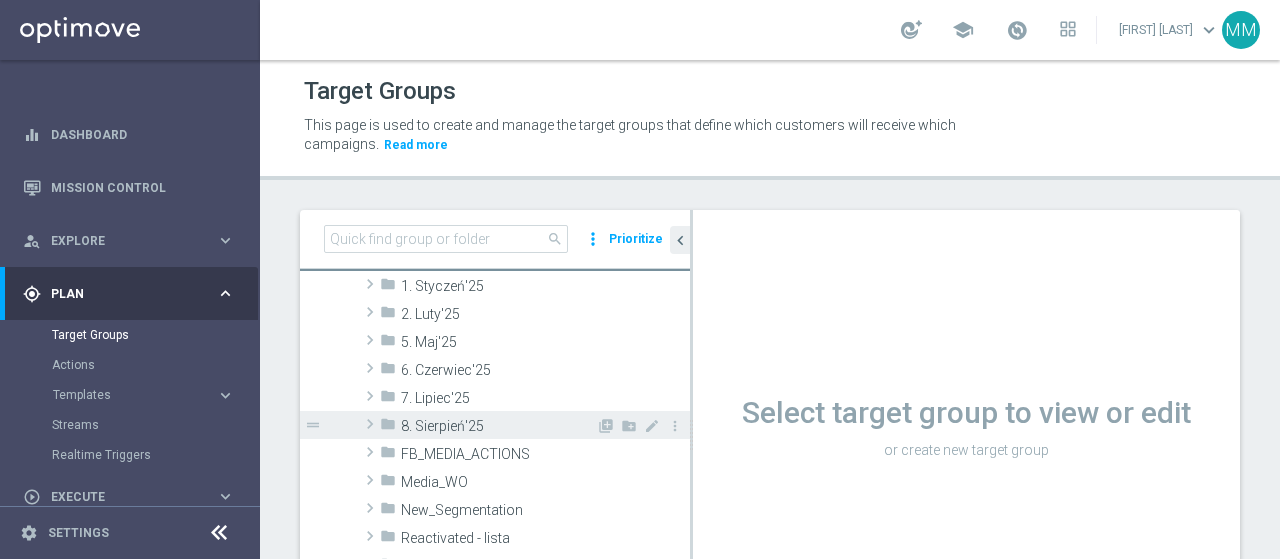 click on "8. Sierpień'25" at bounding box center (498, 426) 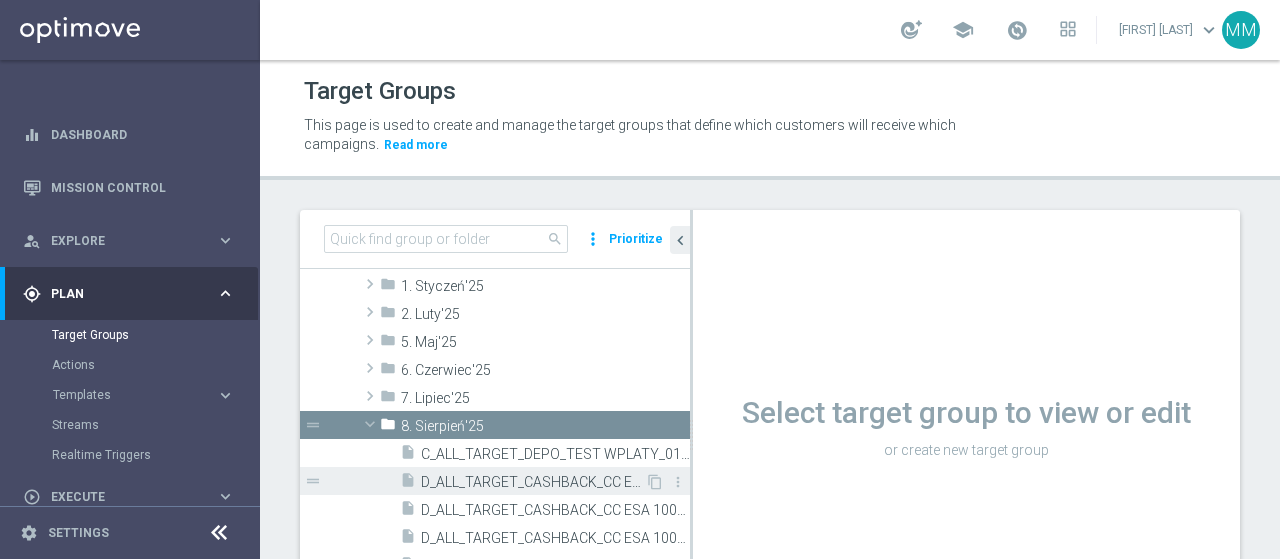 scroll, scrollTop: 800, scrollLeft: 0, axis: vertical 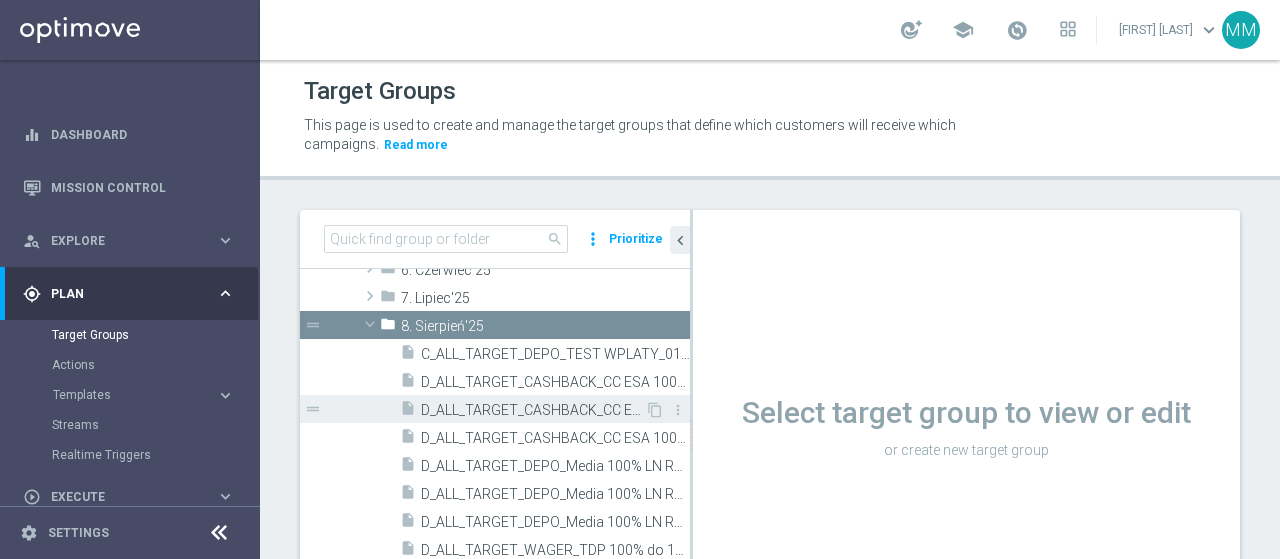 click on "D_ALL_TARGET_CASHBACK_CC ESA 100% do 300 PLN SMS_010825" at bounding box center (533, 410) 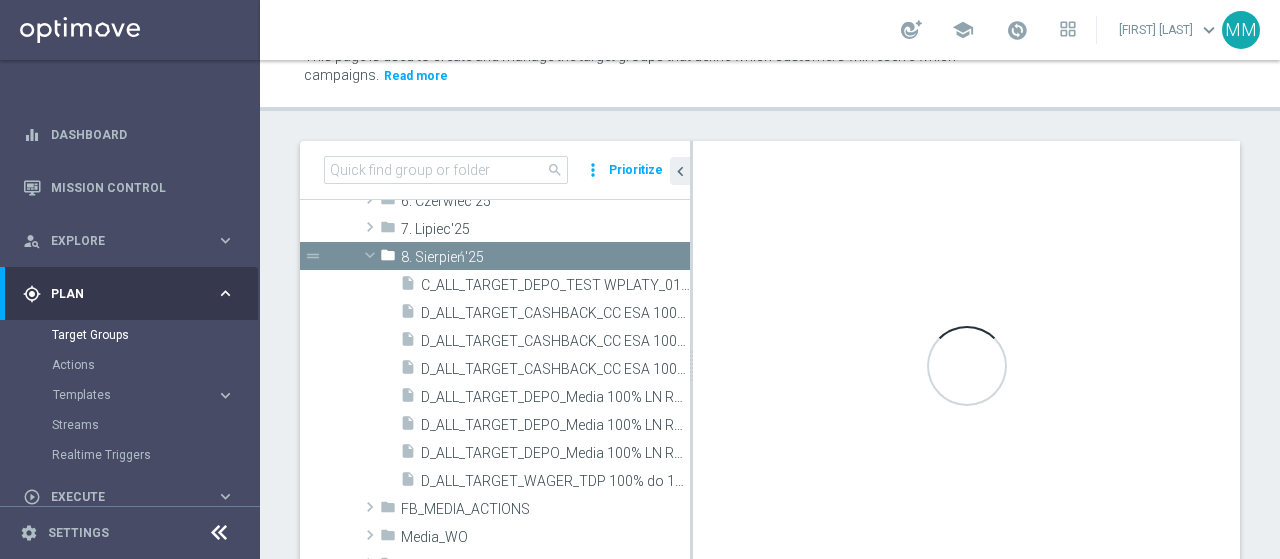 scroll, scrollTop: 151, scrollLeft: 0, axis: vertical 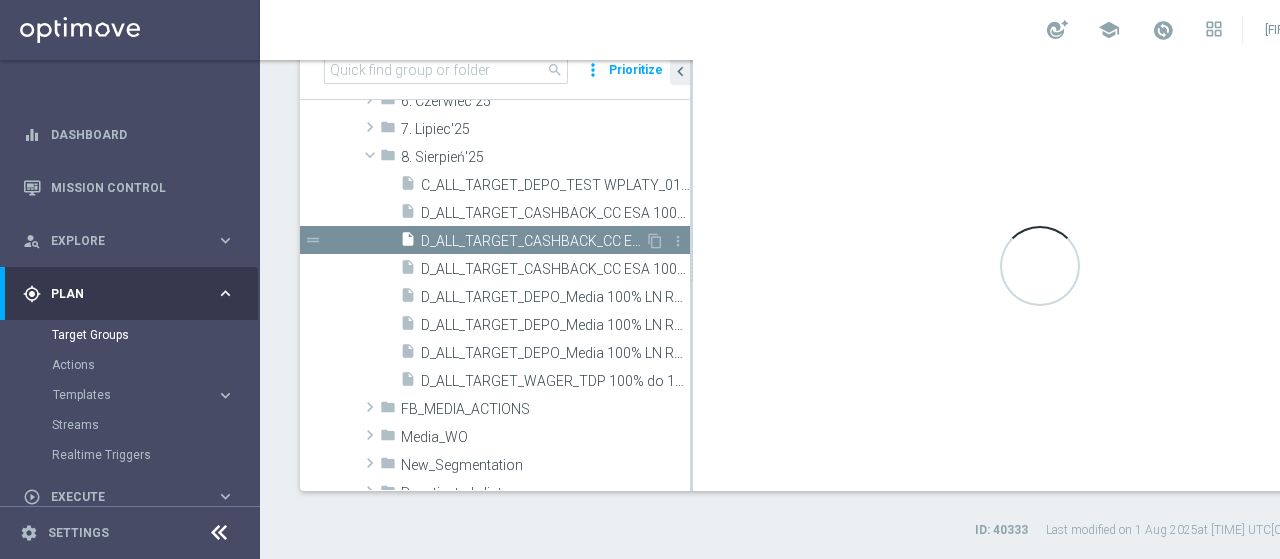 click on "D_ALL_TARGET_CASHBACK_CC ESA 100% do 300 PLN SMS_010825" at bounding box center [533, 241] 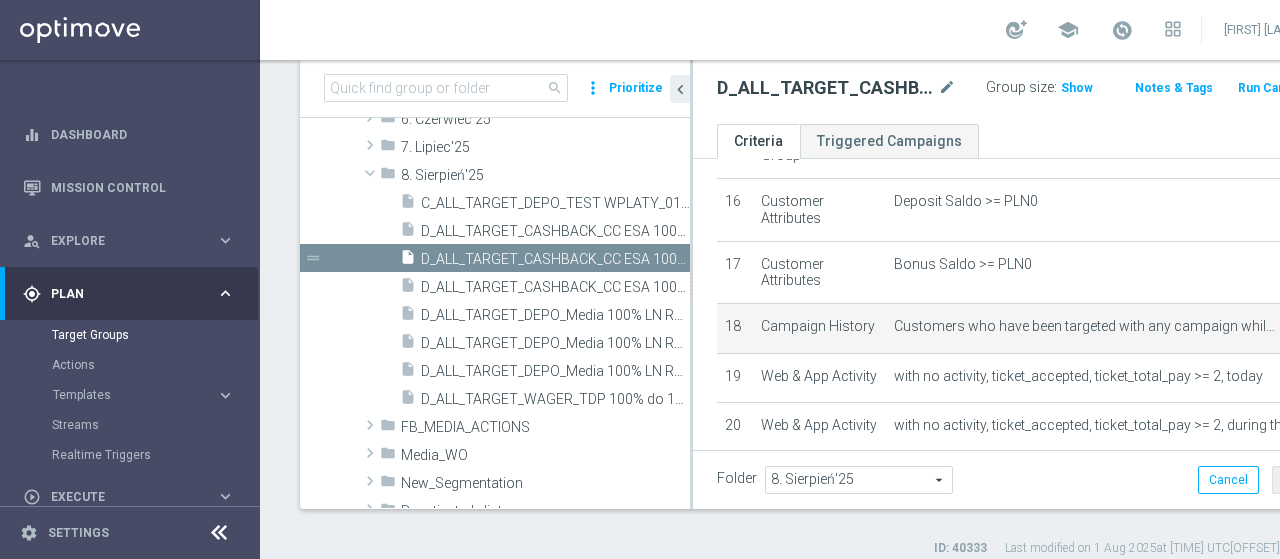 scroll, scrollTop: 1000, scrollLeft: 0, axis: vertical 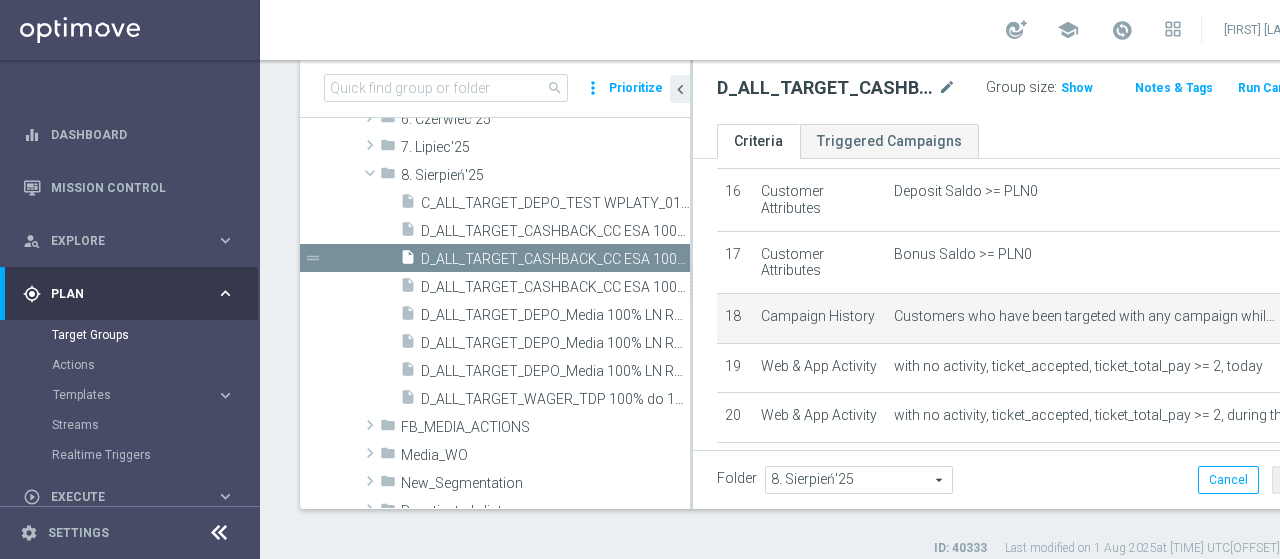 click on "Customers who have been targeted with any campaign while a member of  action "D_ALL_TARGET_CASHBACK_CC ESA 100% do 300 PLN_010825" exactly 1 times , on date '2025-08-01'" 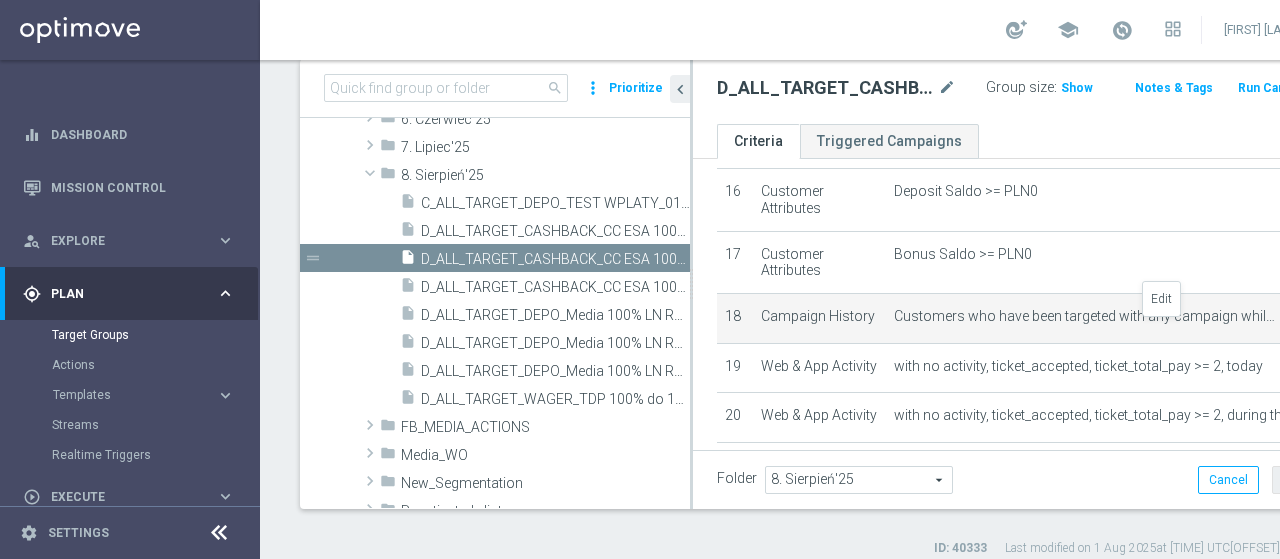 click on "mode_edit" 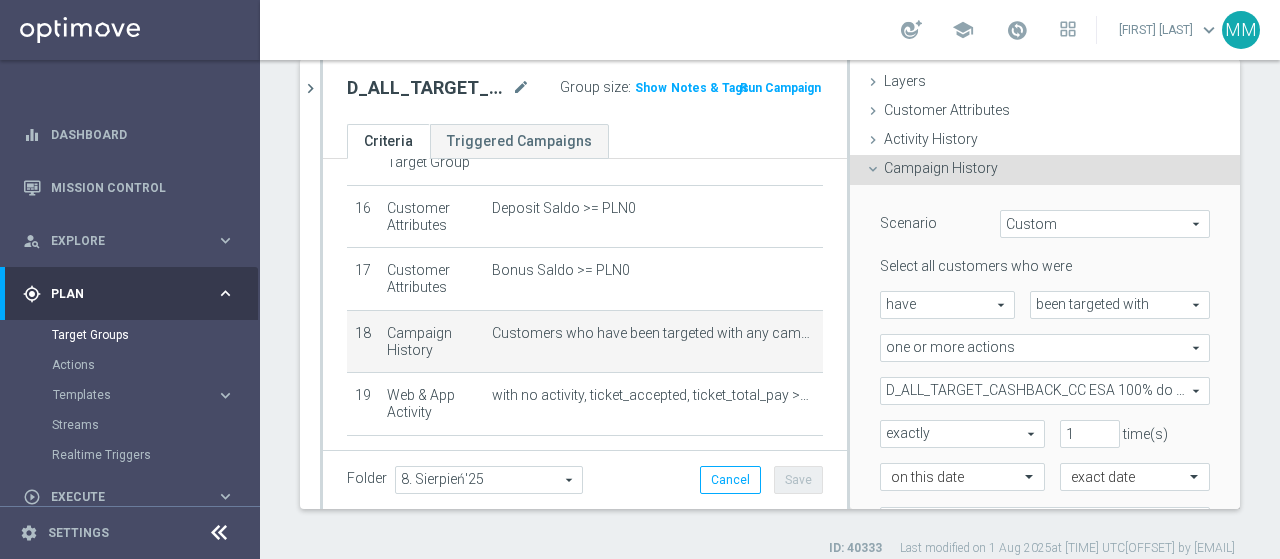 scroll, scrollTop: 100, scrollLeft: 0, axis: vertical 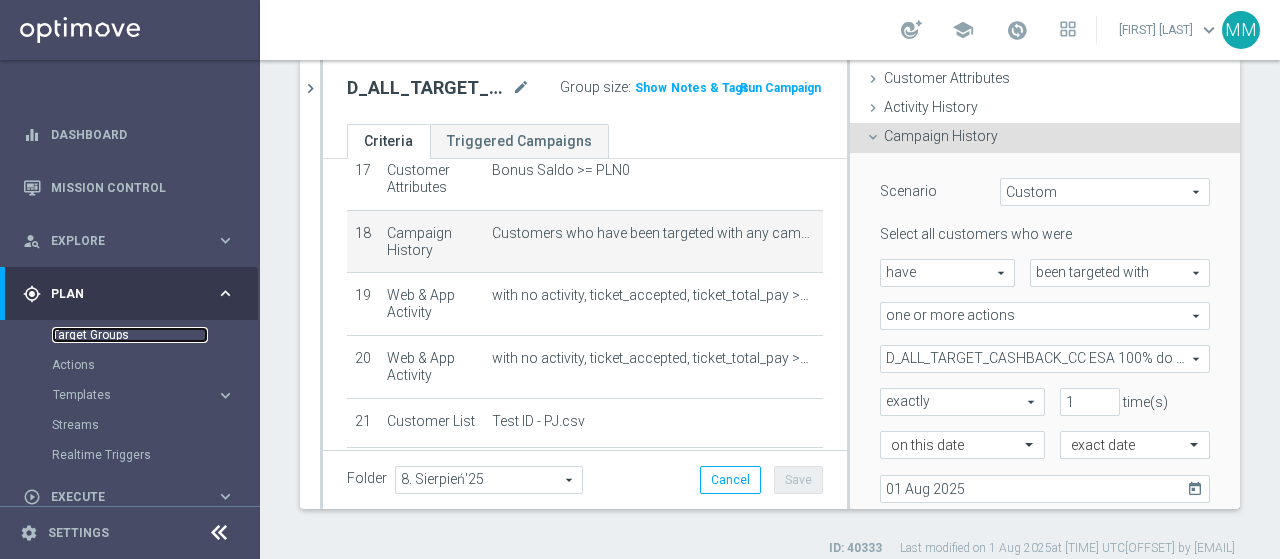 click on "Target Groups" at bounding box center [130, 335] 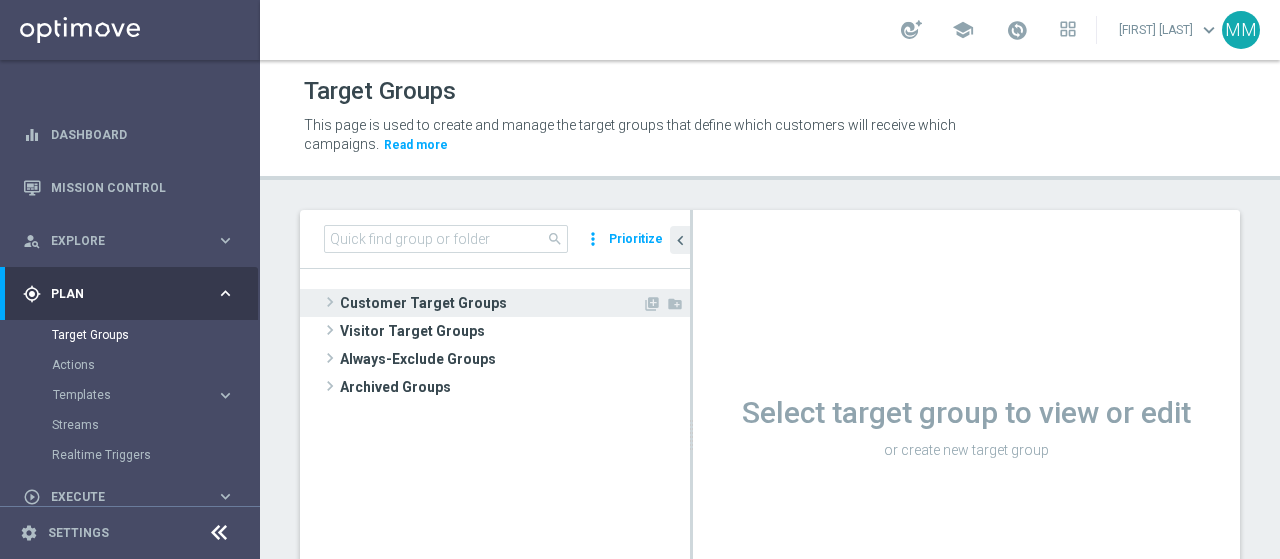 click on "Customer Target Groups" at bounding box center (491, 303) 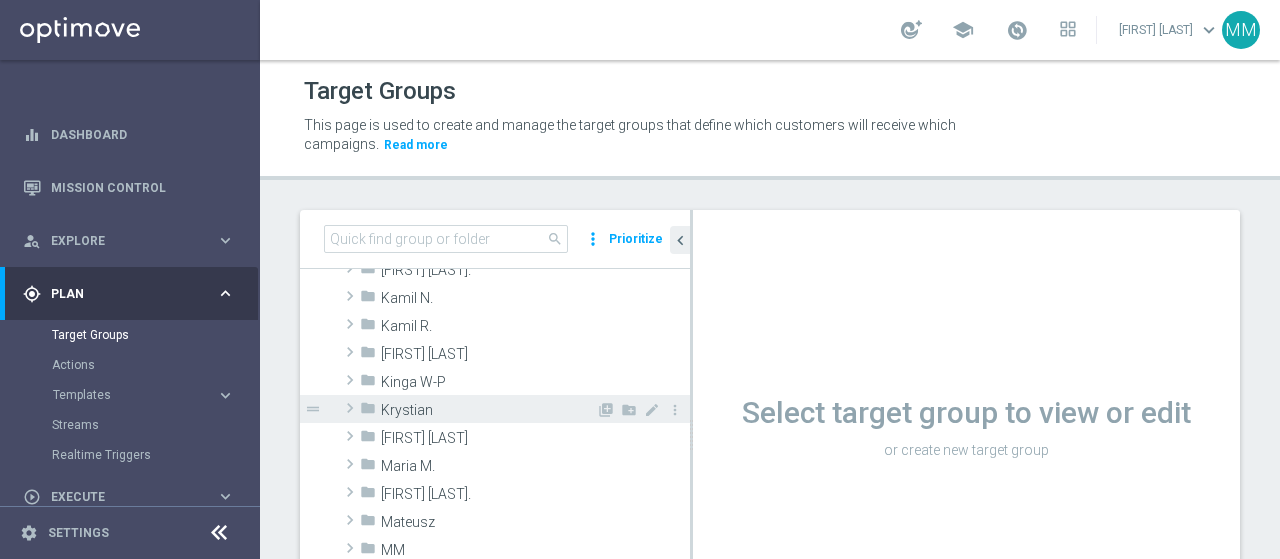 scroll, scrollTop: 400, scrollLeft: 0, axis: vertical 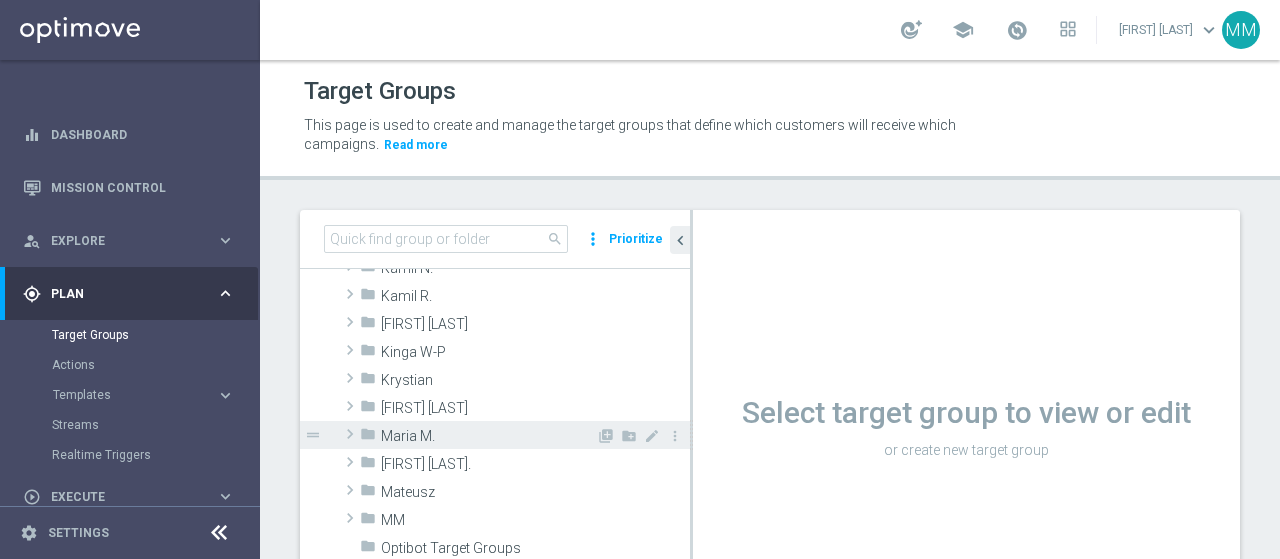 click on "Maria M." at bounding box center (488, 436) 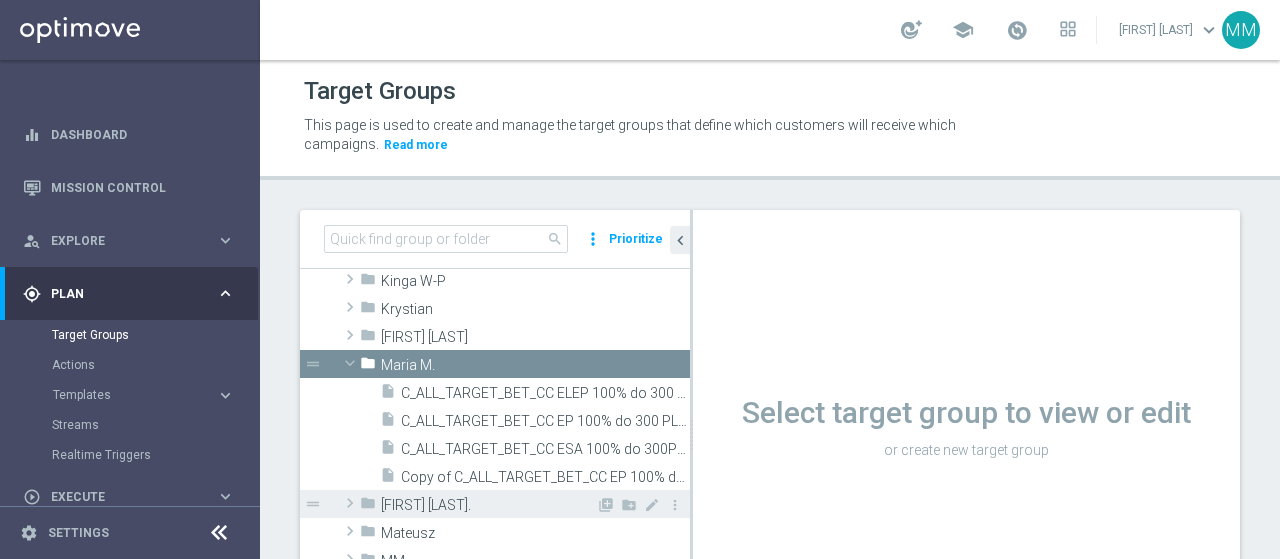 scroll, scrollTop: 500, scrollLeft: 0, axis: vertical 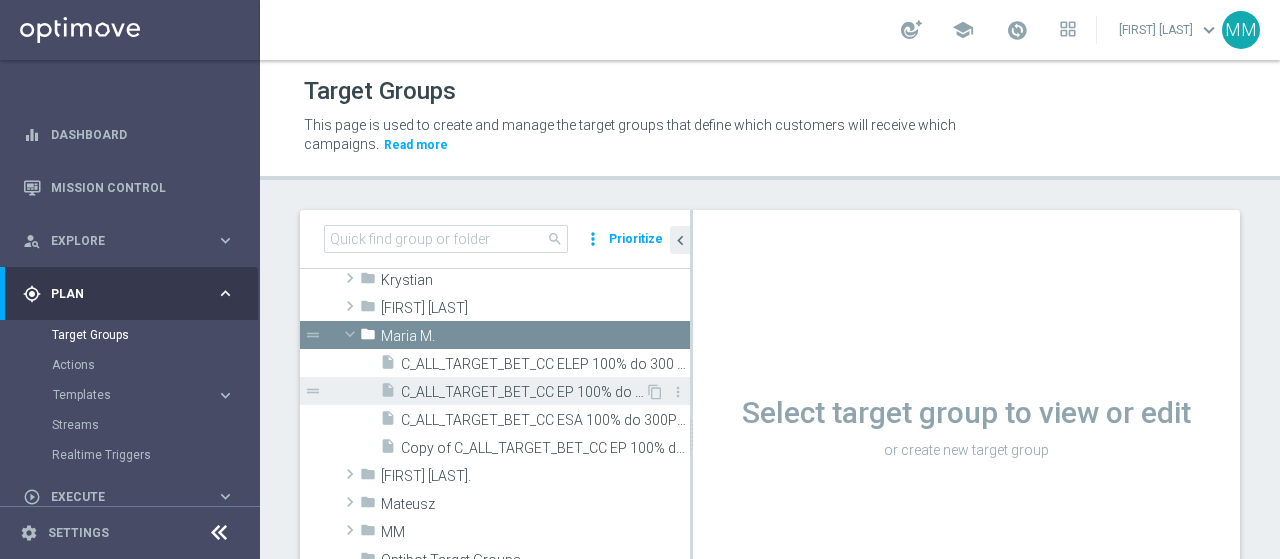 click on "C_ALL_TARGET_BET_CC EP 100% do 300 PLN_040825" at bounding box center (523, 392) 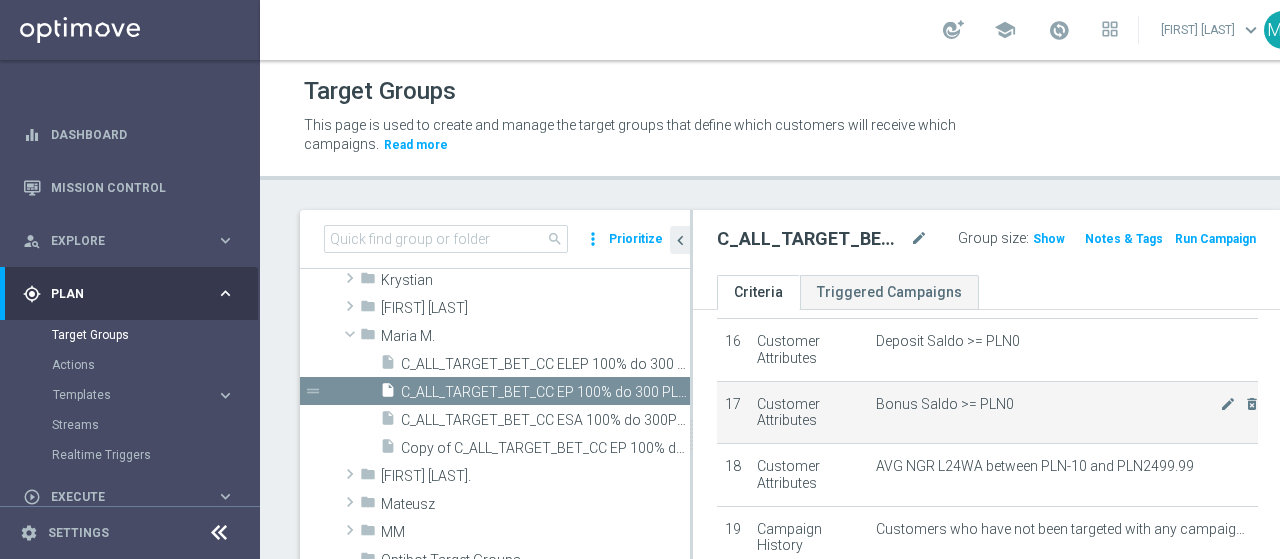 scroll, scrollTop: 1090, scrollLeft: 0, axis: vertical 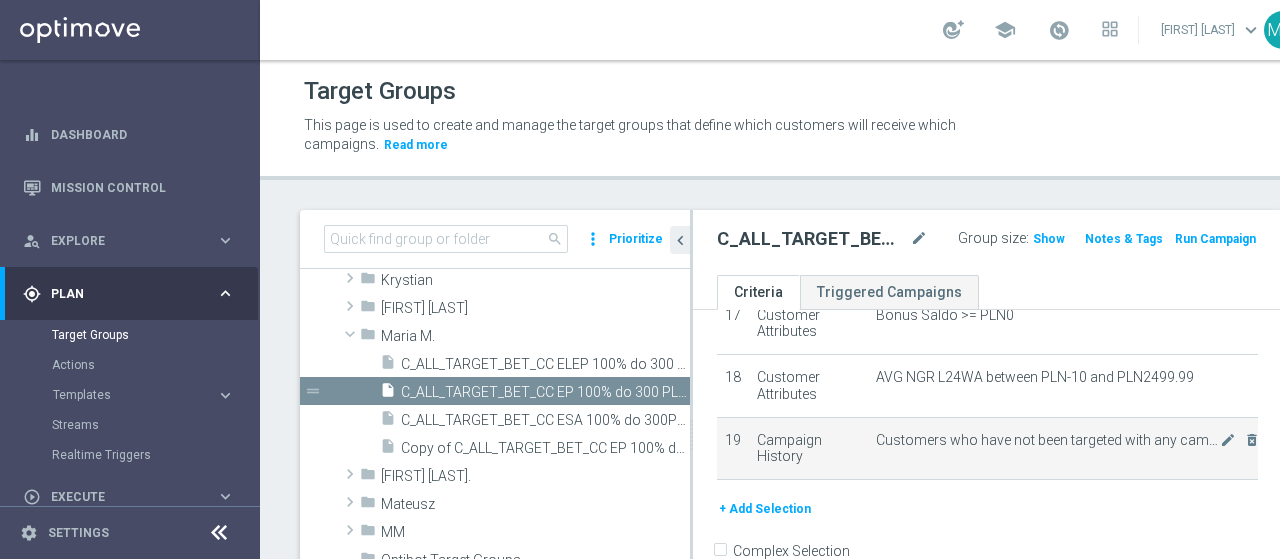 click on "Customers who have not been targeted with any campaign while a member of  one or more of the 75 specified actions more than 1 times , during the previous 1 day" 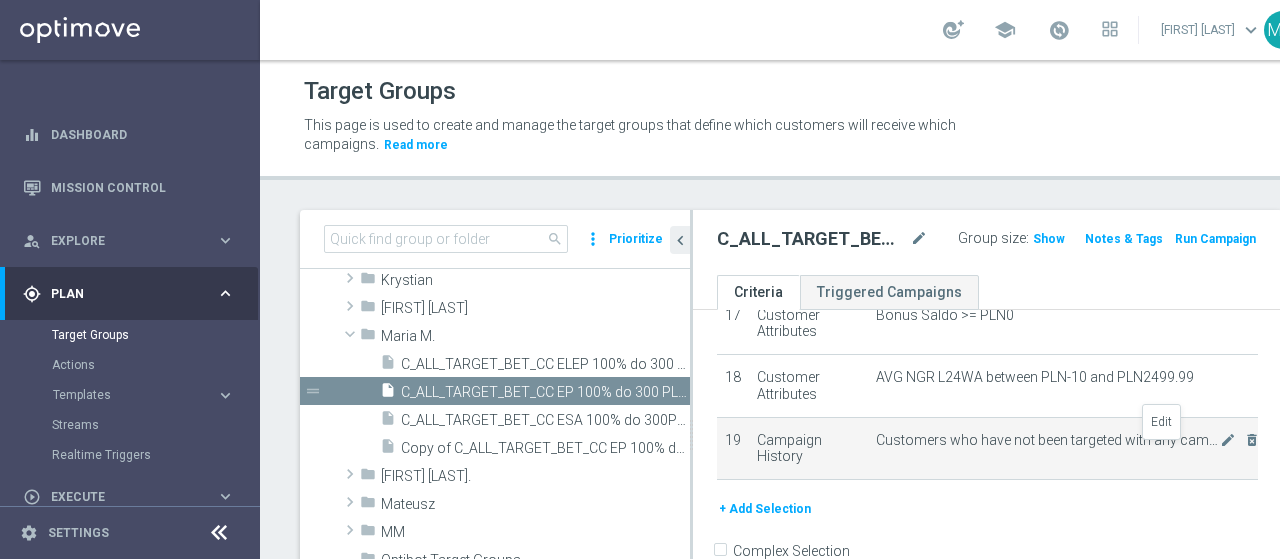 click on "mode_edit" 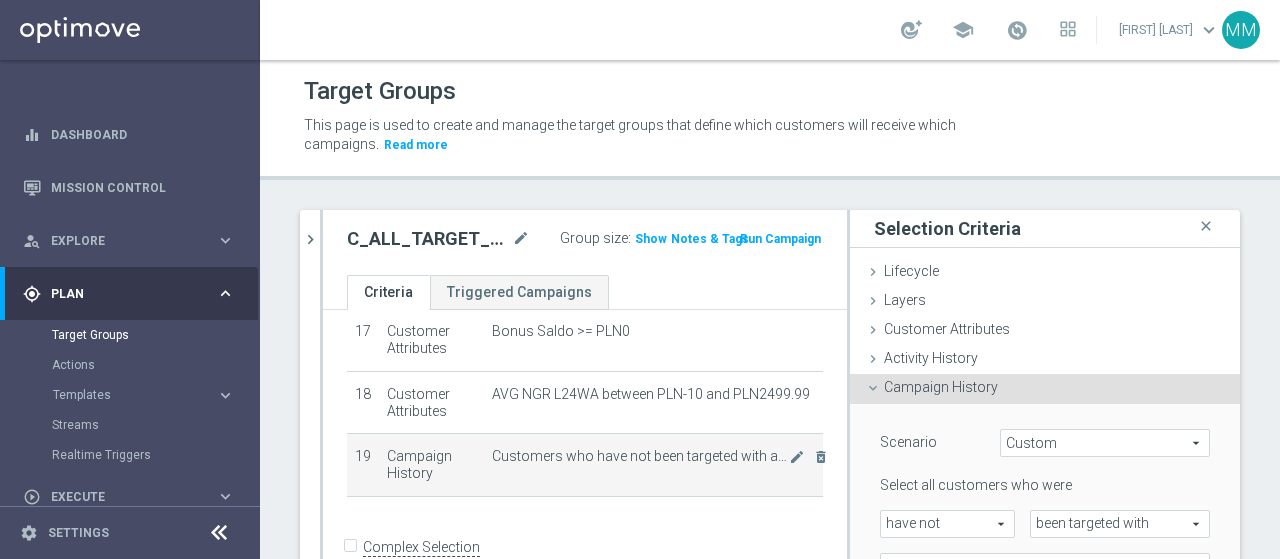 scroll, scrollTop: 1070, scrollLeft: 0, axis: vertical 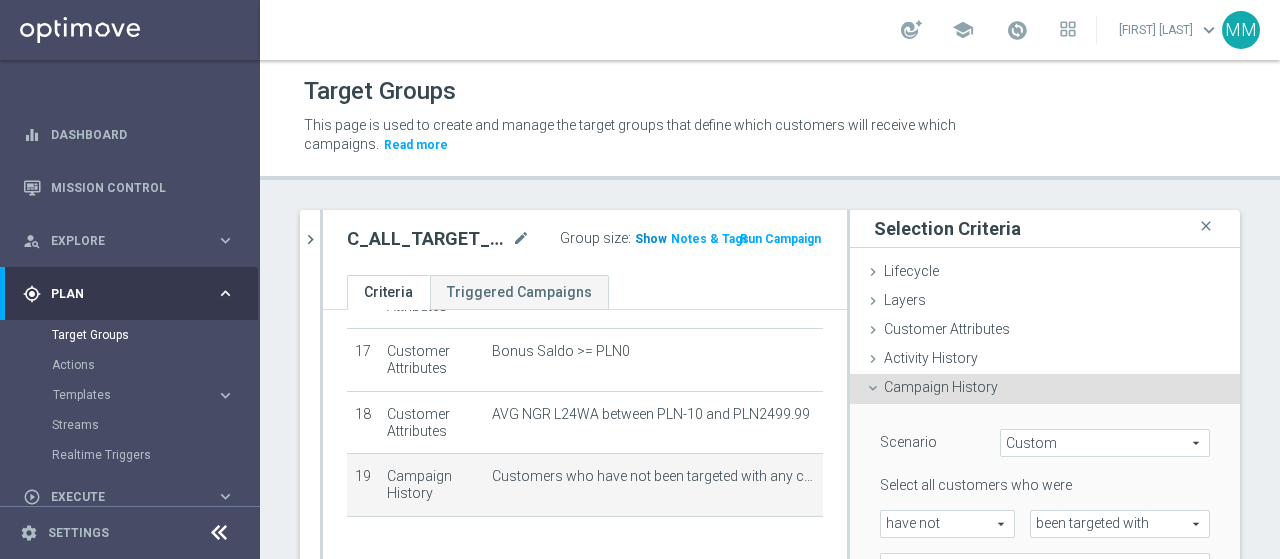 click on "Show" 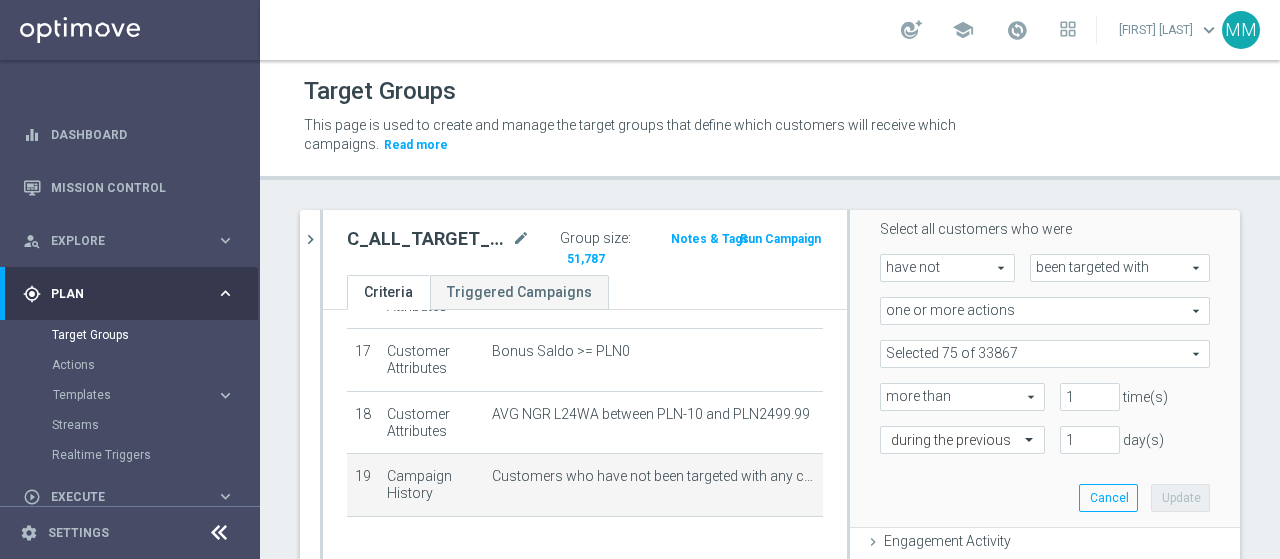 scroll, scrollTop: 300, scrollLeft: 0, axis: vertical 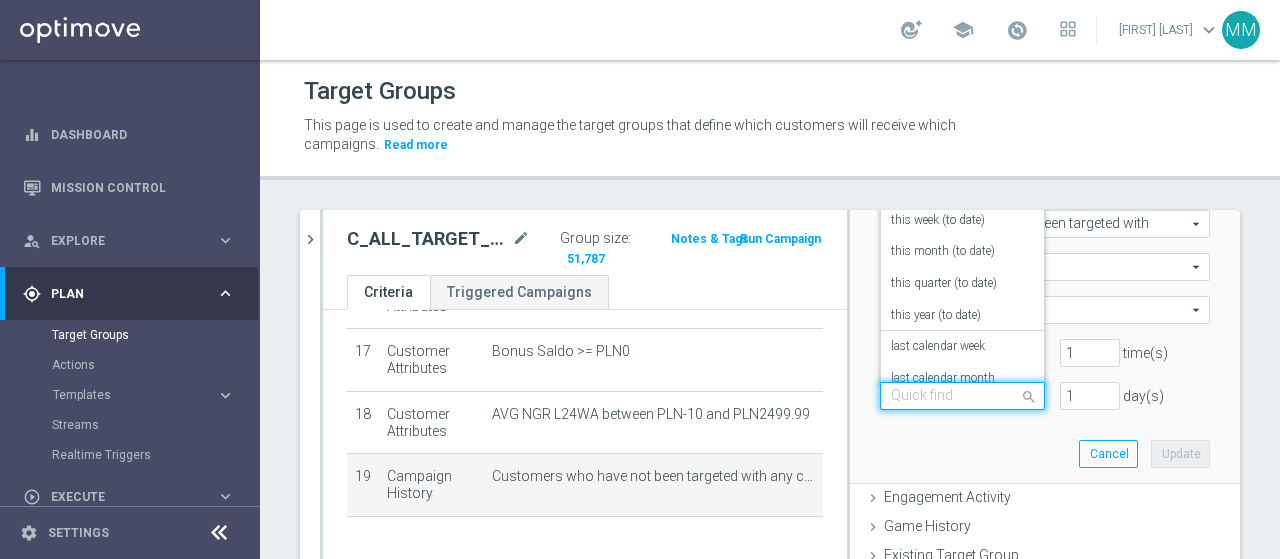click at bounding box center [1031, 395] 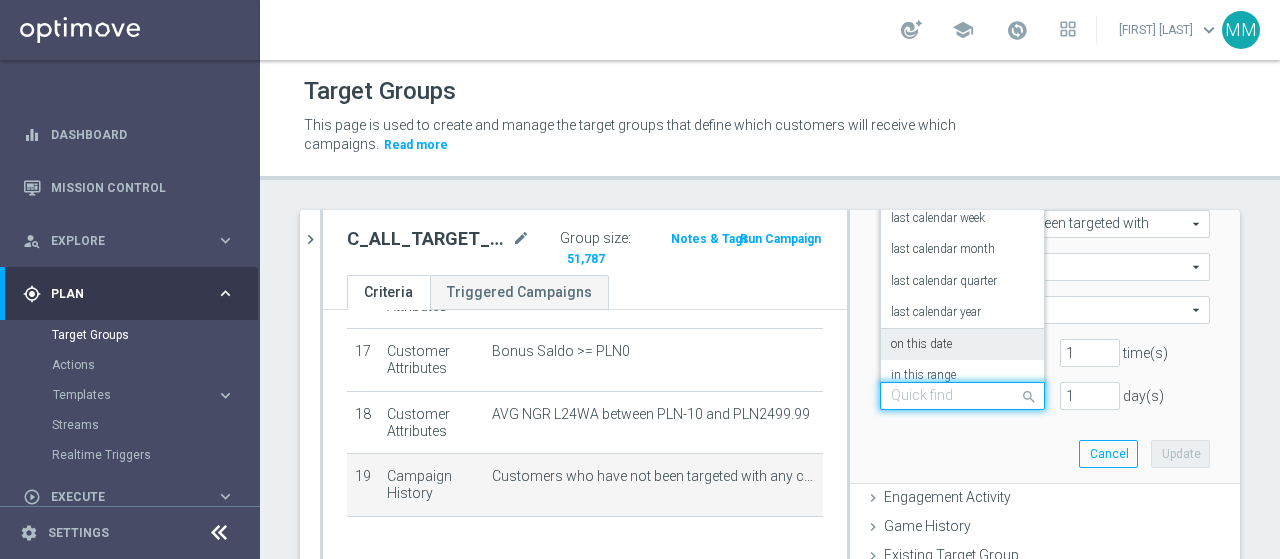 scroll, scrollTop: 176, scrollLeft: 0, axis: vertical 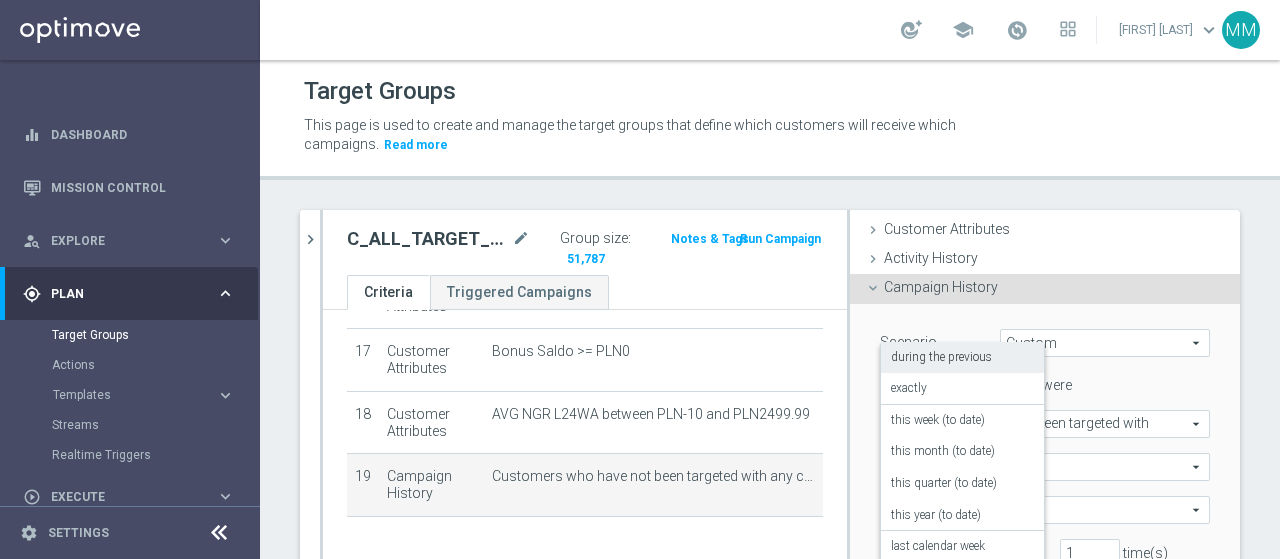 click on "during the previous" at bounding box center [941, 358] 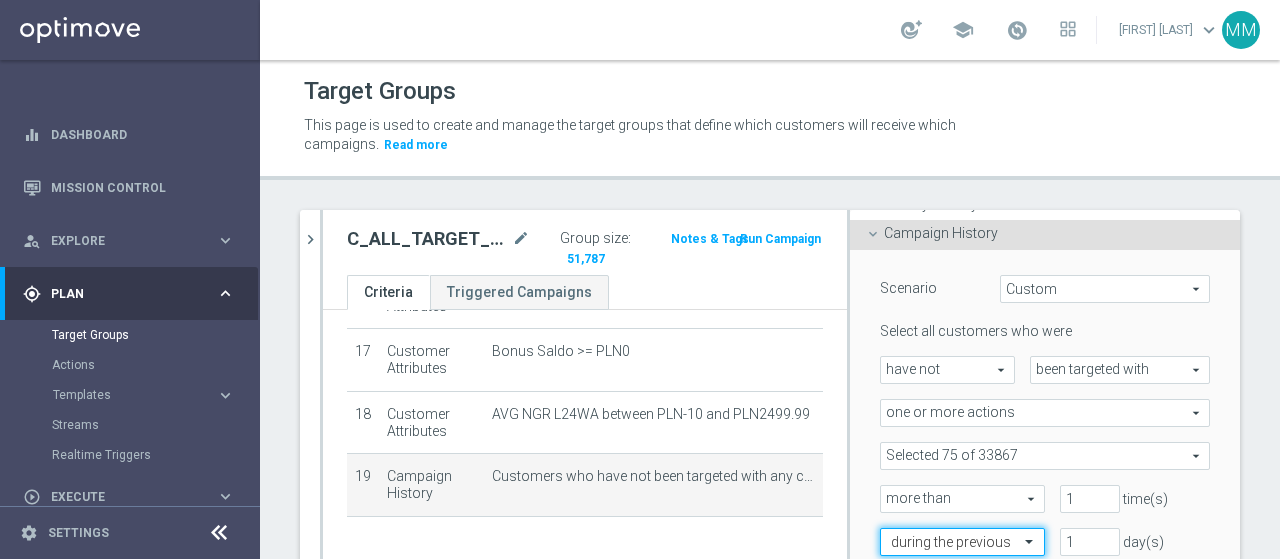 scroll, scrollTop: 200, scrollLeft: 0, axis: vertical 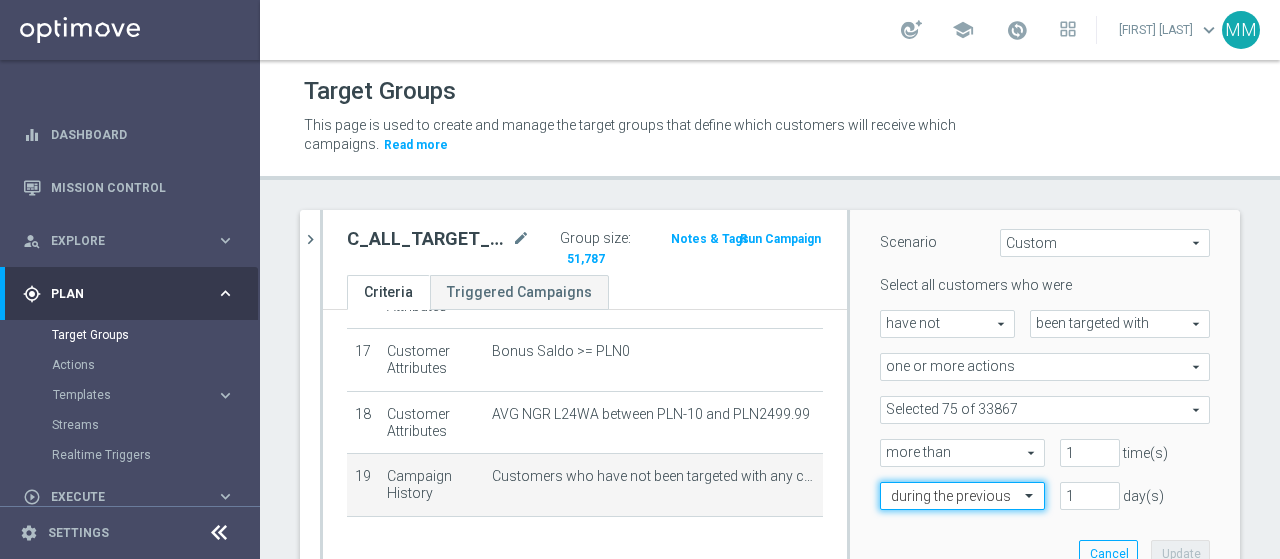 click at bounding box center [1031, 495] 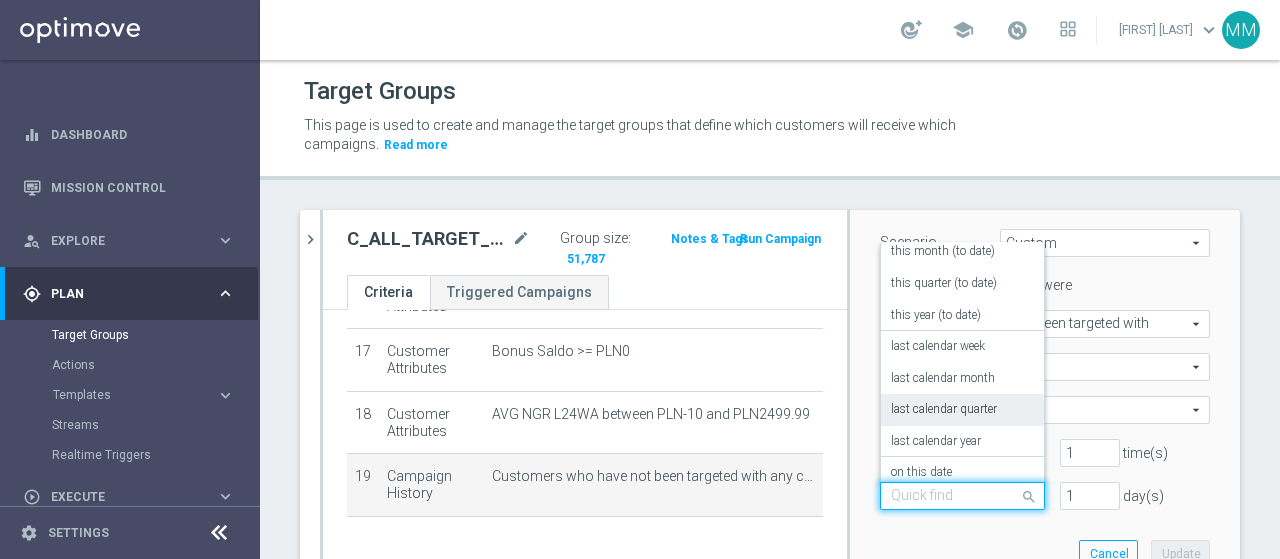 scroll, scrollTop: 176, scrollLeft: 0, axis: vertical 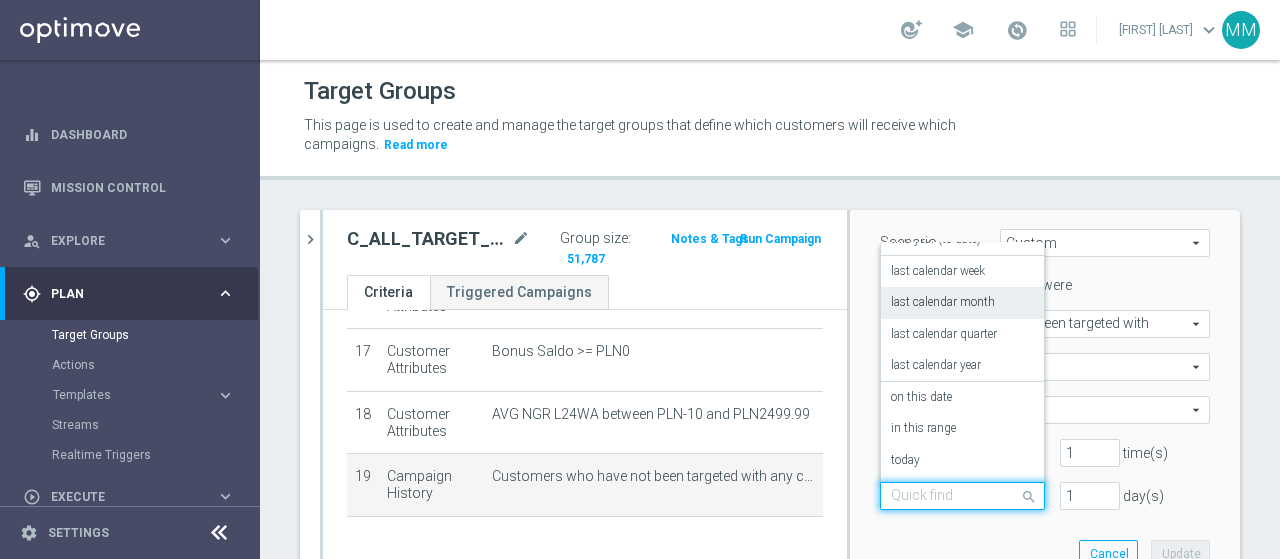 click on "search
more_vert
Prioritize
Customer Target Groups
library_add
create_new_folder
MM" 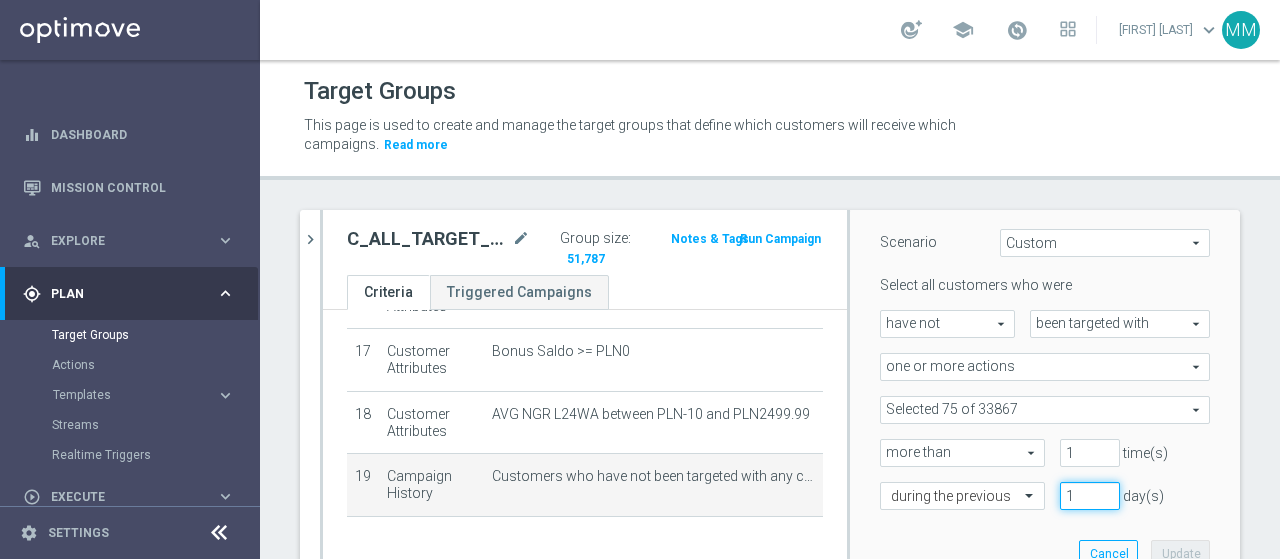 drag, startPoint x: 1051, startPoint y: 495, endPoint x: 1032, endPoint y: 492, distance: 19.235384 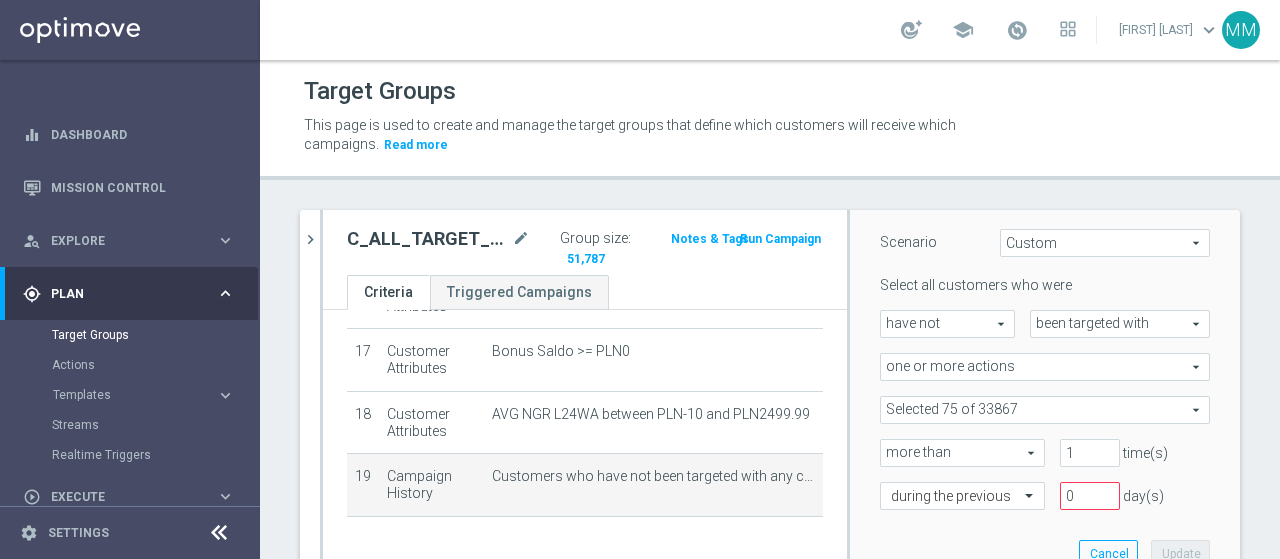 scroll, scrollTop: 300, scrollLeft: 0, axis: vertical 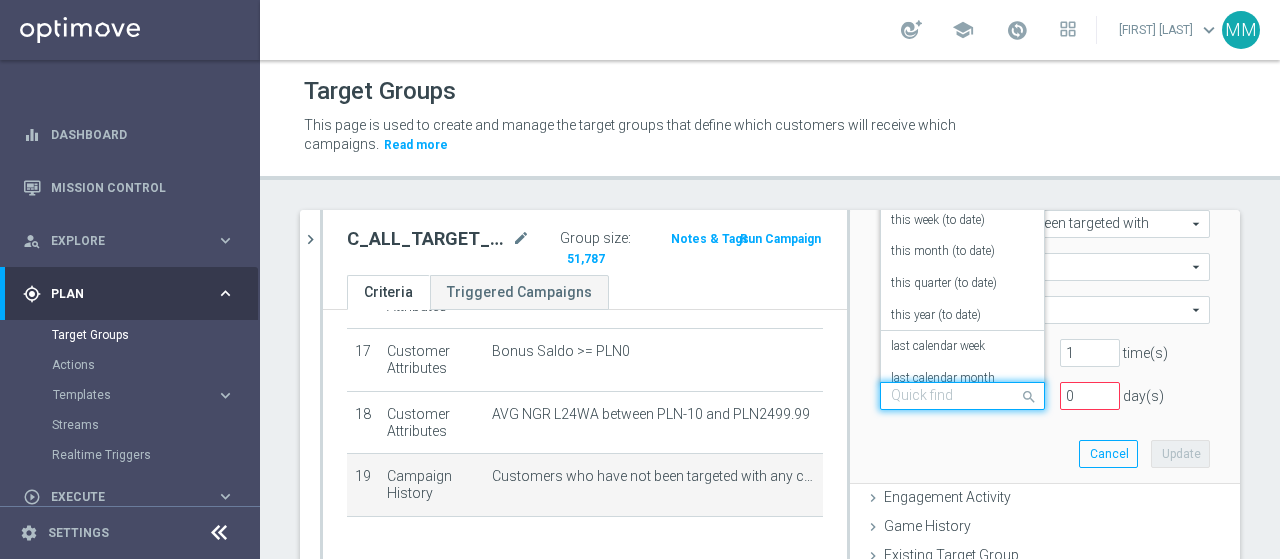 click at bounding box center (962, 397) 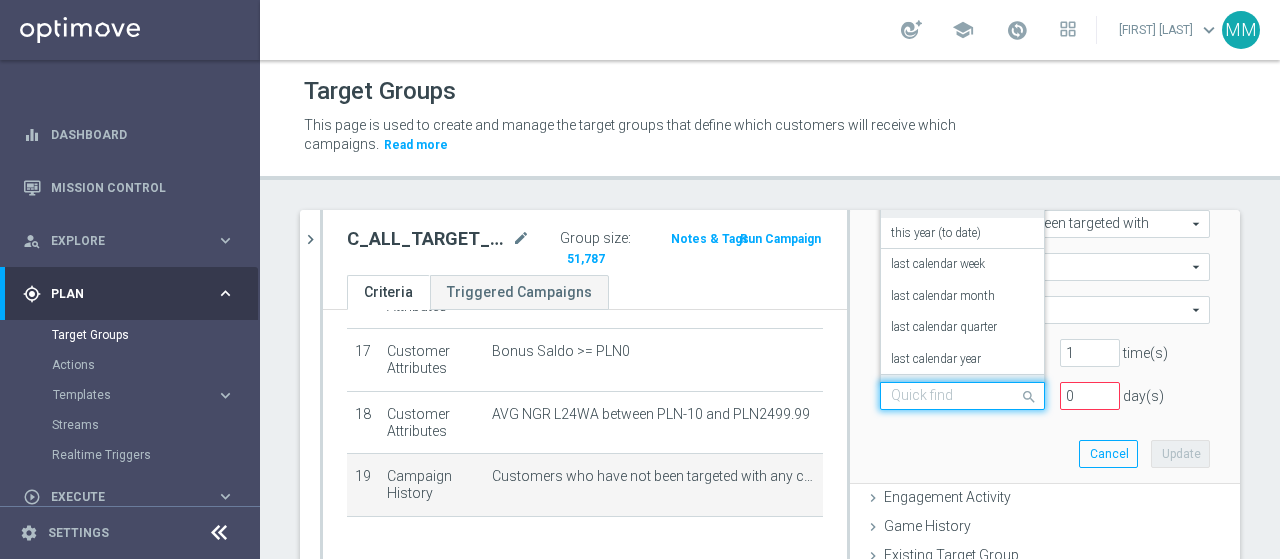 scroll, scrollTop: 176, scrollLeft: 0, axis: vertical 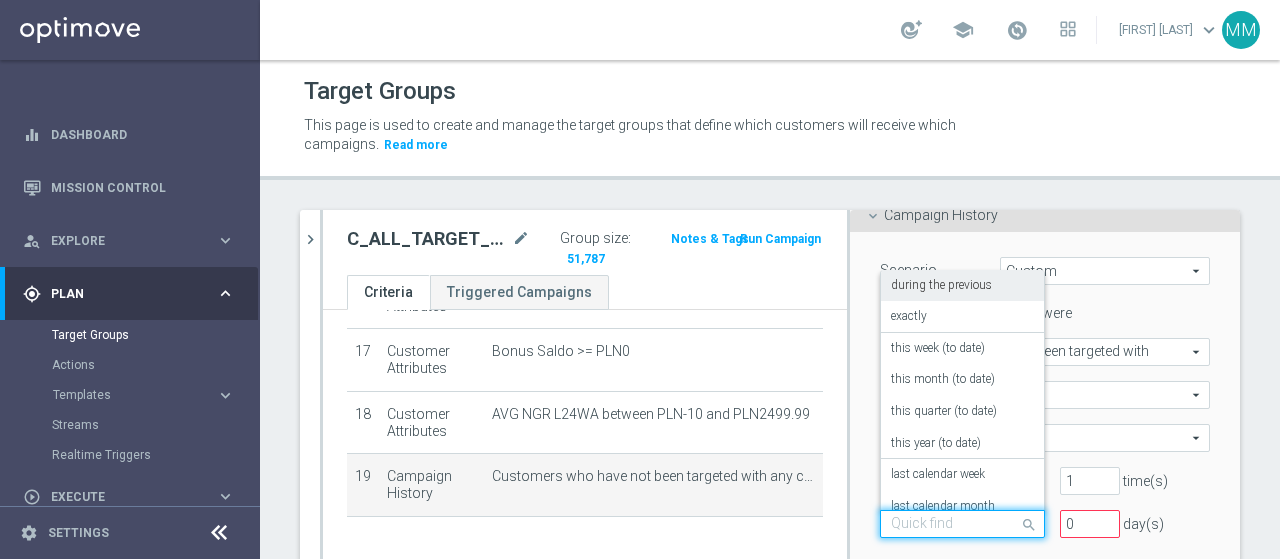 click on "during the previous" at bounding box center (941, 286) 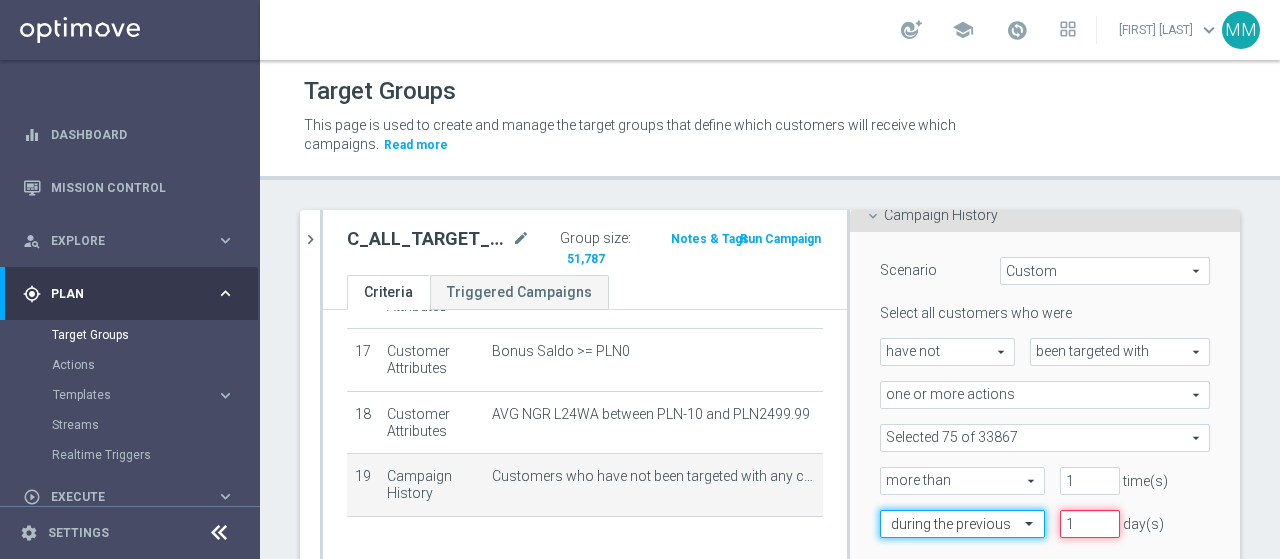click on "1" at bounding box center [1090, 524] 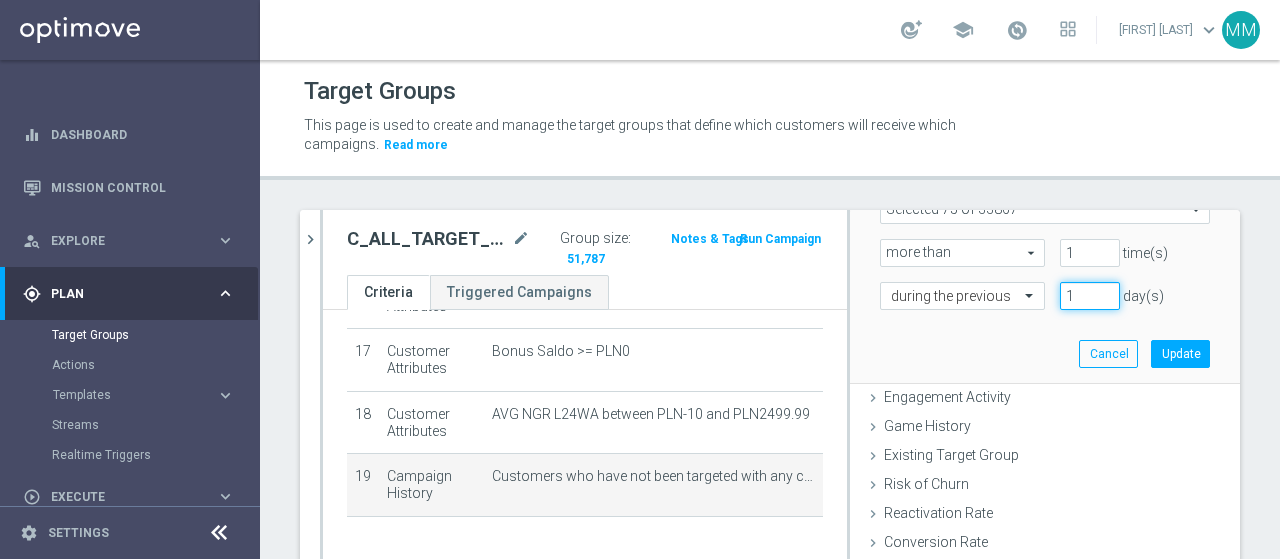 scroll, scrollTop: 472, scrollLeft: 0, axis: vertical 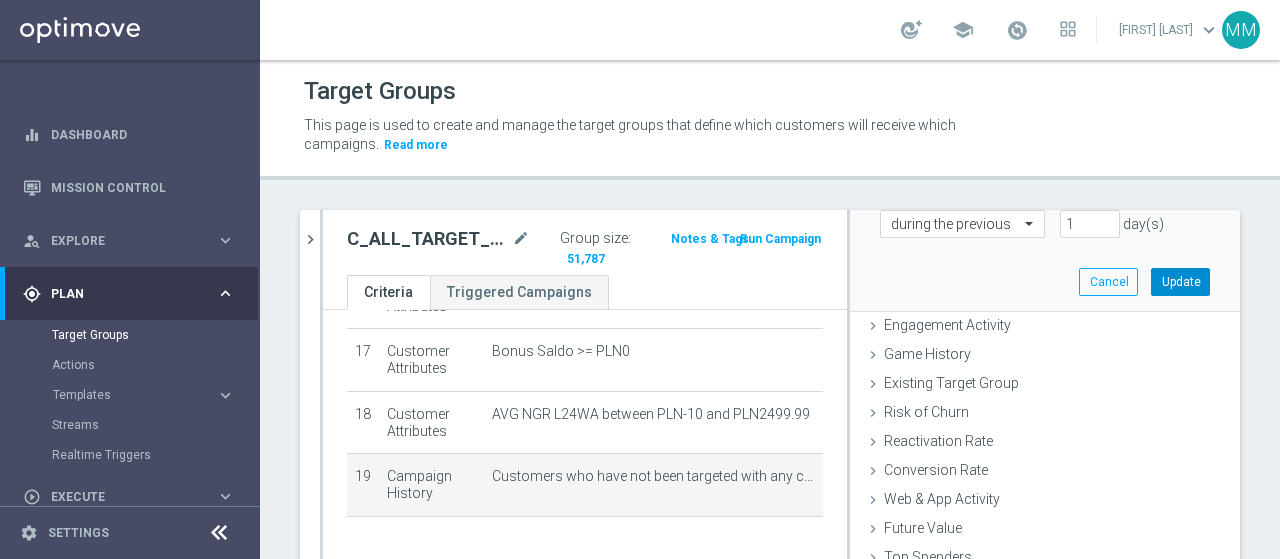click on "Update" at bounding box center [1180, 282] 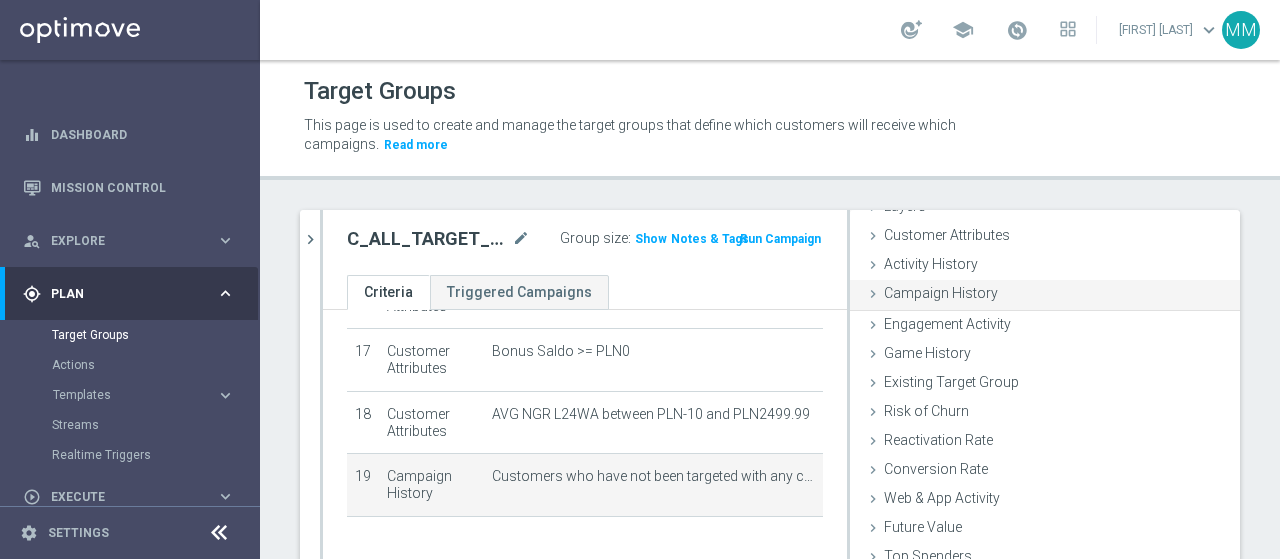 scroll, scrollTop: 92, scrollLeft: 0, axis: vertical 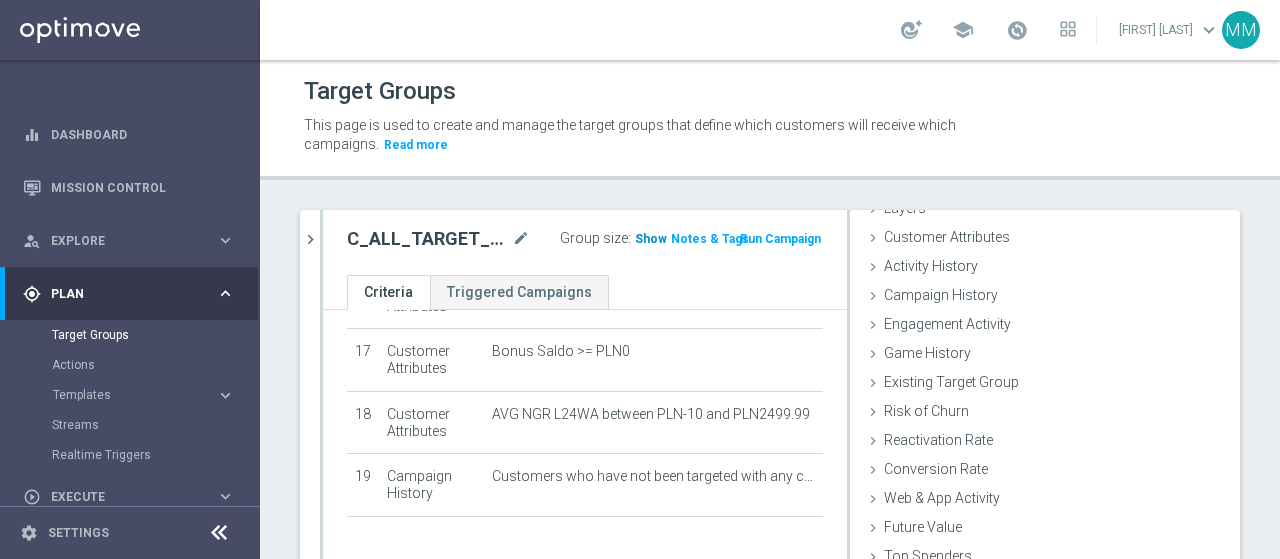 click on "Show" 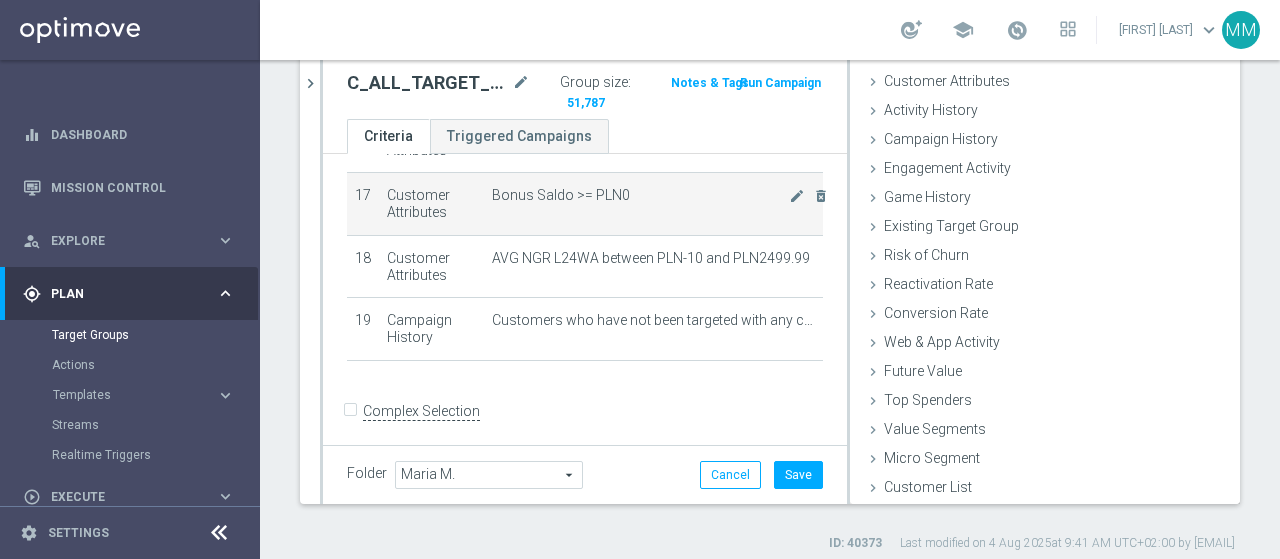 scroll, scrollTop: 168, scrollLeft: 0, axis: vertical 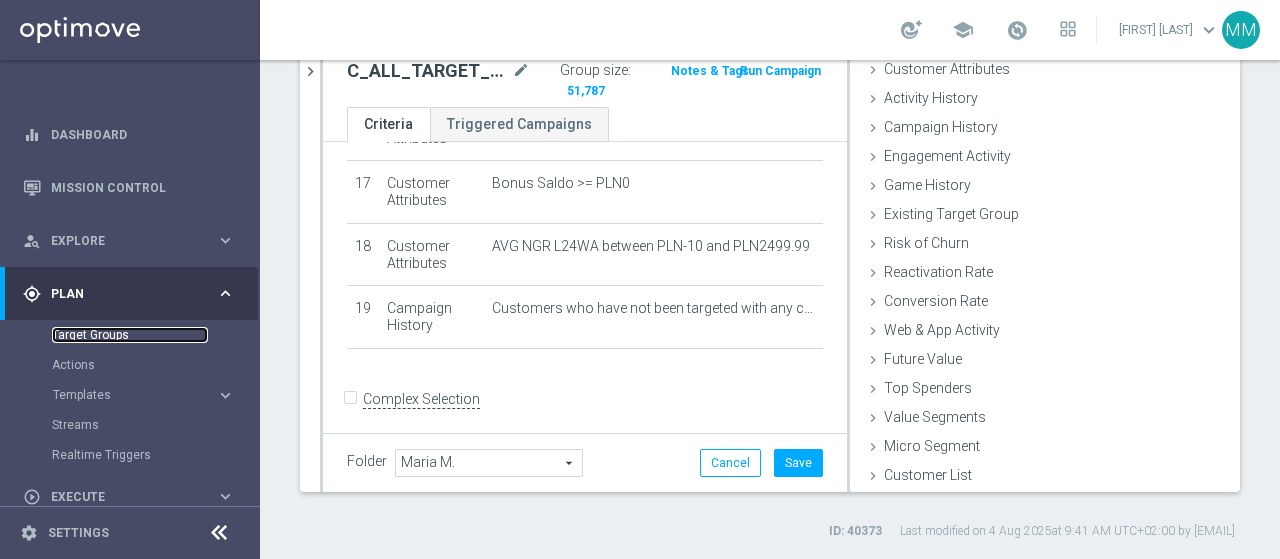 click on "Target Groups" at bounding box center [130, 335] 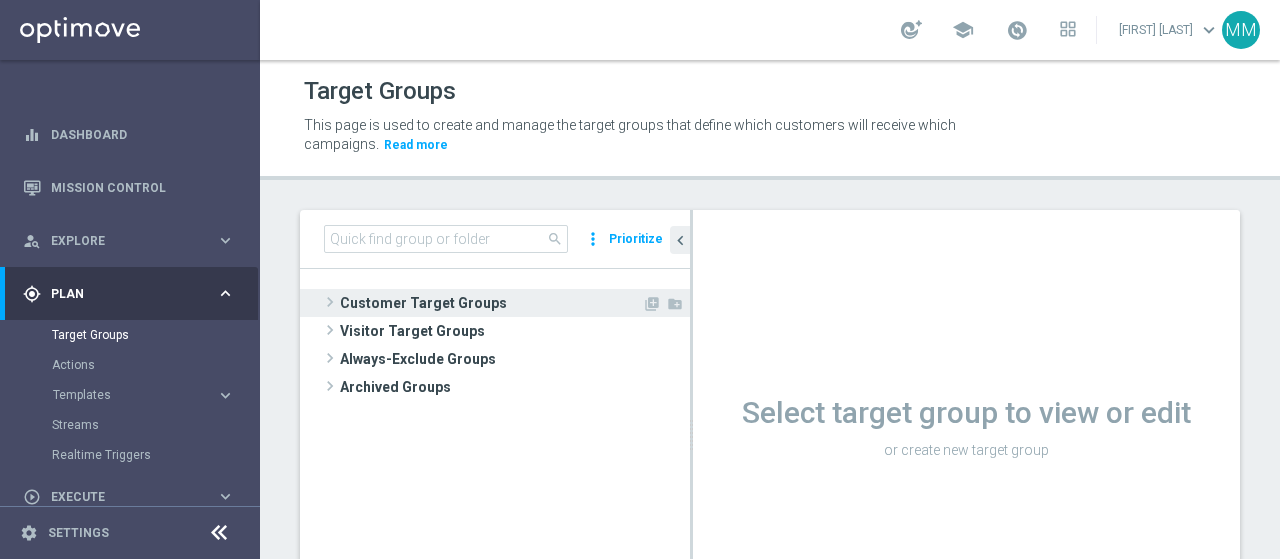 click on "Customer Target Groups" at bounding box center [491, 303] 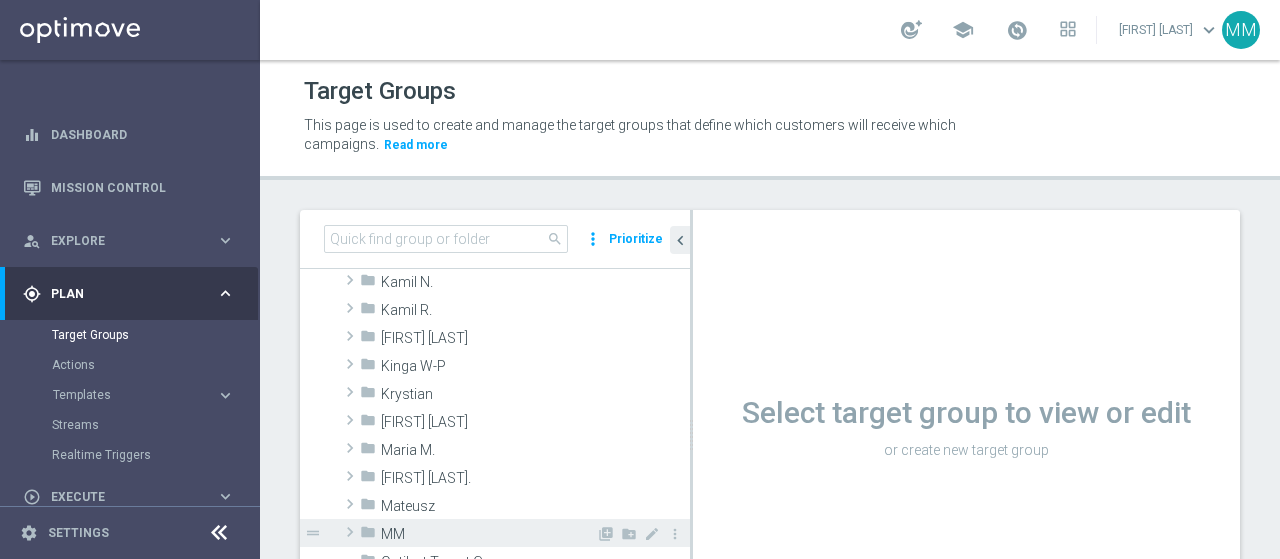 scroll, scrollTop: 400, scrollLeft: 0, axis: vertical 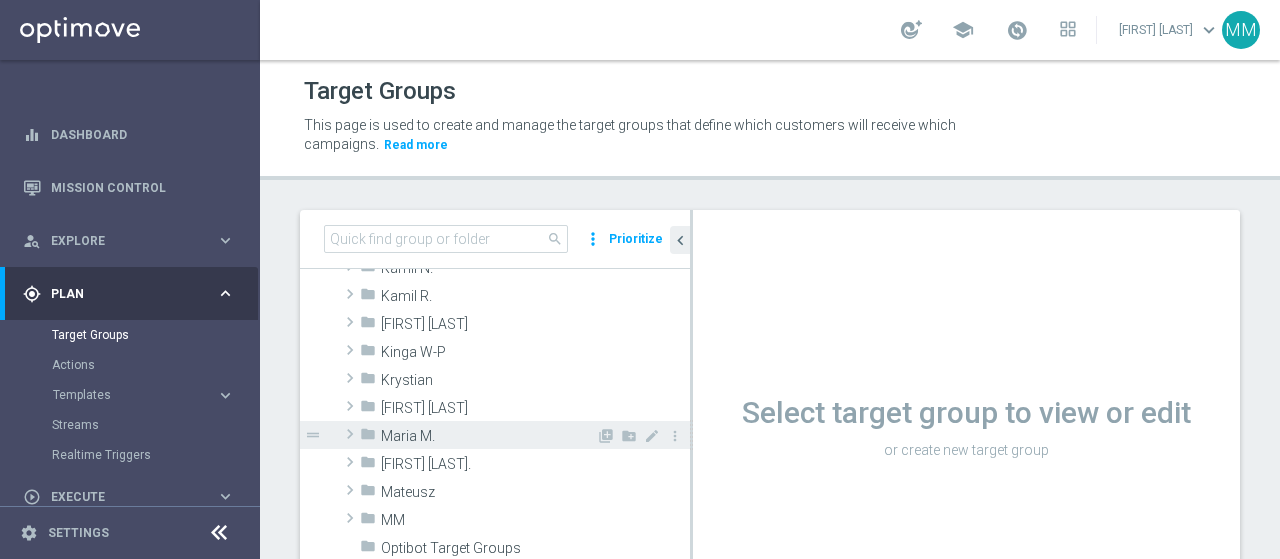 click on "Maria M." at bounding box center [488, 436] 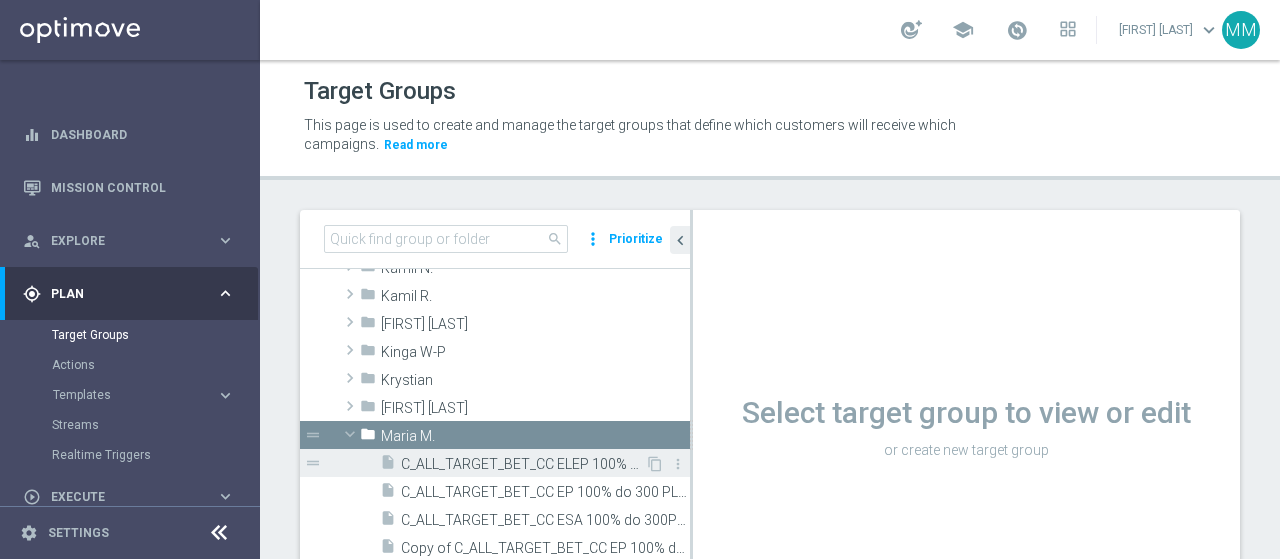 click on "C_ALL_TARGET_BET_CC ELEP 100% do 300 PLN_210725" at bounding box center [523, 464] 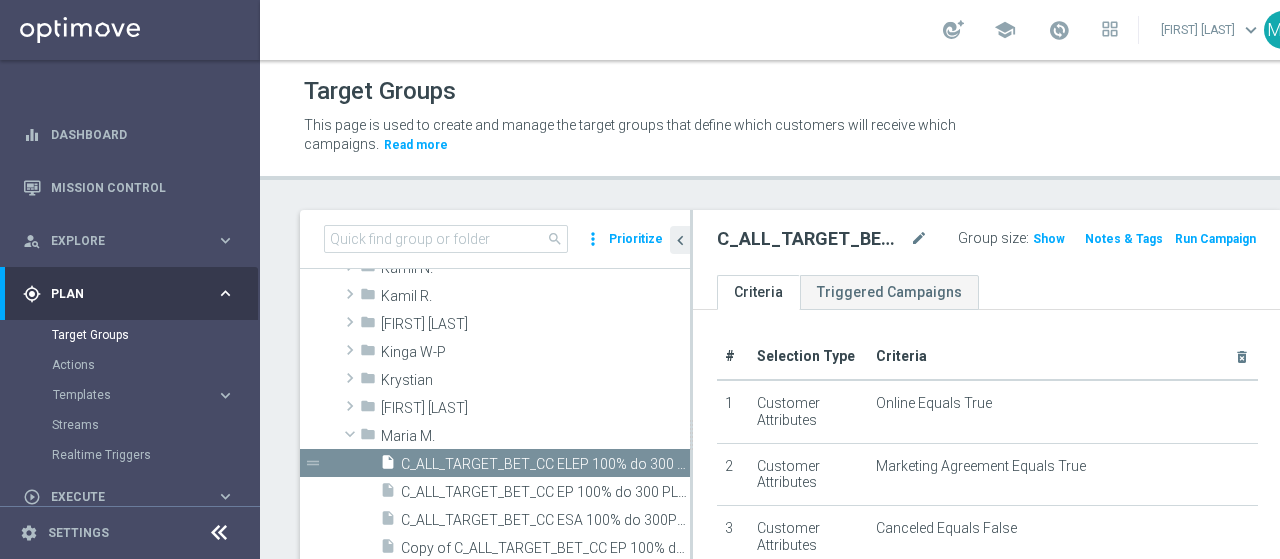 scroll, scrollTop: 151, scrollLeft: 0, axis: vertical 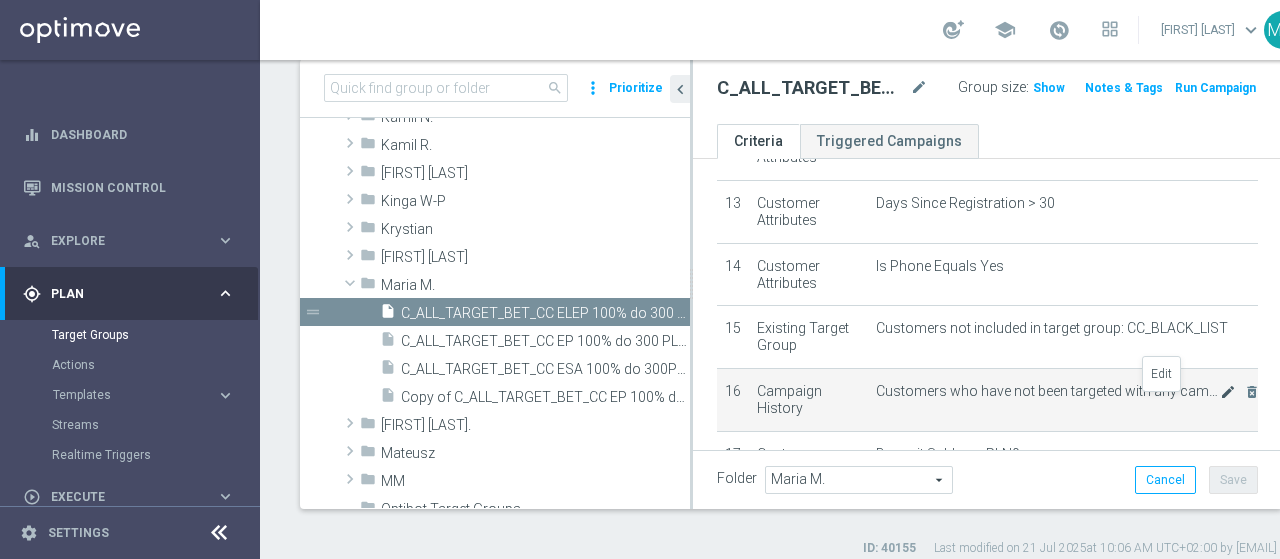 click on "mode_edit" 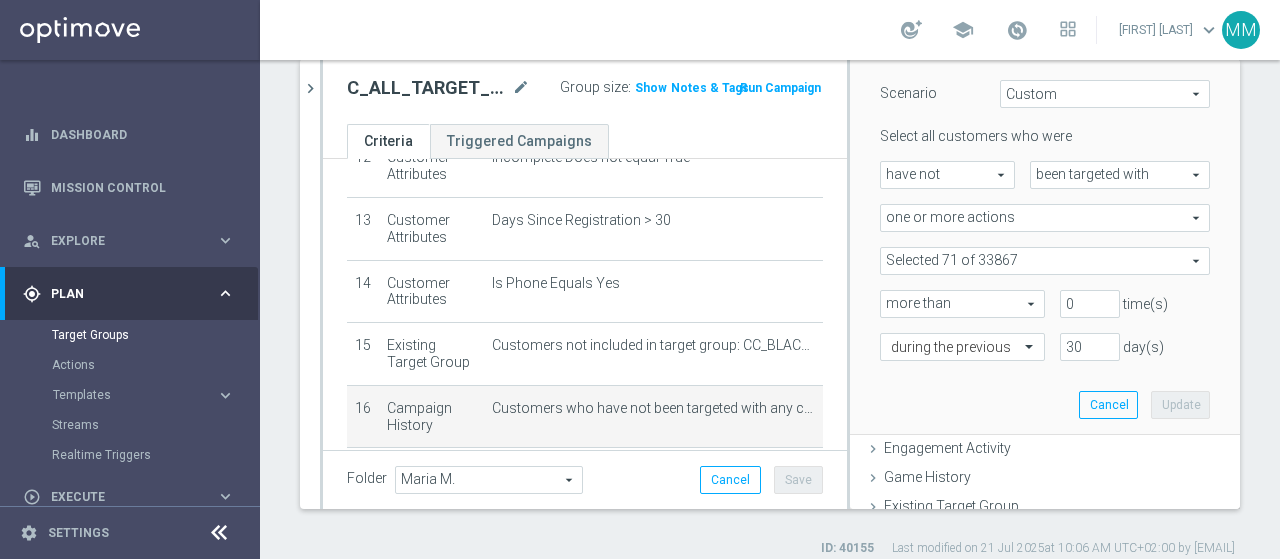 scroll, scrollTop: 200, scrollLeft: 0, axis: vertical 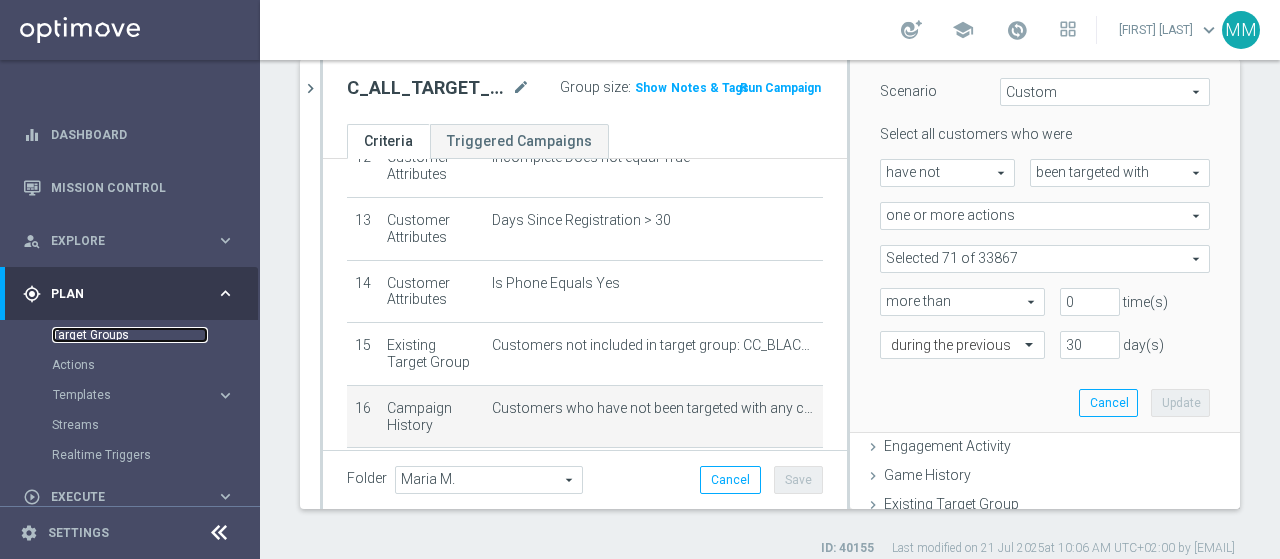 click on "Target Groups" at bounding box center [130, 335] 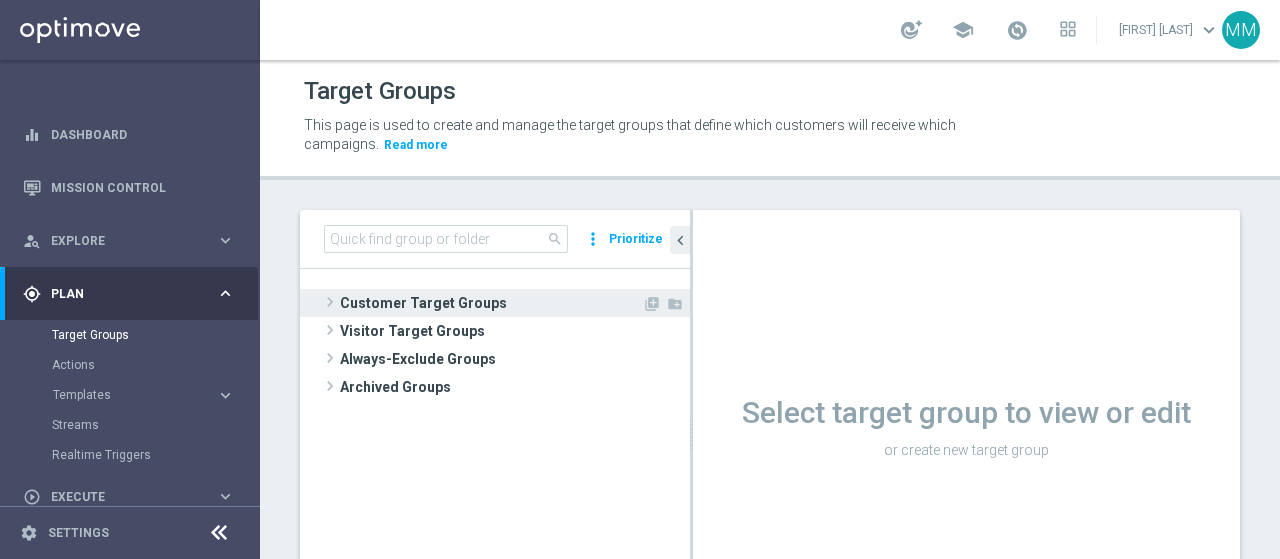 click on "Customer Target Groups" at bounding box center (491, 303) 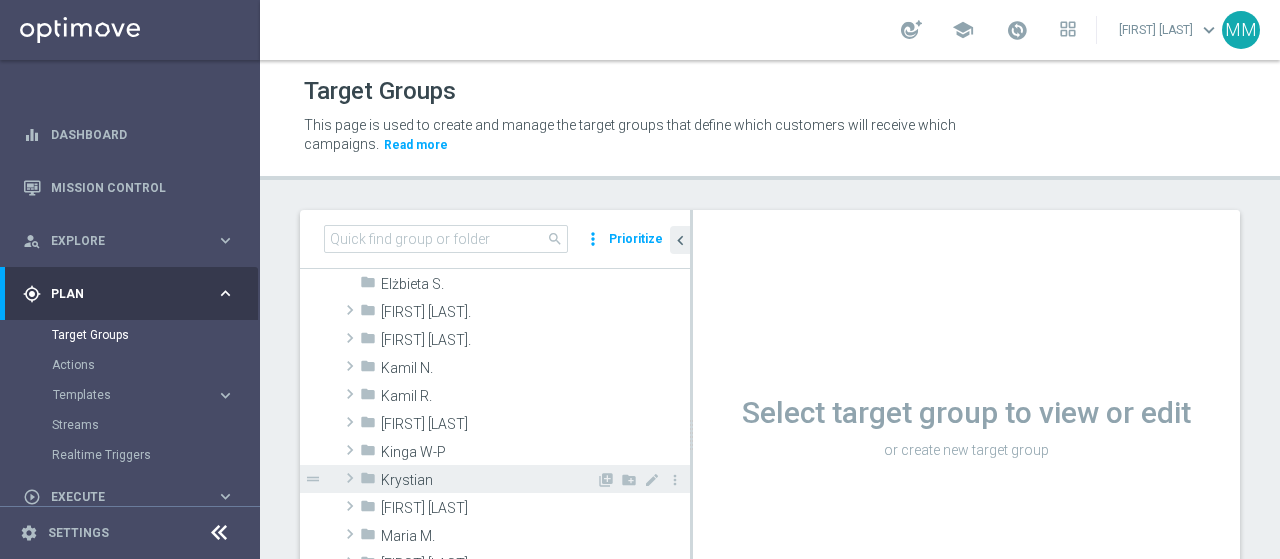scroll, scrollTop: 500, scrollLeft: 0, axis: vertical 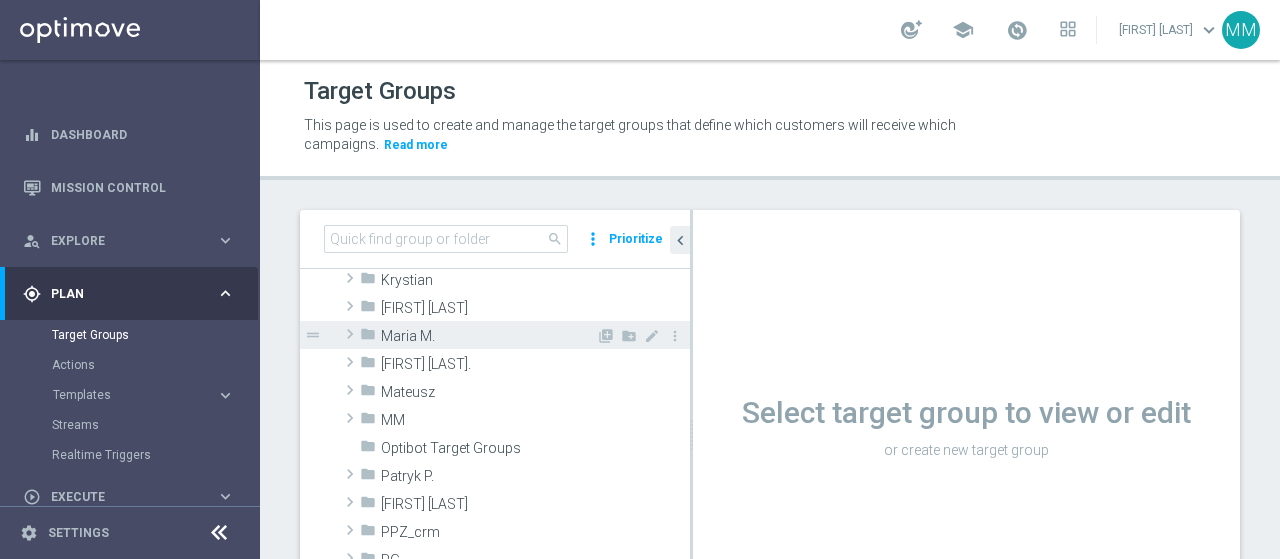 click on "Maria M." at bounding box center [488, 336] 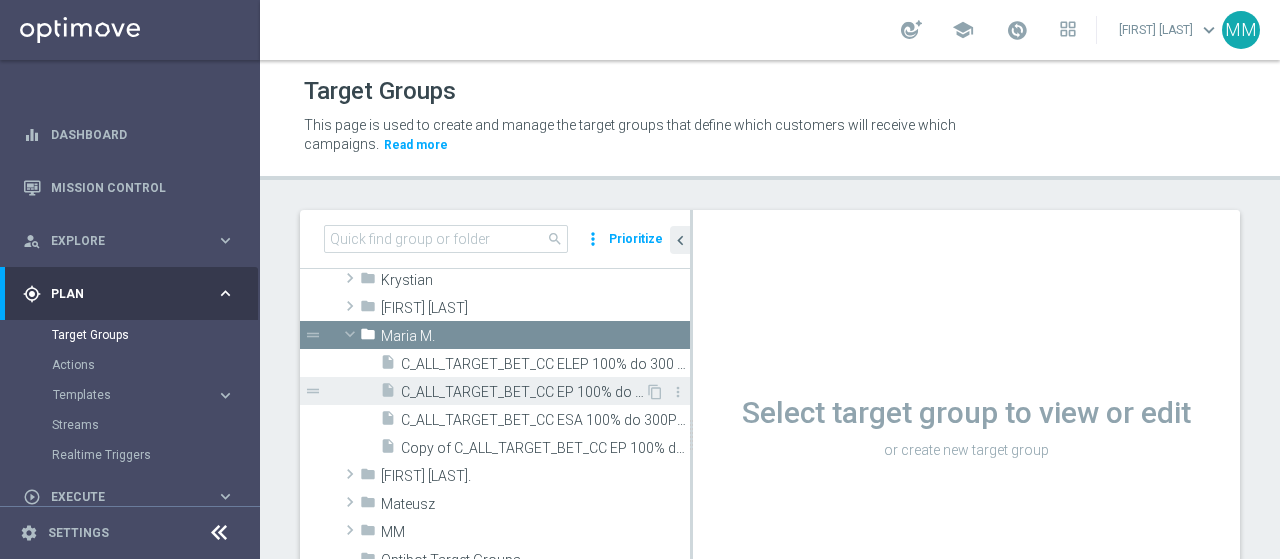 click on "C_ALL_TARGET_BET_CC EP 100% do 300 PLN_040825" at bounding box center (523, 392) 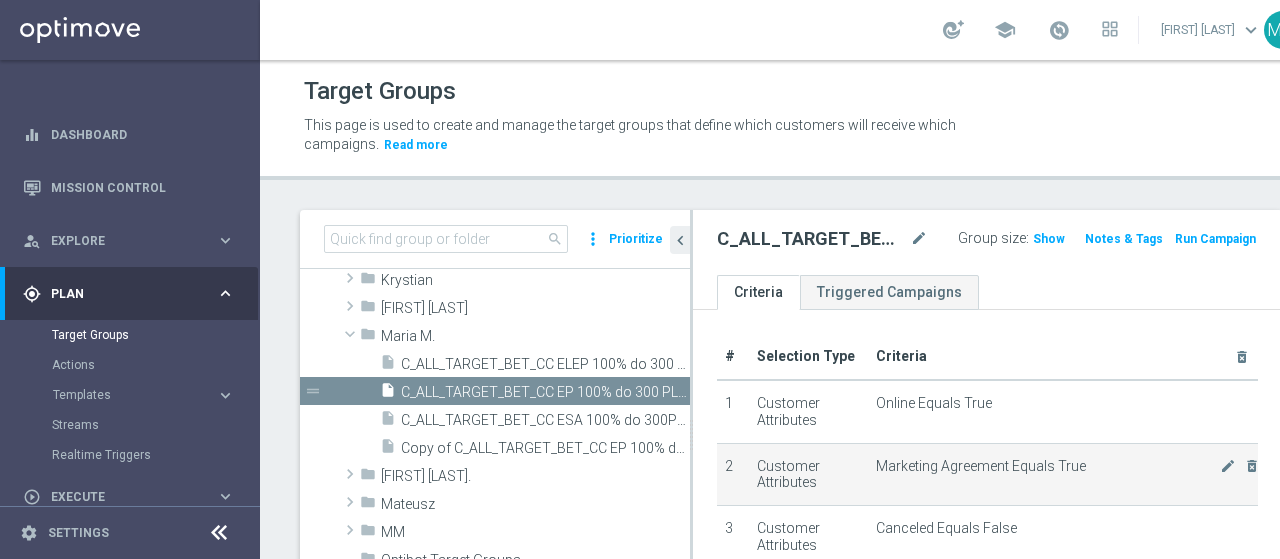 scroll, scrollTop: 100, scrollLeft: 0, axis: vertical 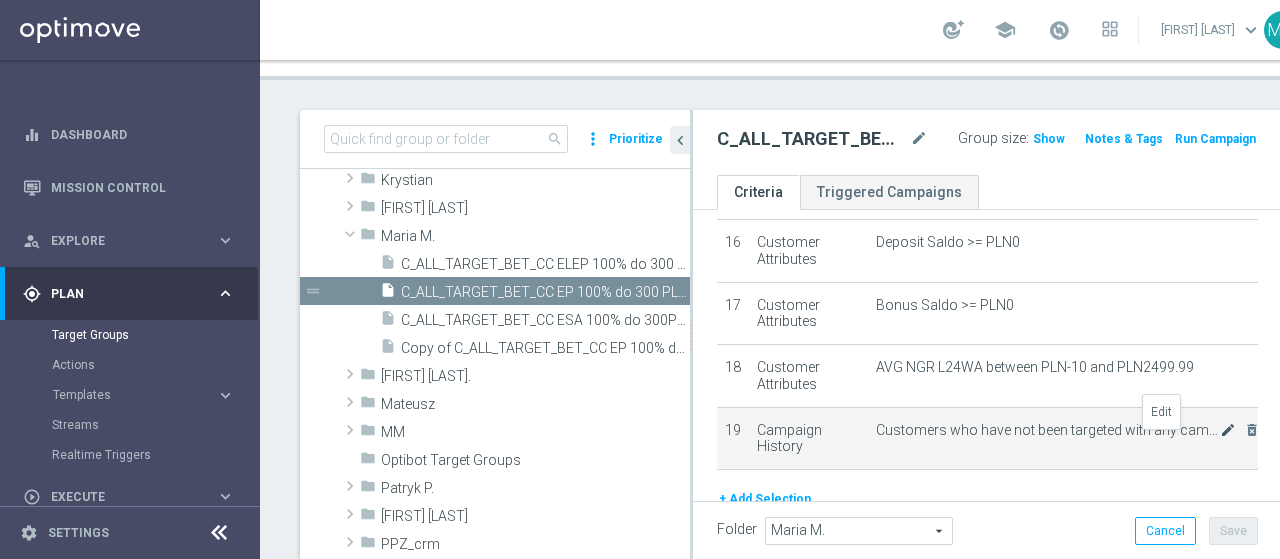 click on "mode_edit" 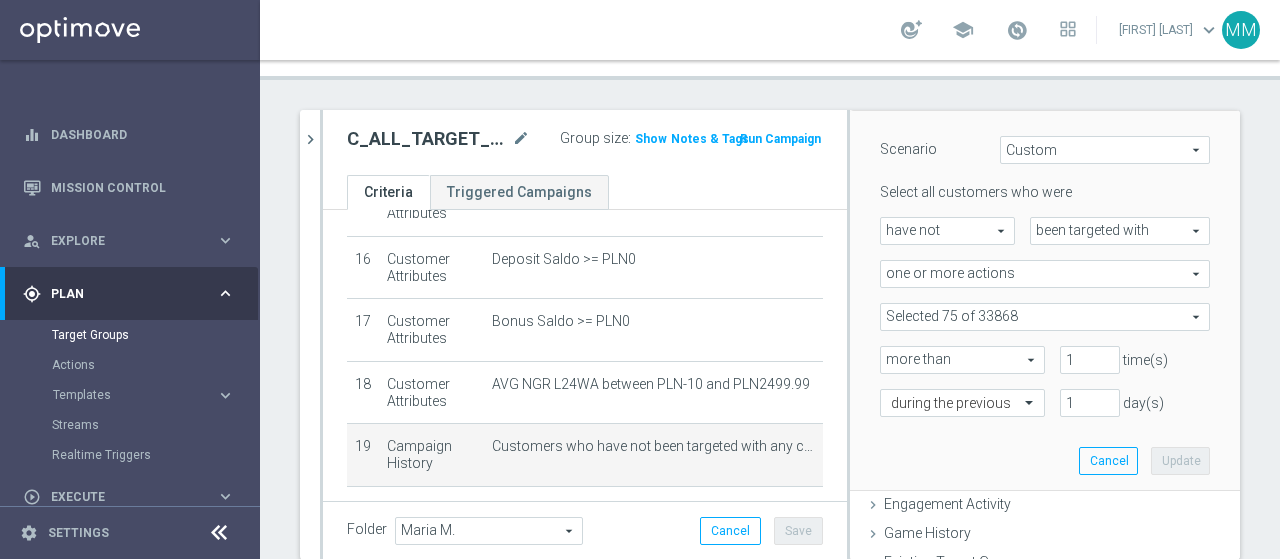 scroll, scrollTop: 200, scrollLeft: 0, axis: vertical 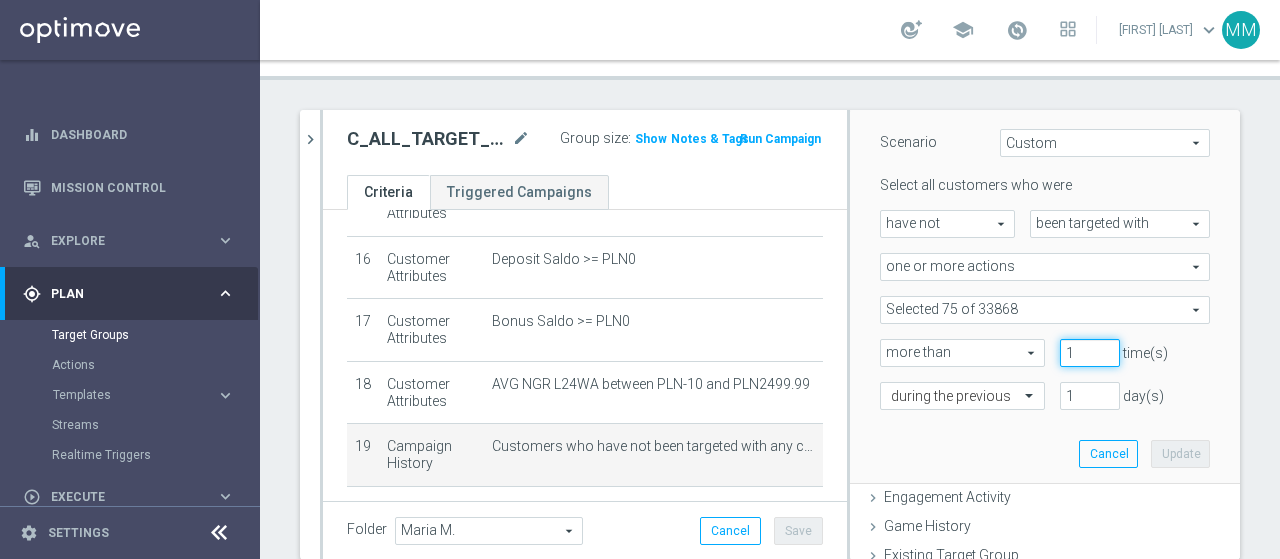 drag, startPoint x: 1066, startPoint y: 351, endPoint x: 1013, endPoint y: 351, distance: 53 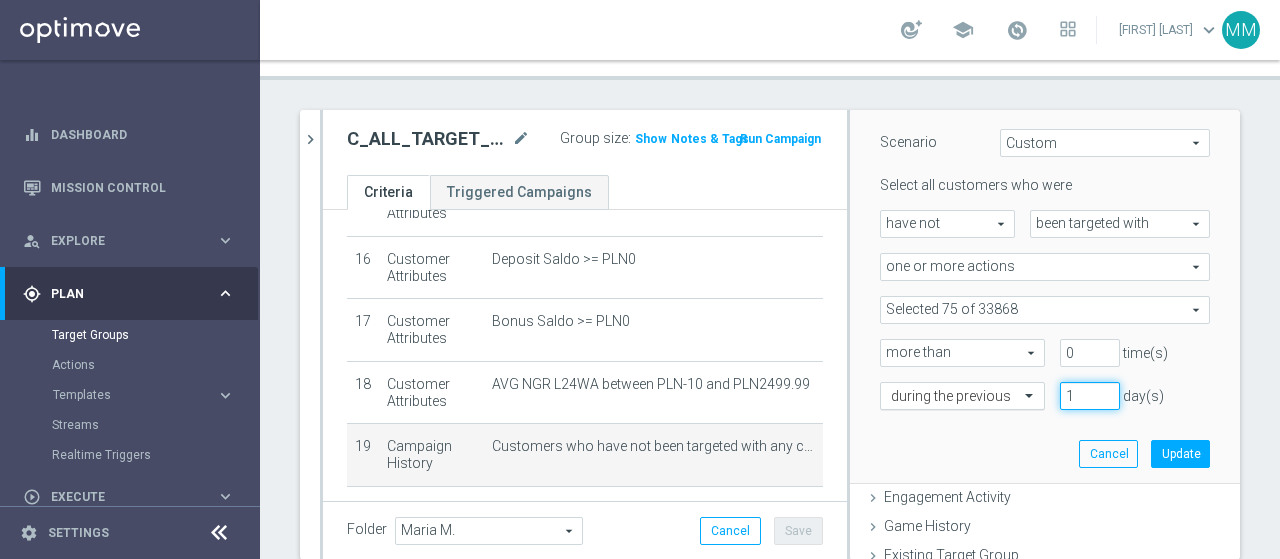 drag, startPoint x: 1066, startPoint y: 387, endPoint x: 1015, endPoint y: 394, distance: 51.47815 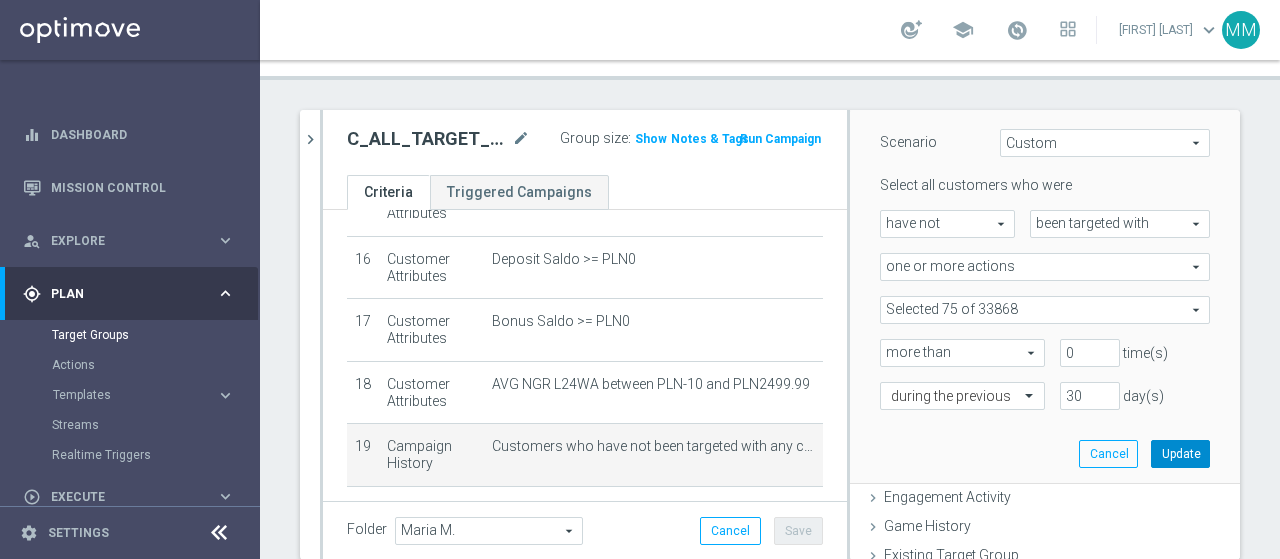 click on "Update" at bounding box center (1180, 454) 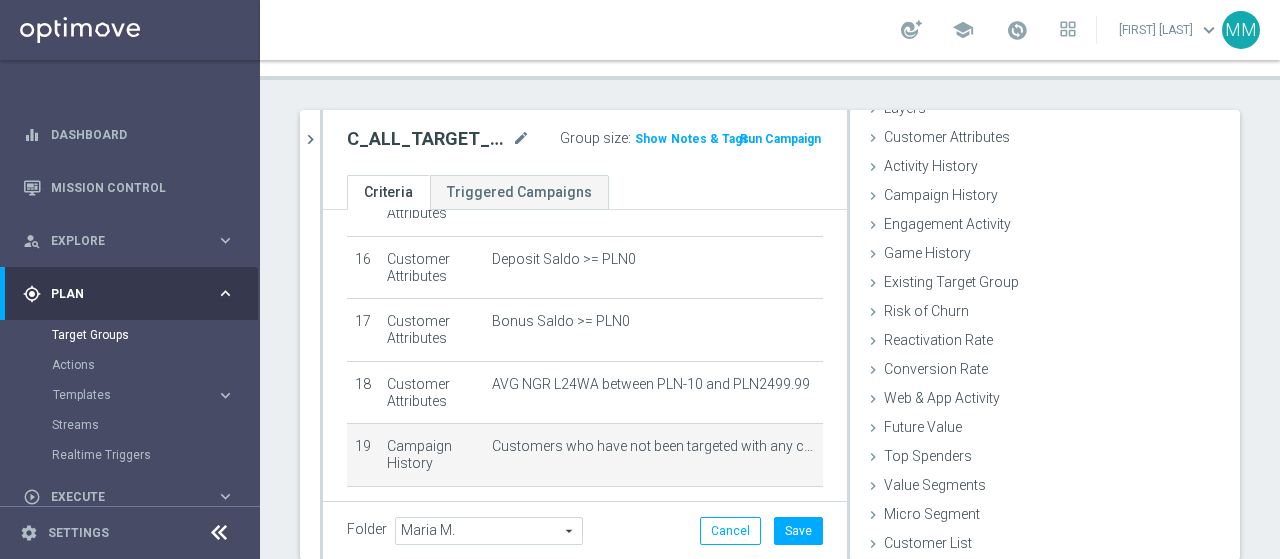 scroll, scrollTop: 92, scrollLeft: 0, axis: vertical 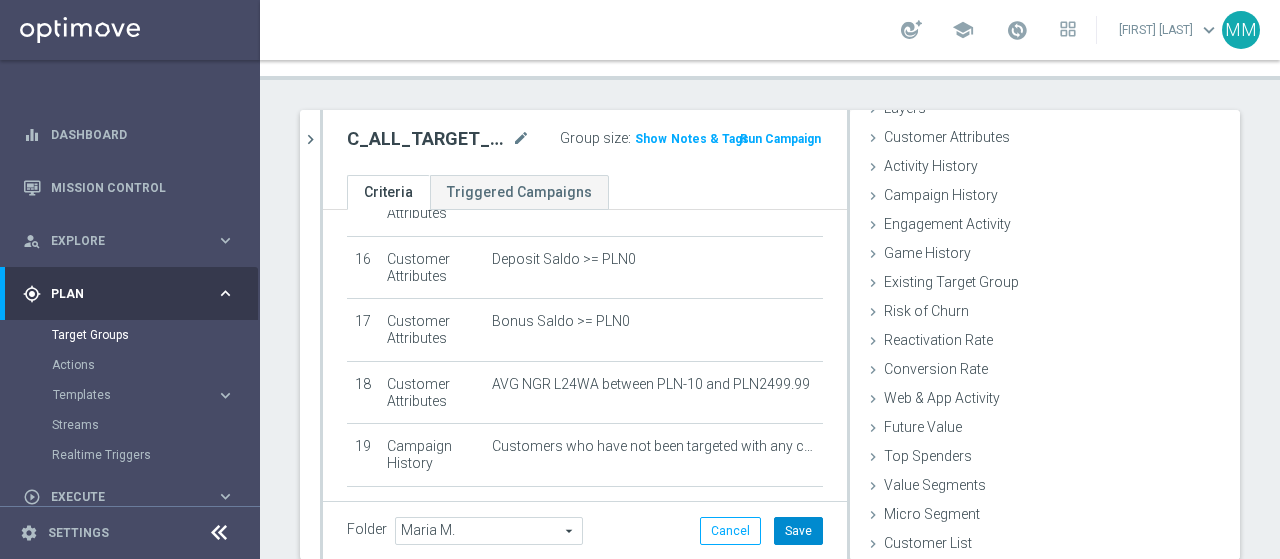 click on "Save" 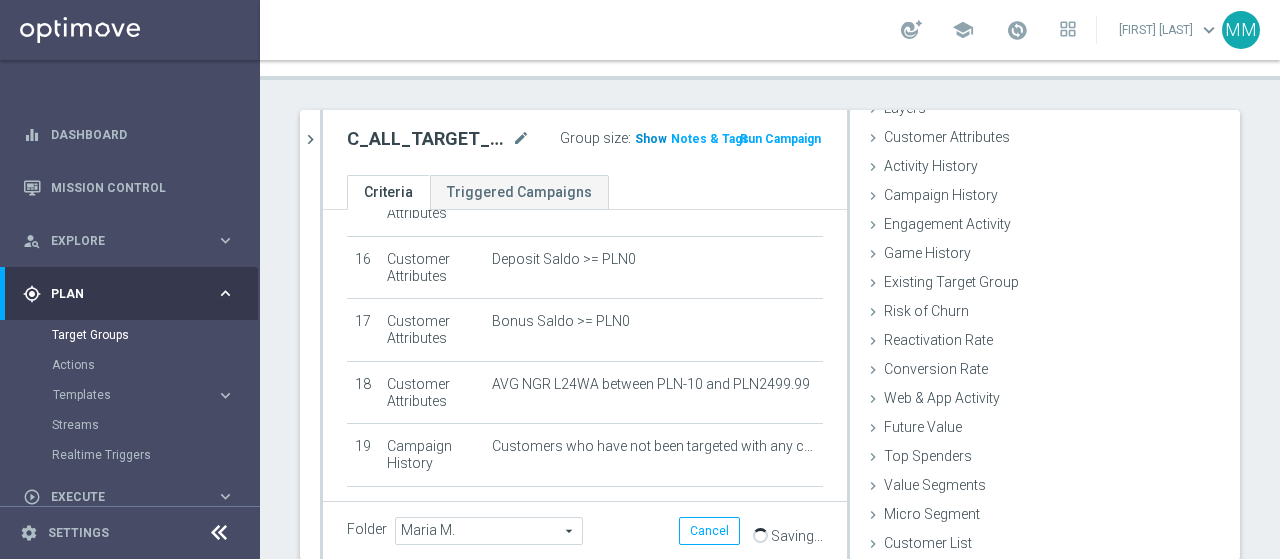 click on "Show" 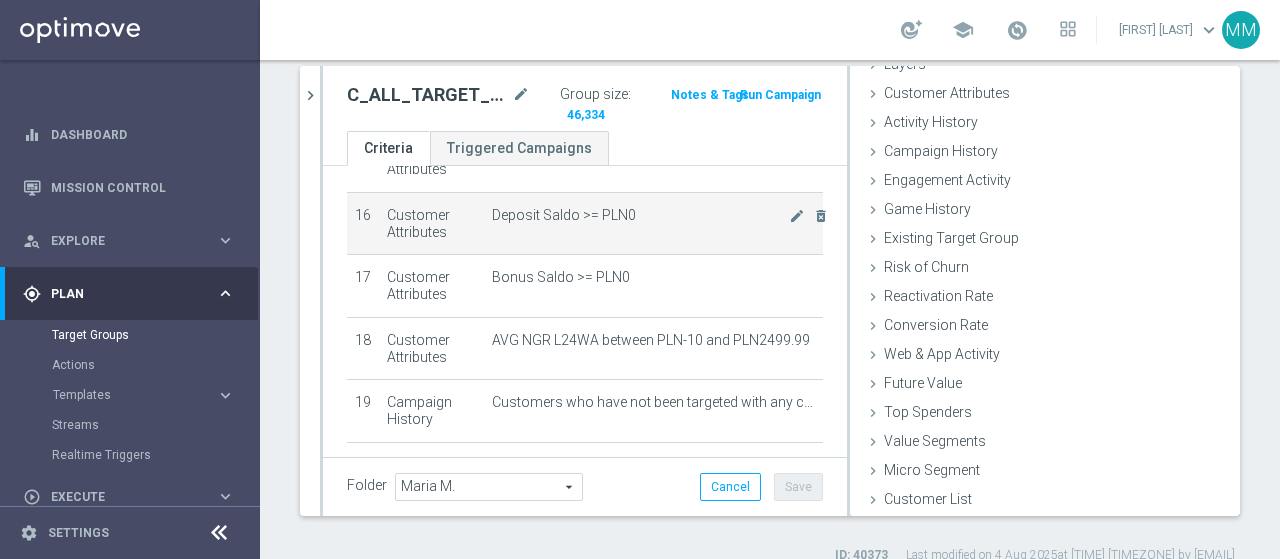 scroll, scrollTop: 168, scrollLeft: 0, axis: vertical 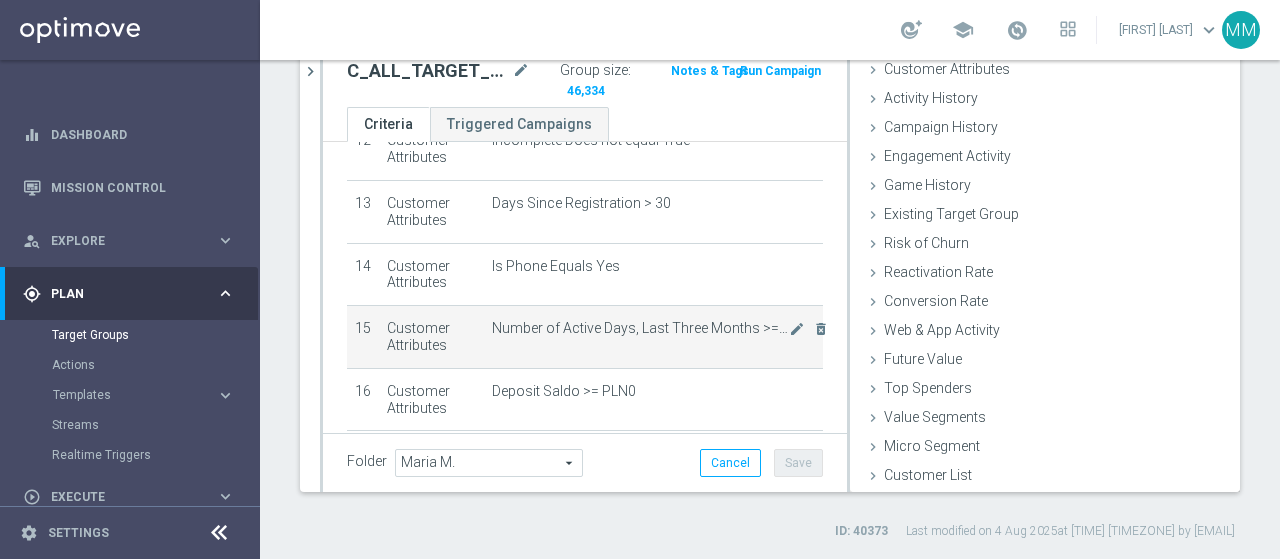 click on "Number of Active Days, Last Three Months >=  20
mode_edit
delete_forever" 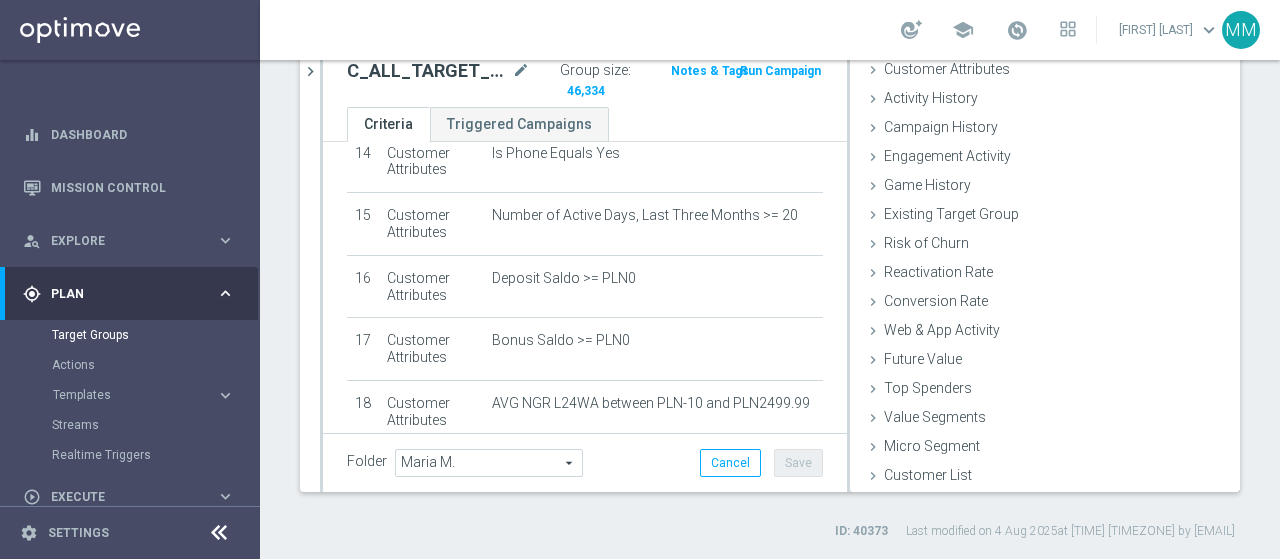 scroll, scrollTop: 1070, scrollLeft: 0, axis: vertical 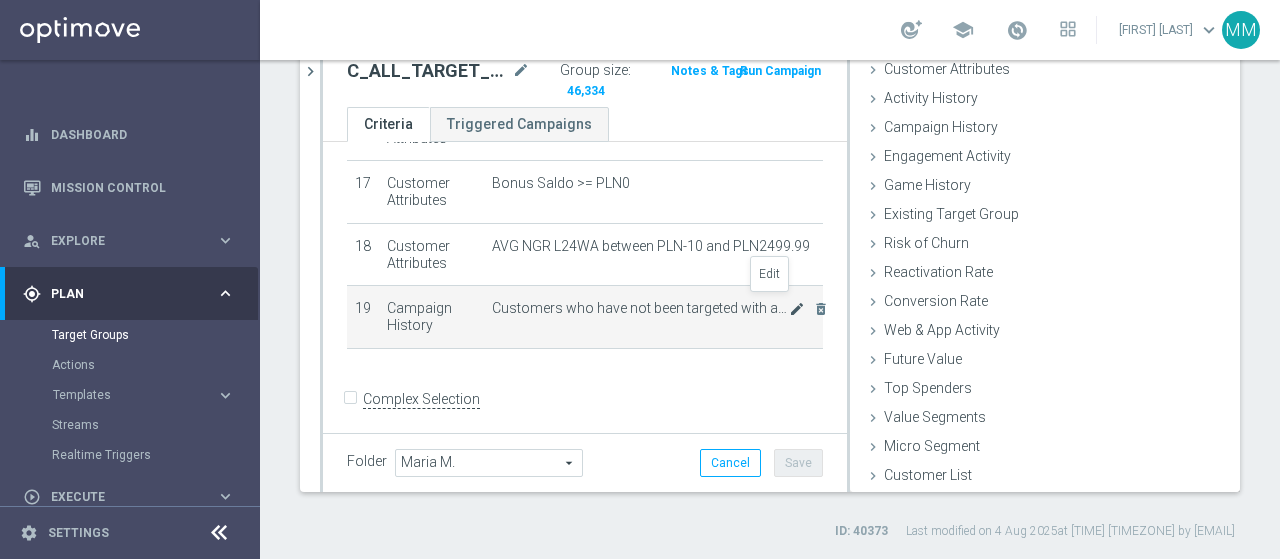 click on "mode_edit" 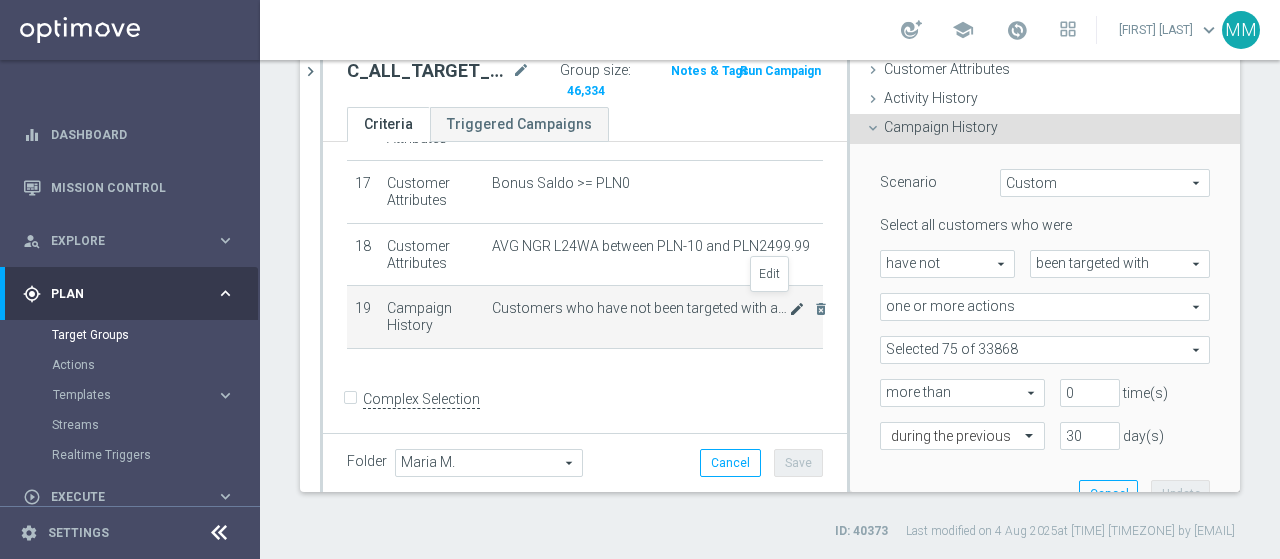 scroll, scrollTop: 177, scrollLeft: 0, axis: vertical 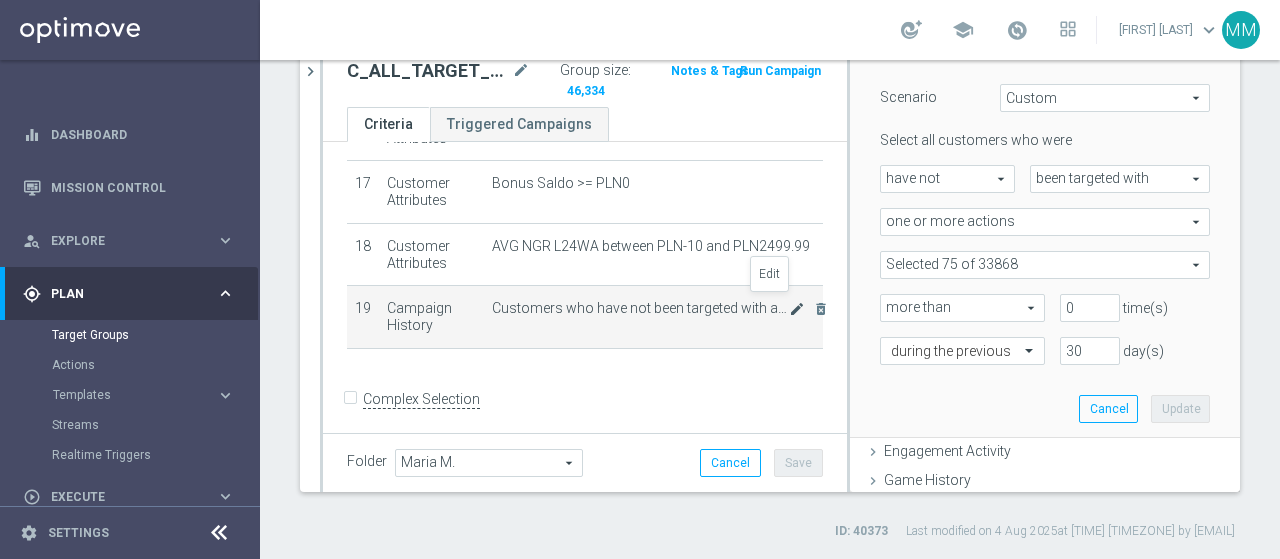 click on "mode_edit" 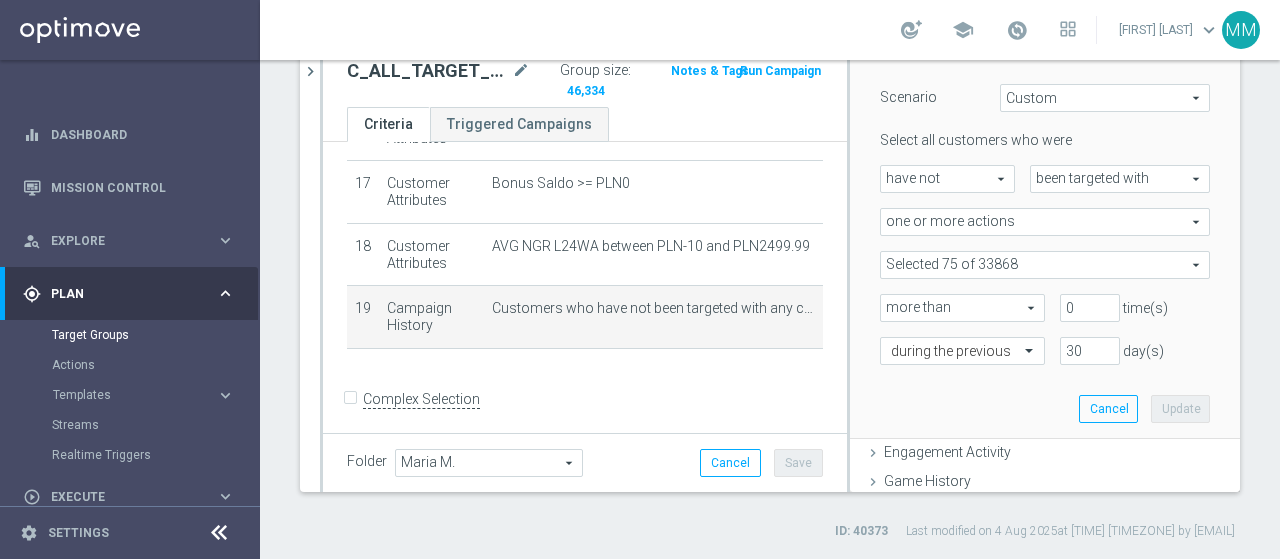 scroll, scrollTop: 277, scrollLeft: 0, axis: vertical 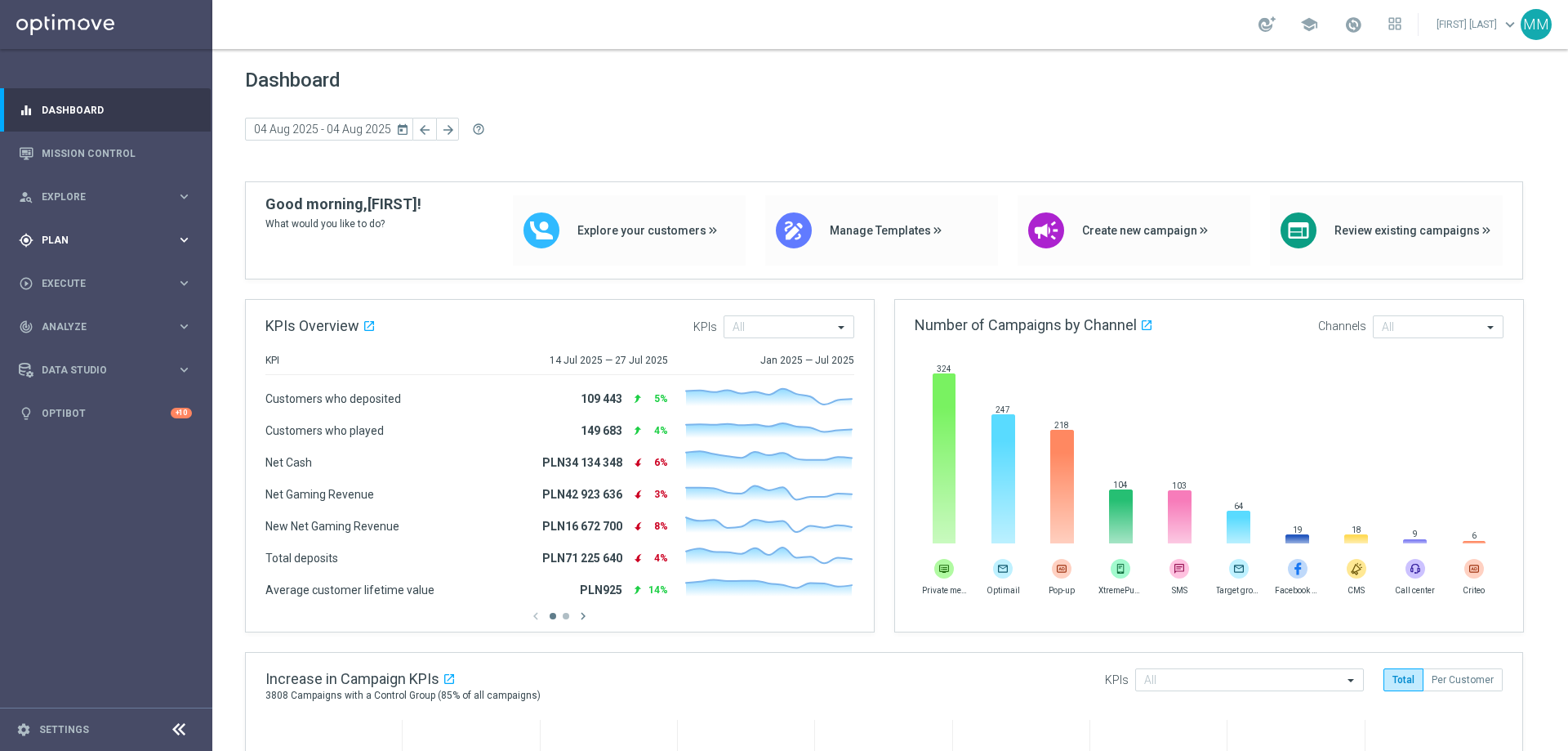 click on "Plan" at bounding box center [109, 240] 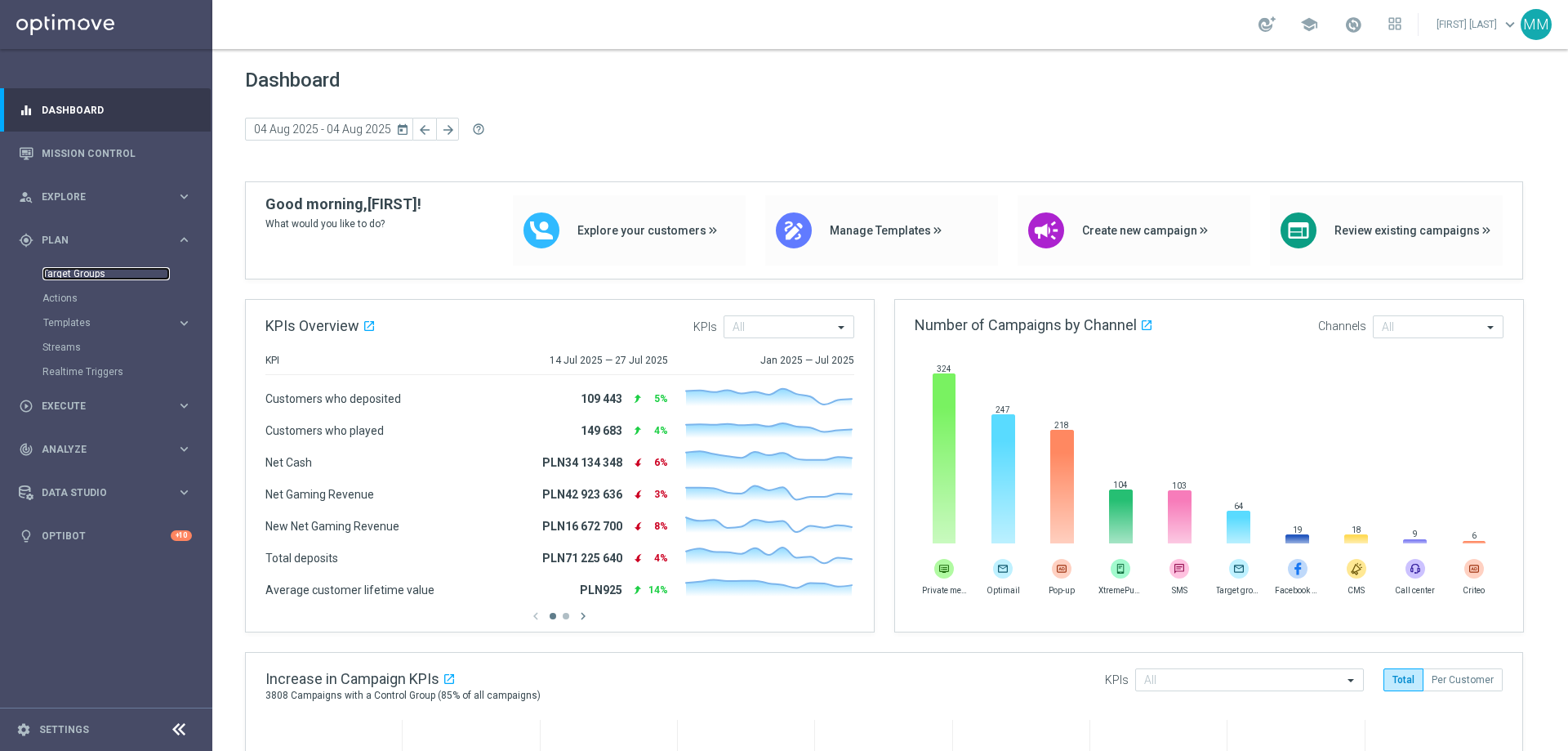 click on "Target Groups" at bounding box center (106, 274) 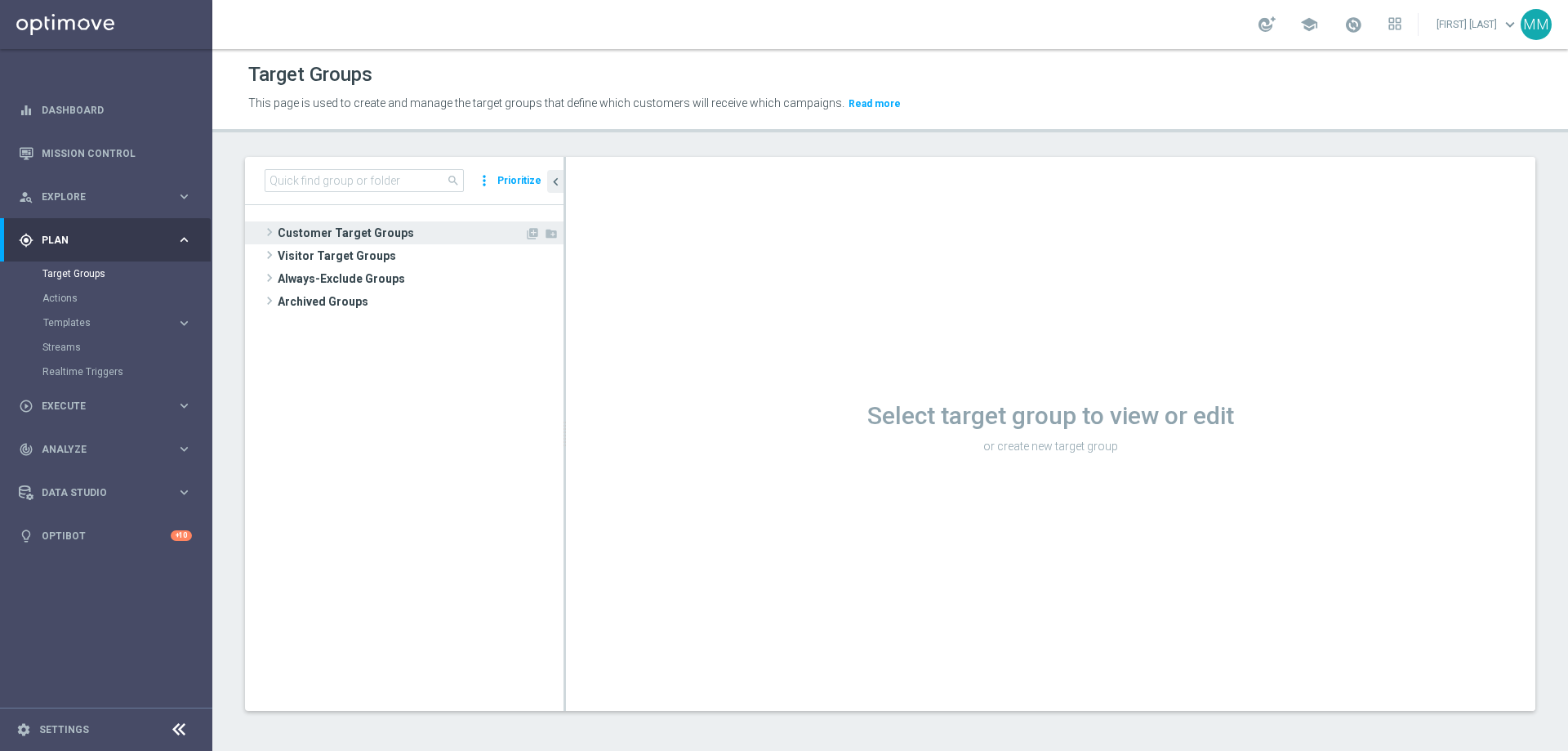 click on "Customer Target Groups" at bounding box center [401, 233] 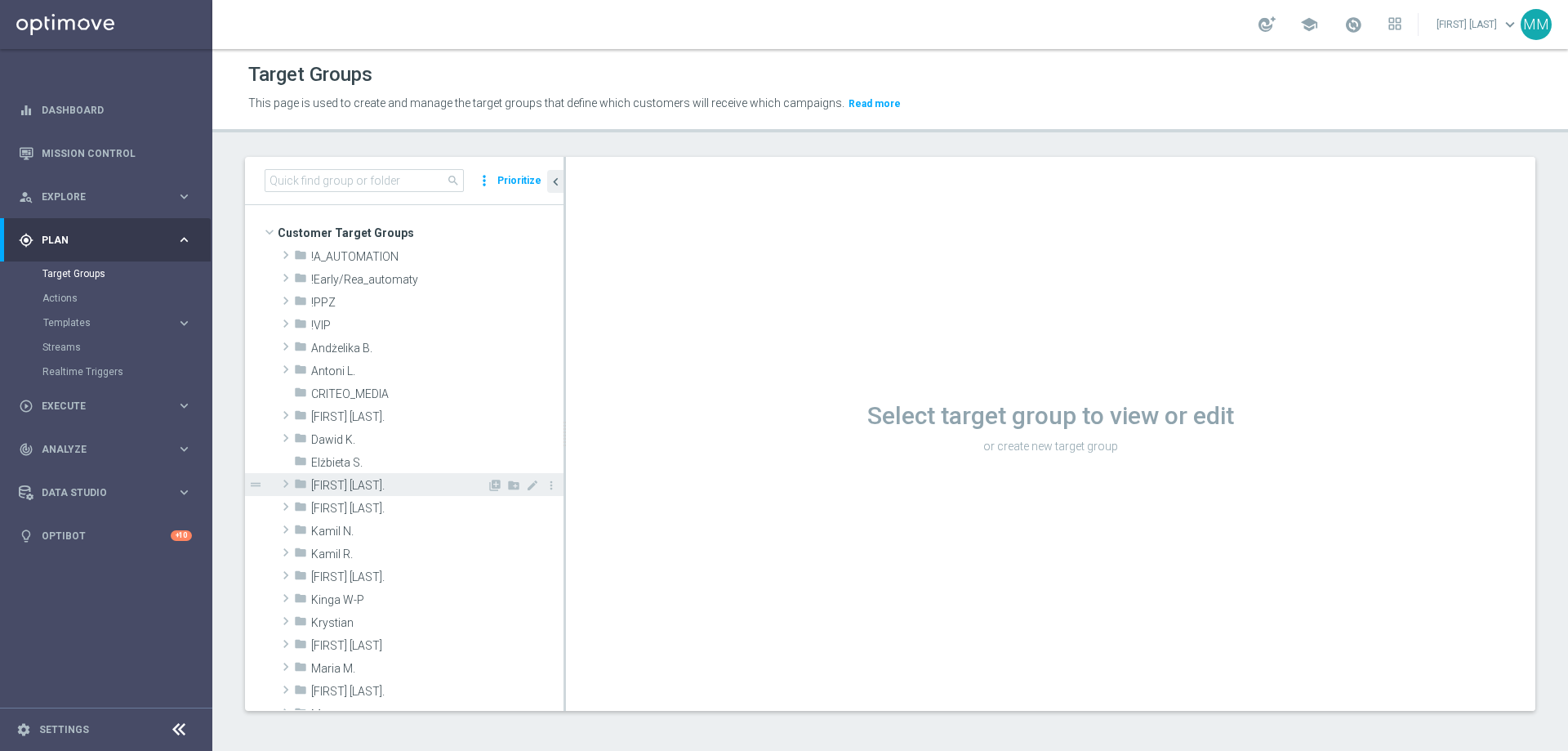 scroll, scrollTop: 82, scrollLeft: 0, axis: vertical 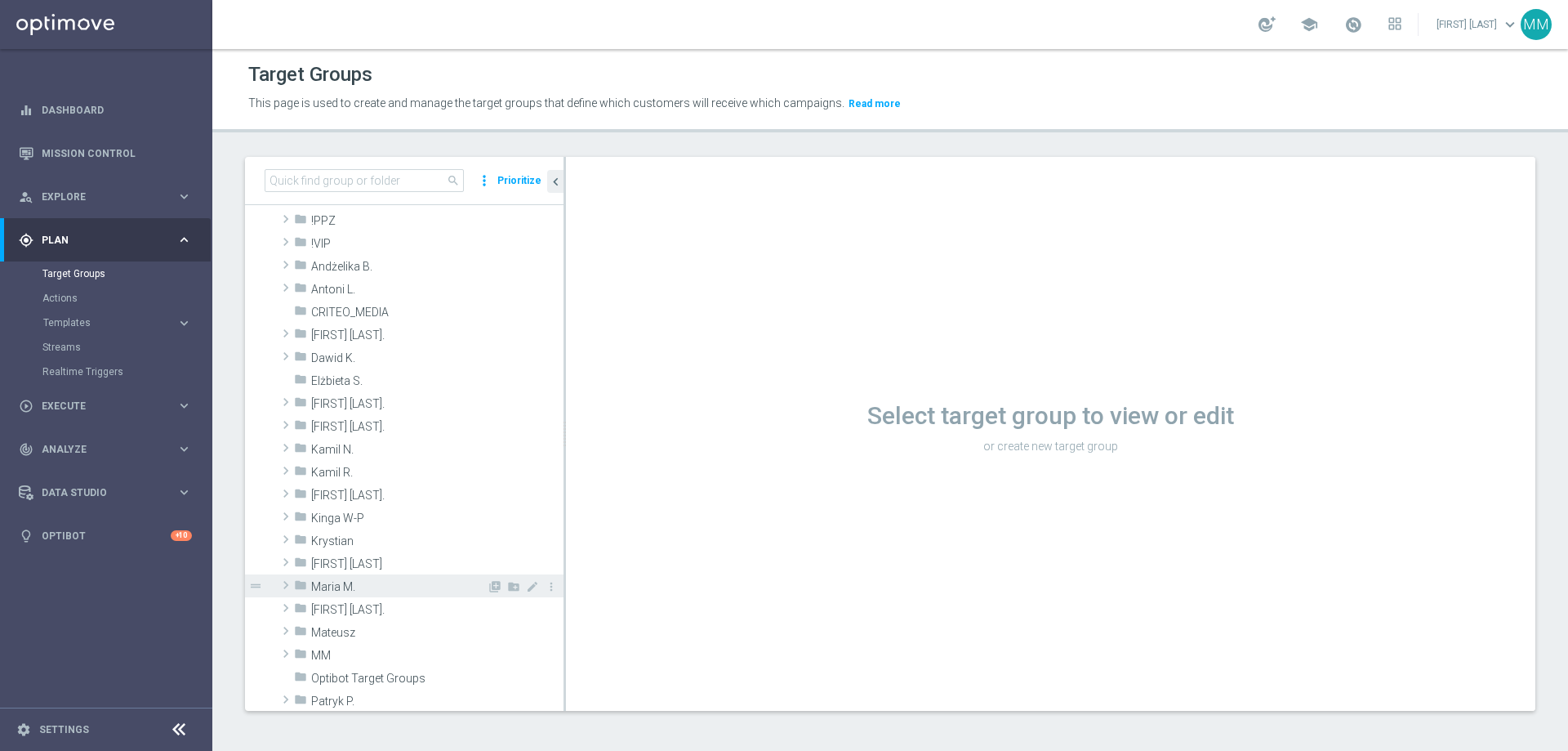 click on "Maria M." at bounding box center [399, 587] 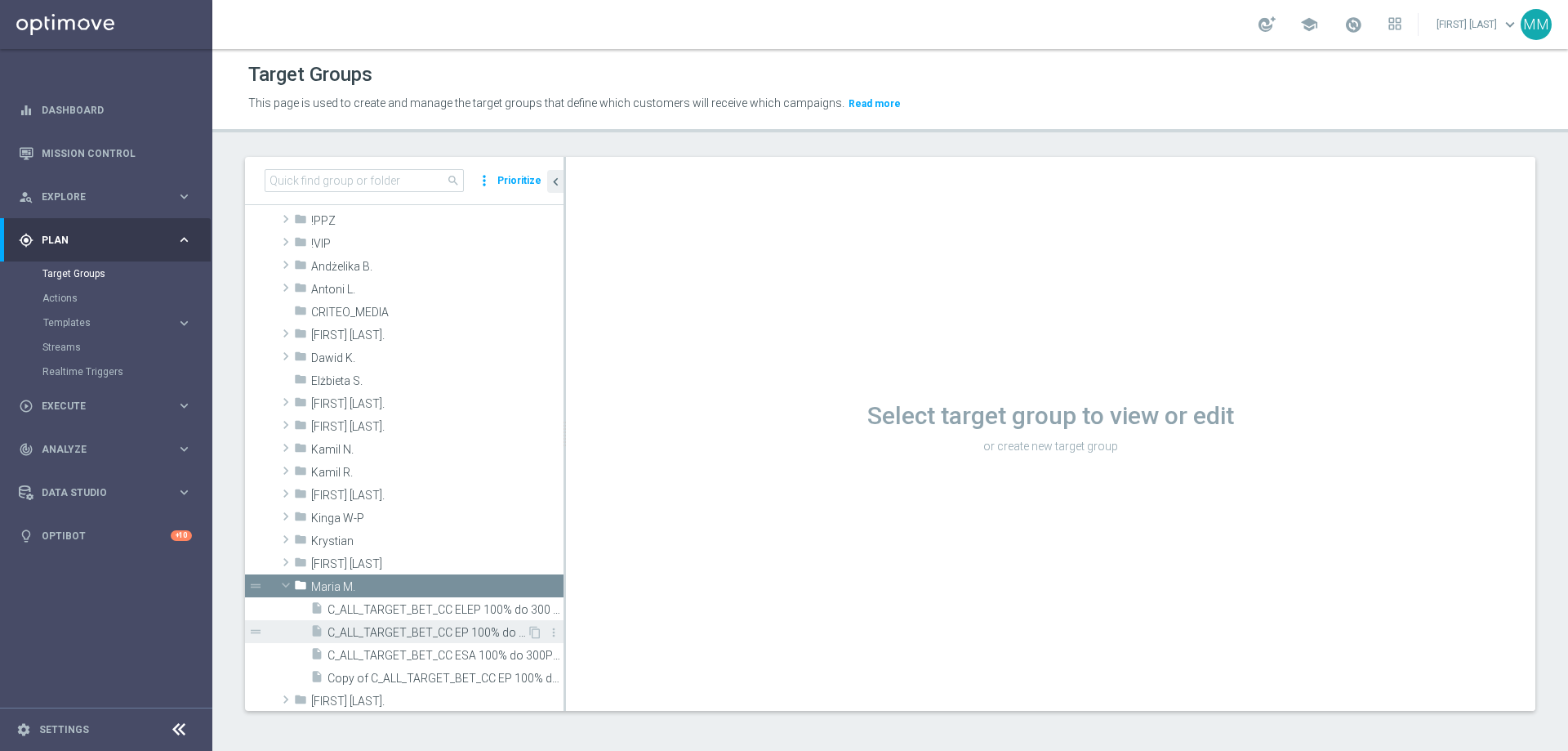 click on "C_ALL_TARGET_BET_CC EP 100% do 300 PLN_040825" at bounding box center (427, 633) 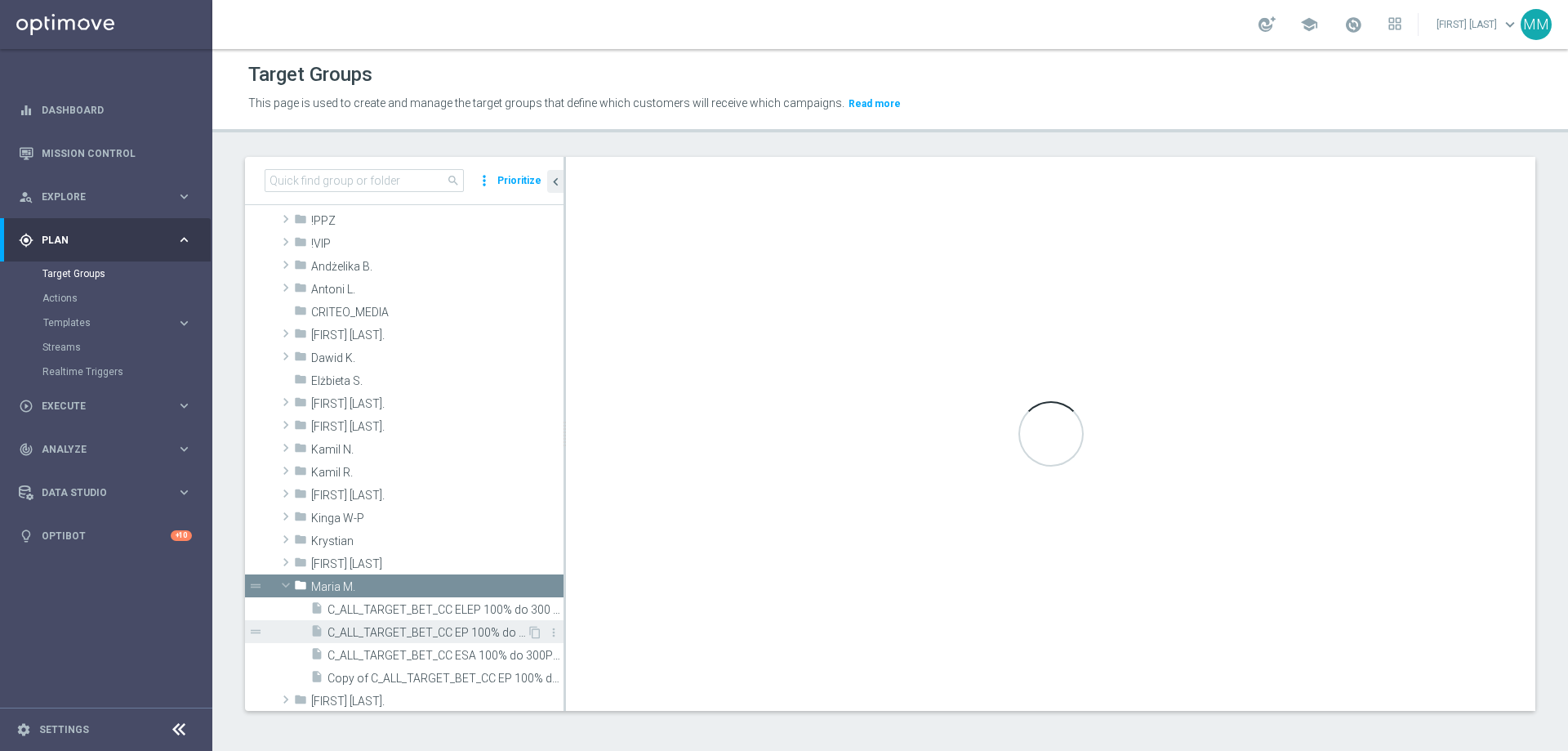 click on "C_ALL_TARGET_BET_CC EP 100% do 300 PLN_040825" at bounding box center [427, 633] 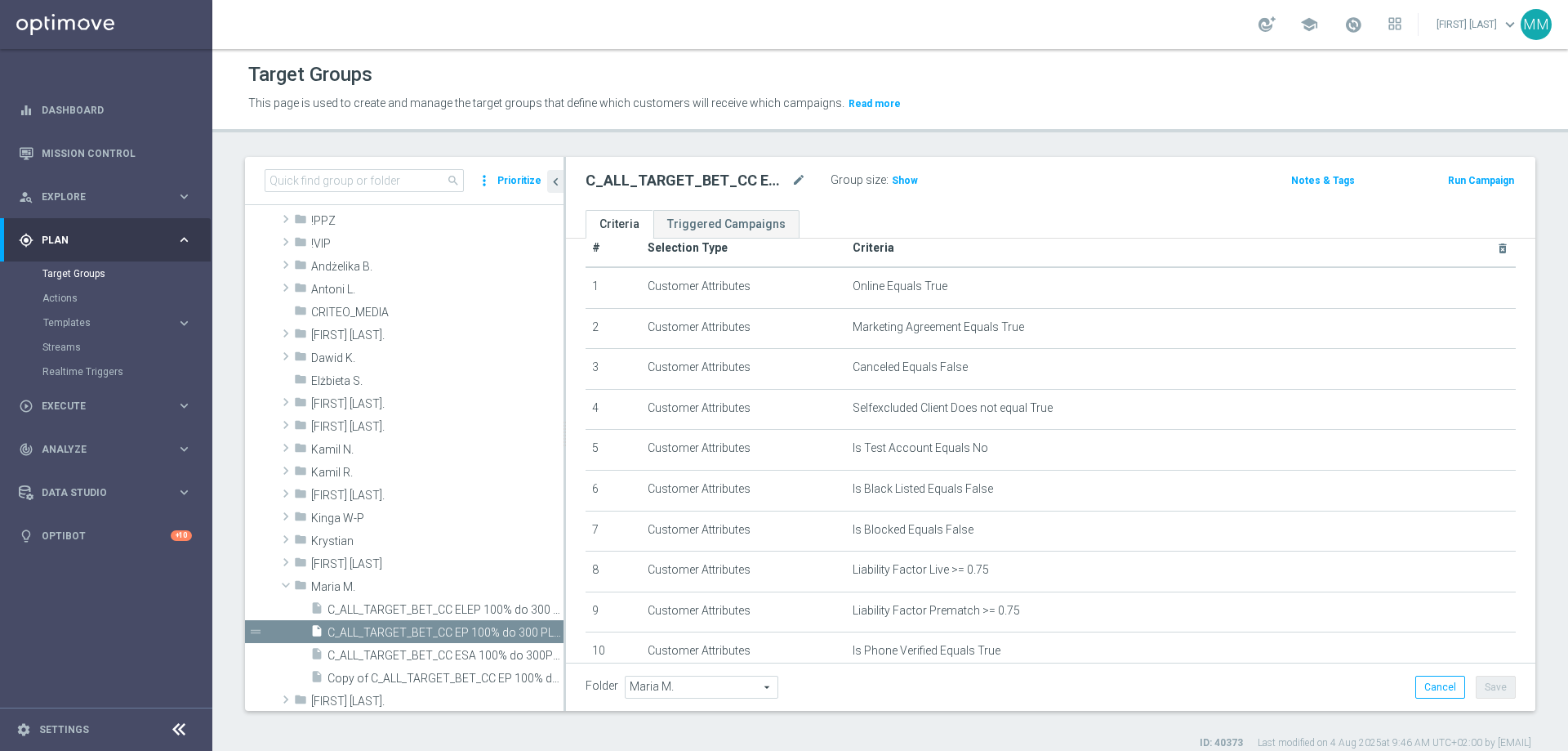 scroll, scrollTop: 0, scrollLeft: 0, axis: both 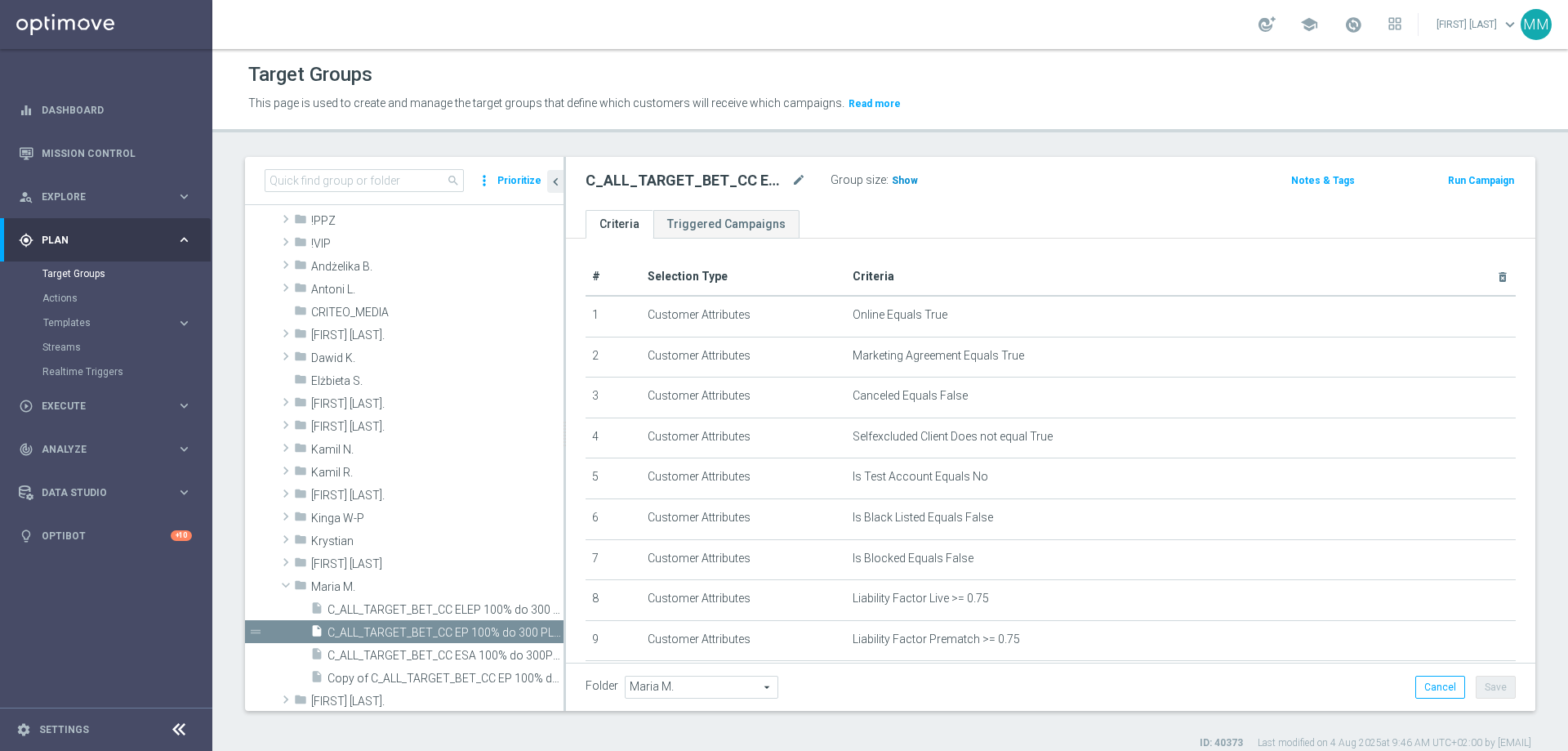 click on "Show" 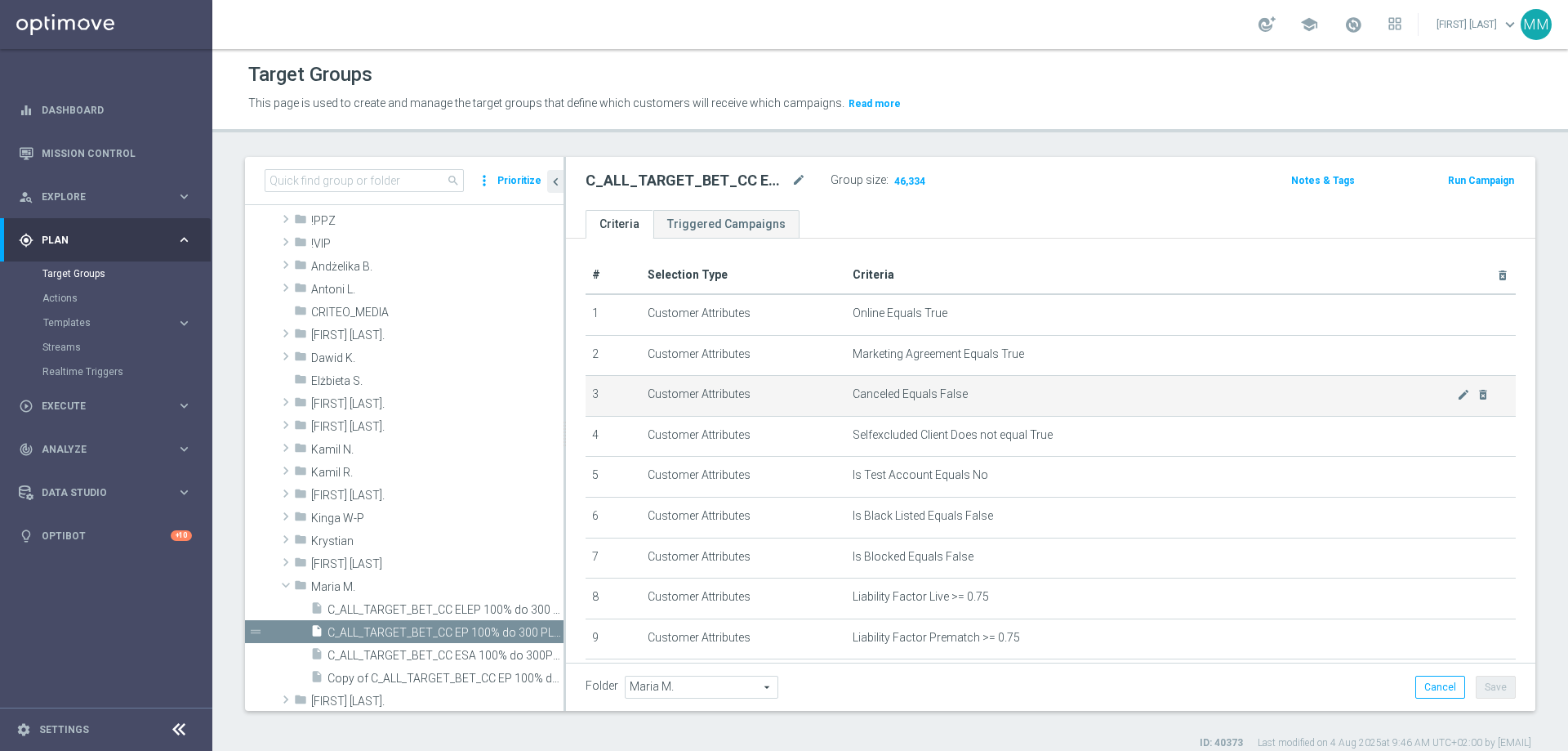 scroll, scrollTop: 0, scrollLeft: 0, axis: both 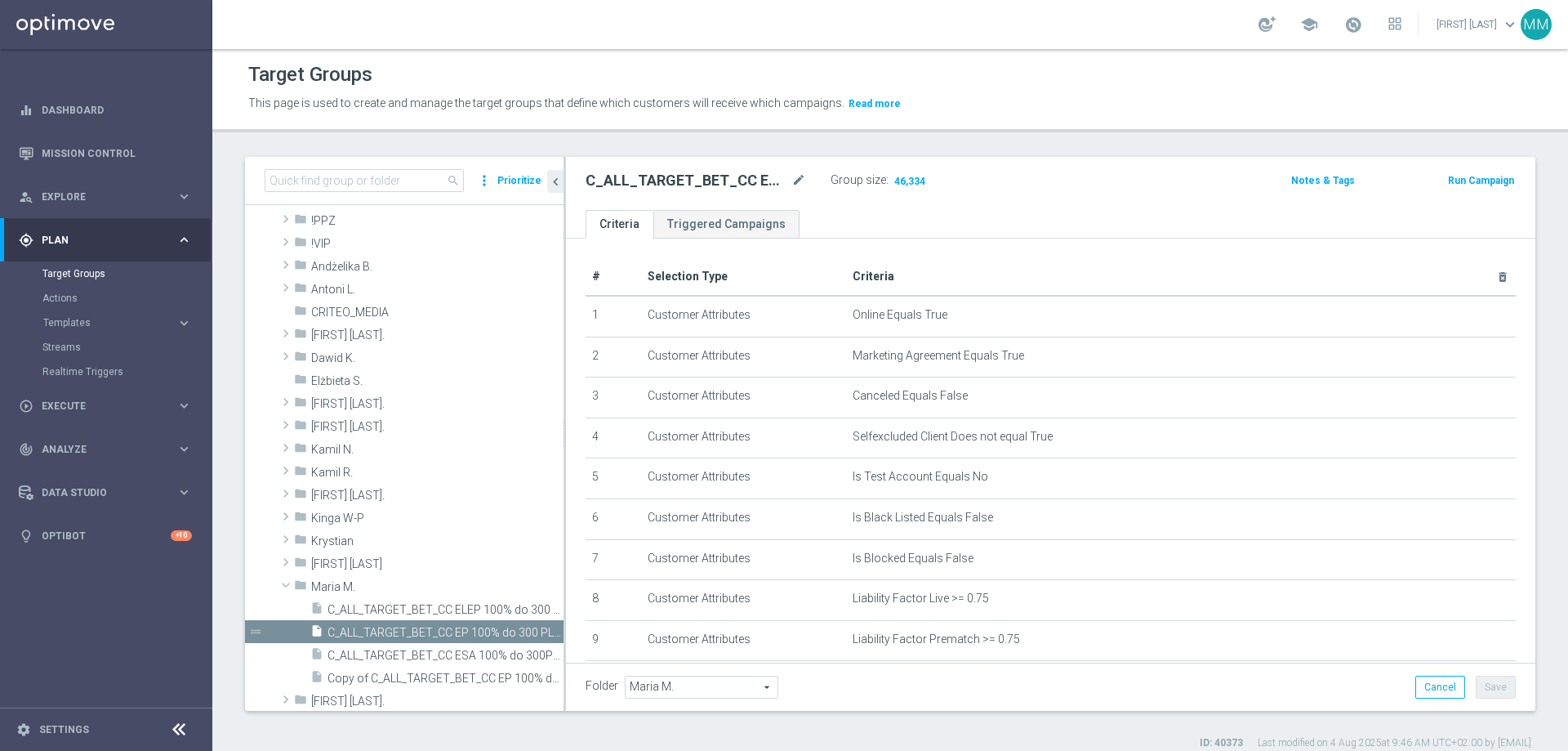 click on "C_ALL_TARGET_BET_CC EP 100% do 300 PLN_040825" 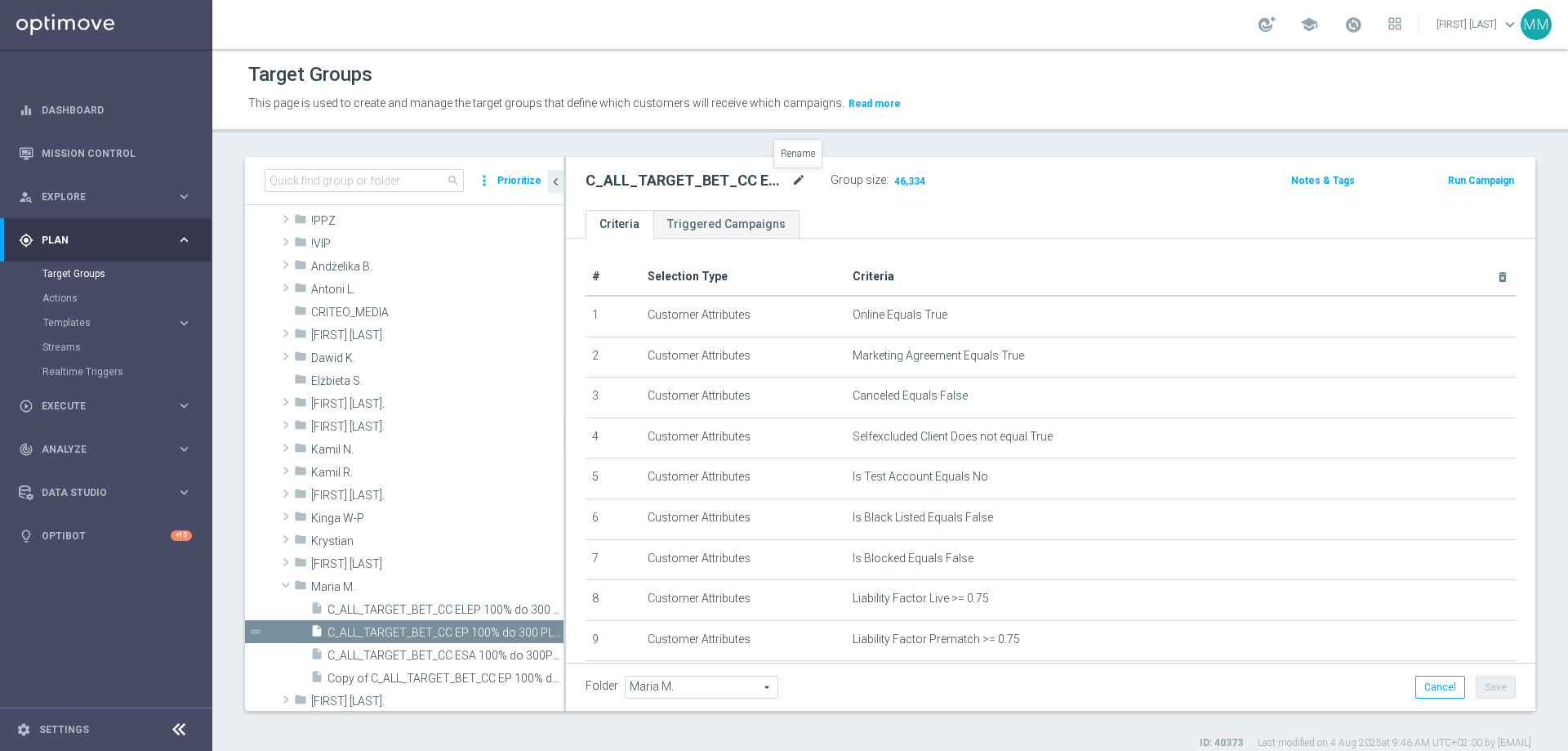 click on "mode_edit" 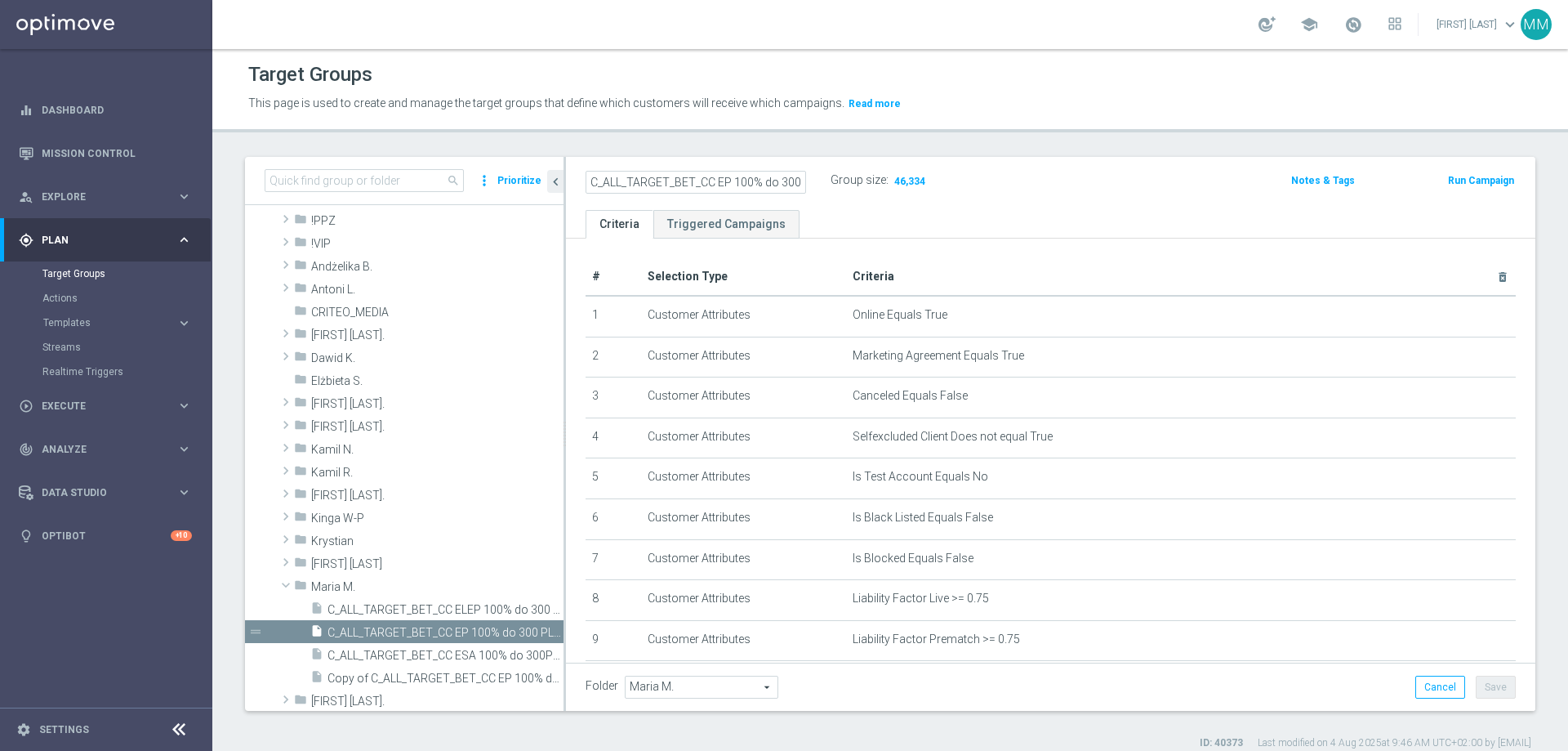 scroll, scrollTop: 0, scrollLeft: 64, axis: horizontal 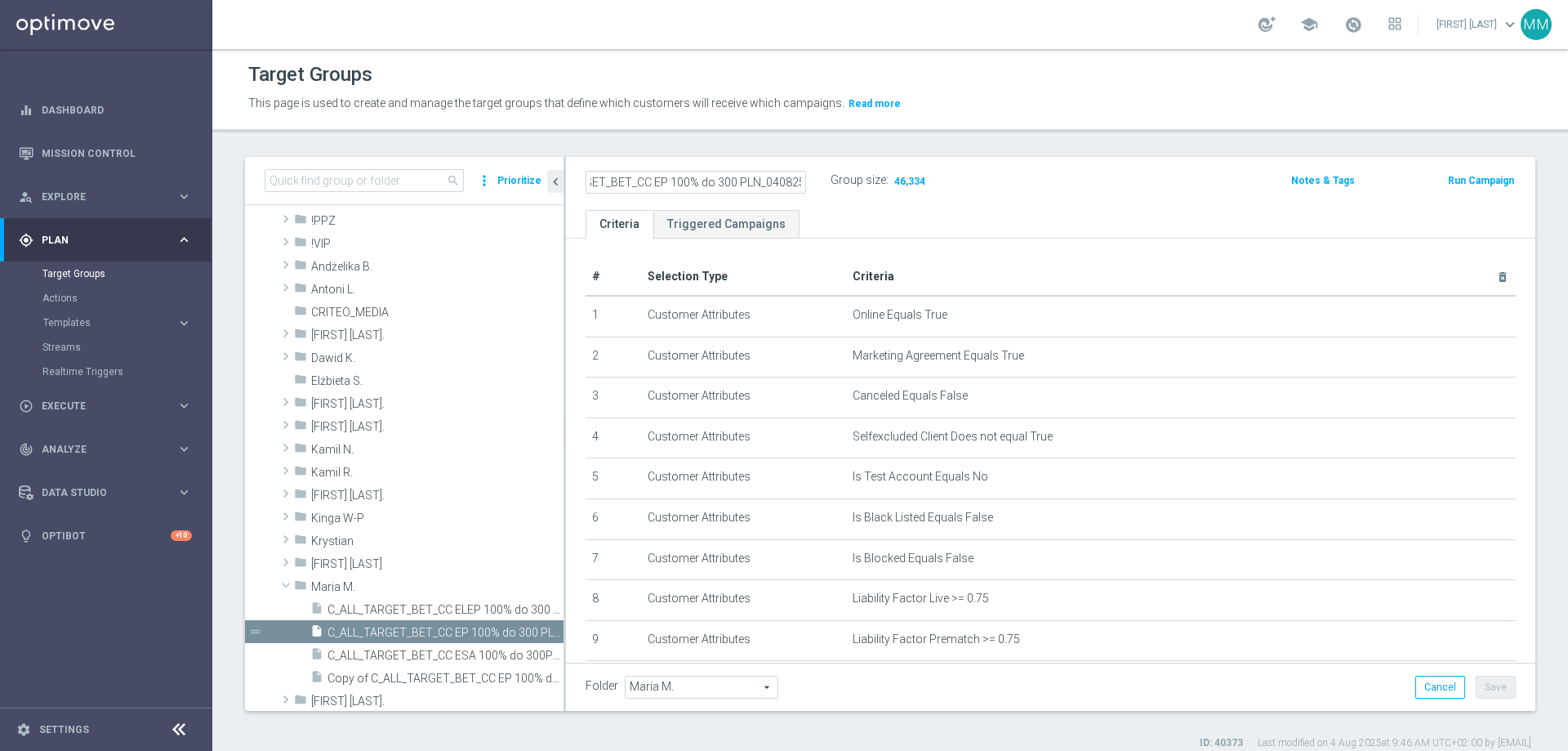 click on "C_ALL_TARGET_BET_CC EP 100% do 300 PLN_040825" 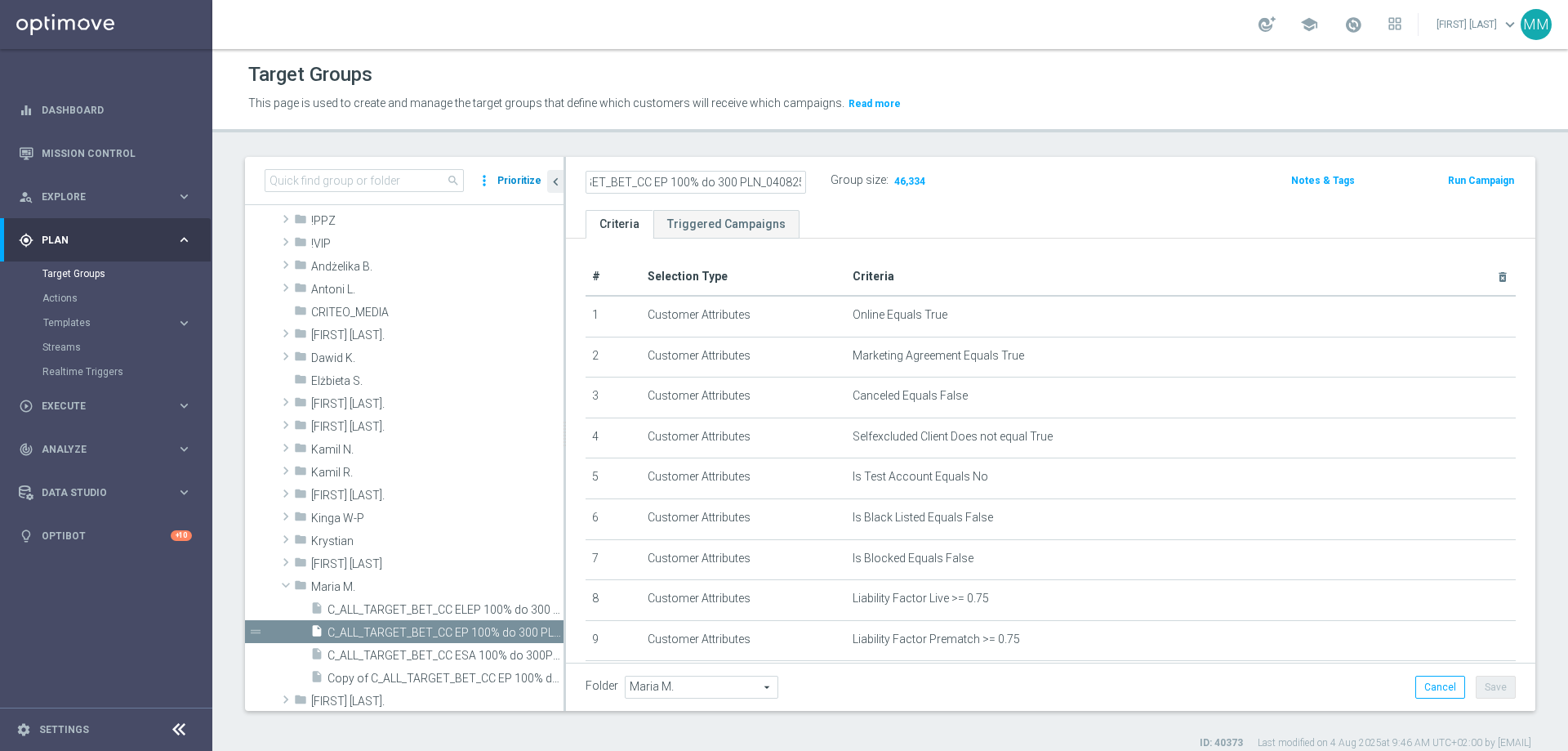 scroll, scrollTop: 0, scrollLeft: 0, axis: both 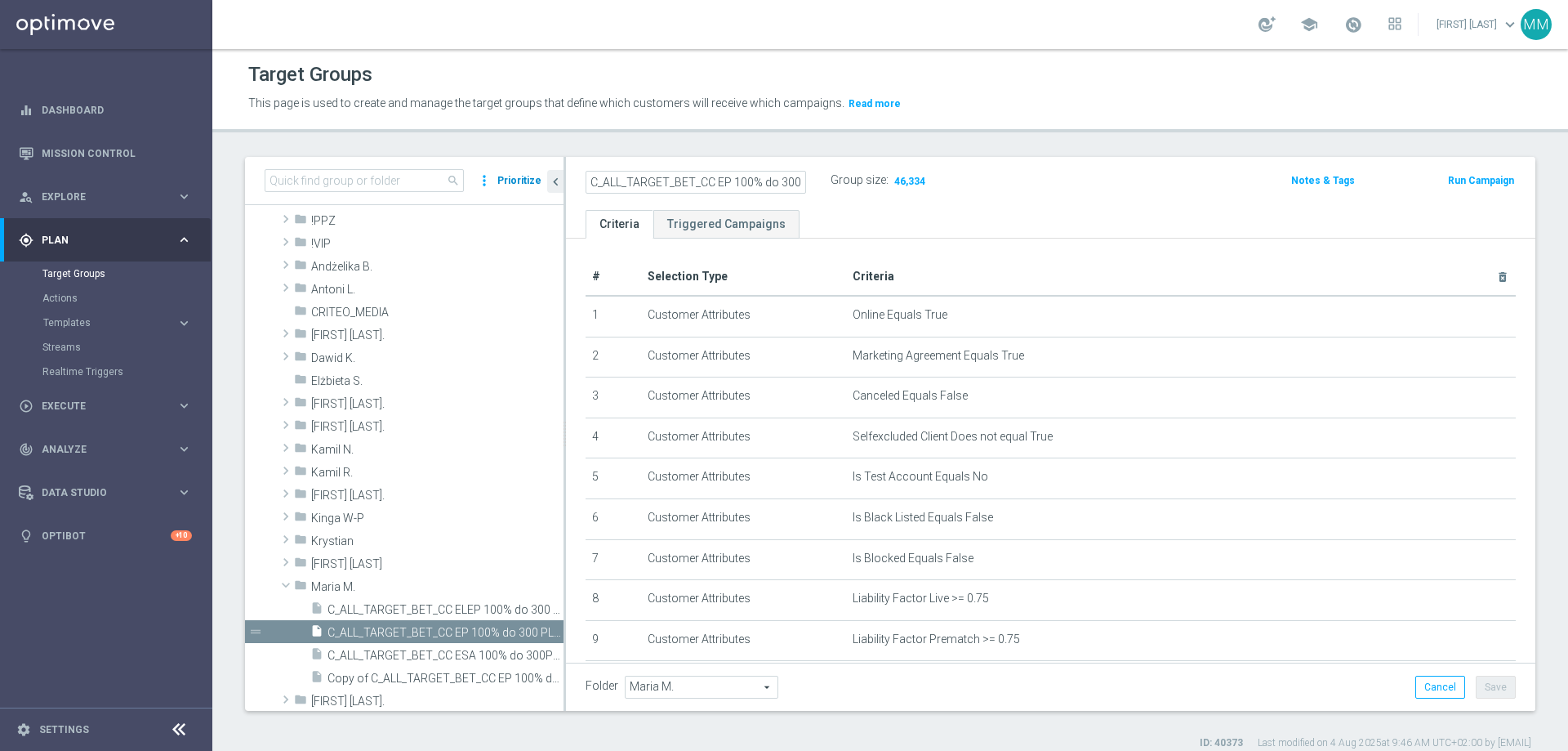 drag, startPoint x: 715, startPoint y: 182, endPoint x: 535, endPoint y: 172, distance: 180.27756 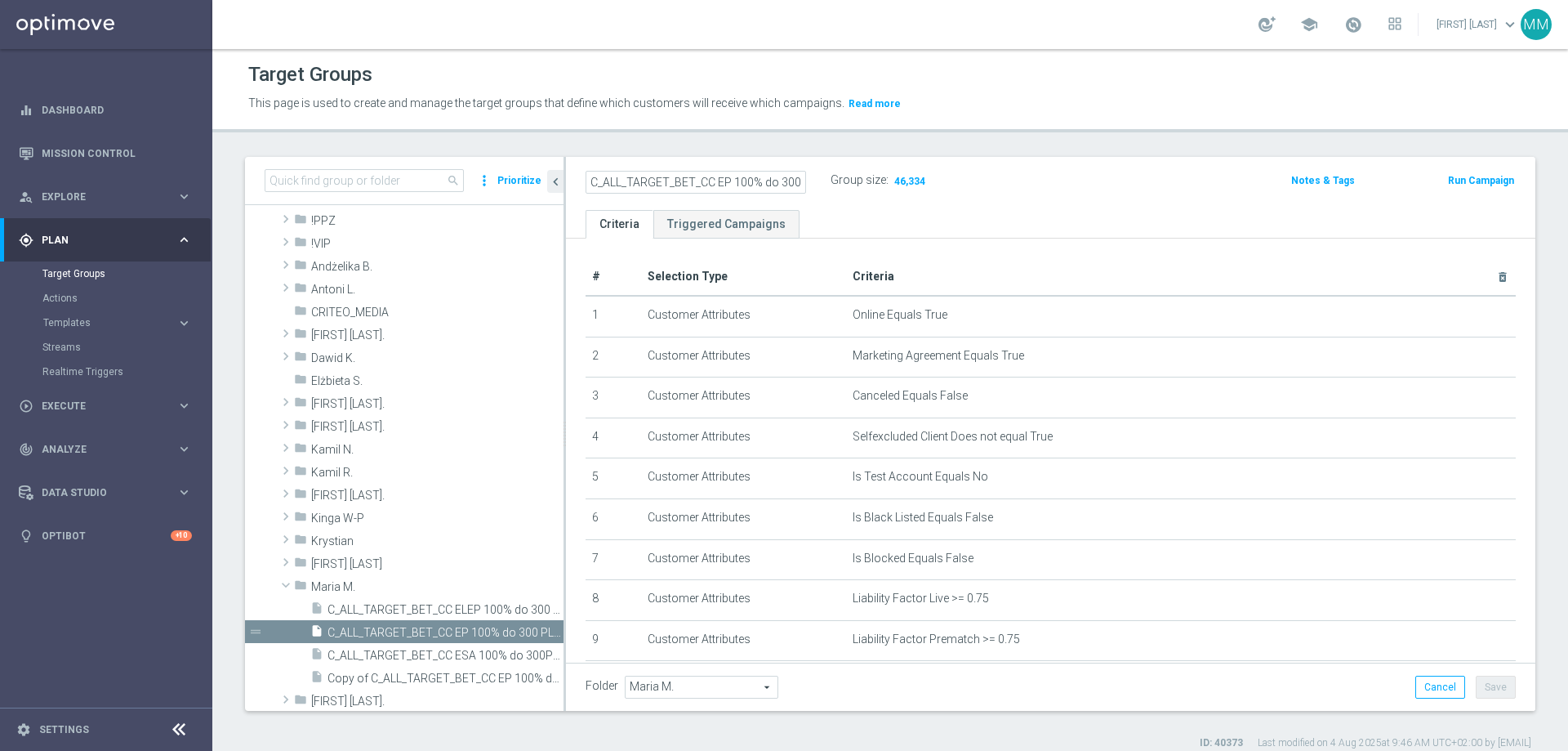 click on "C_ALL_TARGET_BET_CC EP 100% do 300 PLN_040825" 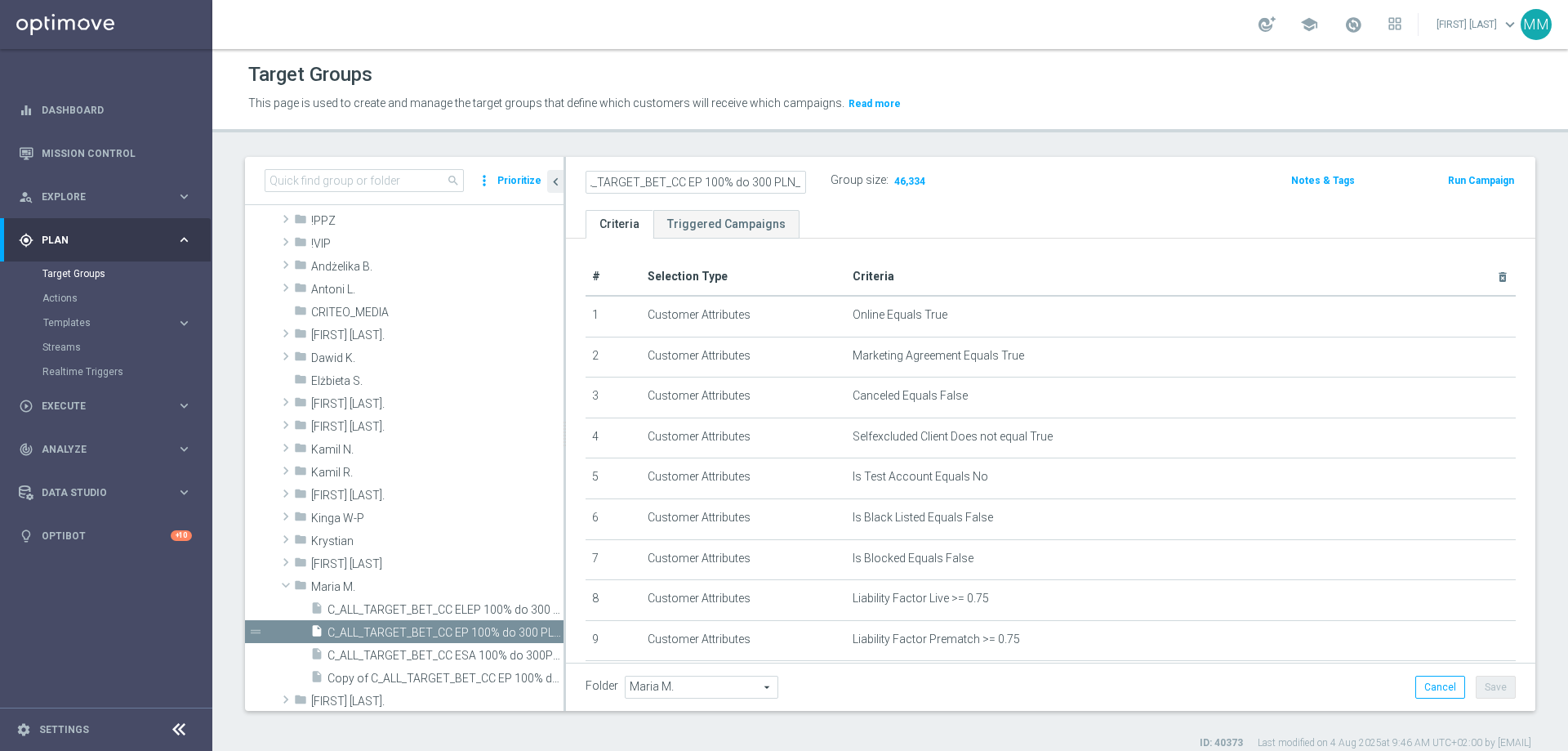 scroll, scrollTop: 0, scrollLeft: 64, axis: horizontal 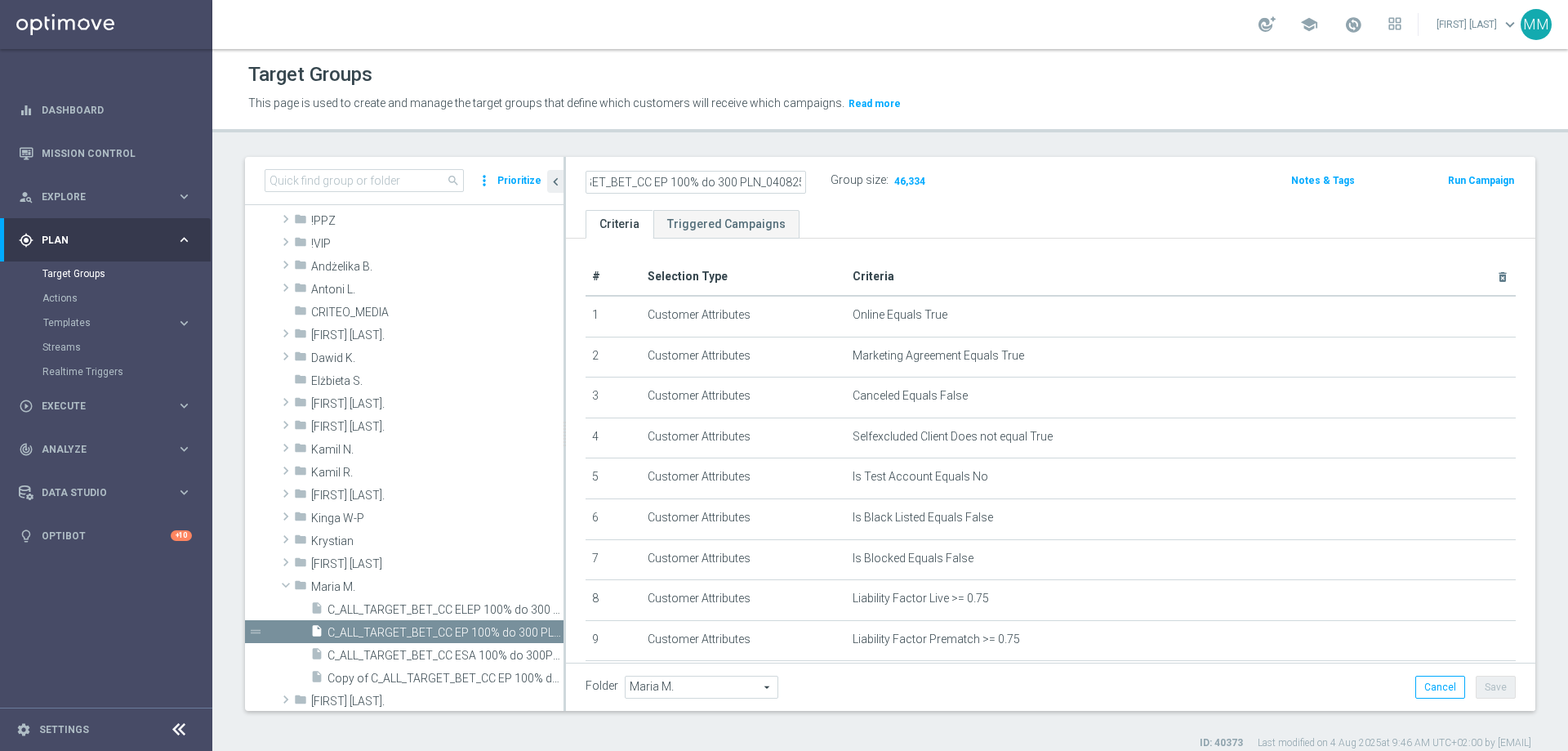 drag, startPoint x: 677, startPoint y: 181, endPoint x: 811, endPoint y: 185, distance: 134.0597 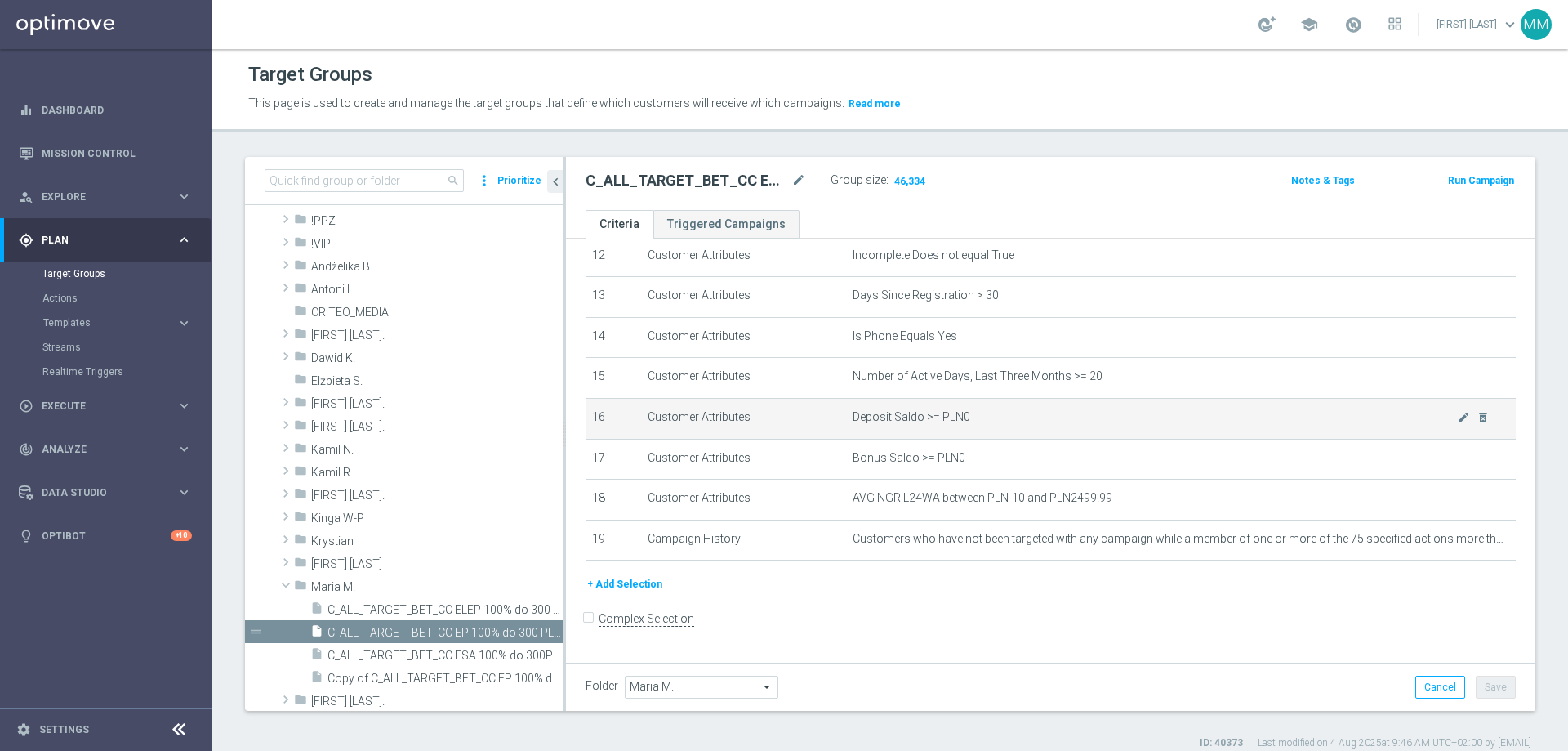 scroll, scrollTop: 511, scrollLeft: 0, axis: vertical 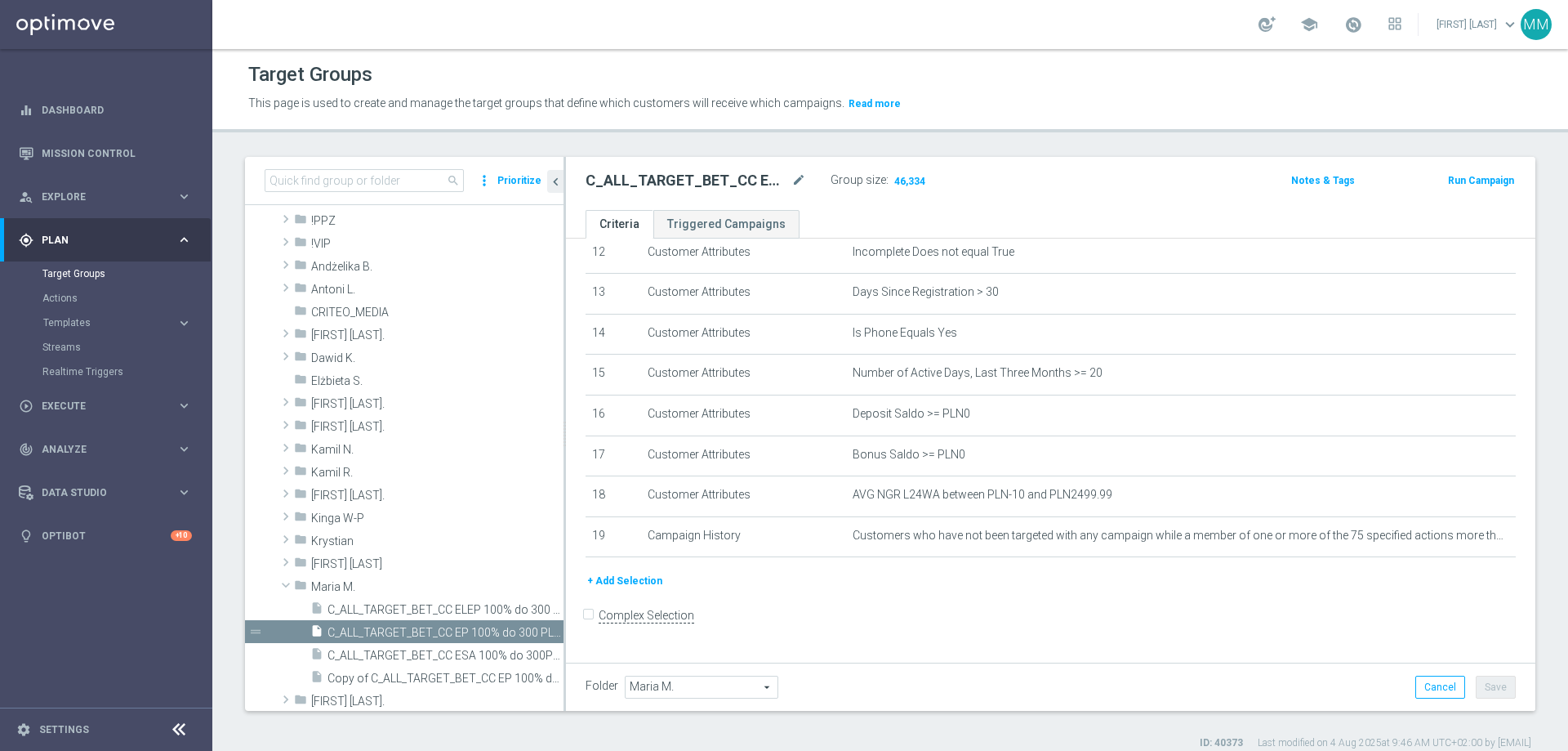 click on "+ Add Selection" 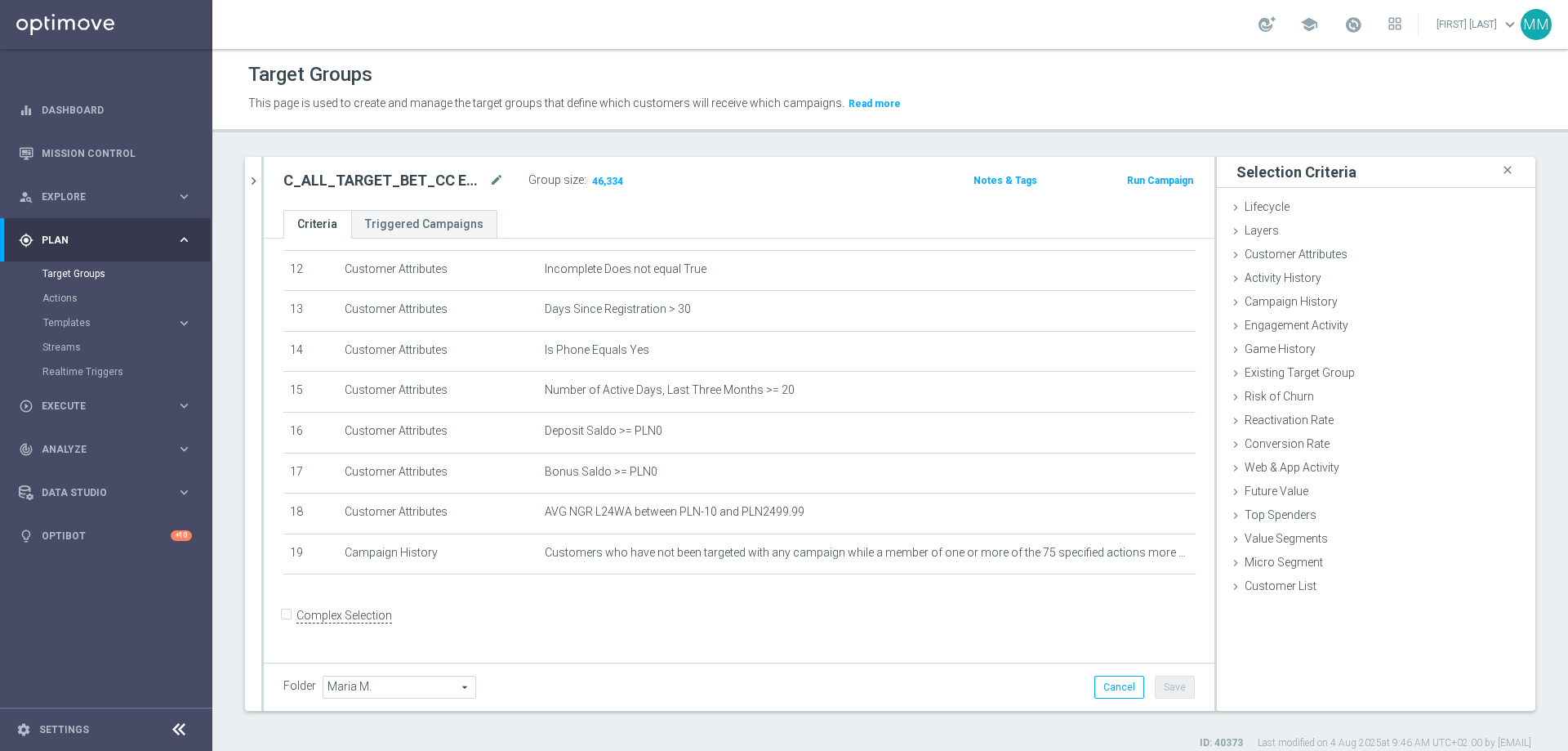 scroll, scrollTop: 494, scrollLeft: 0, axis: vertical 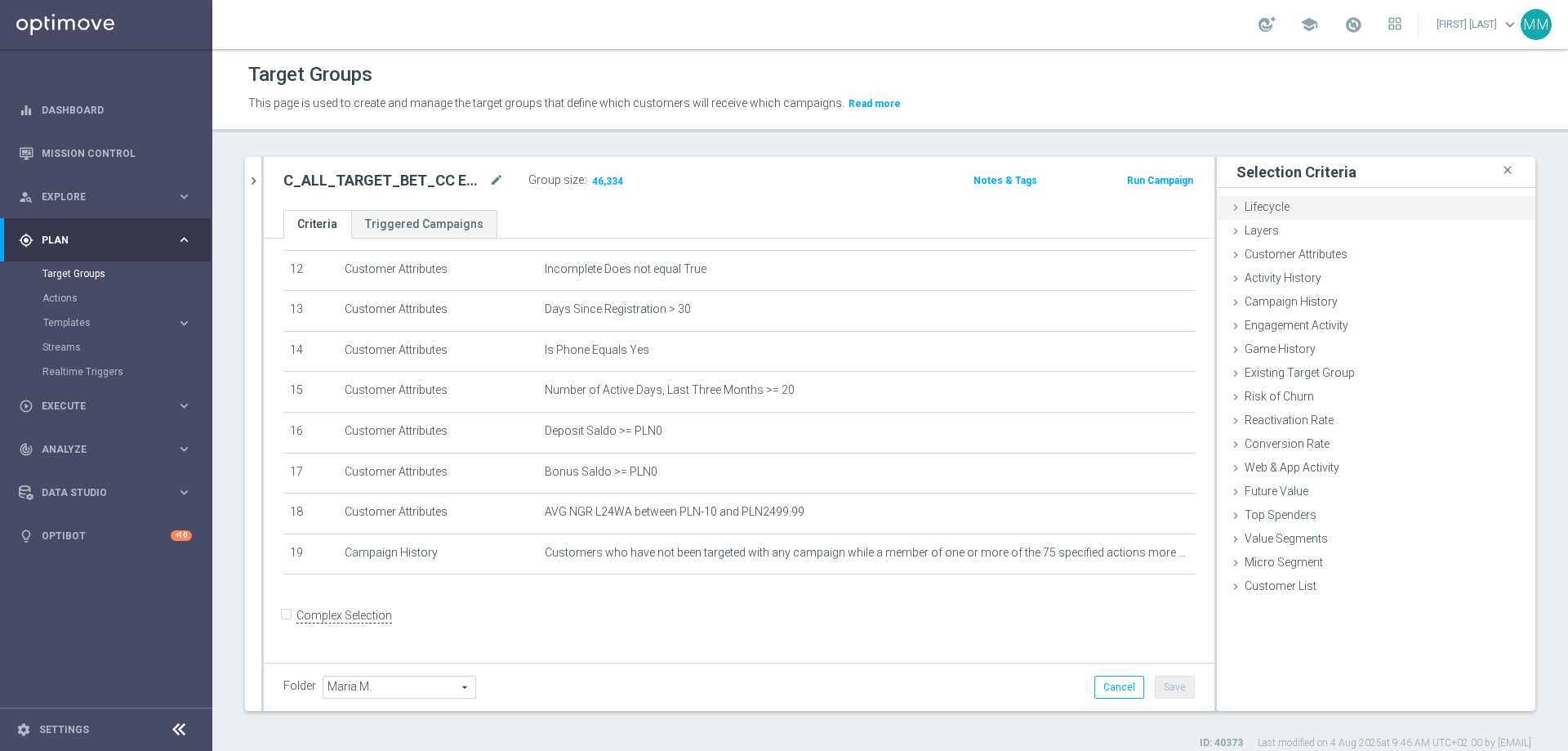 click on "Lifecycle" at bounding box center (1267, 207) 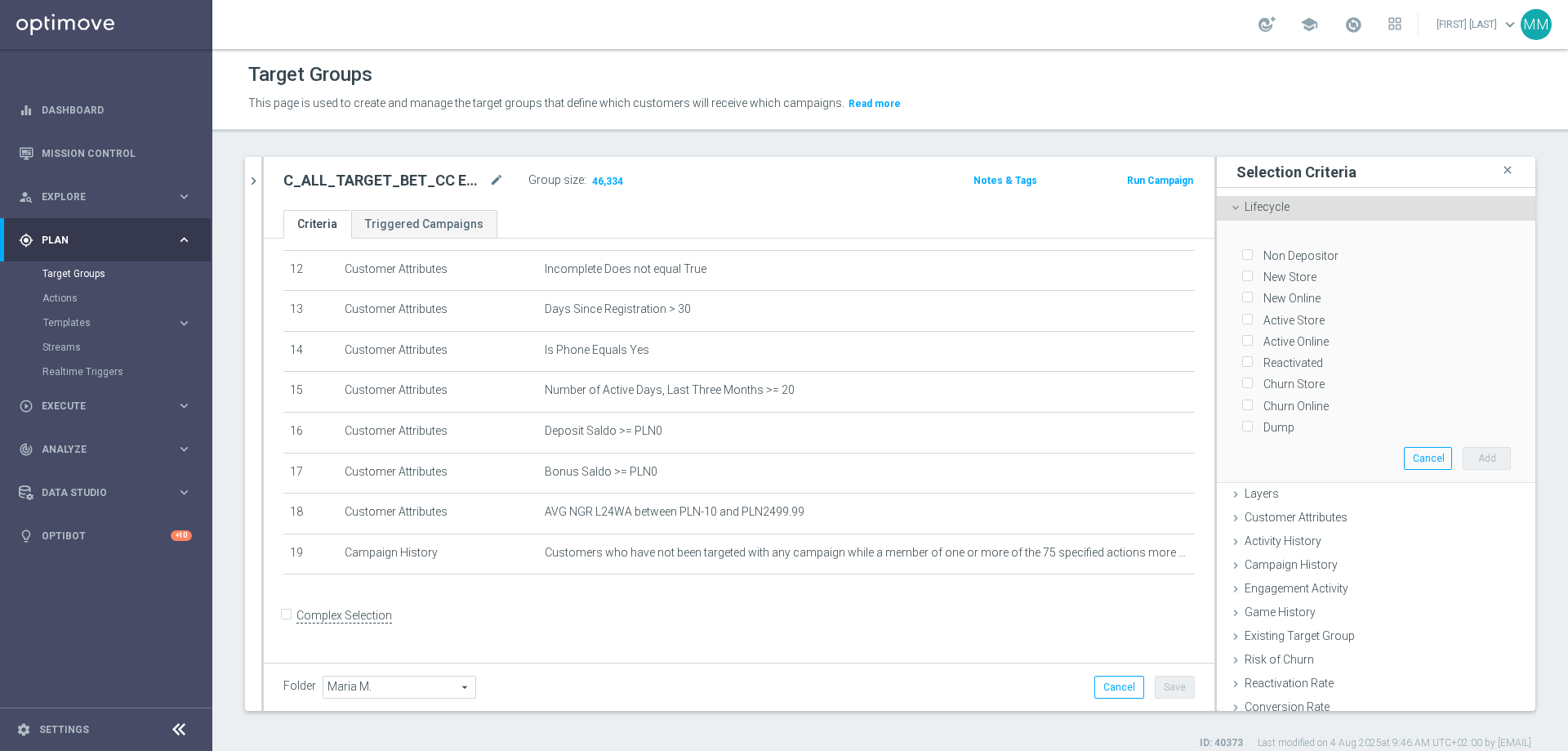 click on "Lifecycle" at bounding box center (1267, 207) 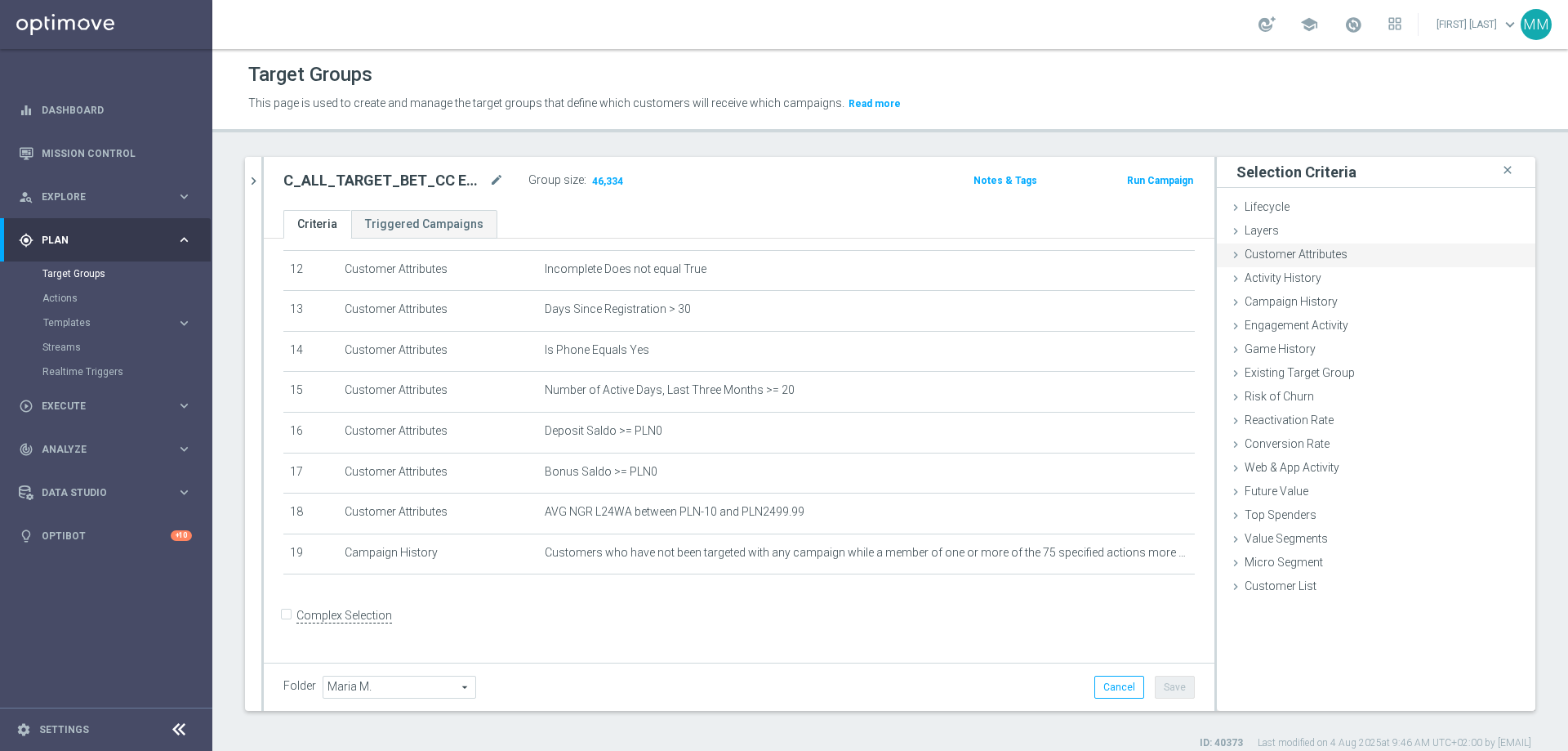 click on "Customer Attributes" at bounding box center [1296, 254] 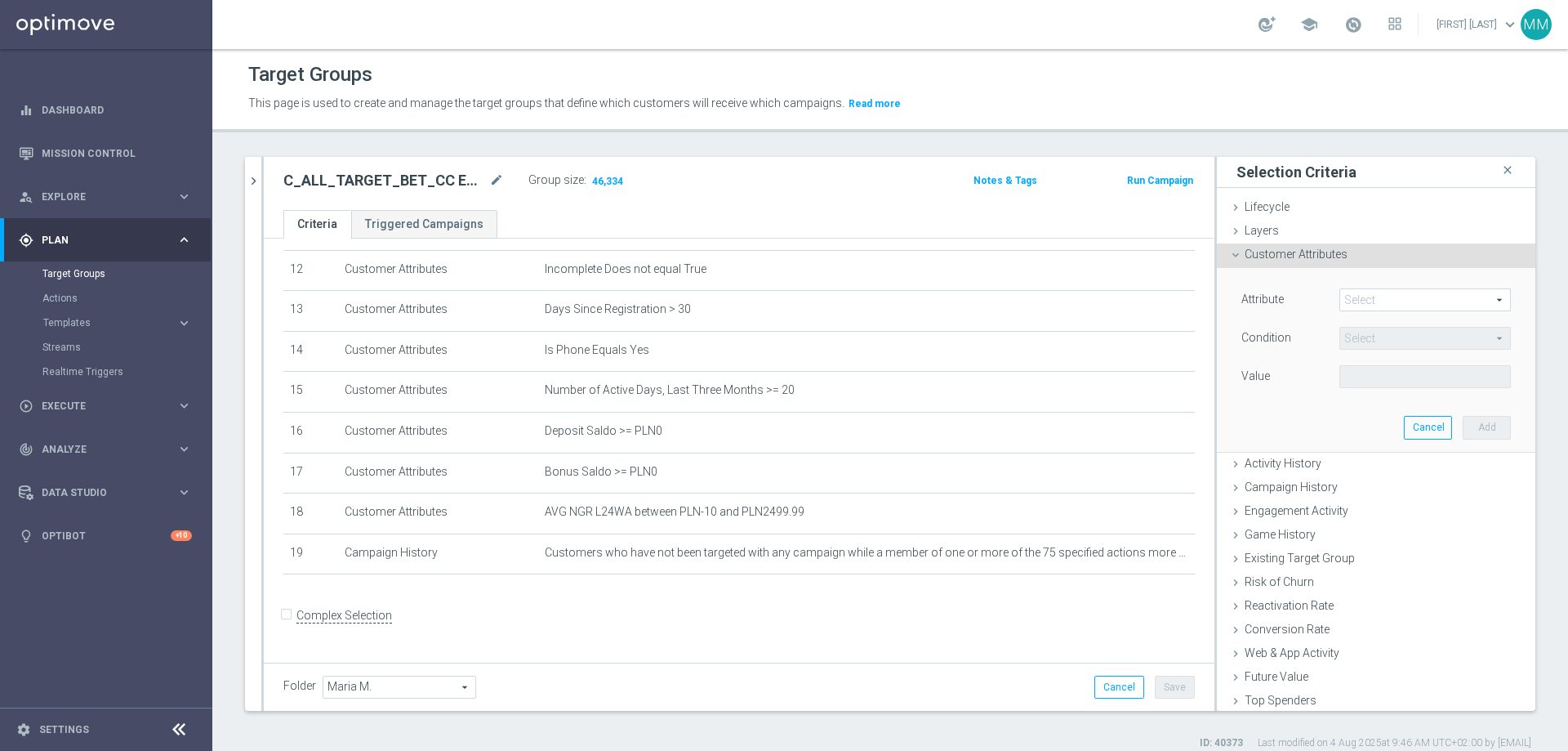 click at bounding box center [1425, 300] 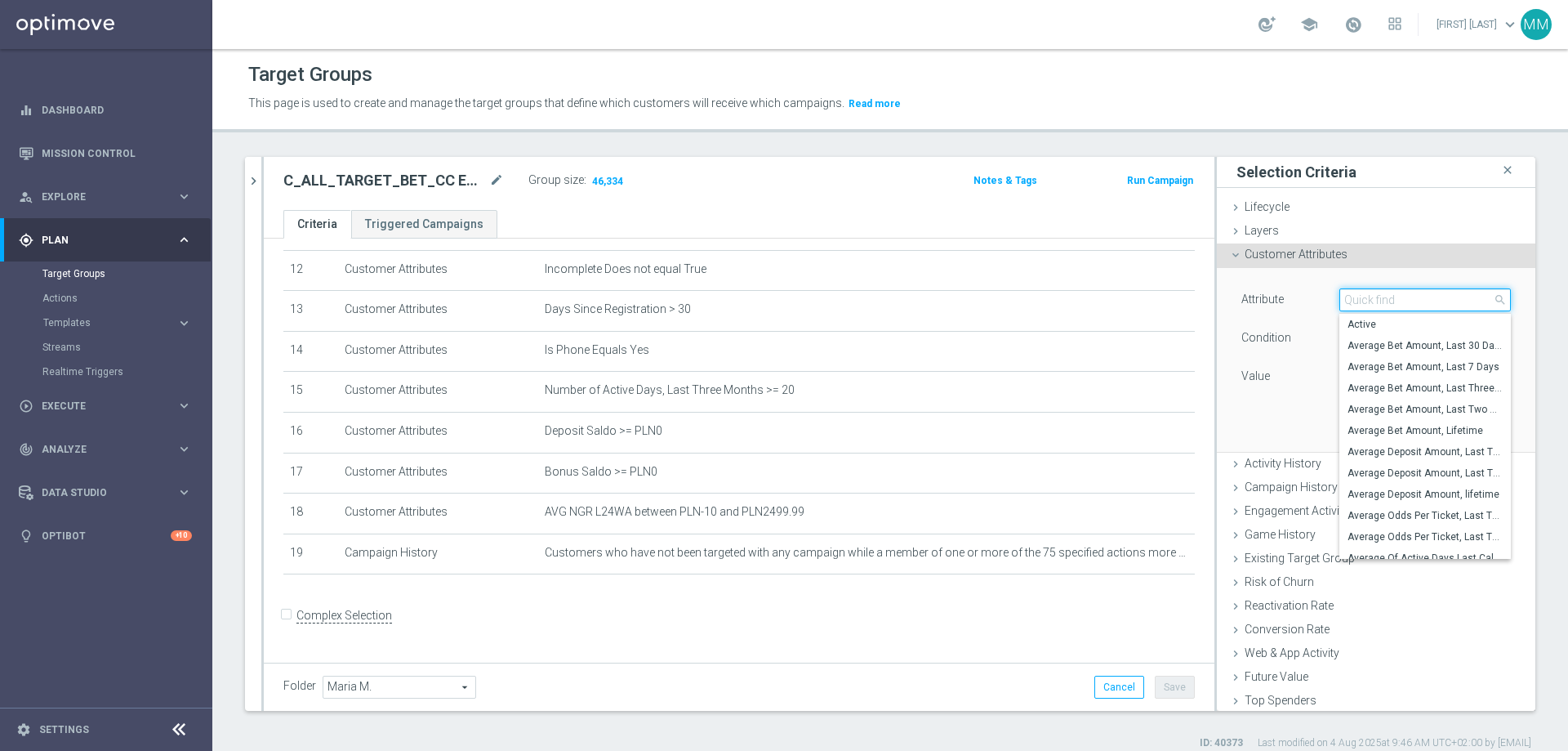 click at bounding box center (1425, 300) 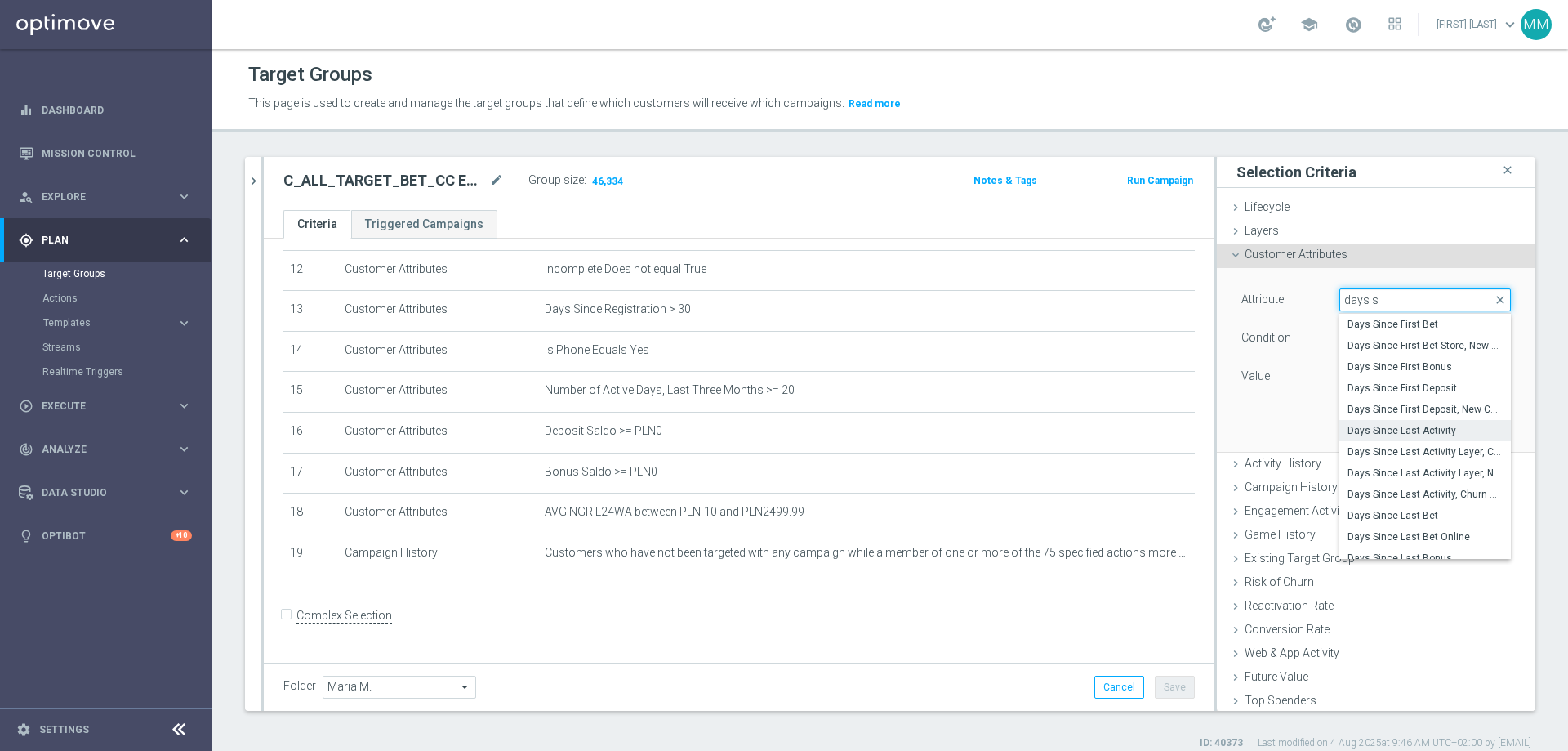 type on "days s" 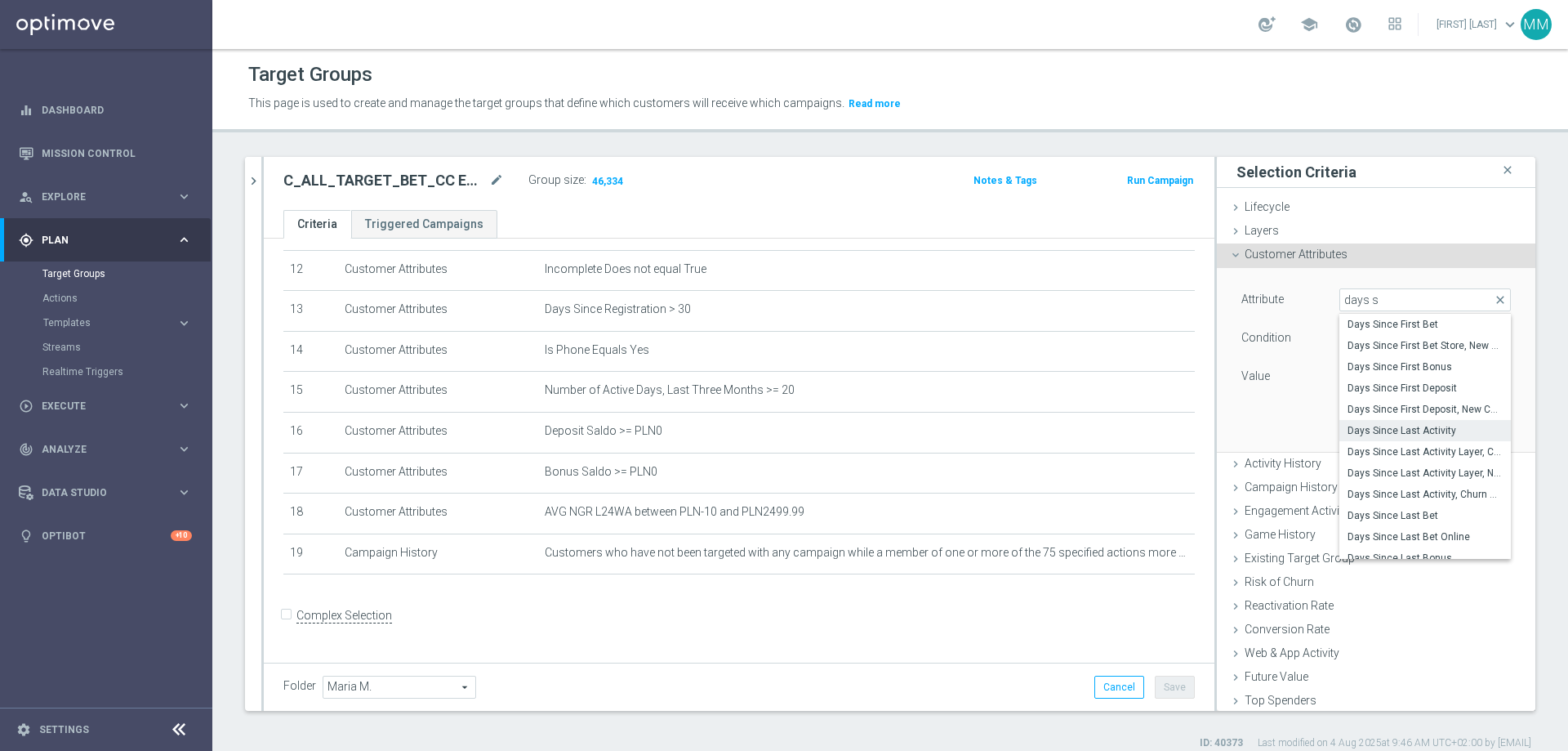 click on "Days Since Last Activity" at bounding box center [1425, 431] 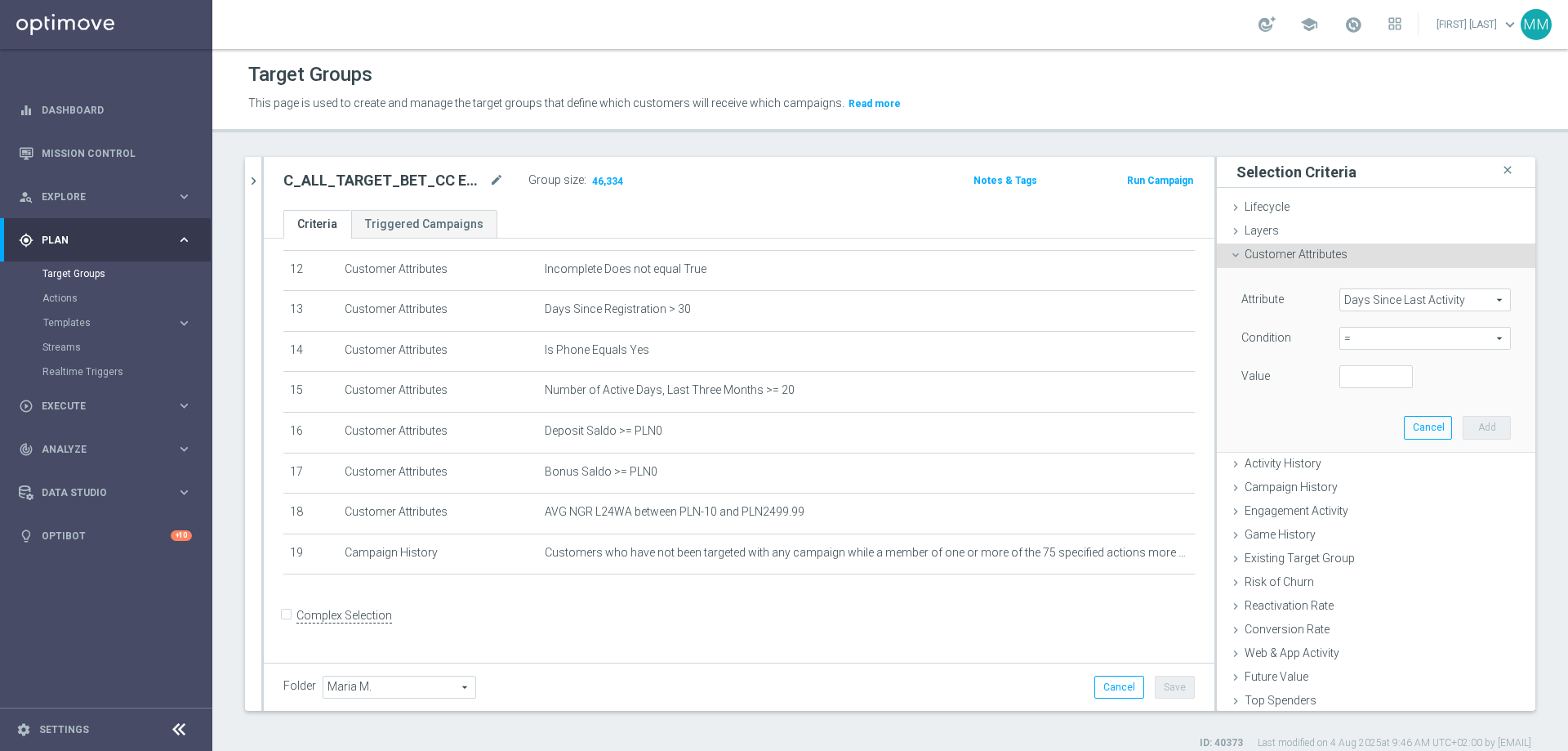 click on "=" at bounding box center (1425, 338) 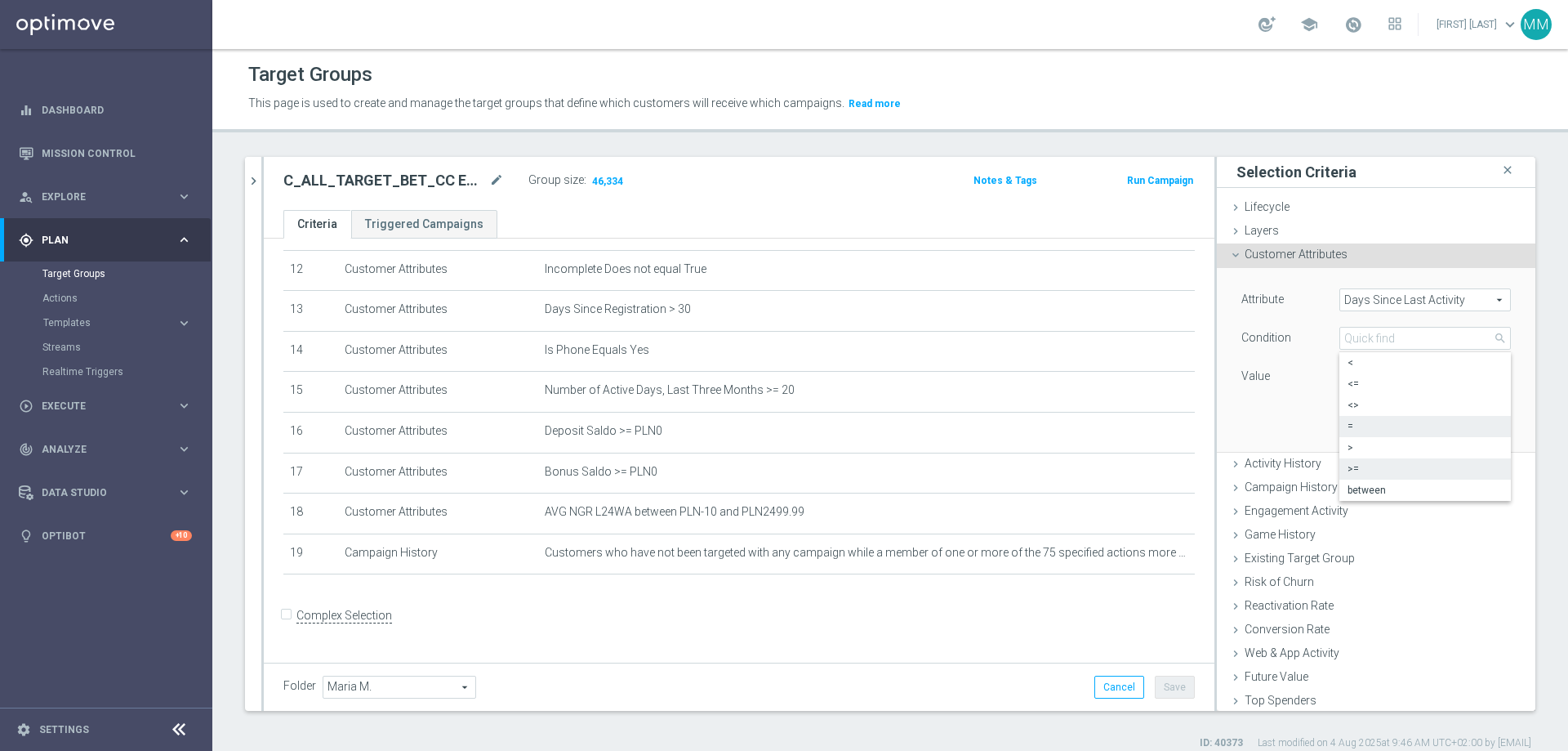 click on ">=" at bounding box center [1425, 469] 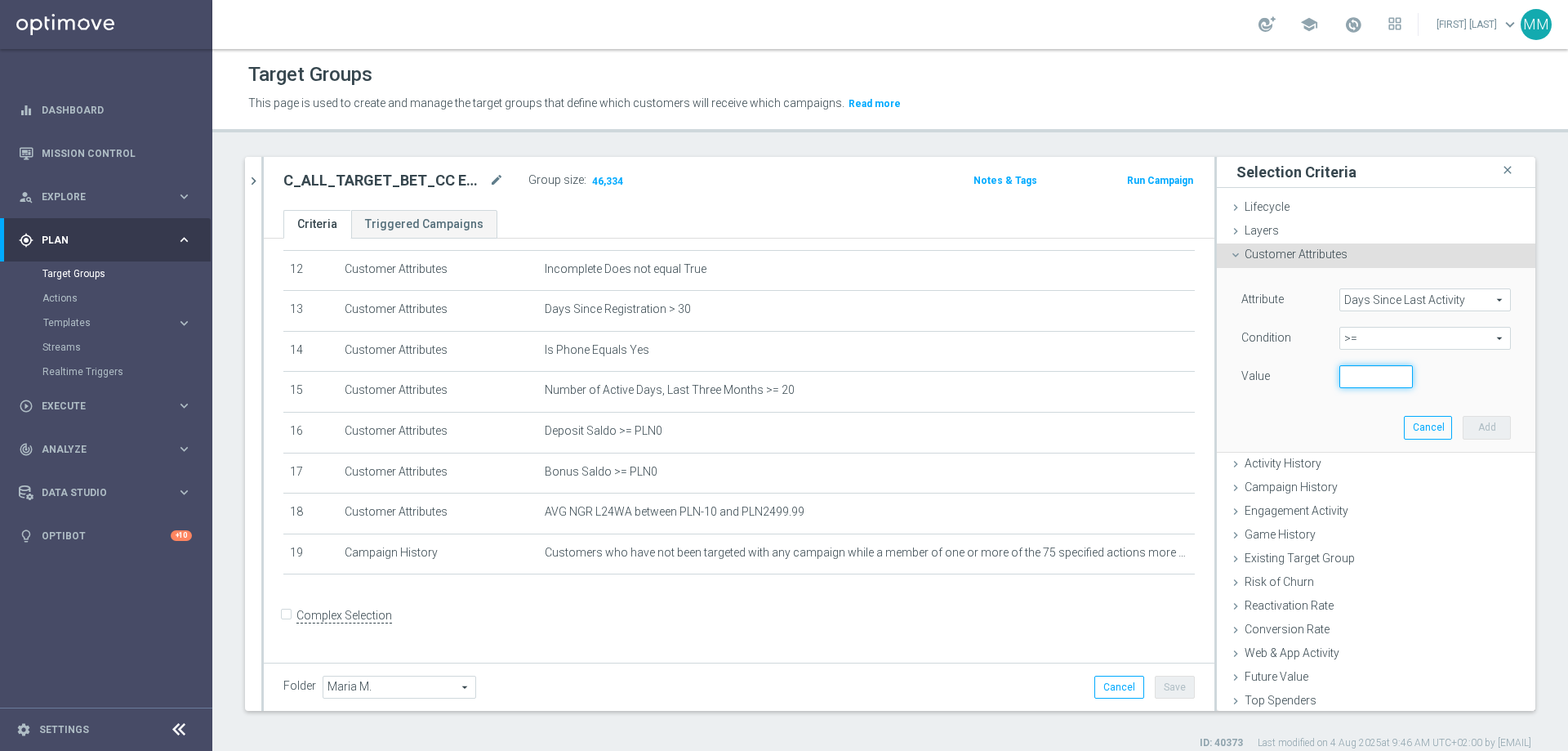 click at bounding box center (1376, 377) 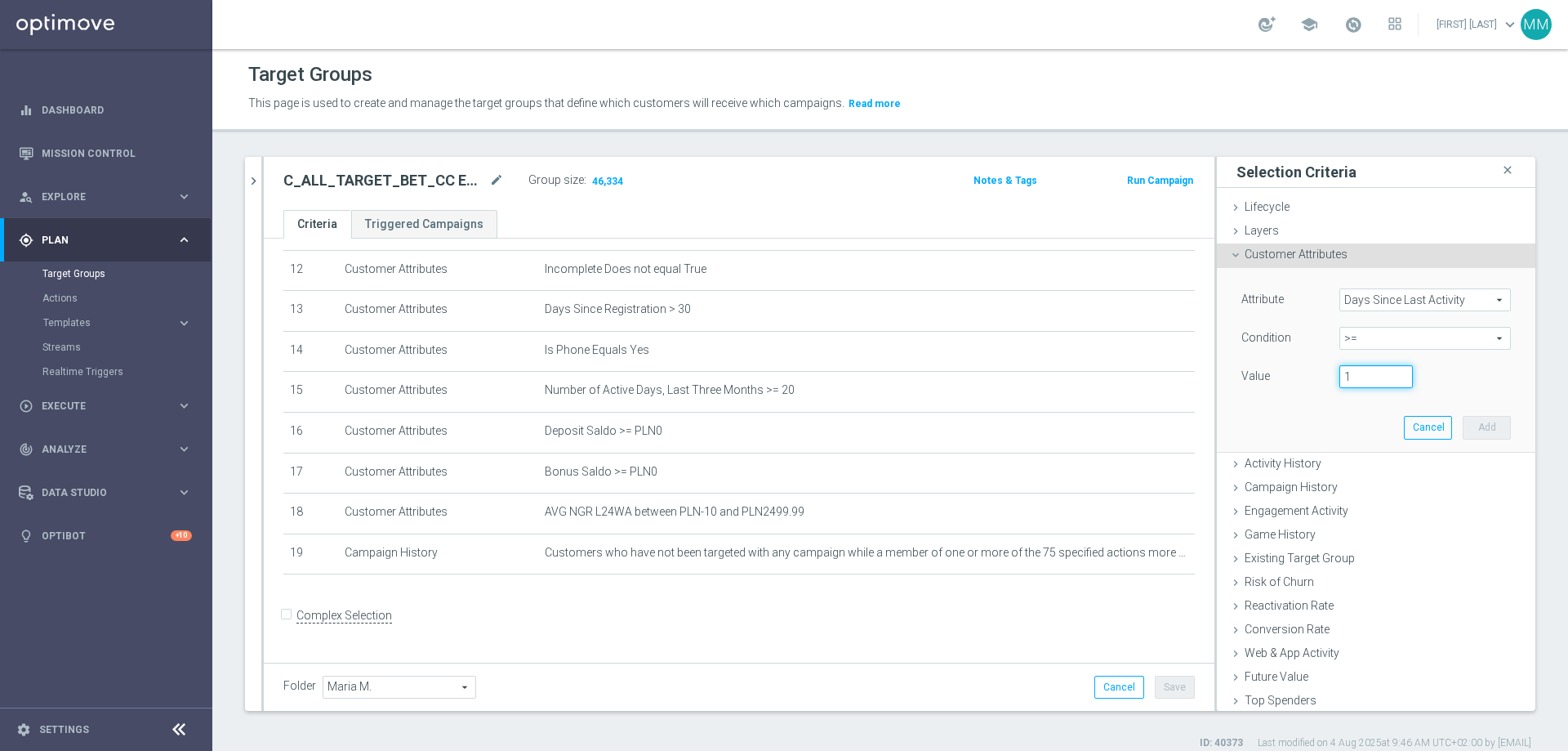 click on "1" at bounding box center (1376, 377) 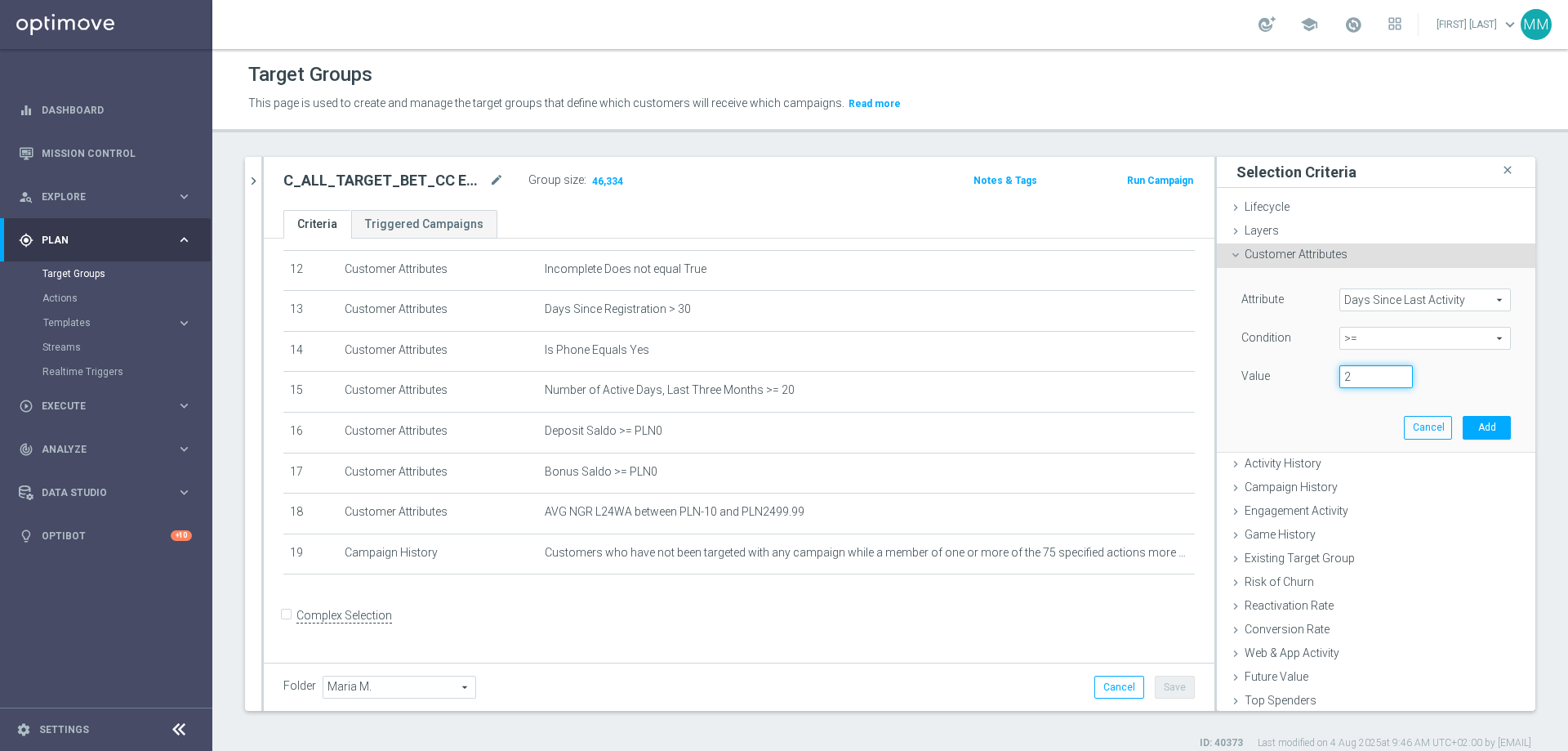 click on "2" at bounding box center [1376, 377] 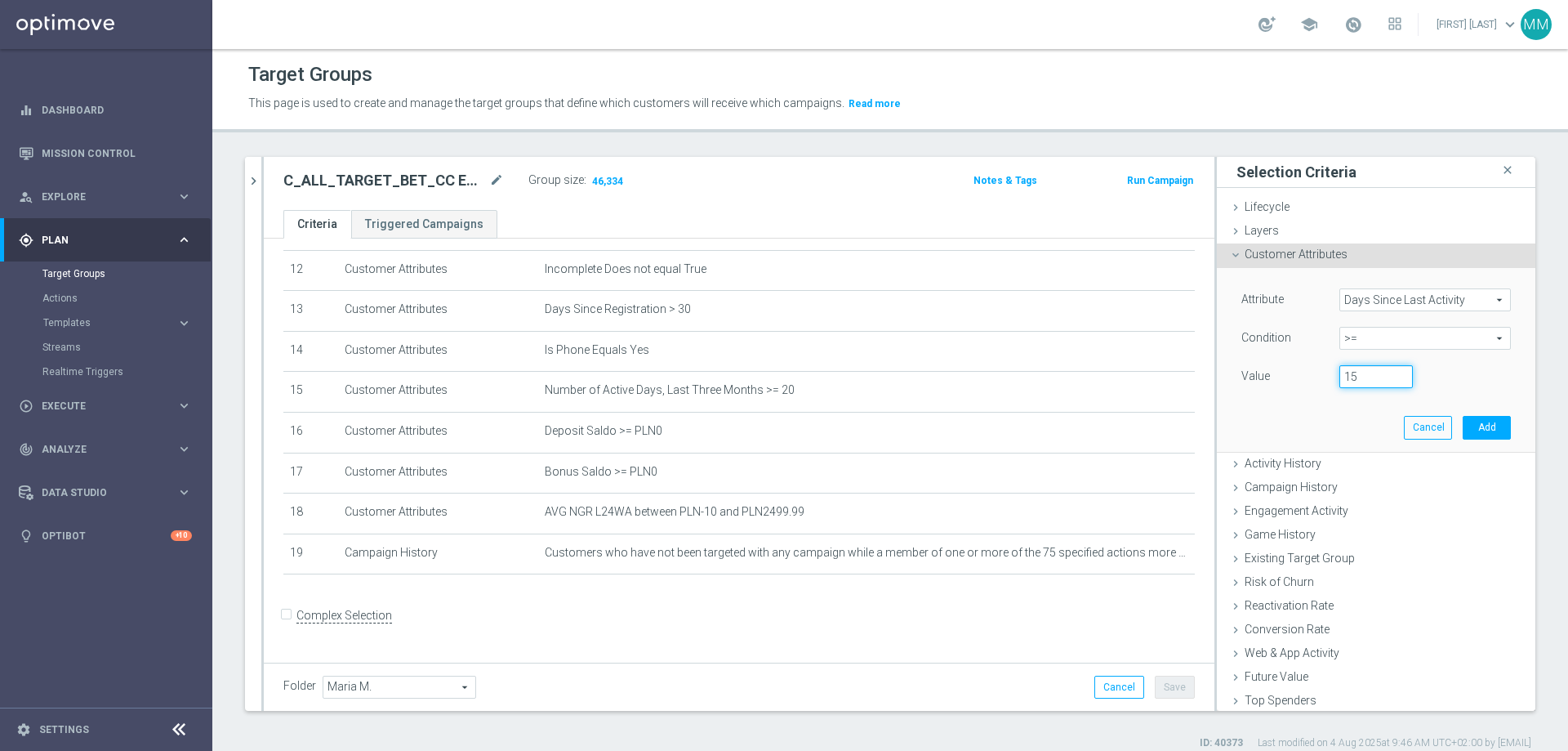 type on "15" 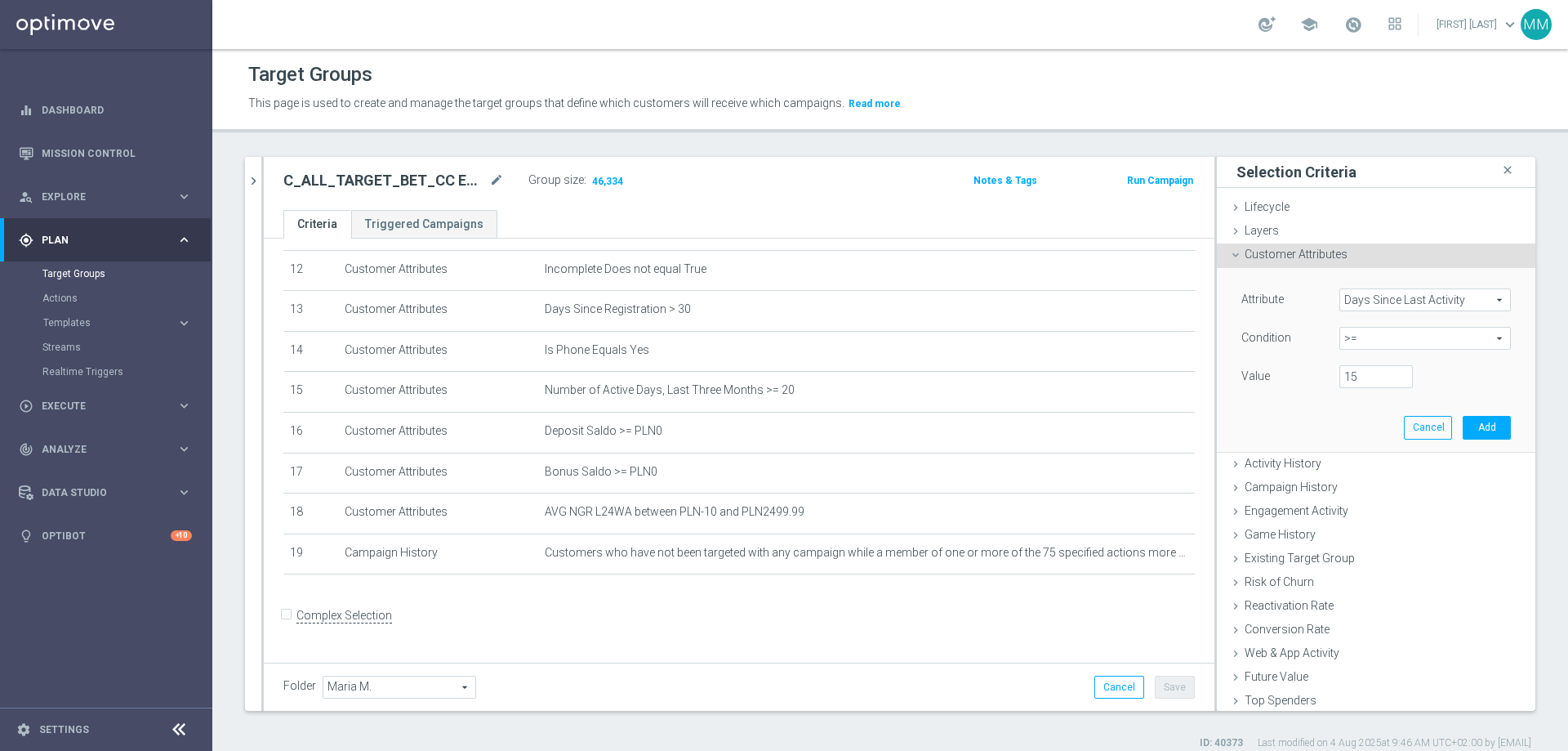 click on ">=" at bounding box center (1425, 338) 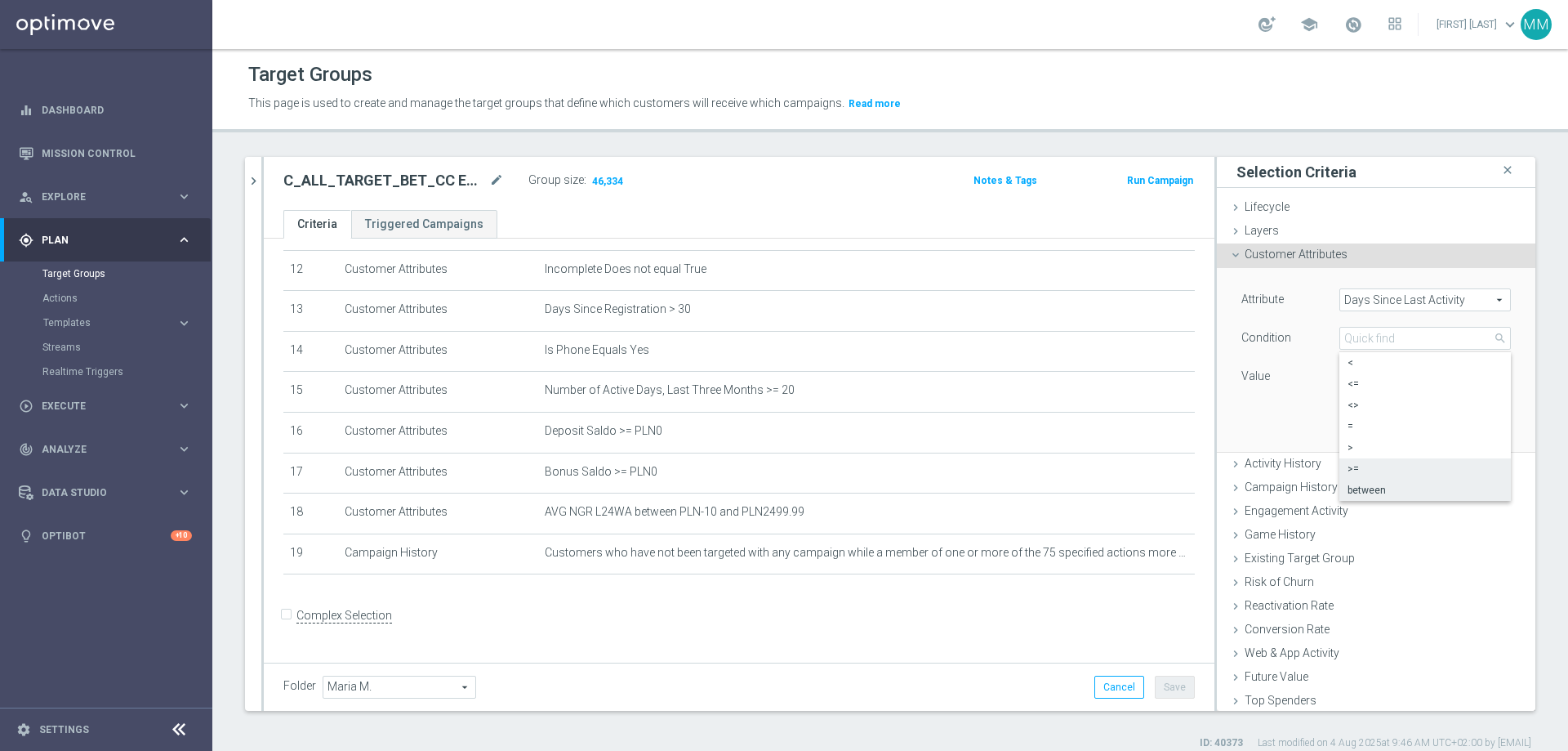 click on "between" at bounding box center [1425, 490] 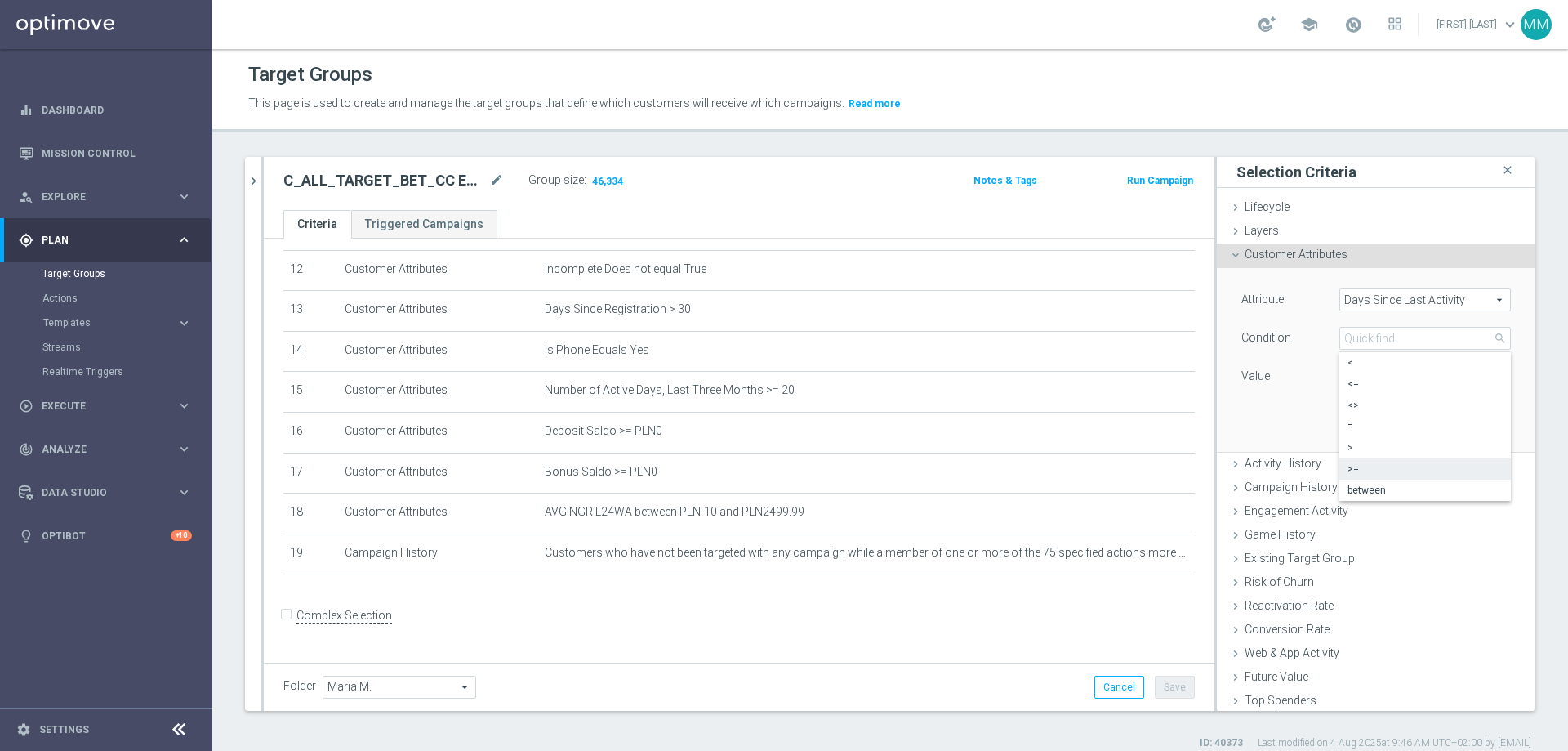 type on "between" 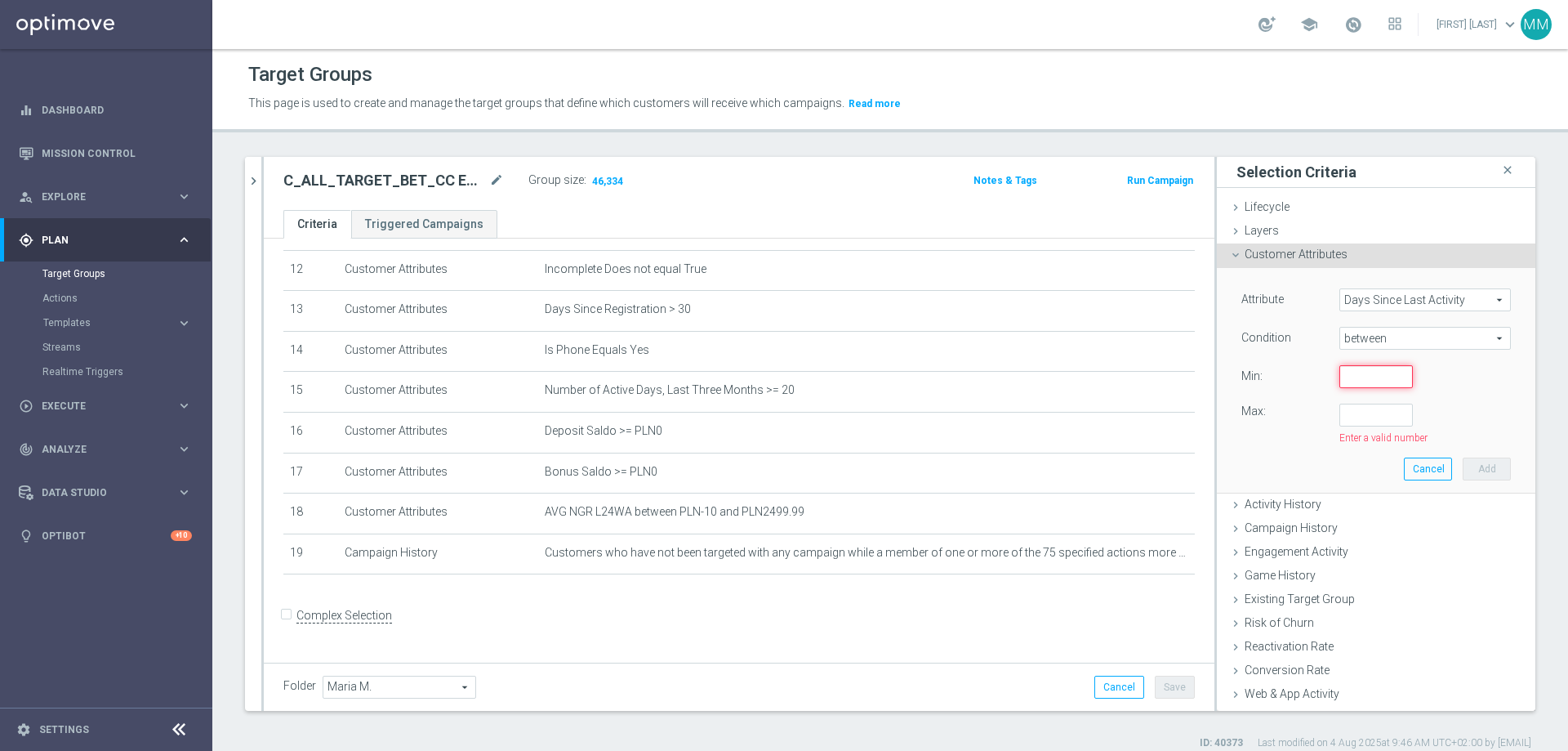 click at bounding box center (1376, 377) 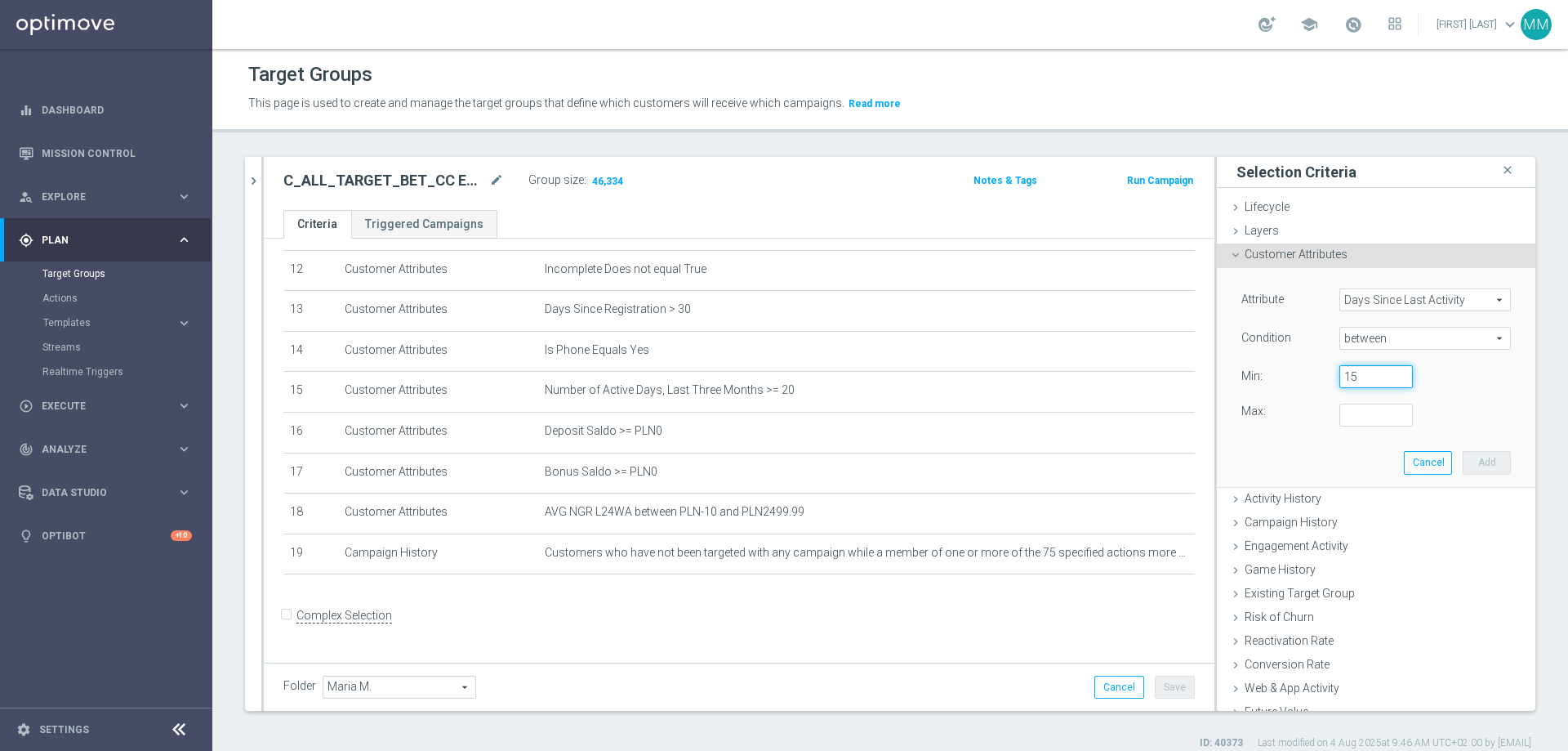 type on "15" 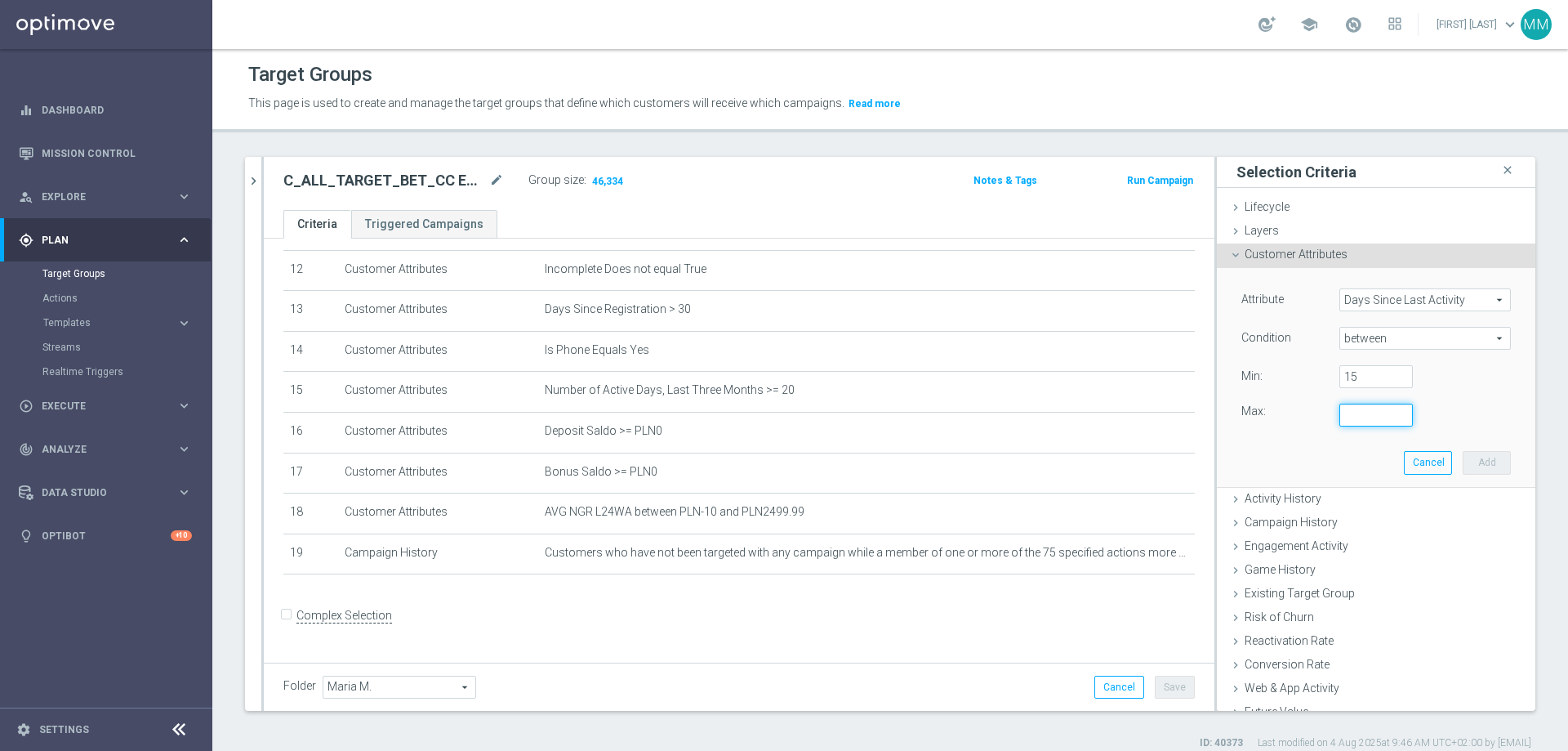 click at bounding box center [1376, 415] 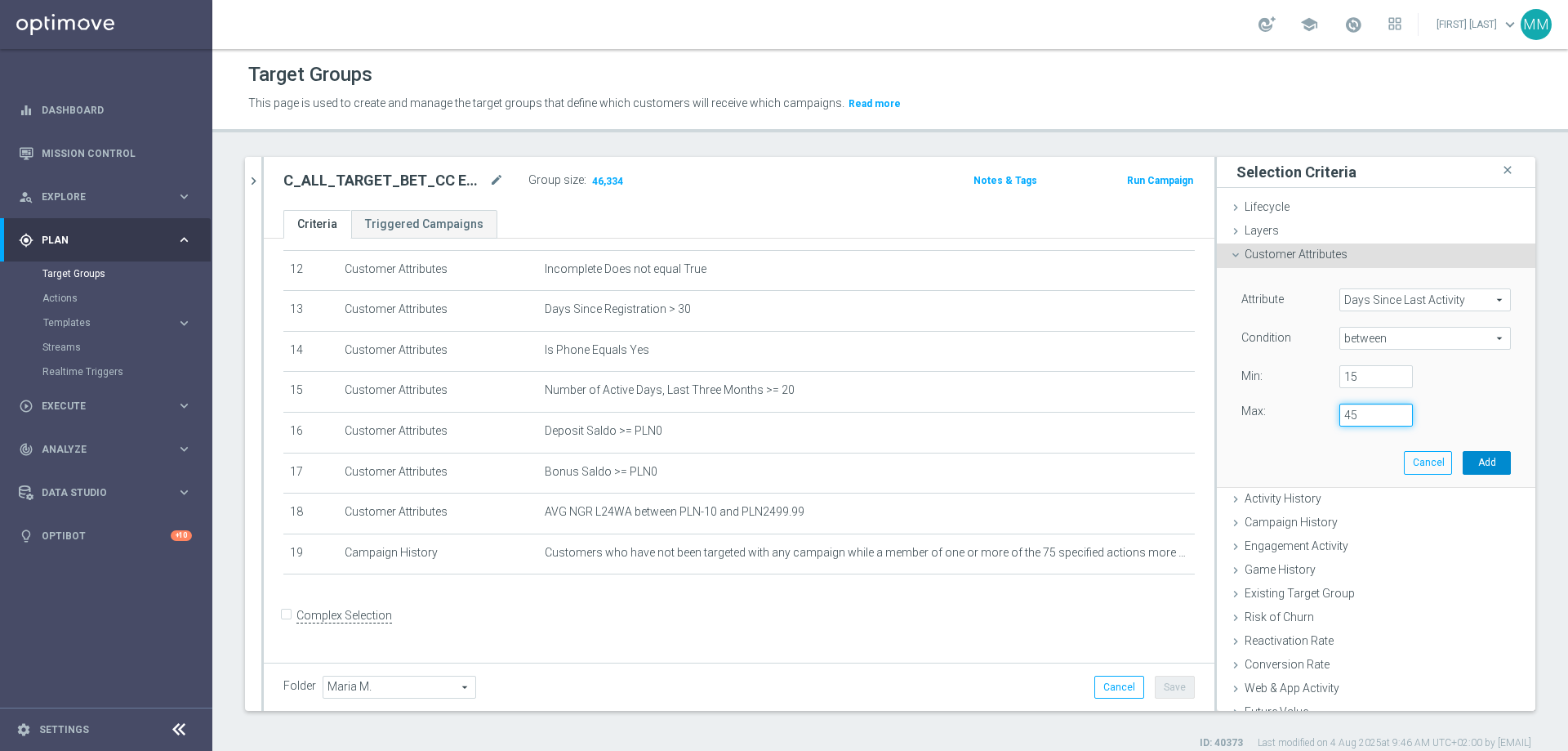 type on "45" 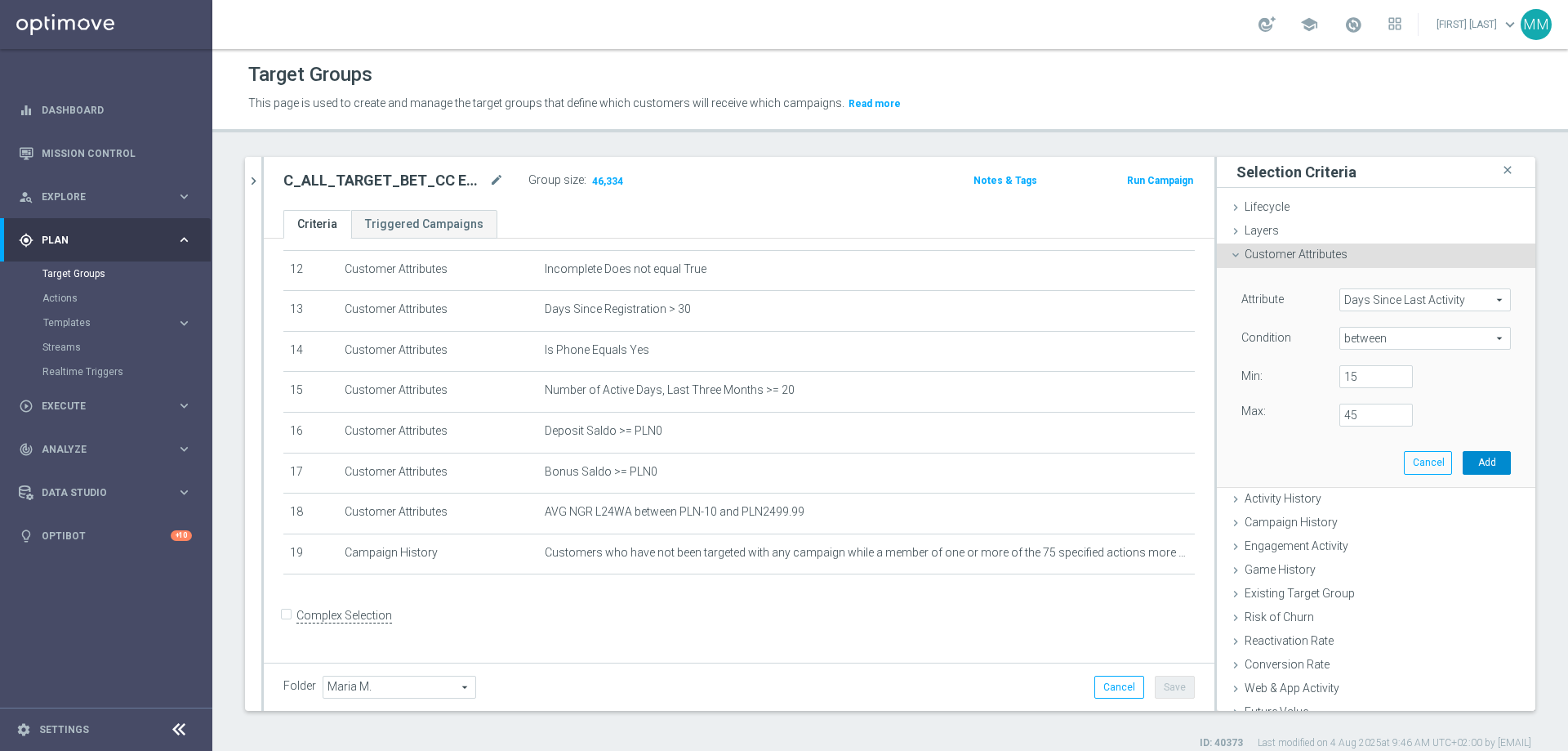 click on "Add" at bounding box center [1486, 463] 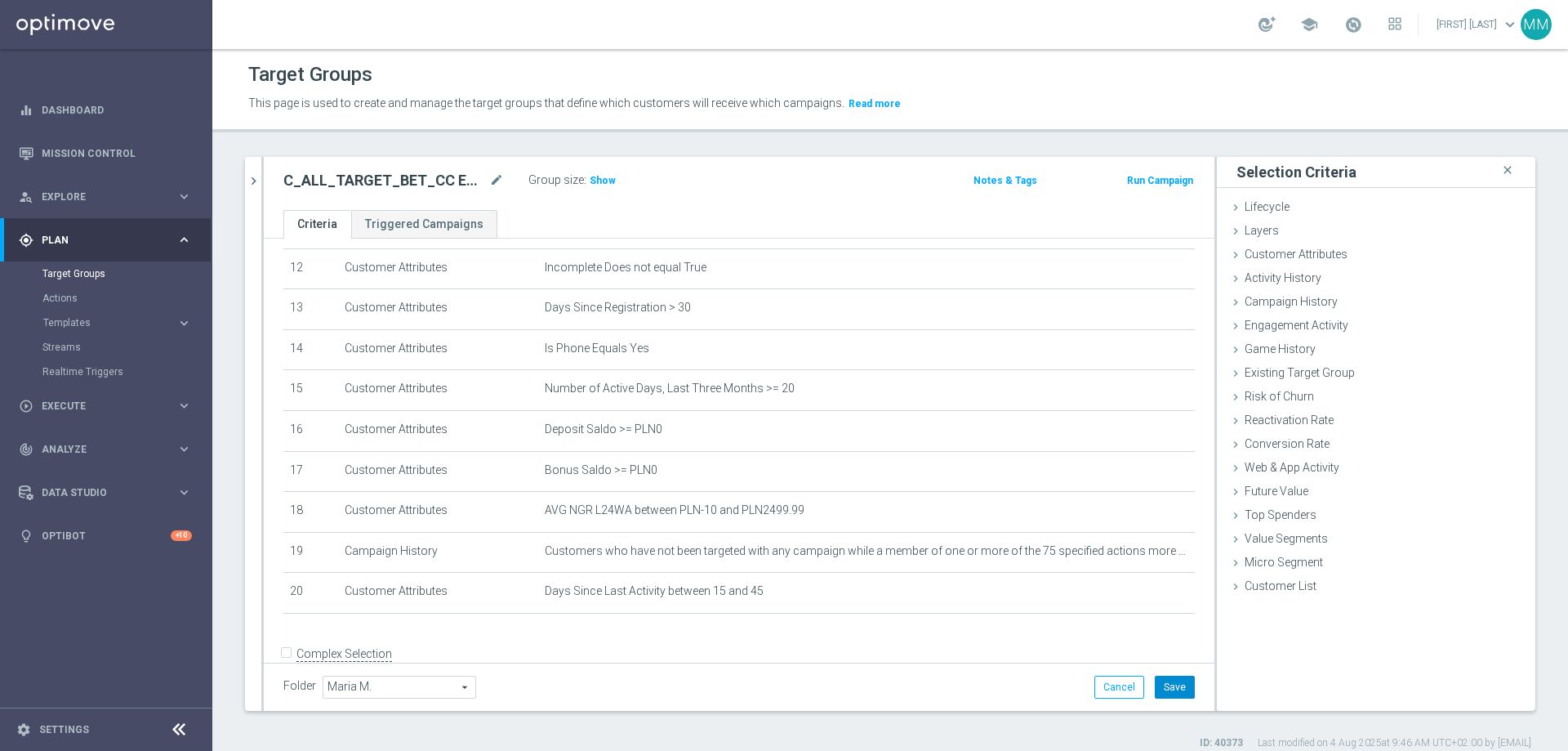 click on "Save" 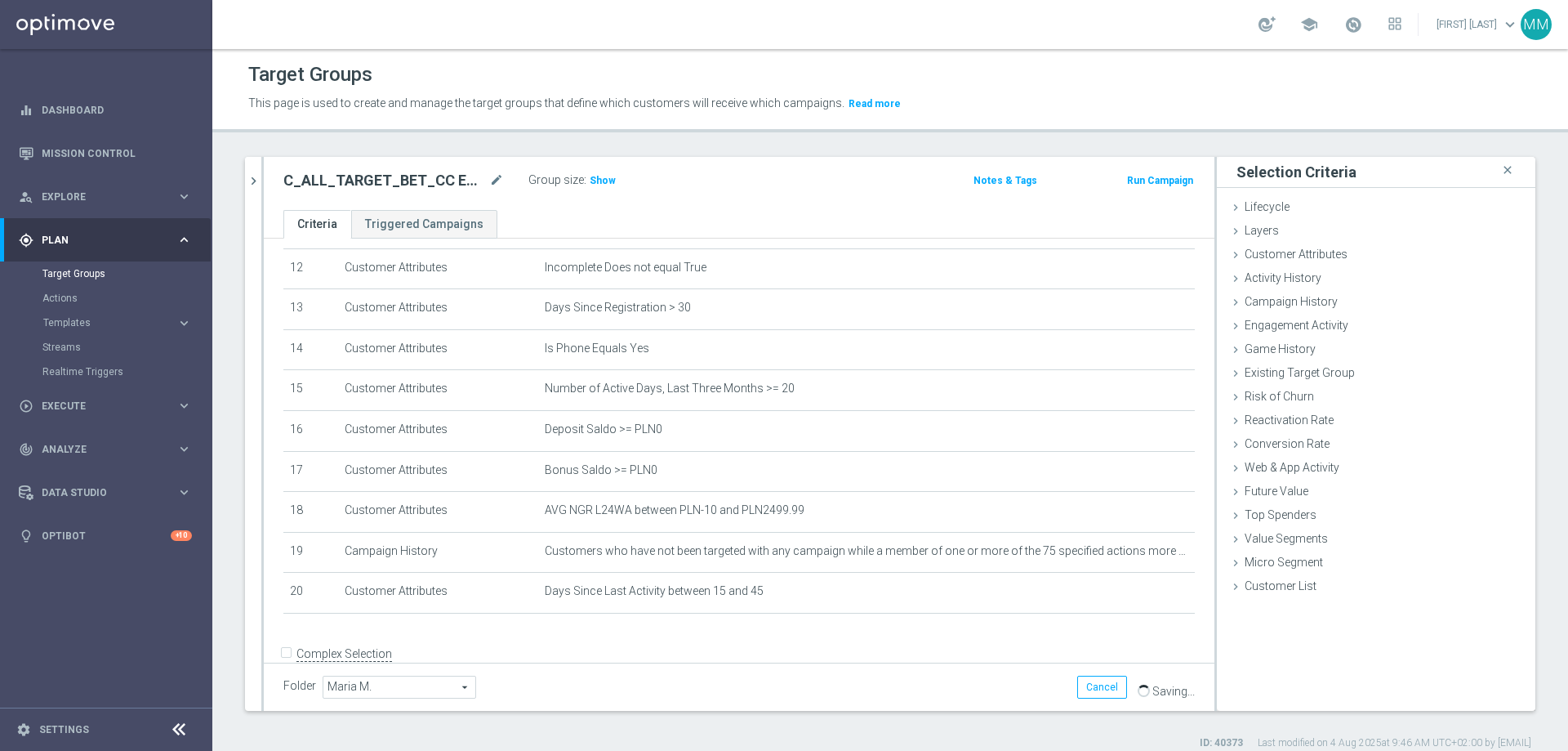 click on "C_ALL_TARGET_BET_CC EP 100% do 300 PLN_040825
mode_edit
Group size :
Show
Notes & Tags
Run Campaign" 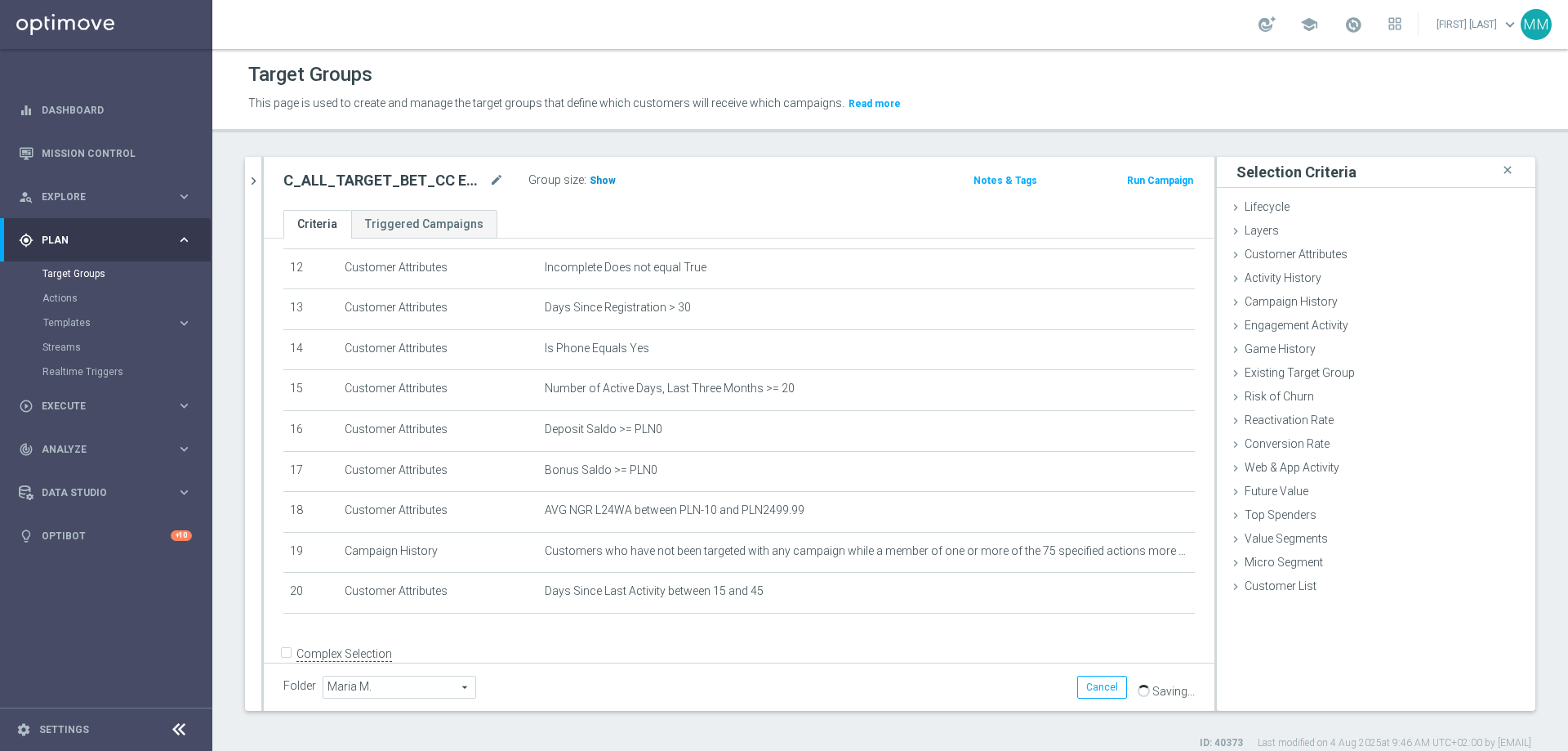 click on "Show" 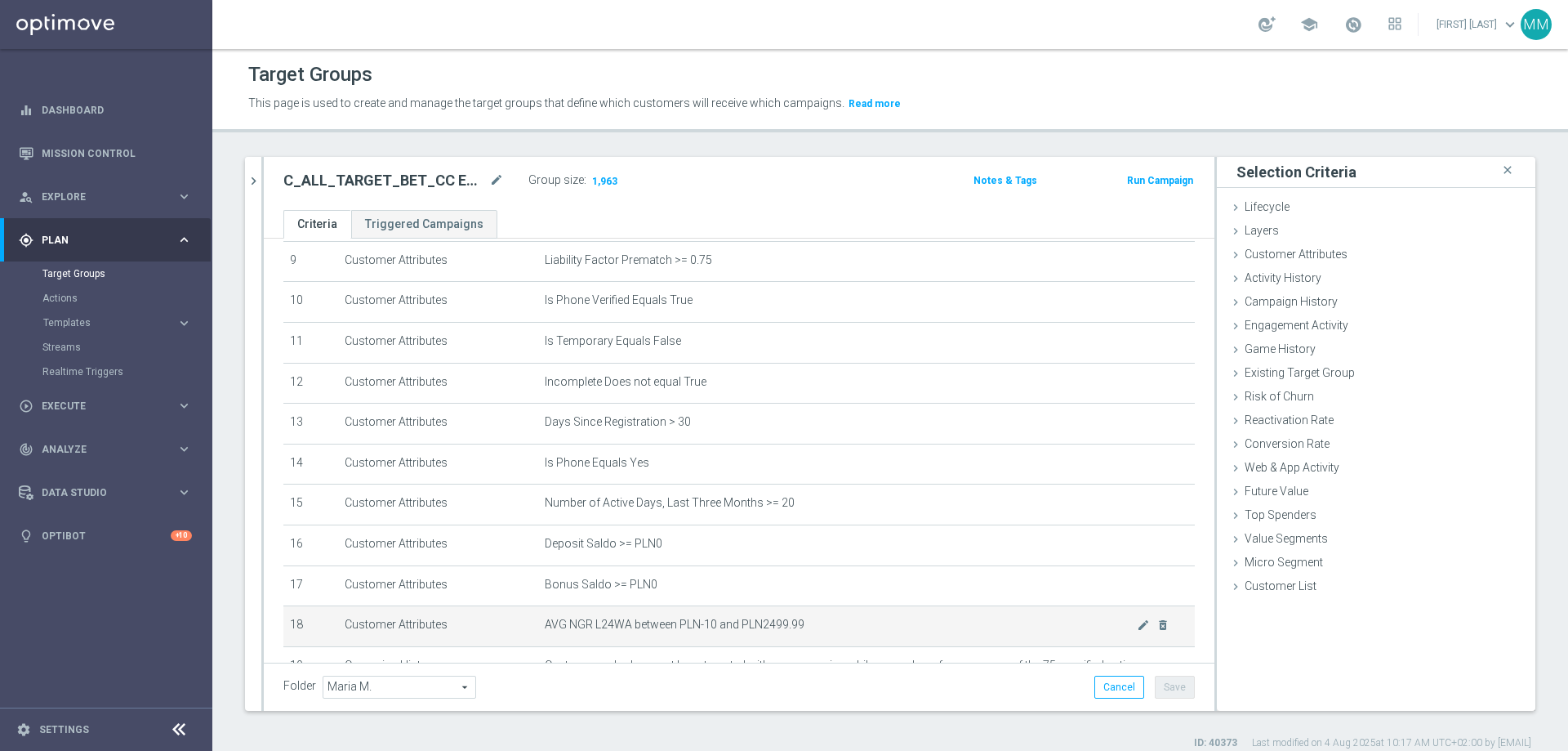 scroll, scrollTop: 534, scrollLeft: 0, axis: vertical 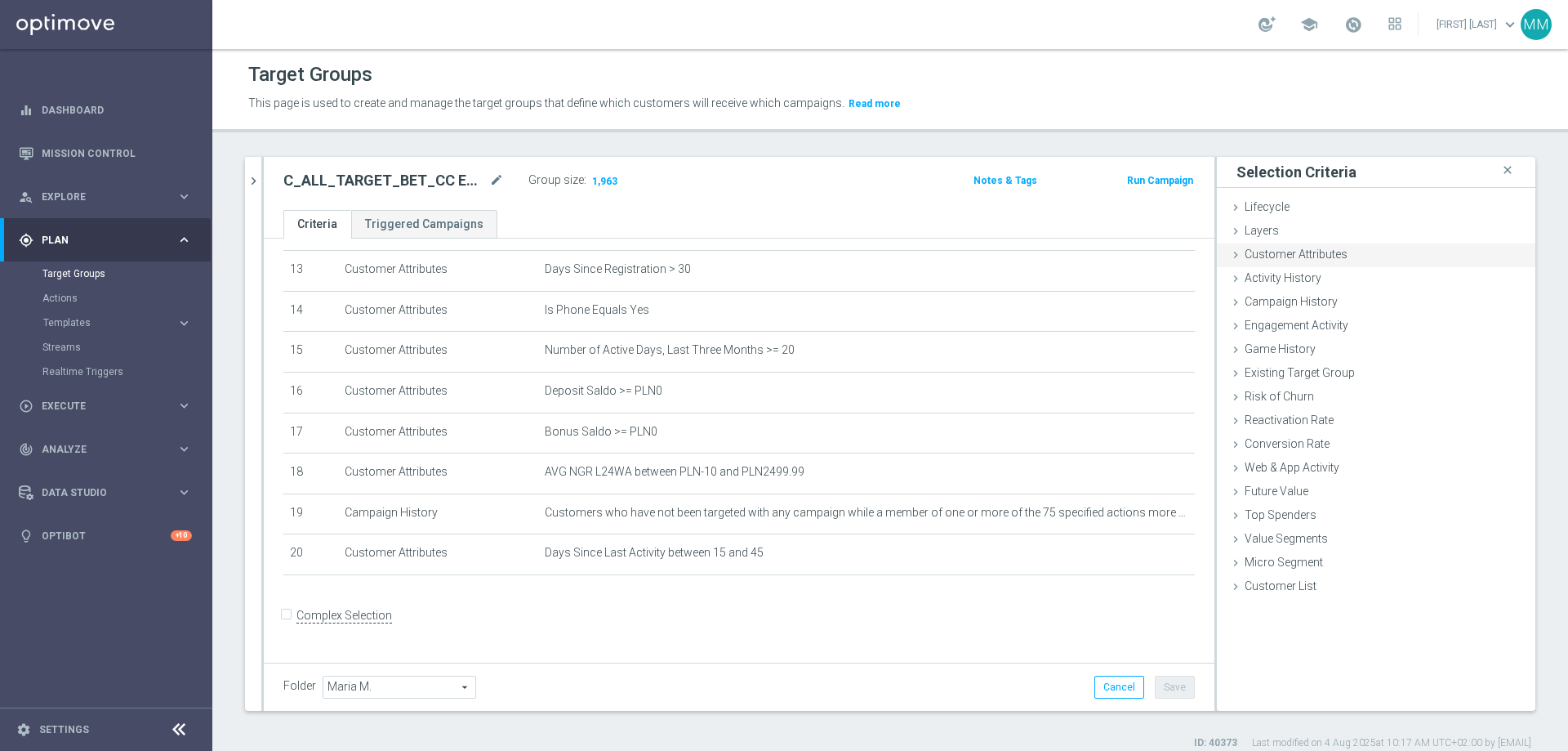 click on "Customer Attributes" at bounding box center [1296, 254] 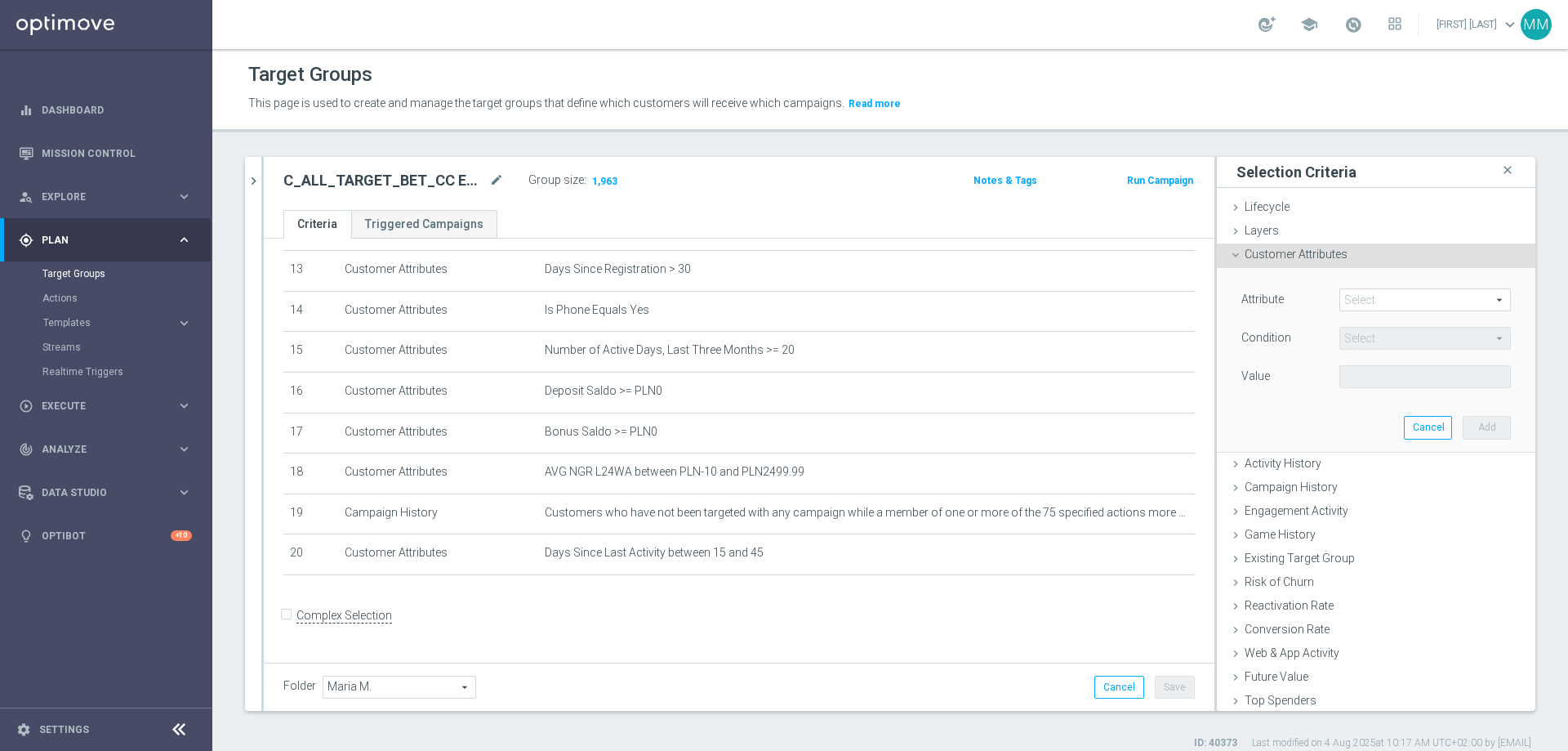 click on "Customer Attributes" at bounding box center [1296, 254] 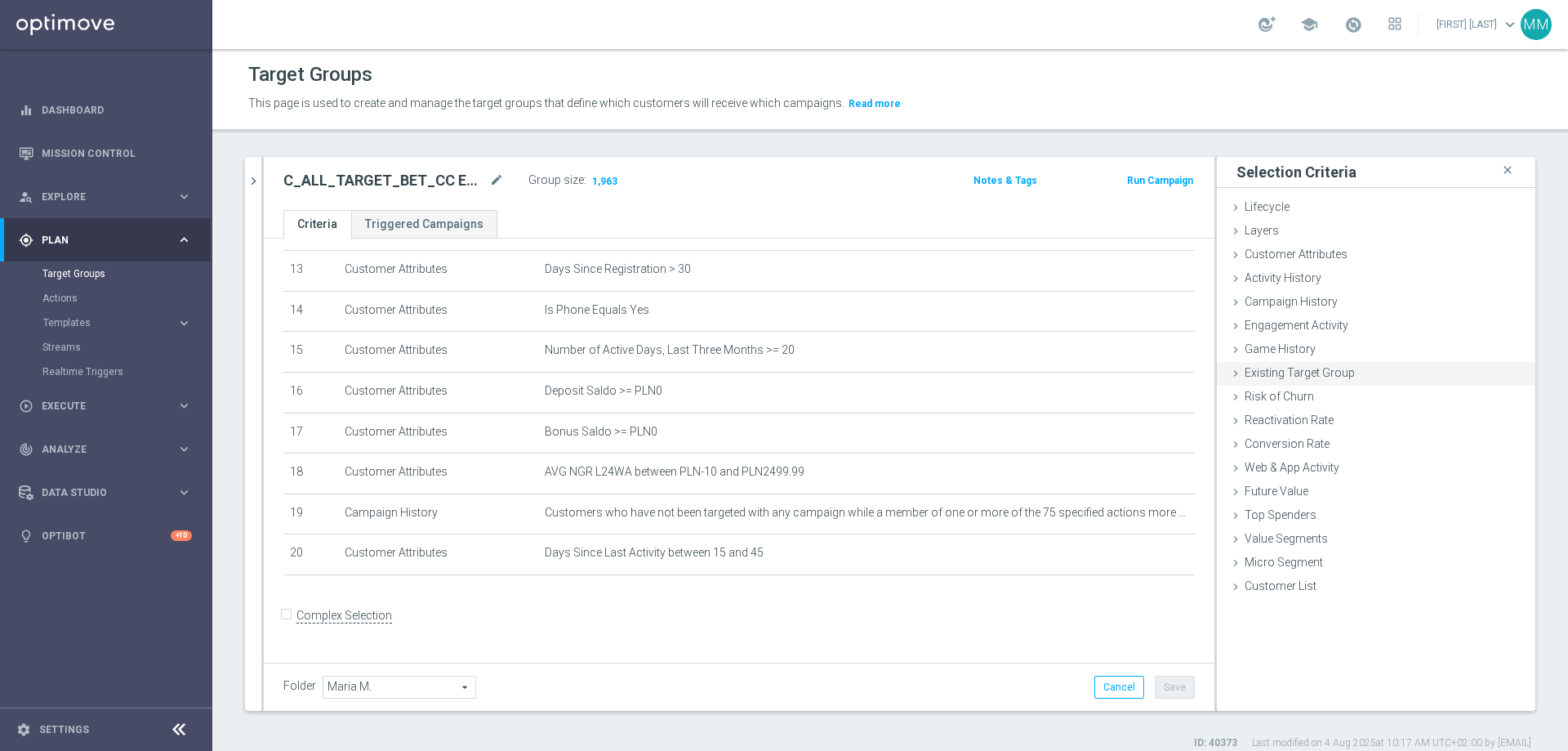 click on "Existing Target Group" at bounding box center [1299, 373] 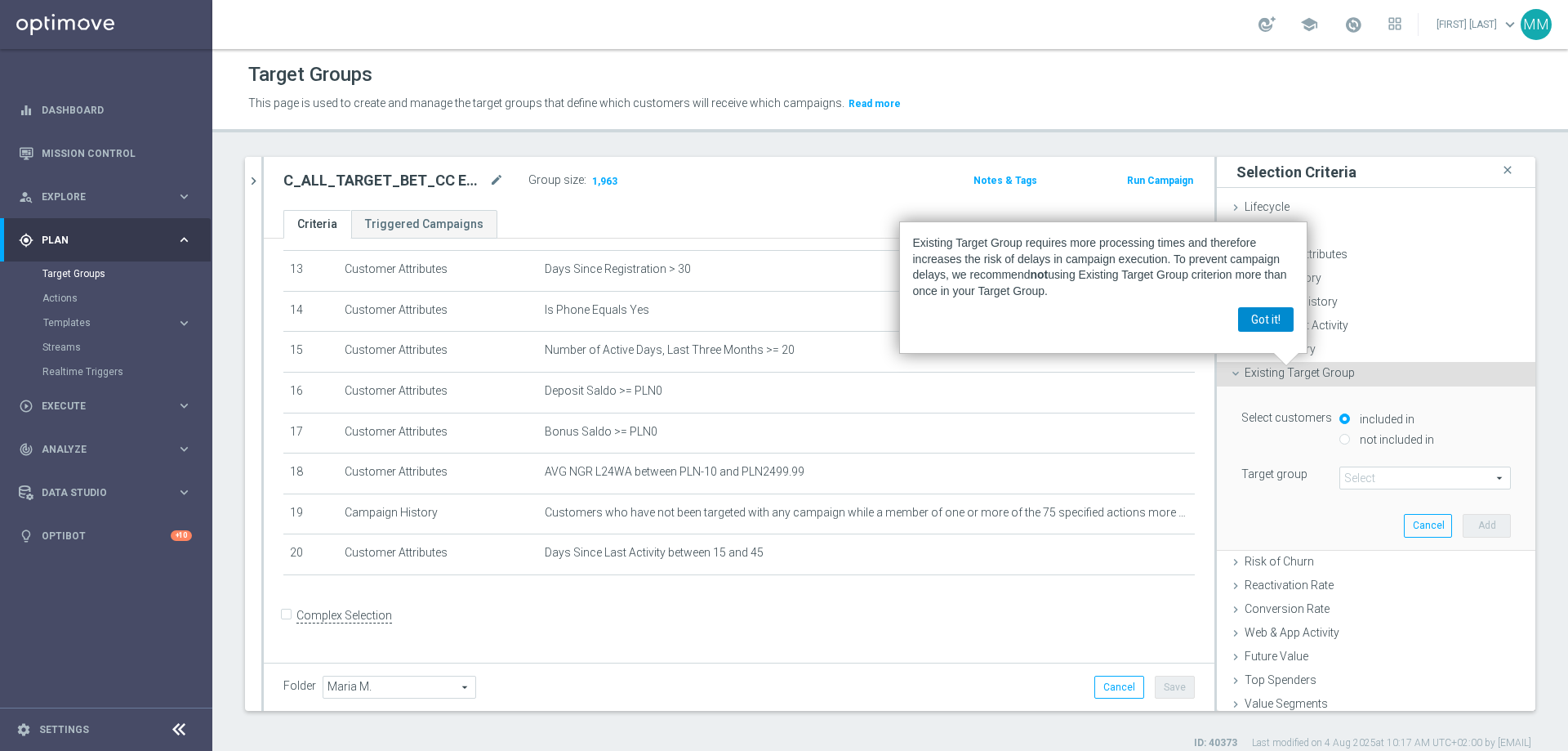 click on "Got it!" at bounding box center (1266, 320) 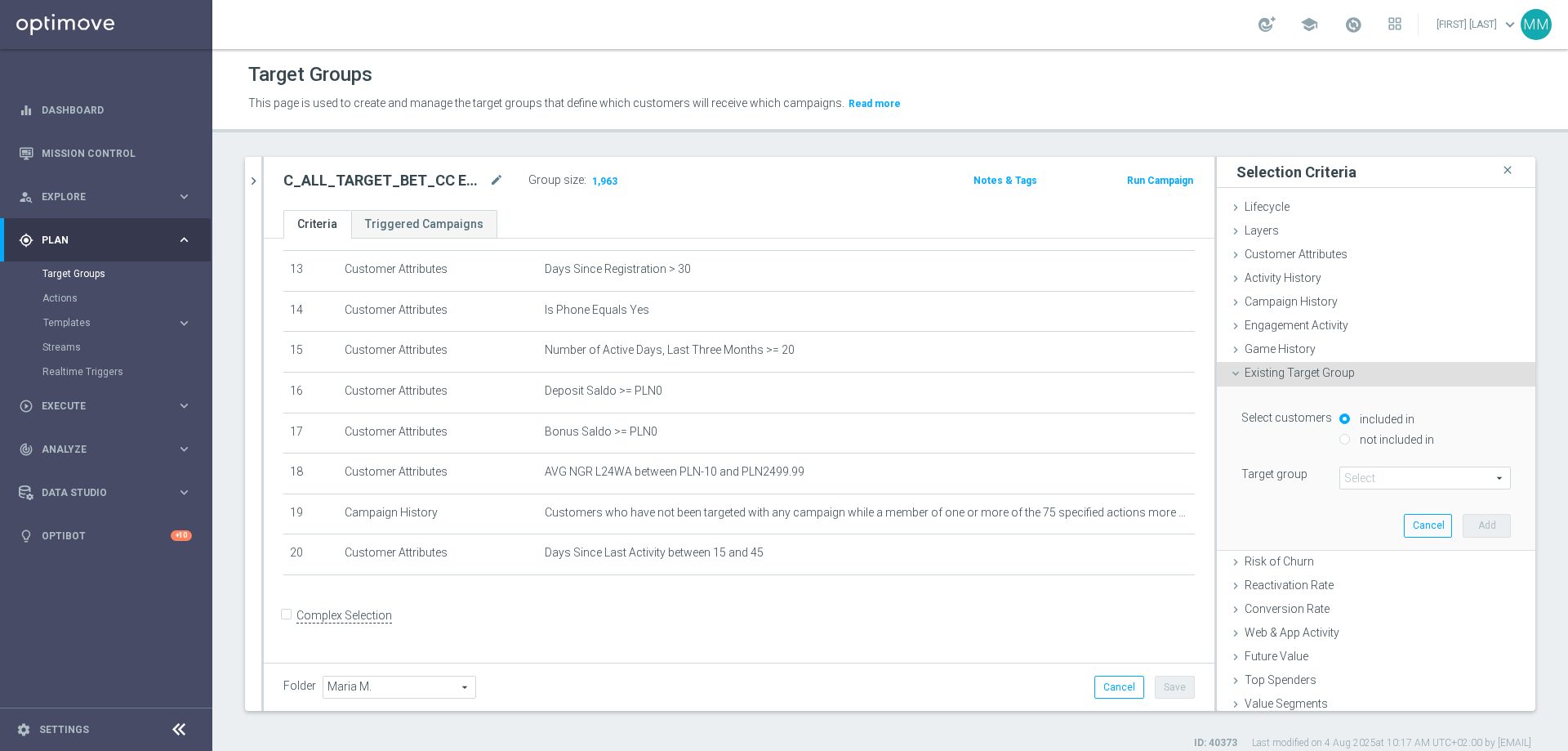 click on "not included in" at bounding box center [1344, 439] 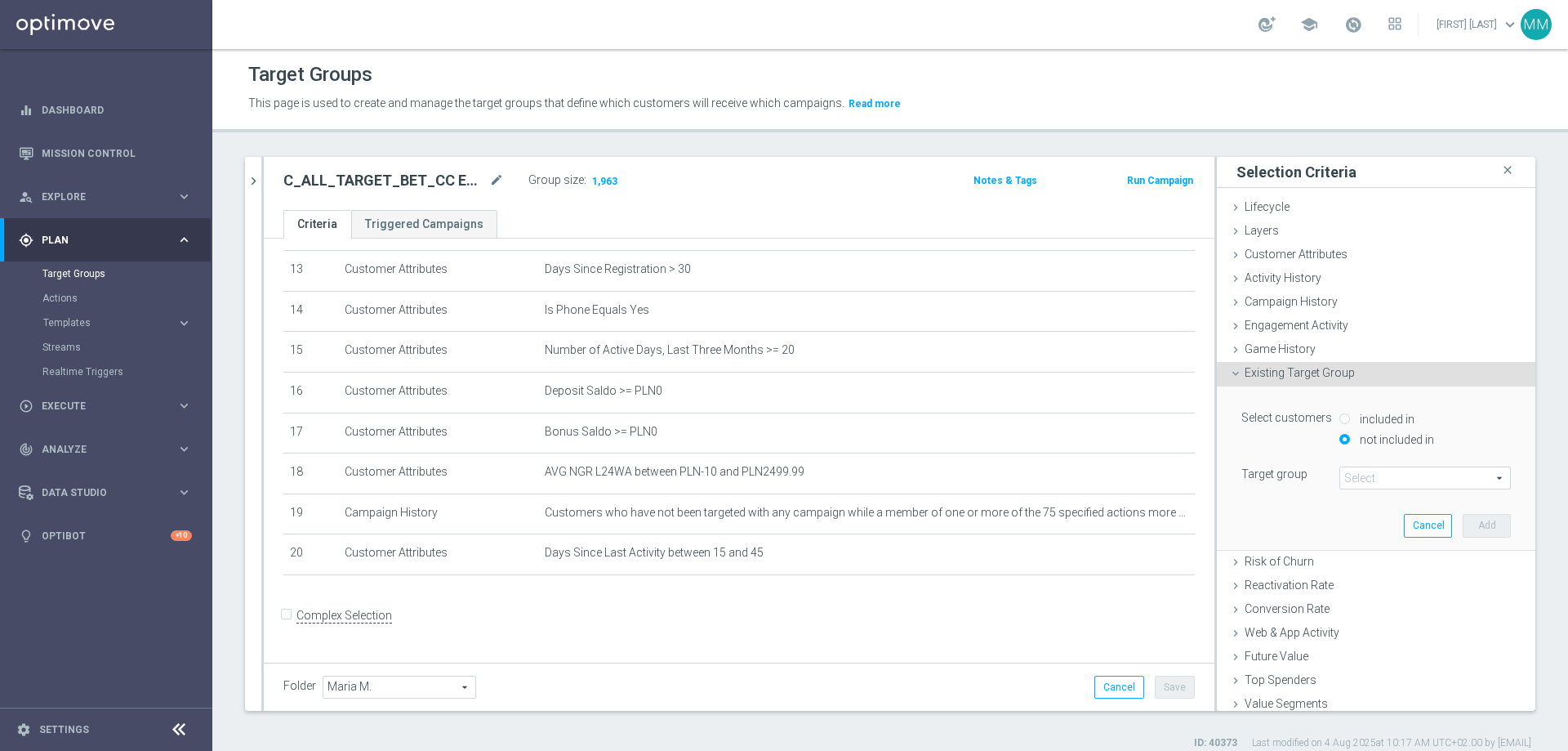 click at bounding box center [1425, 478] 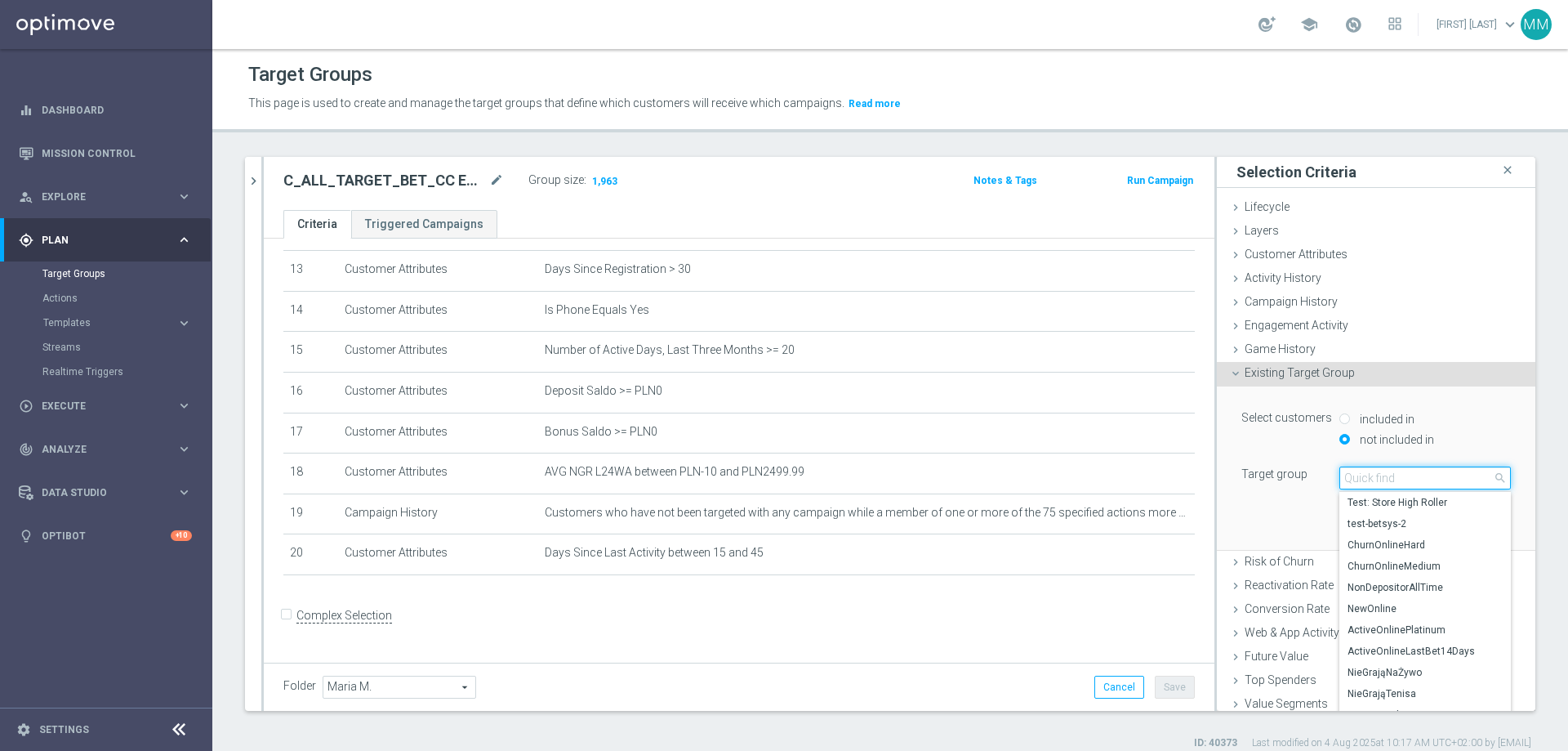 click at bounding box center [1425, 478] 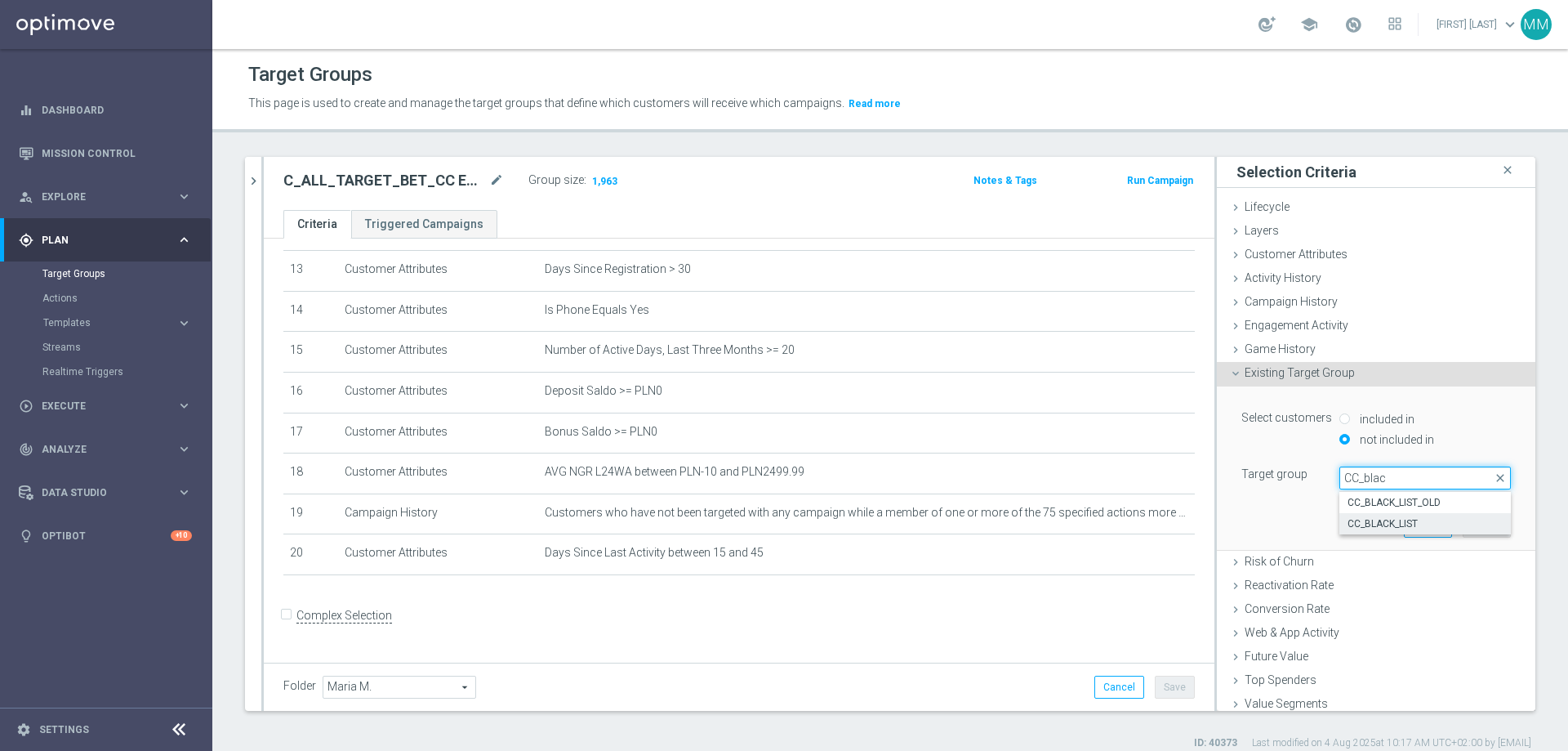 type on "CC_blac" 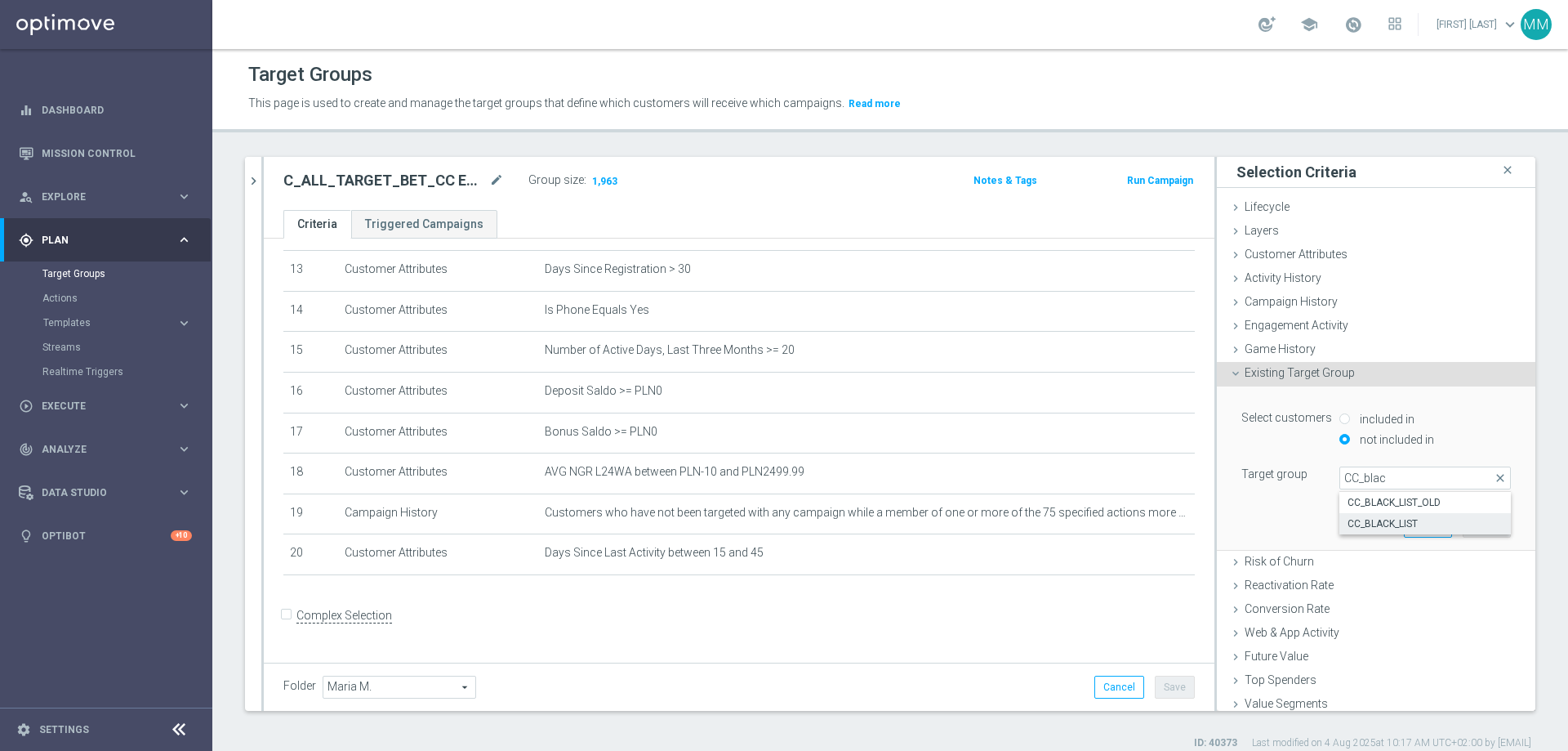 click on "CC_BLACK_LIST" at bounding box center [1425, 524] 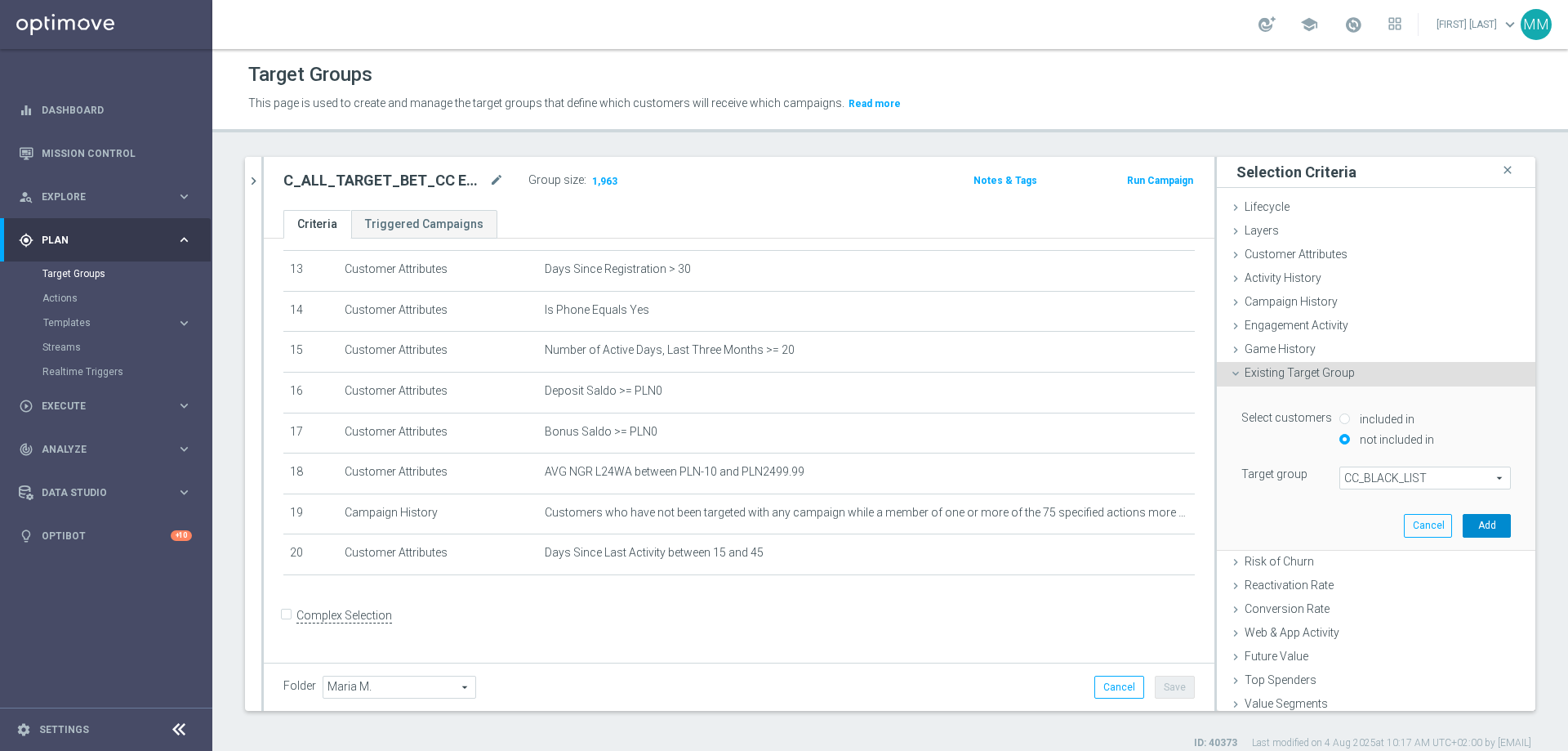 click on "Add" at bounding box center [1486, 525] 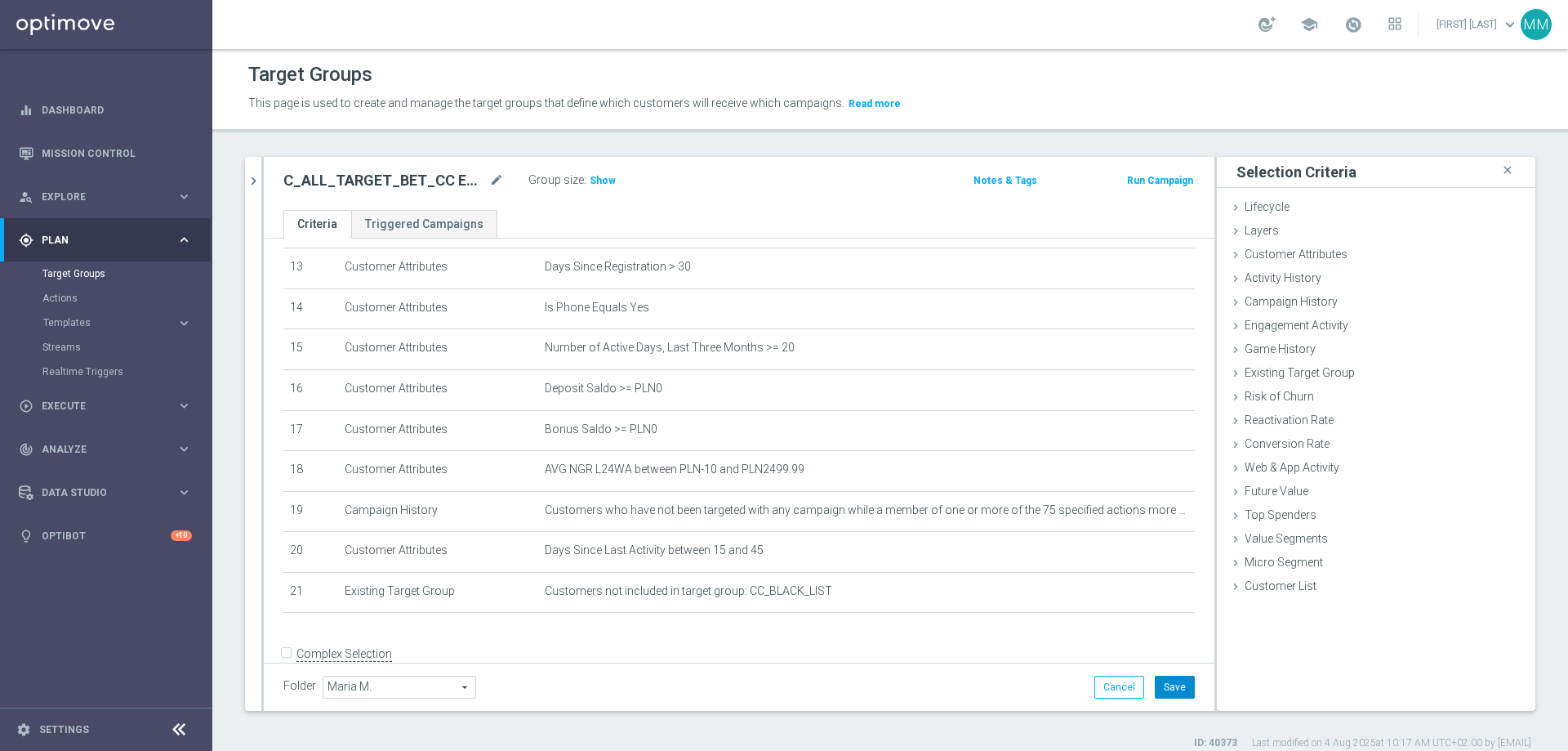 click on "Save" 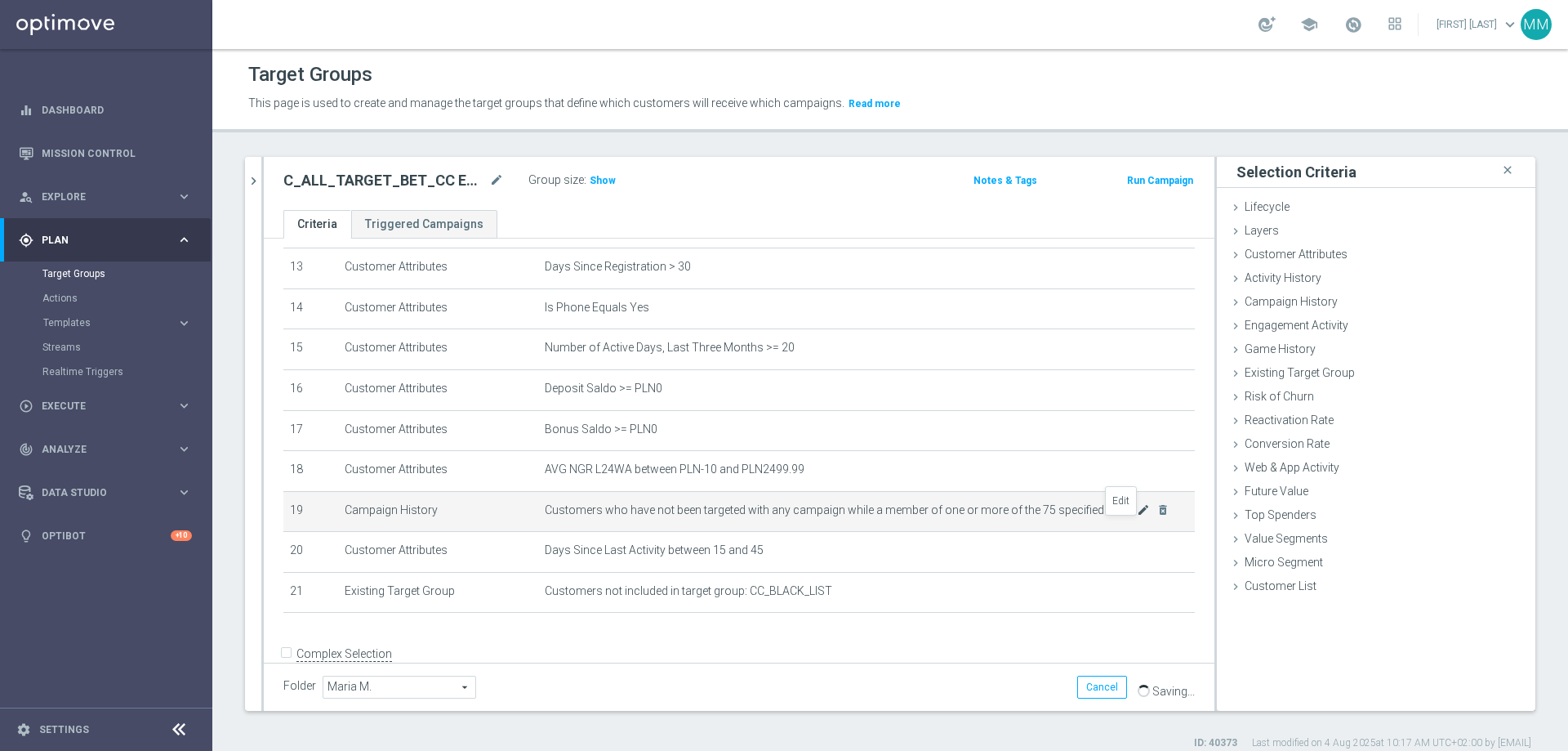 click on "mode_edit" 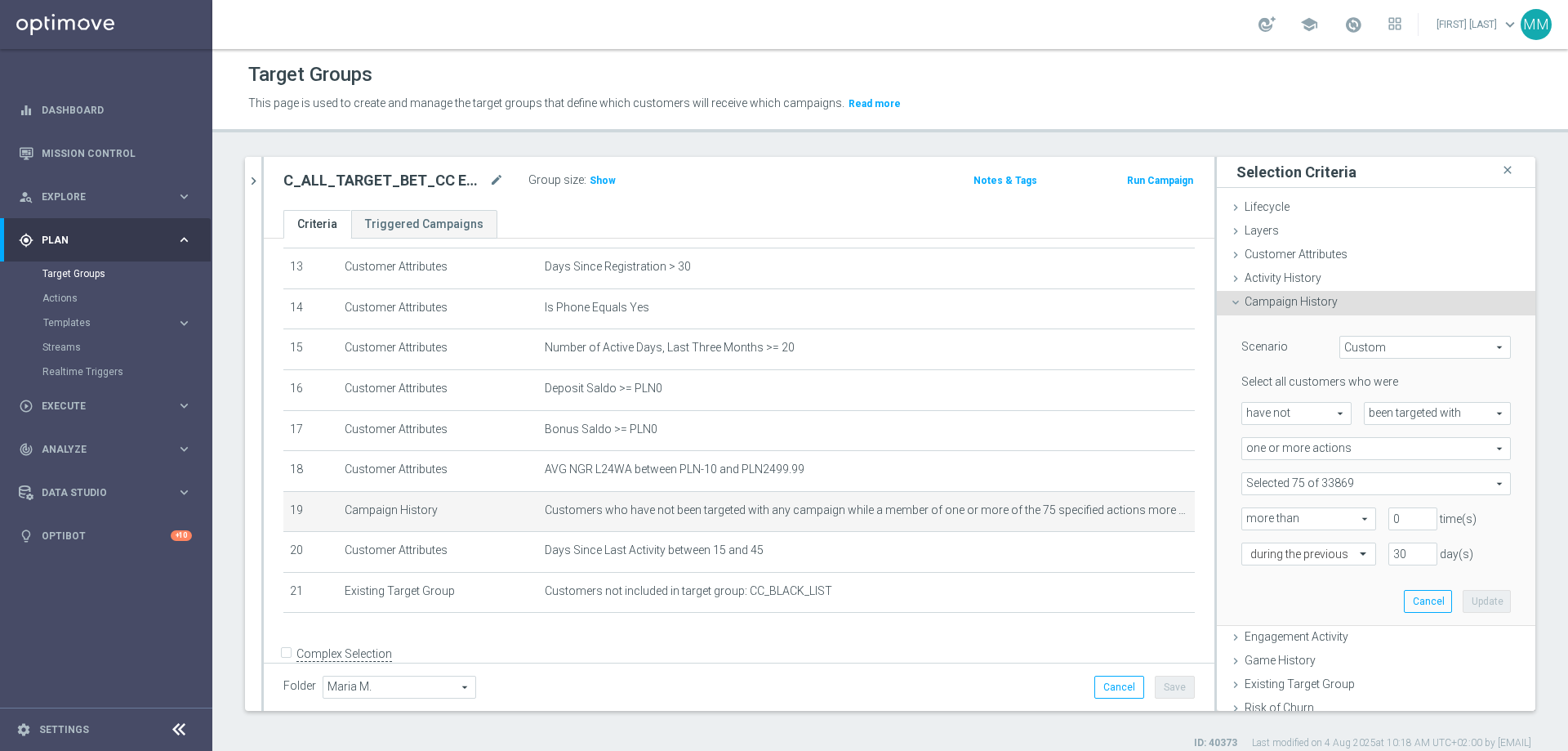 click at bounding box center (1376, 484) 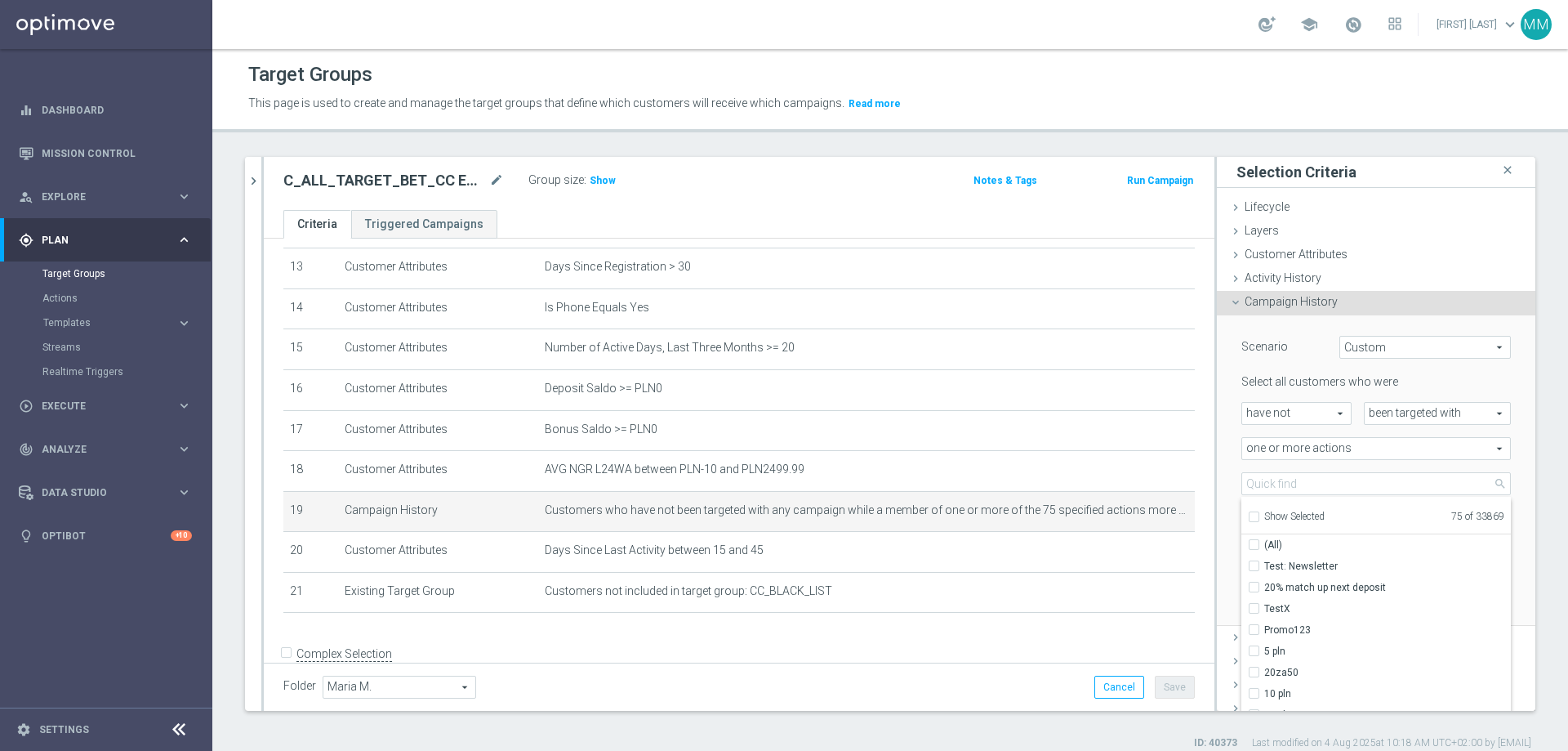click on "Show Selected" at bounding box center (1253, 519) 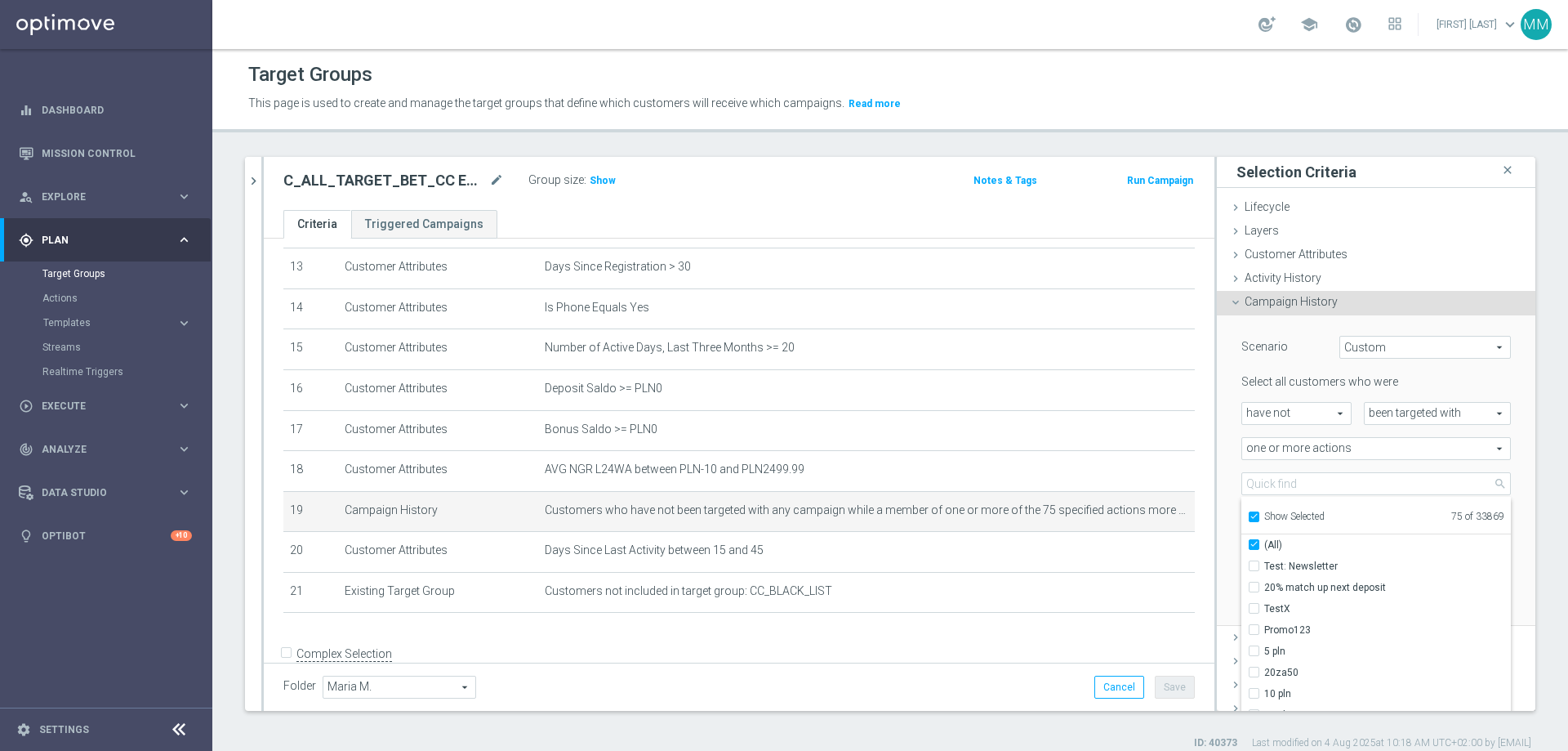 checkbox on "true" 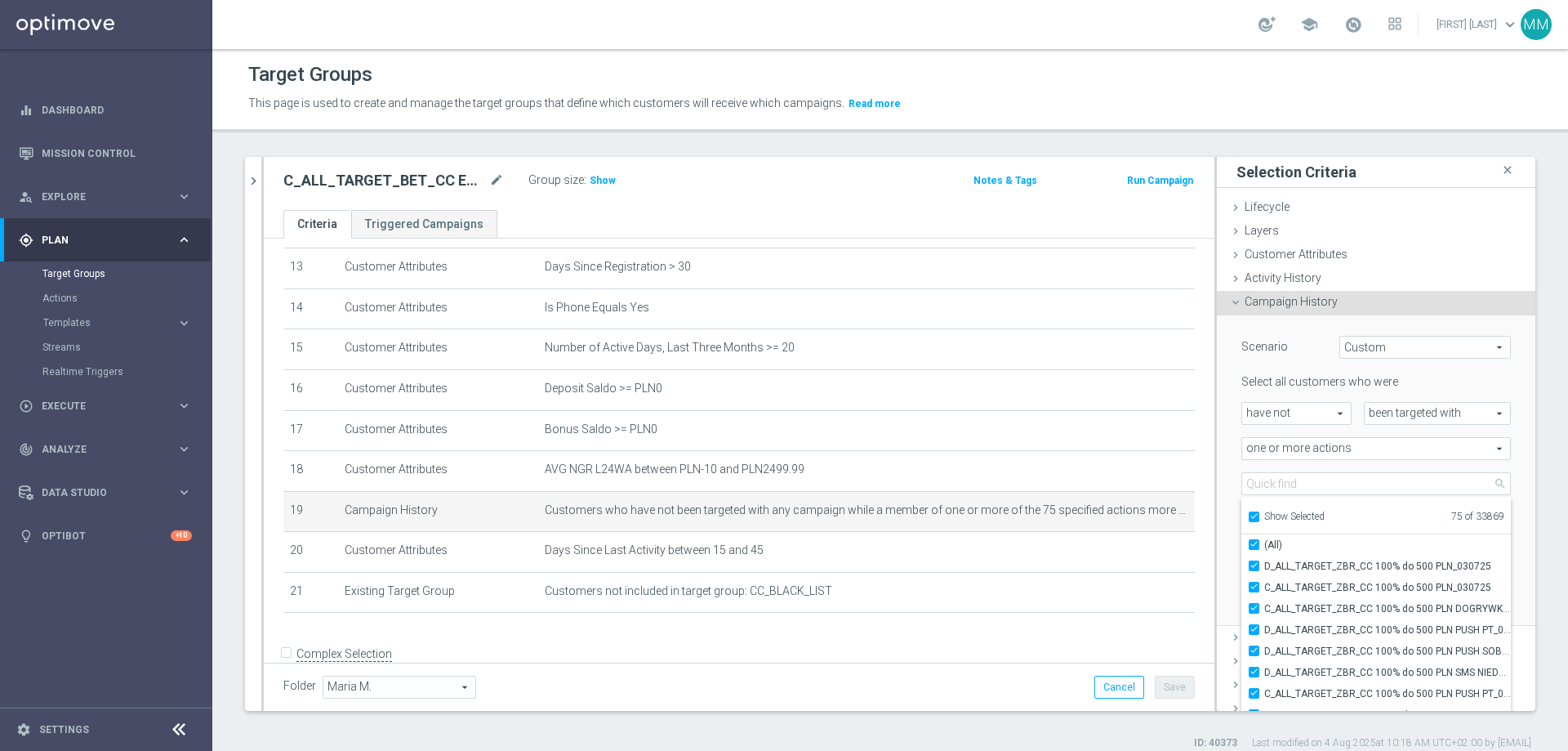 checkbox on "true" 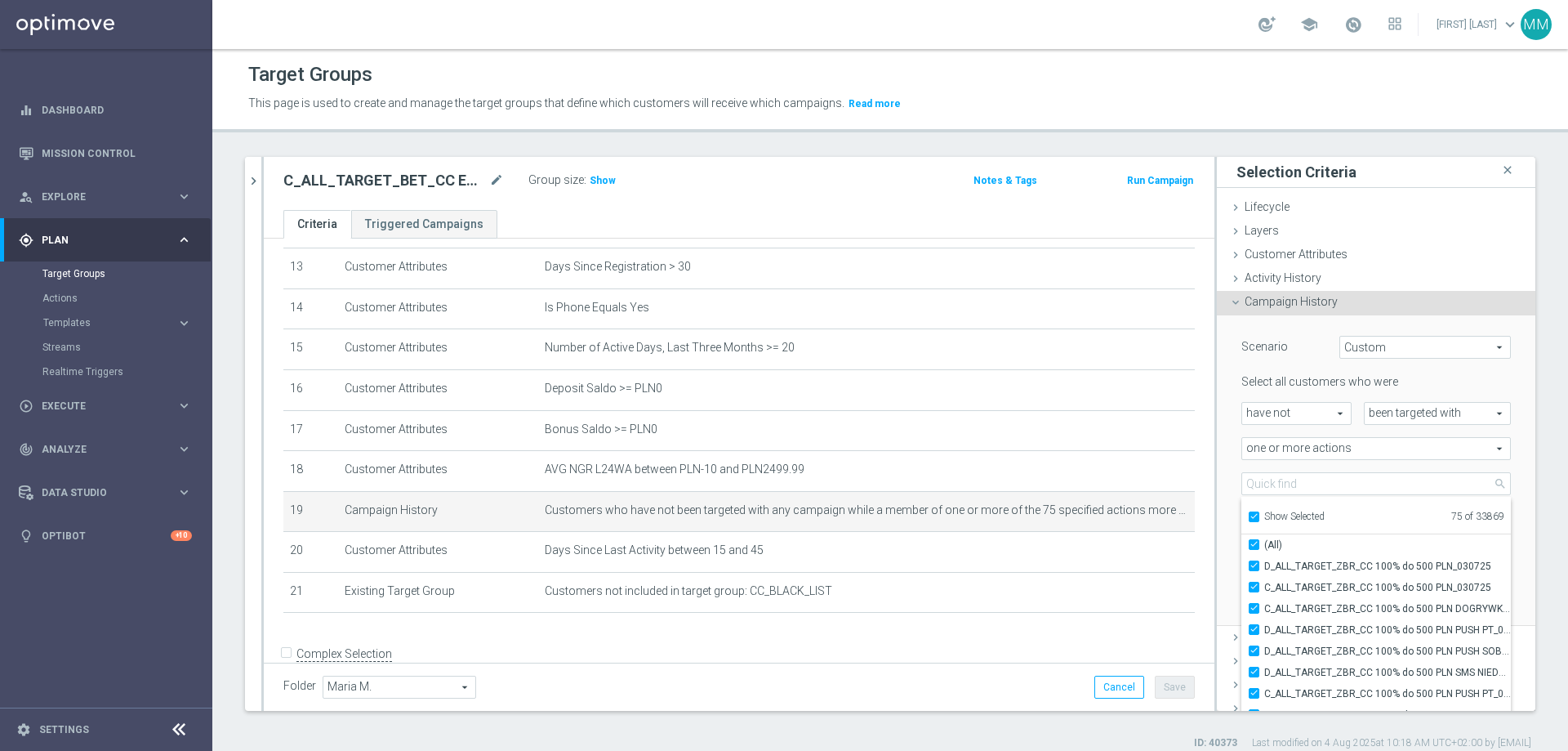 click on "Show Selected" at bounding box center [1253, 519] 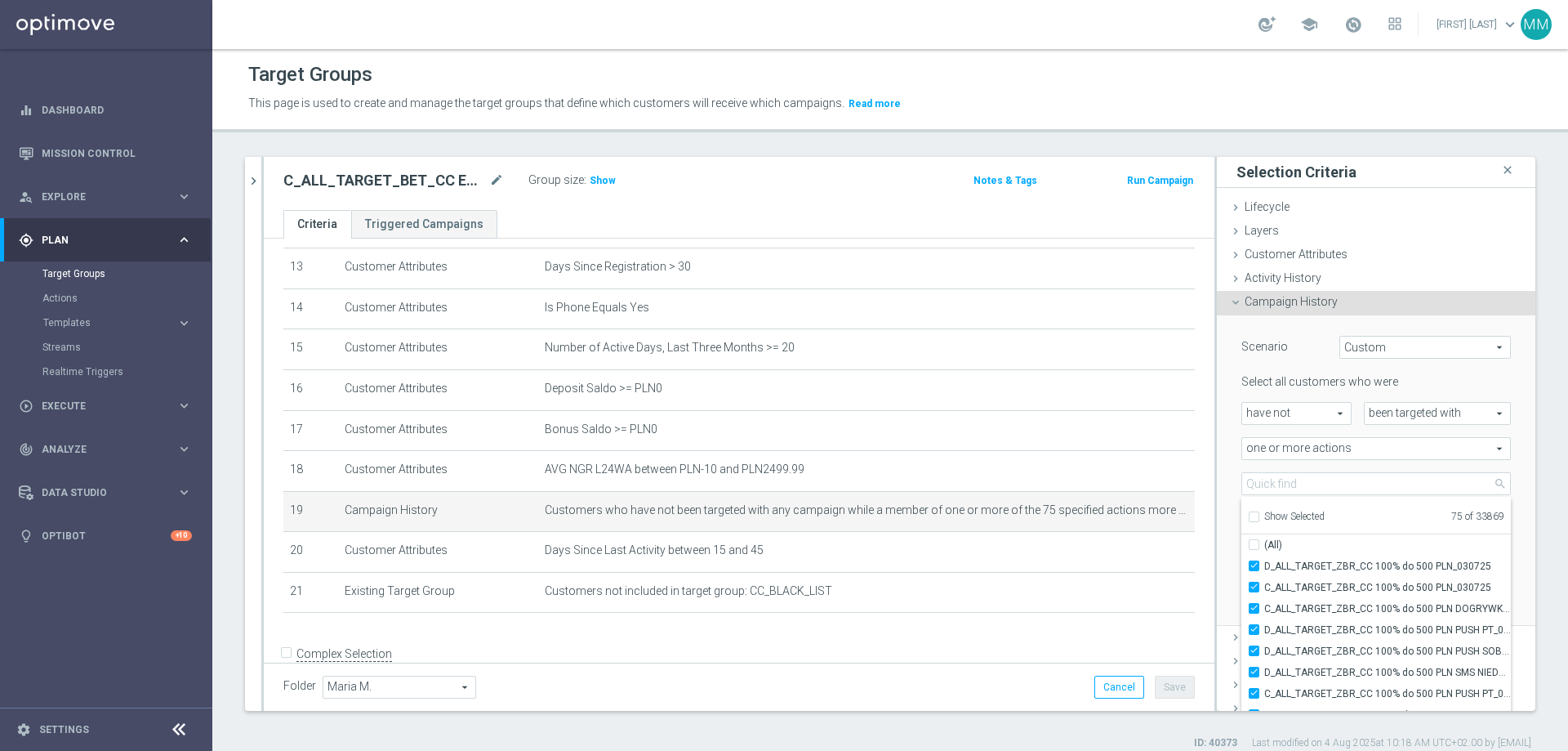 checkbox on "false" 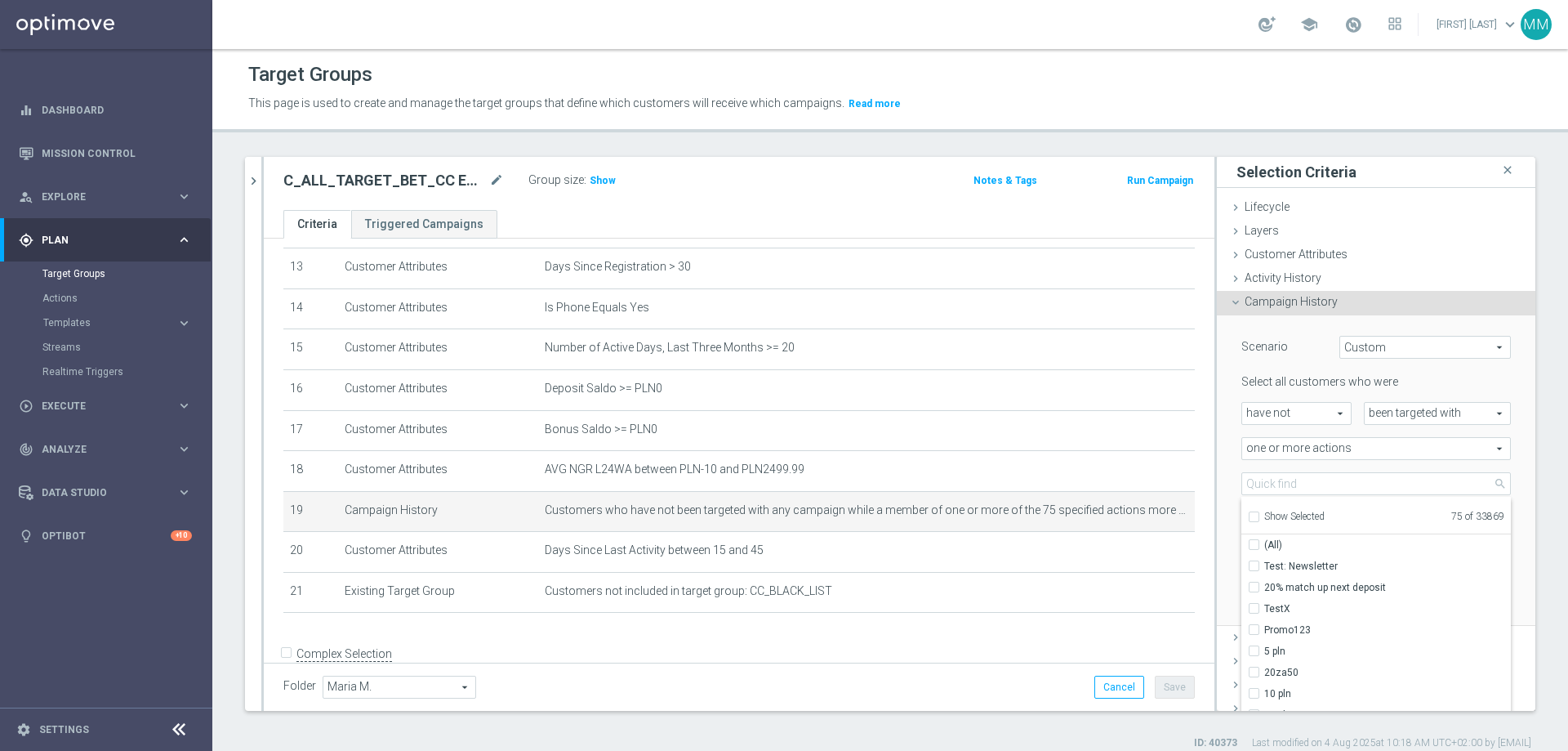 click on "Show Selected" at bounding box center (1253, 519) 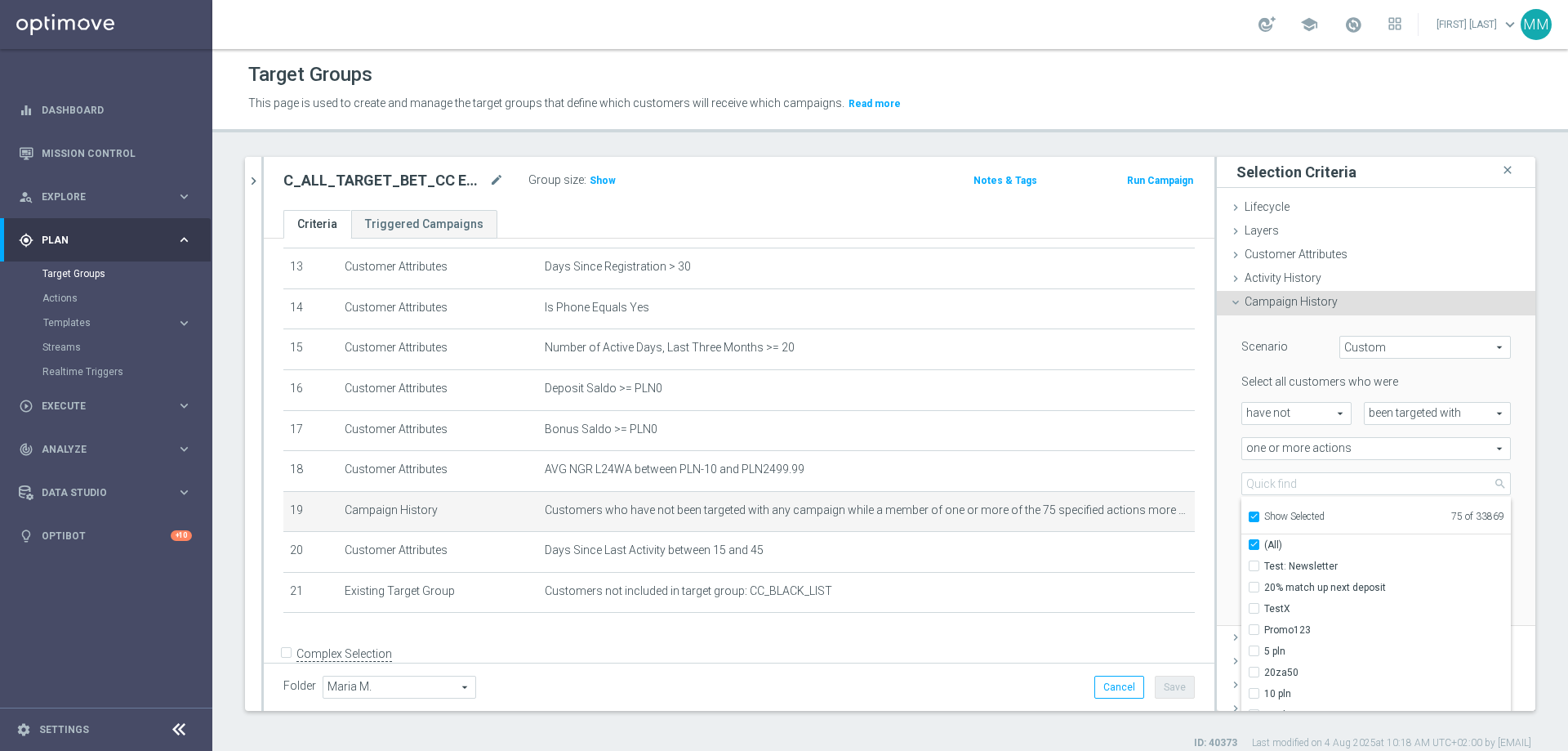 checkbox on "true" 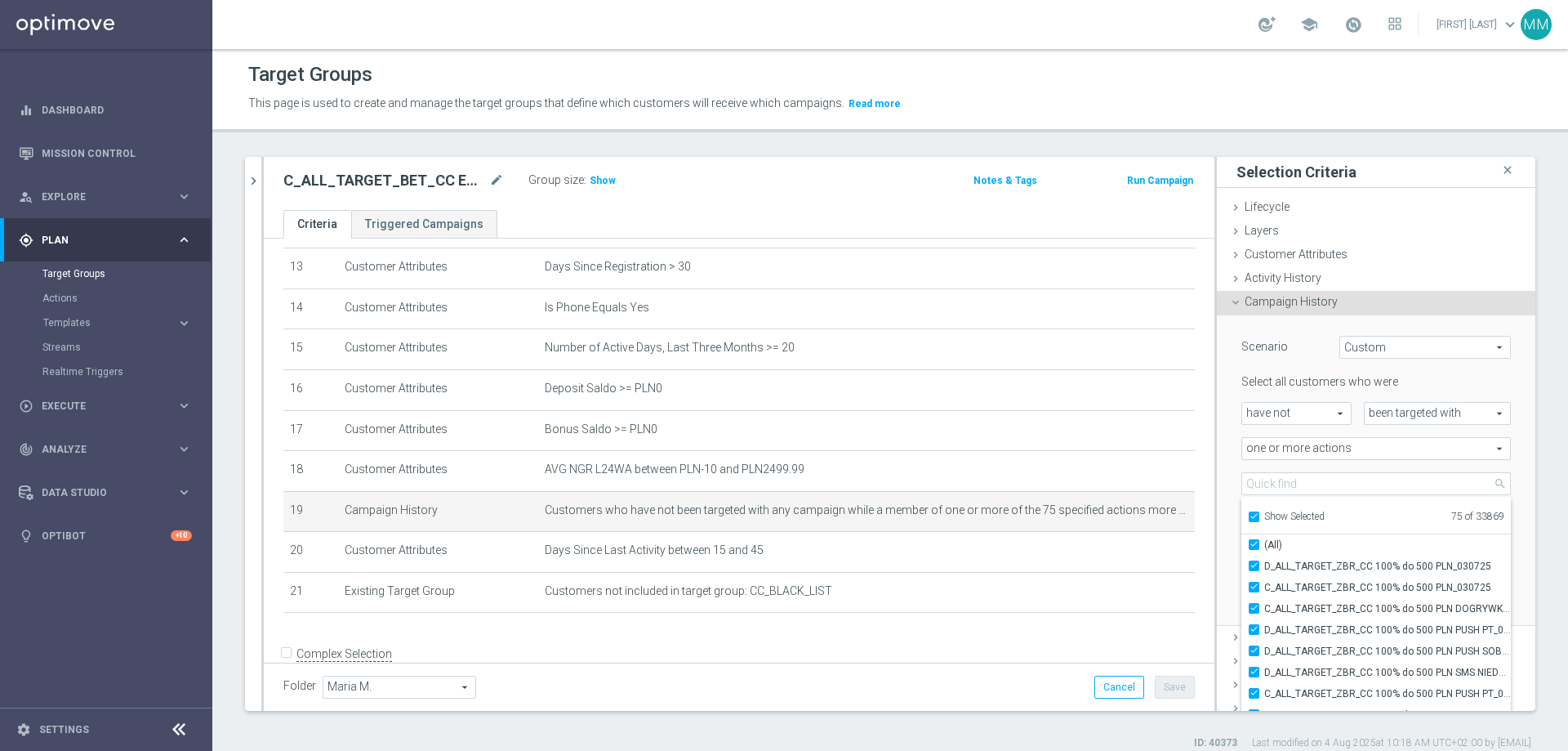 click on "Show Selected" at bounding box center (1253, 519) 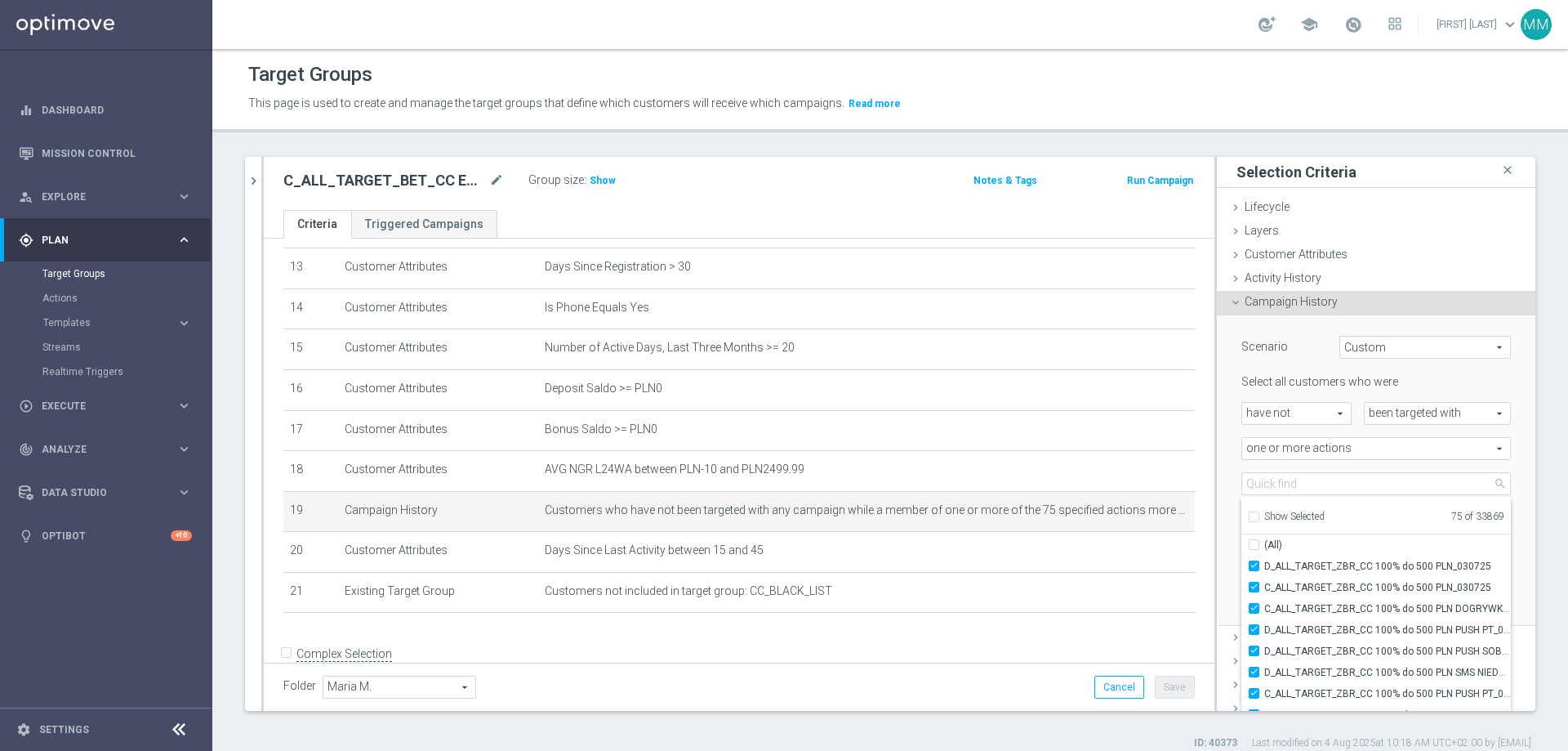 checkbox on "false" 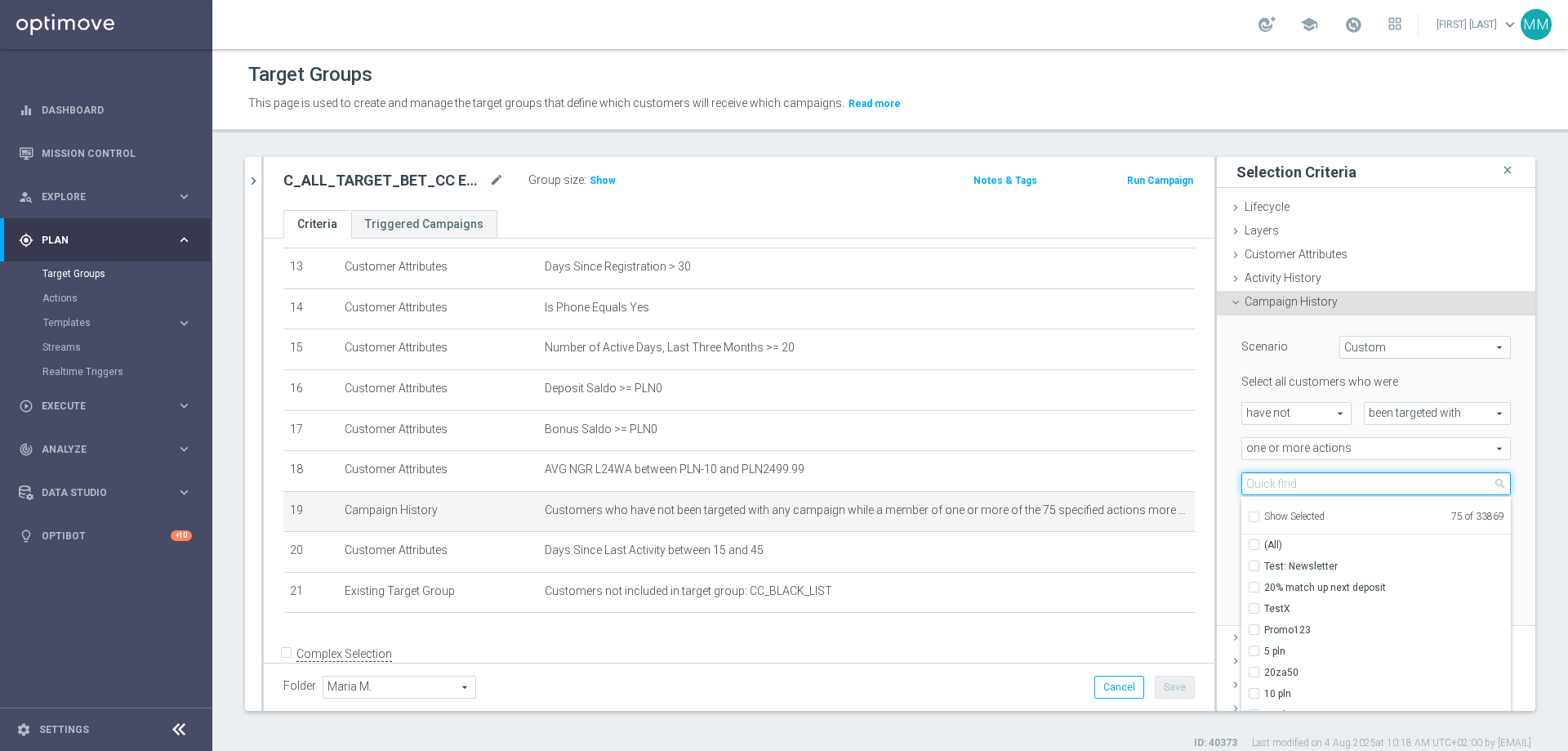 click at bounding box center (1376, 484) 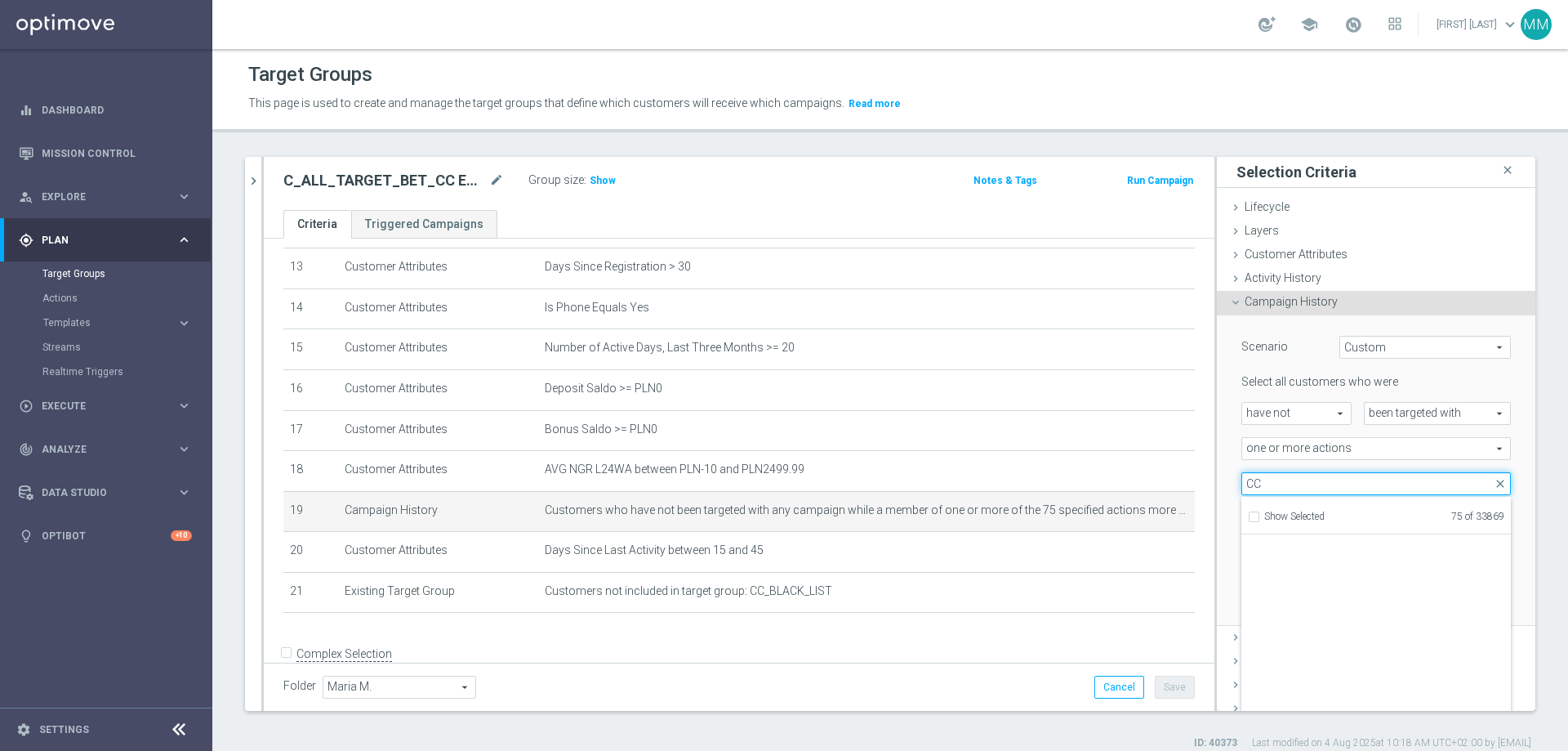 scroll, scrollTop: 44235, scrollLeft: 0, axis: vertical 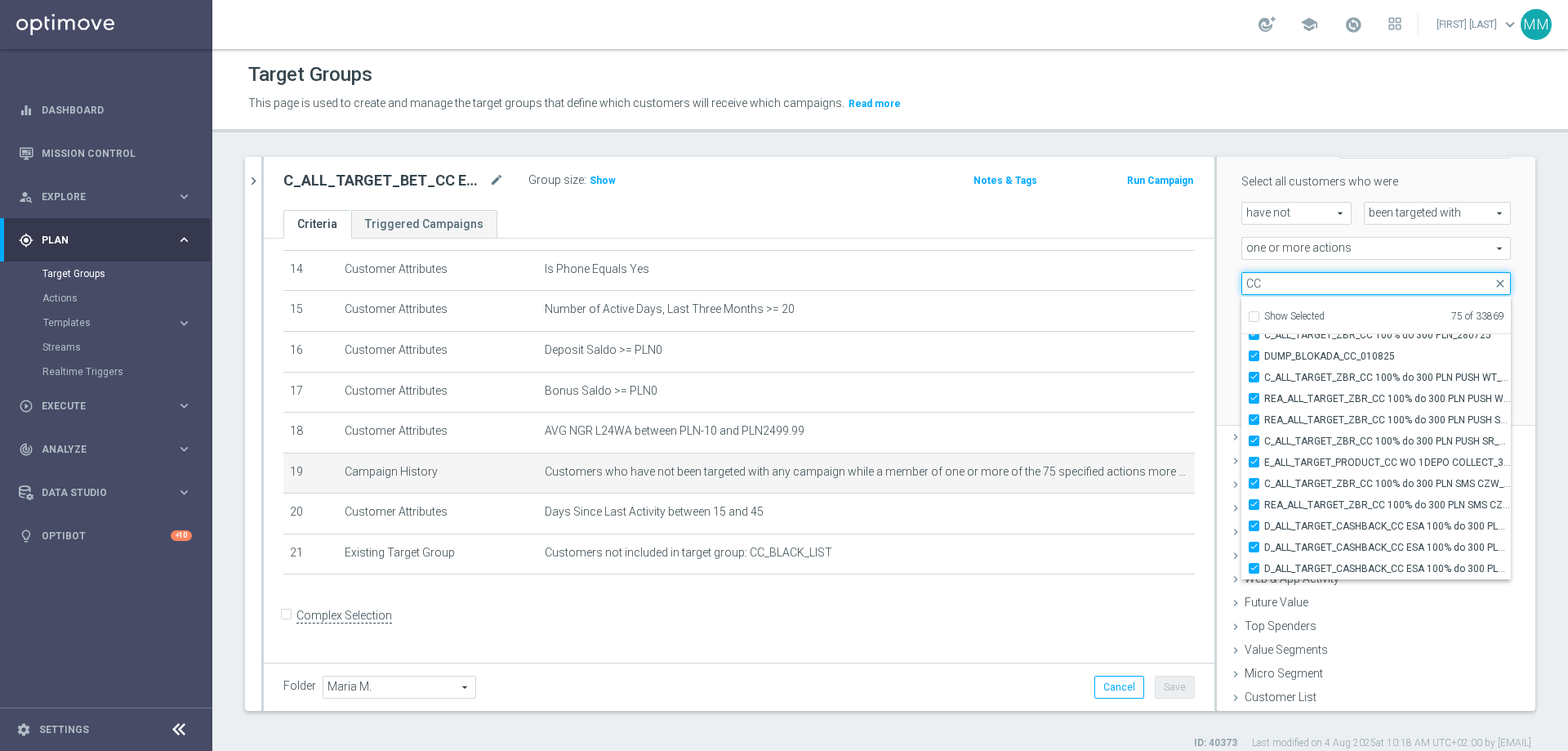 type on "CC" 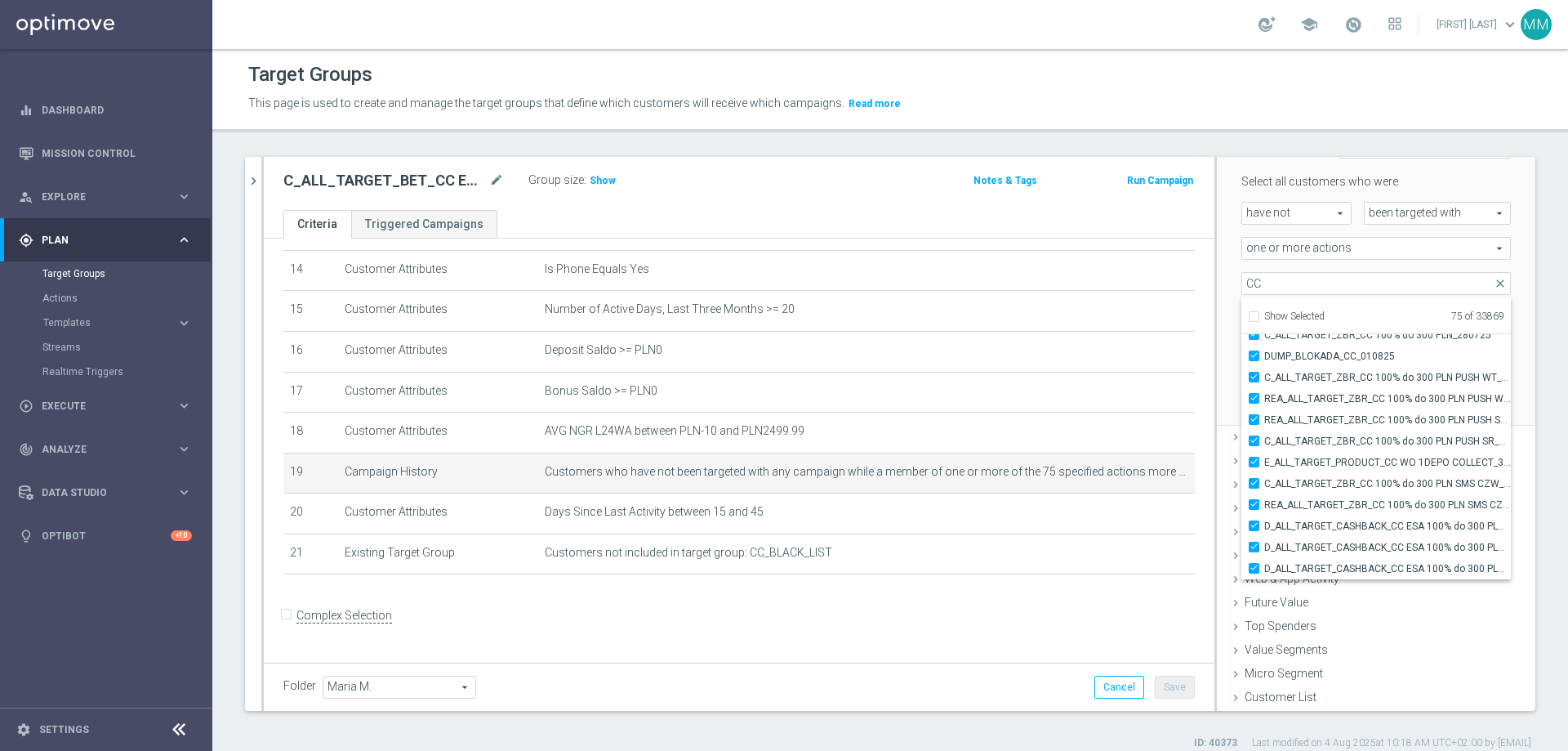 click on "Scenario
Custom
Custom
arrow_drop_down
search
Select all customers who were
have not
have not
arrow_drop_down
search" at bounding box center (1376, 270) 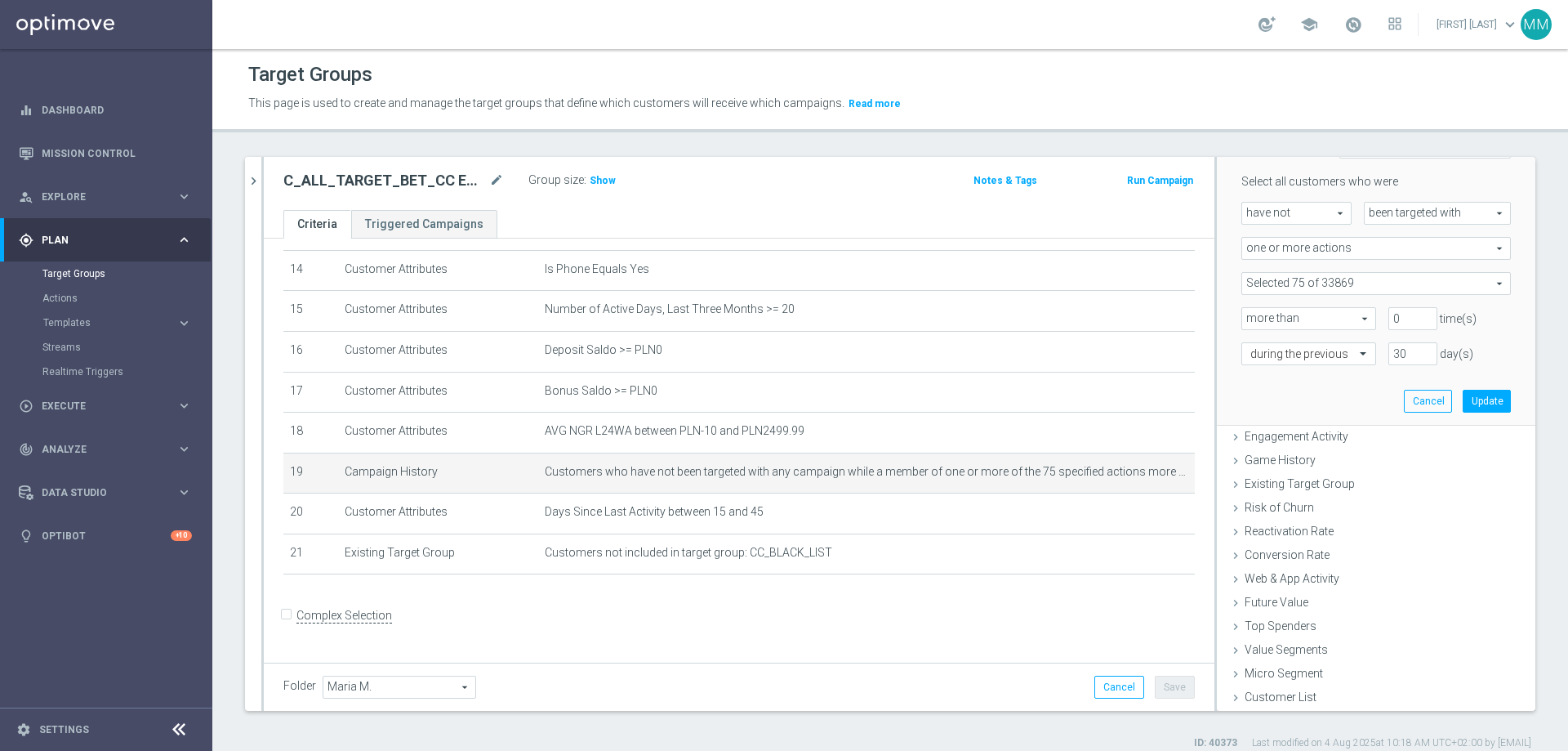 click at bounding box center [1376, 284] 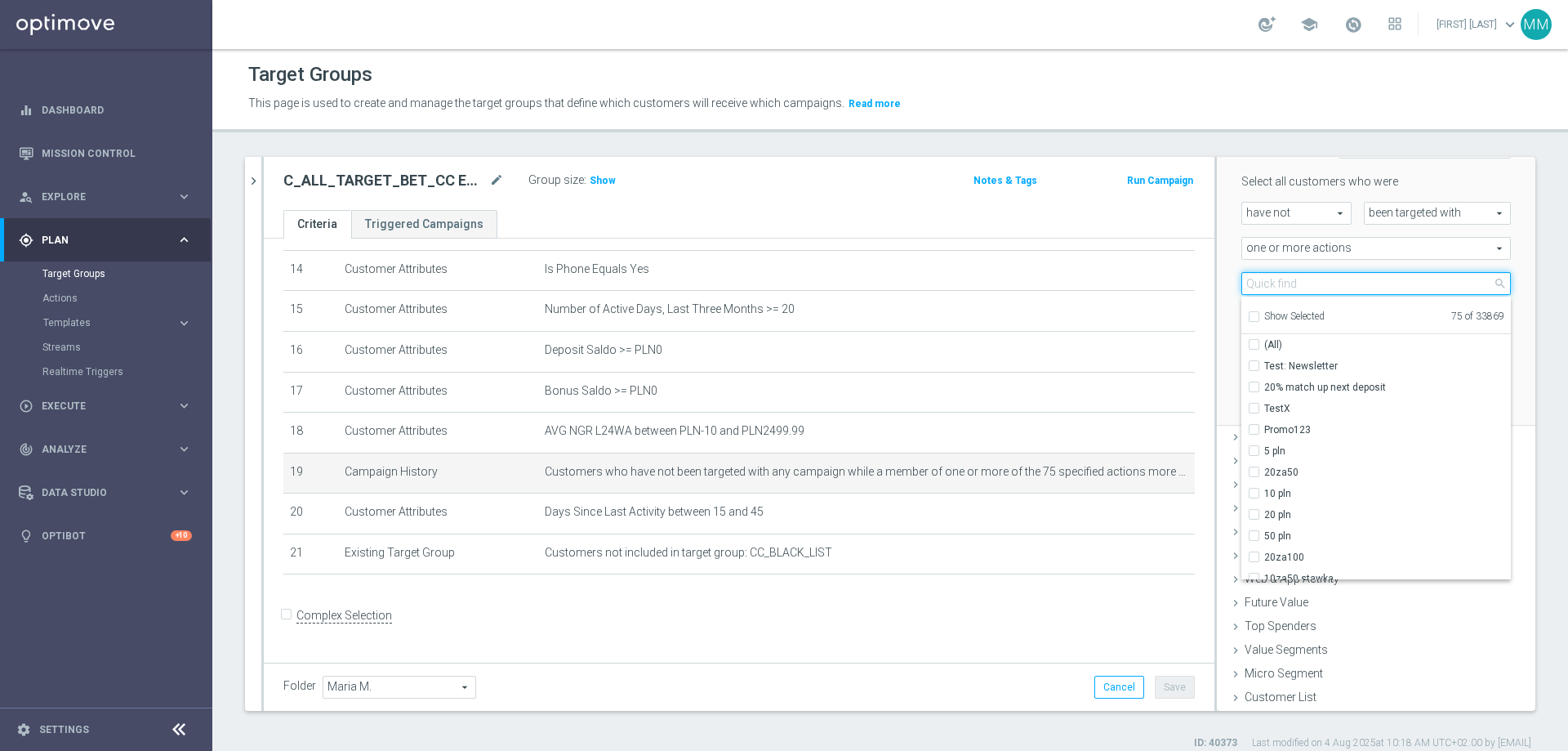 click at bounding box center (1376, 284) 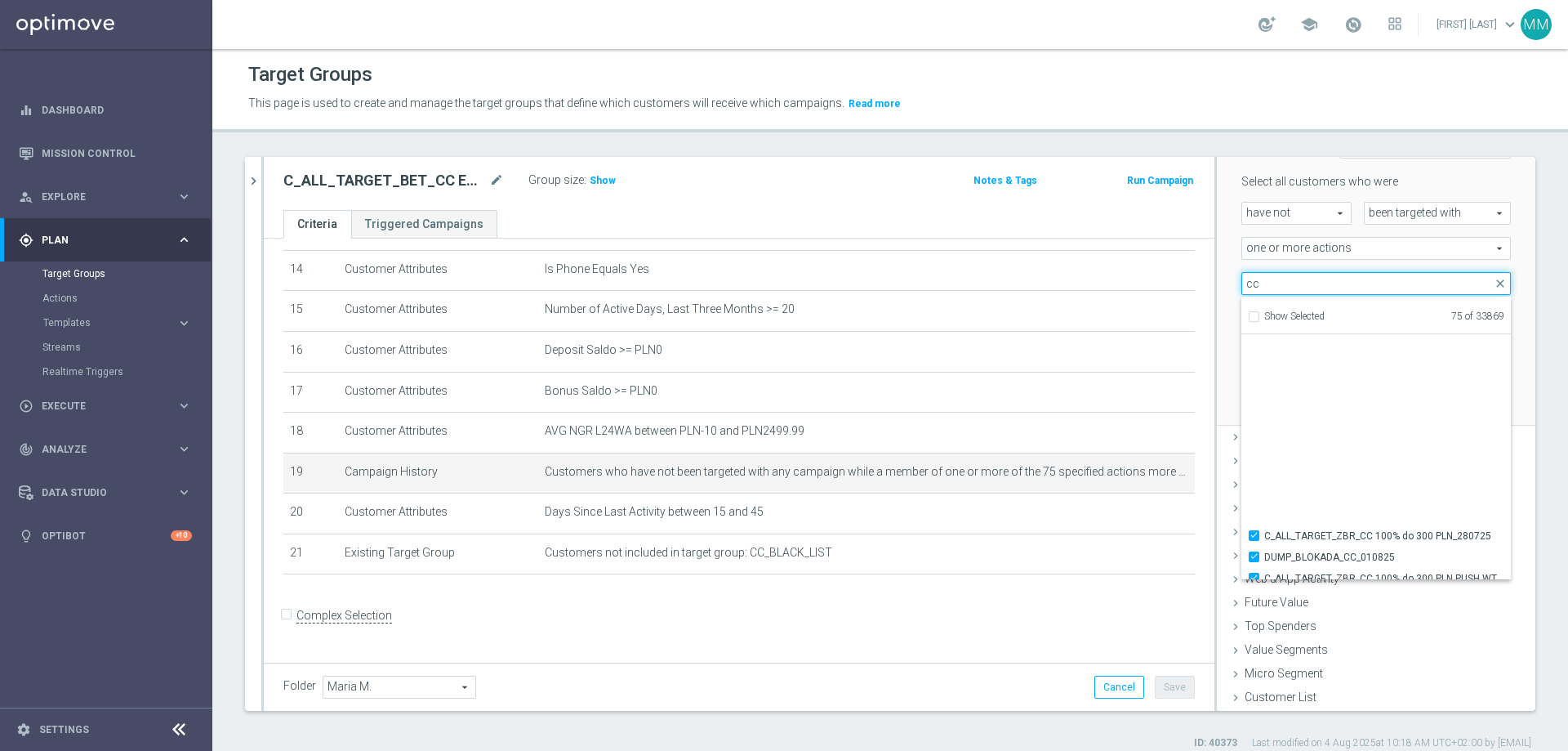 scroll, scrollTop: 49664, scrollLeft: 0, axis: vertical 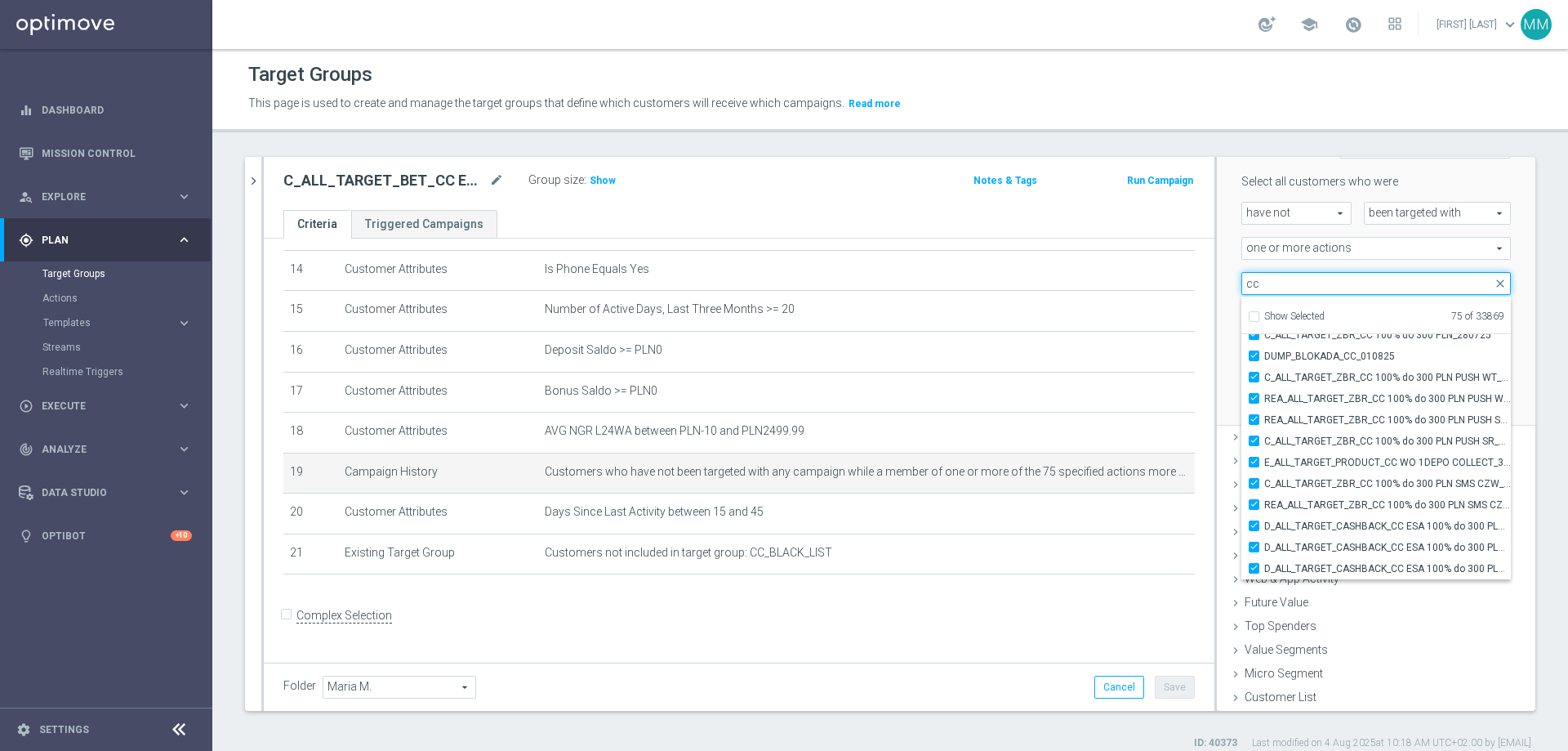 type on "cc" 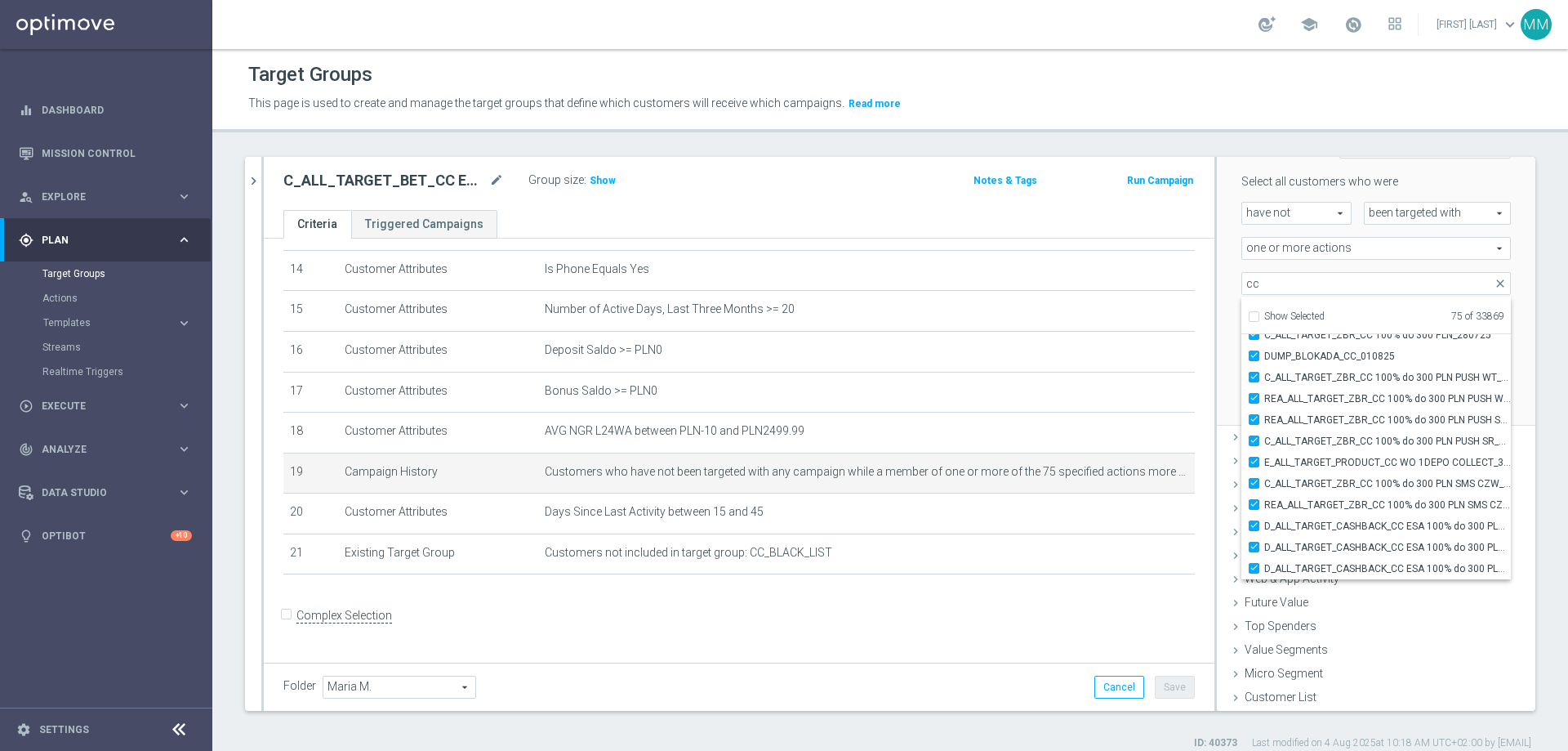 click on "Scenario
Custom
Custom
arrow_drop_down
search
Select all customers who were
have not
have not
arrow_drop_down
search" at bounding box center [1376, 270] 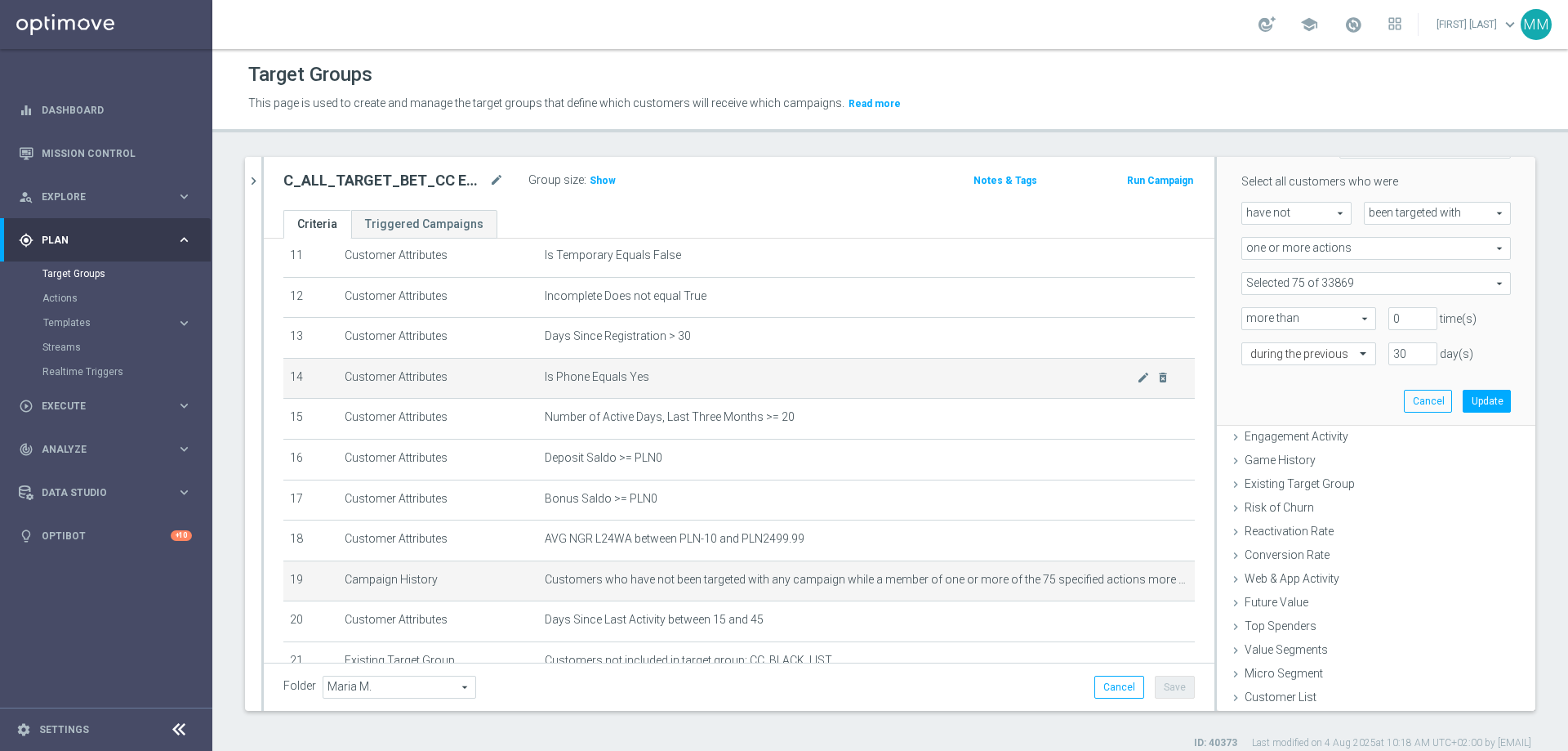 scroll, scrollTop: 413, scrollLeft: 0, axis: vertical 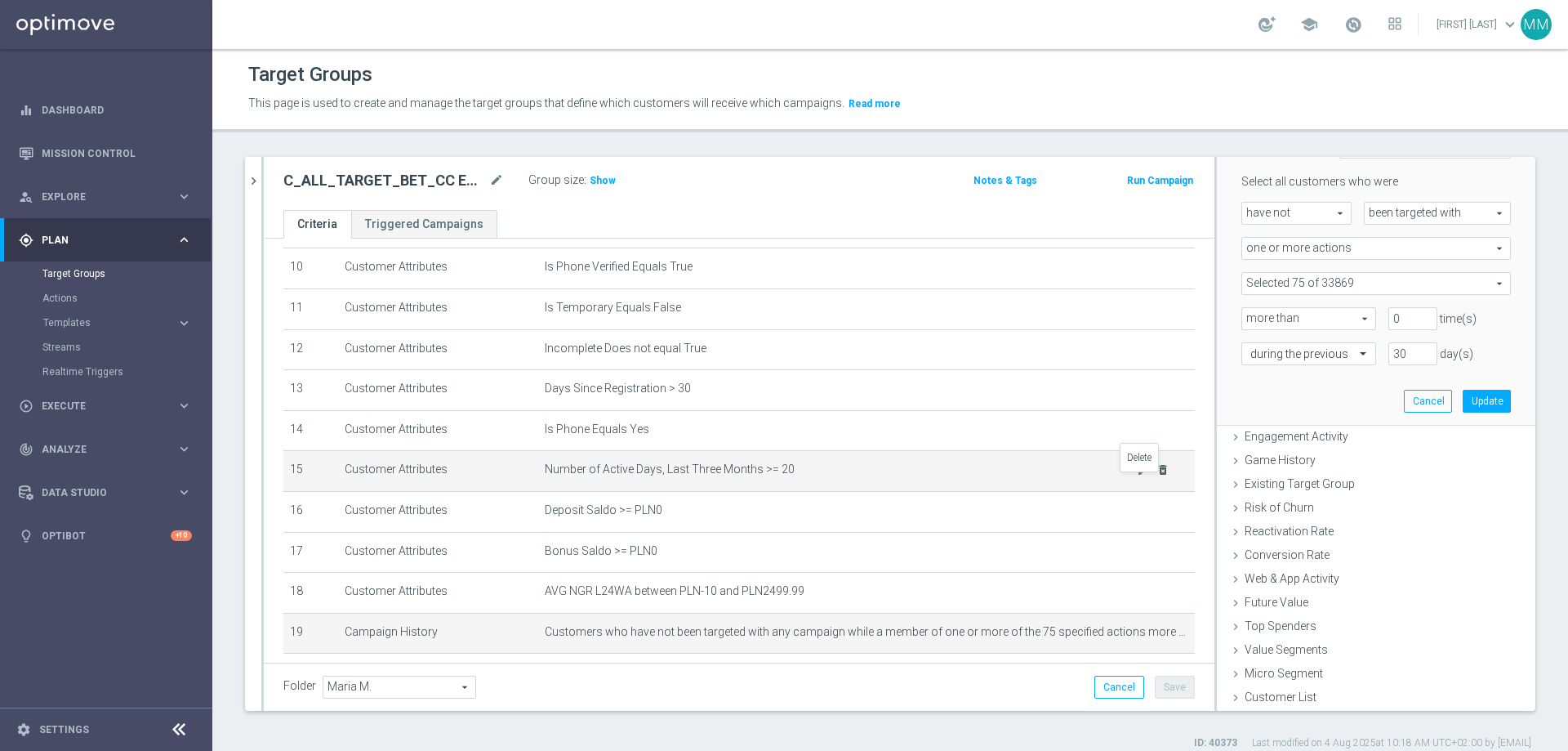 click on "delete_forever" 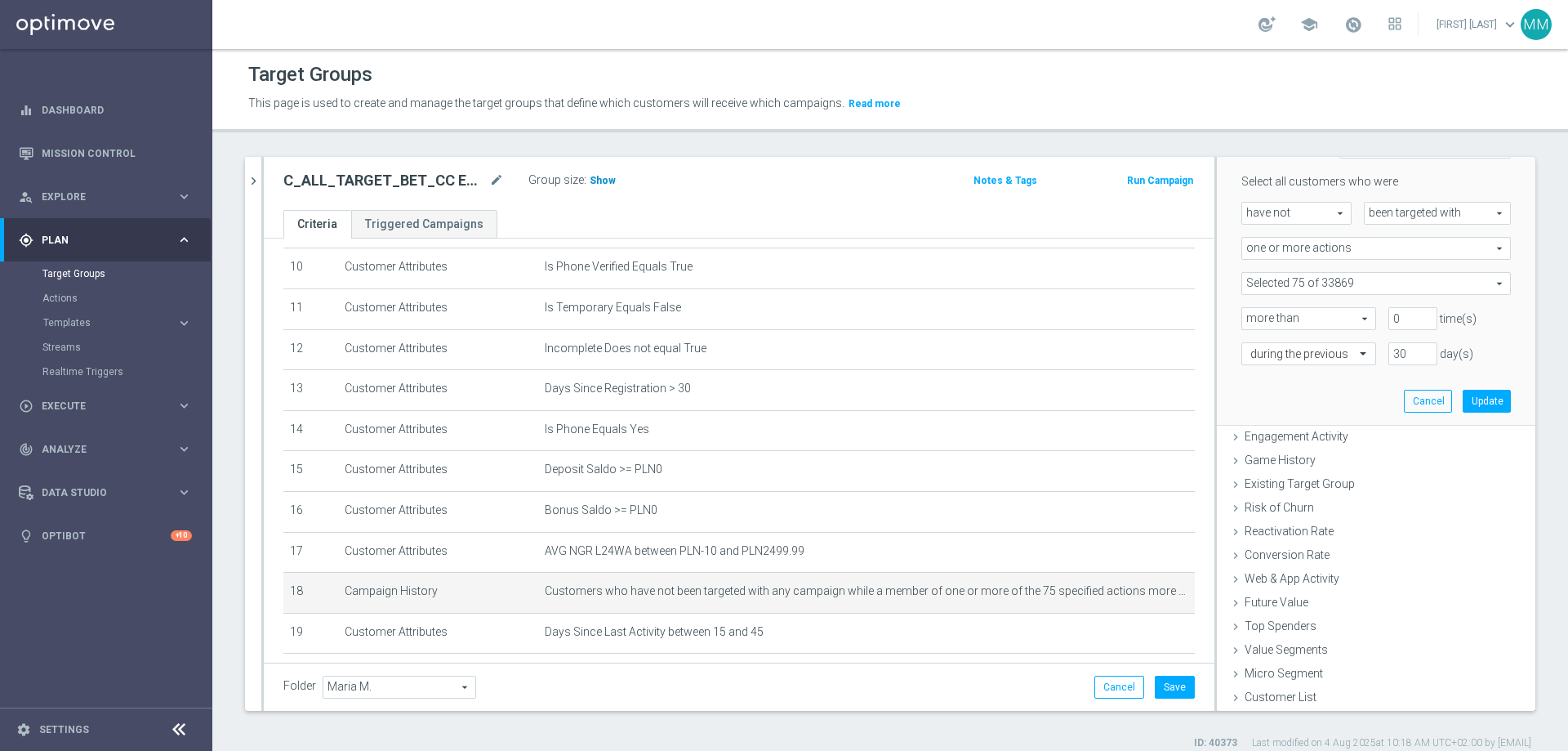 click on "Show" 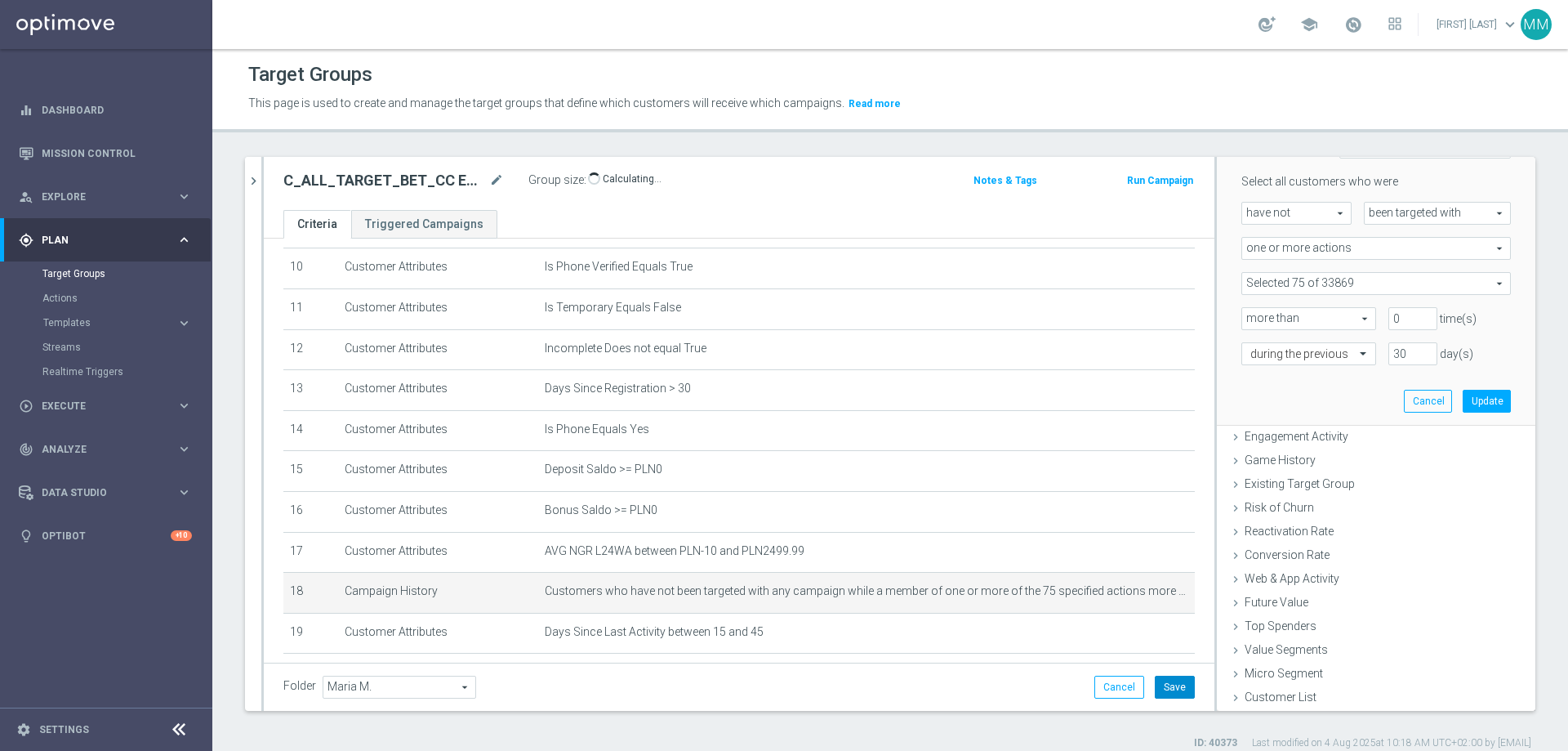 click on "Save" 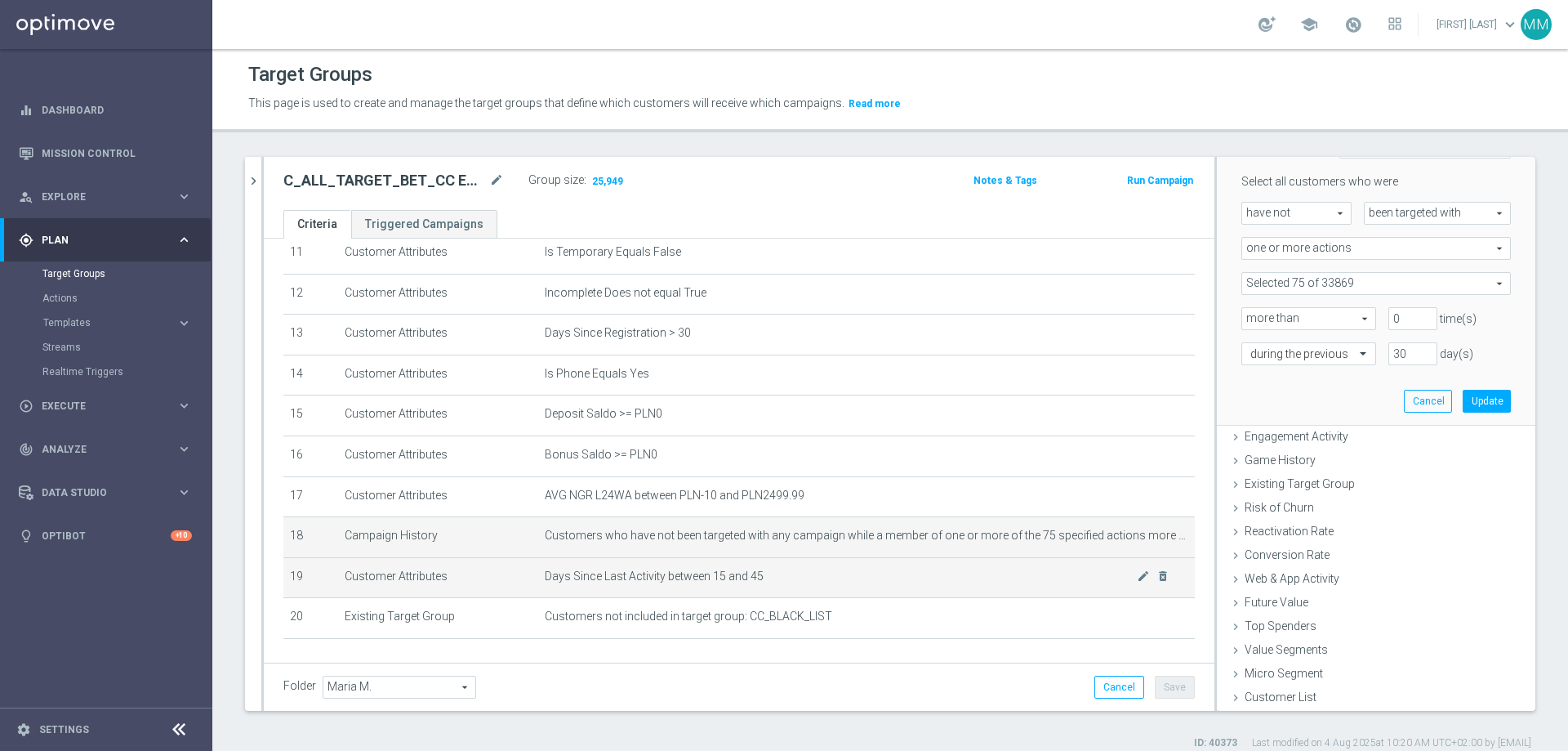 scroll, scrollTop: 534, scrollLeft: 0, axis: vertical 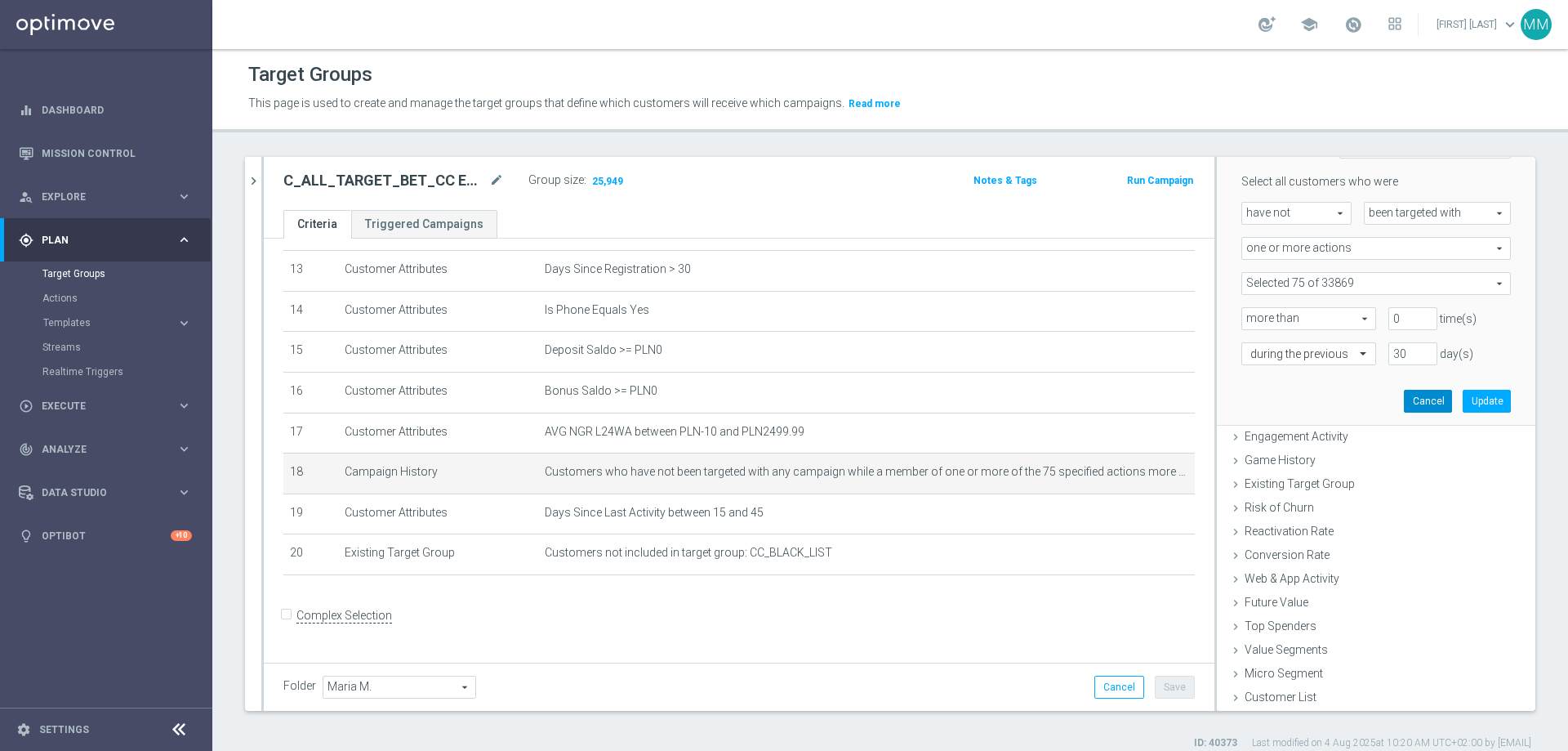 click on "Cancel" at bounding box center [1428, 401] 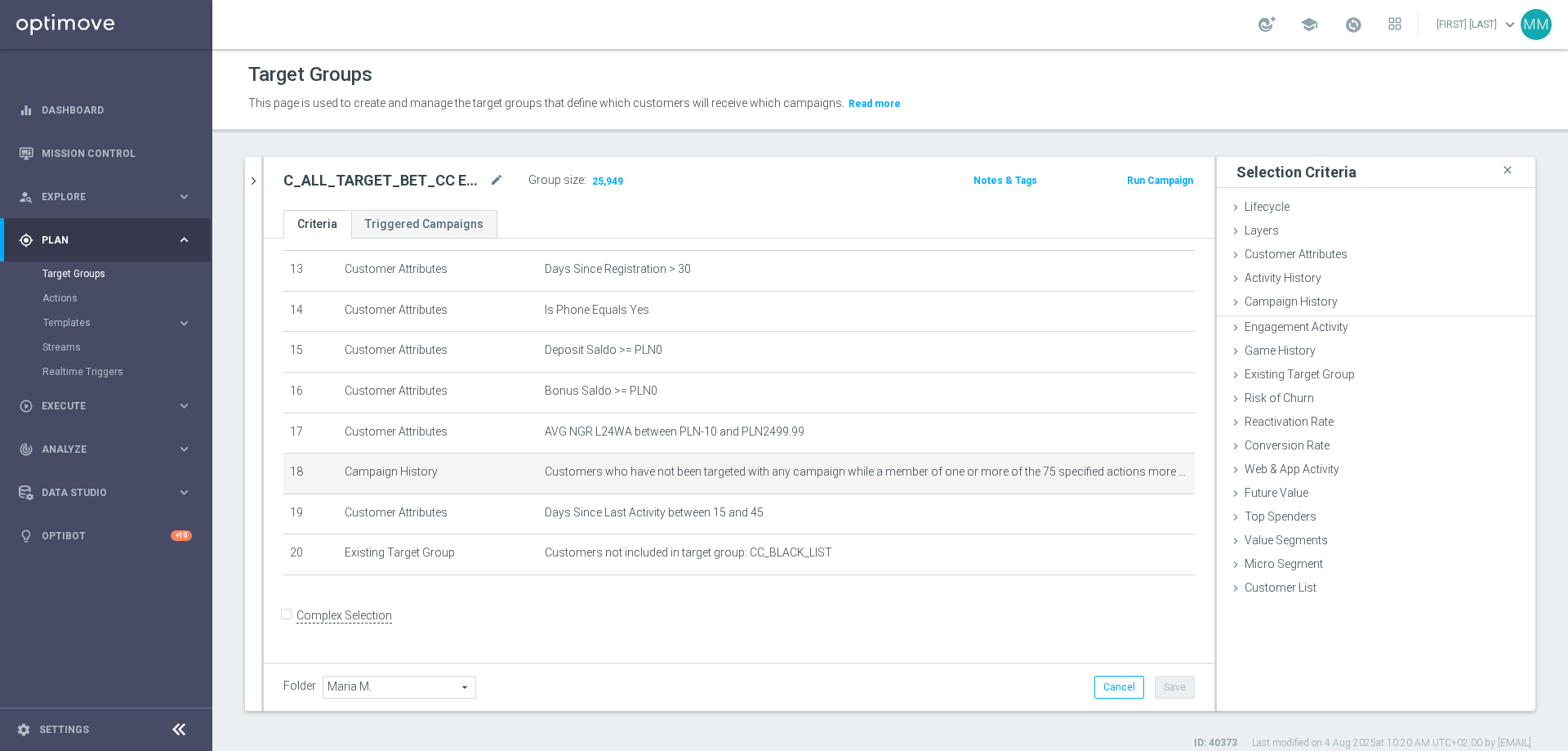 scroll, scrollTop: 0, scrollLeft: 0, axis: both 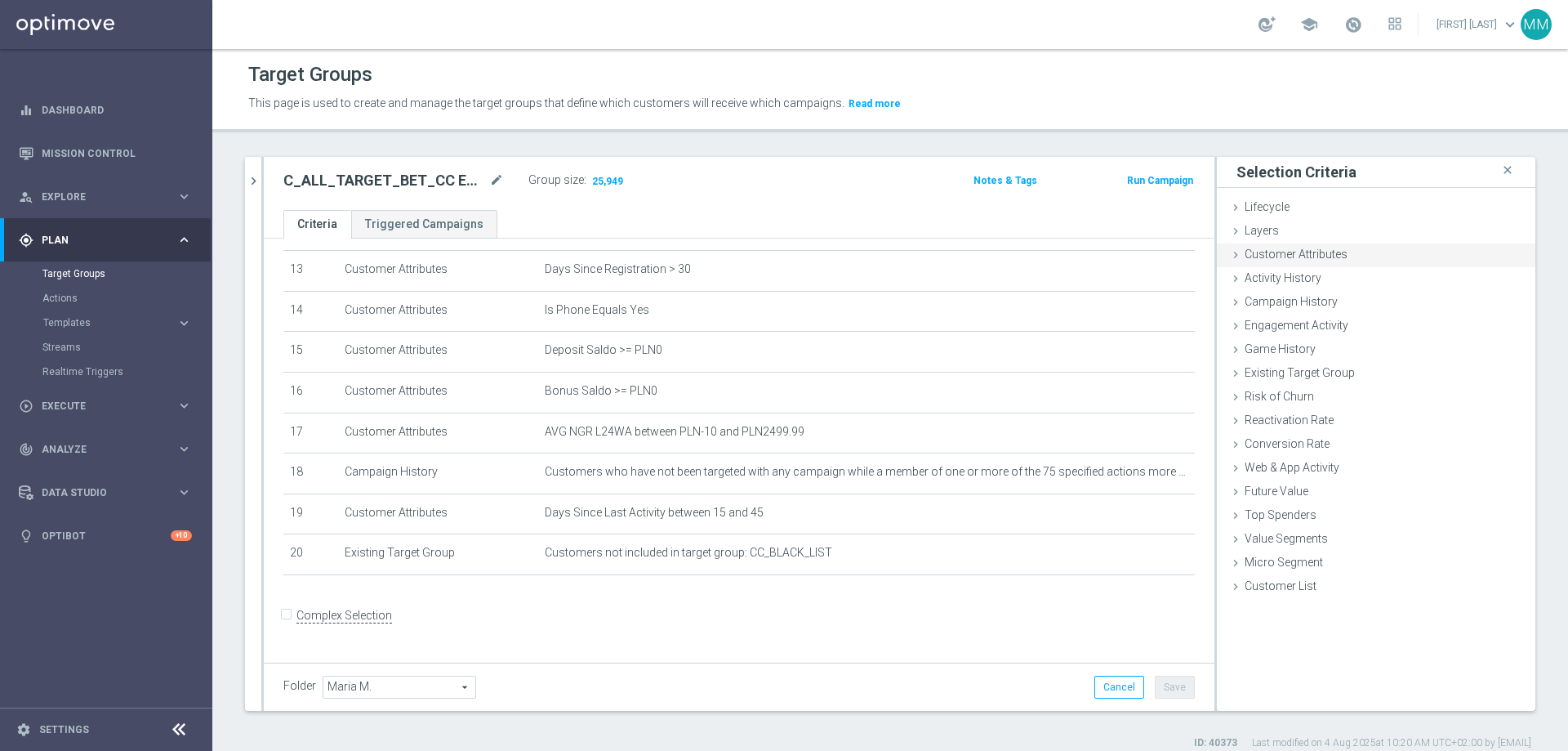 click on "Customer Attributes" at bounding box center (1296, 254) 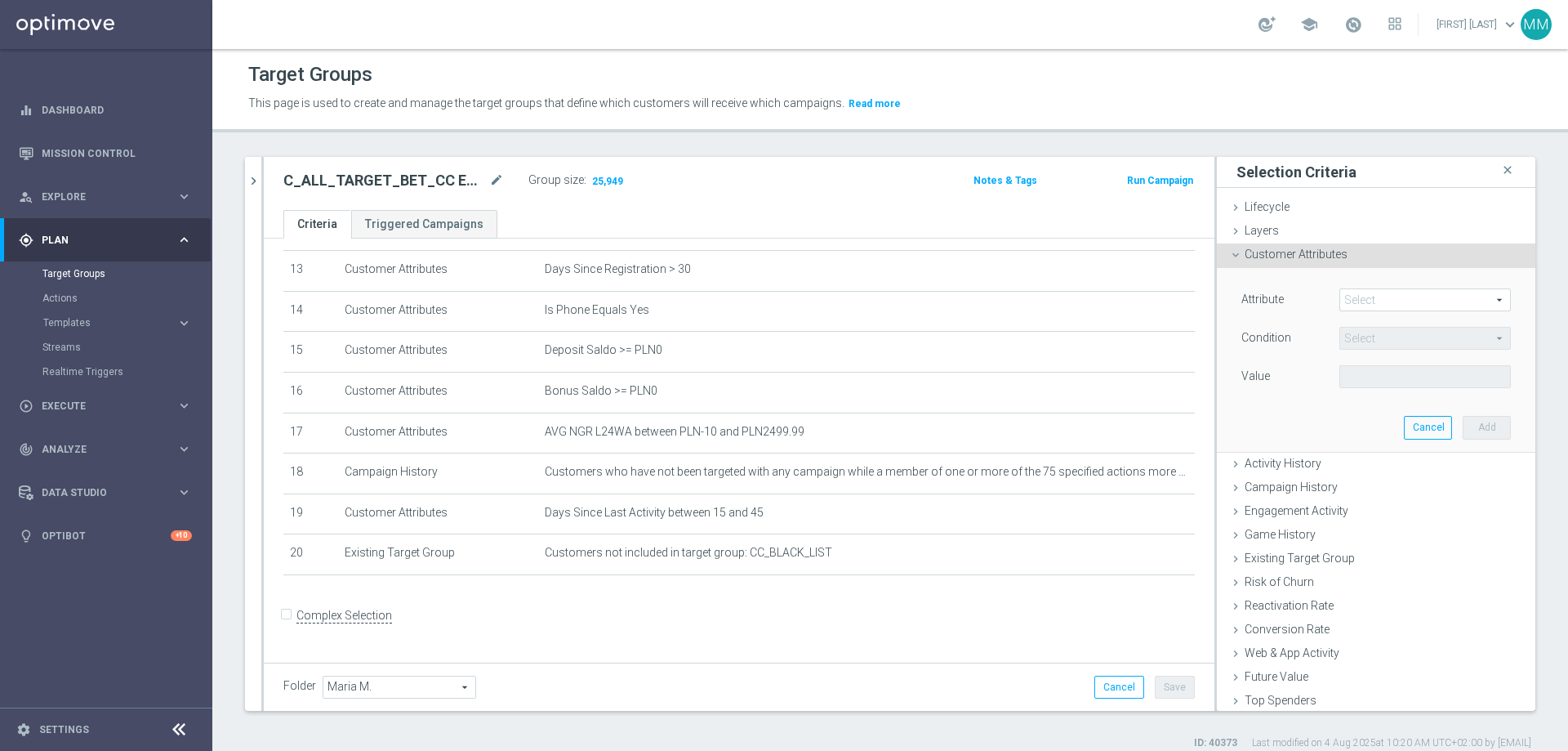 click at bounding box center (1425, 300) 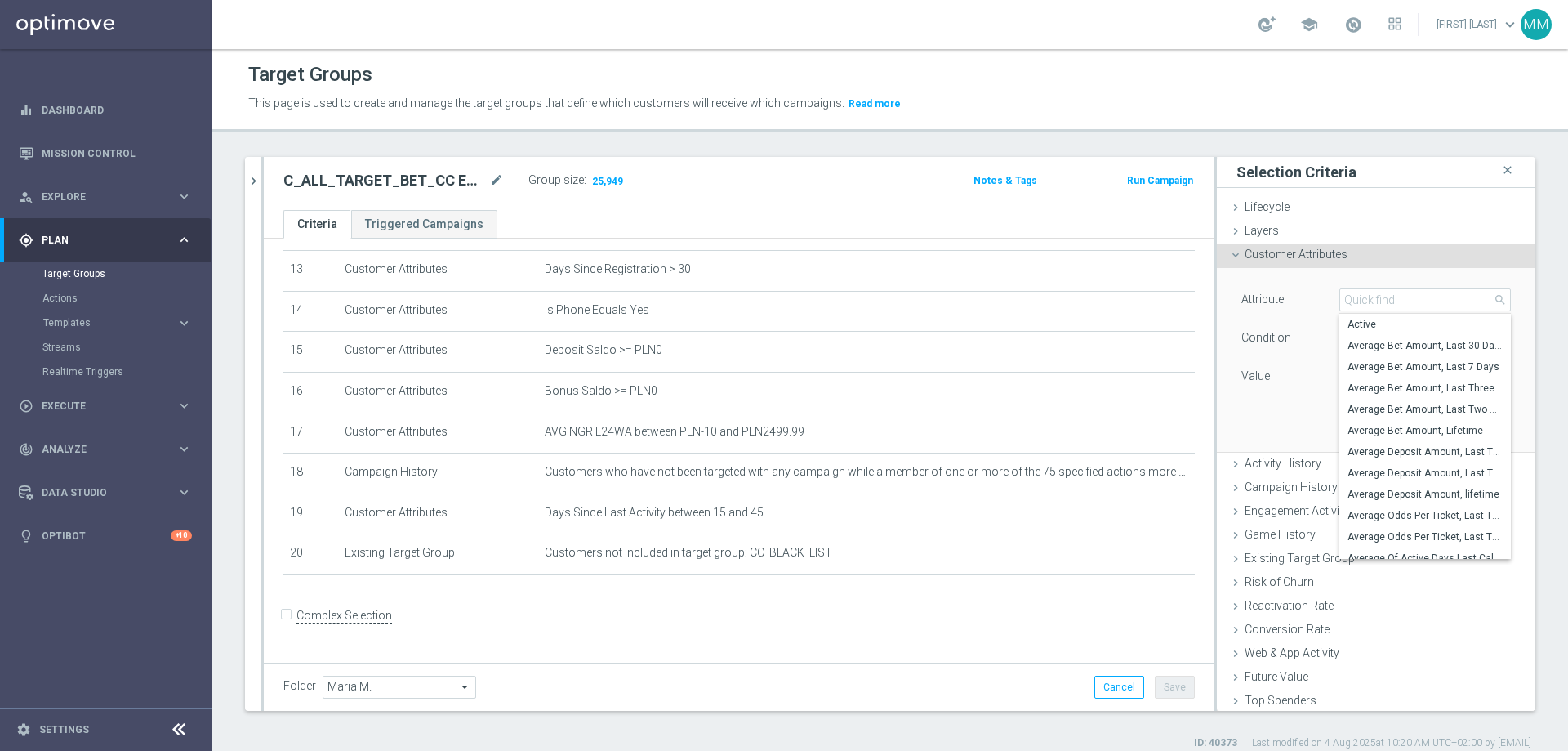 scroll, scrollTop: 74, scrollLeft: 0, axis: vertical 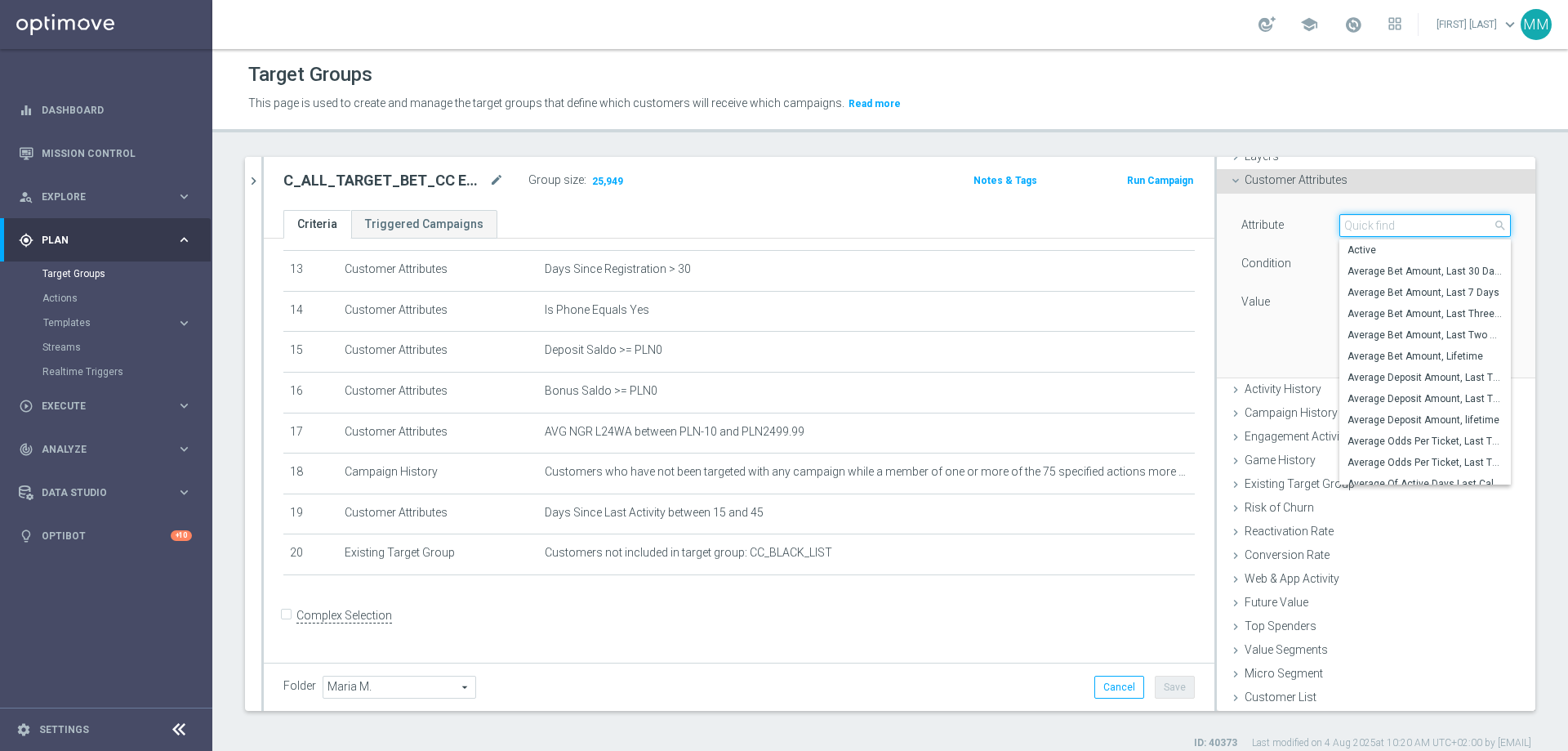 click at bounding box center [1425, 226] 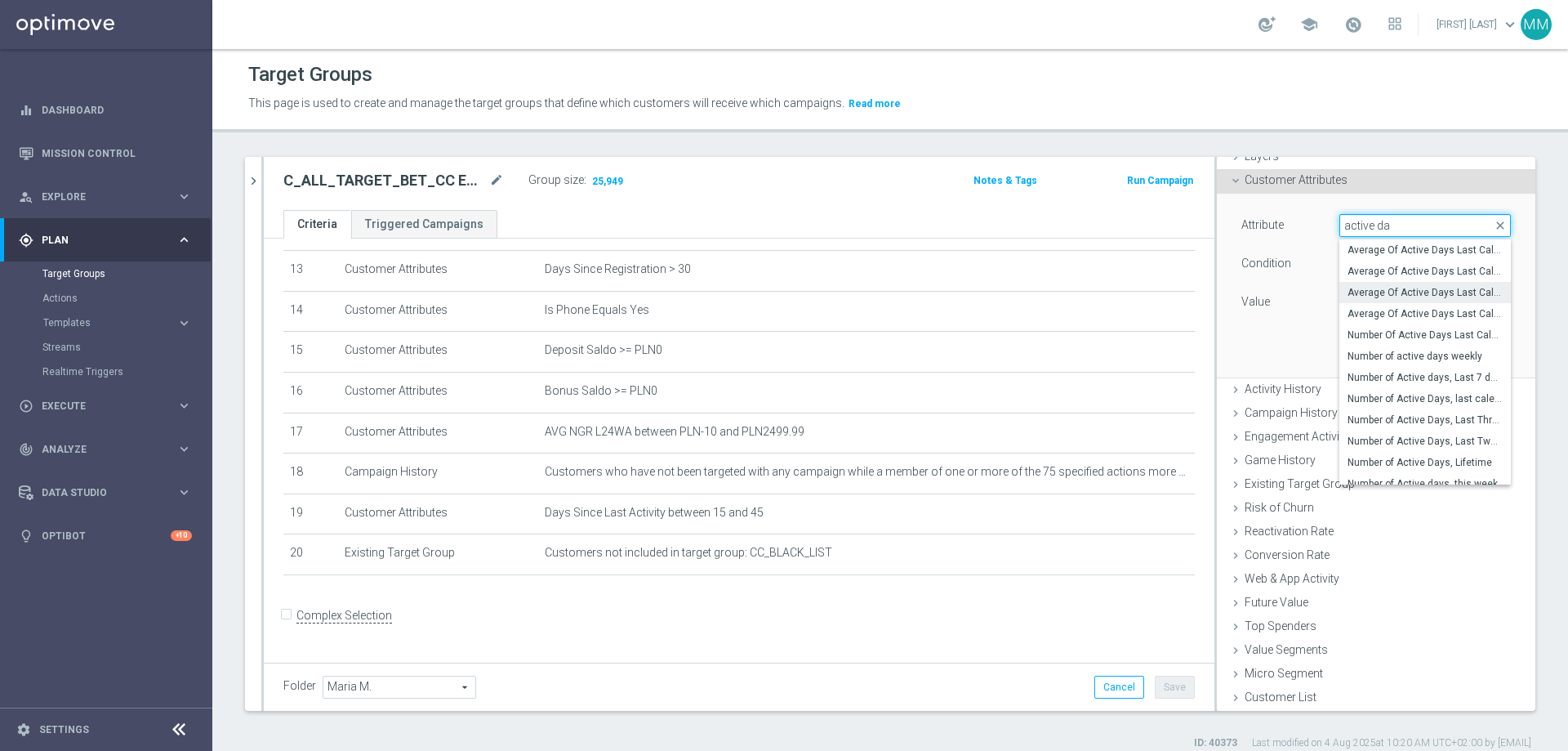 scroll, scrollTop: 10, scrollLeft: 0, axis: vertical 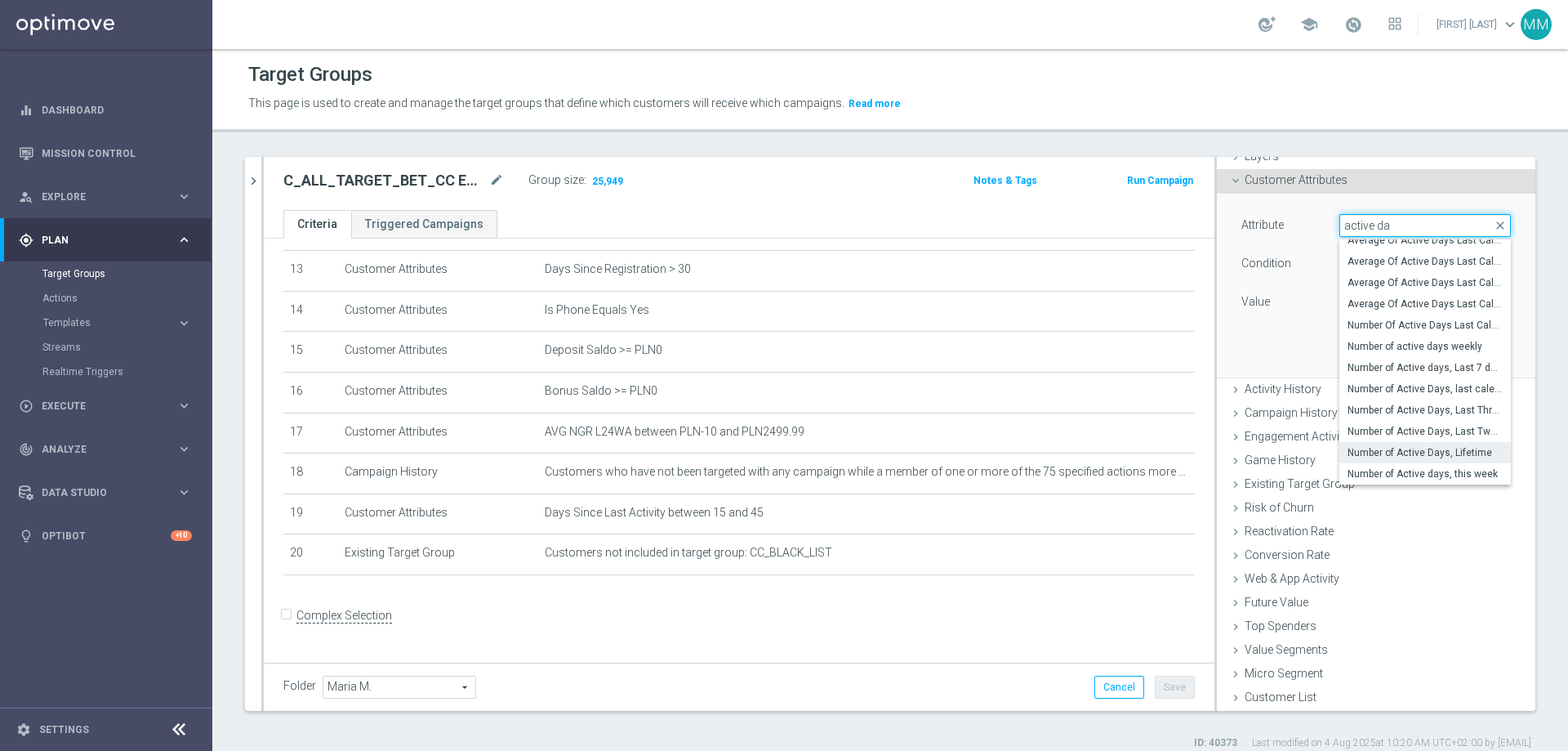 type on "active da" 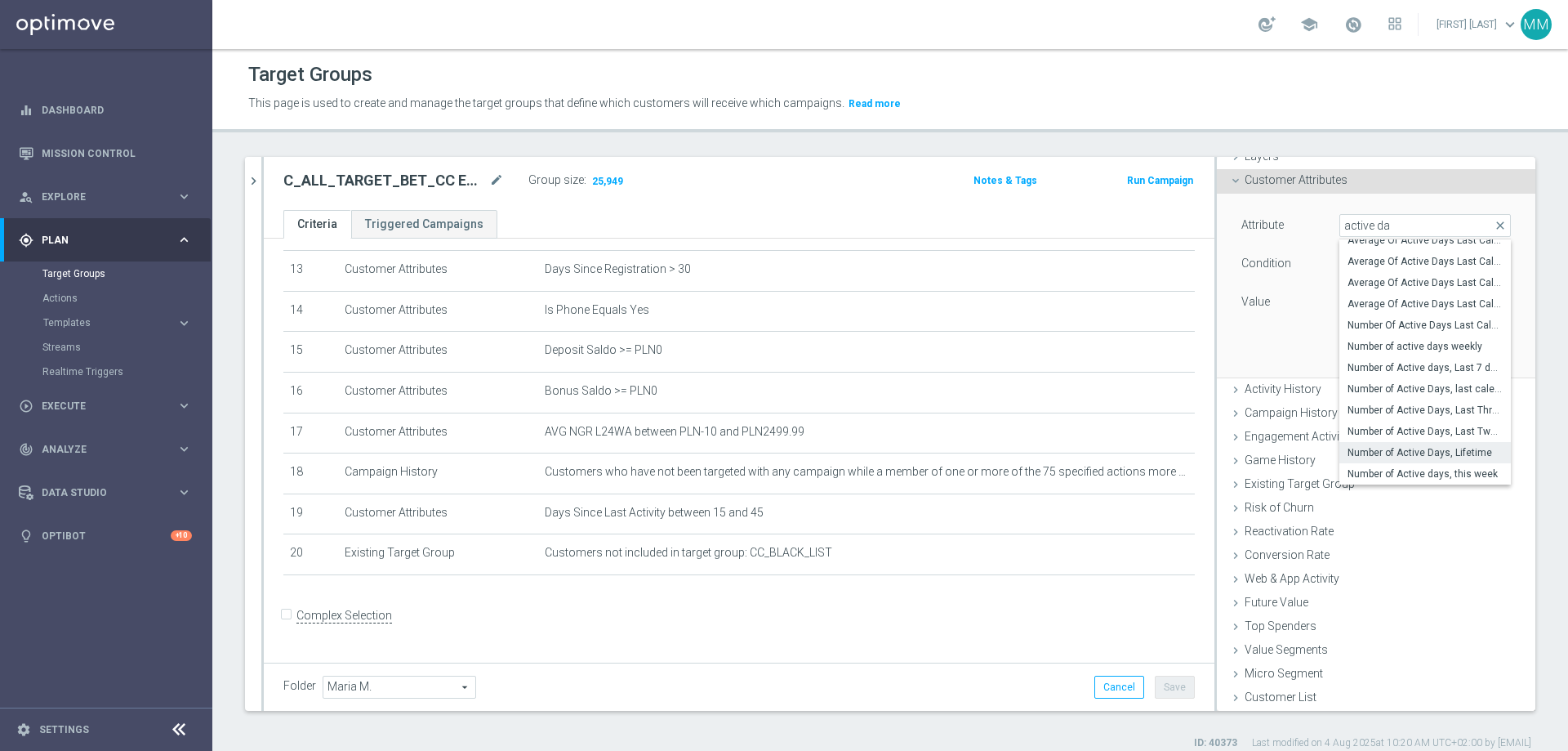 click on "Number of Active Days, Lifetime" at bounding box center (1425, 453) 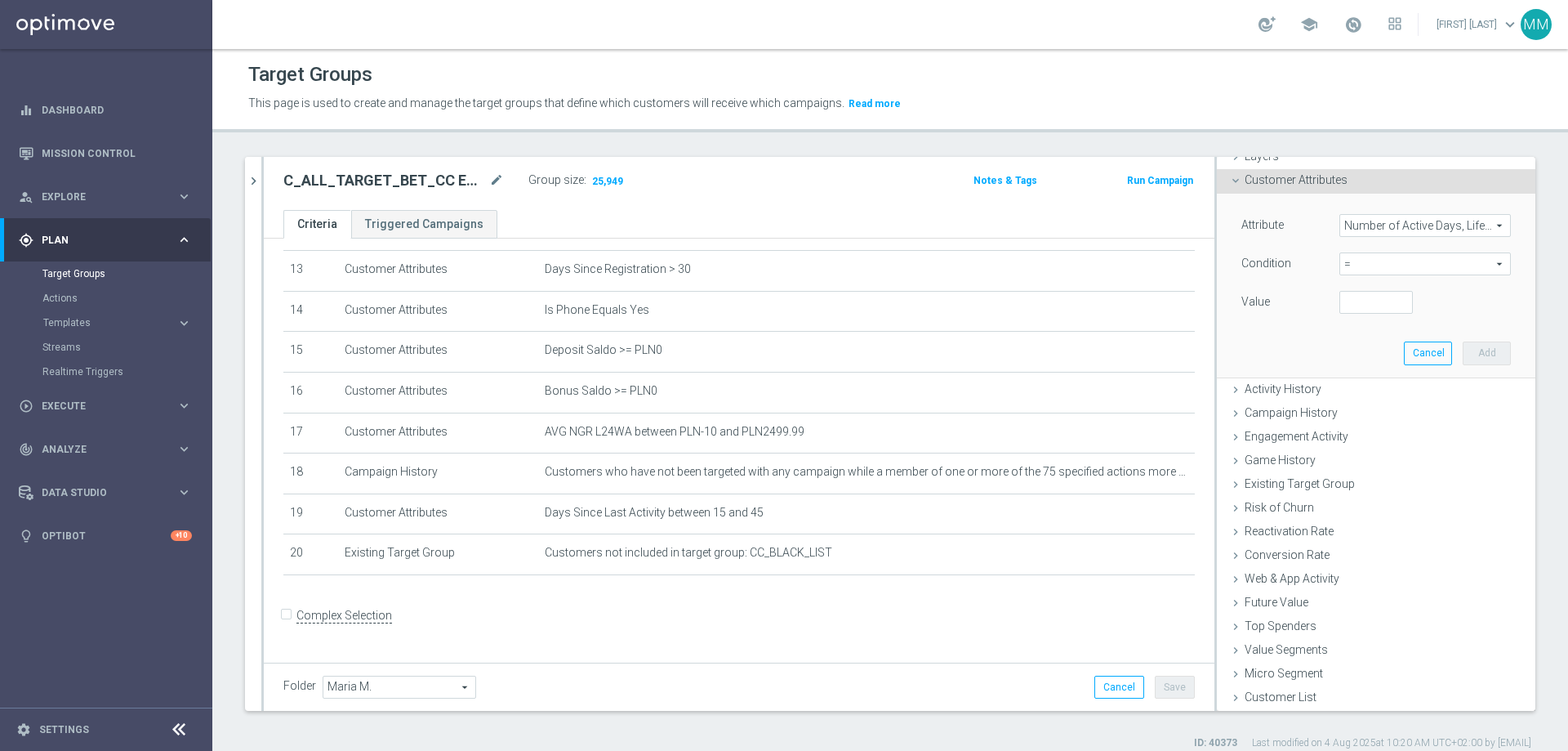 click on "=" at bounding box center [1425, 264] 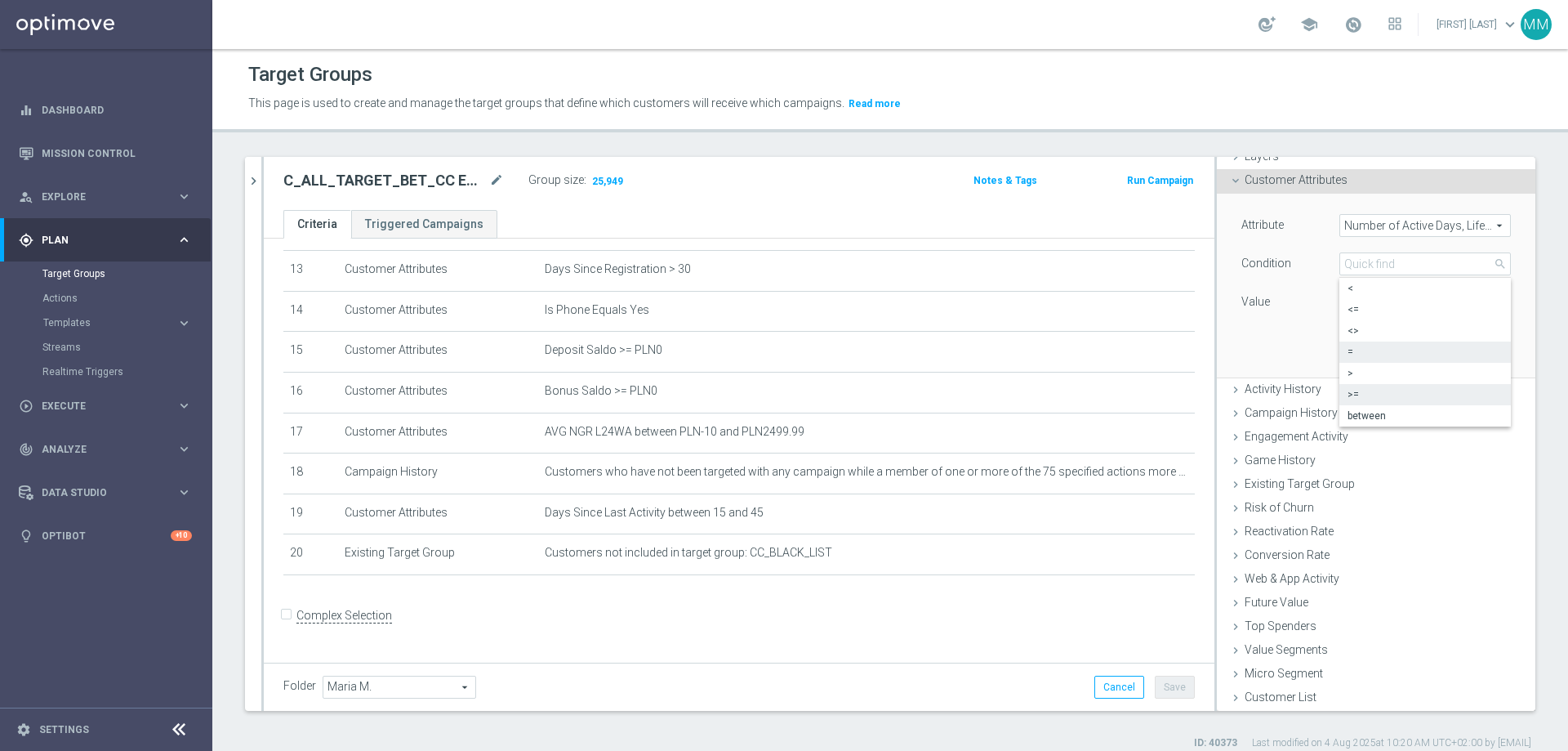 click on ">=" at bounding box center [1425, 395] 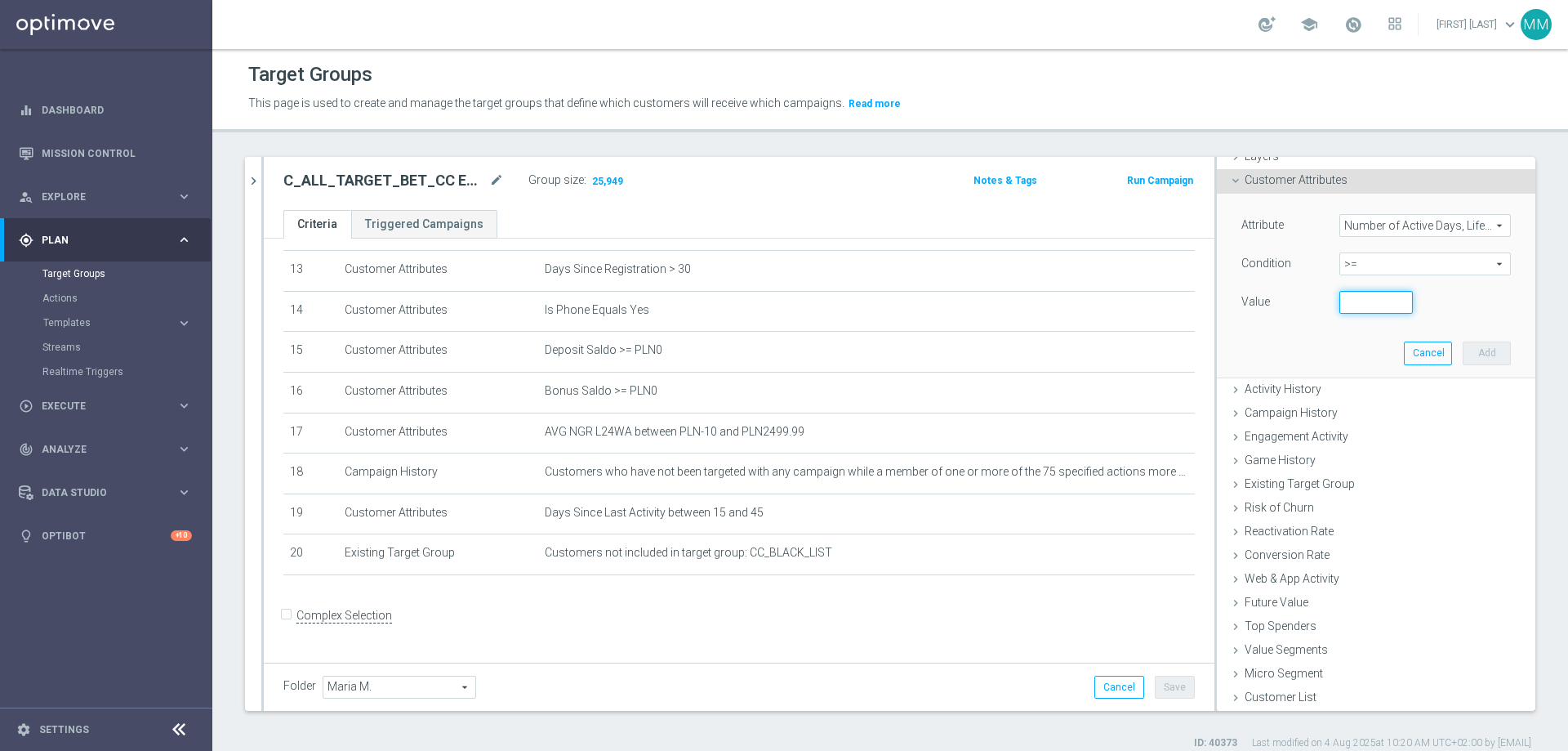 click at bounding box center [1376, 302] 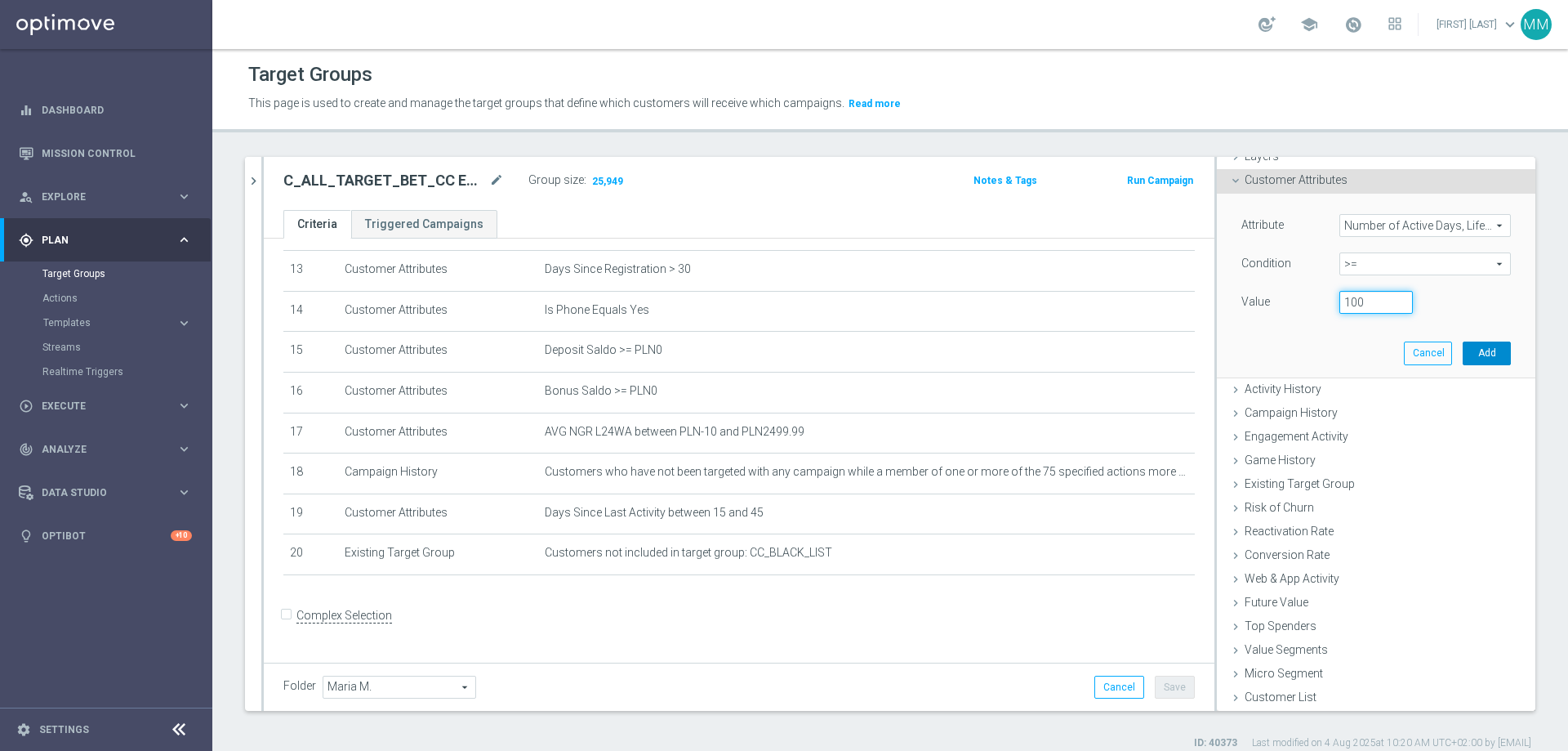 type on "100" 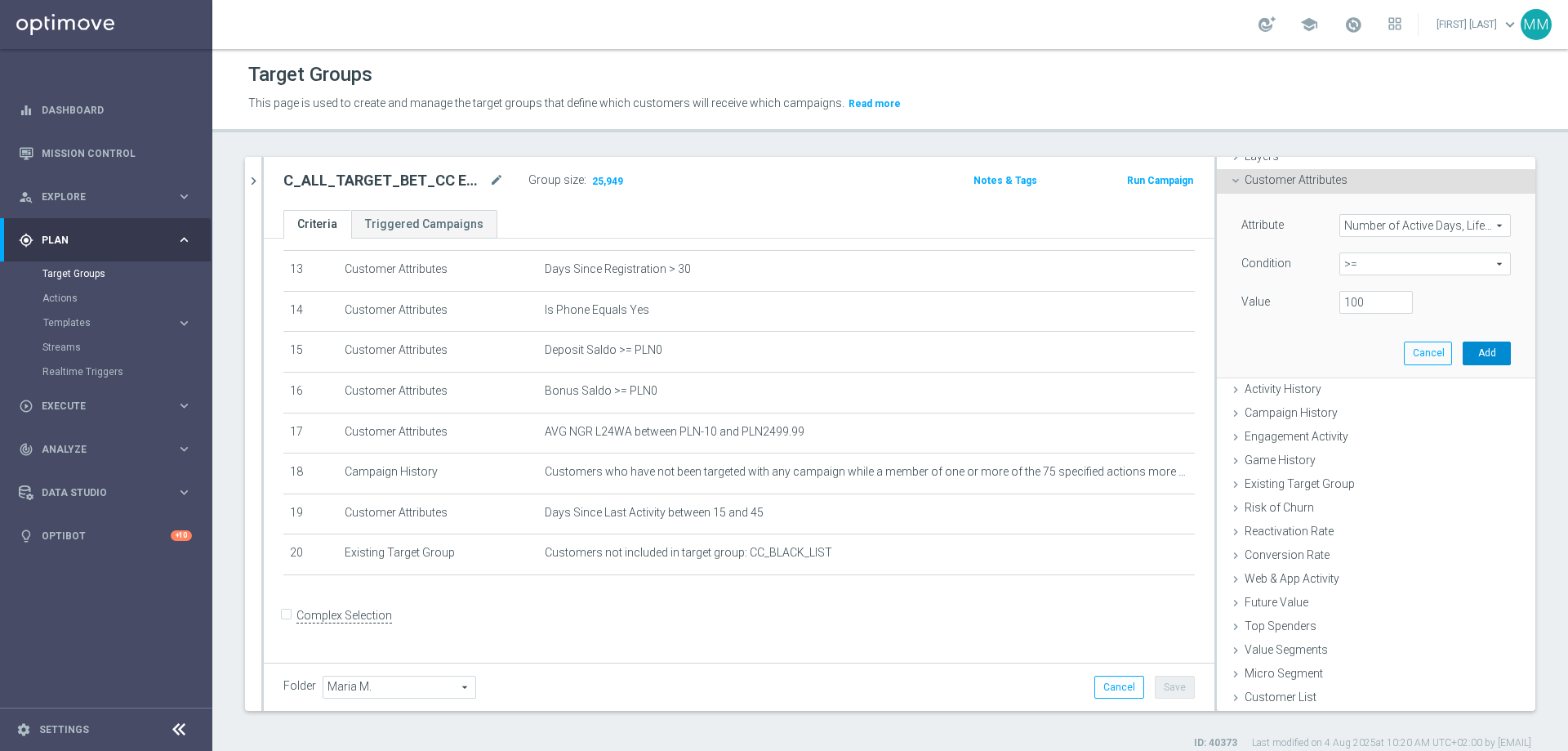 click on "Add" at bounding box center [1486, 353] 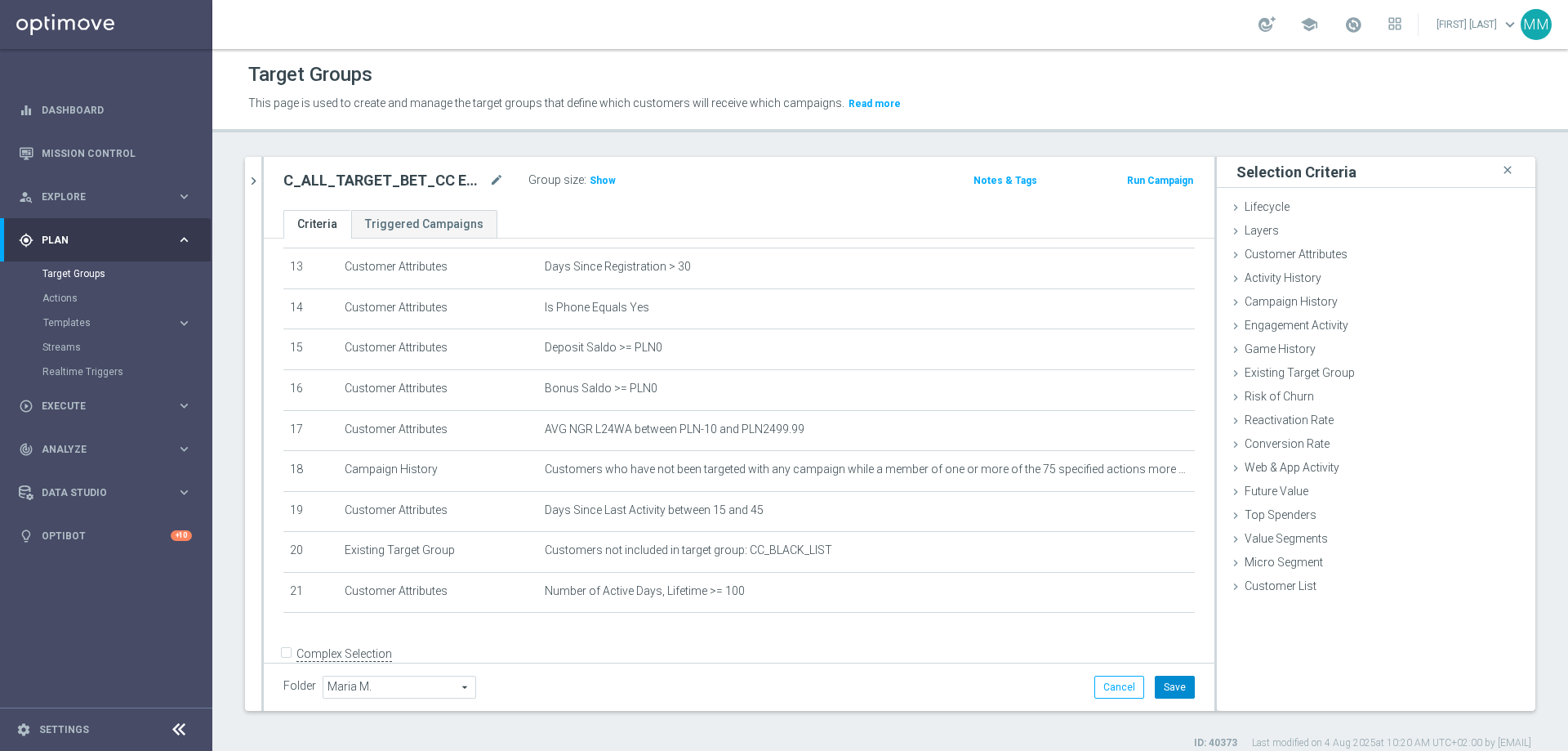click on "Save" 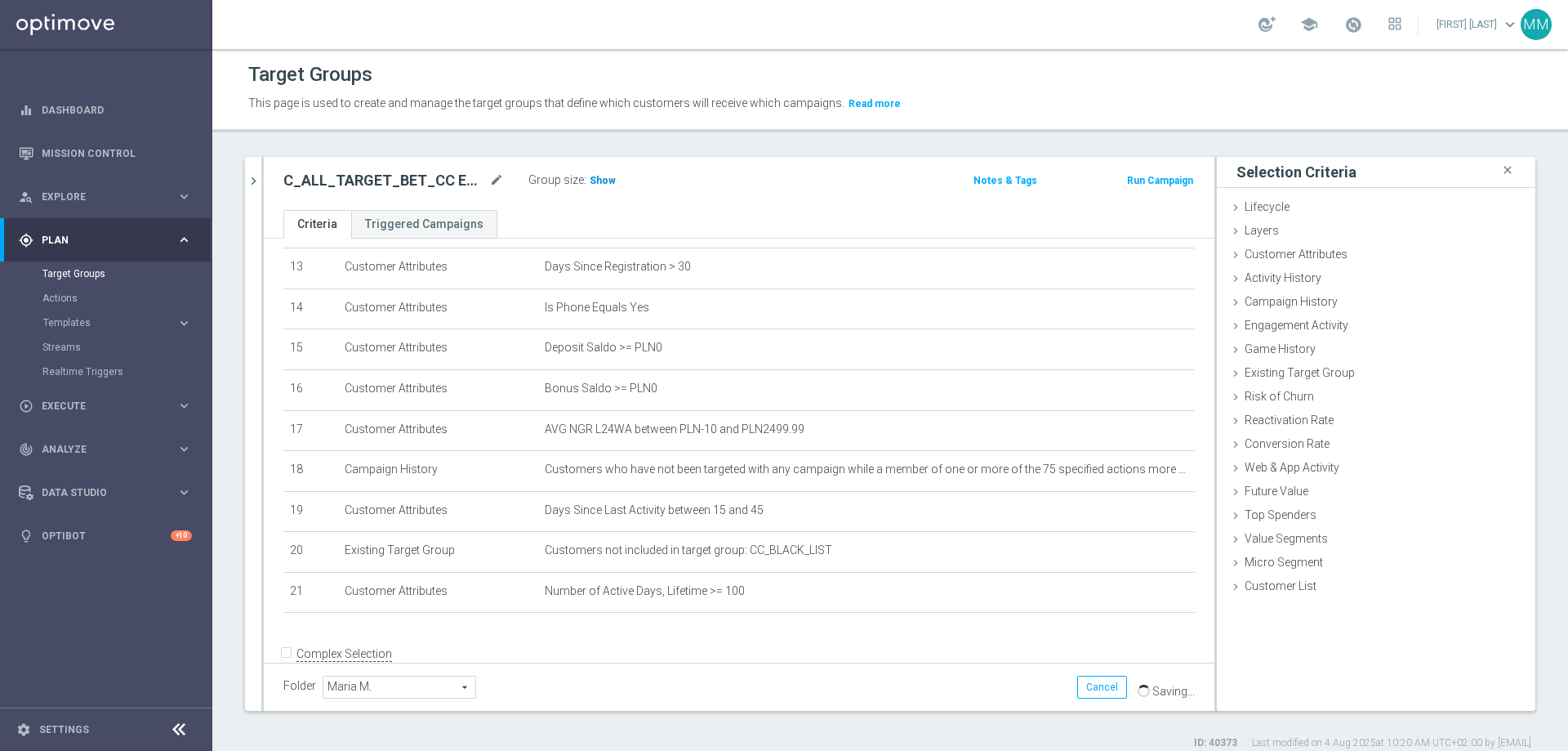 click on "Show" 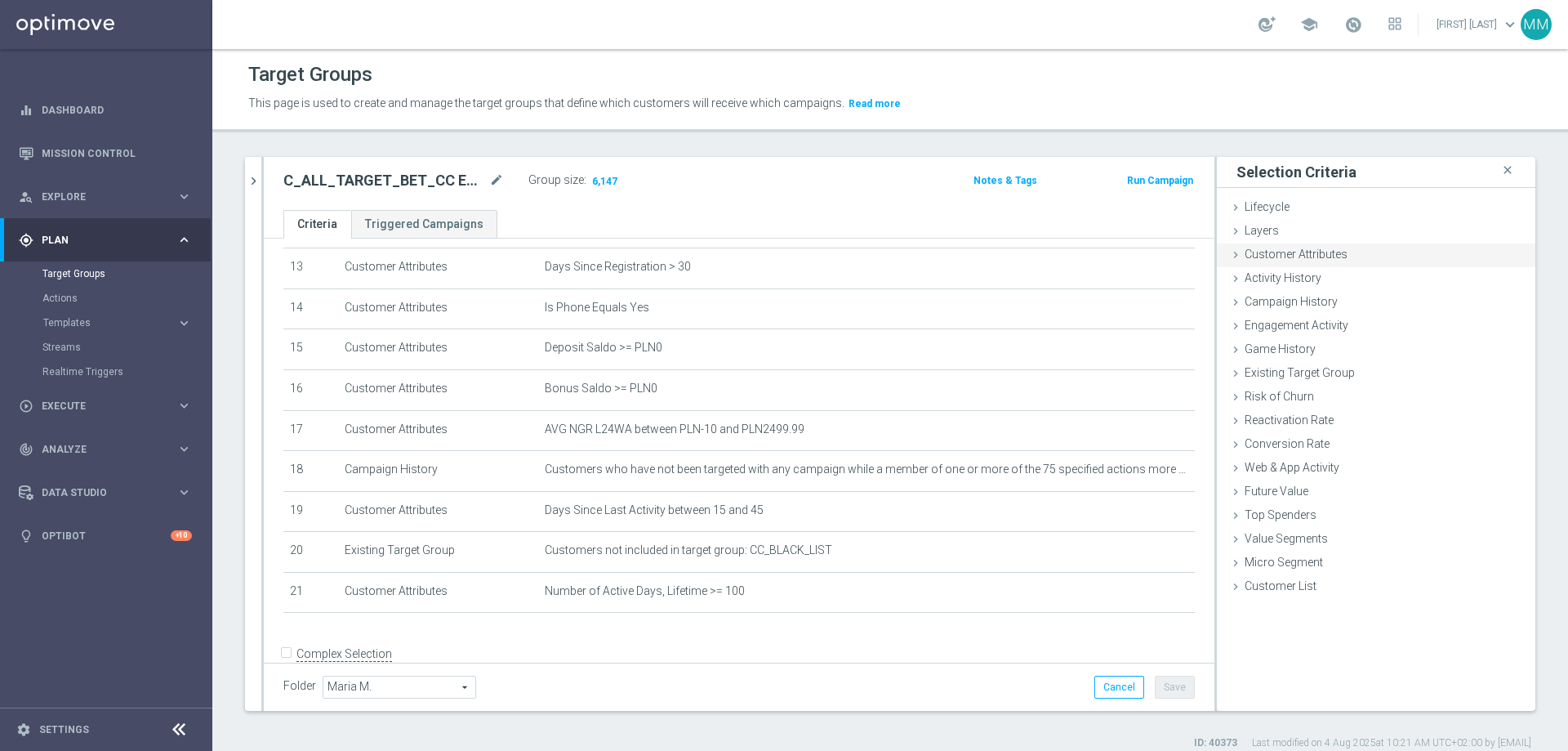 click on "Customer Attributes" at bounding box center (1296, 254) 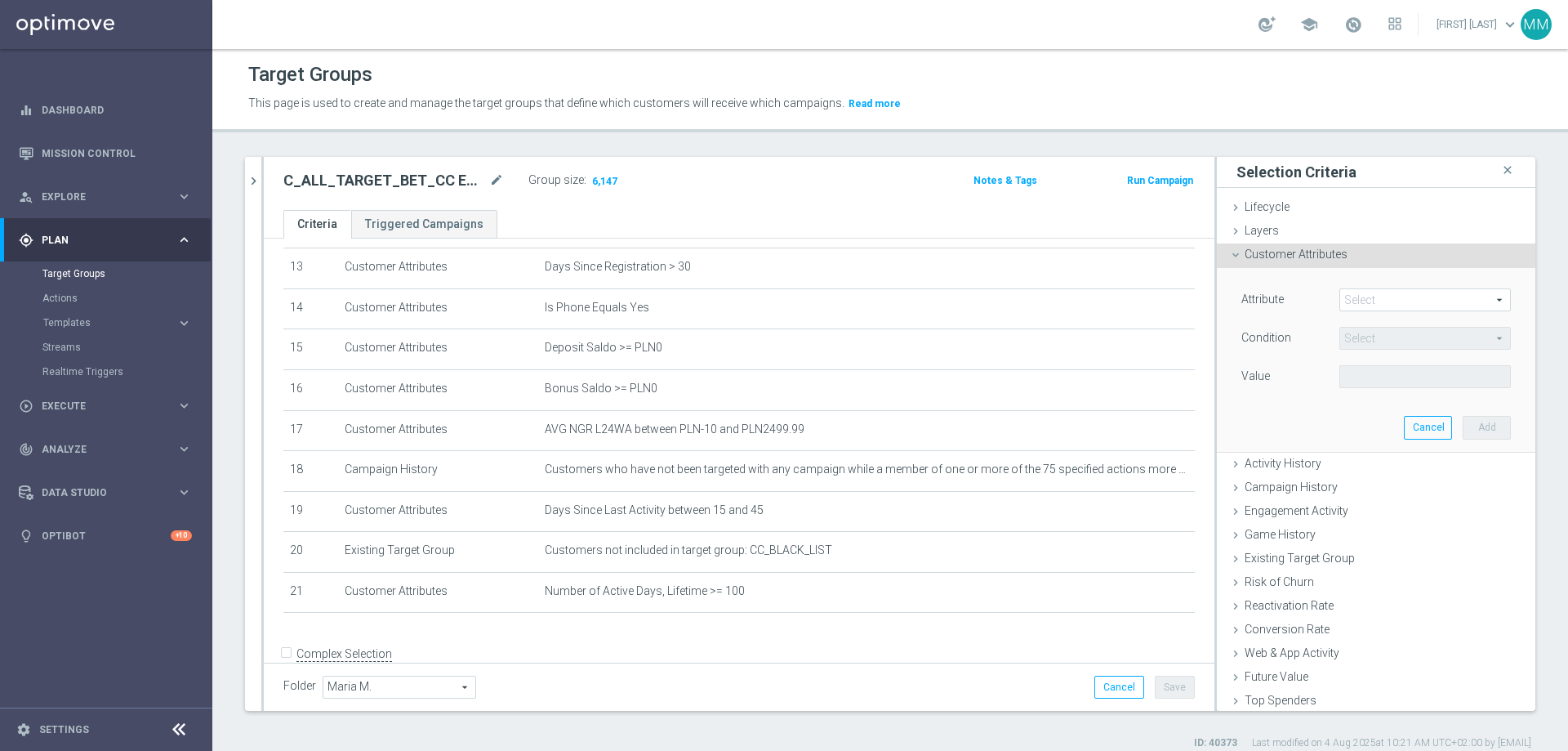 click at bounding box center (1425, 300) 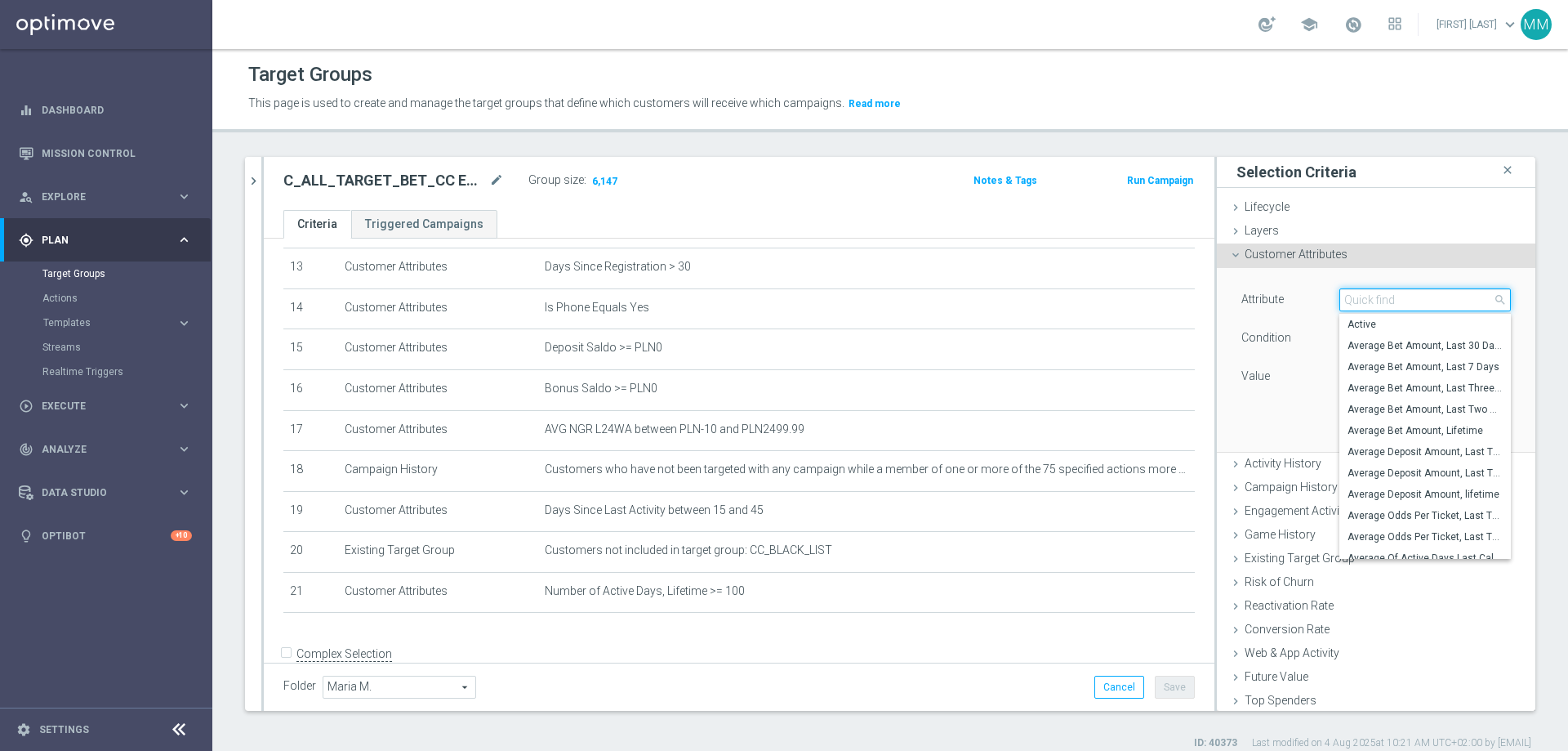 click at bounding box center (1425, 300) 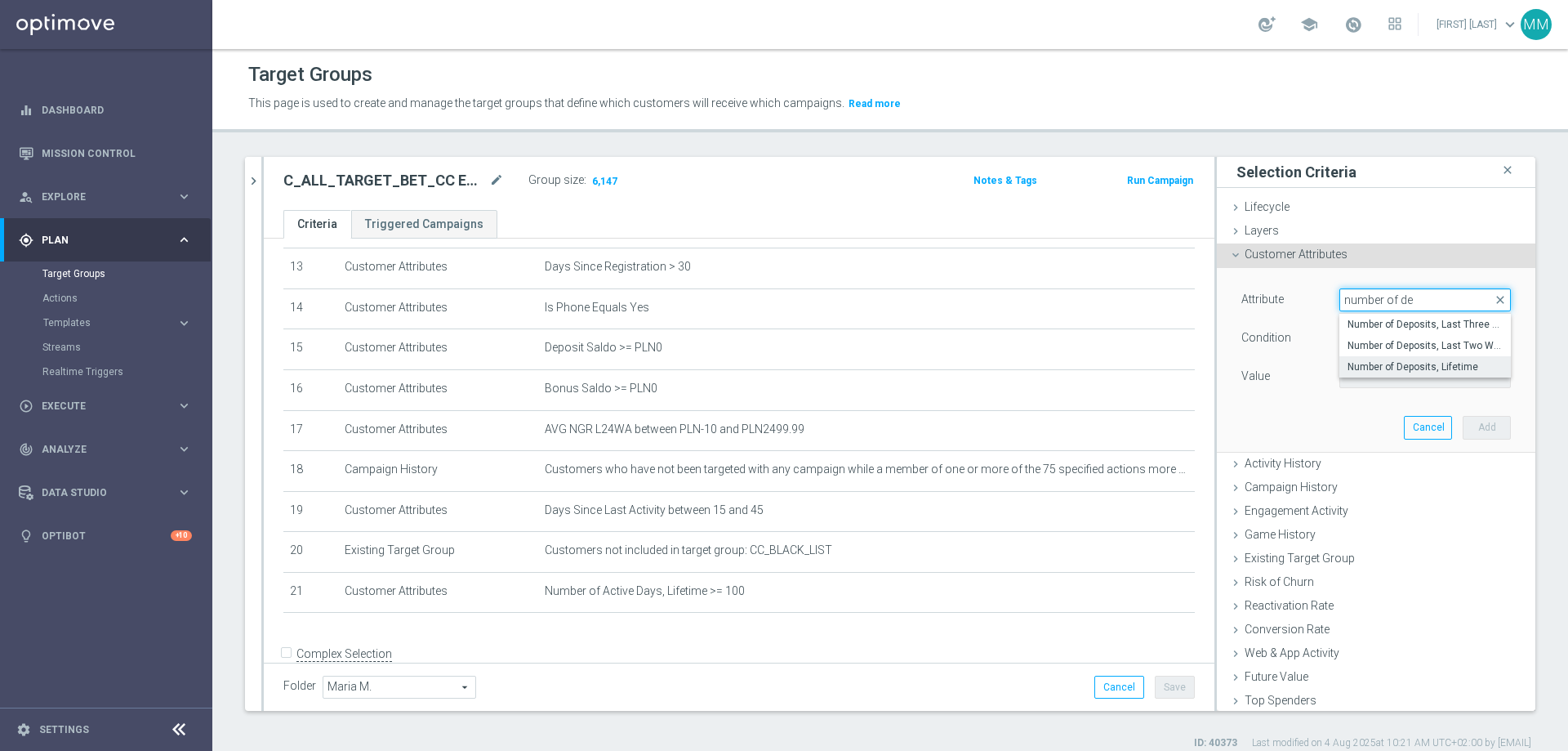 type on "number of de" 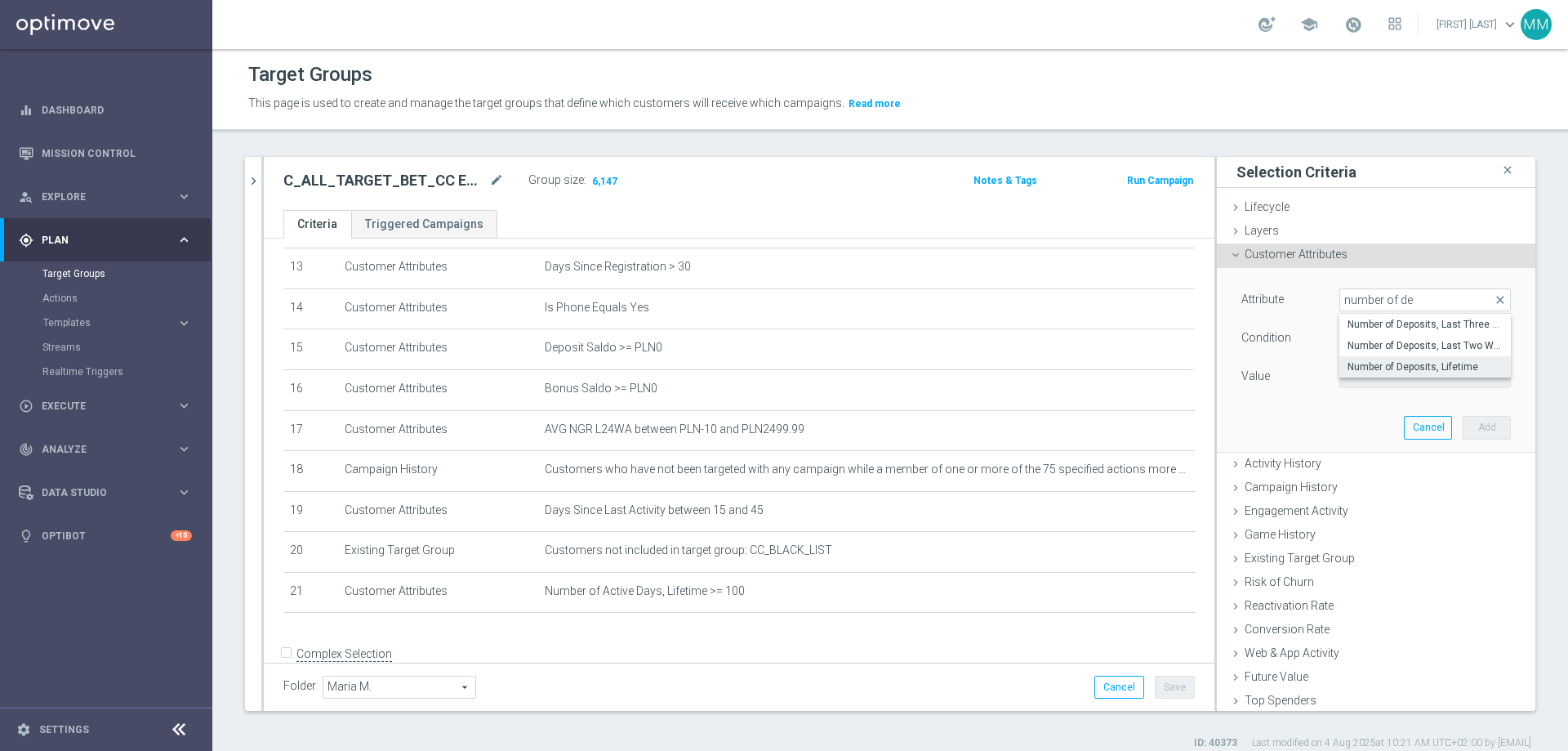 click on "Number of Deposits, Lifetime" at bounding box center (1425, 367) 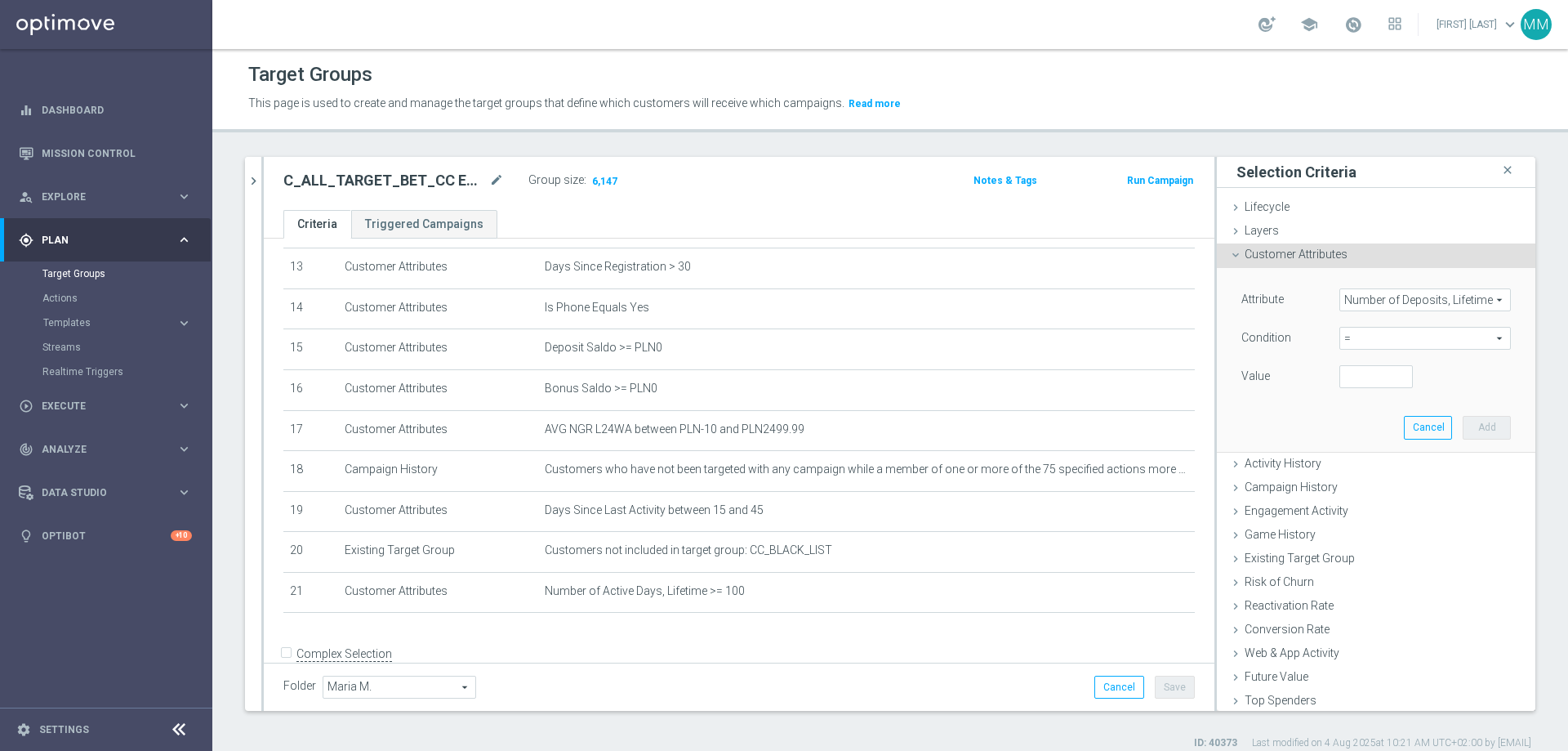 click on "=" at bounding box center (1425, 338) 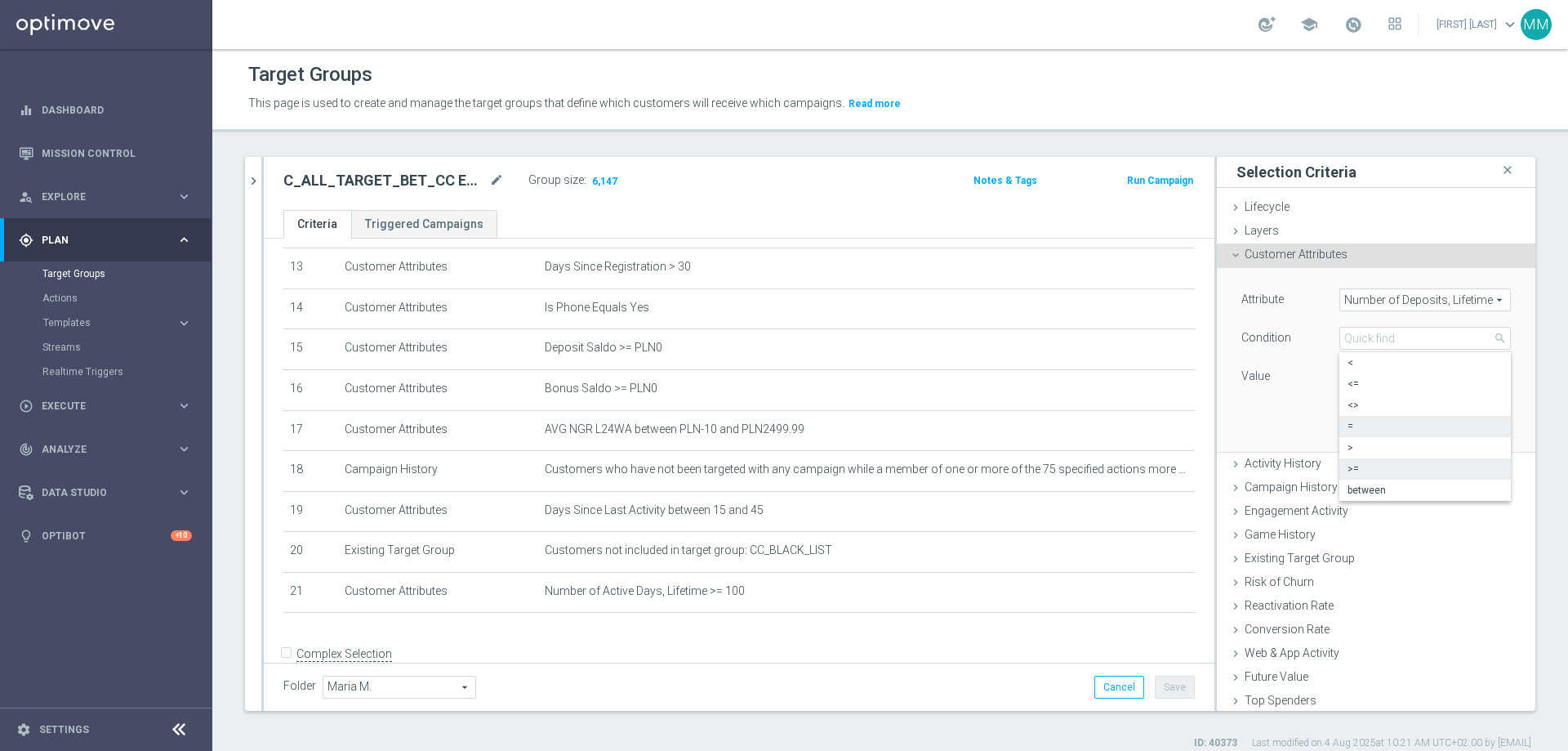click on ">=" at bounding box center (1425, 469) 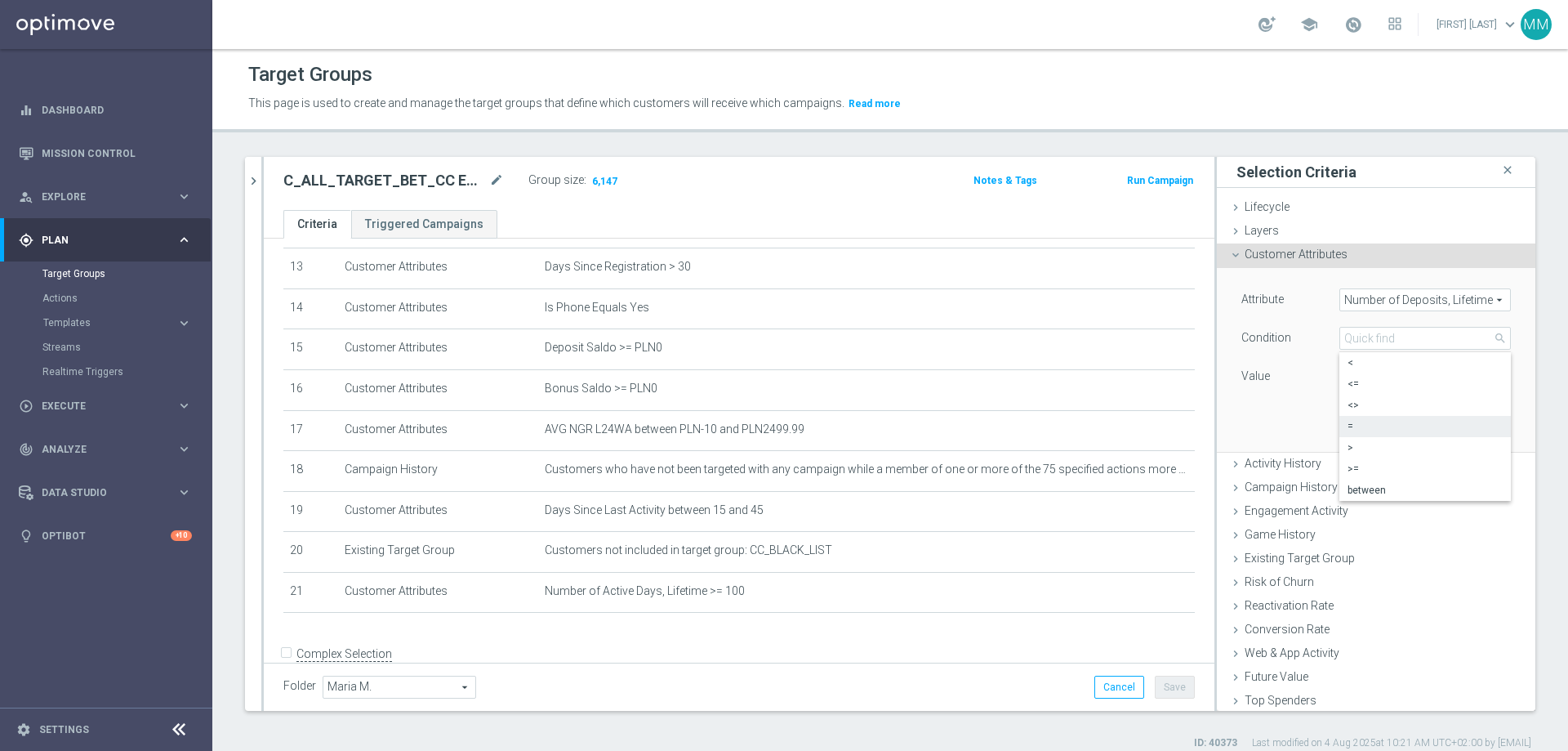 type on ">=" 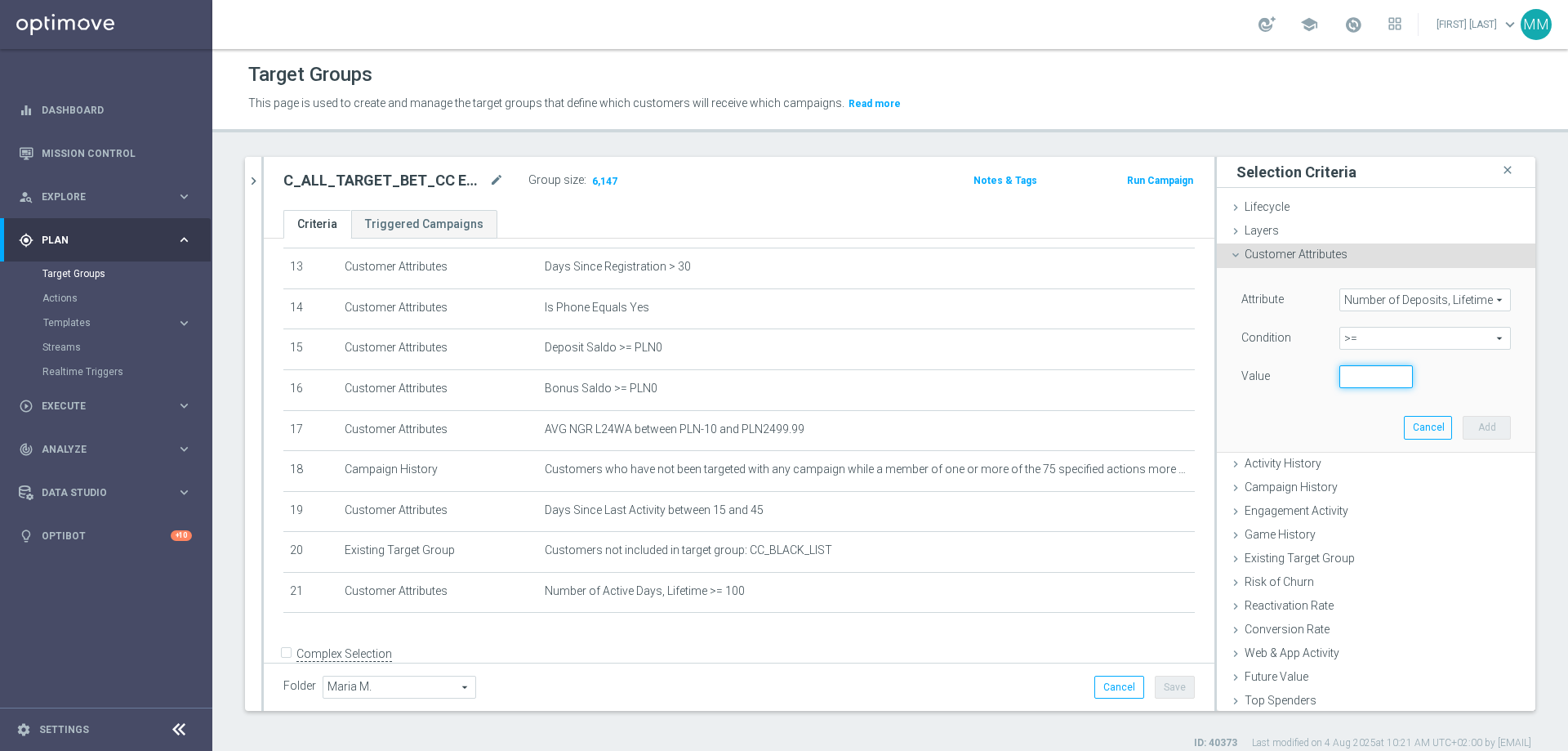 click at bounding box center (1376, 377) 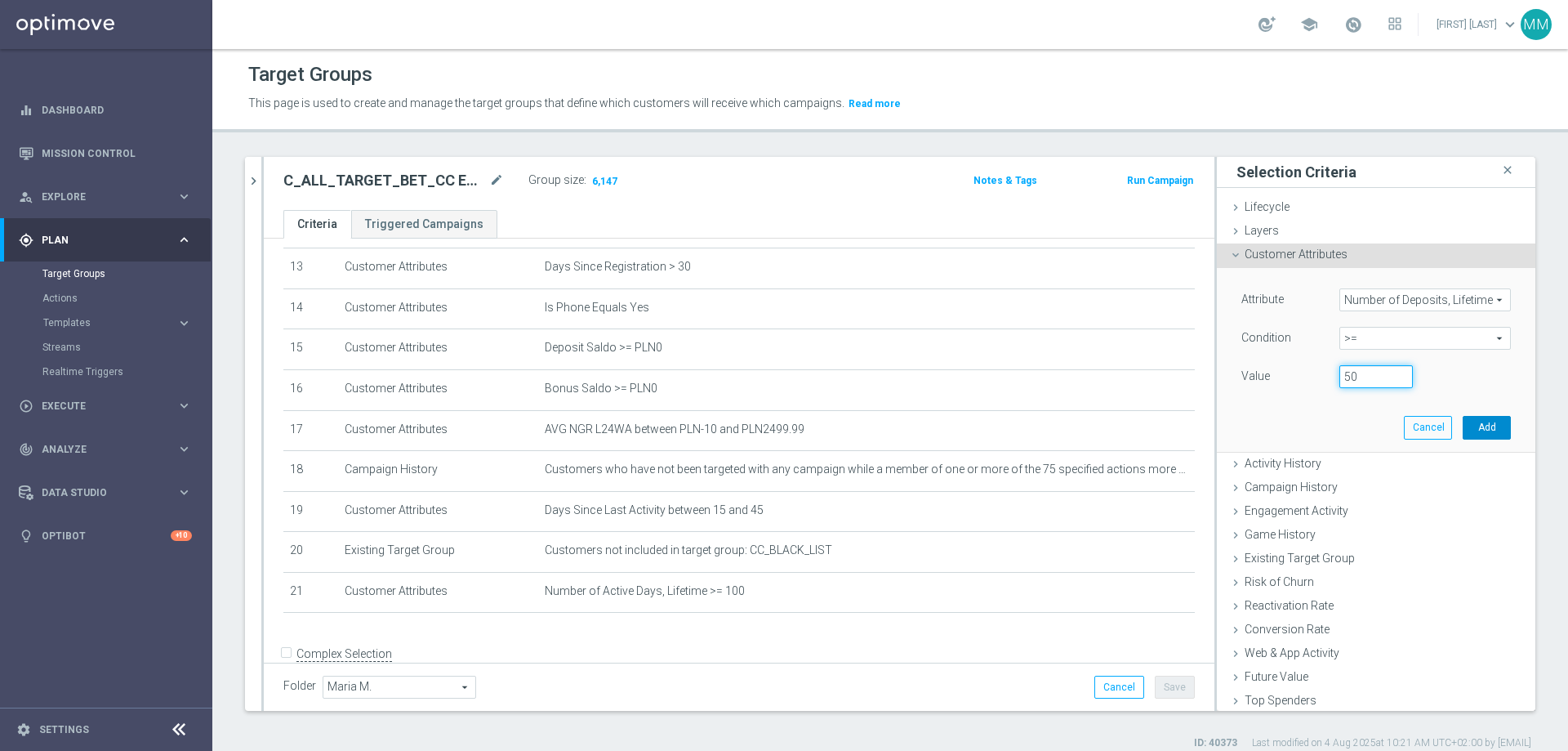type on "50" 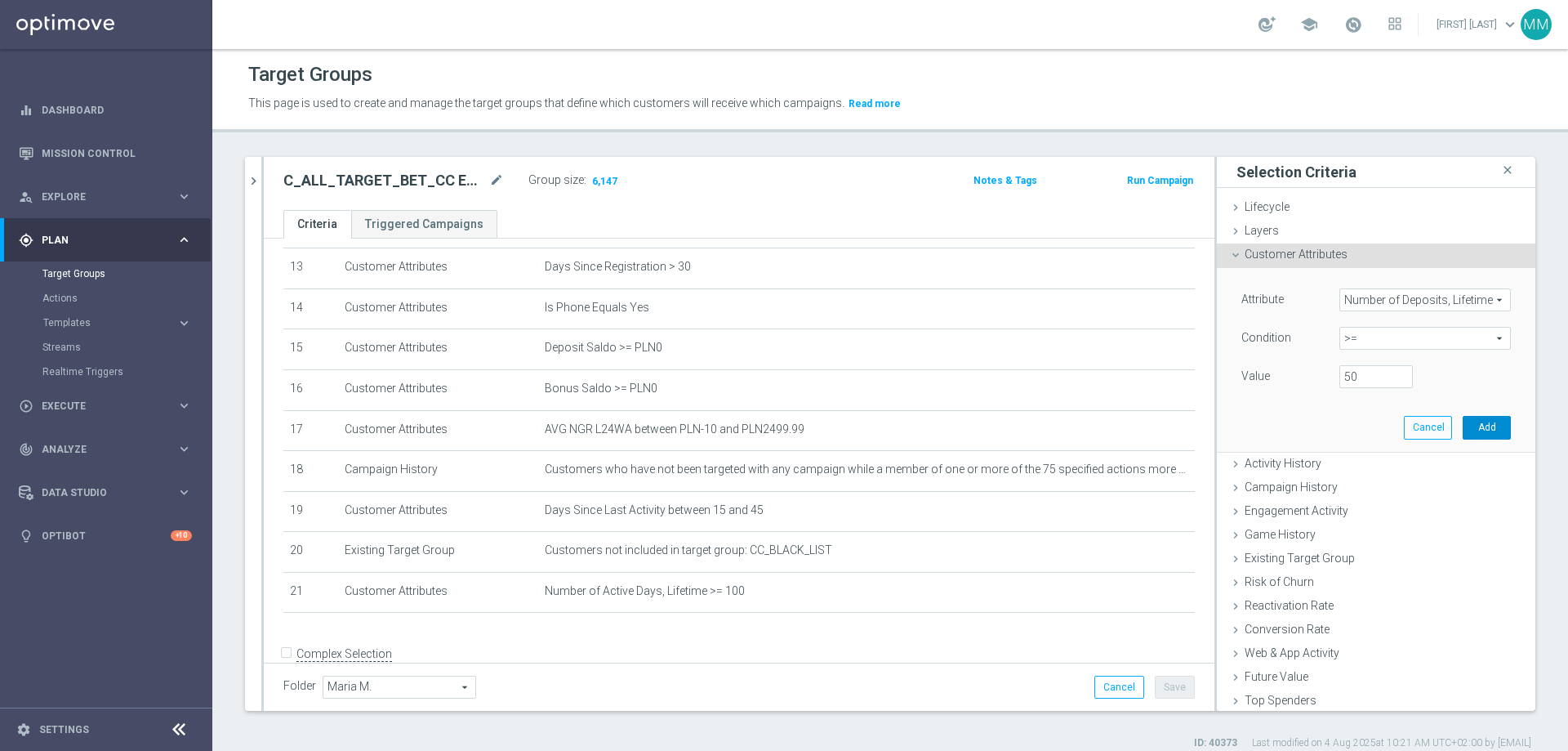 click on "Add" at bounding box center [1486, 427] 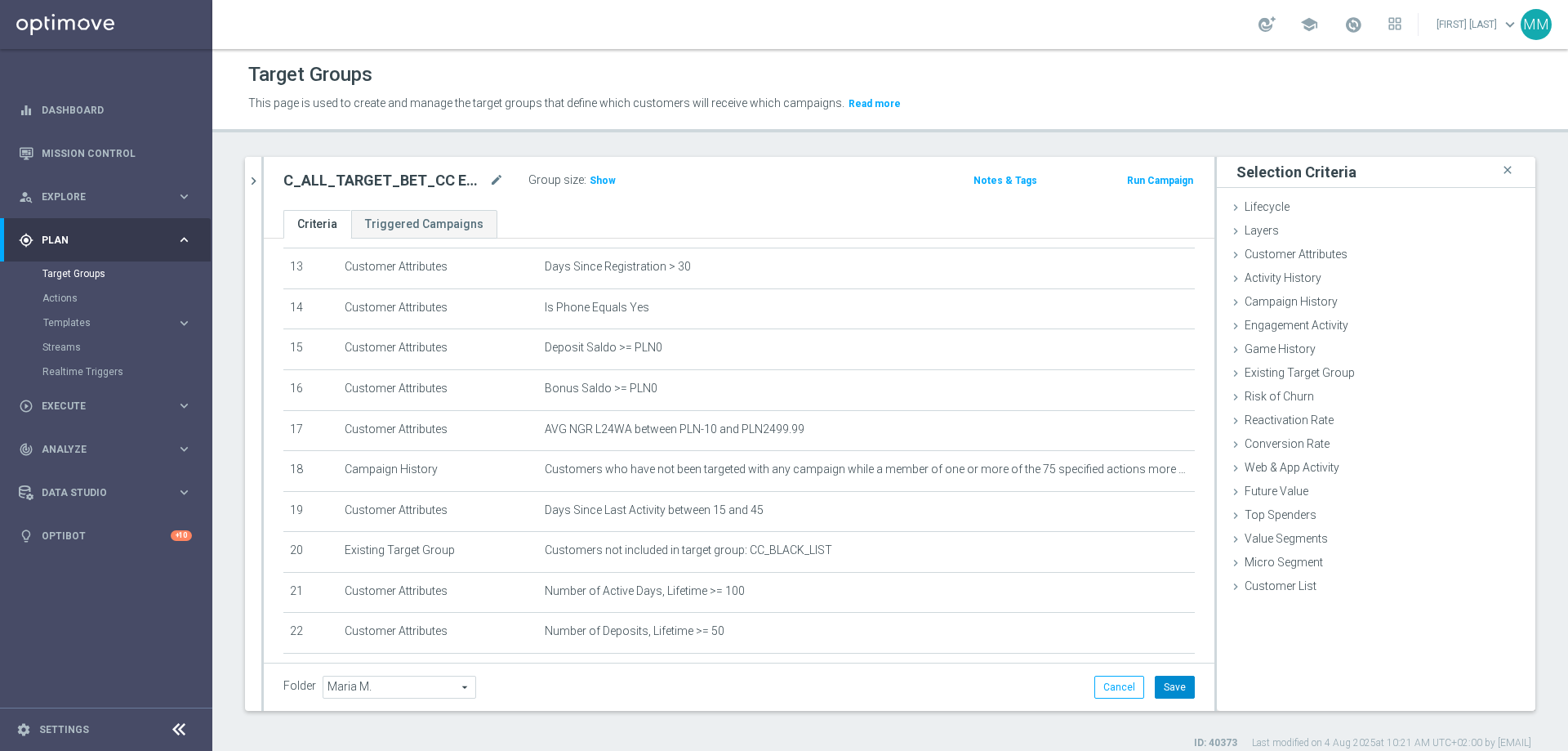 drag, startPoint x: 1165, startPoint y: 690, endPoint x: 950, endPoint y: 412, distance: 351.43847 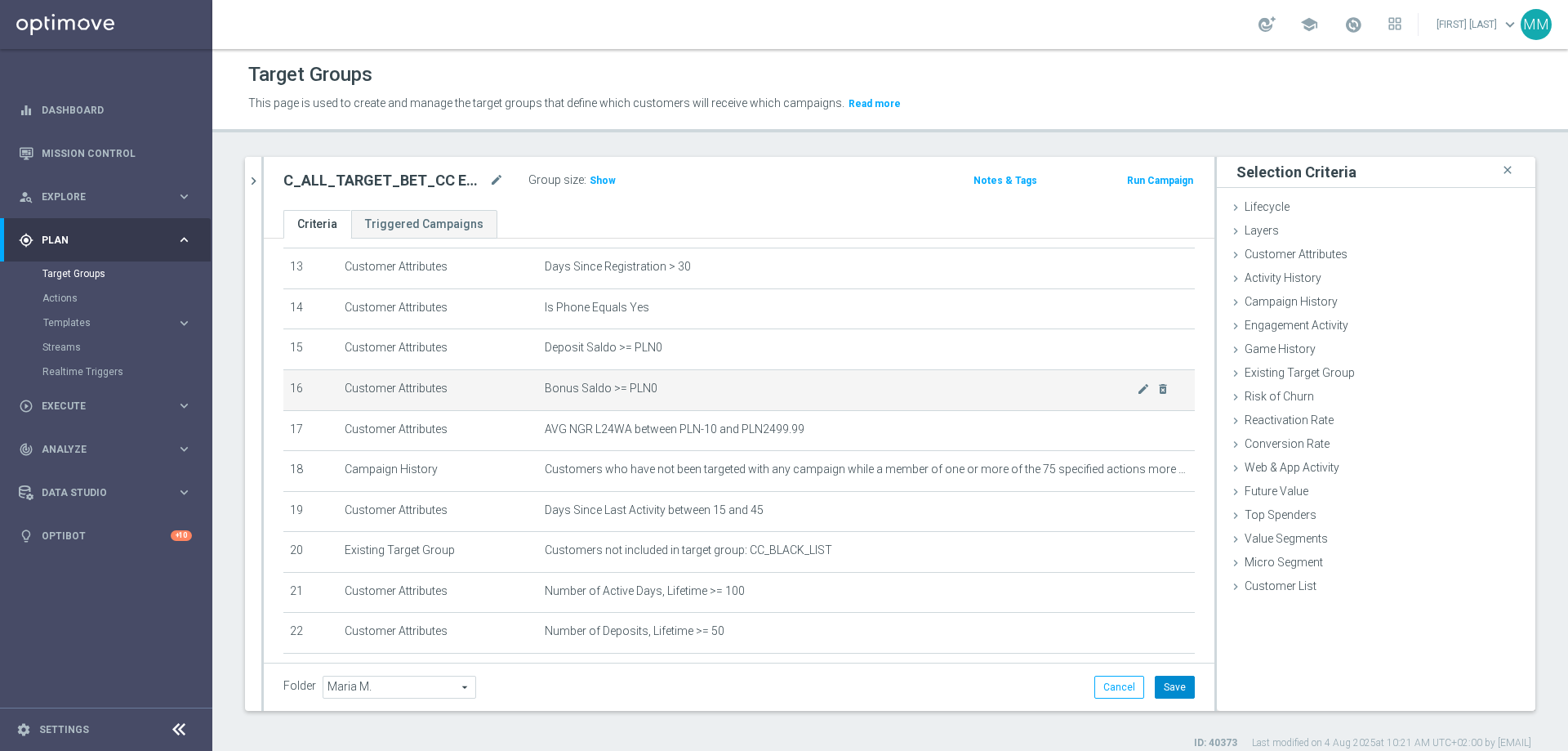 click on "Save" 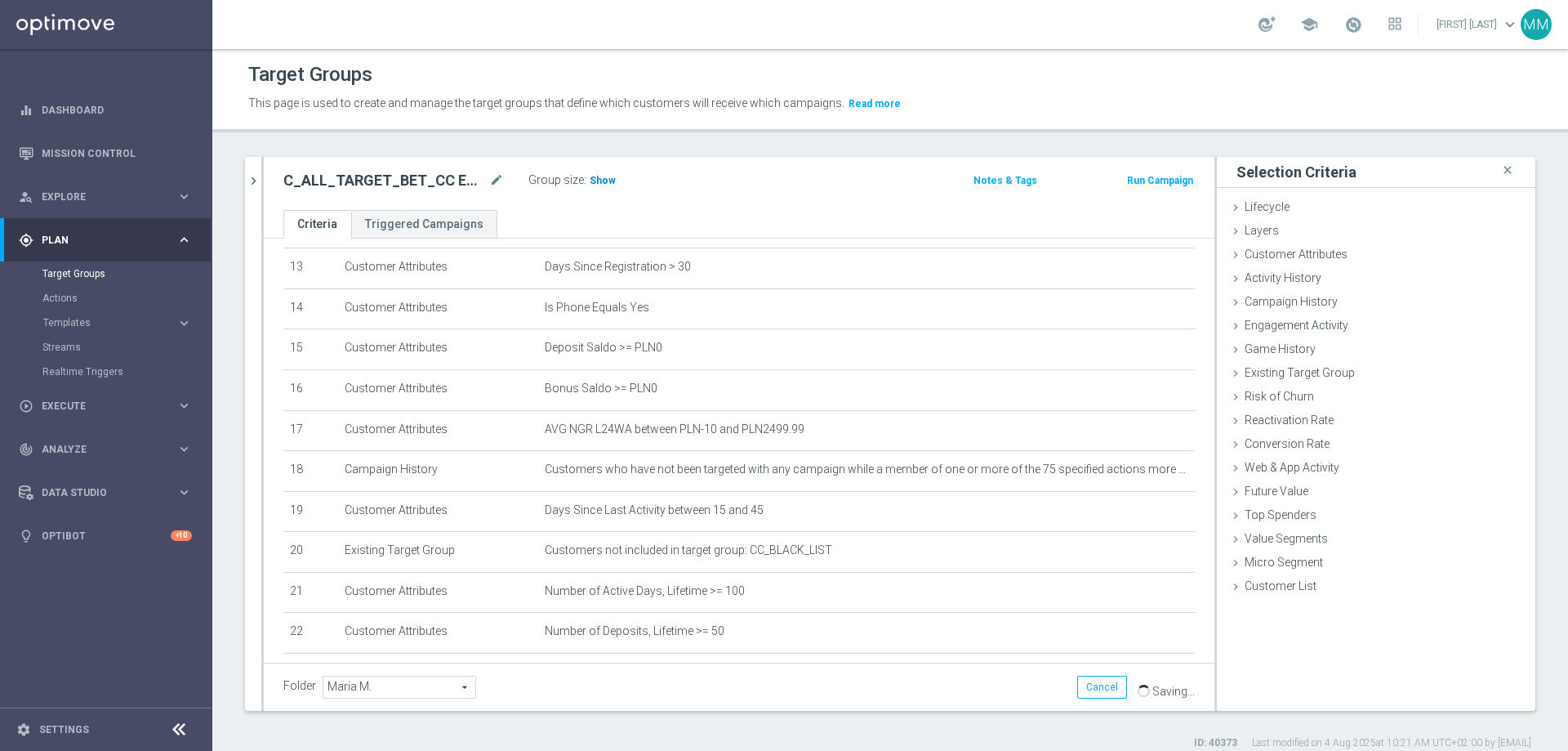 click on "Show" 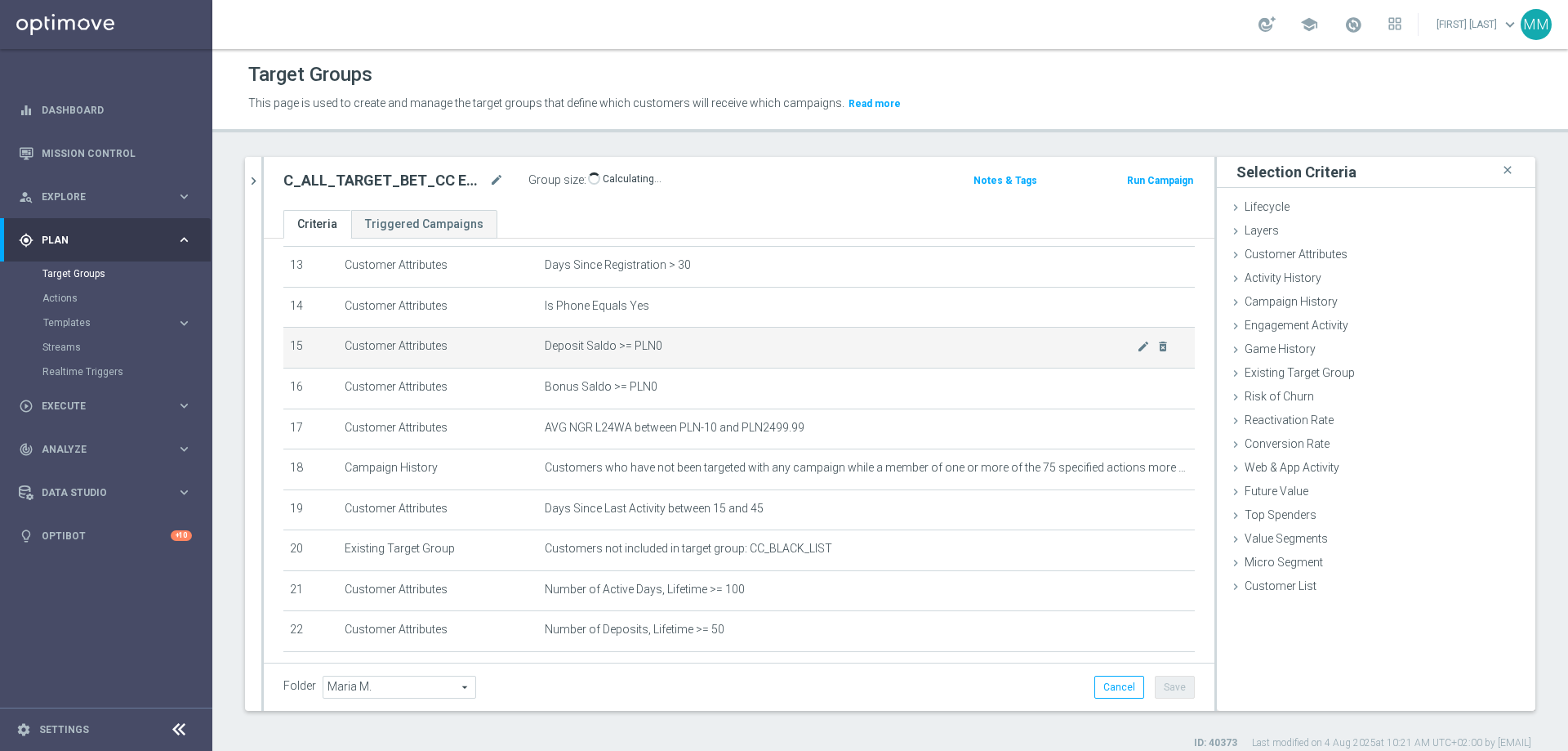 scroll, scrollTop: 618, scrollLeft: 0, axis: vertical 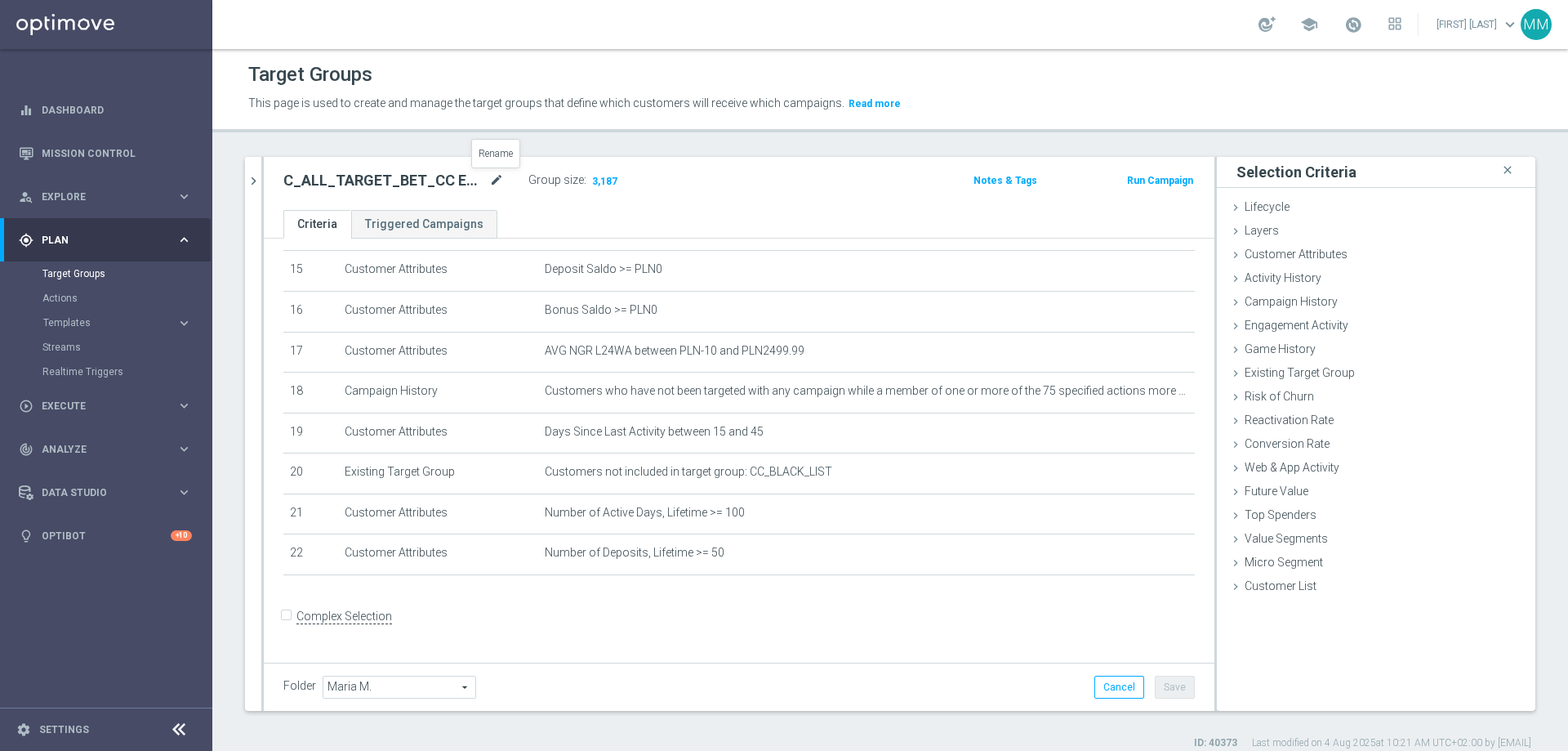 click on "mode_edit" 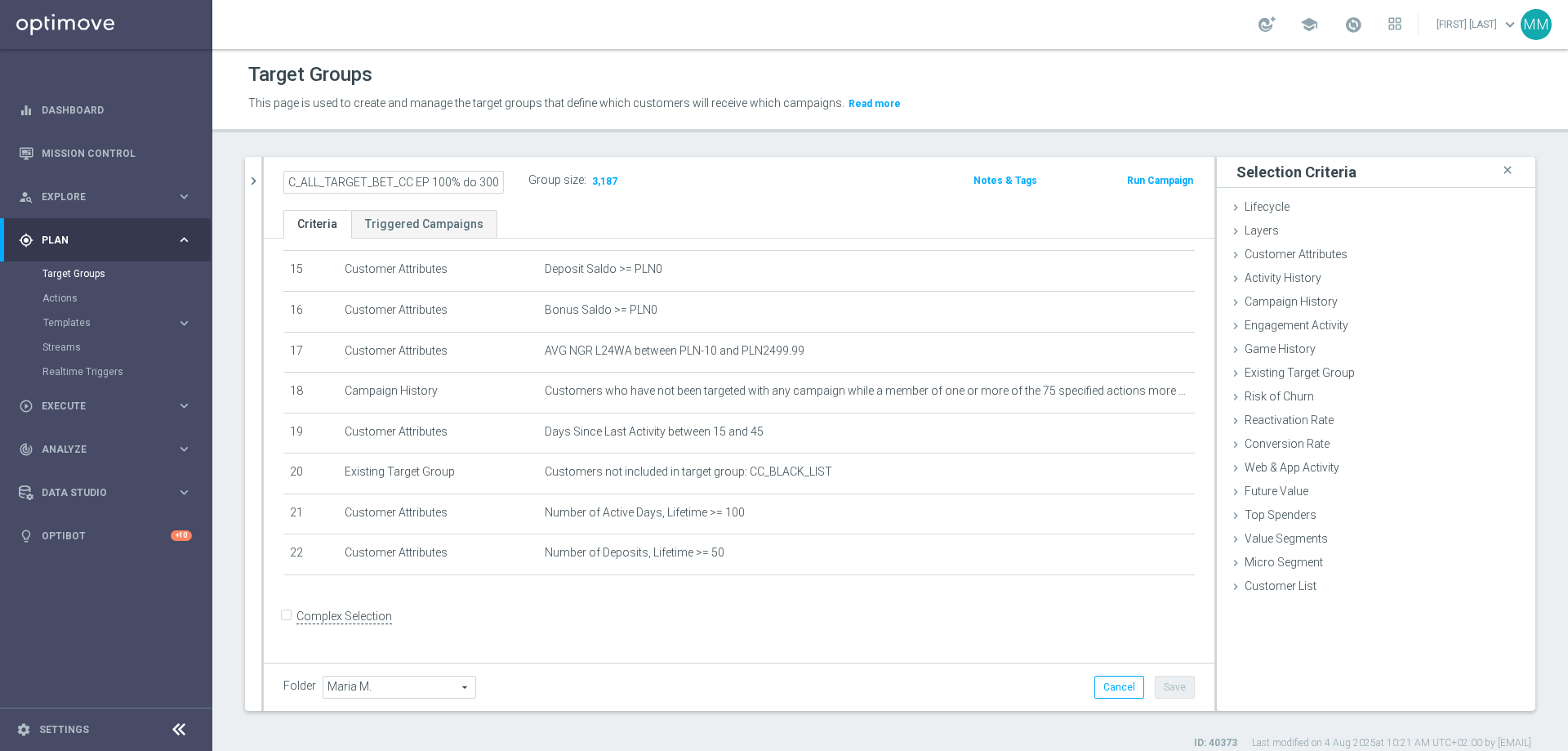 scroll, scrollTop: 0, scrollLeft: 64, axis: horizontal 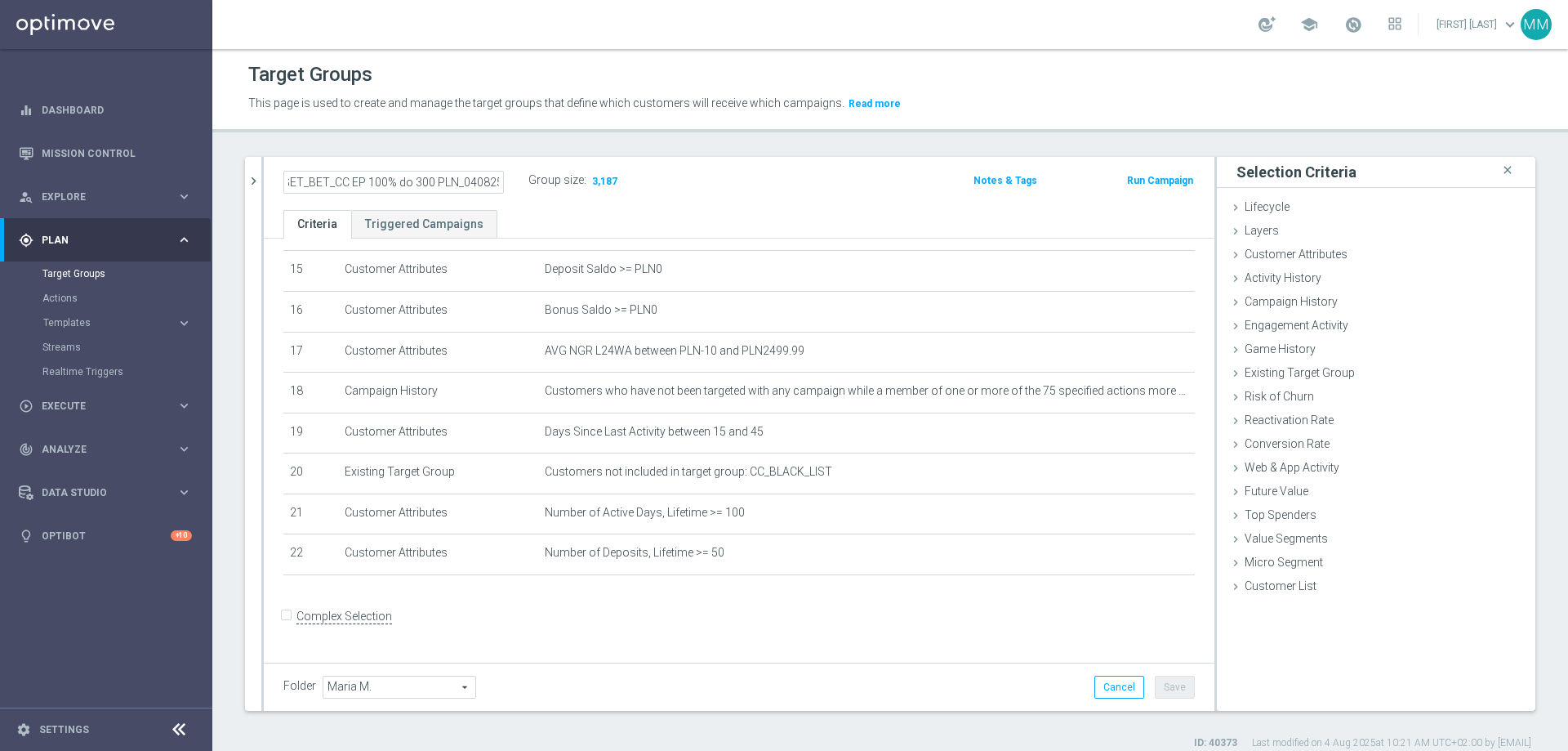 click on "C_ALL_TARGET_BET_CC EP 100% do 300 PLN_040825" 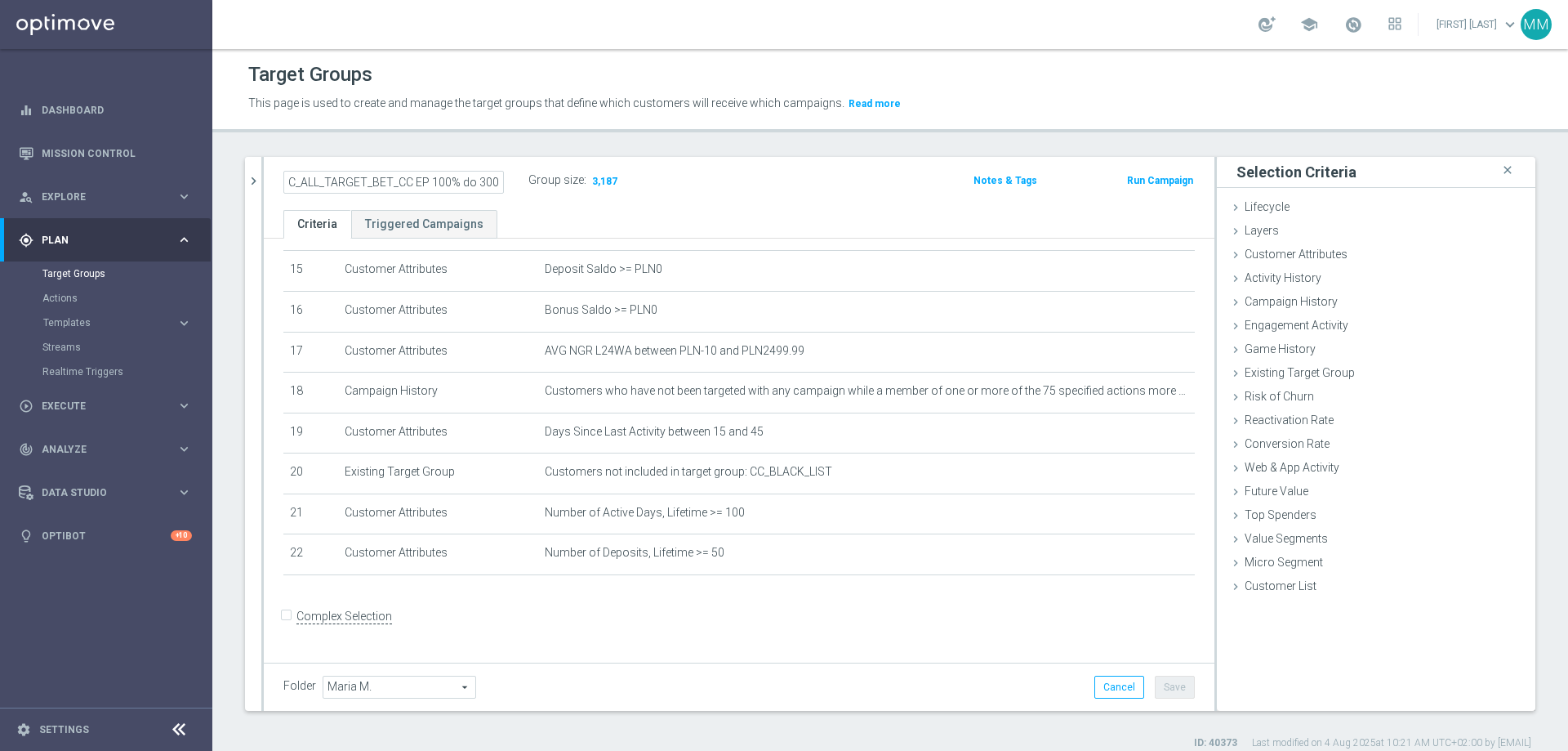 drag, startPoint x: 345, startPoint y: 180, endPoint x: 222, endPoint y: 184, distance: 123.06502 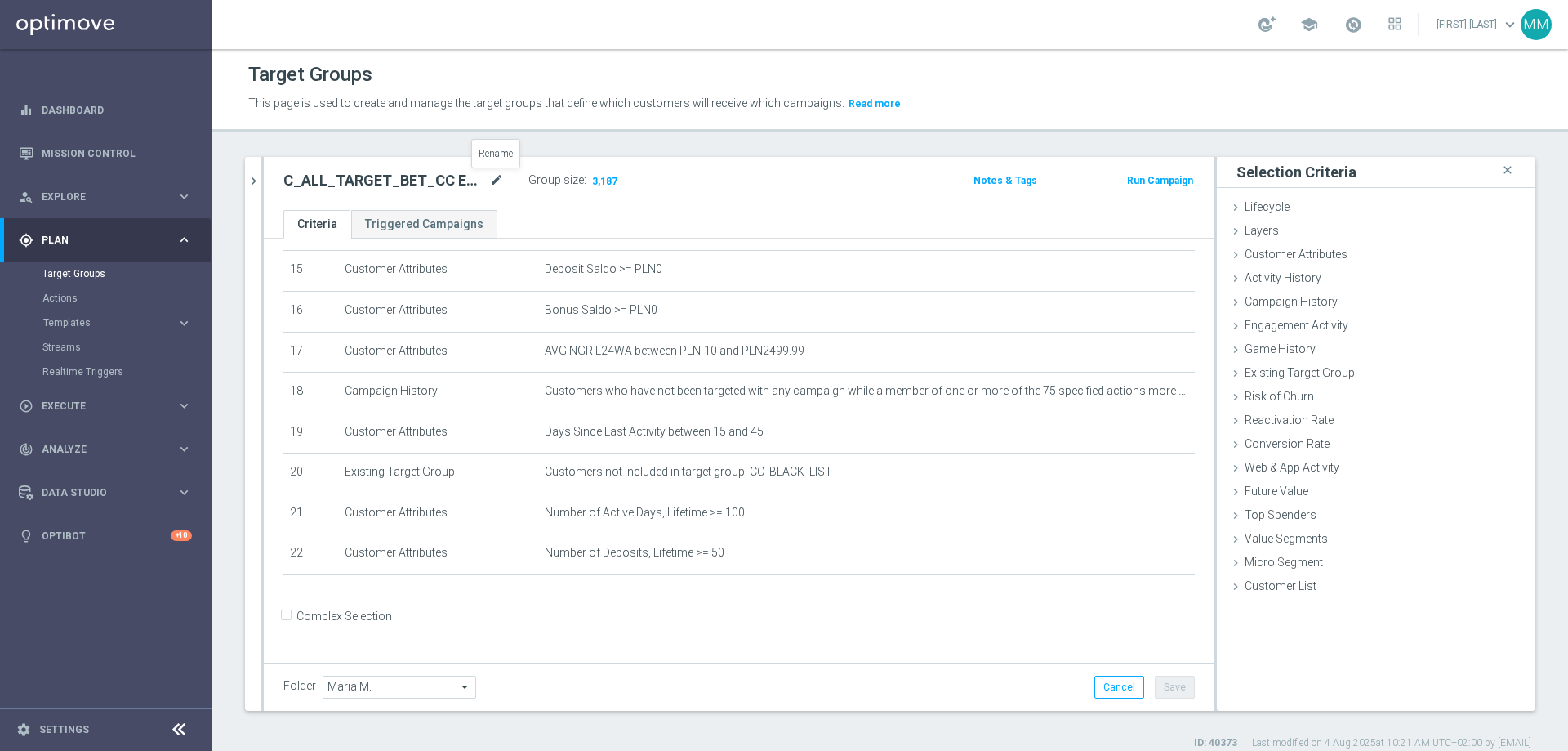 click on "mode_edit" 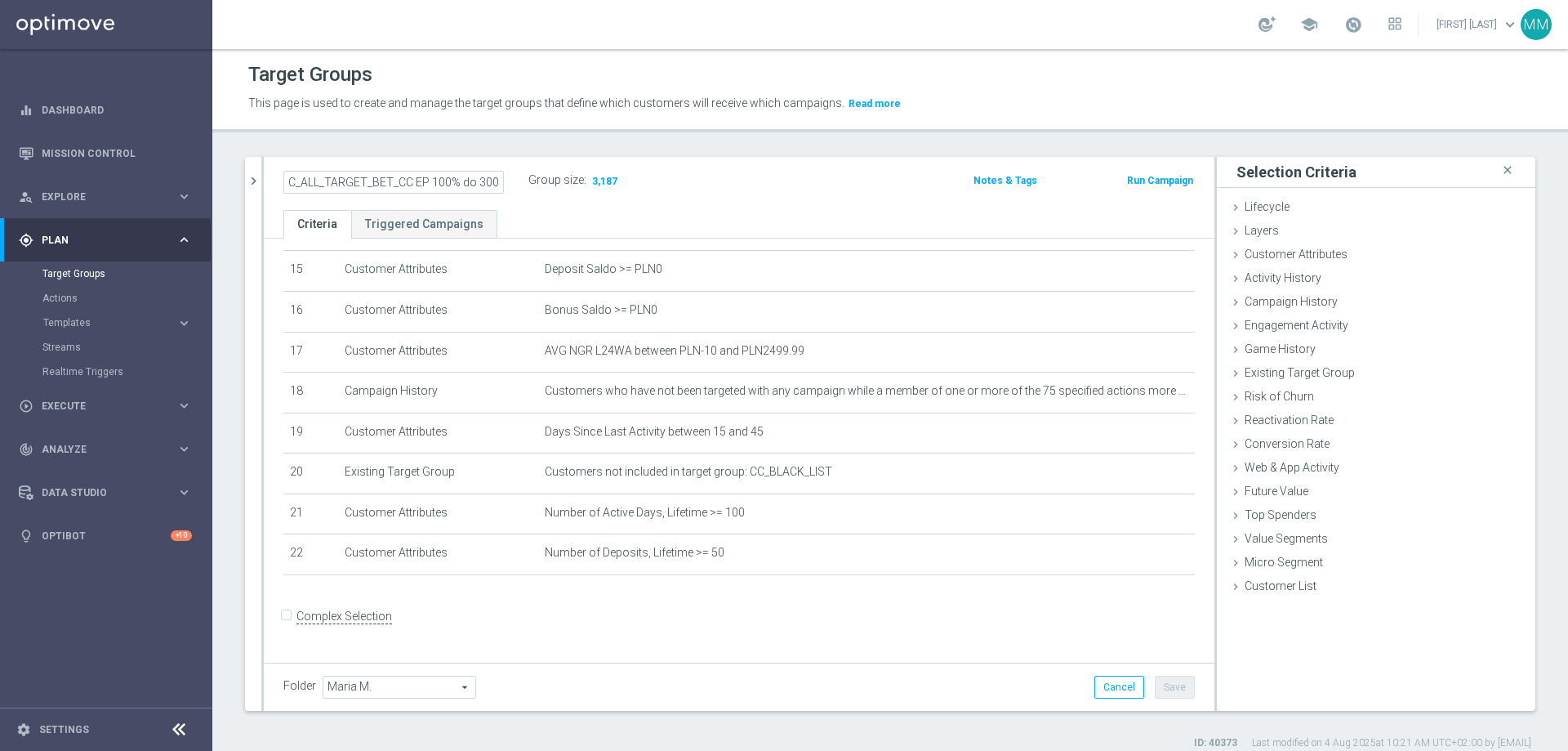 scroll, scrollTop: 0, scrollLeft: 64, axis: horizontal 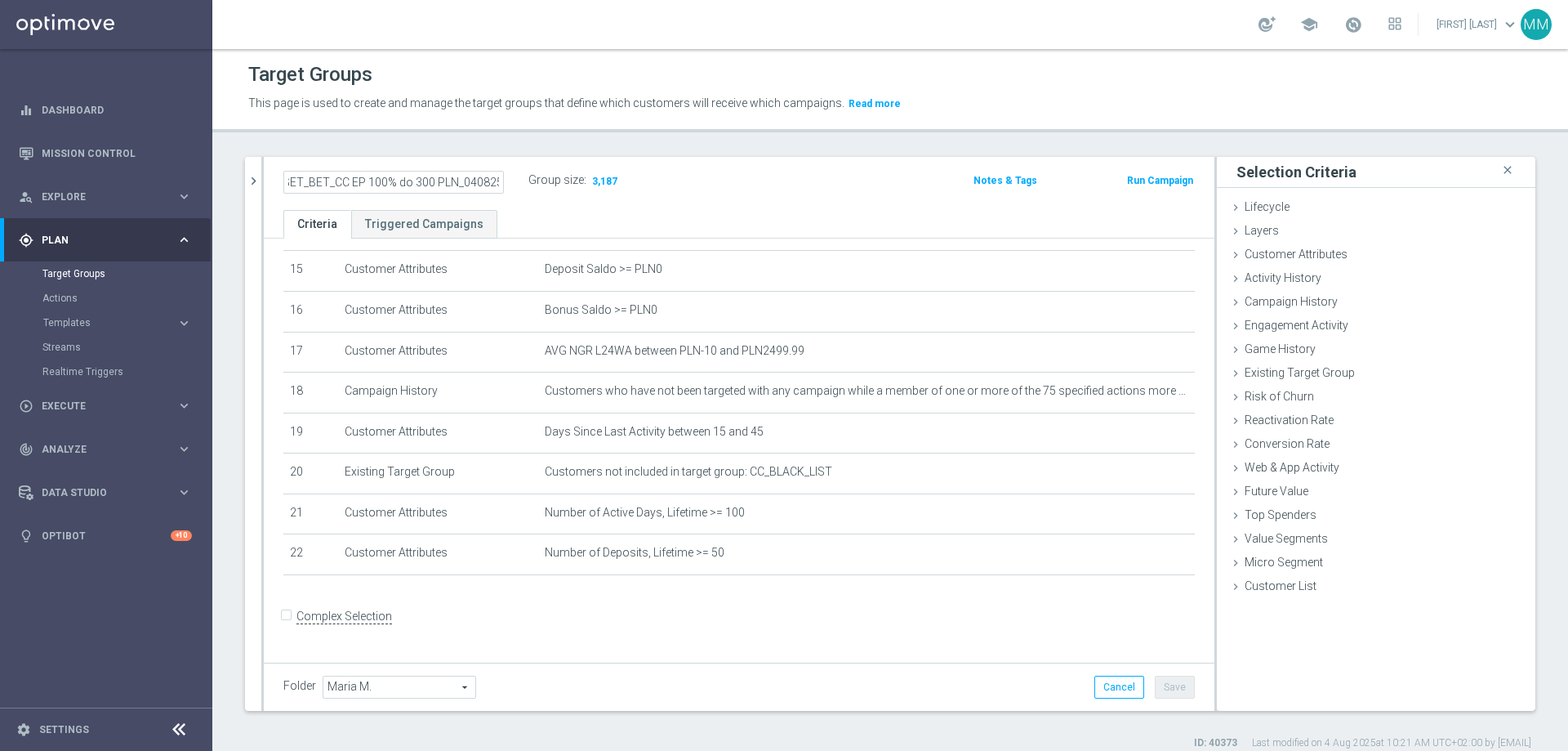 click on "C_ALL_TARGET_BET_CC EP 100% do 300 PLN_040825" 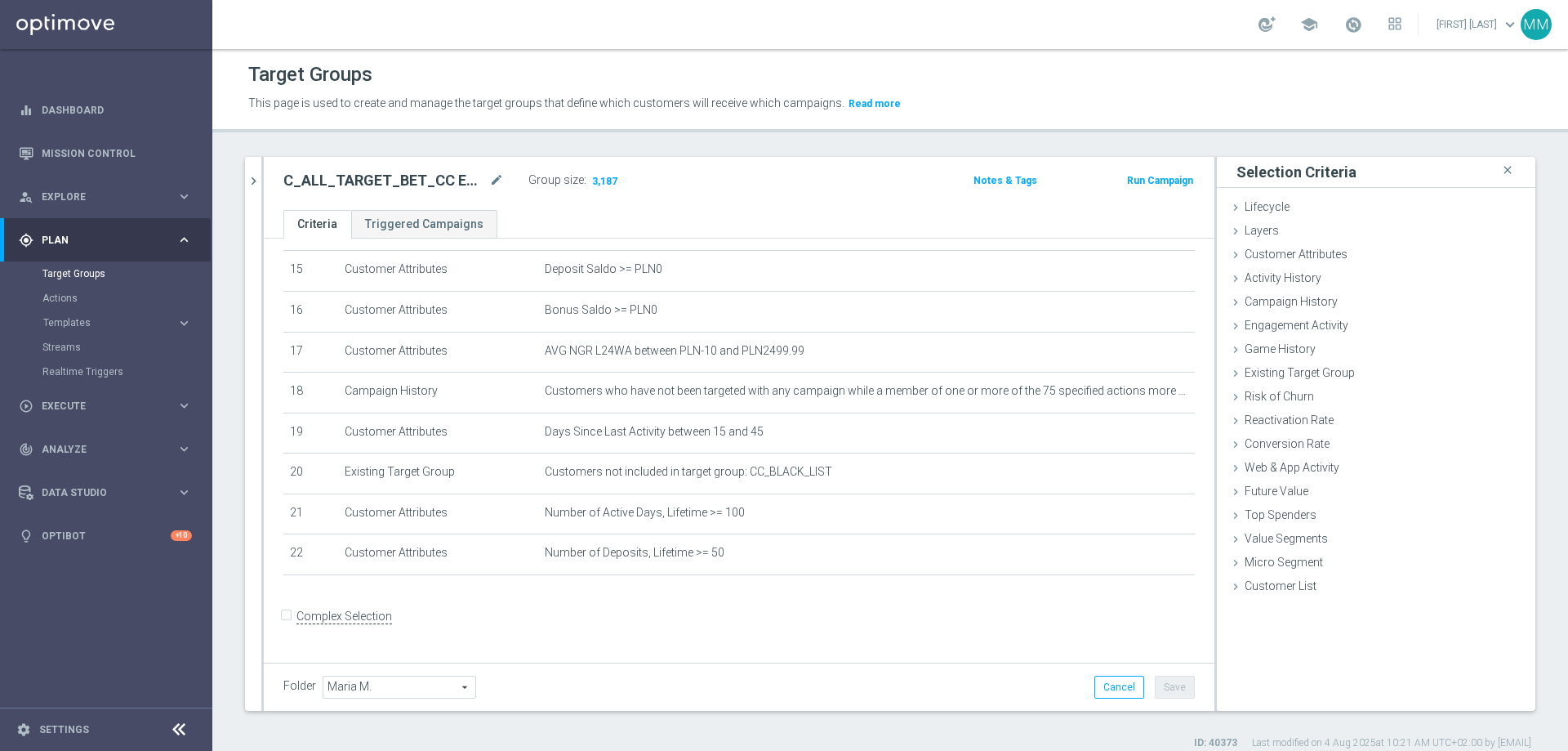 click on "Complex Selection
Invalid Expression" 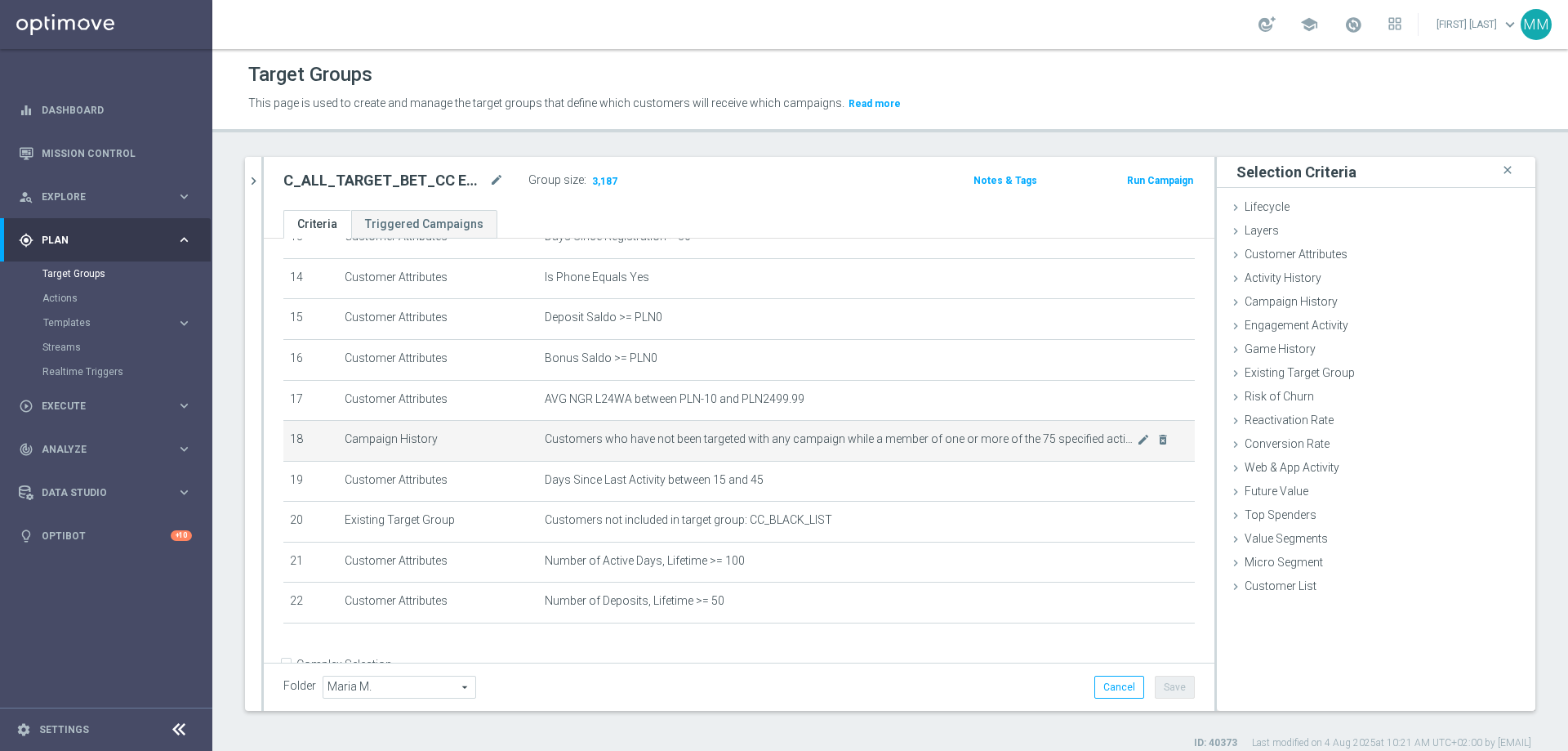 scroll, scrollTop: 536, scrollLeft: 0, axis: vertical 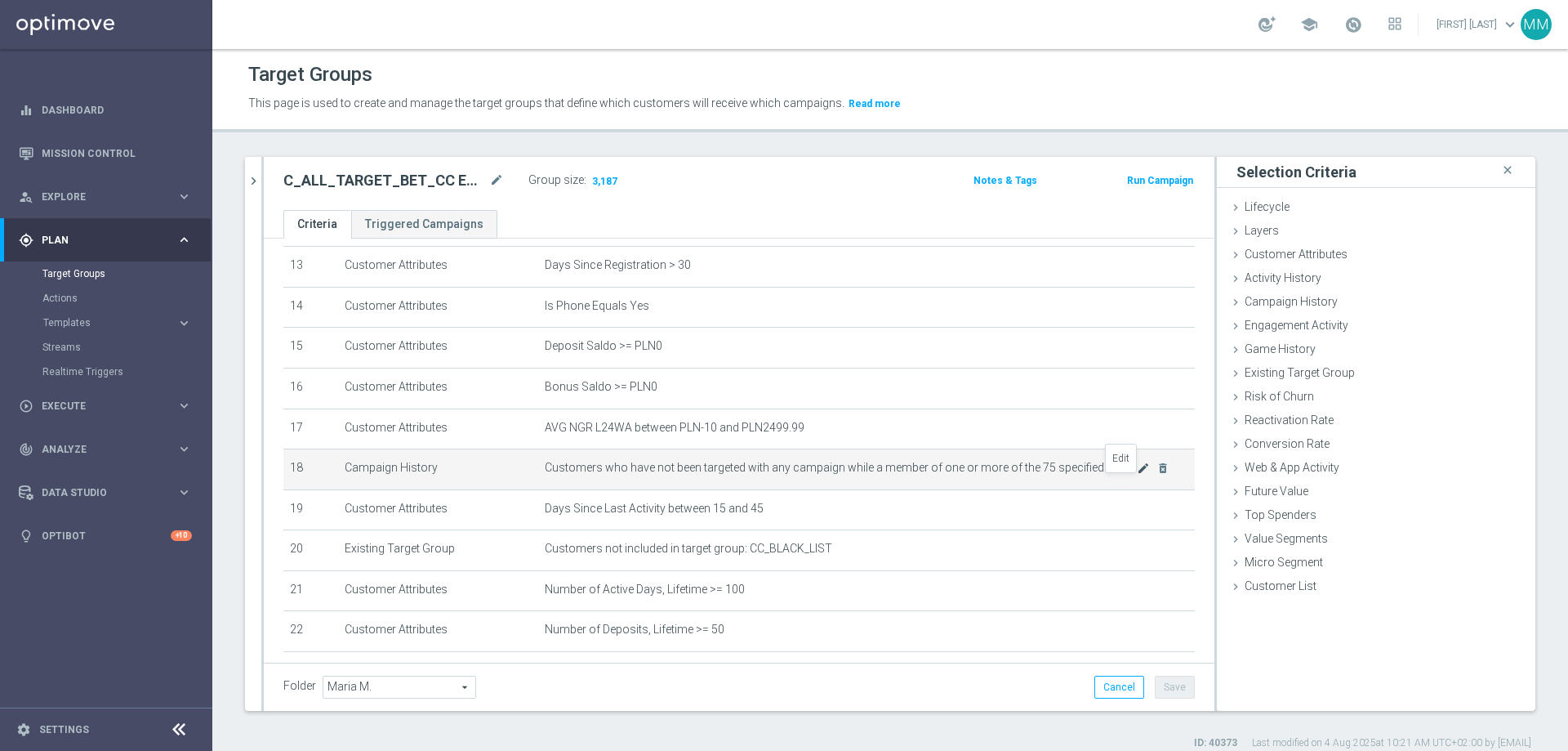 click on "mode_edit" 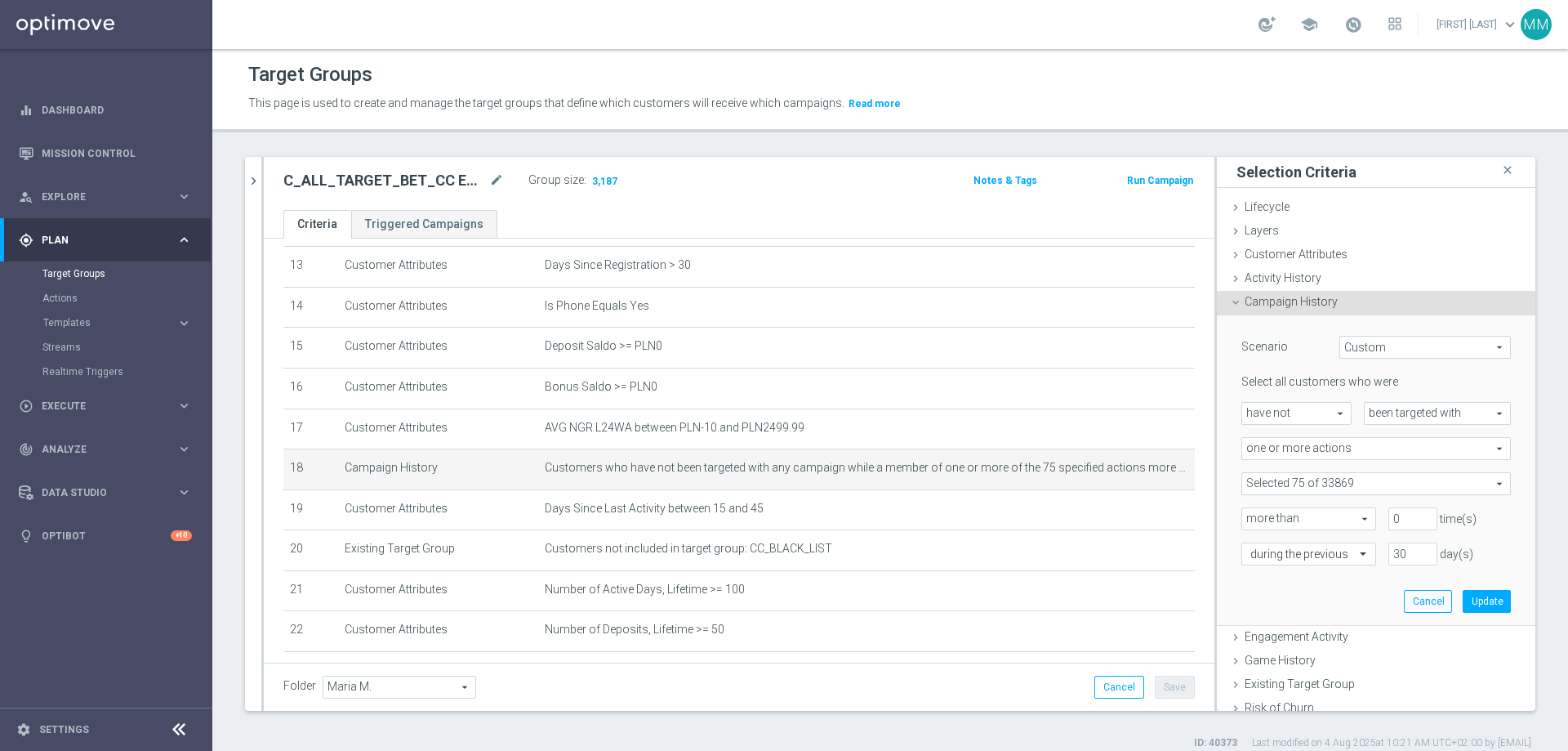 click on "one or more actions" at bounding box center [1376, 449] 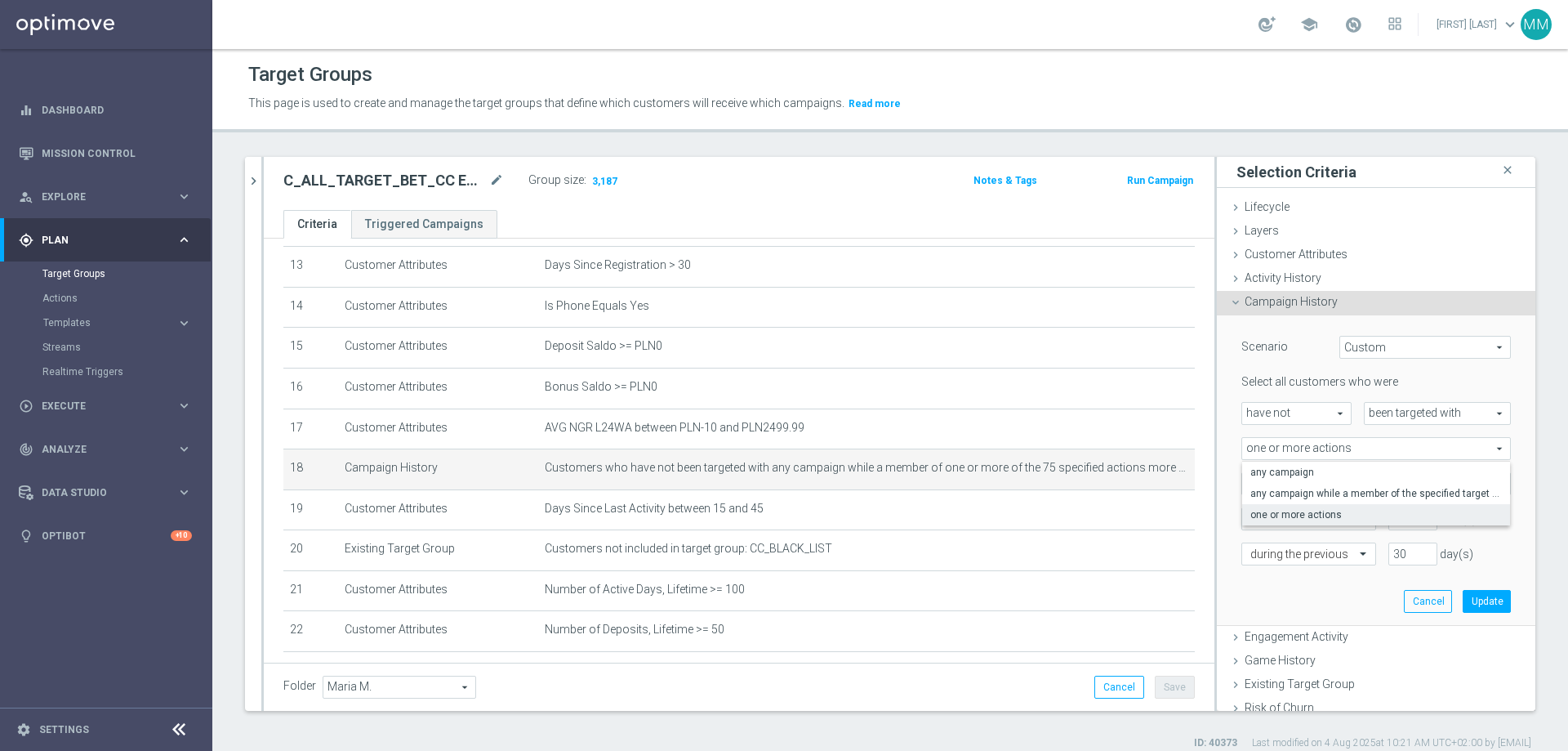 click on "one or more actions" at bounding box center (1376, 449) 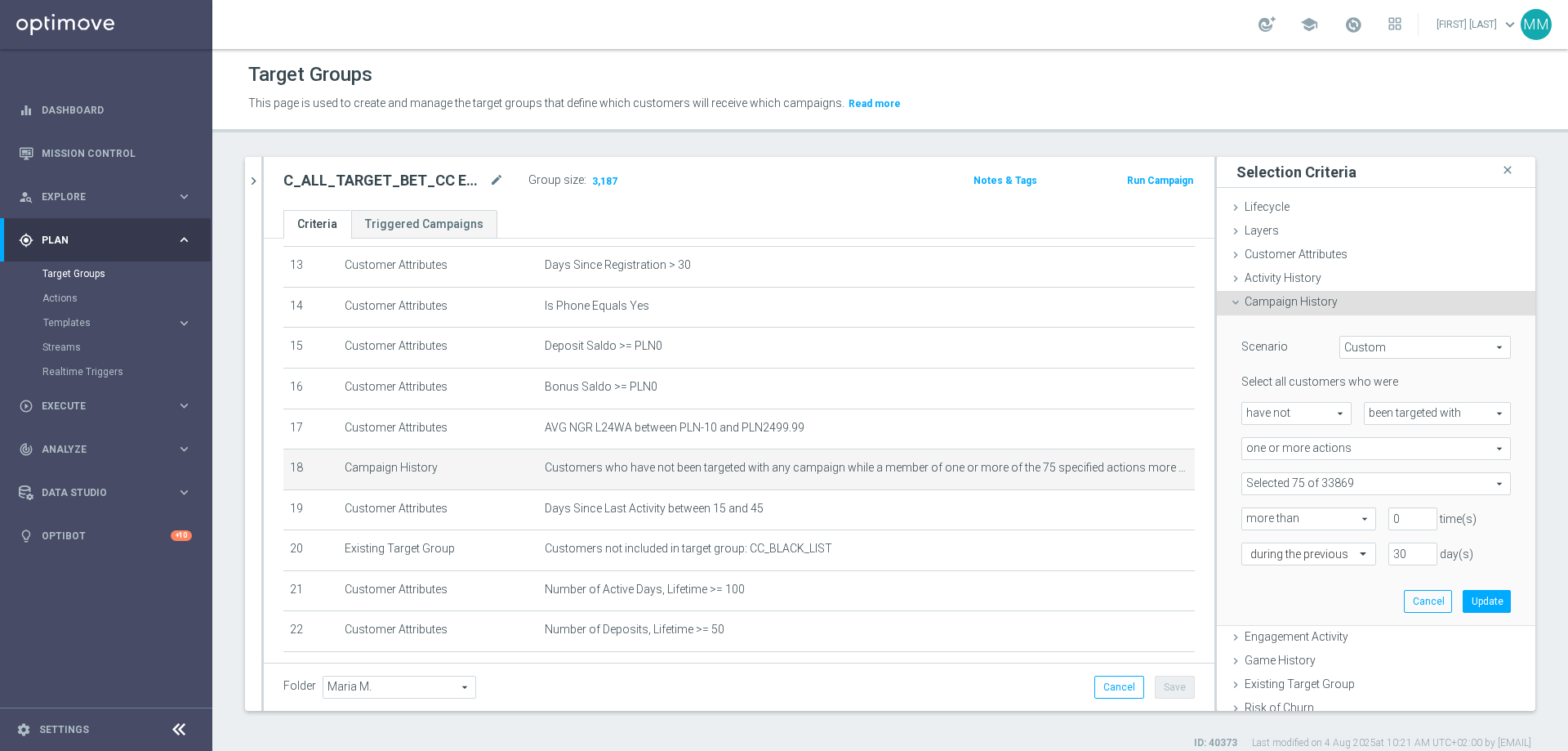 click at bounding box center [1376, 484] 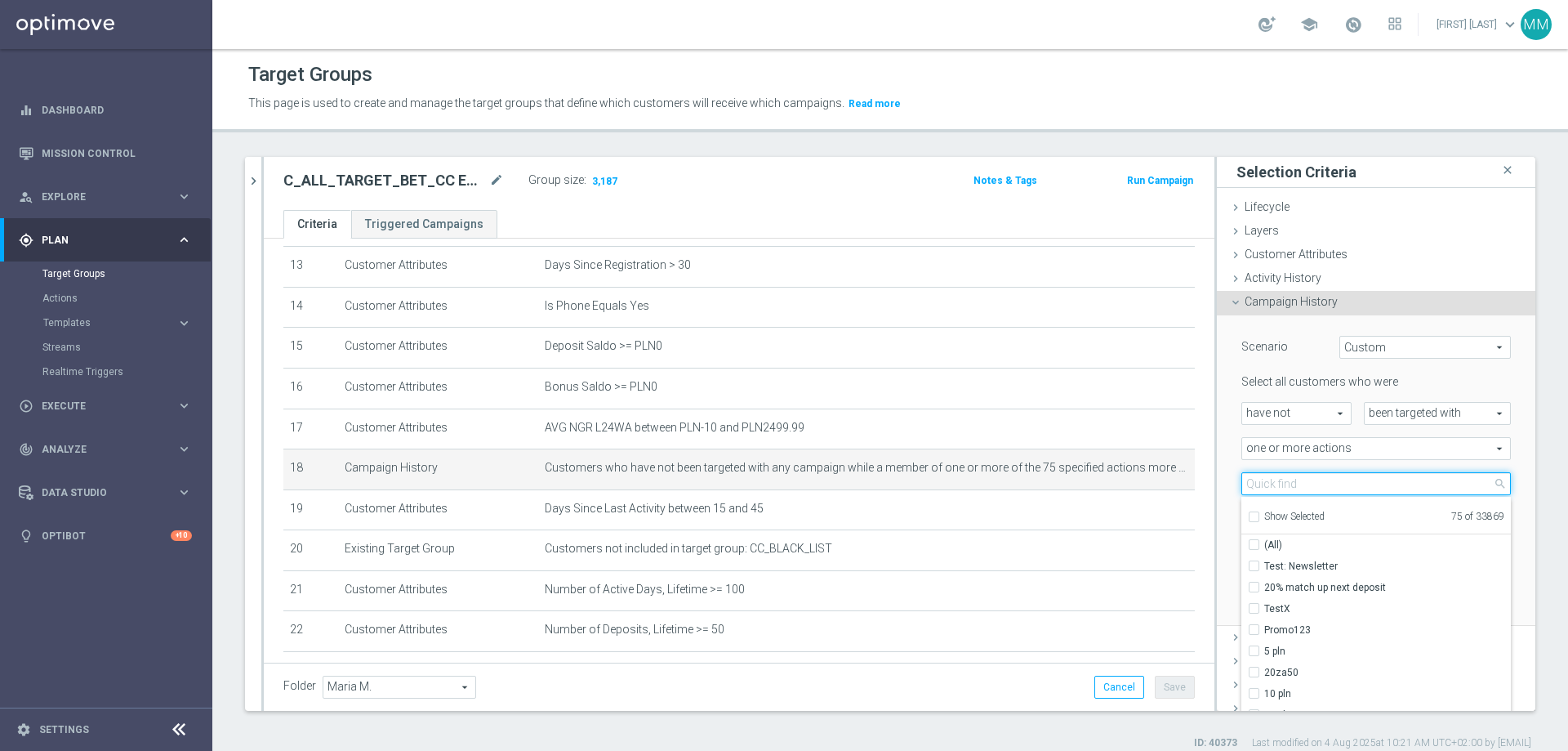 click at bounding box center (1376, 484) 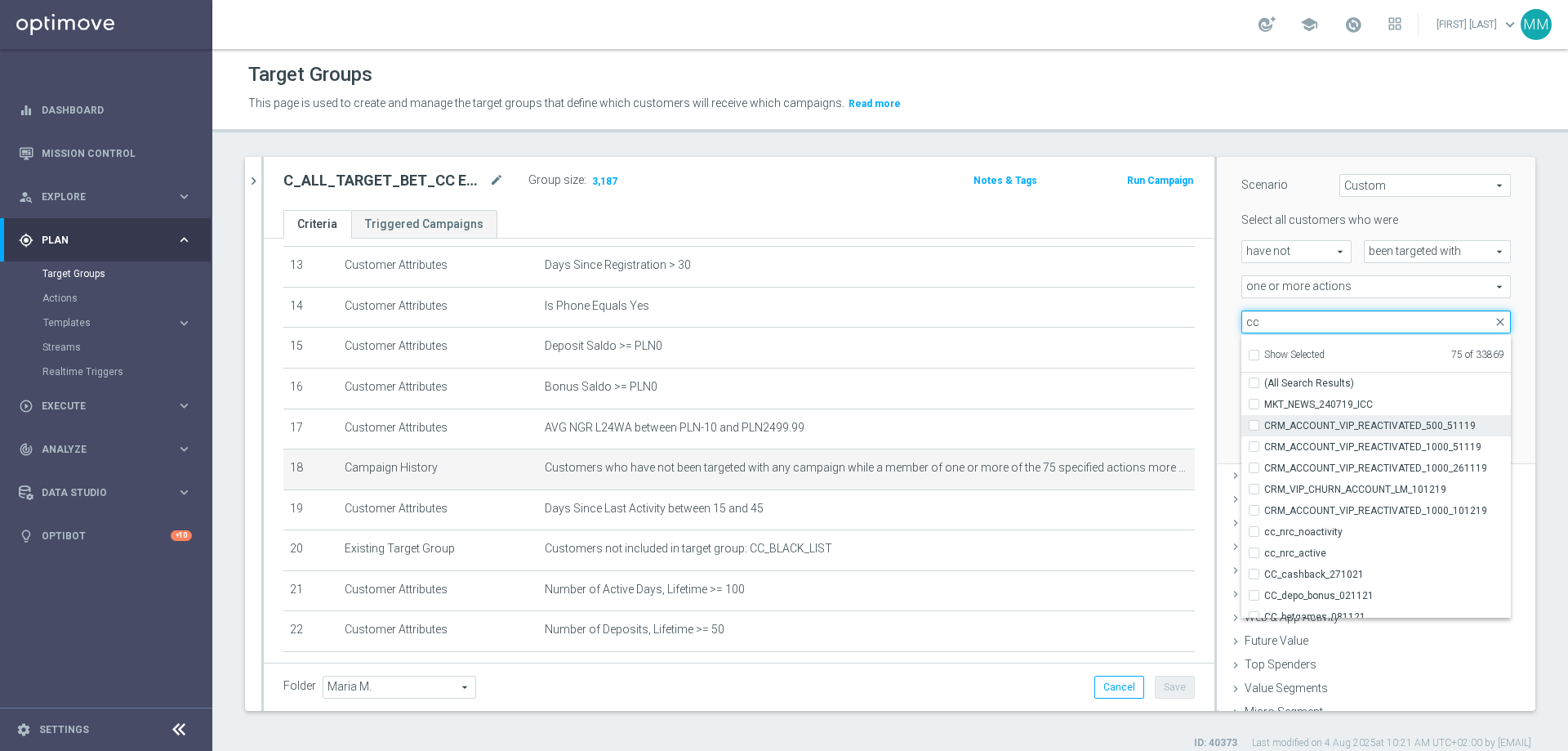 scroll, scrollTop: 163, scrollLeft: 0, axis: vertical 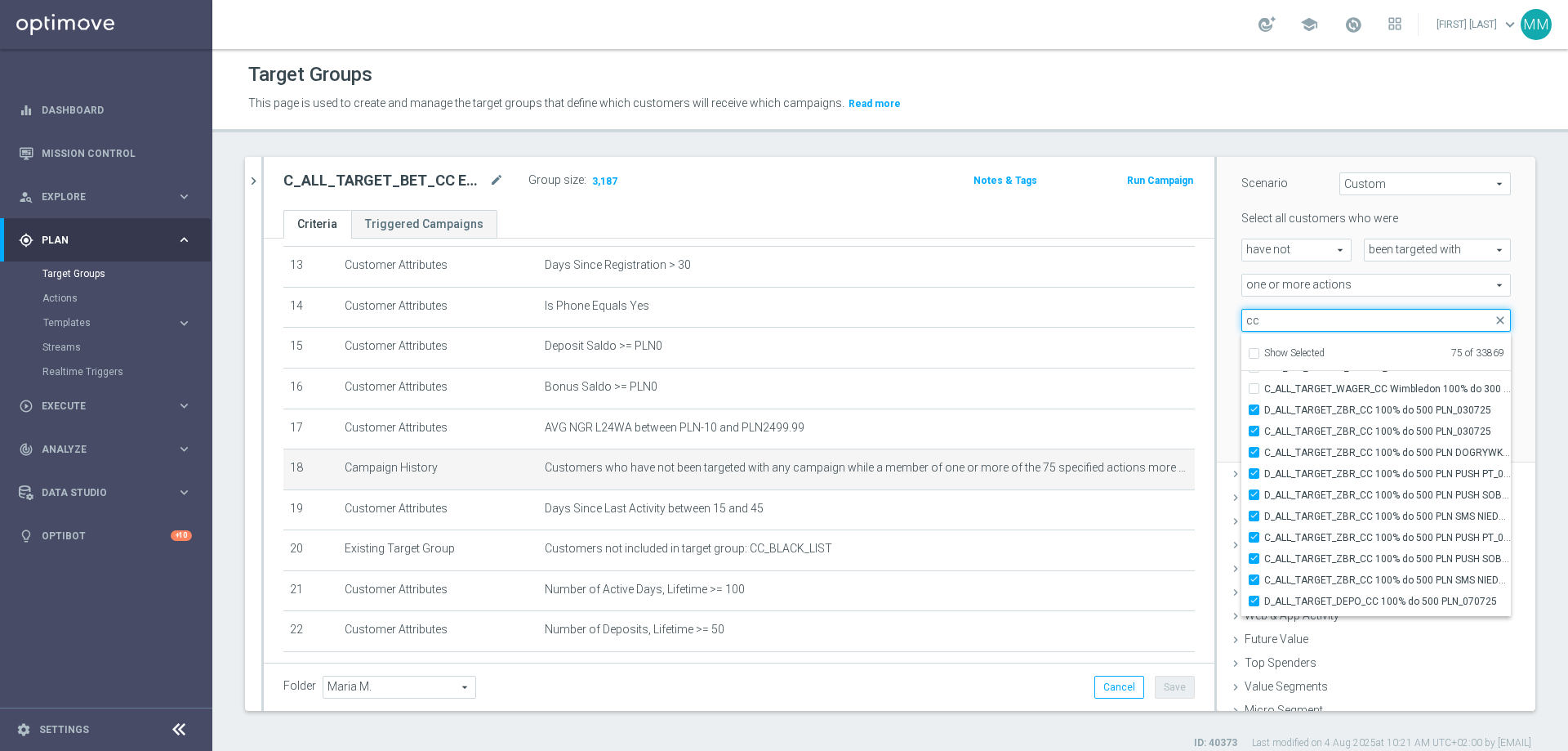 type on "cc" 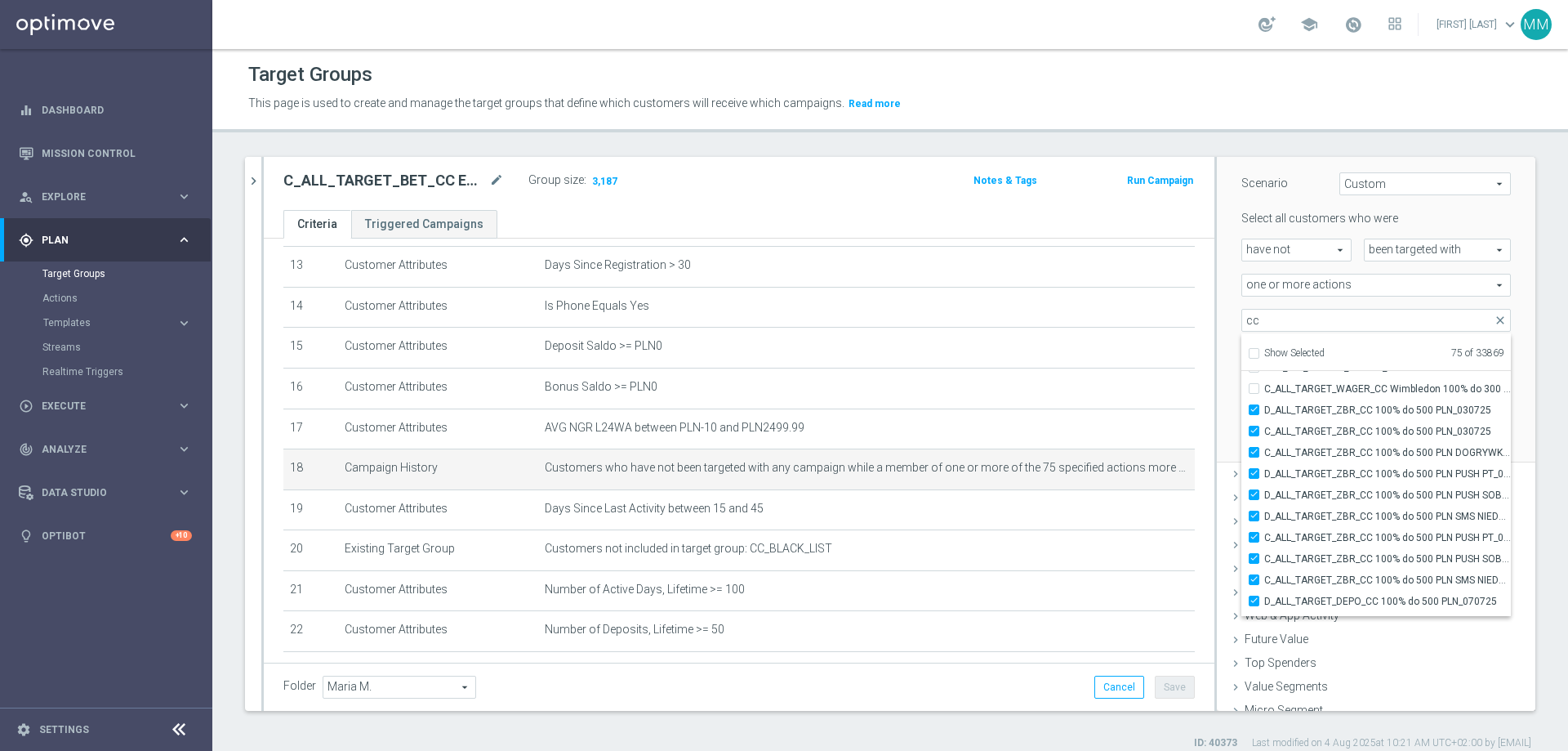 click on "Scenario
Custom
Custom
arrow_drop_down
search
Select all customers who were
have not
have not
arrow_drop_down
search" at bounding box center [1376, 307] 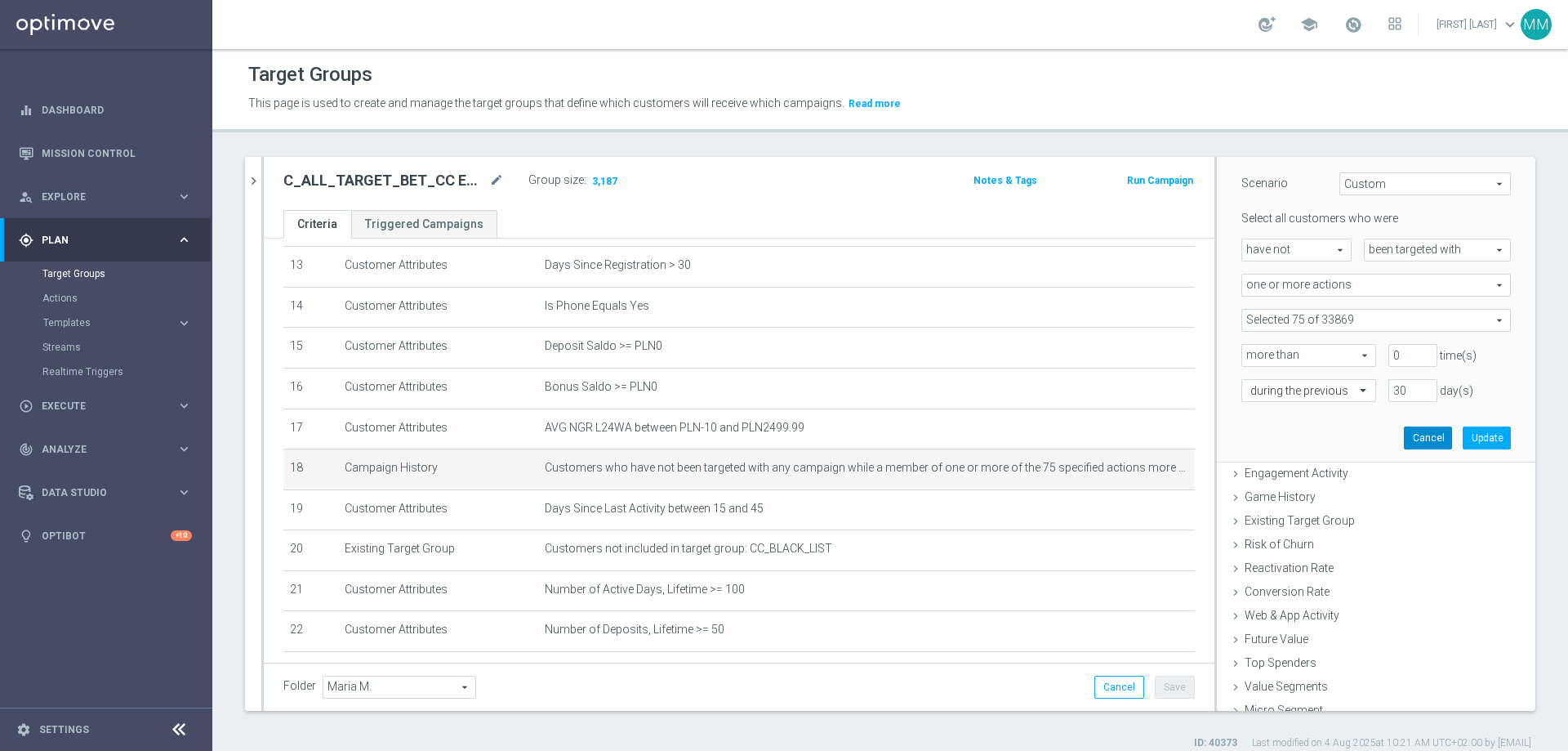 click on "Cancel" at bounding box center [1428, 438] 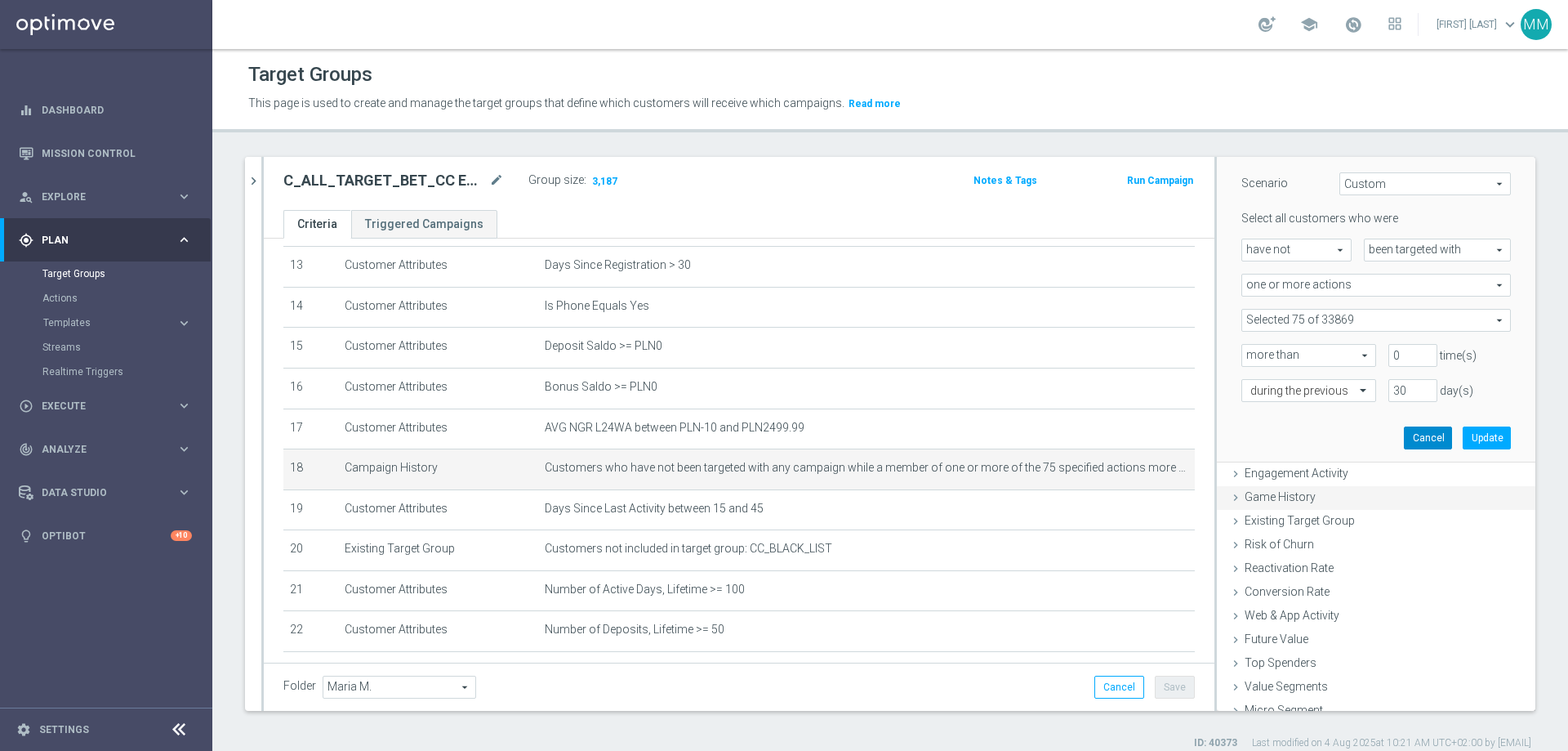 scroll, scrollTop: 0, scrollLeft: 0, axis: both 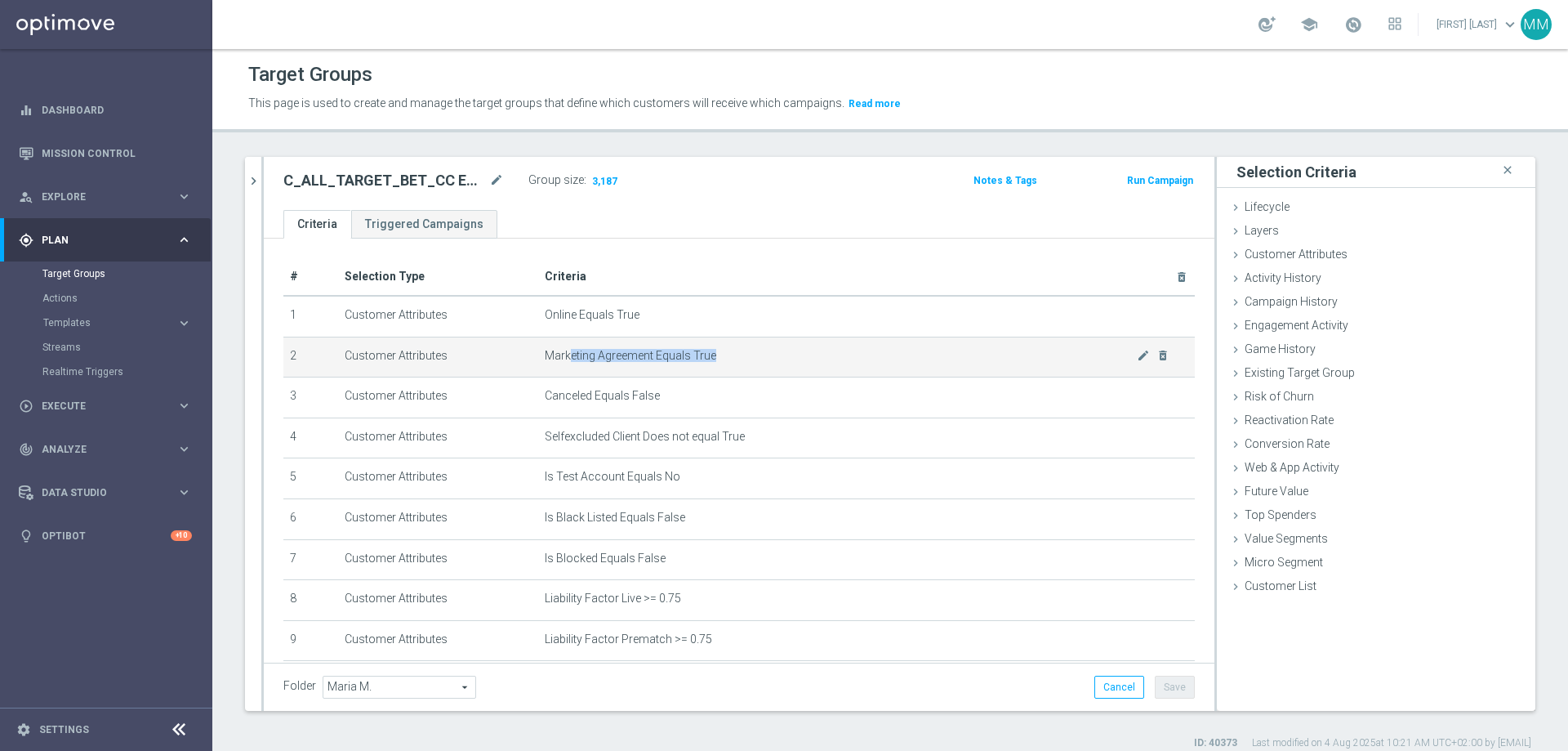 drag, startPoint x: 562, startPoint y: 360, endPoint x: 721, endPoint y: 360, distance: 159 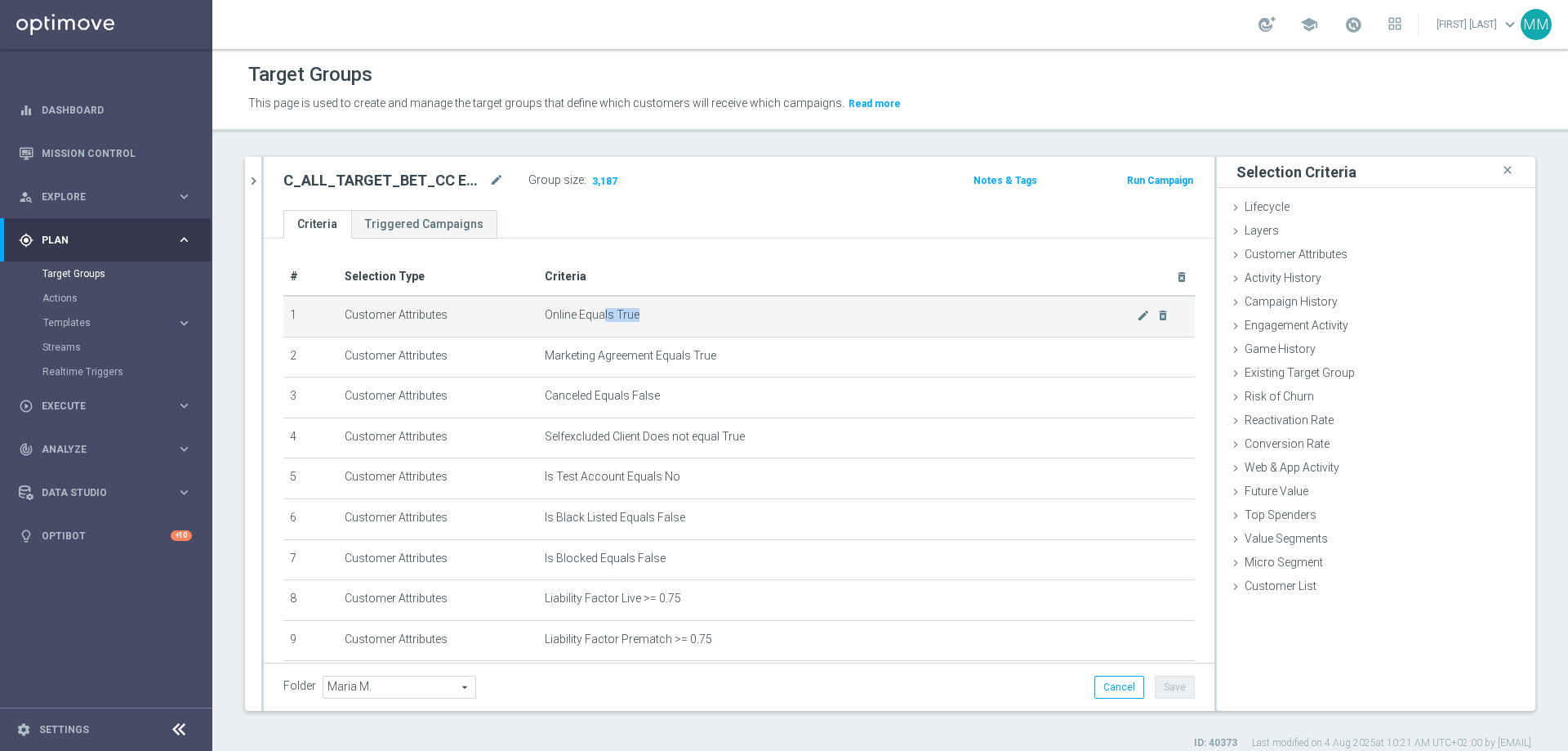 drag, startPoint x: 598, startPoint y: 312, endPoint x: 649, endPoint y: 311, distance: 51.009803 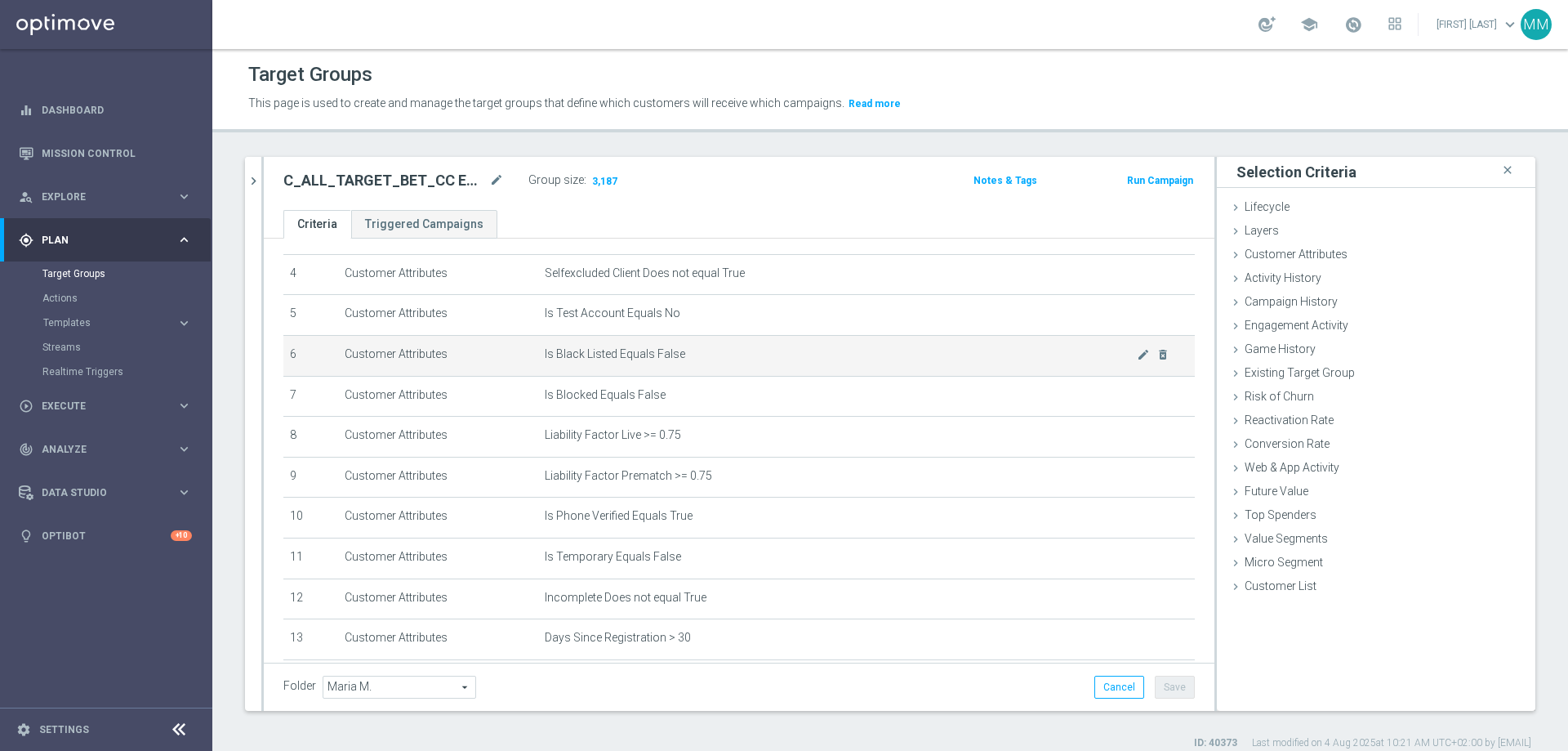 scroll, scrollTop: 82, scrollLeft: 0, axis: vertical 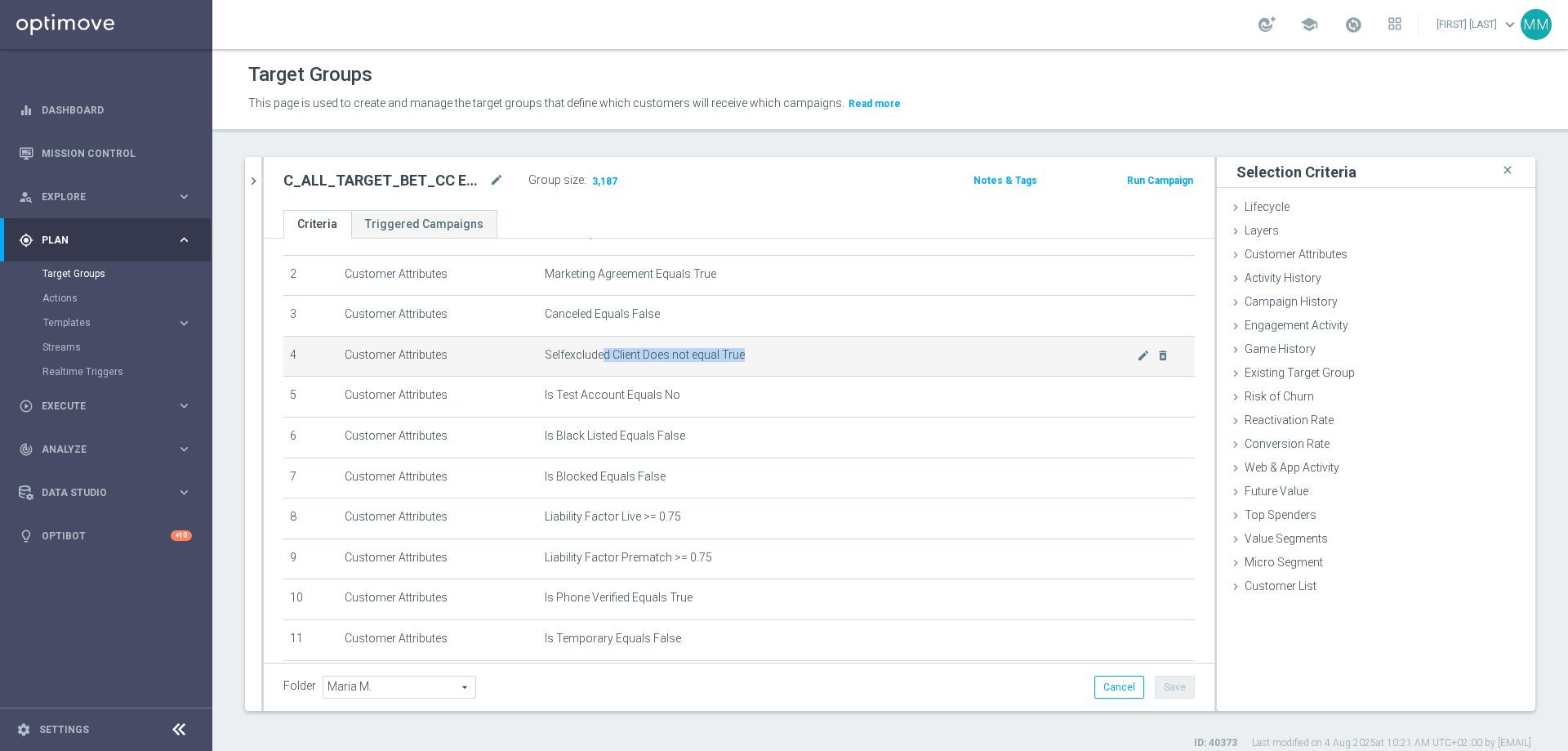 drag, startPoint x: 597, startPoint y: 360, endPoint x: 744, endPoint y: 355, distance: 147.08501 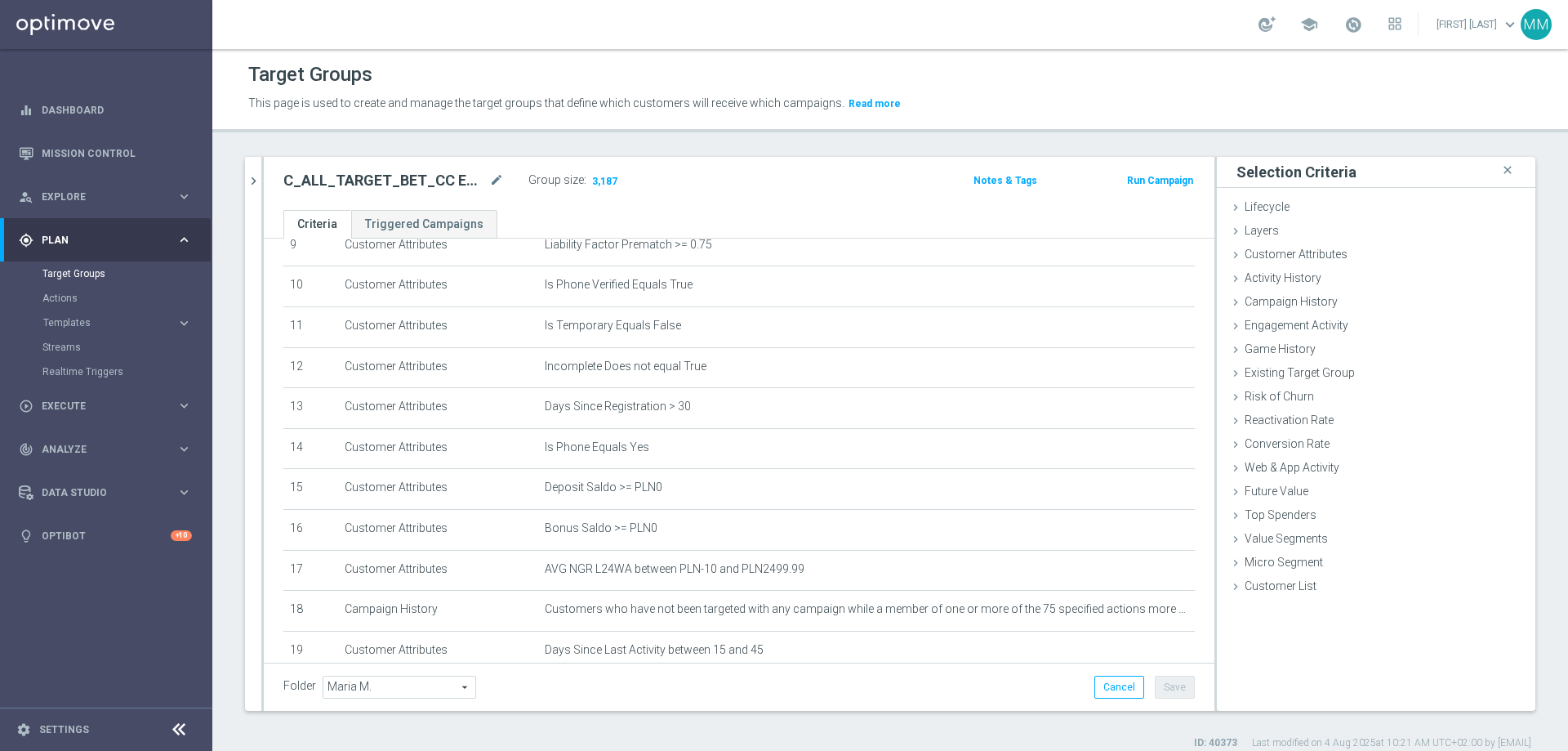 scroll, scrollTop: 572, scrollLeft: 0, axis: vertical 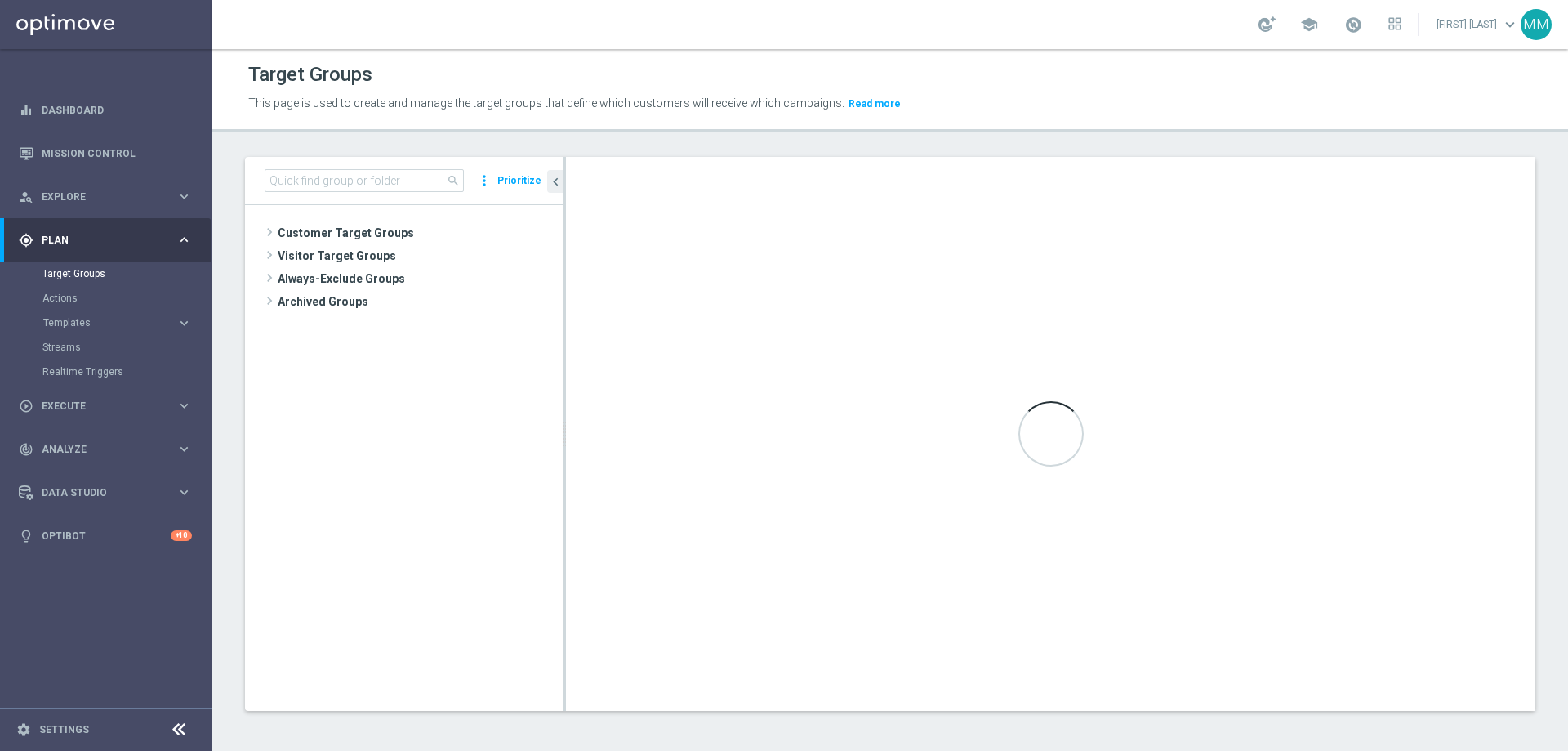 click on "Plan" at bounding box center [109, 240] 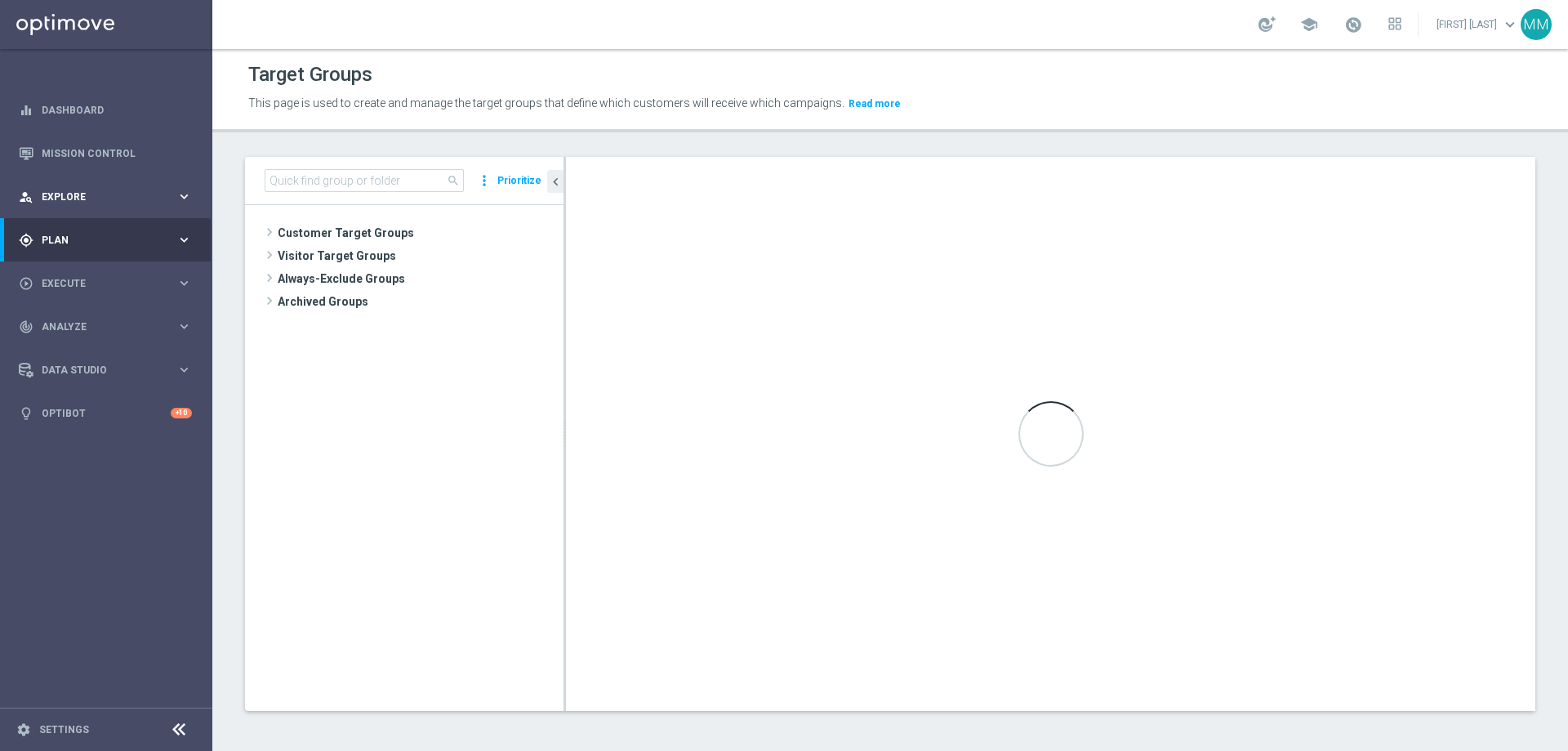 click on "Explore" at bounding box center [109, 197] 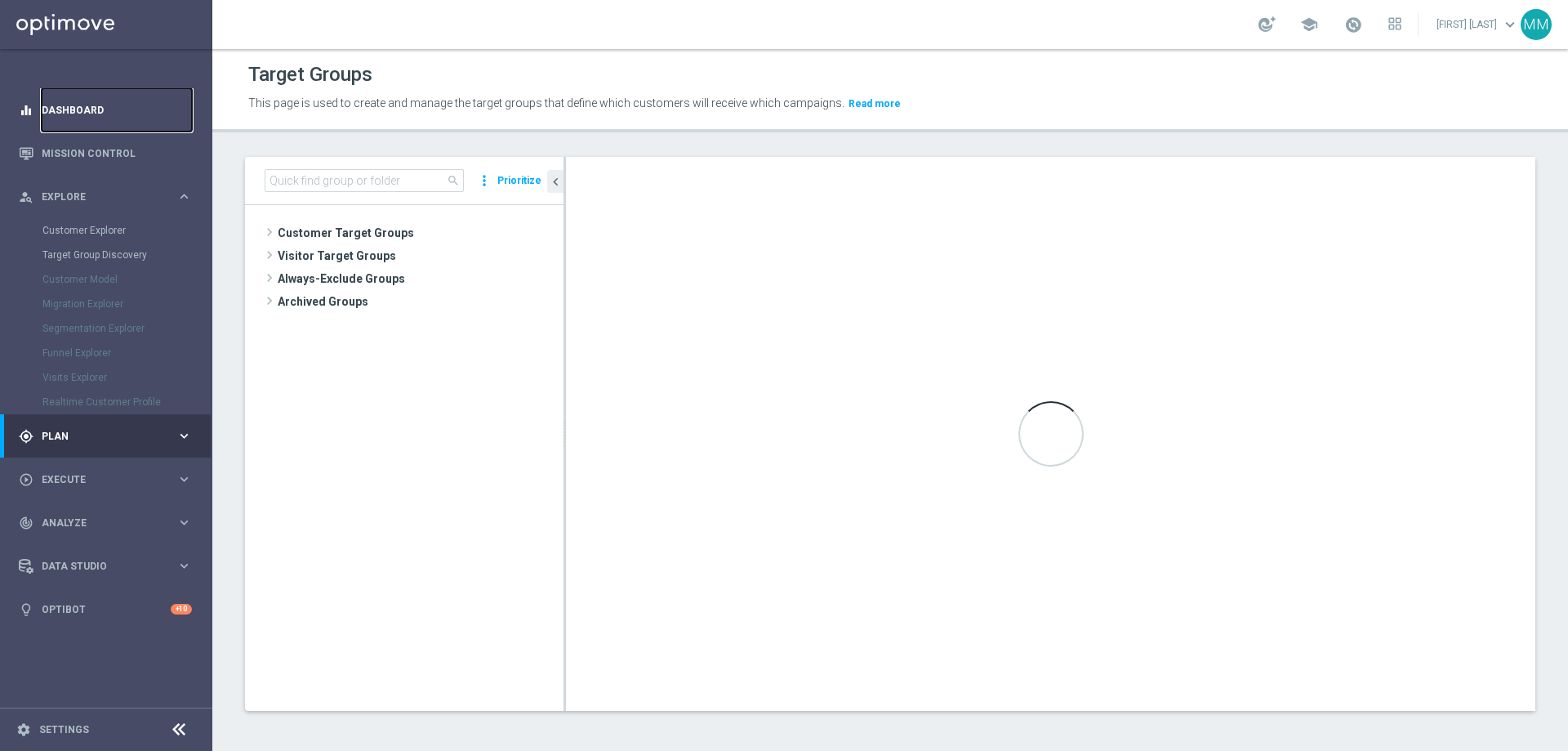 click on "Dashboard" at bounding box center [117, 110] 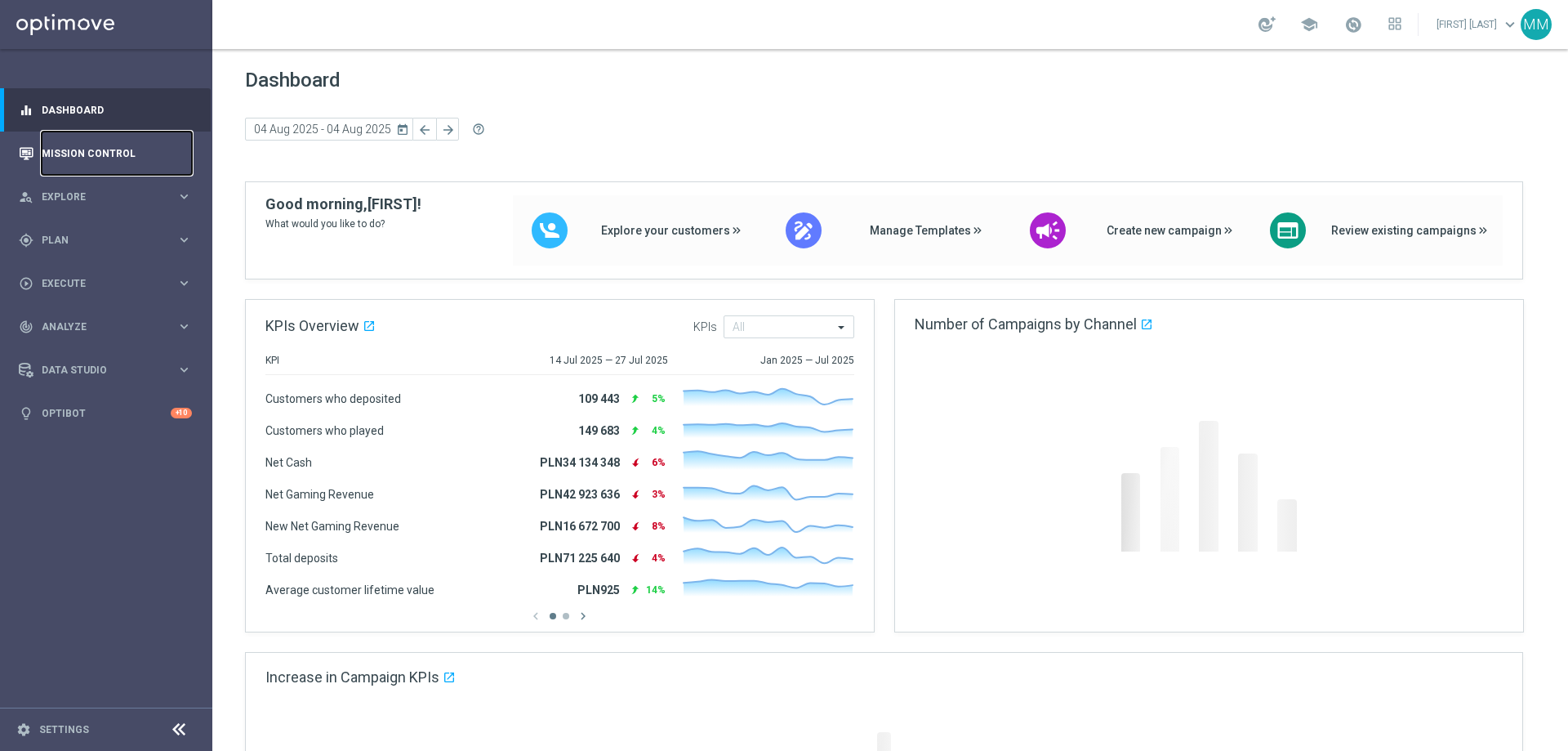 click on "Mission Control" at bounding box center (117, 153) 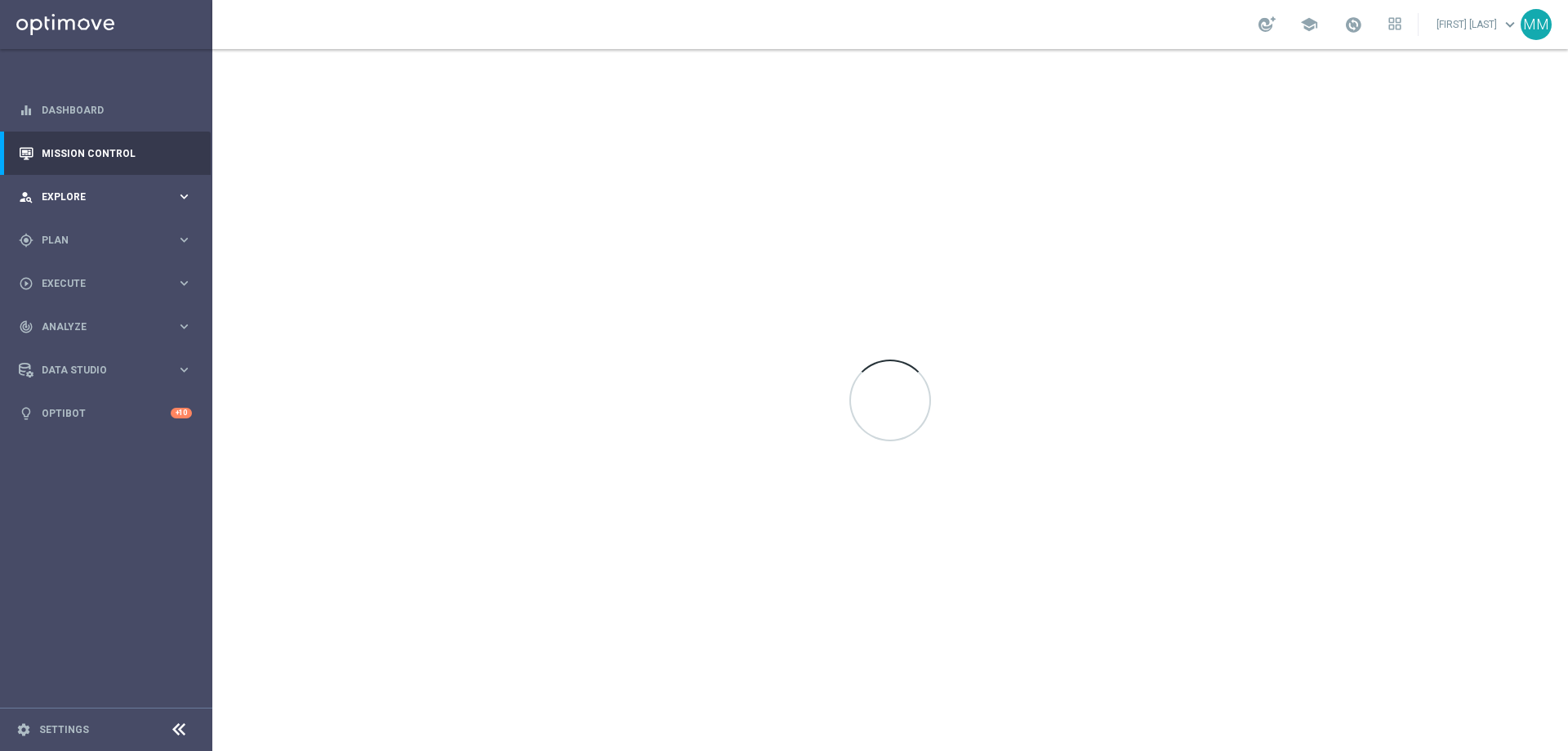 click on "Explore" at bounding box center [109, 197] 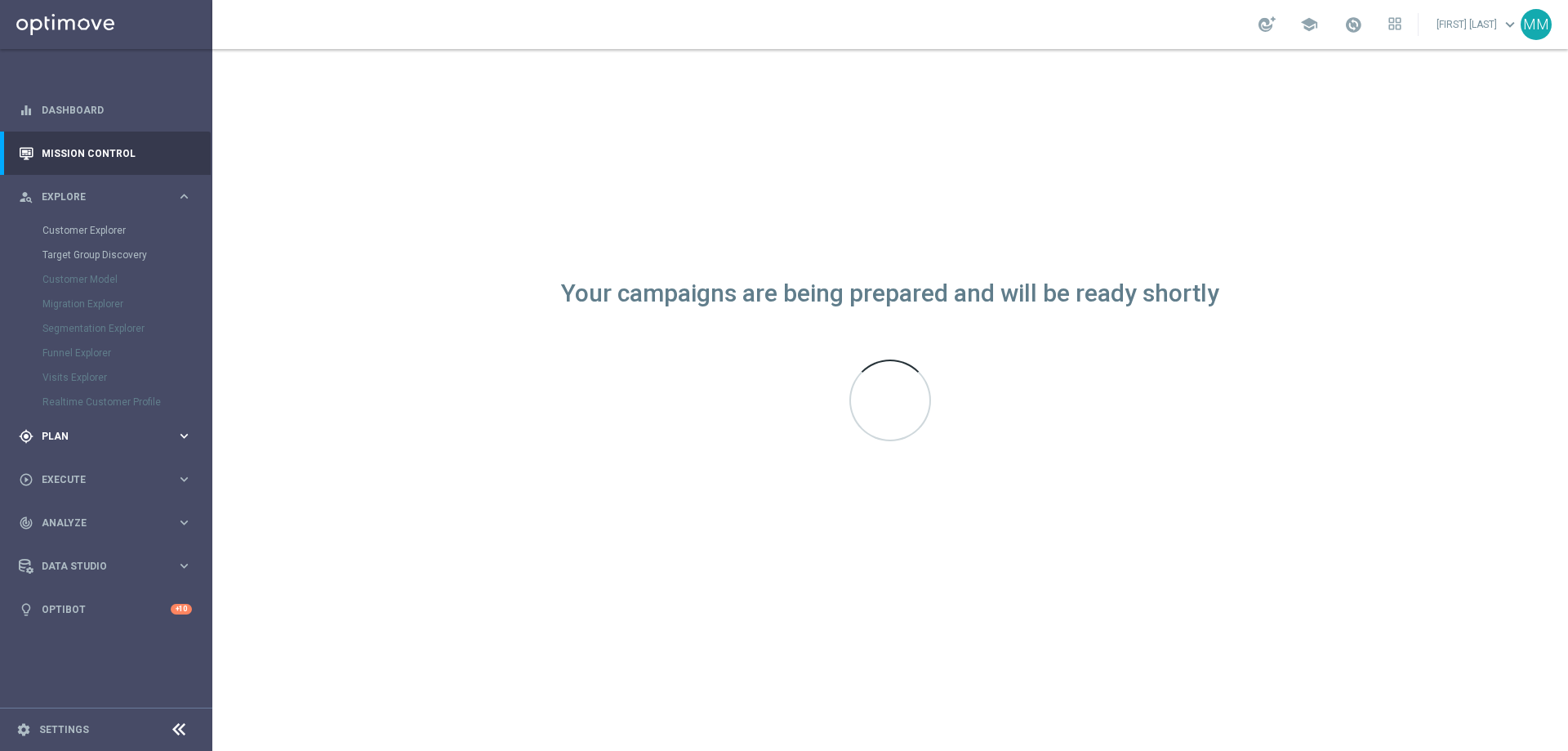 click on "Plan" at bounding box center [109, 436] 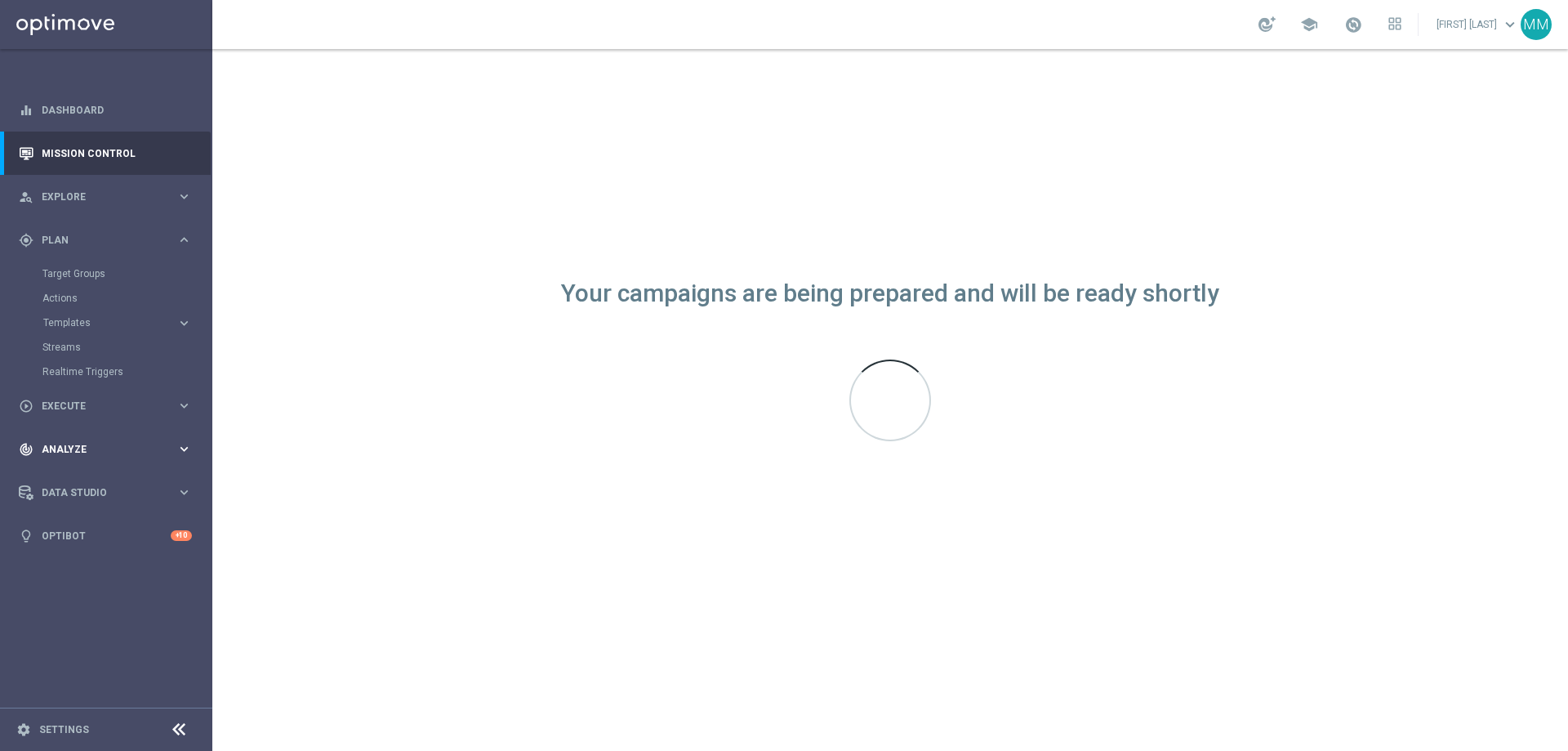 click on "track_changes
Analyze
keyboard_arrow_right" at bounding box center [105, 449] 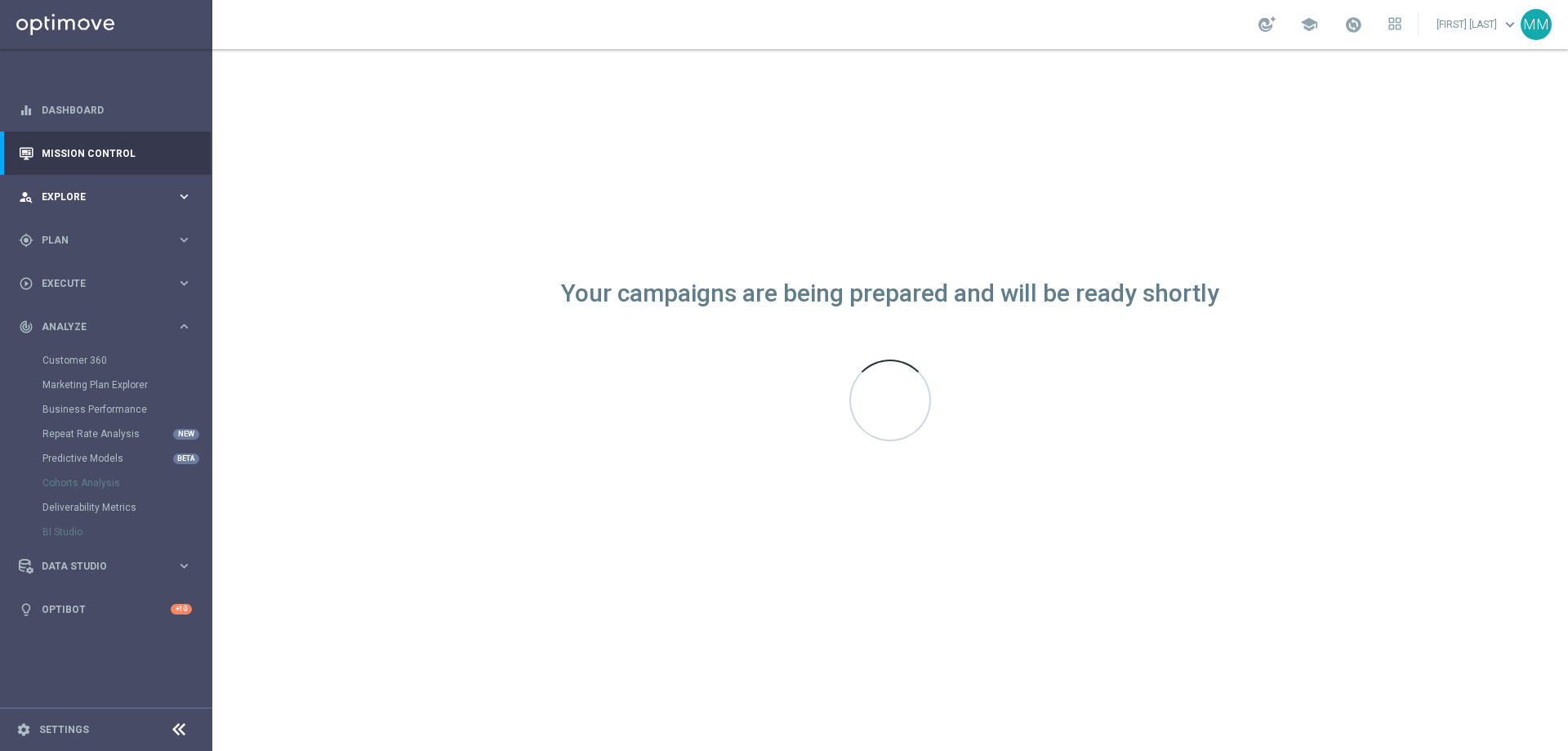 click on "person_search
Explore" at bounding box center [97, 197] 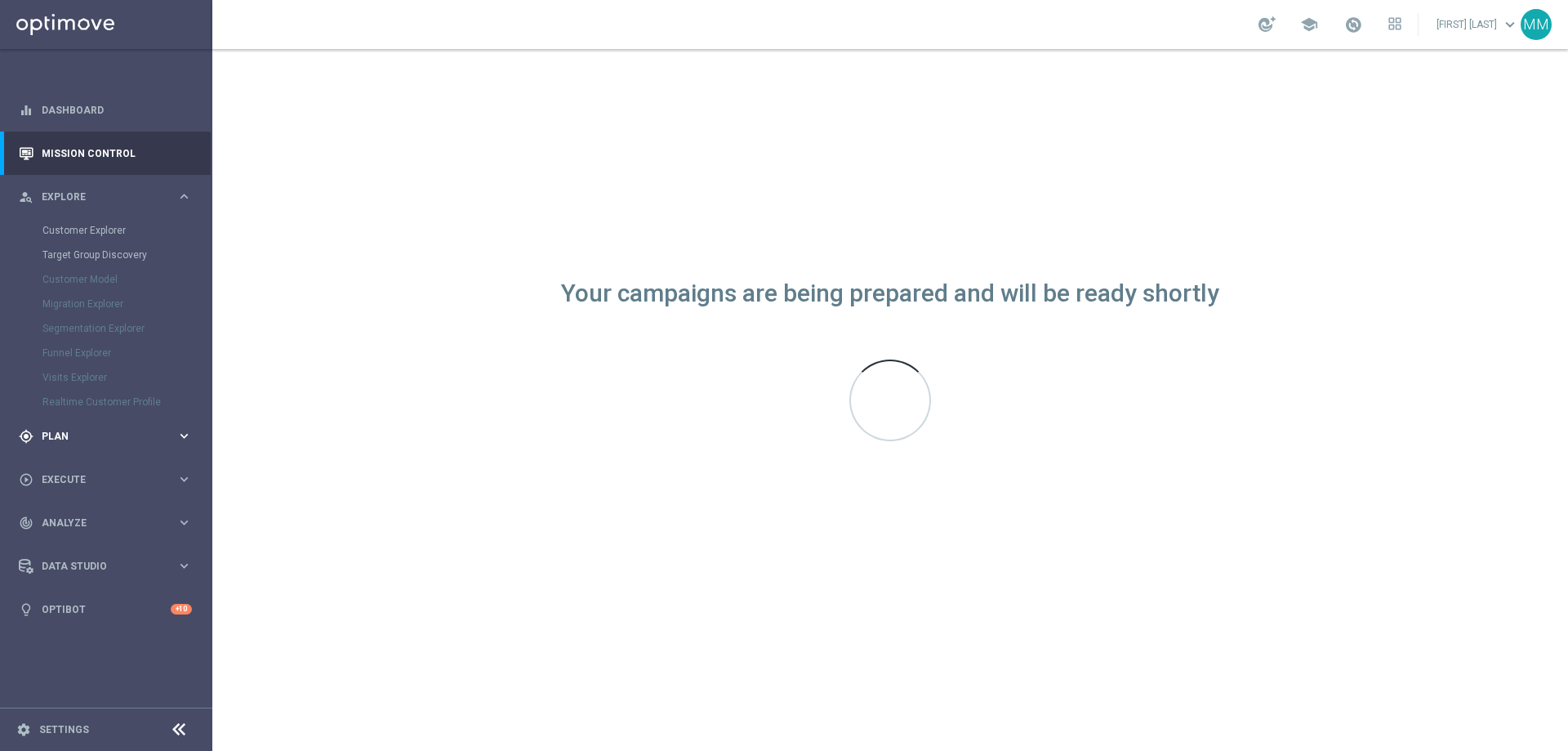 click on "gps_fixed
Plan" at bounding box center (97, 436) 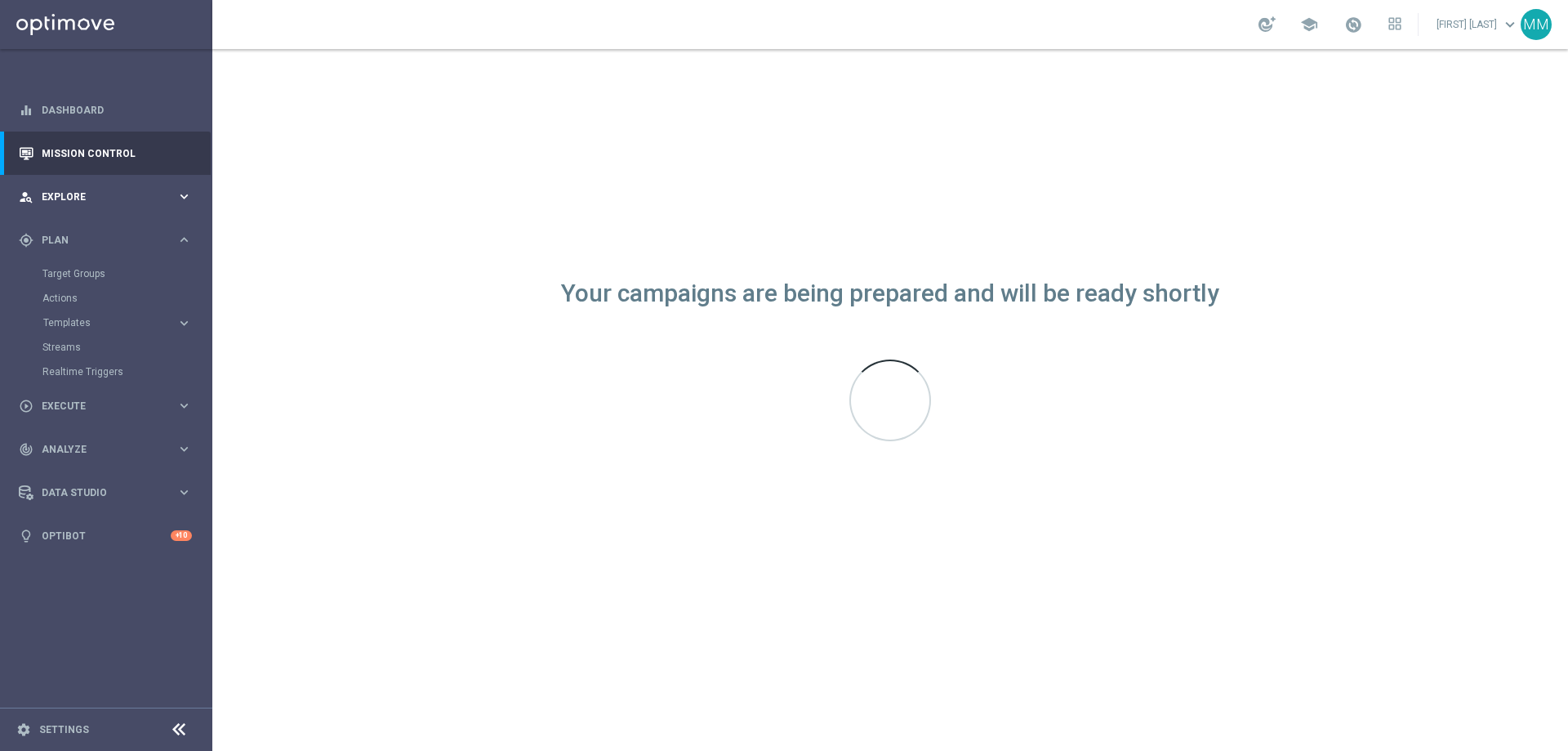 click on "Explore" at bounding box center [109, 197] 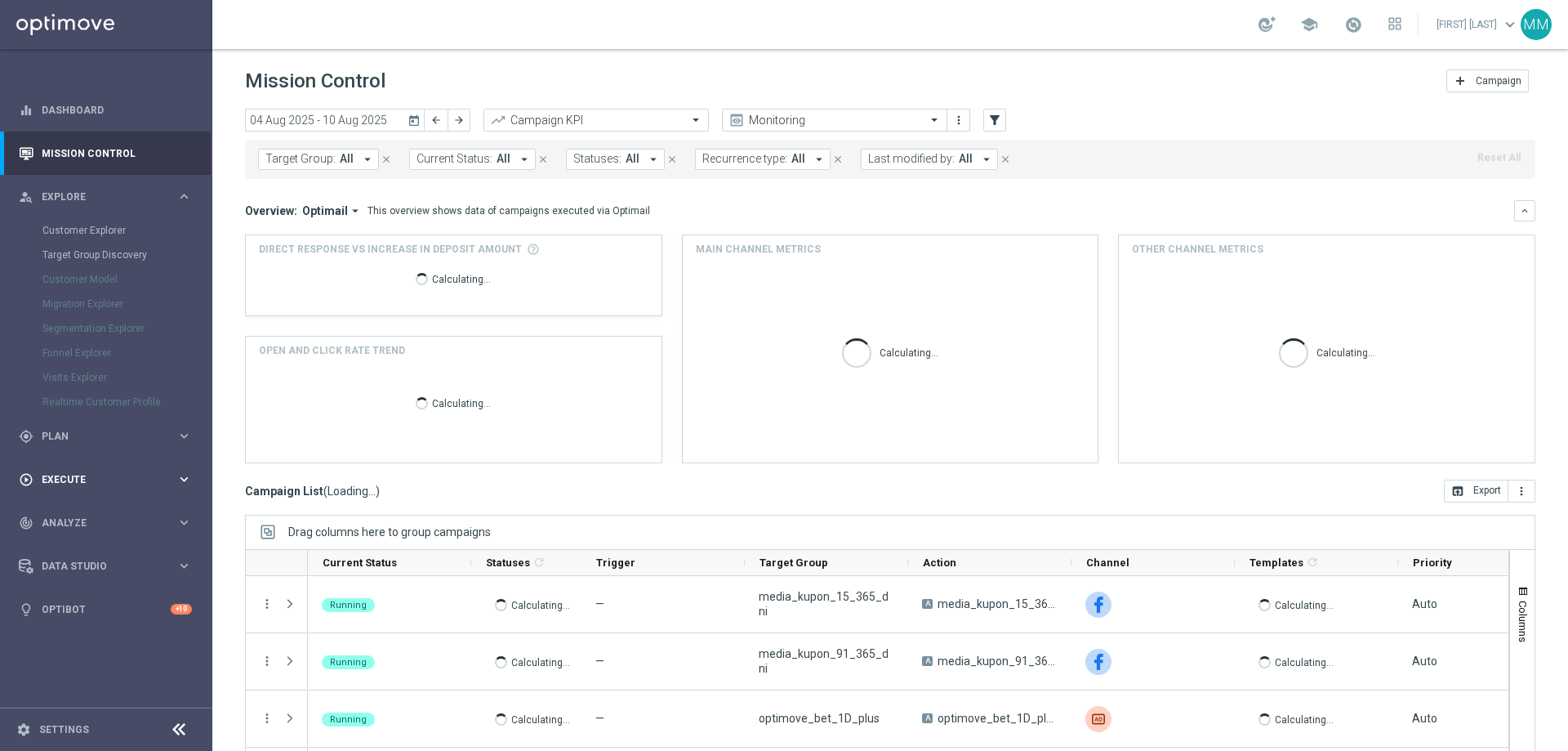 click on "play_circle_outline
Execute
keyboard_arrow_right" at bounding box center (105, 479) 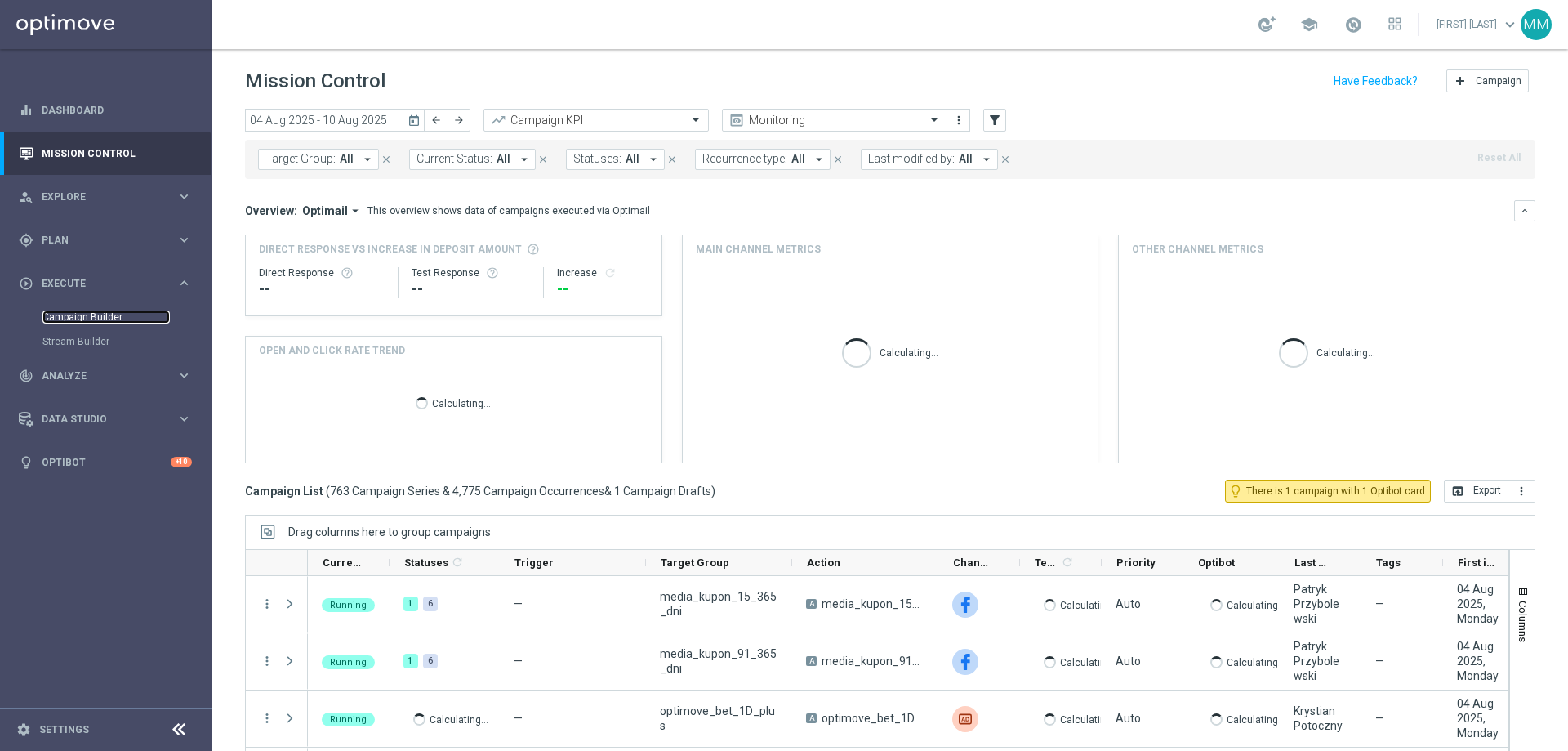 click on "Campaign Builder" at bounding box center (106, 317) 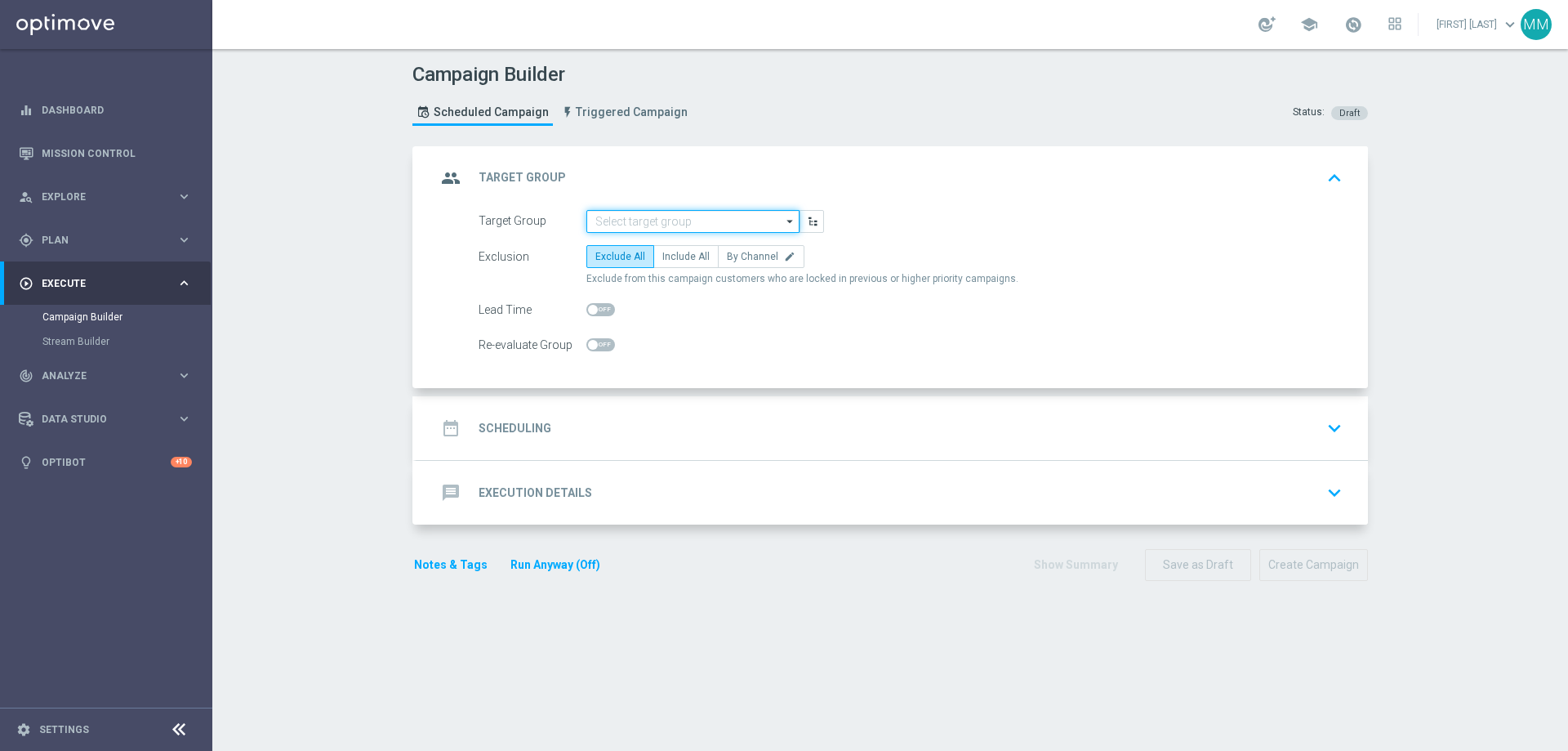 click 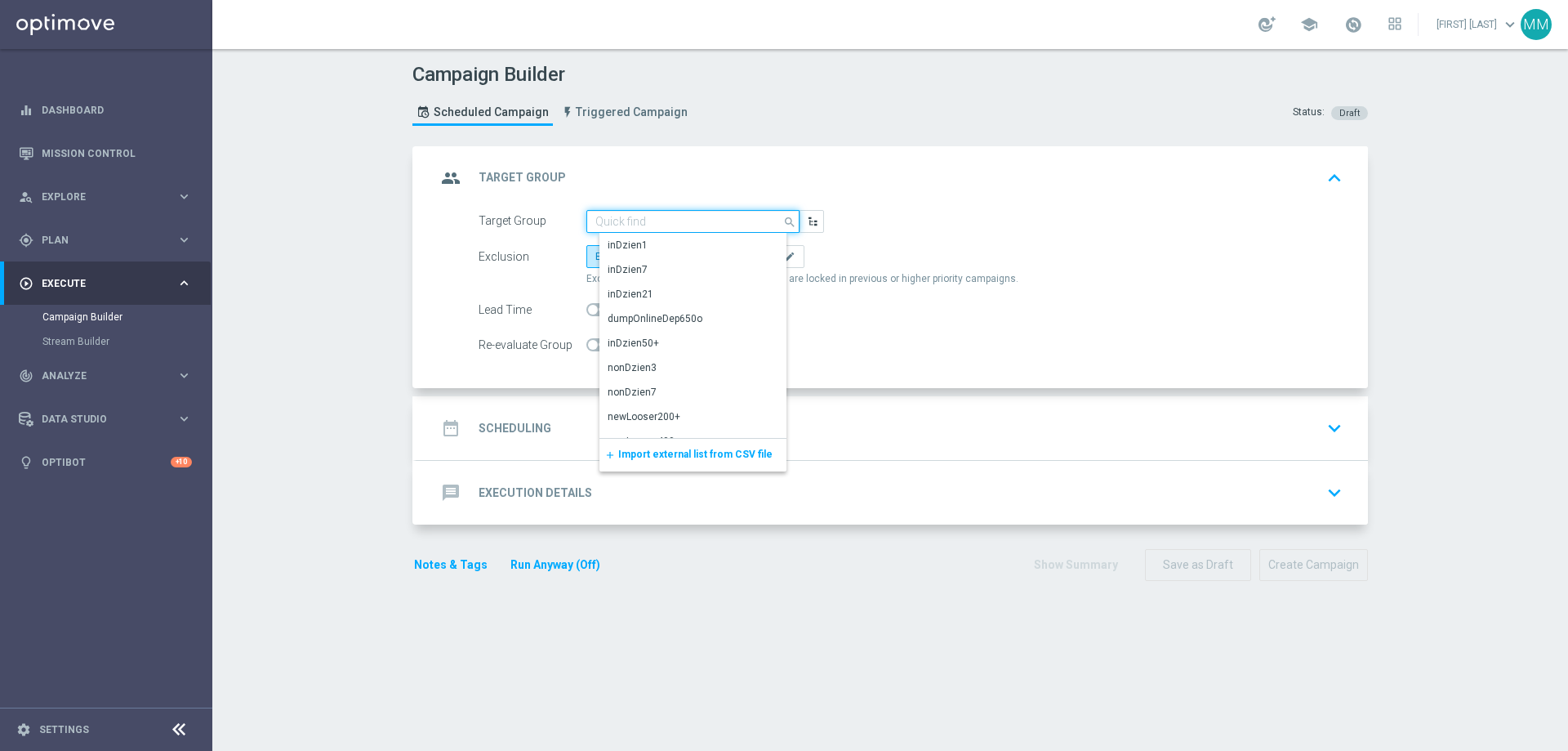 click 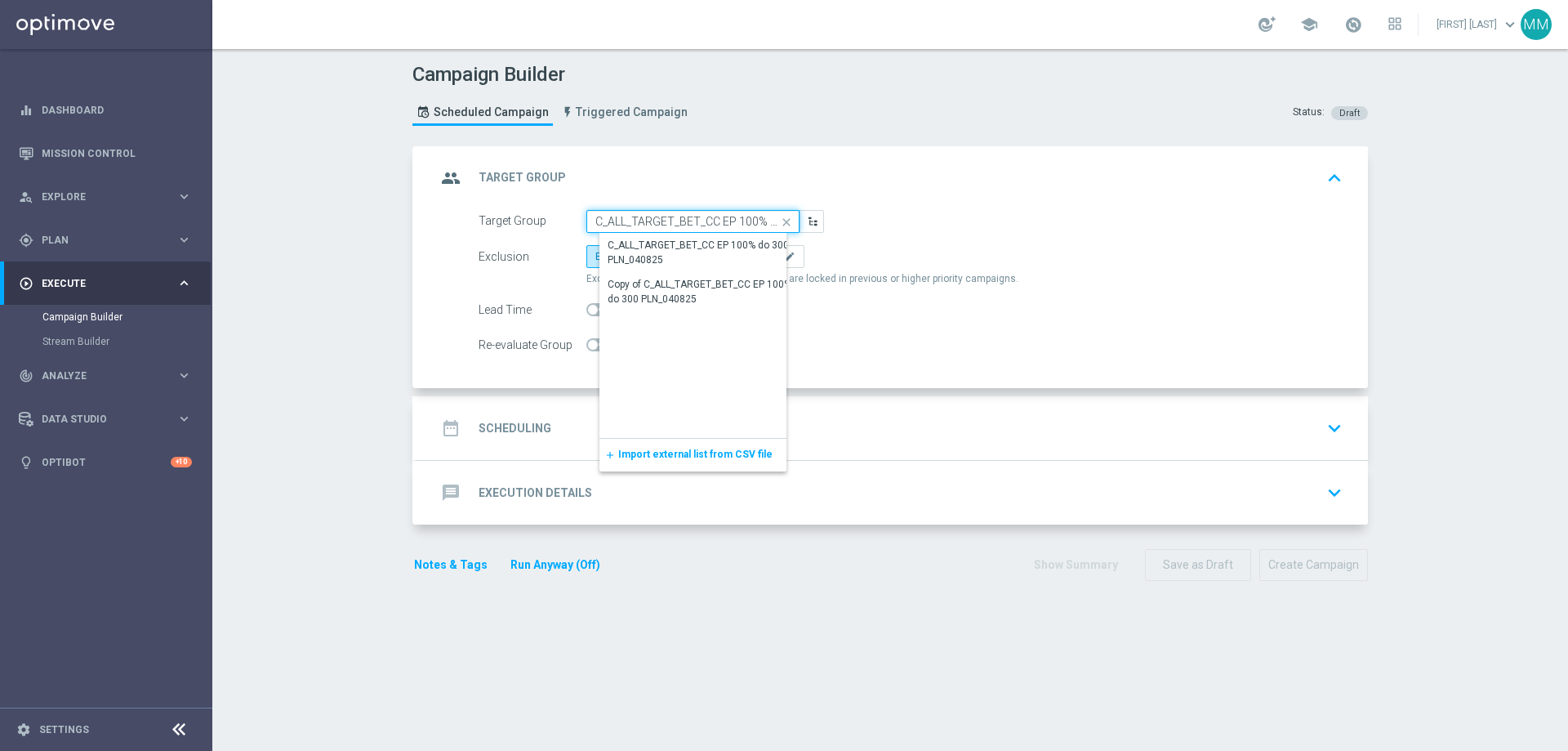 scroll, scrollTop: 0, scrollLeft: 87, axis: horizontal 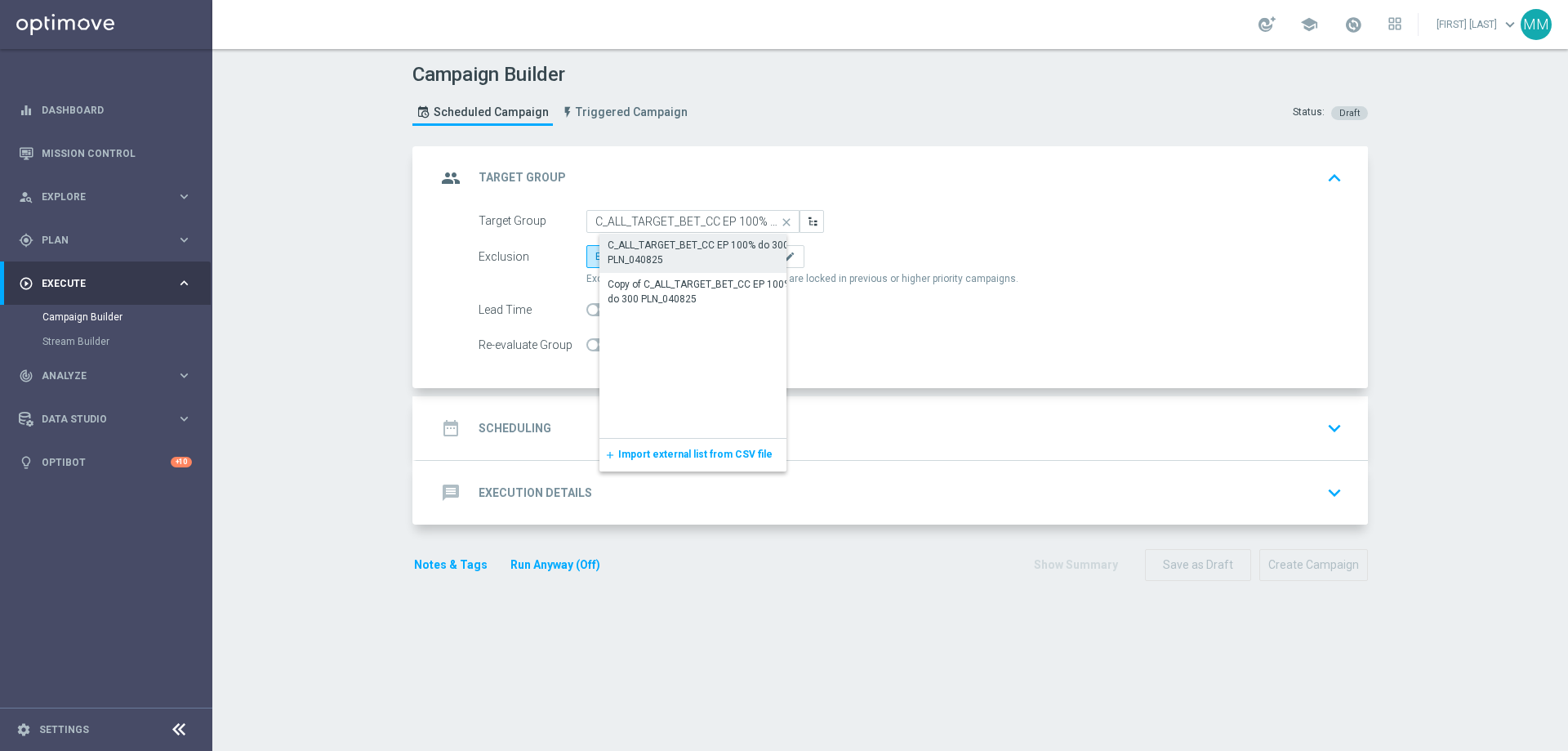 click on "C_ALL_TARGET_BET_CC EP 100% do 300 PLN_040825" 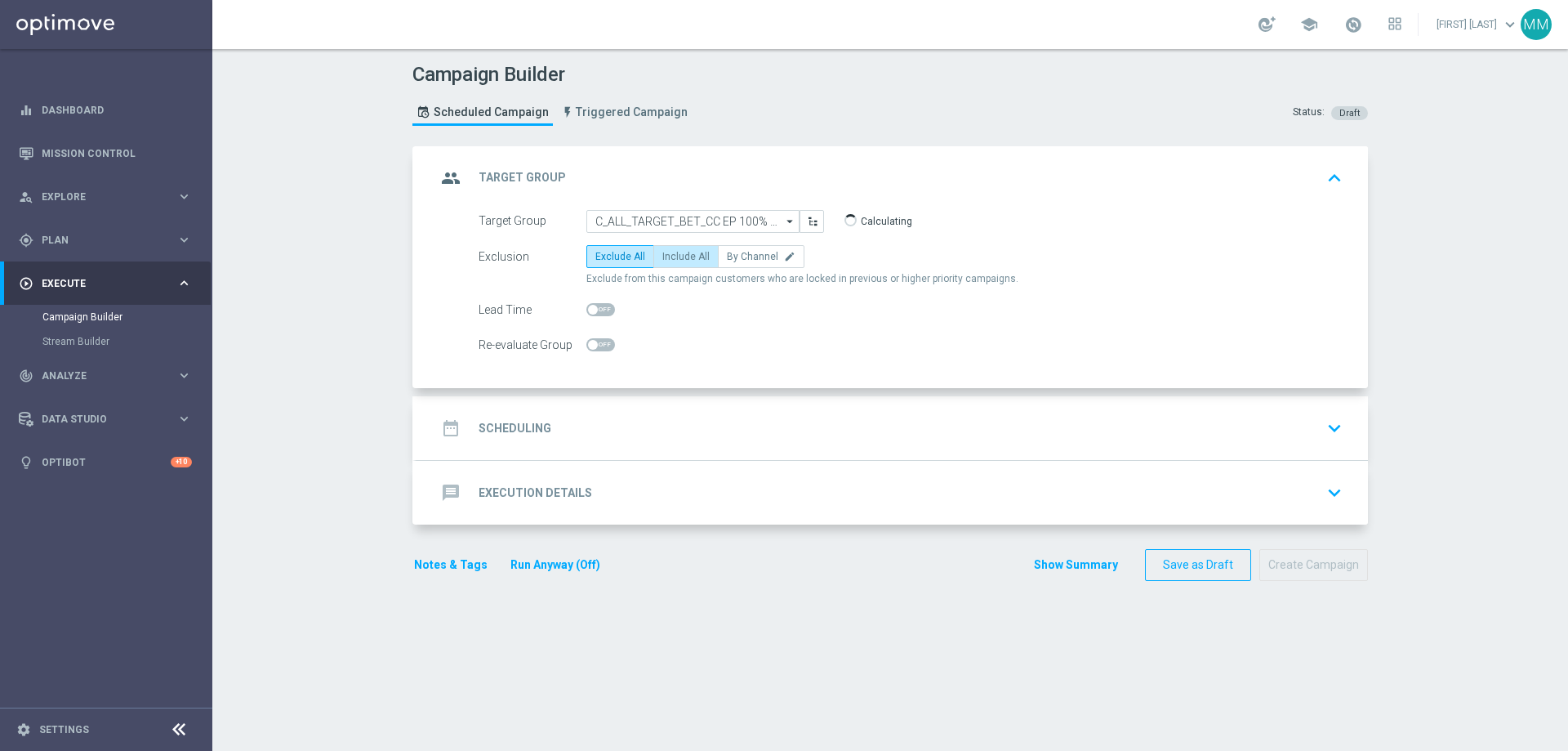 click on "Include All" 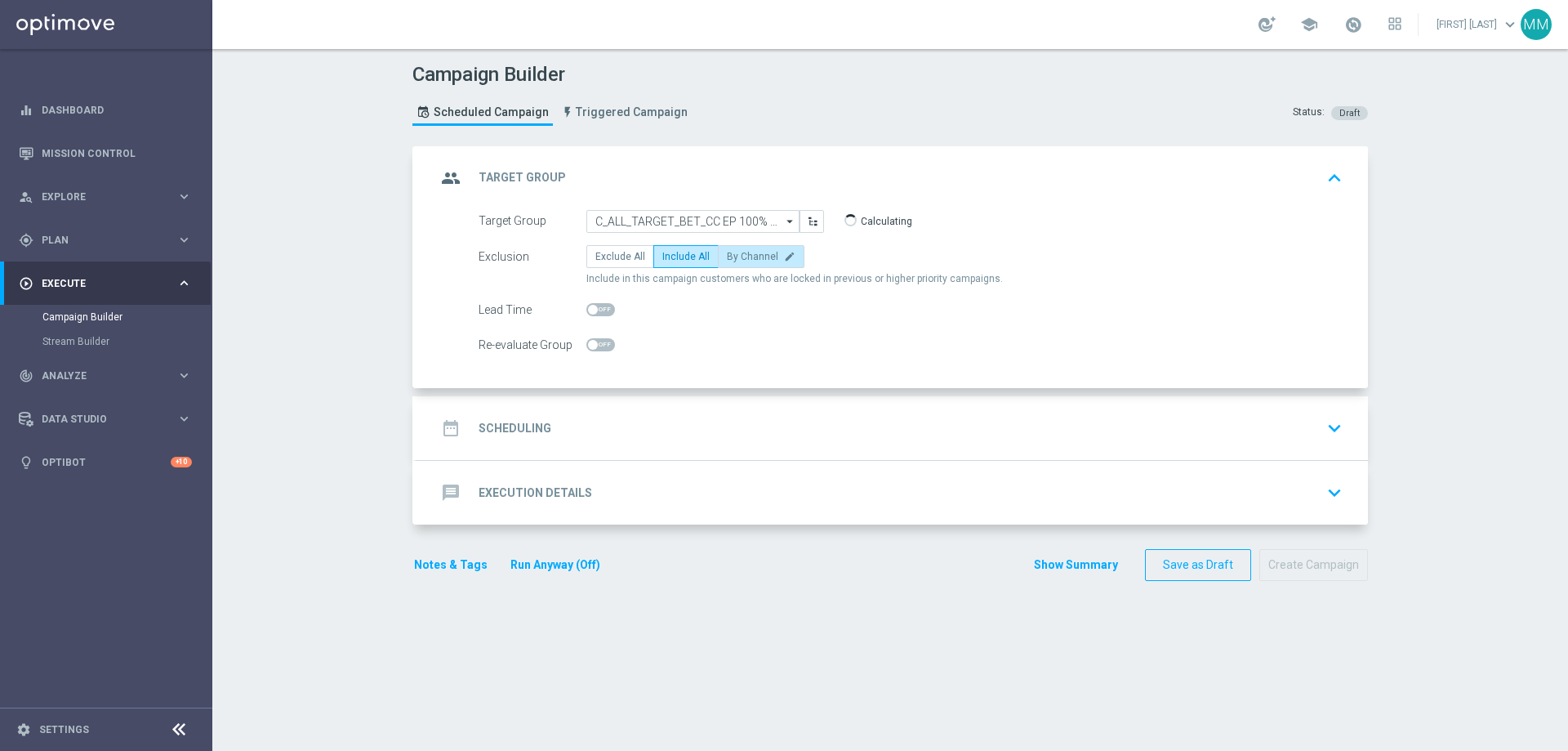 click on "By Channel" 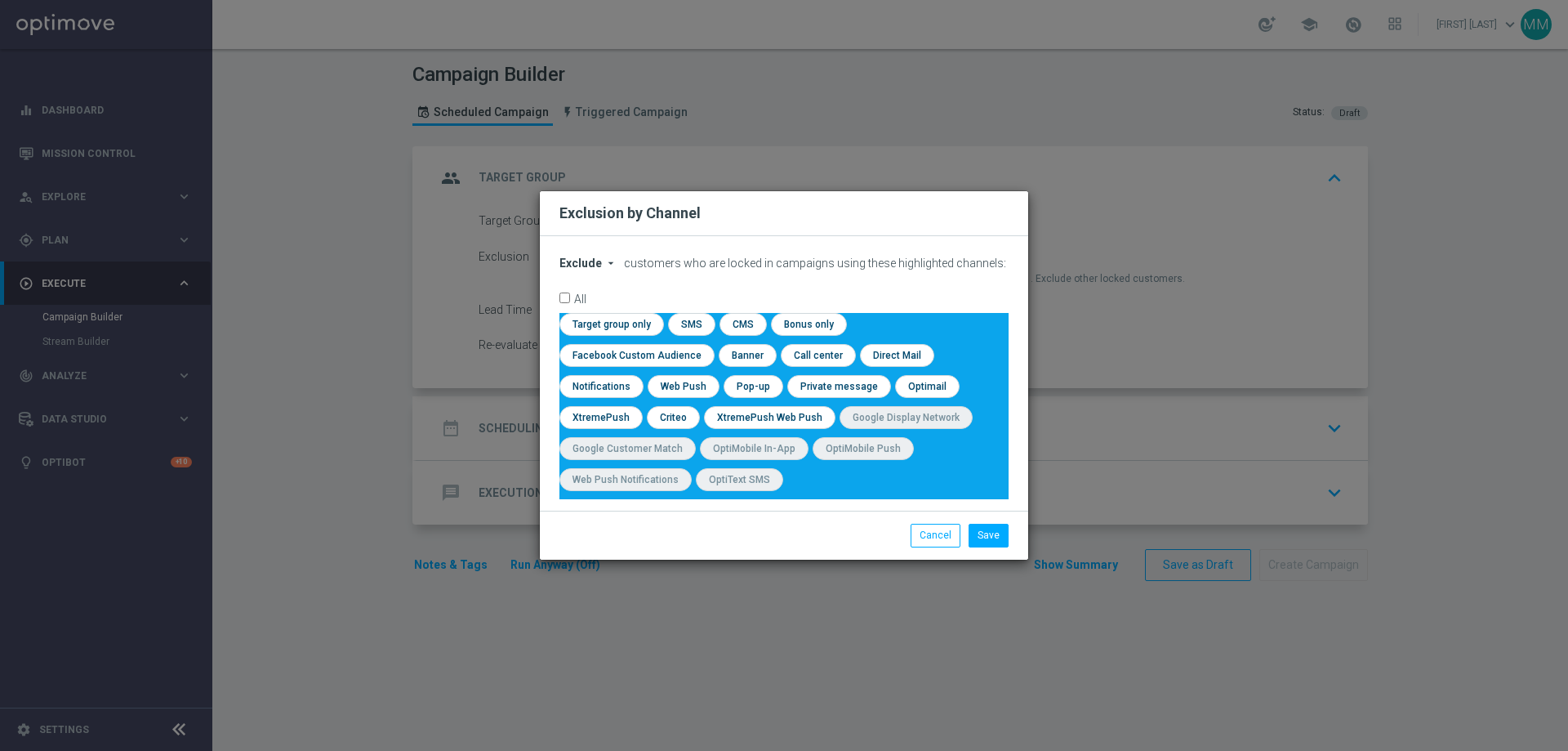 click on "arrow_drop_down" 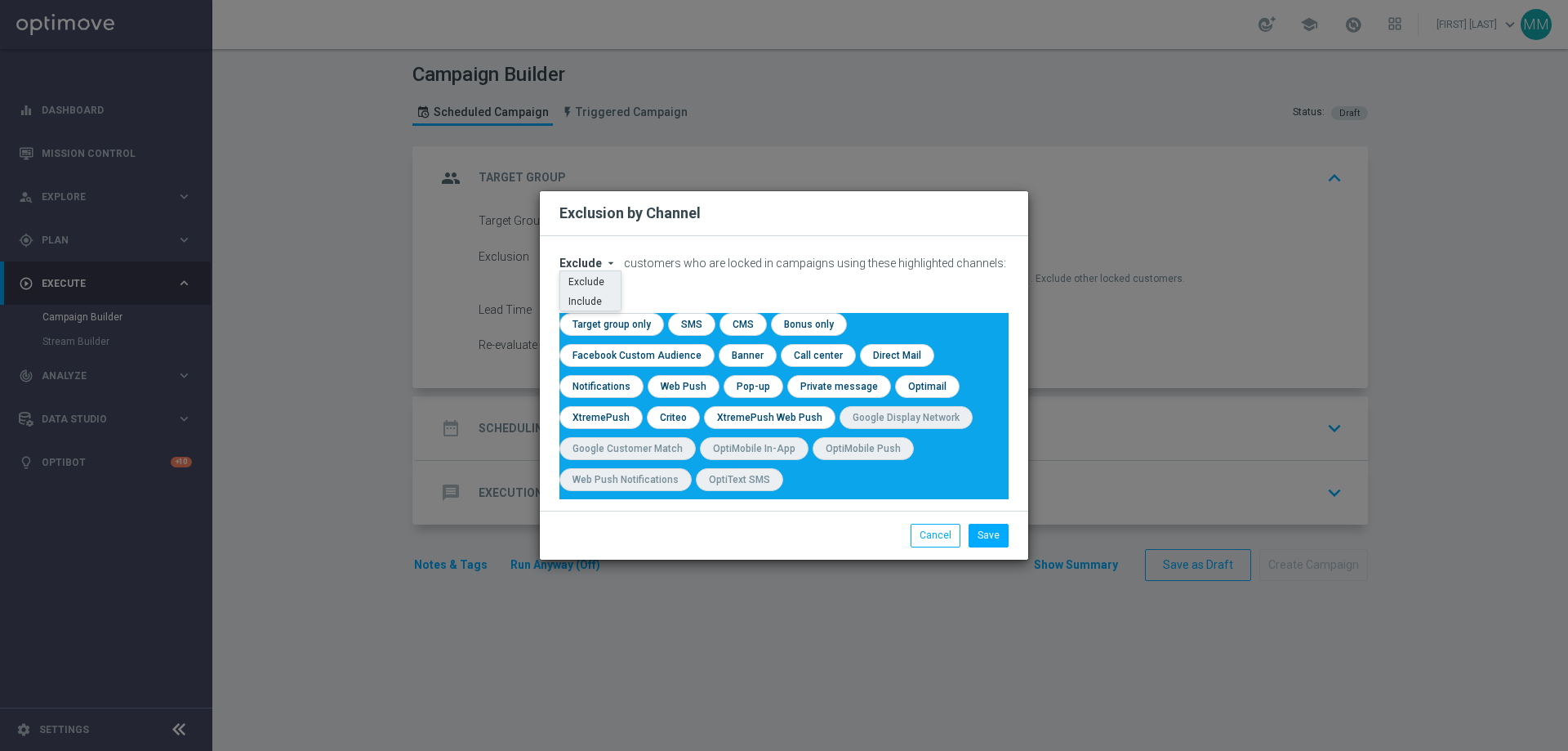 click on "Include" at bounding box center (0, 0) 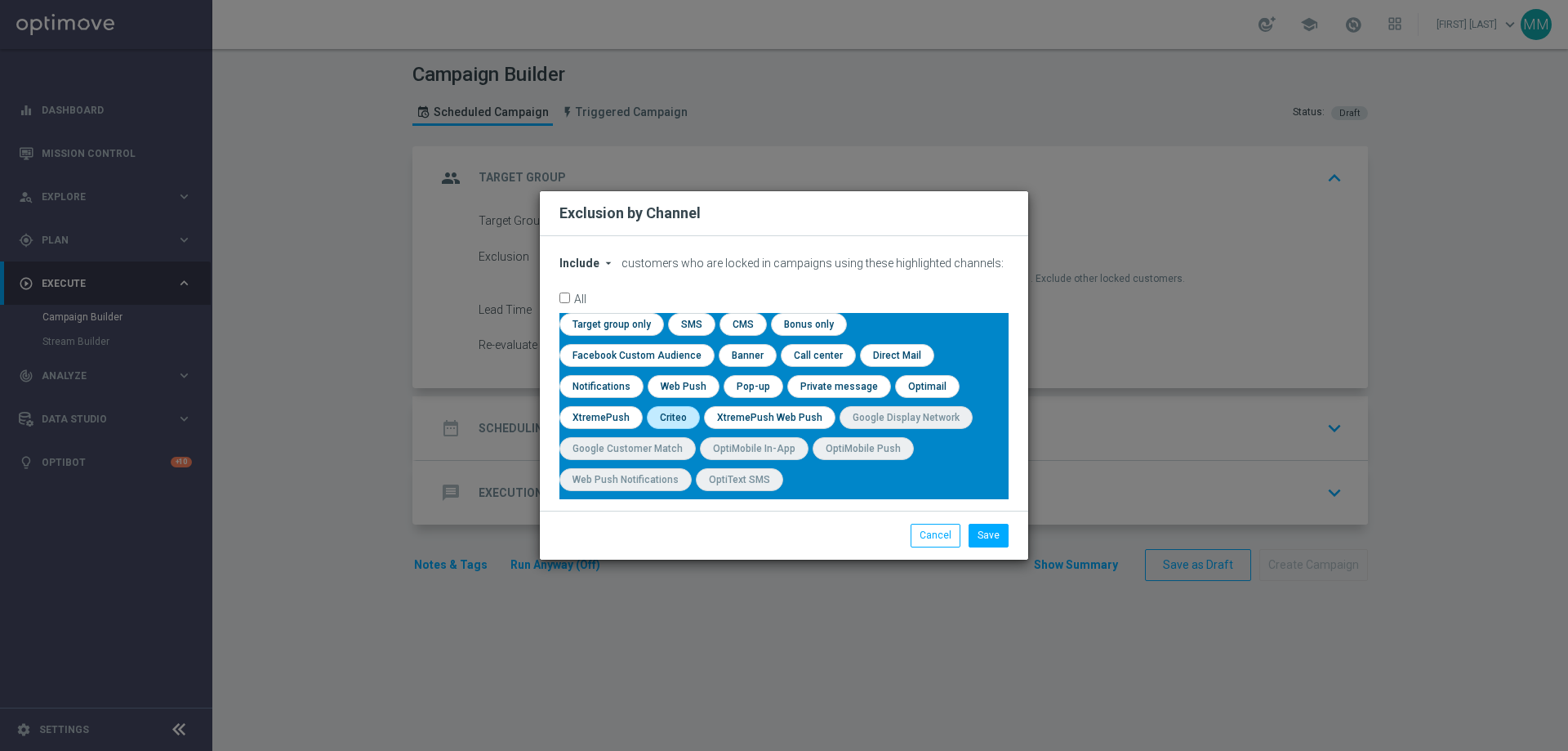 click 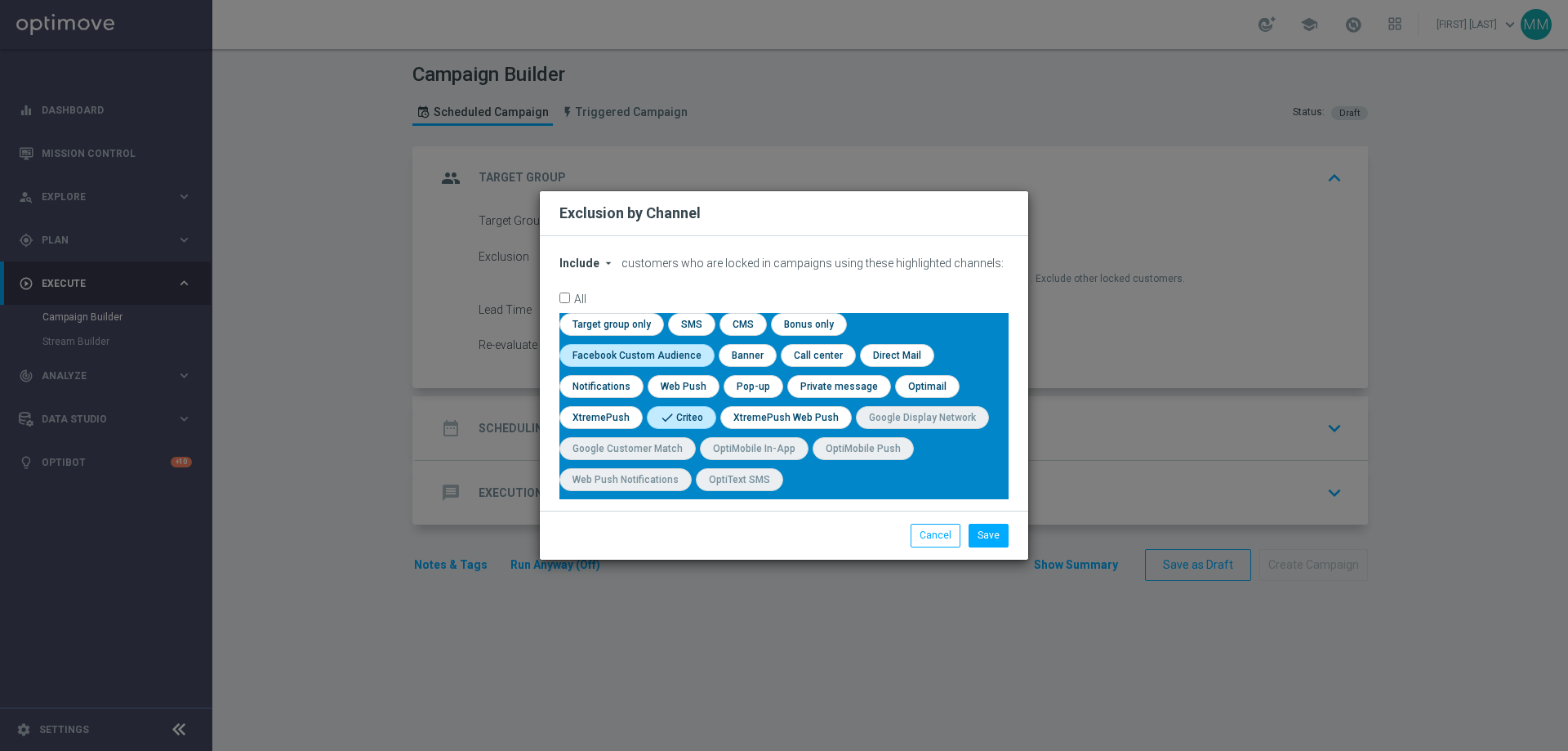 click 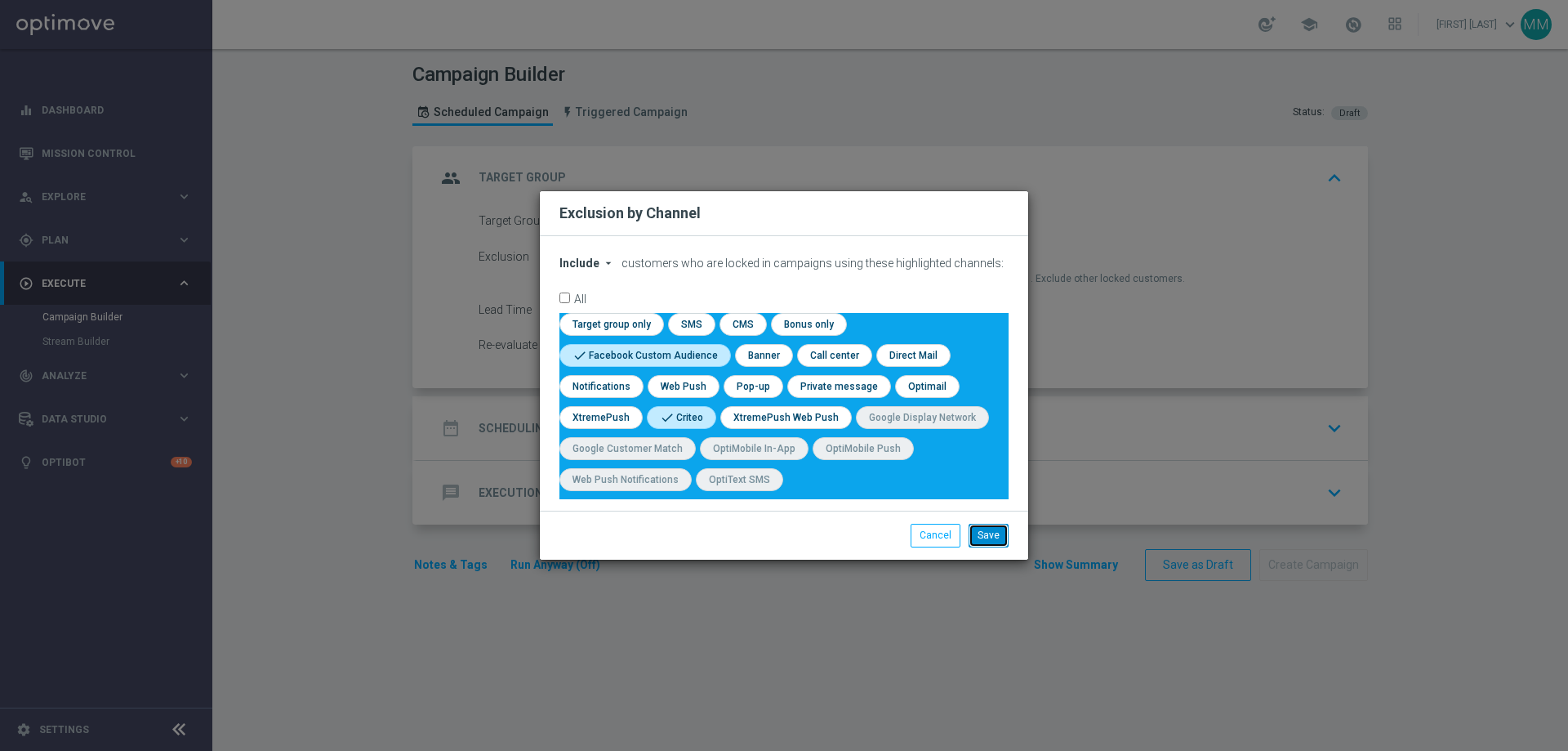 click on "Save" 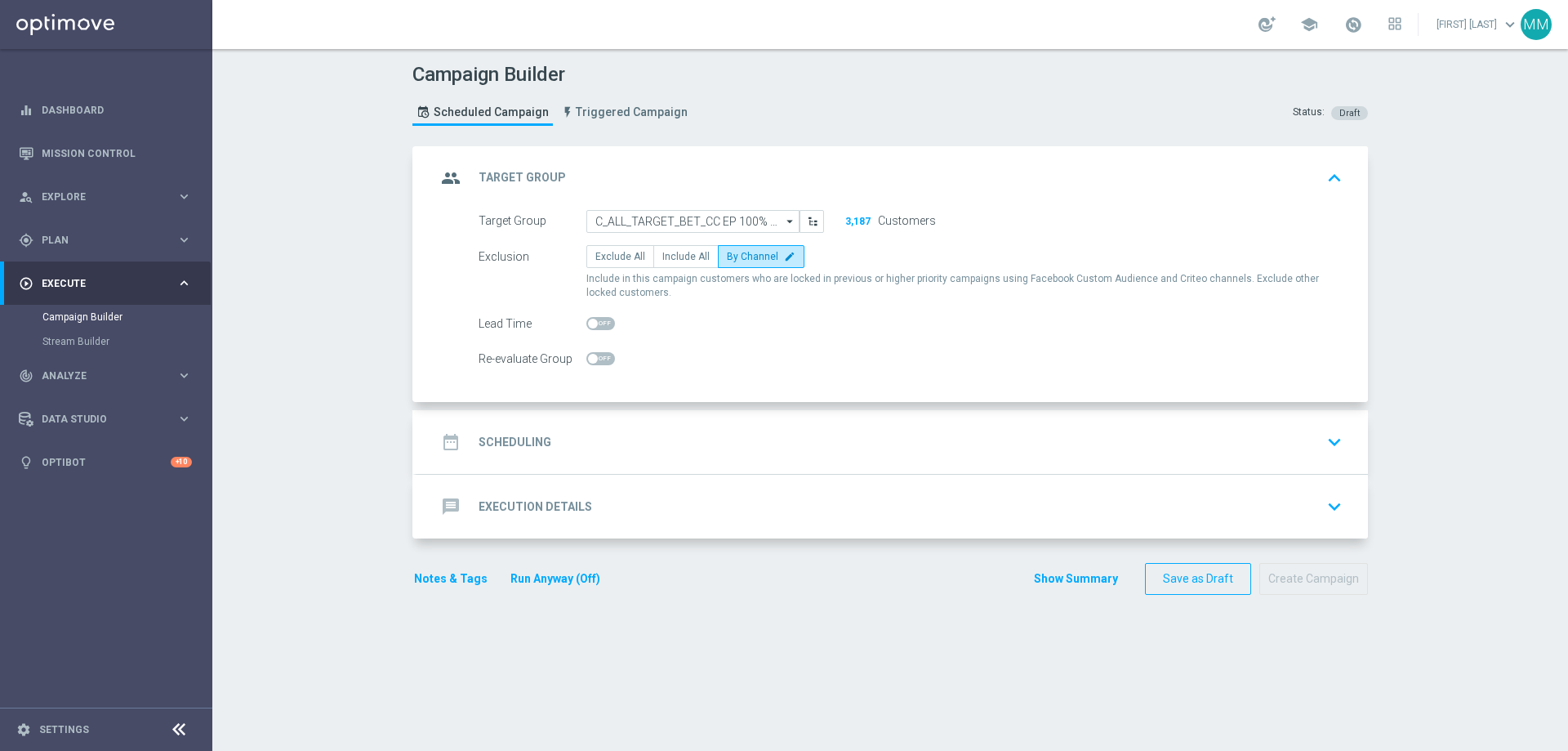 click on "date_range
Scheduling
keyboard_arrow_down" 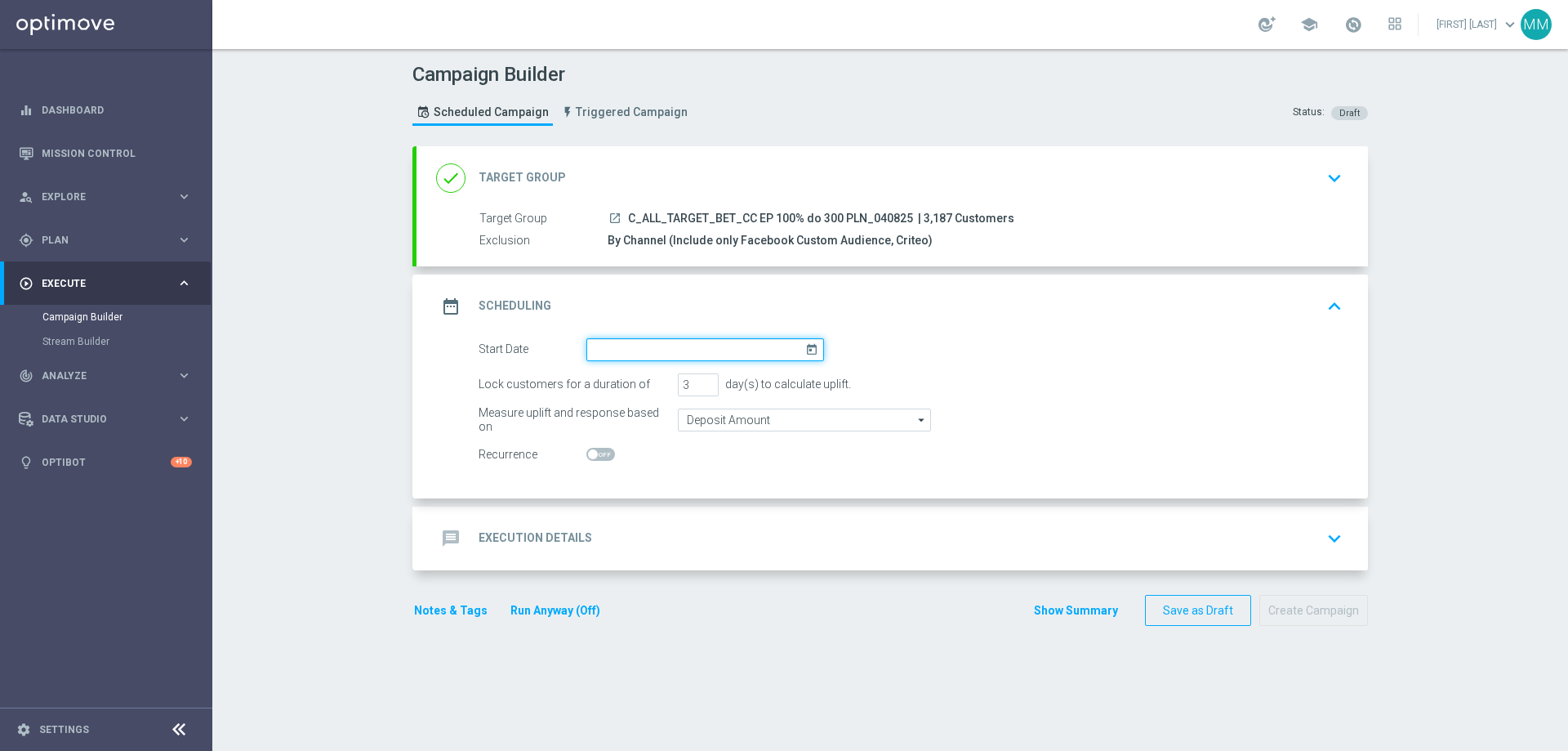 click 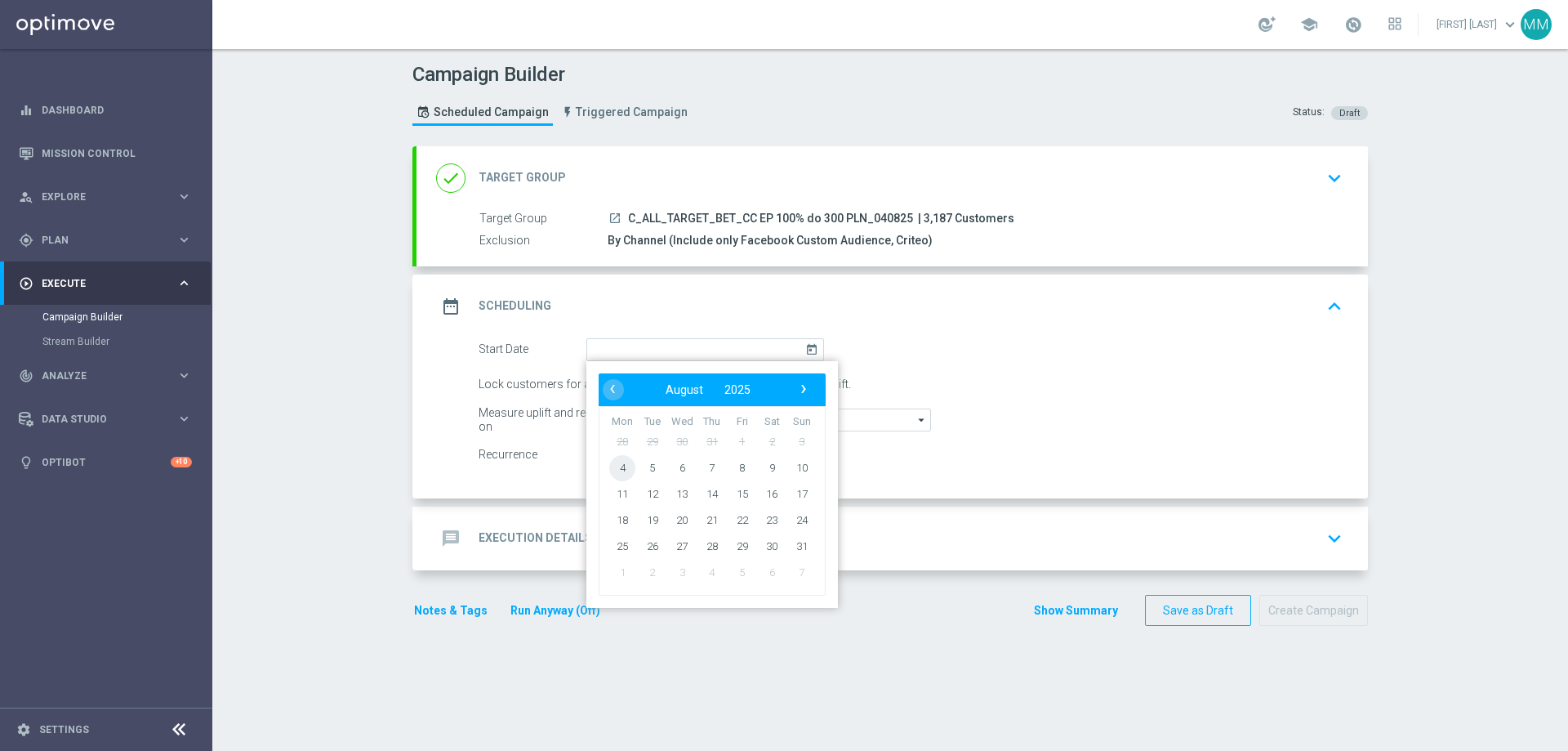 click on "4" 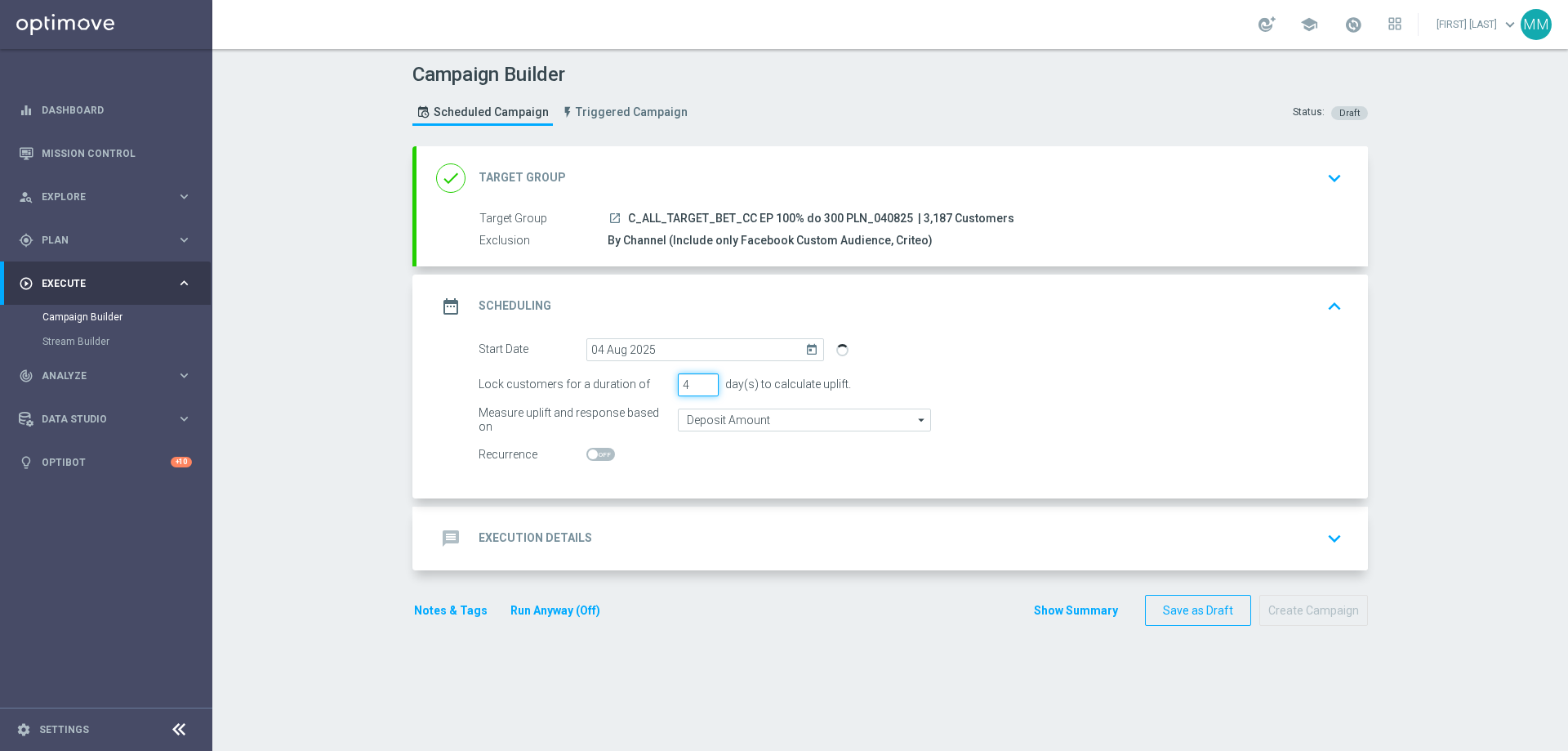 type on "4" 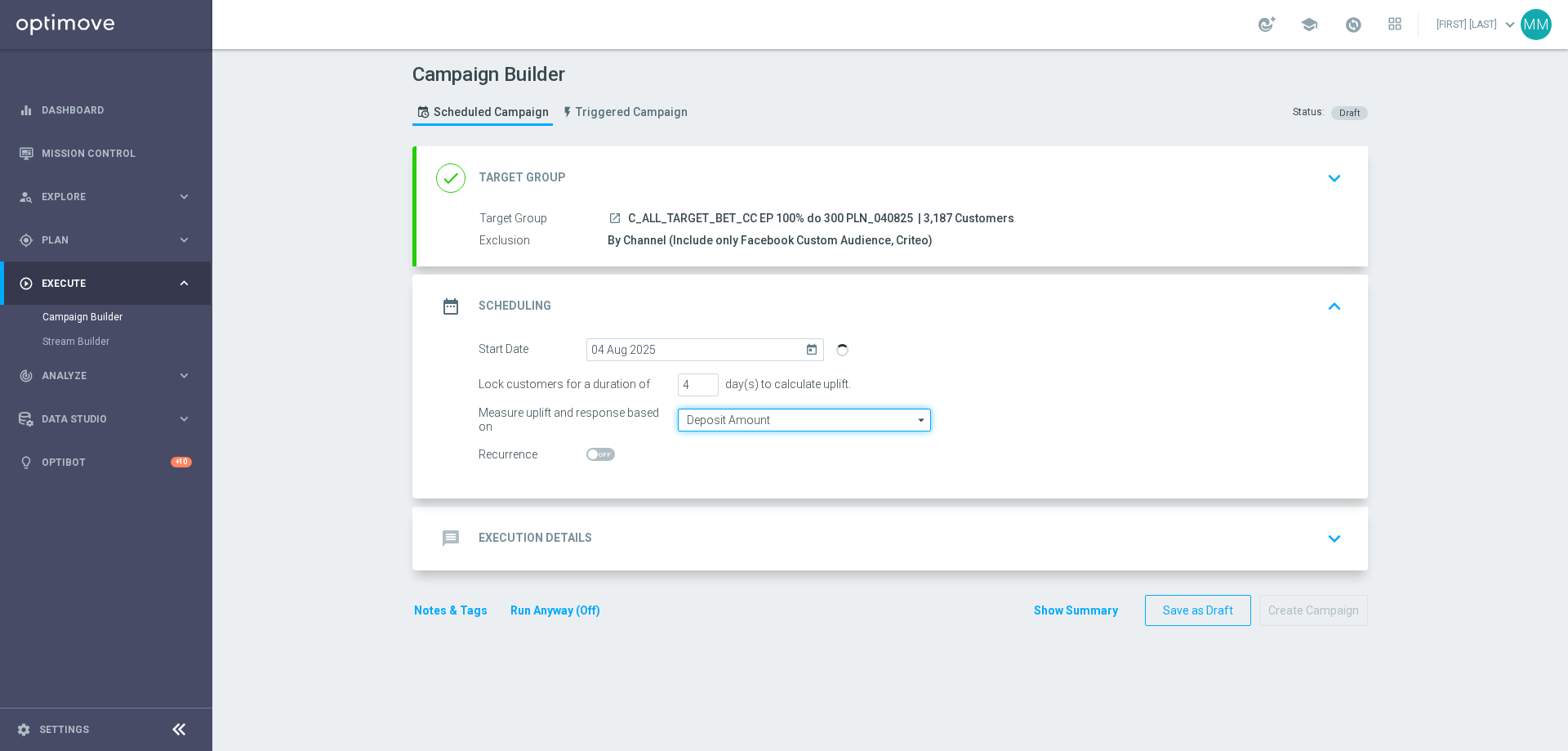 click on "Deposit Amount" 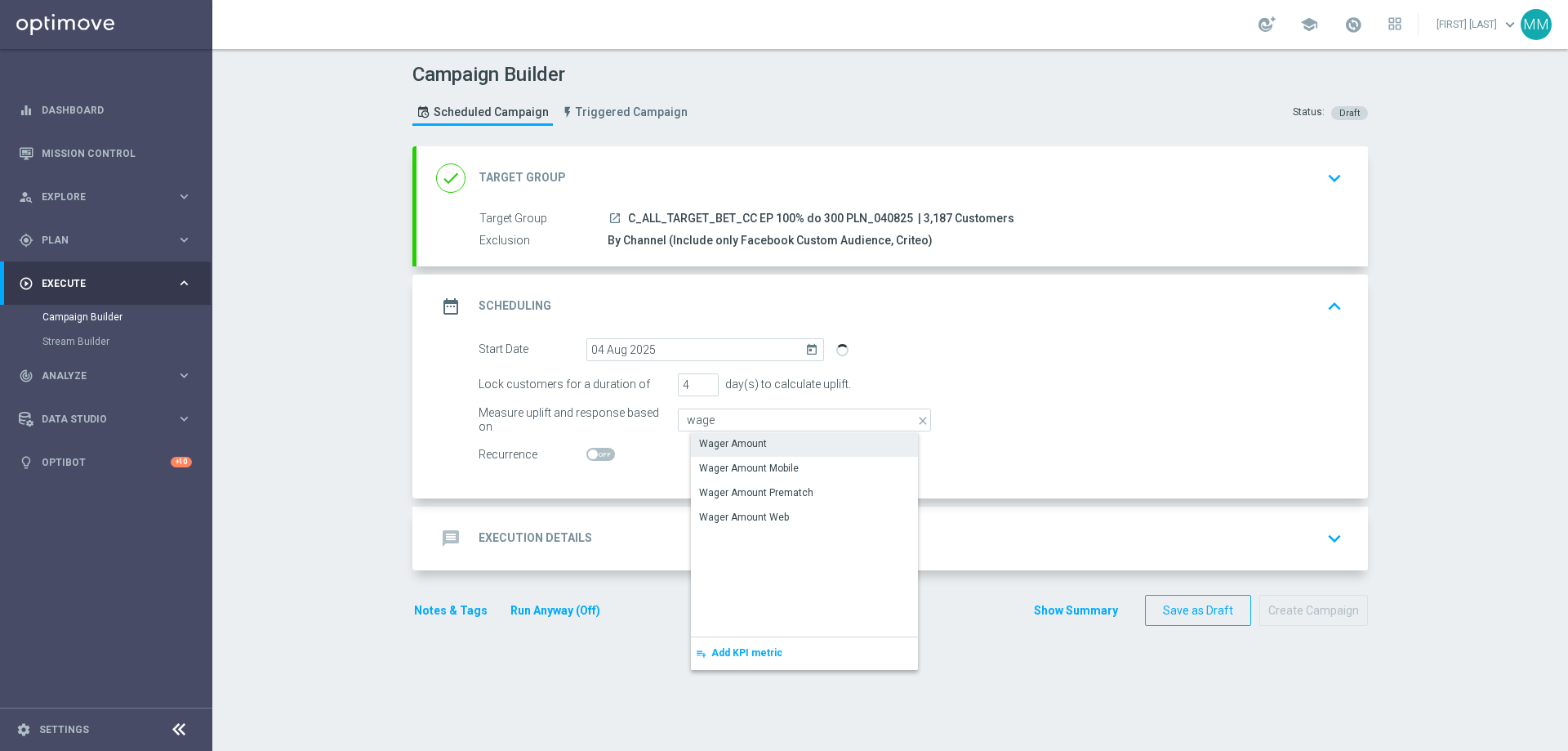 click on "Wager Amount" 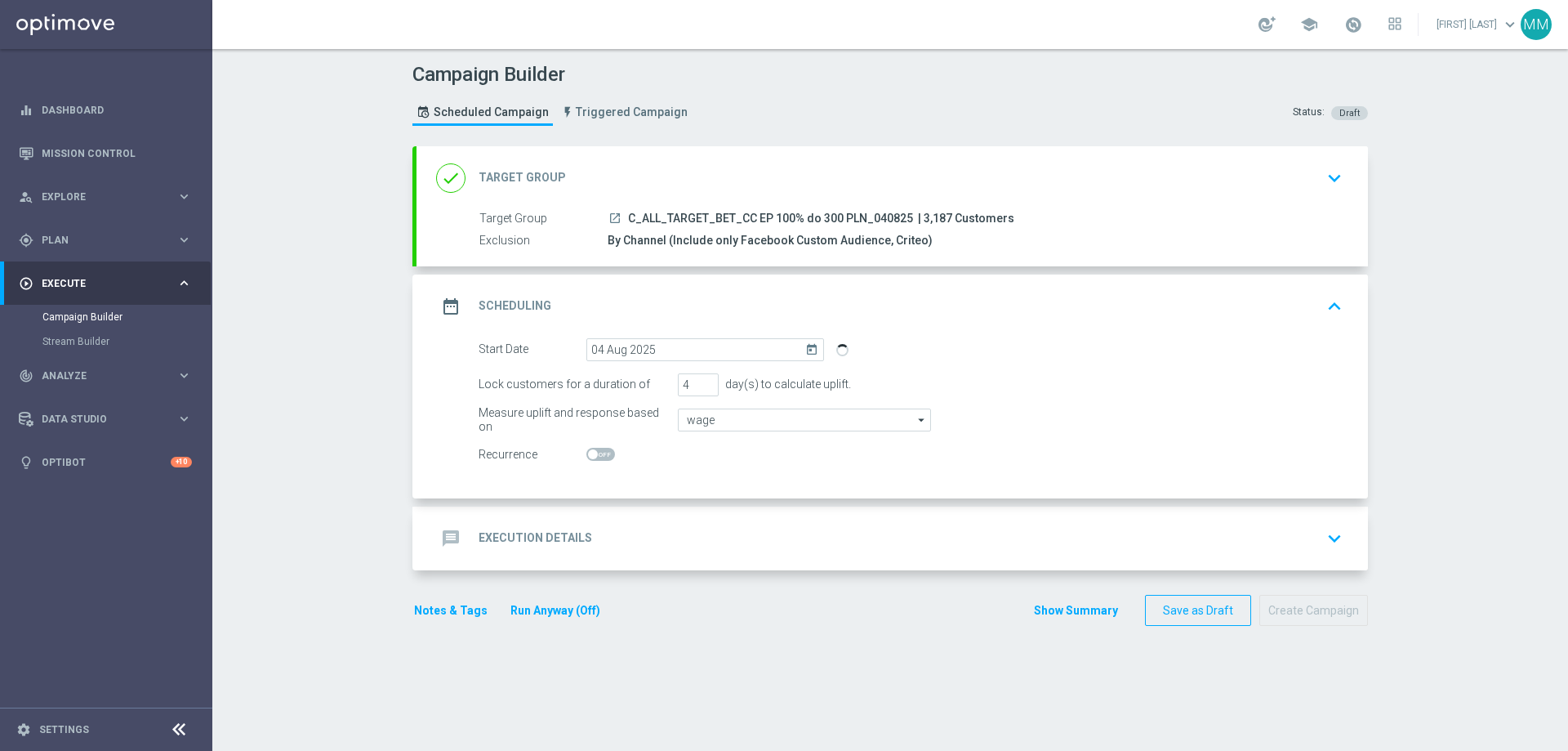 type on "Wager Amount" 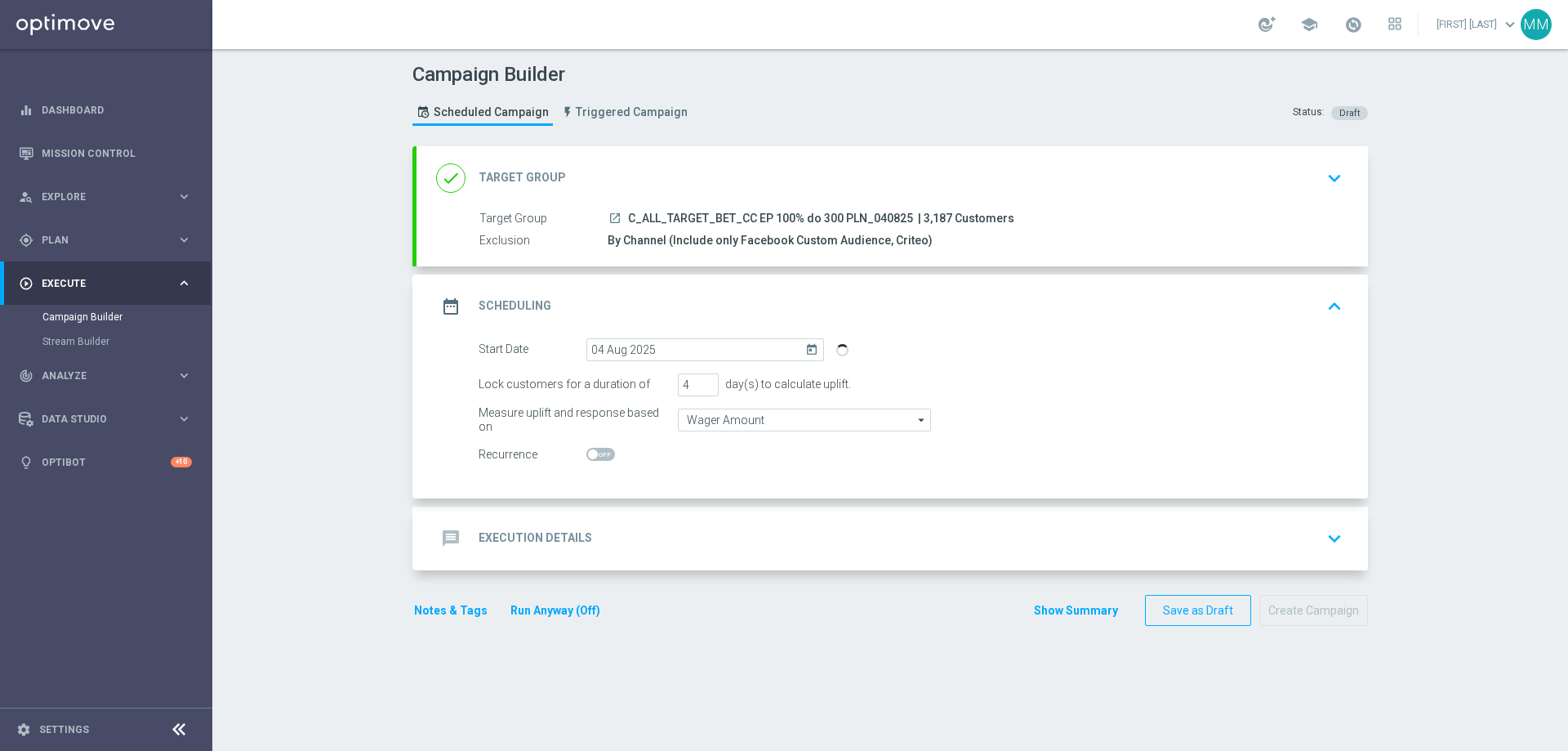 click on "Notes & Tags" 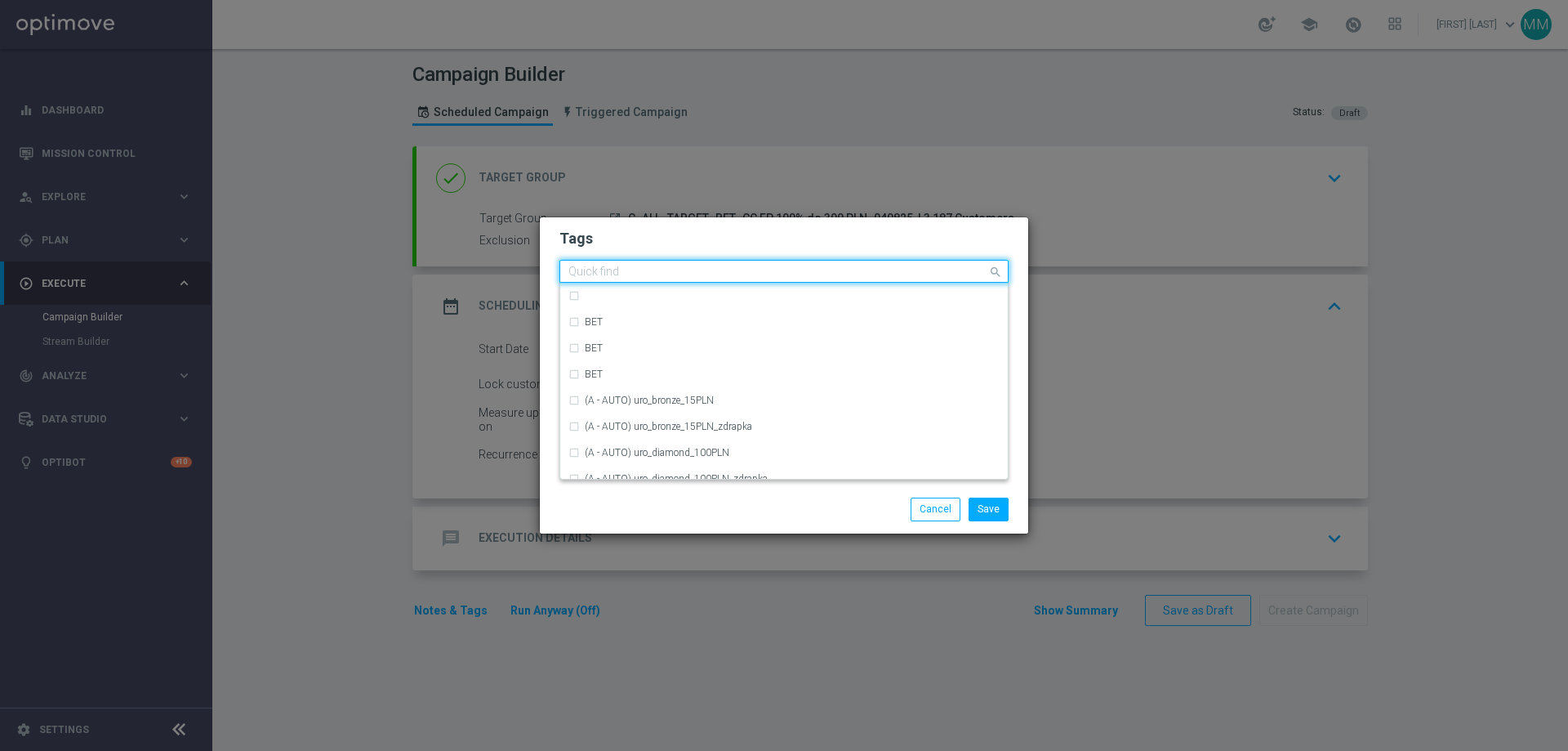 click 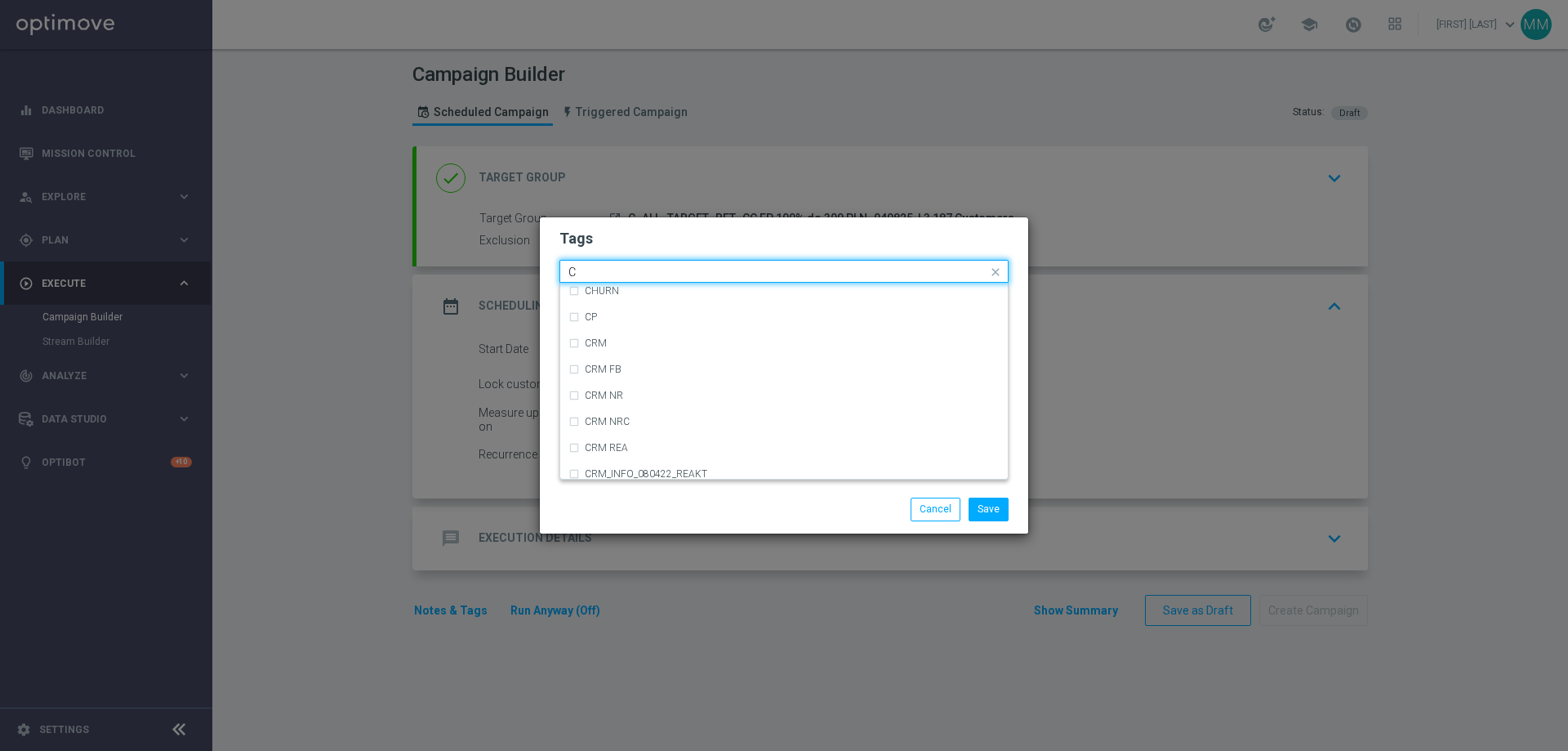 scroll, scrollTop: 1807, scrollLeft: 0, axis: vertical 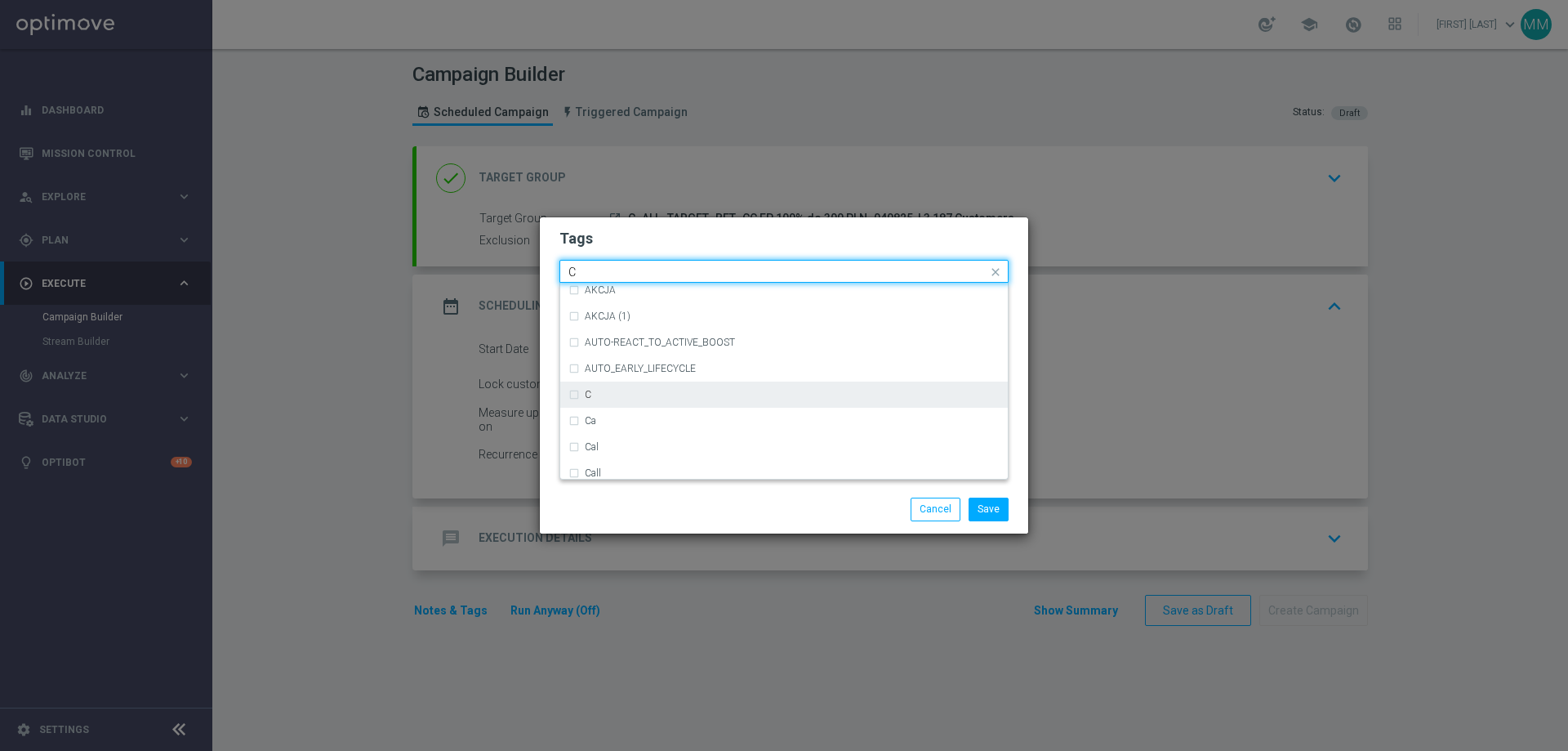 click on "C" at bounding box center [792, 395] 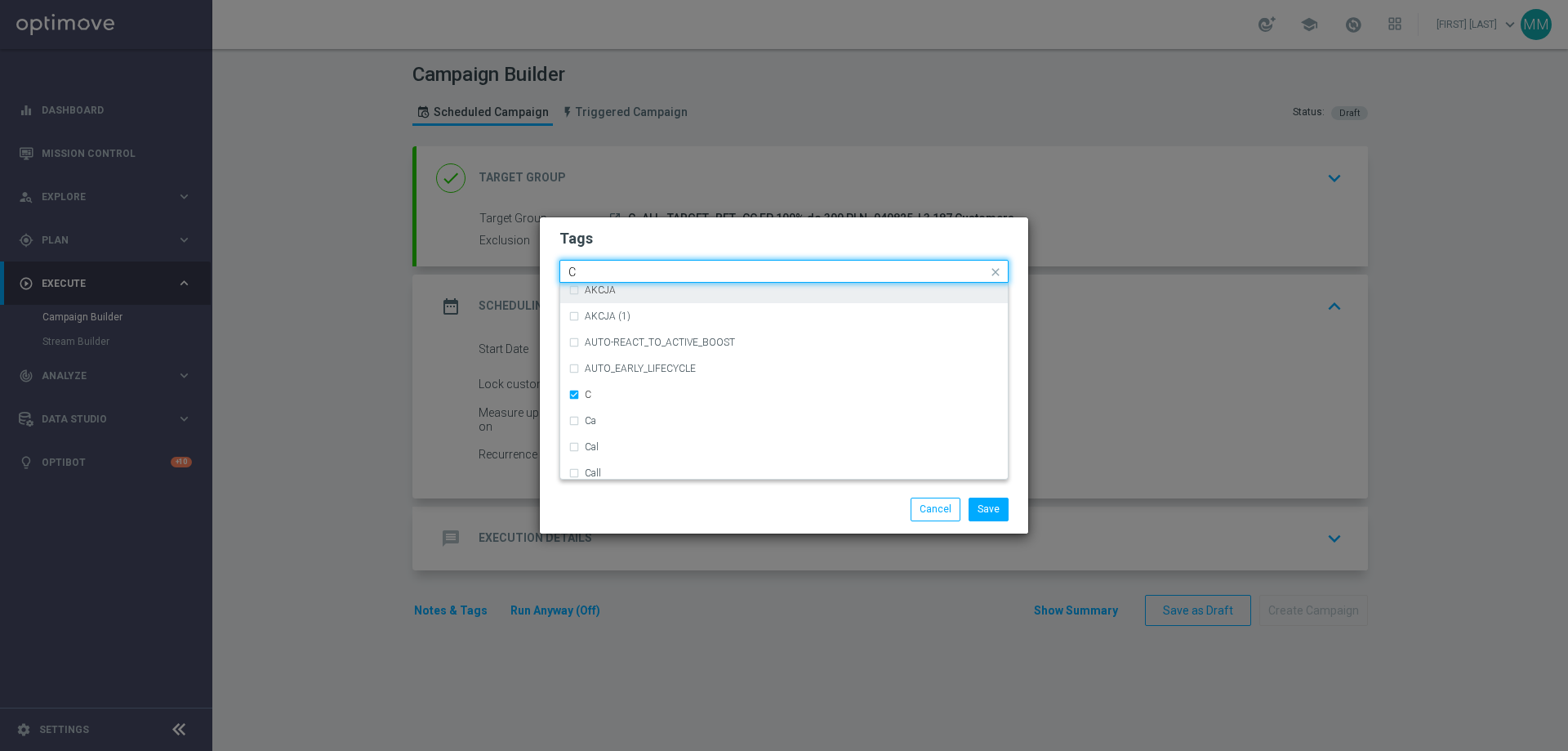 drag, startPoint x: 635, startPoint y: 269, endPoint x: 545, endPoint y: 283, distance: 91.08238 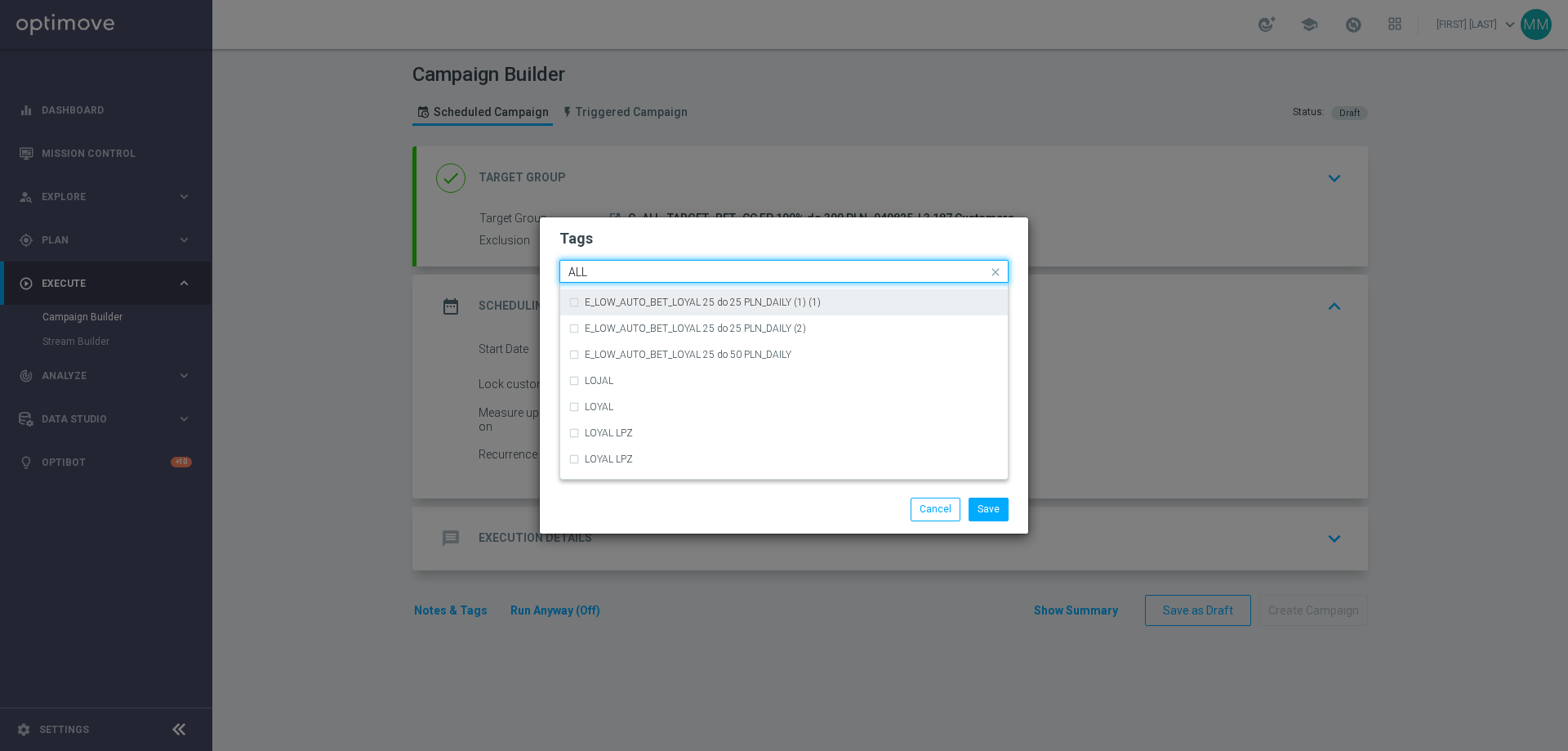 scroll, scrollTop: 0, scrollLeft: 0, axis: both 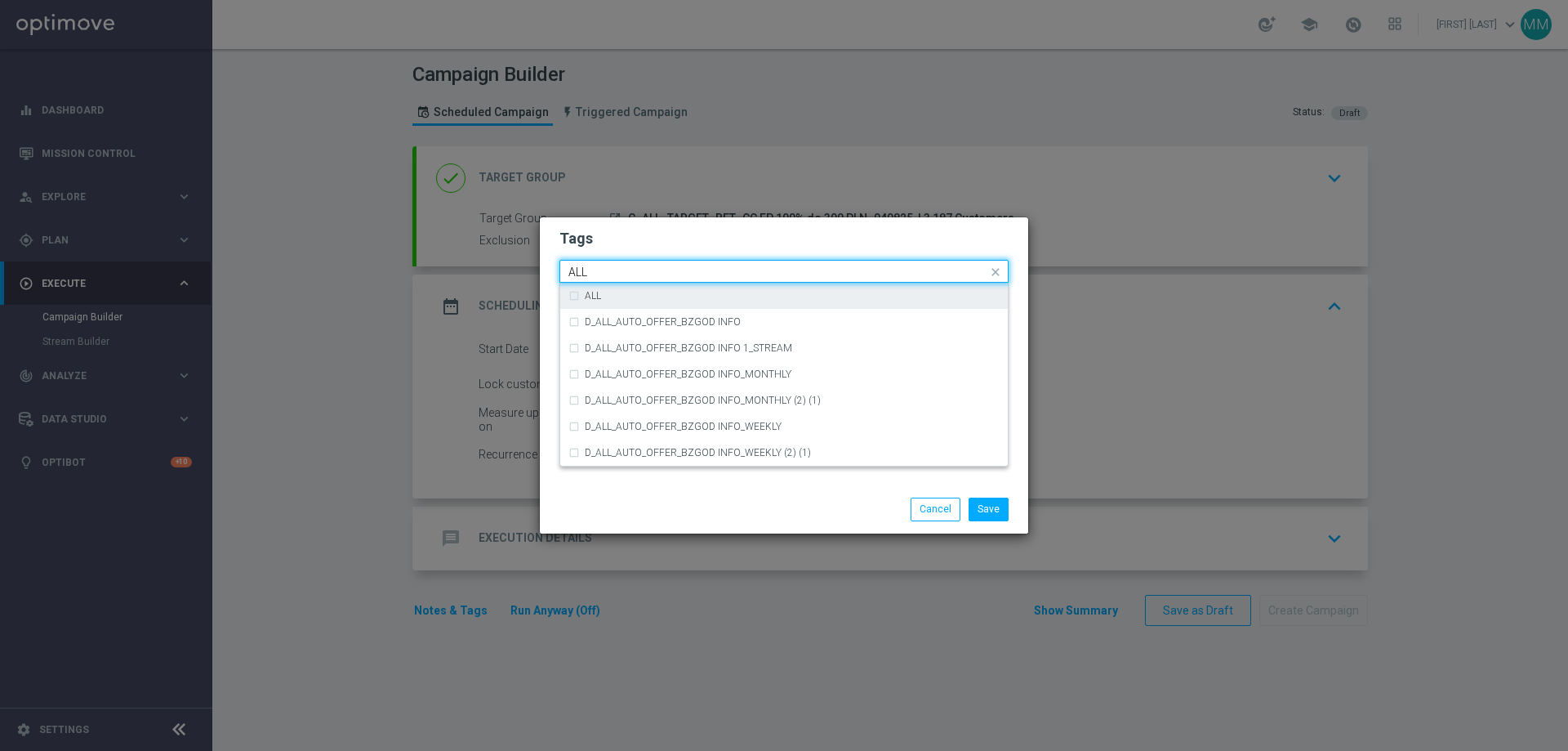 click on "ALL" at bounding box center (784, 296) 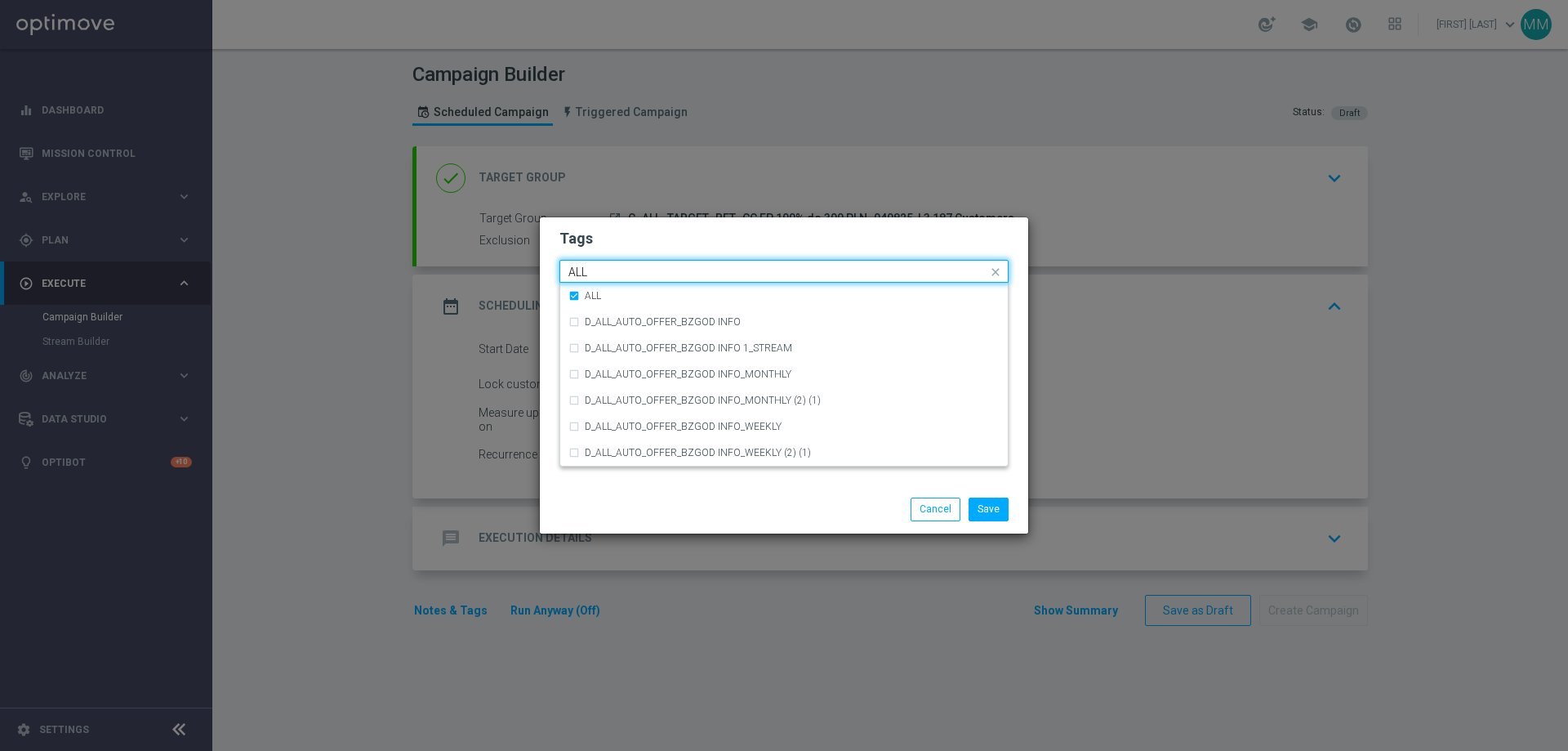 click on "ALL" 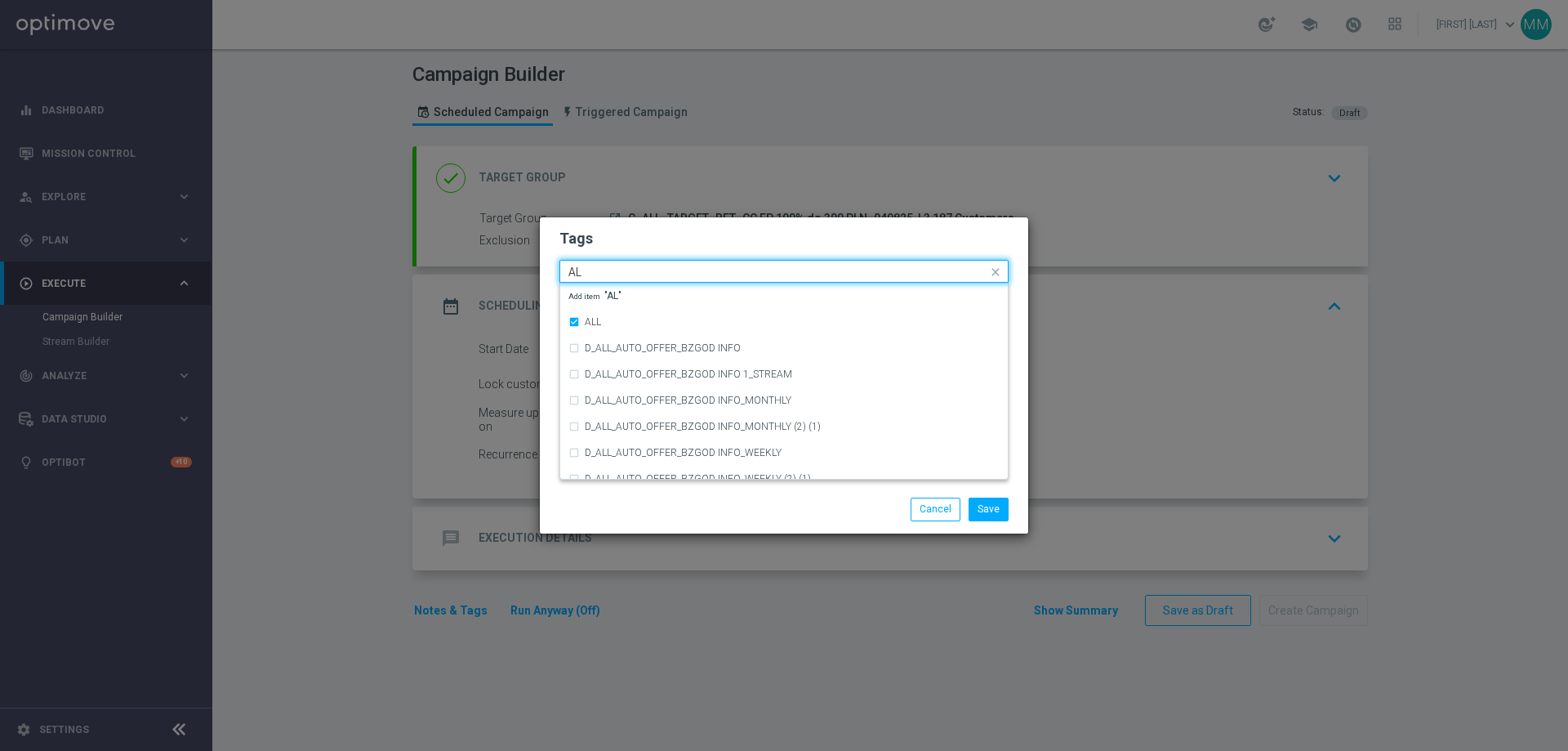 type on "A" 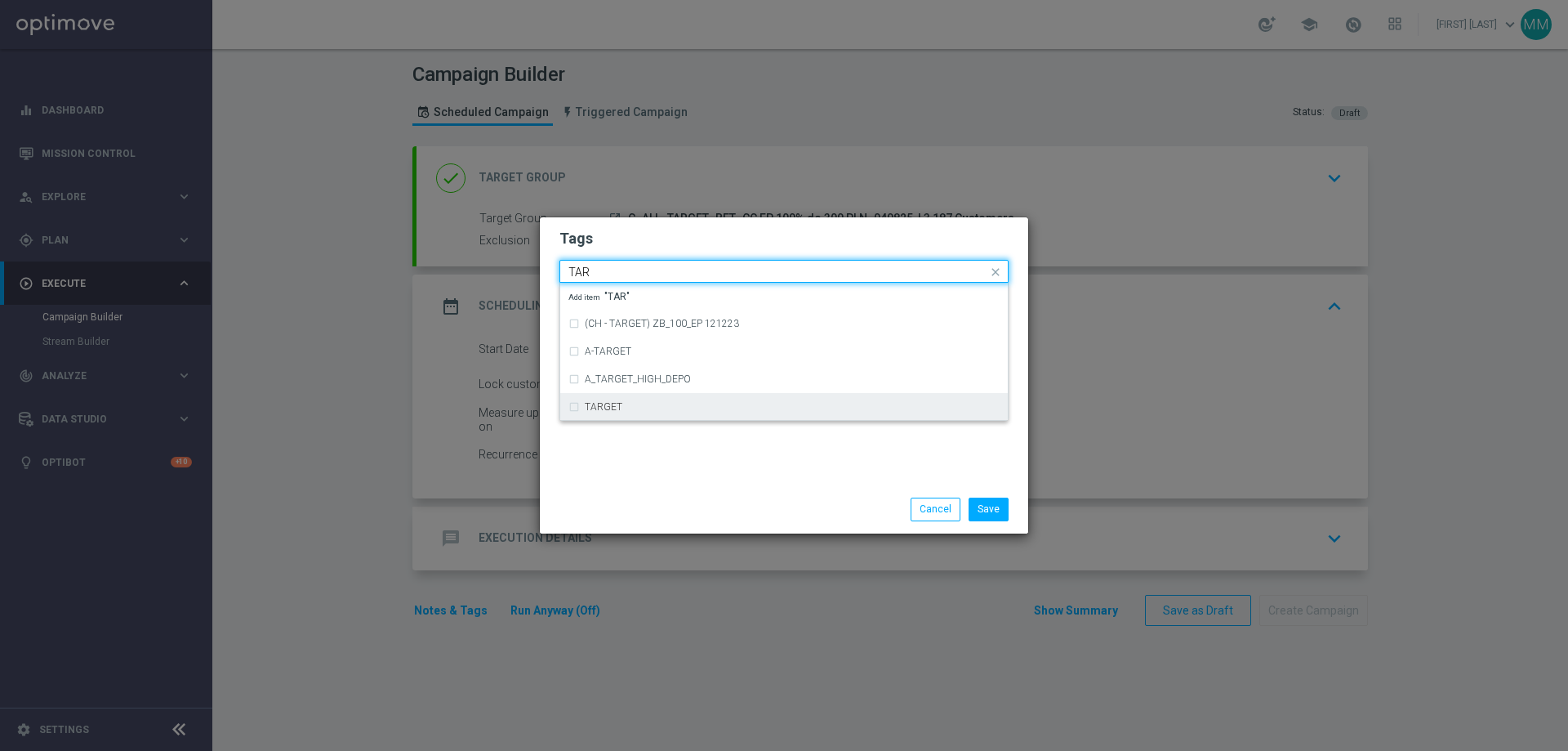 click on "TARGET" at bounding box center (784, 407) 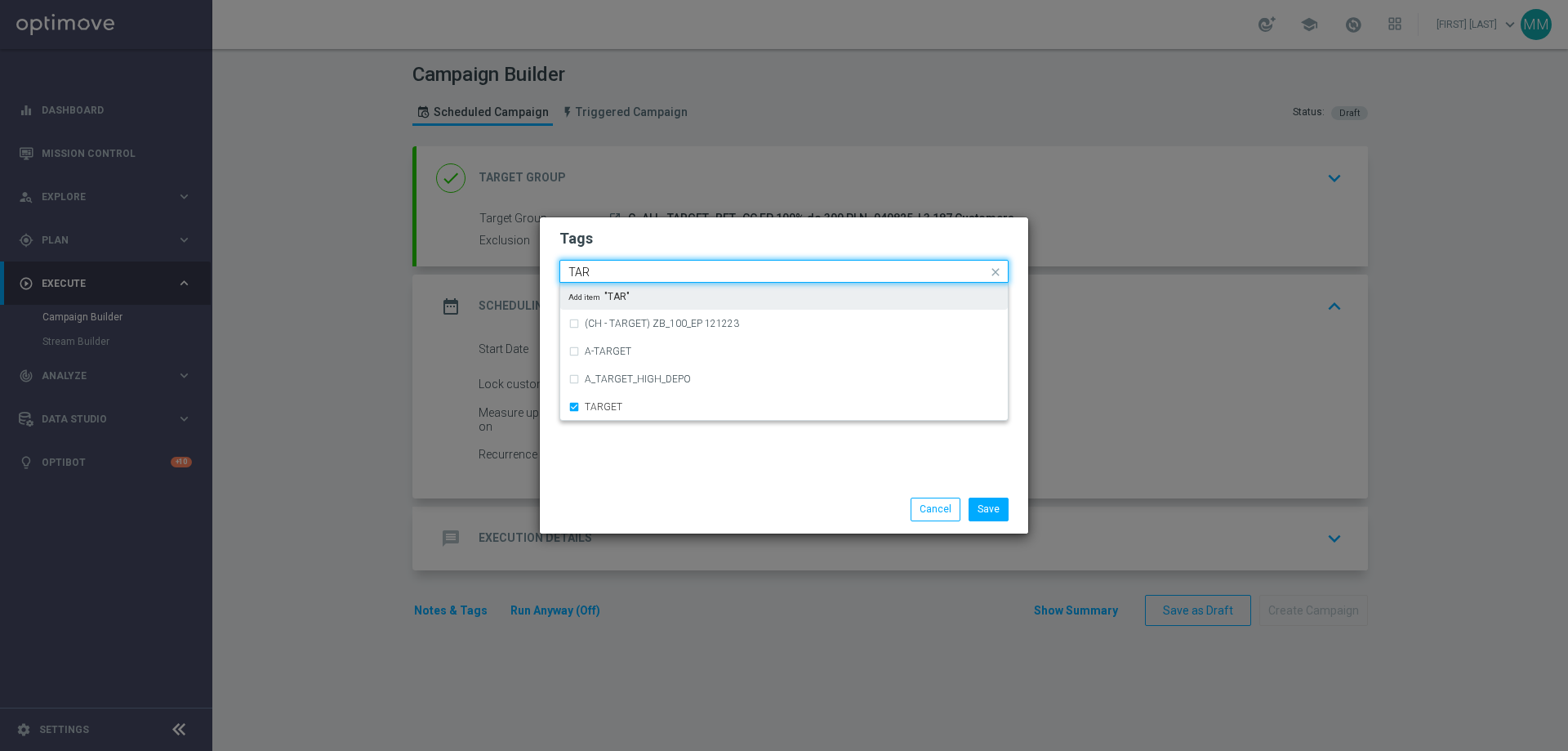 click on "TAR" 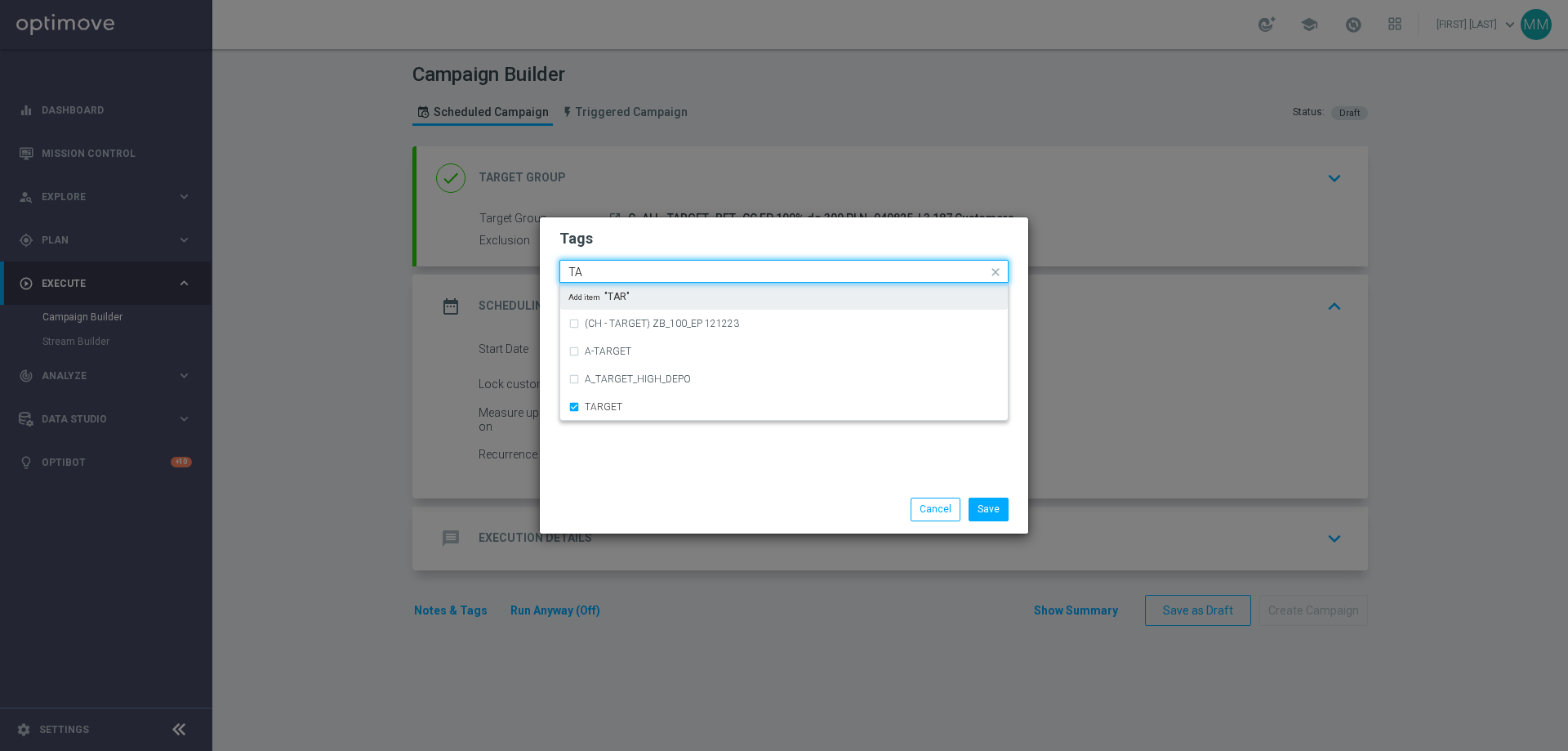 type on "T" 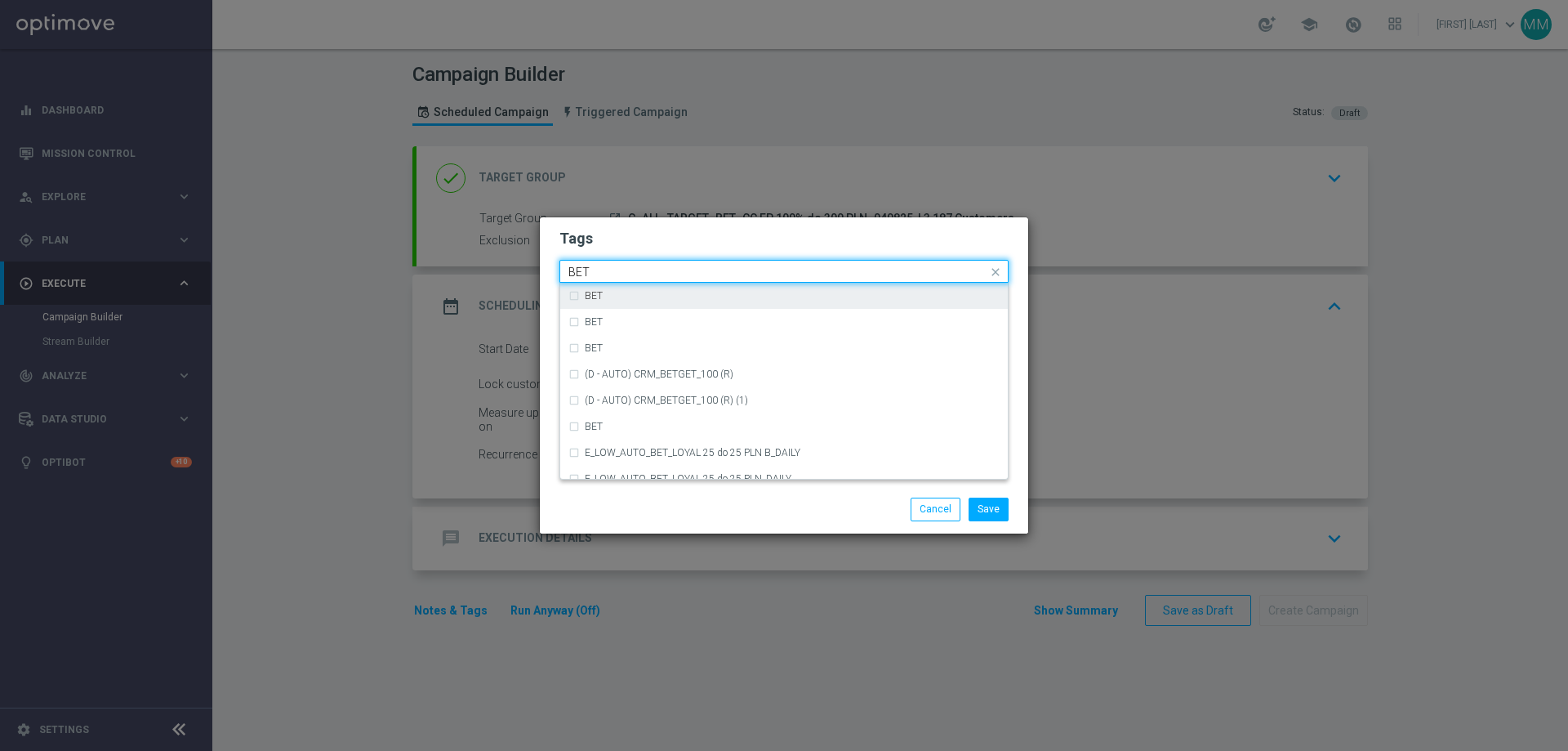 click on "BET" at bounding box center (784, 296) 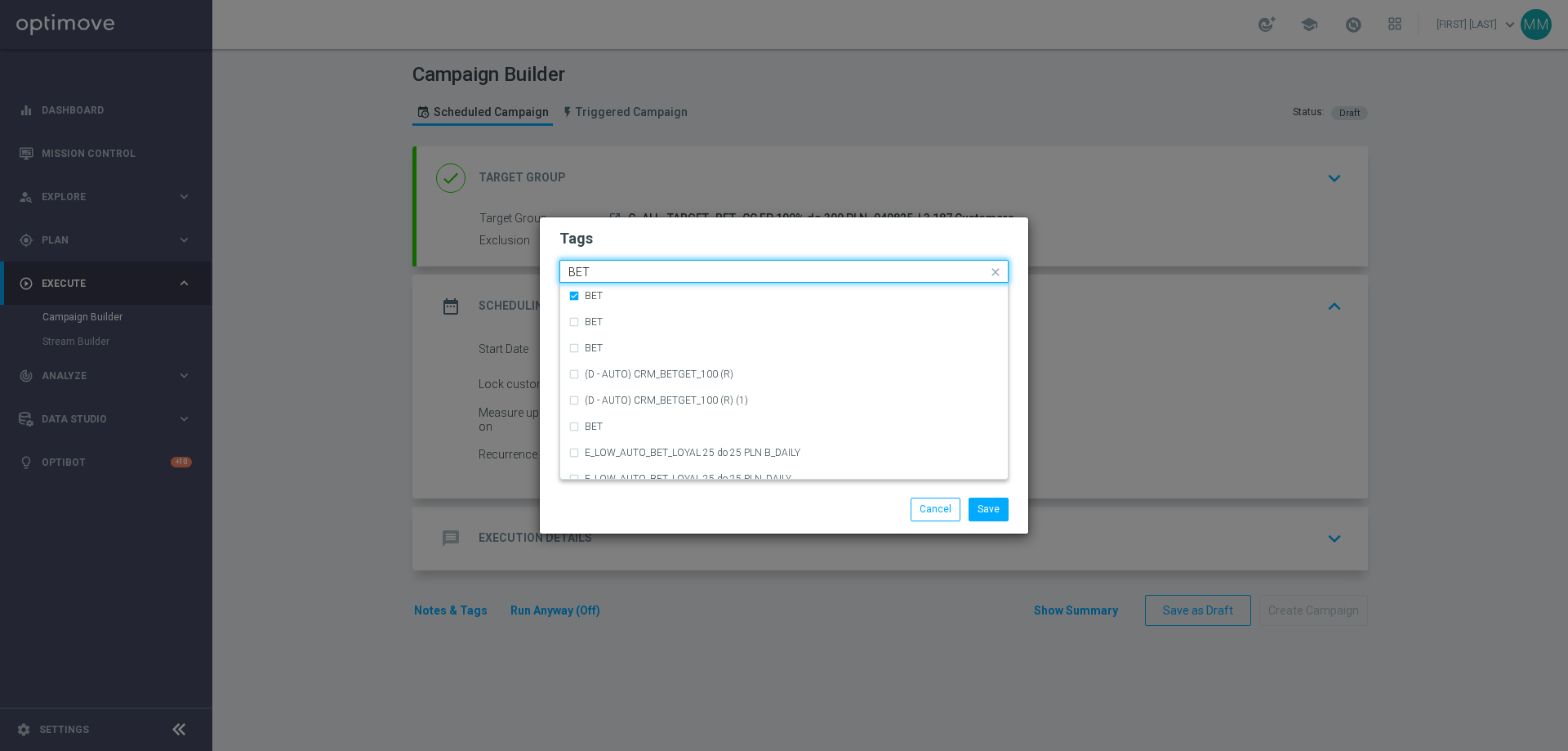 click on "BET" 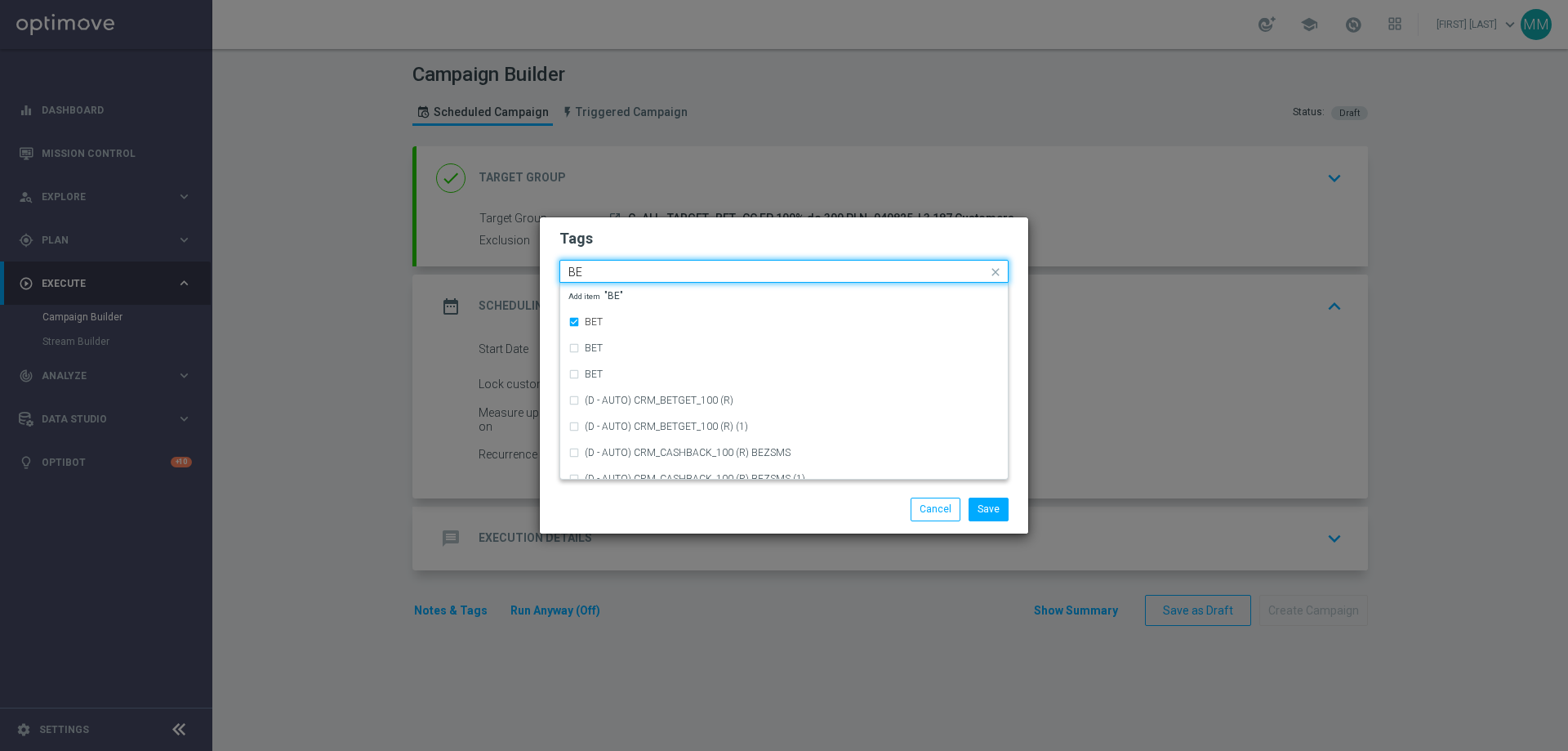 type on "B" 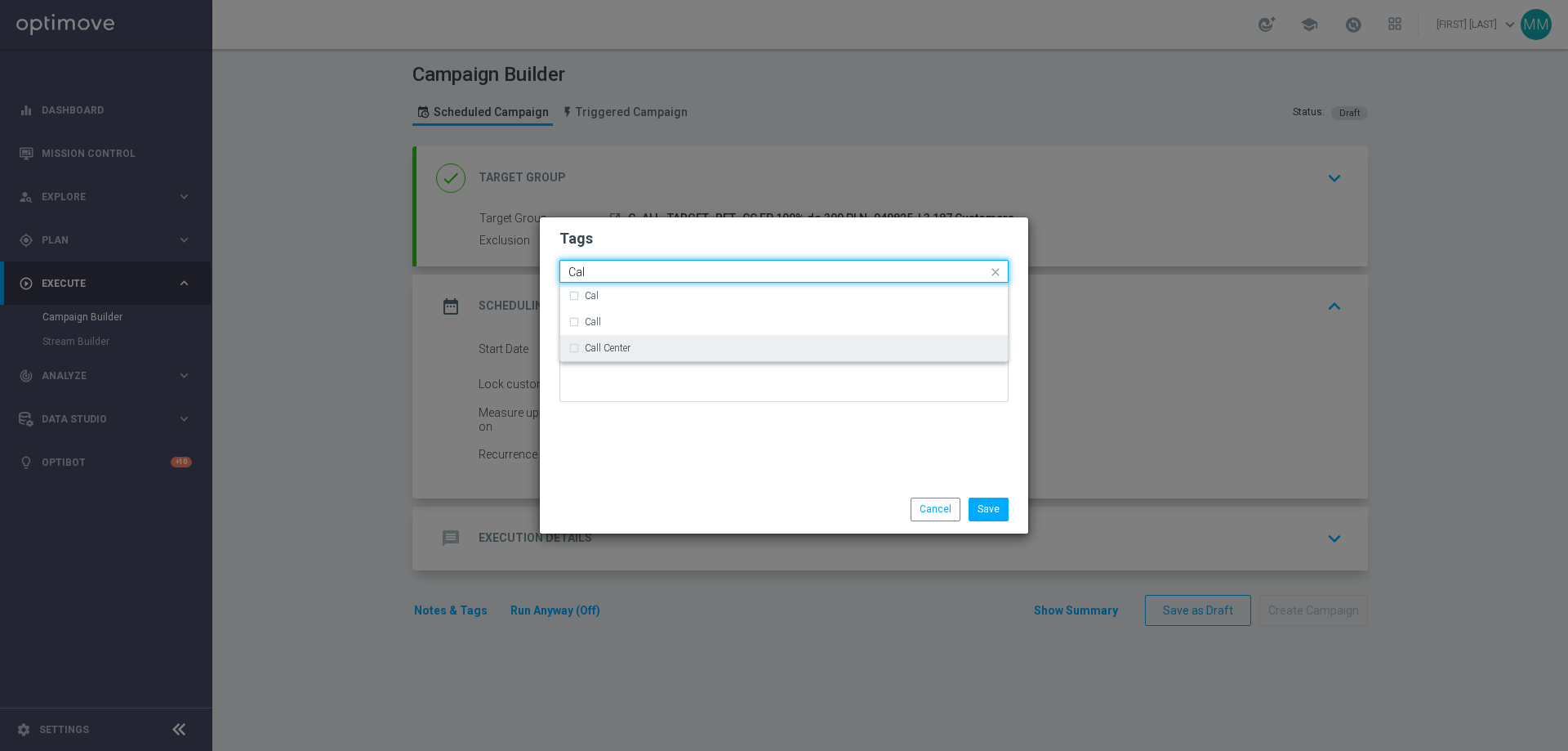 click on "Call Center" at bounding box center (784, 348) 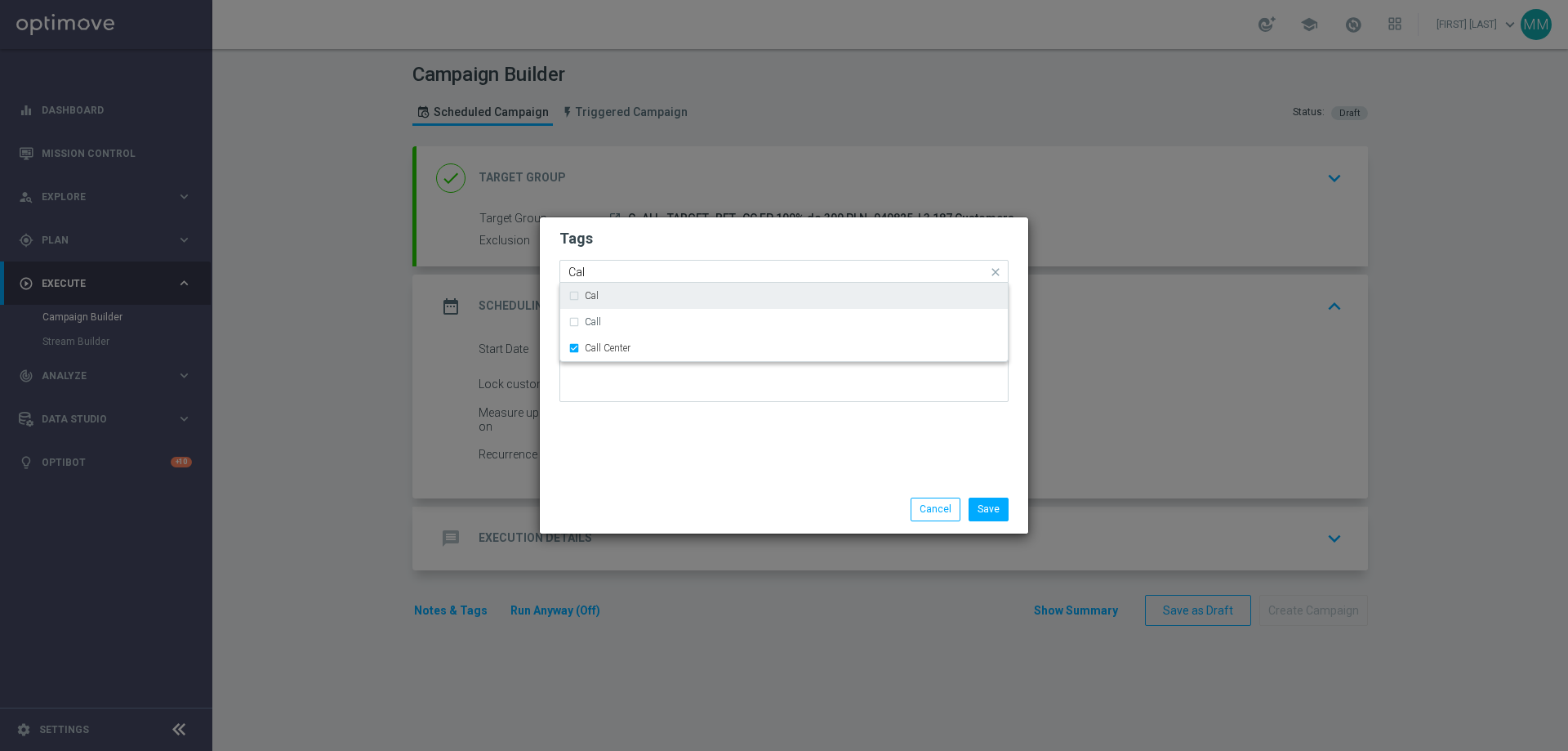 click on "Cal" 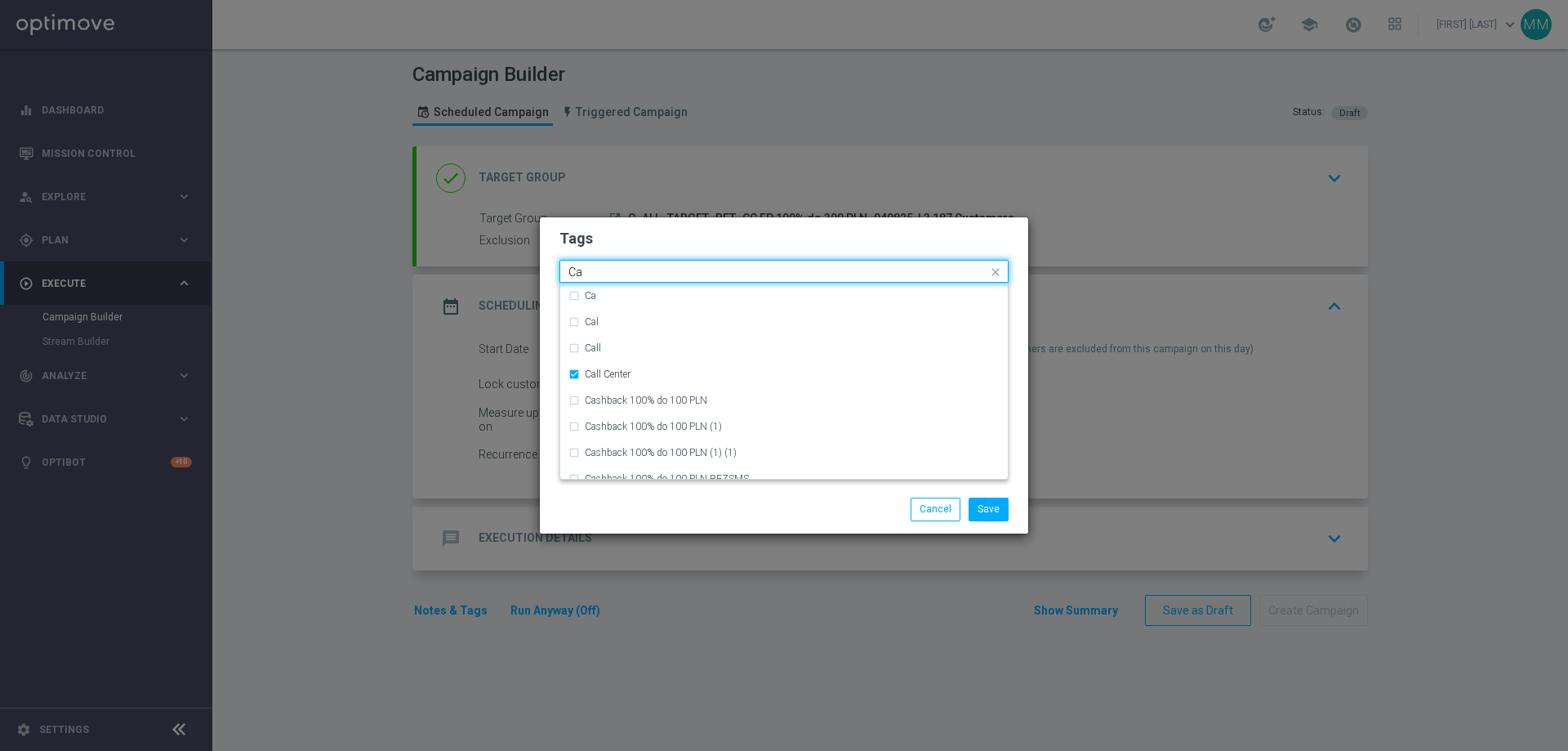 type on "C" 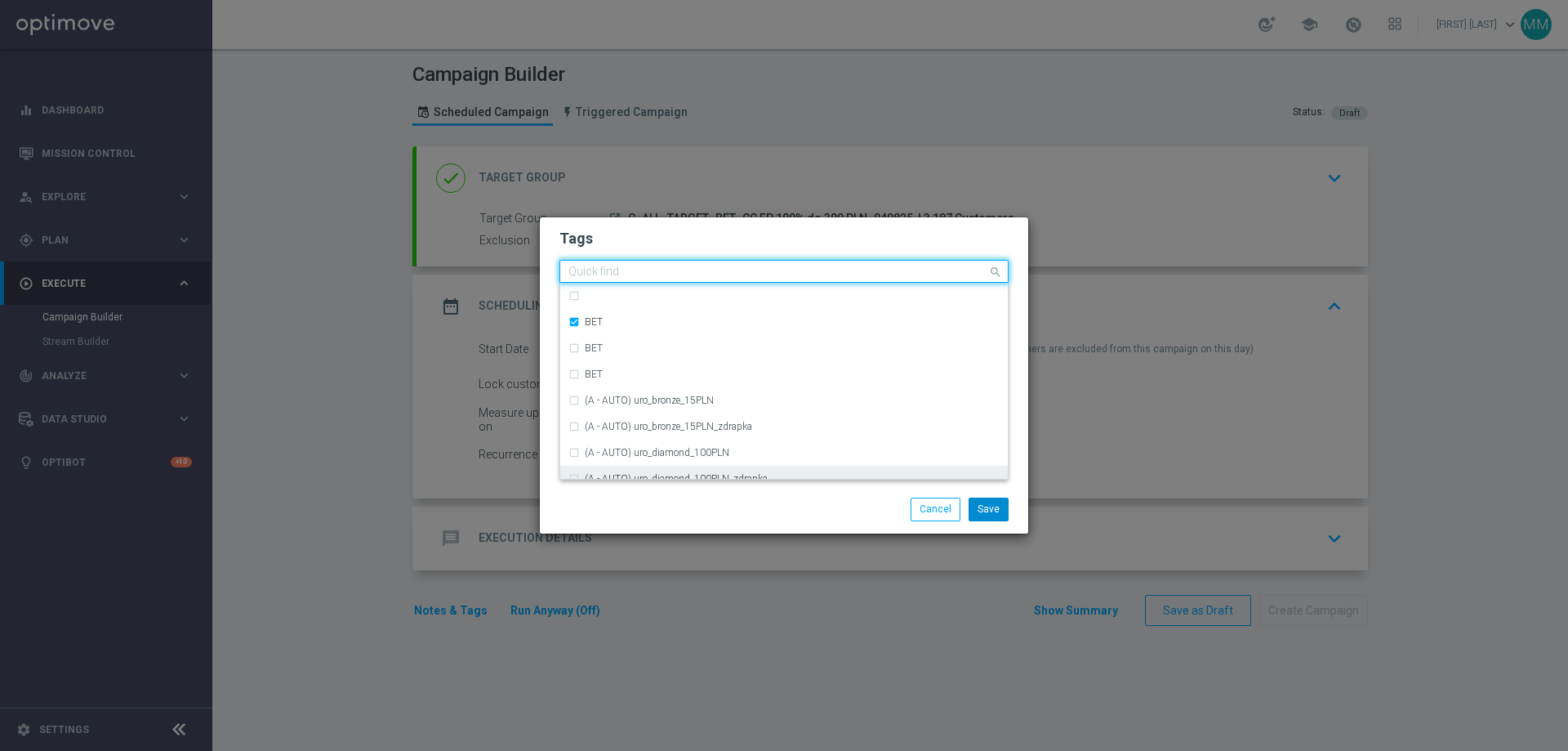 type 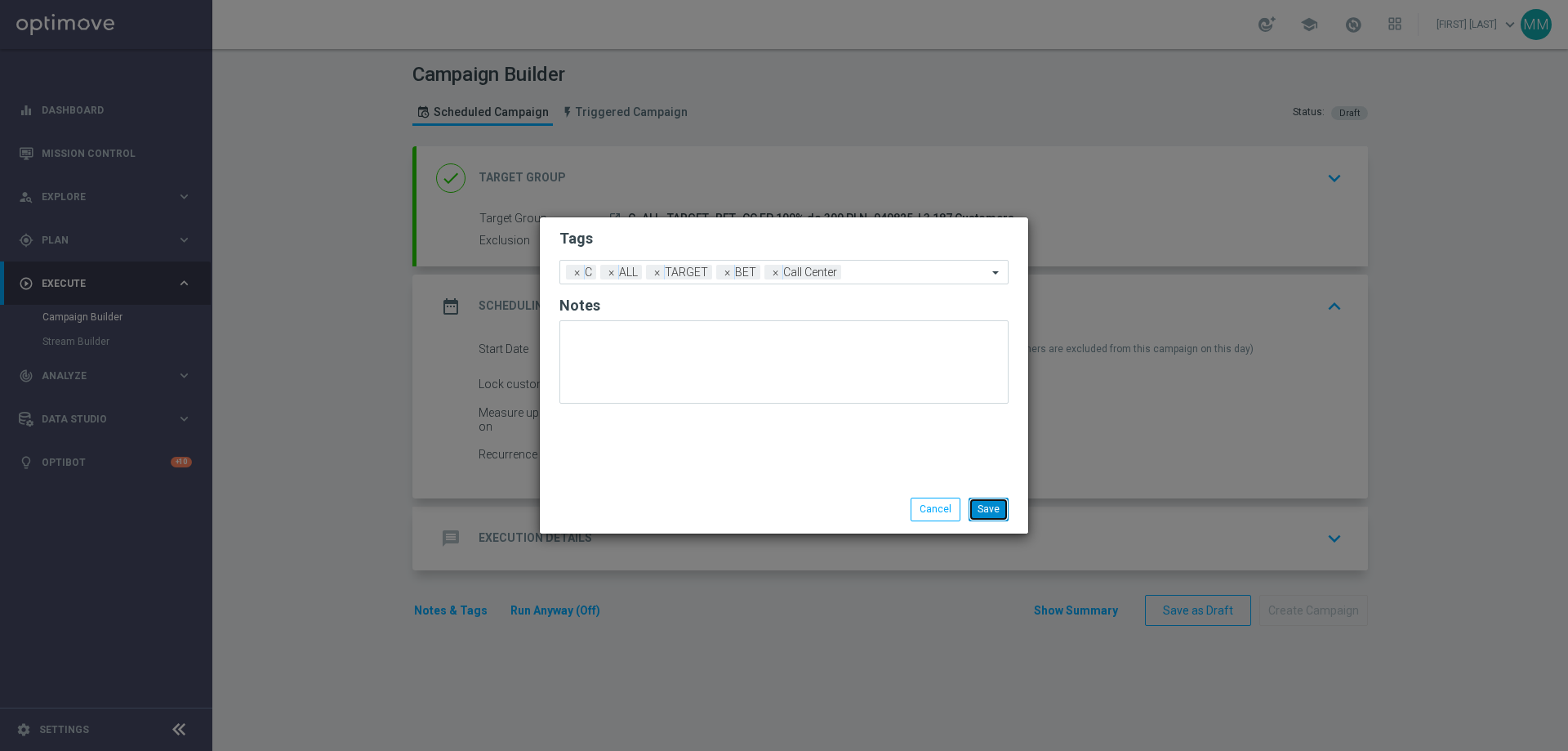 click on "Save" 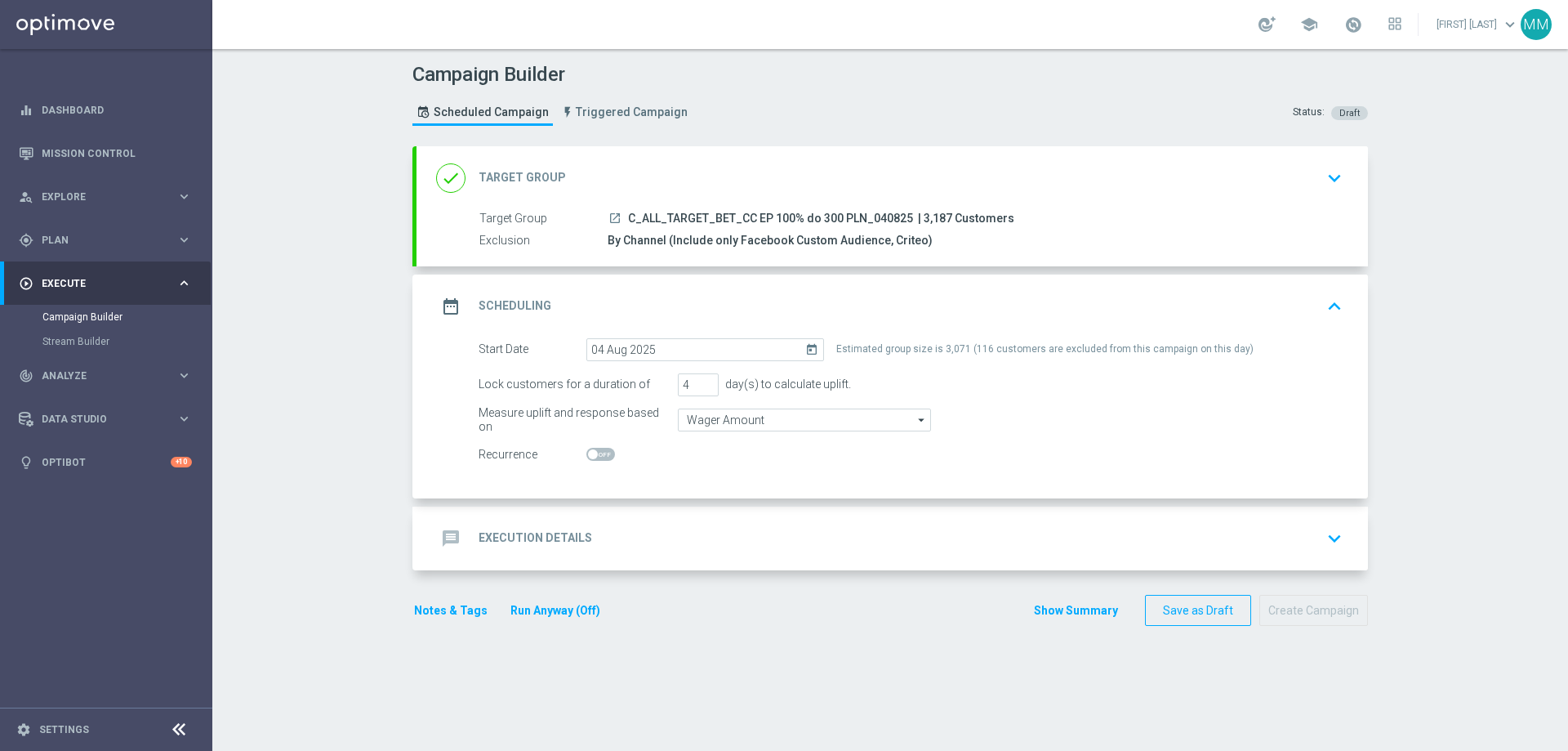 click on "Notes & Tags" 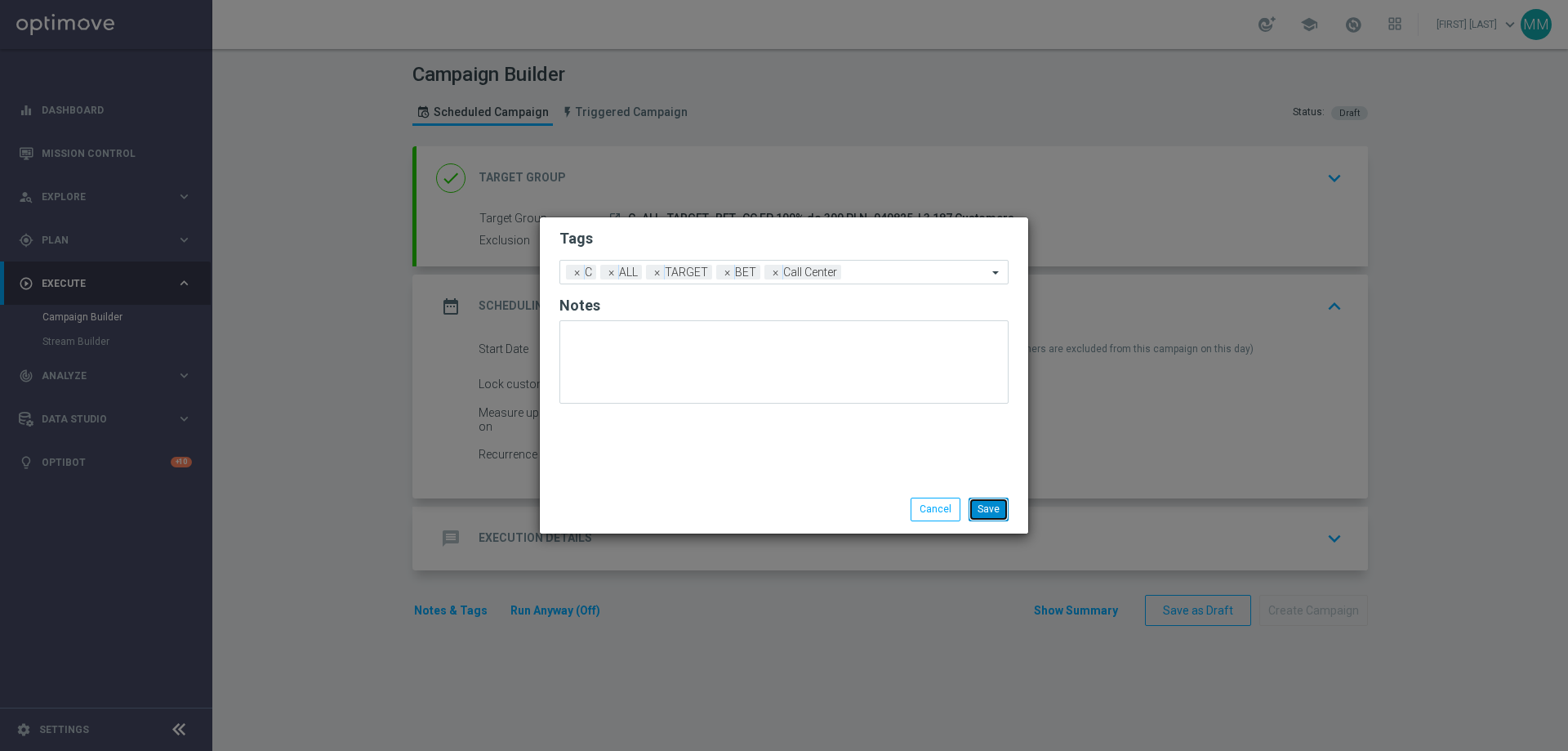 click on "Save" 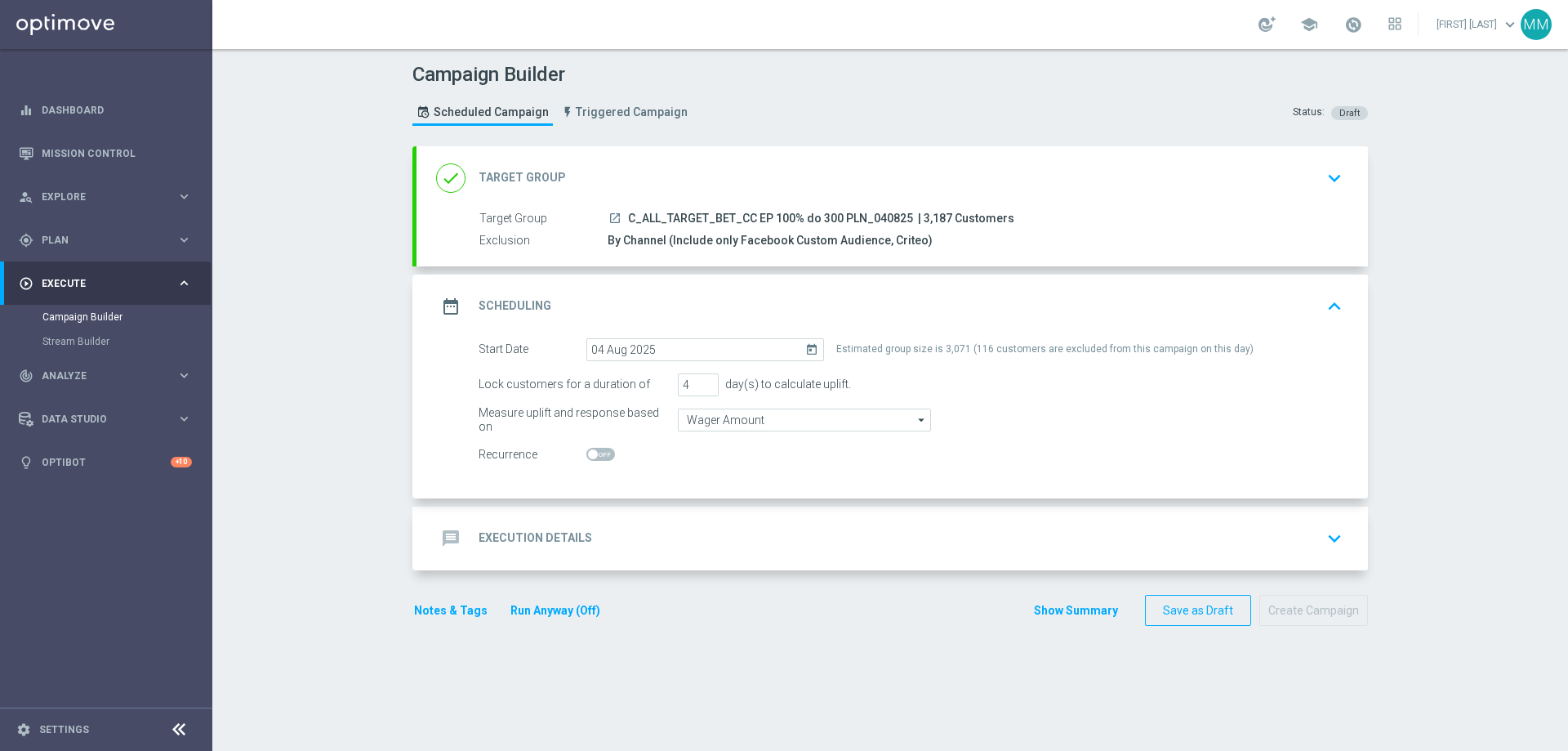 click on "Execution Details" 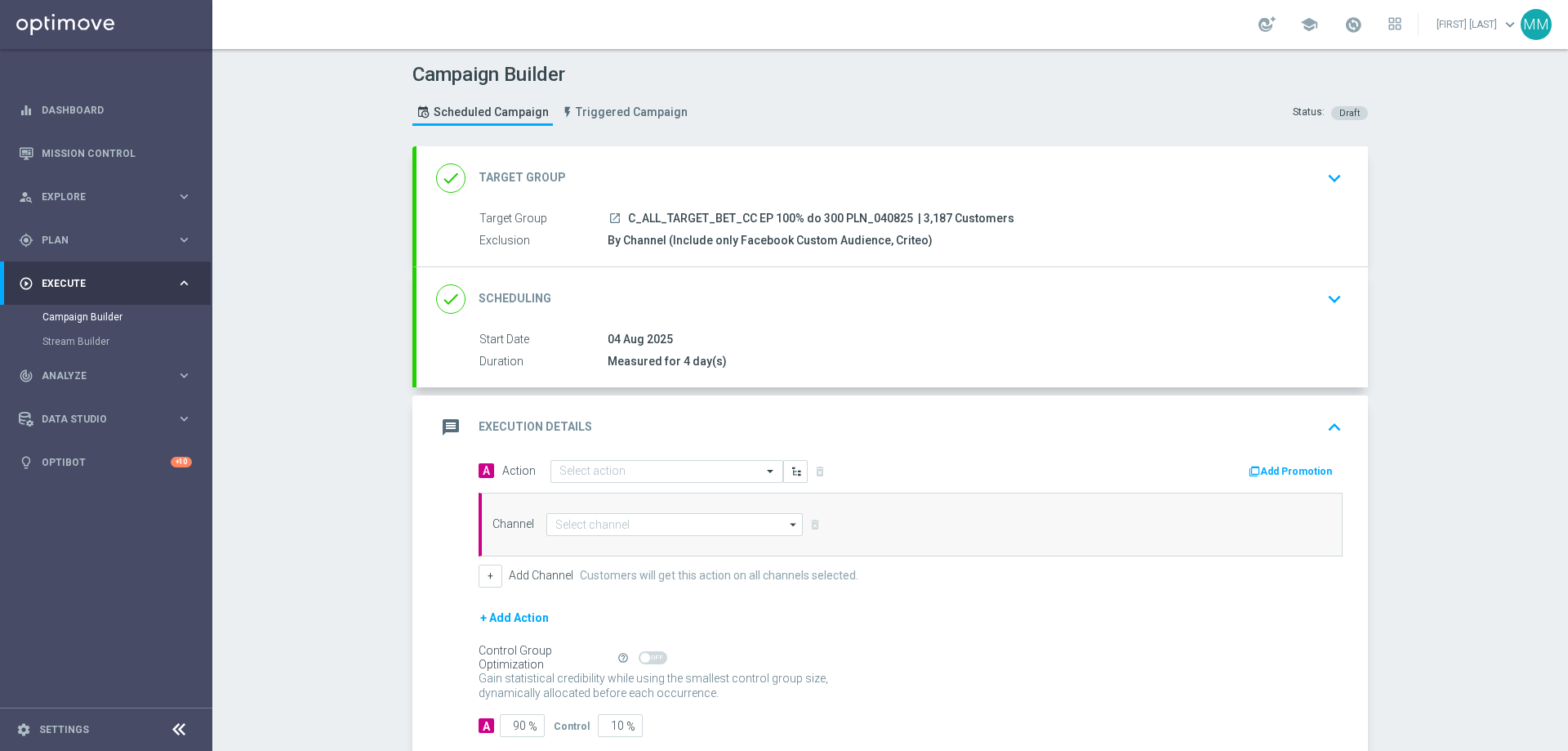click on "04 Aug 2025" 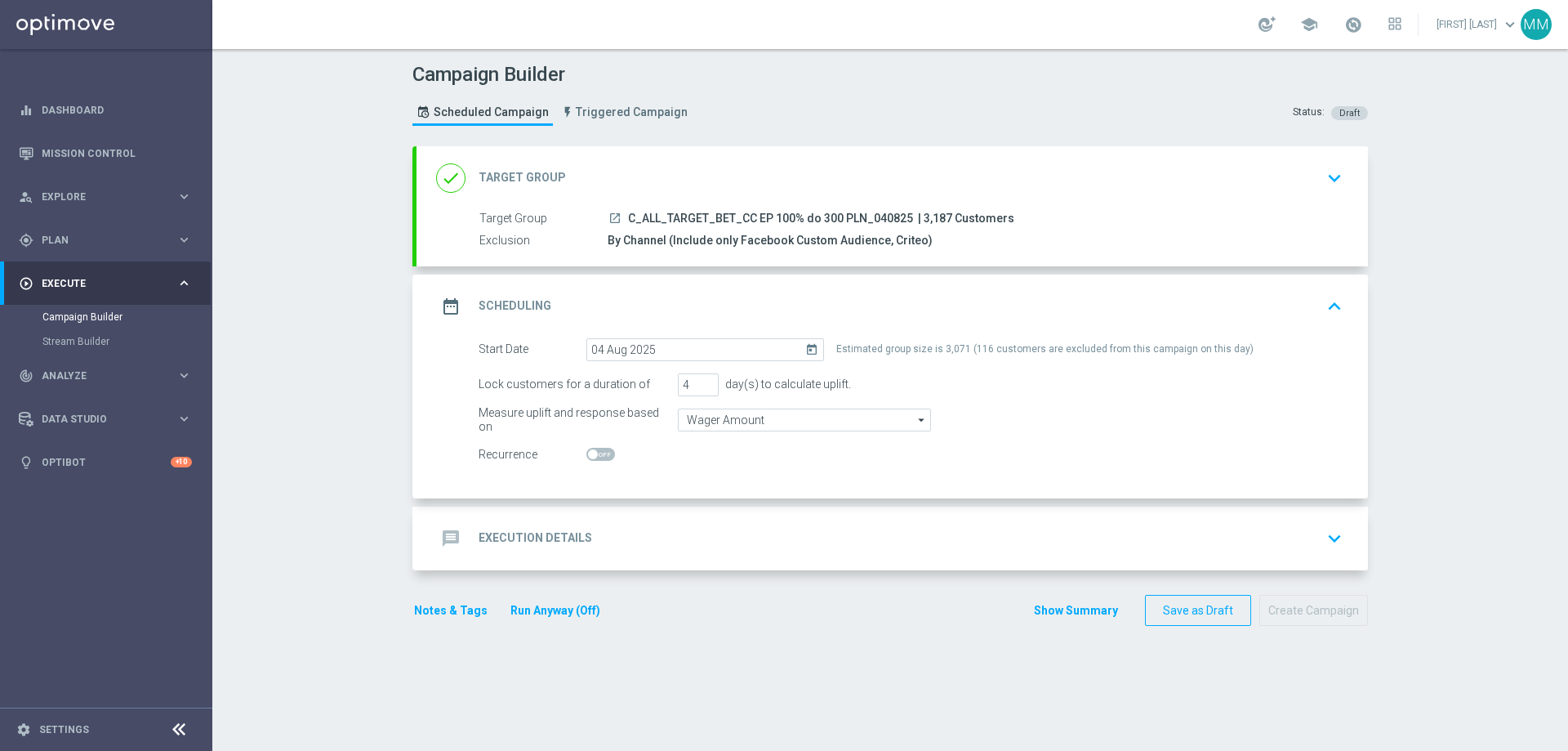 click on "message
Execution Details
keyboard_arrow_down" 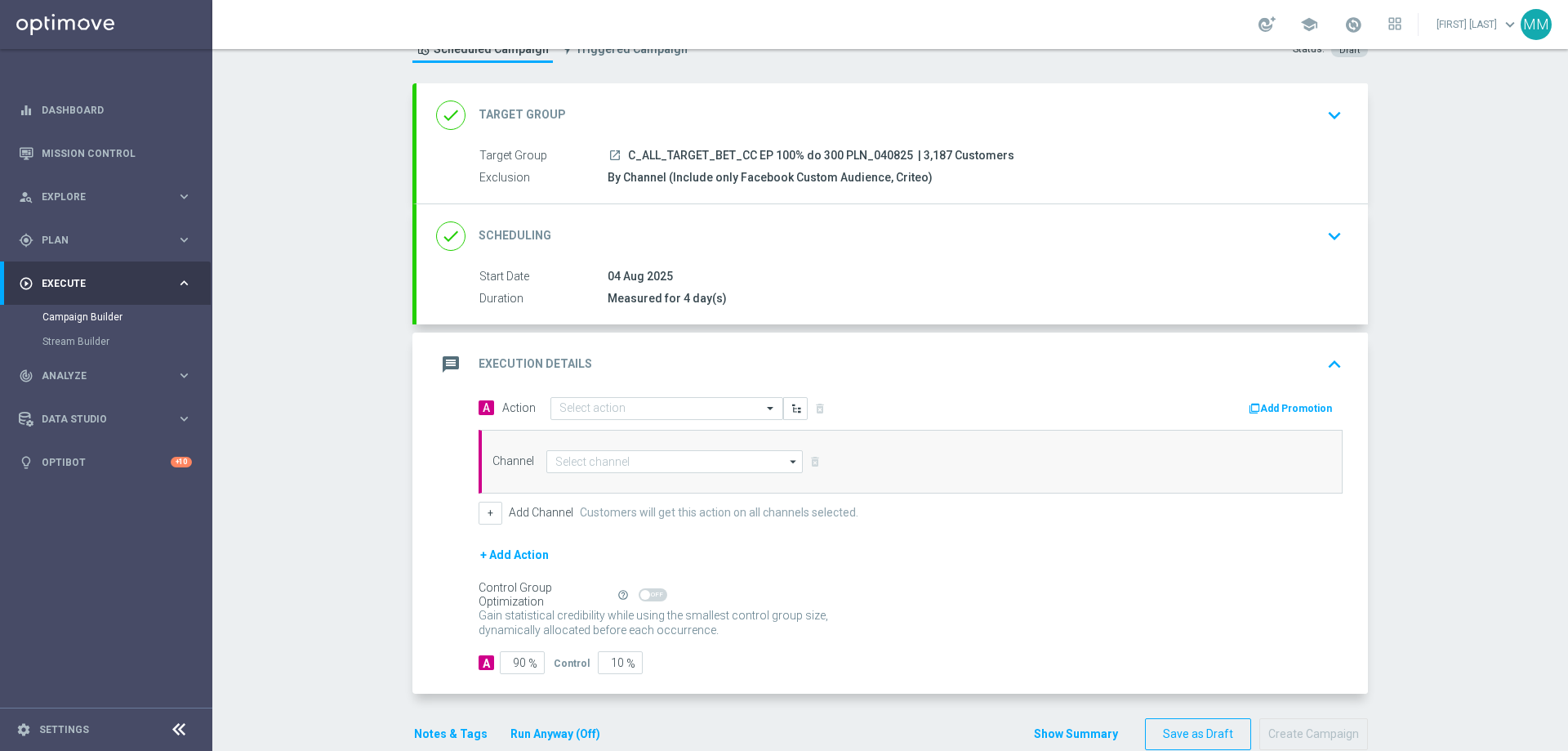 scroll, scrollTop: 82, scrollLeft: 0, axis: vertical 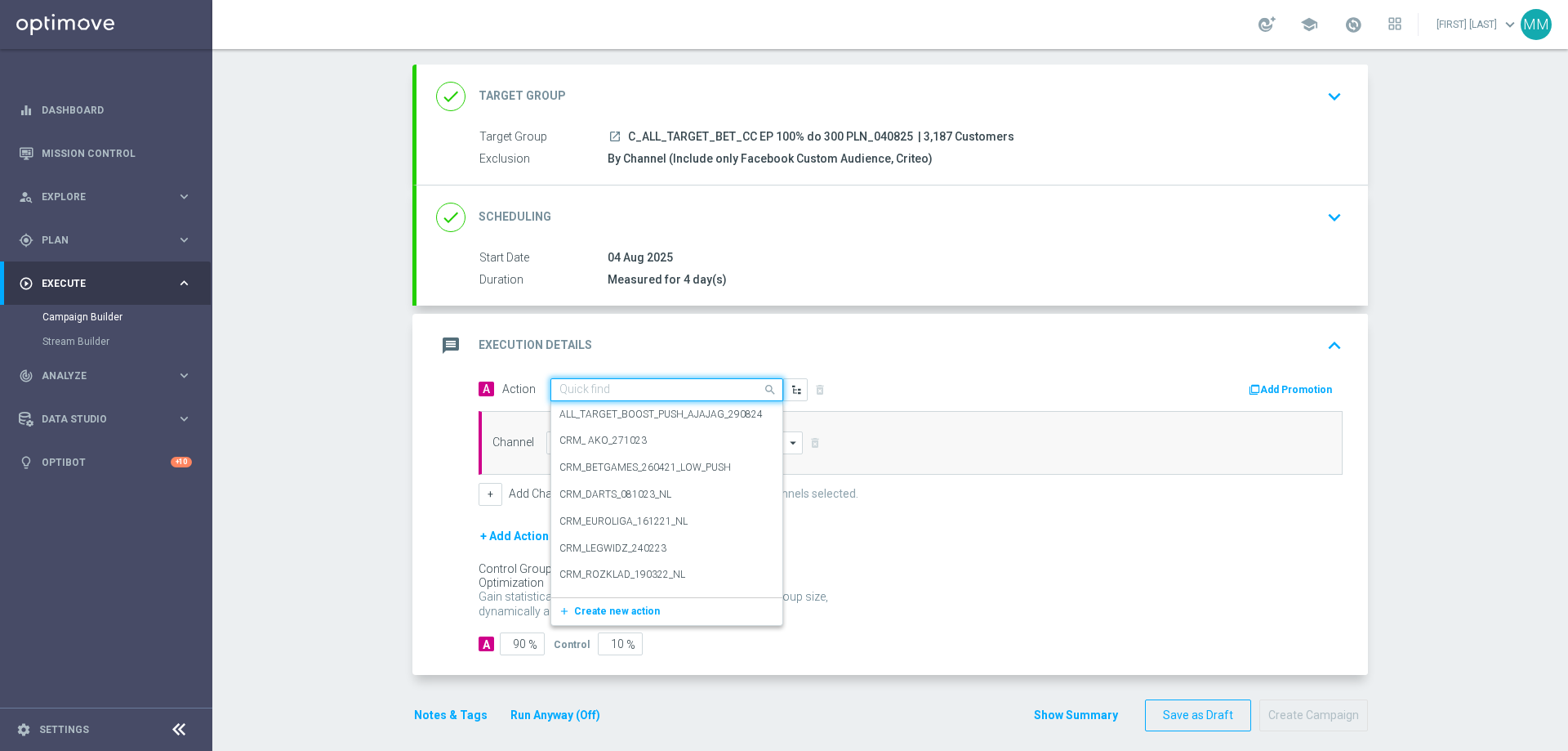 click 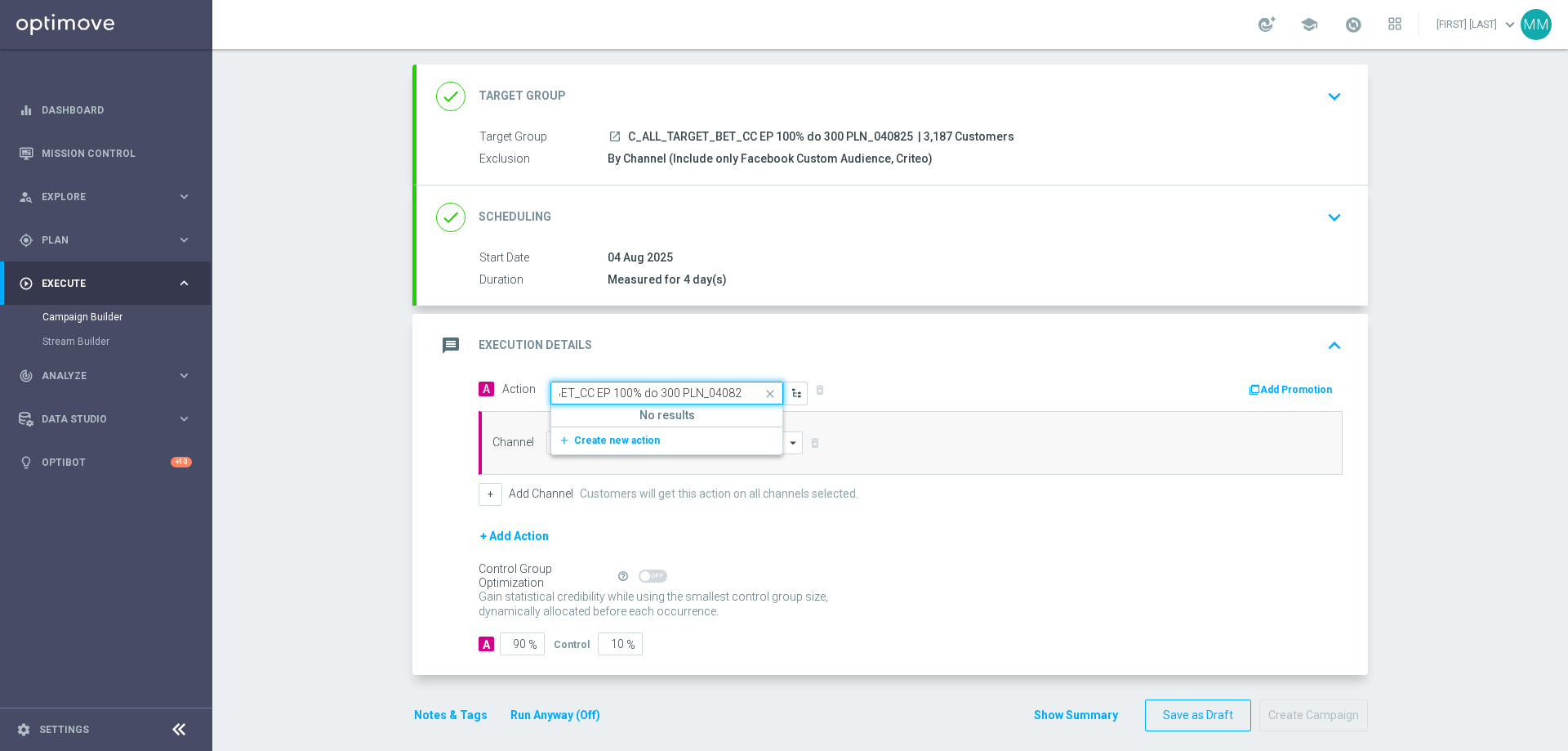scroll, scrollTop: 0, scrollLeft: 87, axis: horizontal 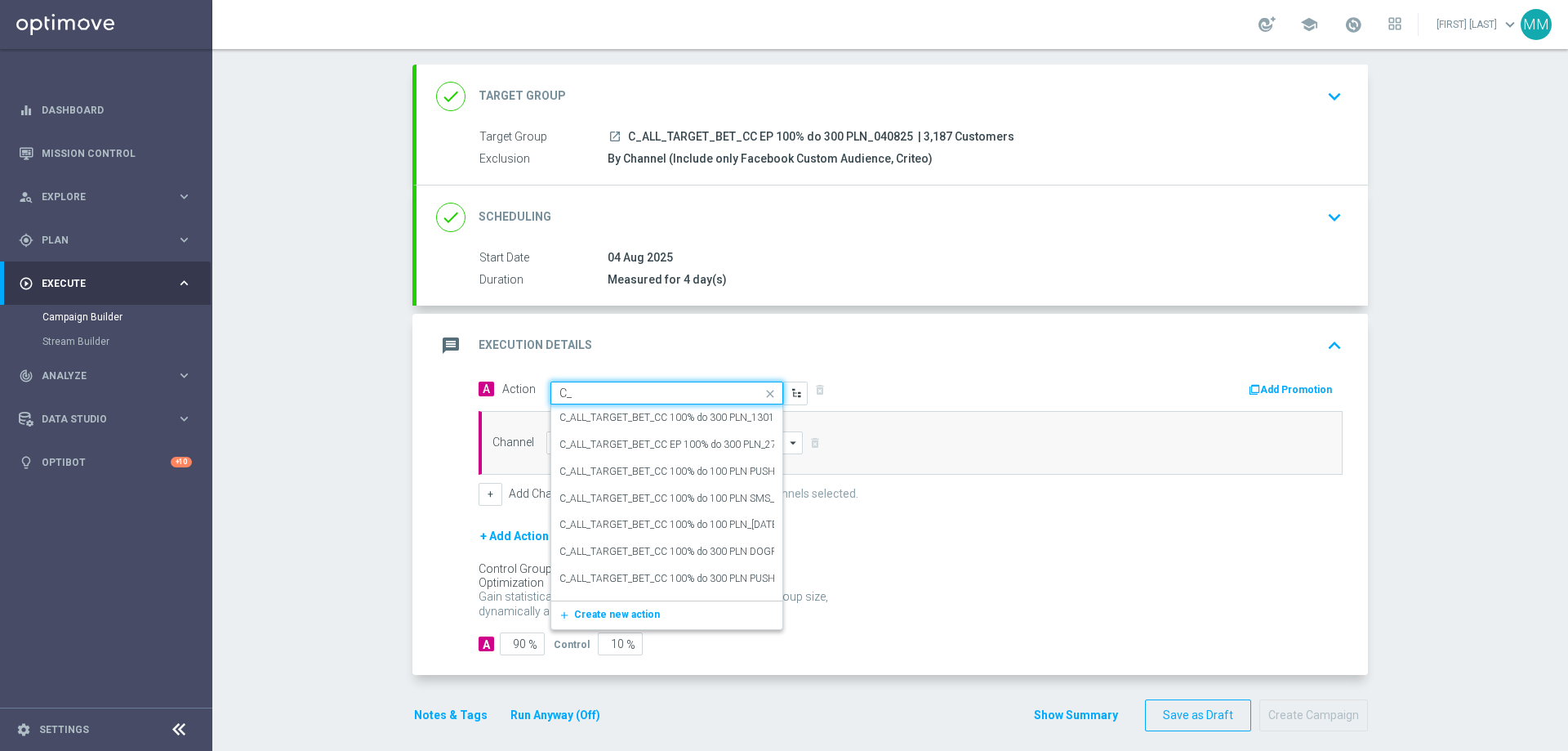 type on "C" 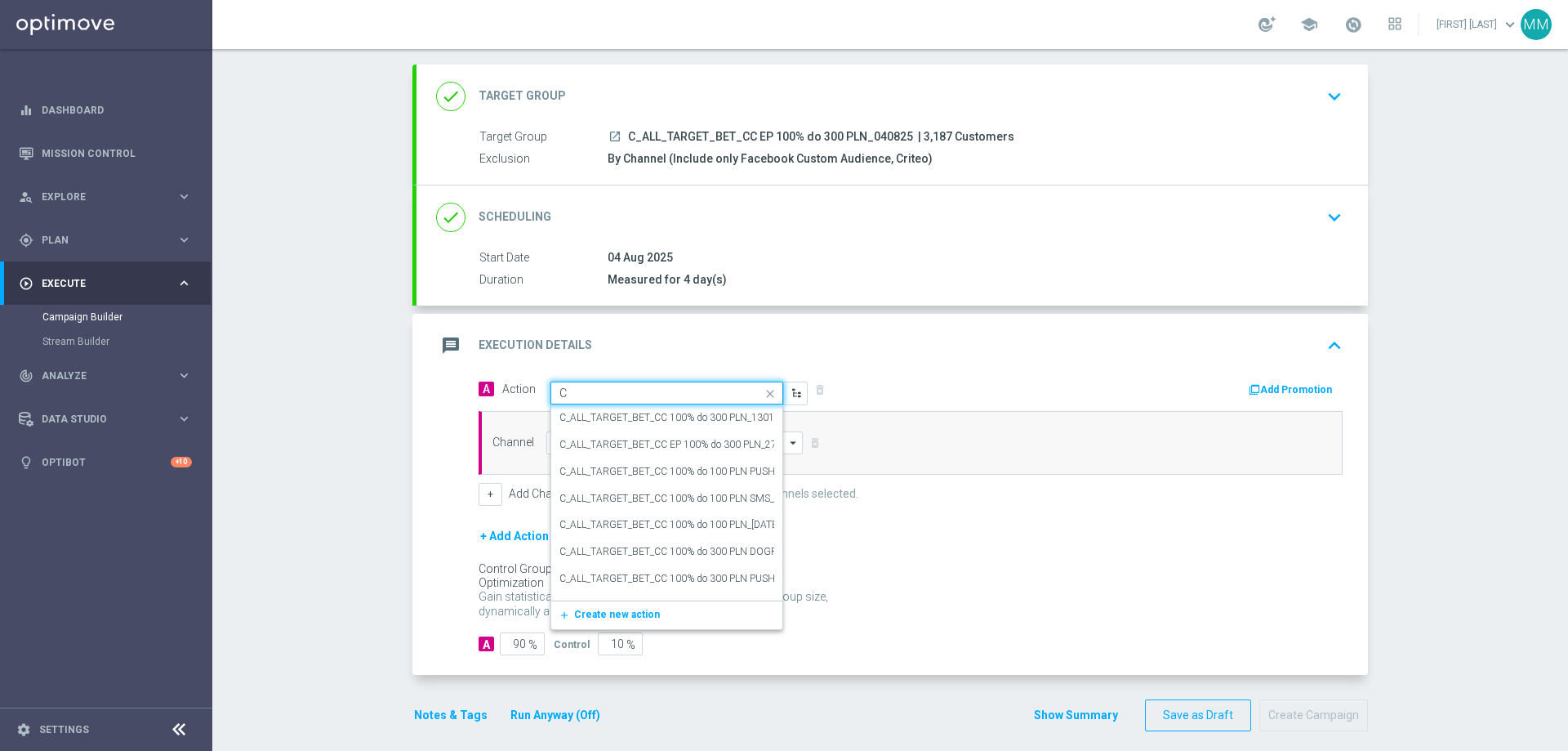 type 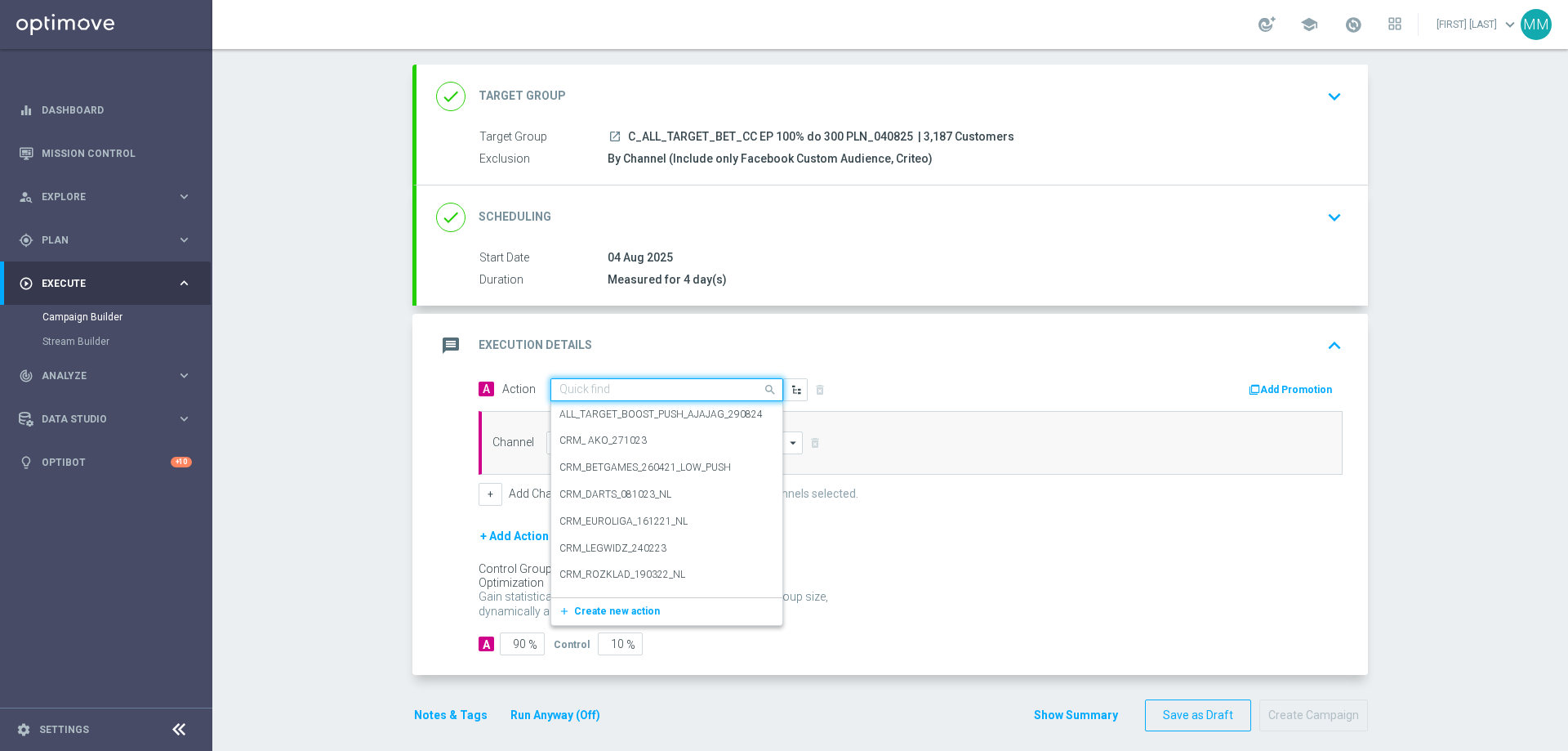 scroll, scrollTop: 0, scrollLeft: 0, axis: both 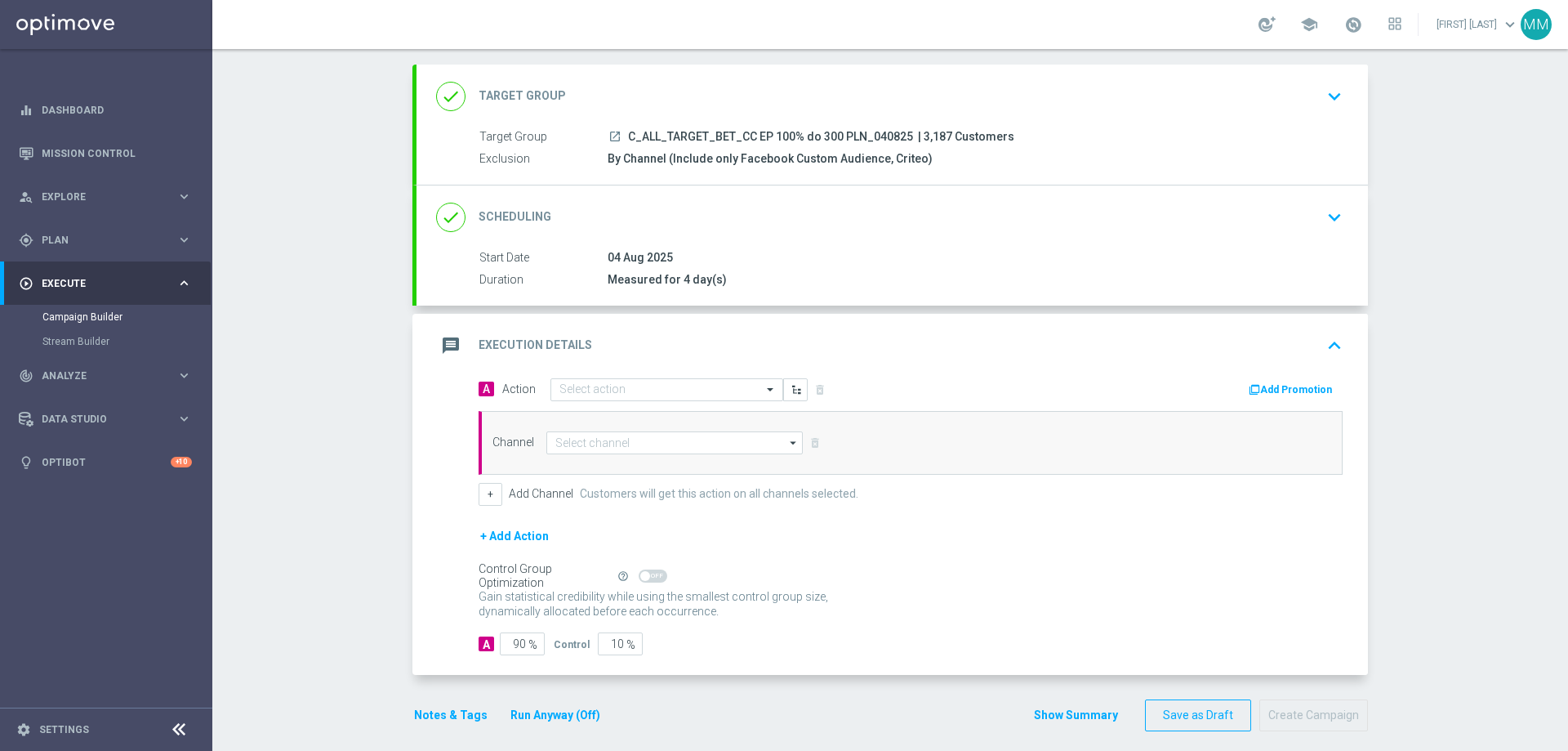 click on "A
Action
Select action
delete_forever
Add Promotion
Channel
arrow_drop_down
Drag here to set row groups Drag here to set column labels" 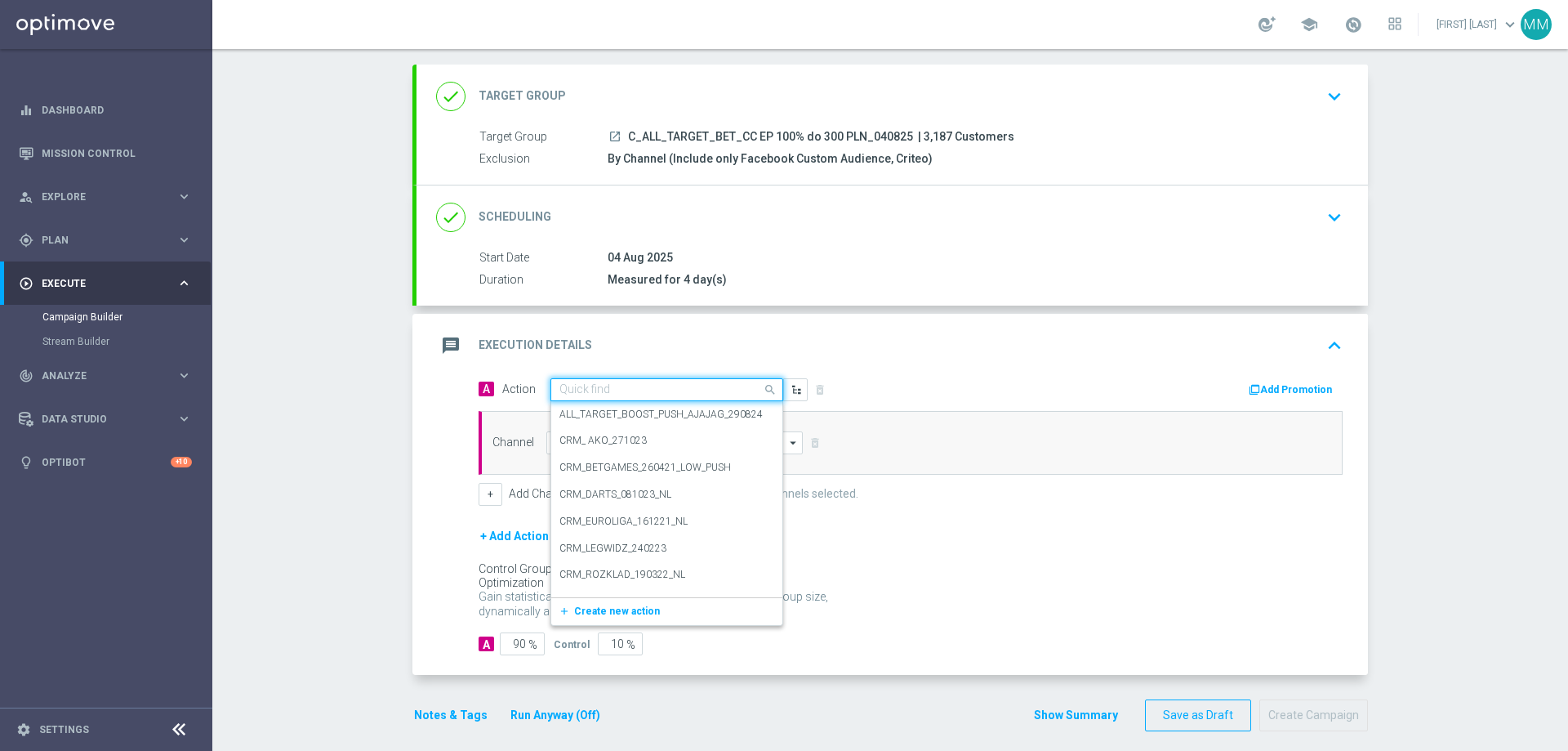 click 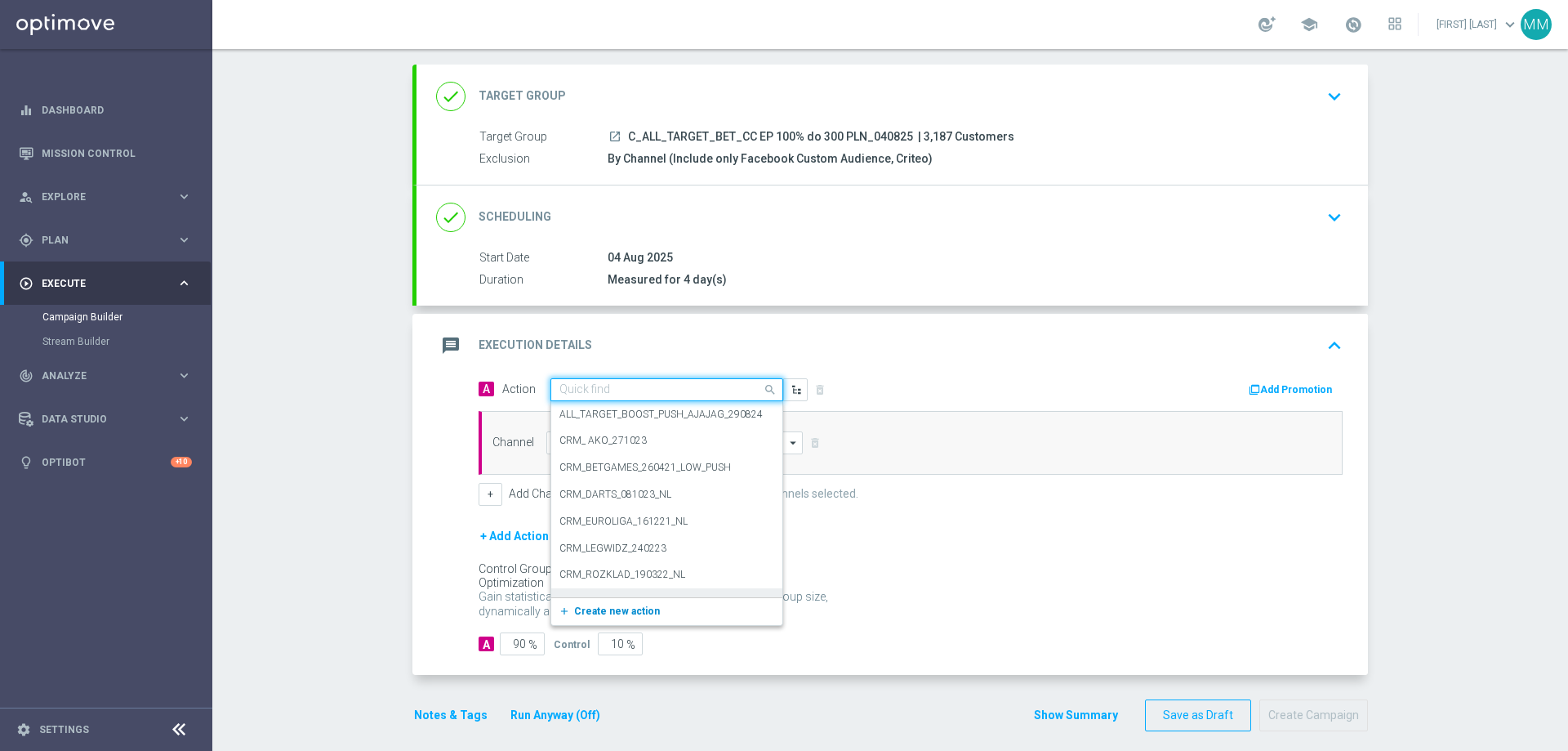 click on "Create new action" at bounding box center (617, 611) 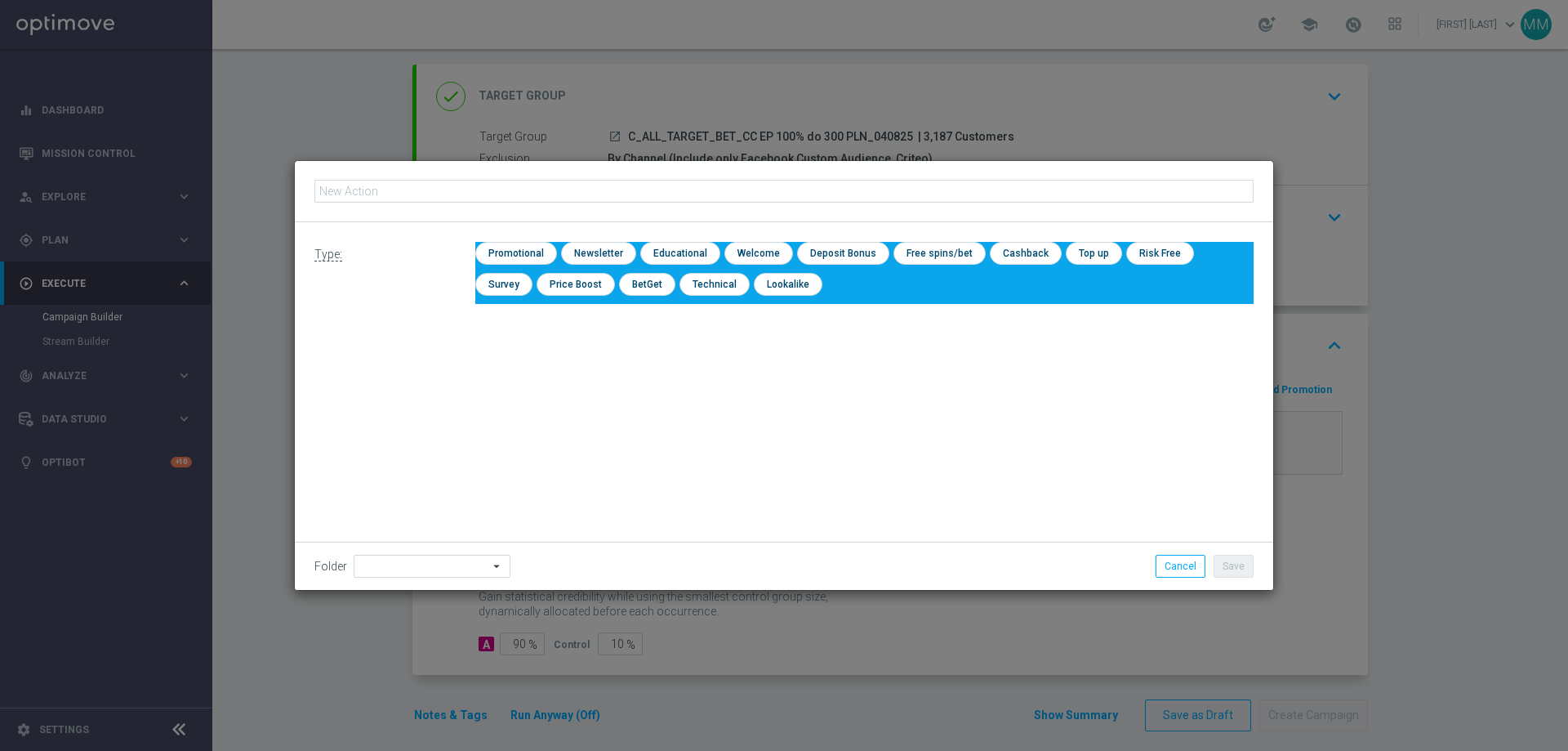 click on "Type:
check
Promotional
check
Newsletter
check
Educational
check
Welcome
check
Deposit Bonus
check
Free spins/bet
check
Cashback
check
Top up" 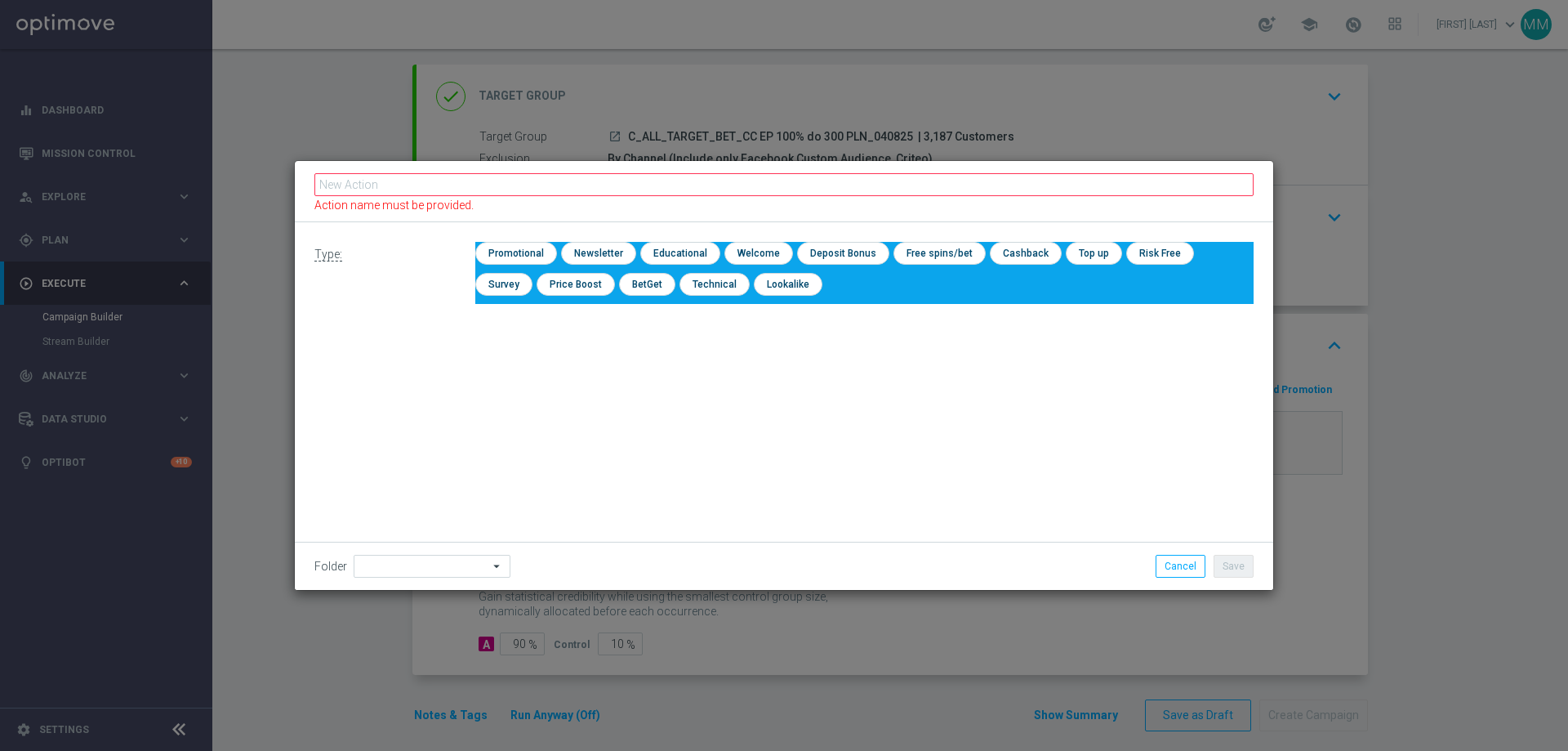 click on "Action name must be provided." 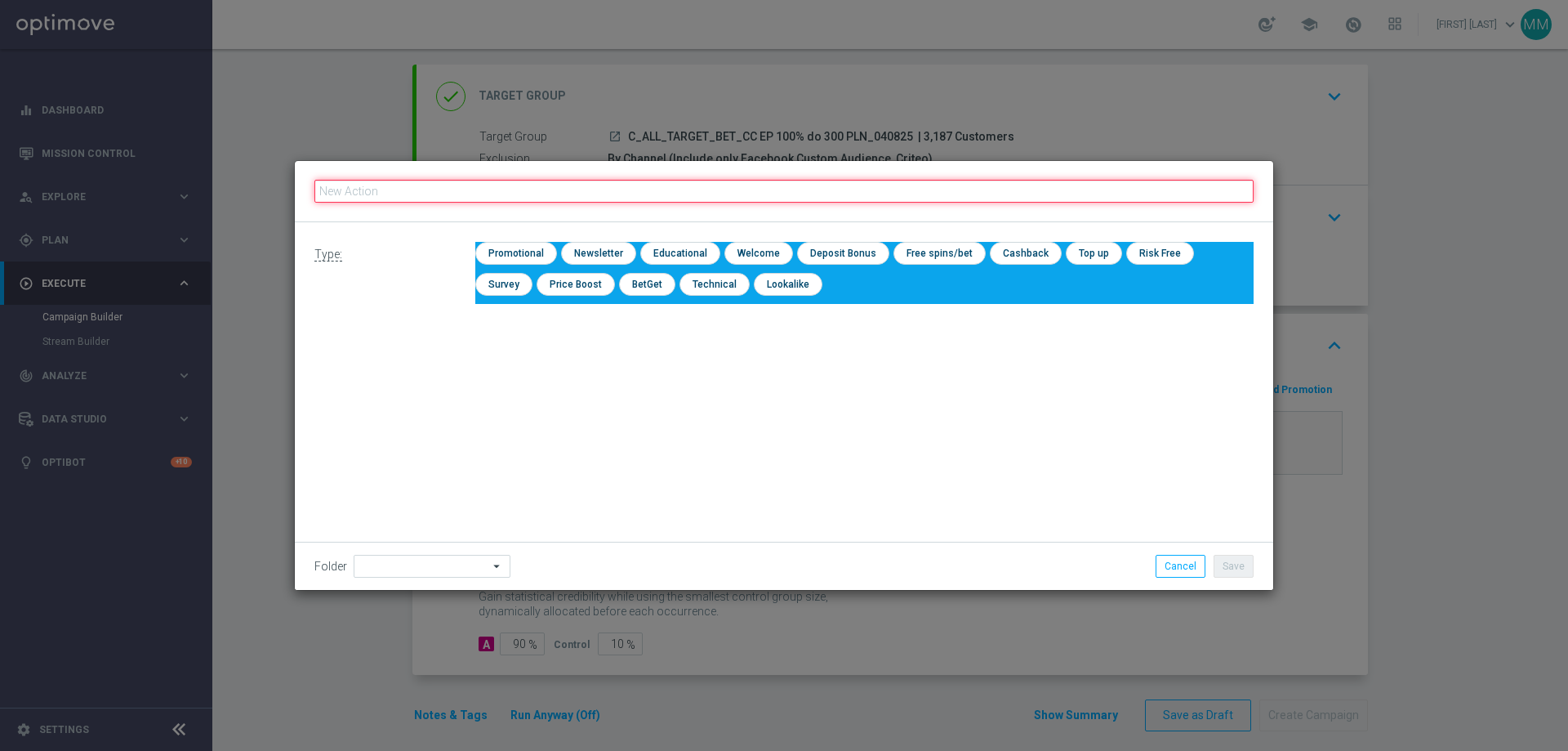 click 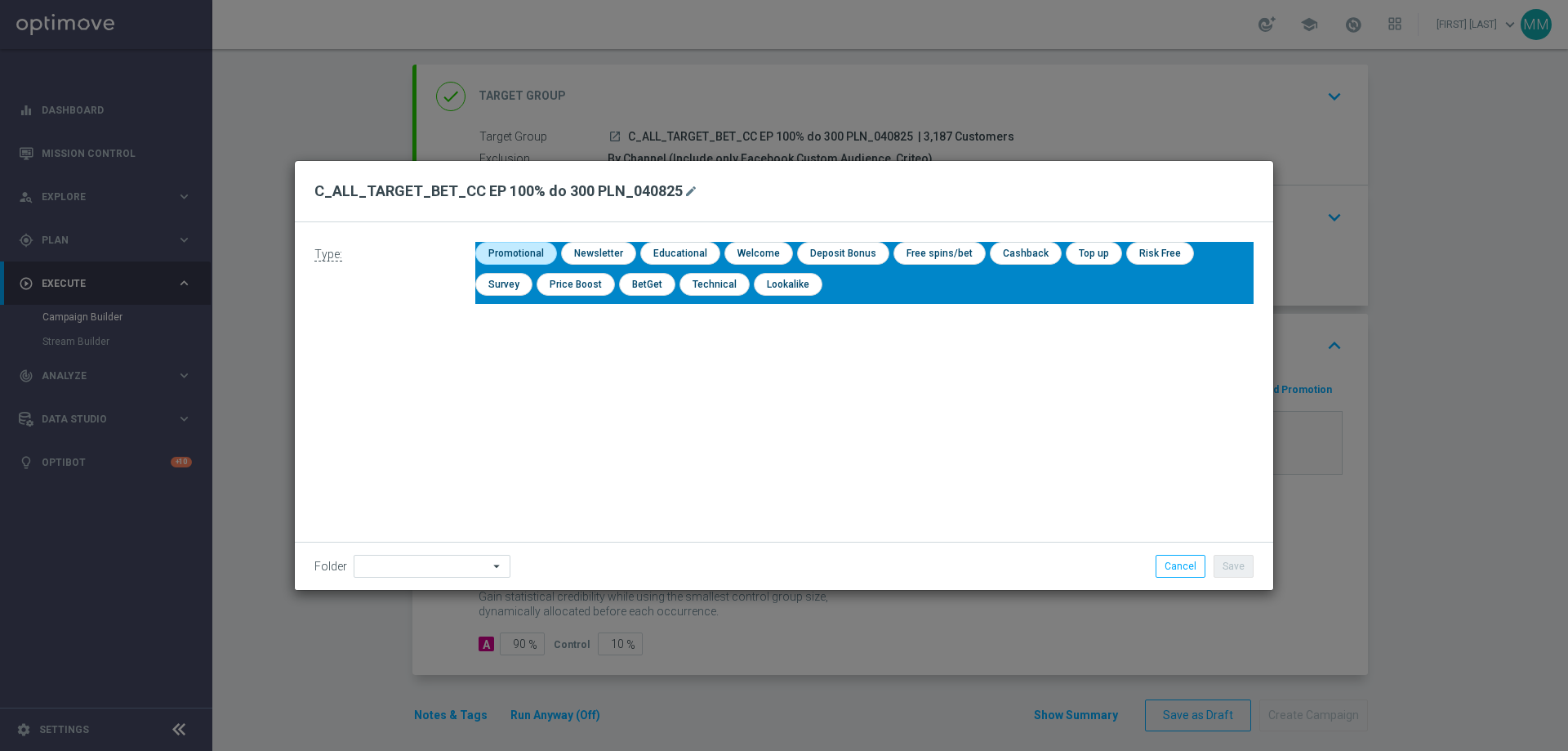 click 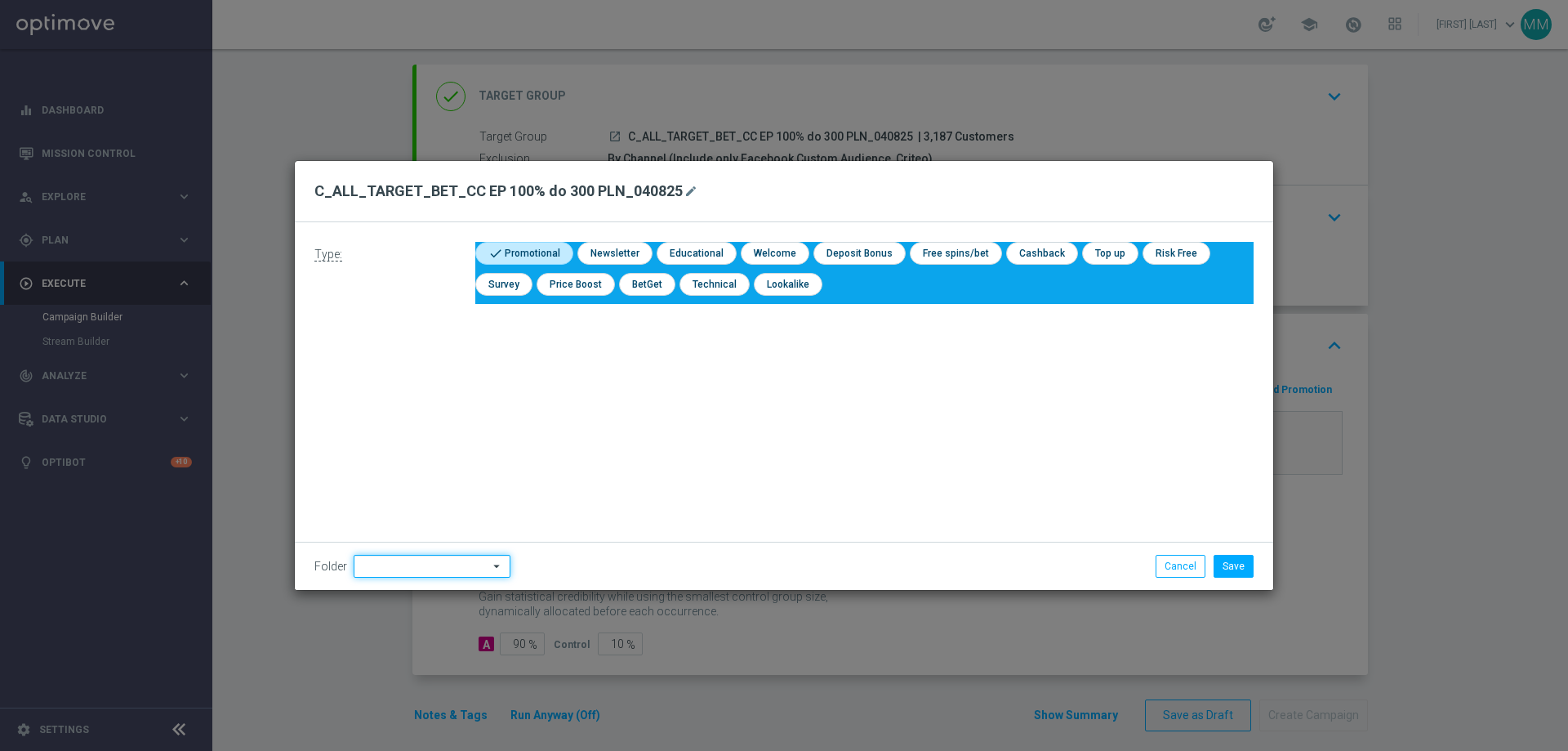 click 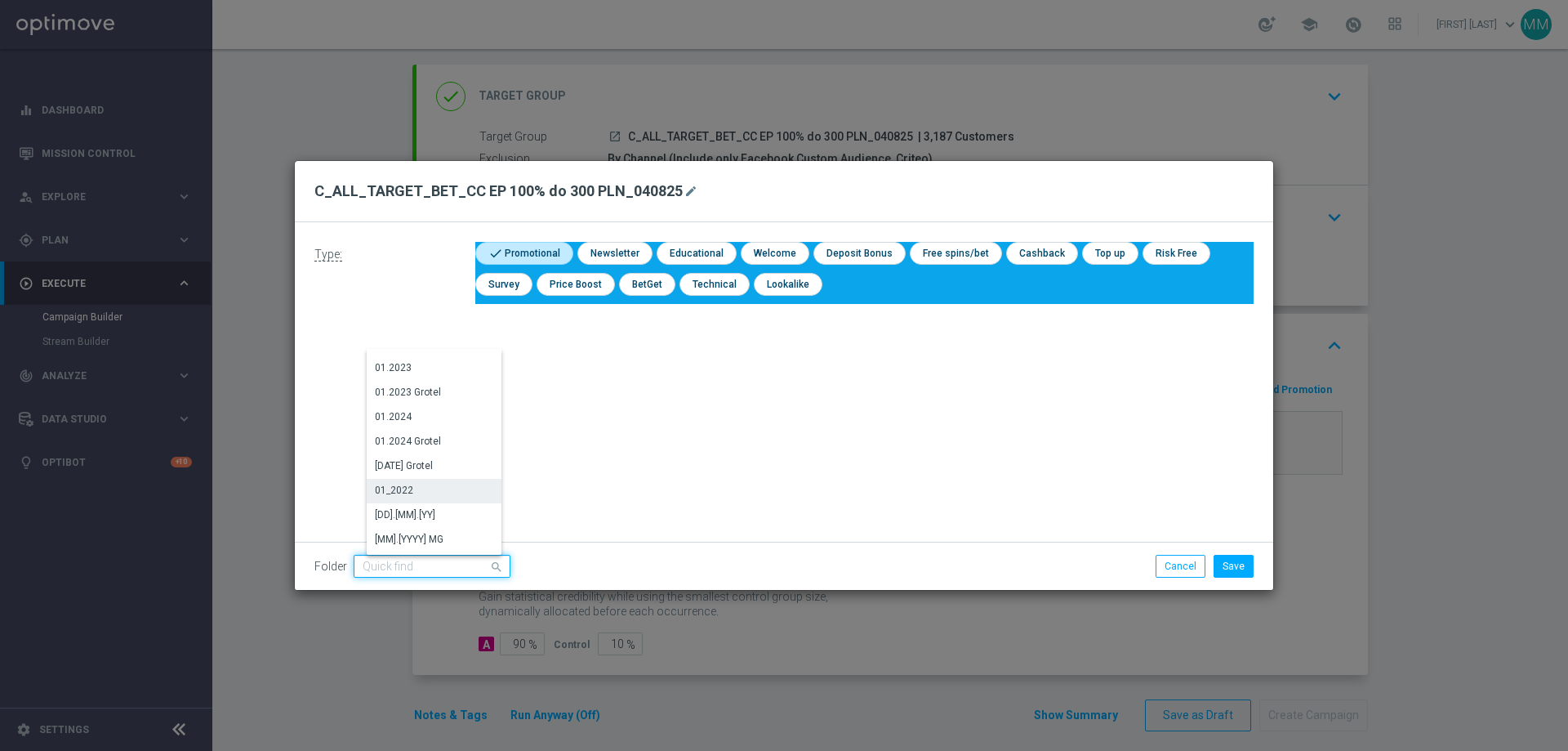 scroll, scrollTop: 409, scrollLeft: 0, axis: vertical 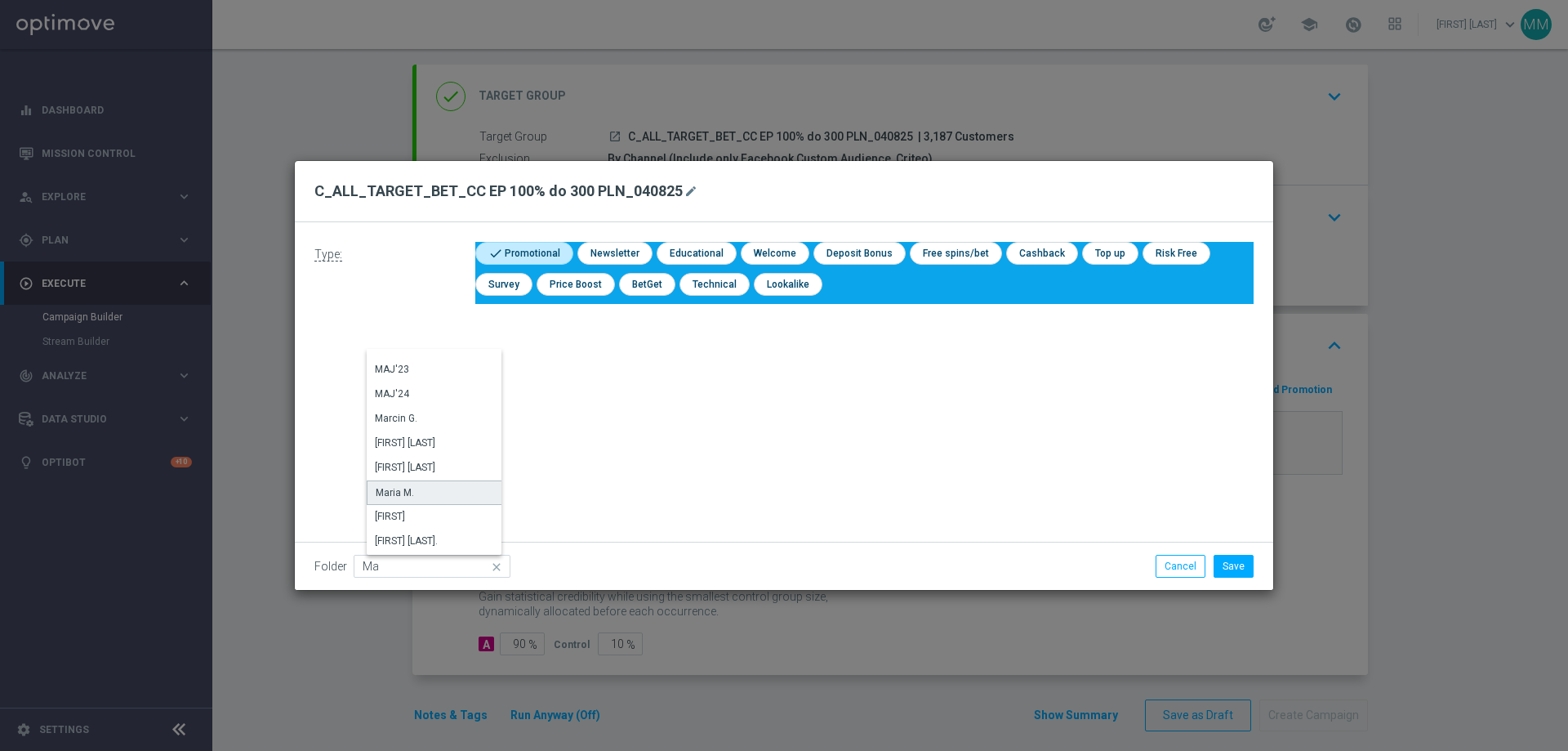 click on "Maria M." 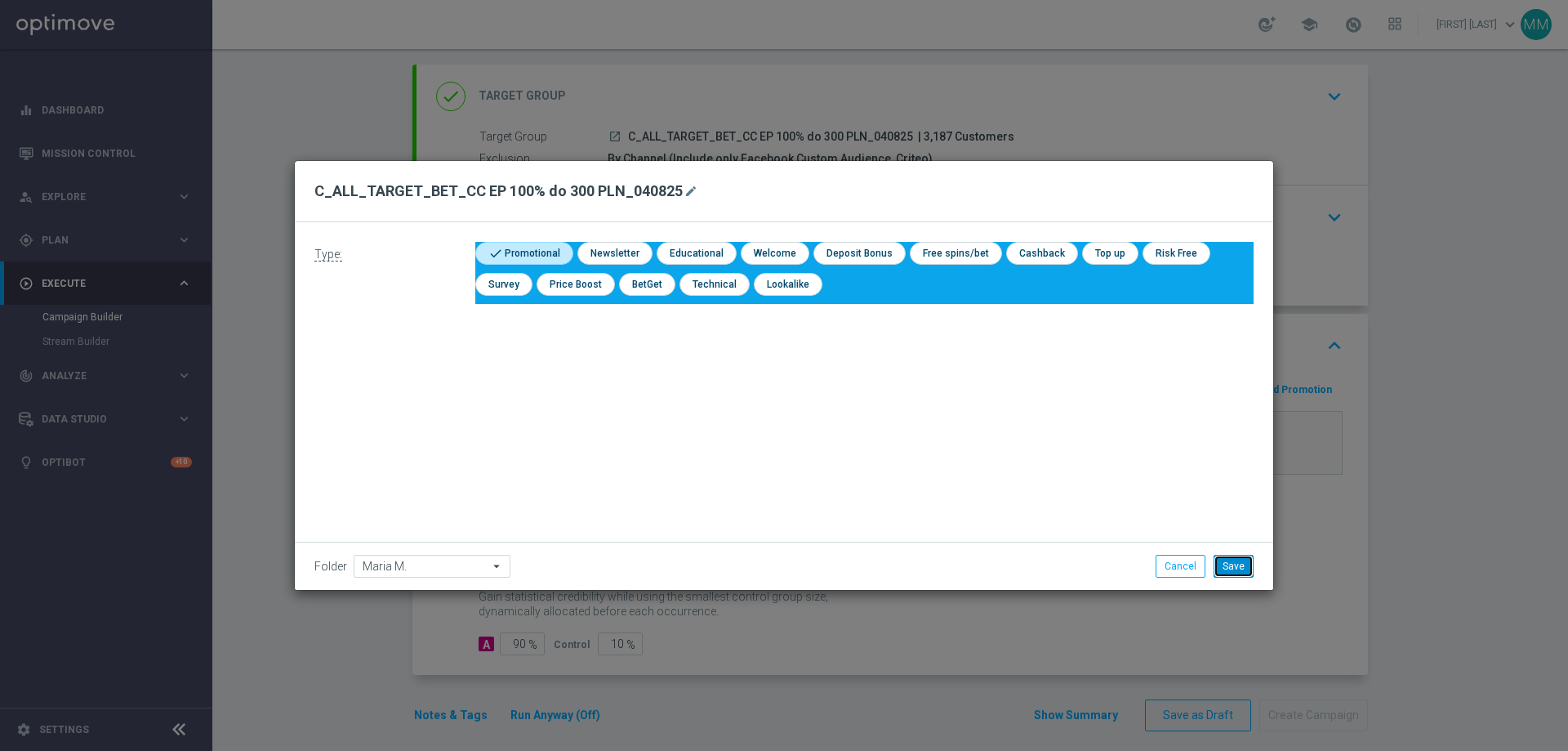 click on "Save" 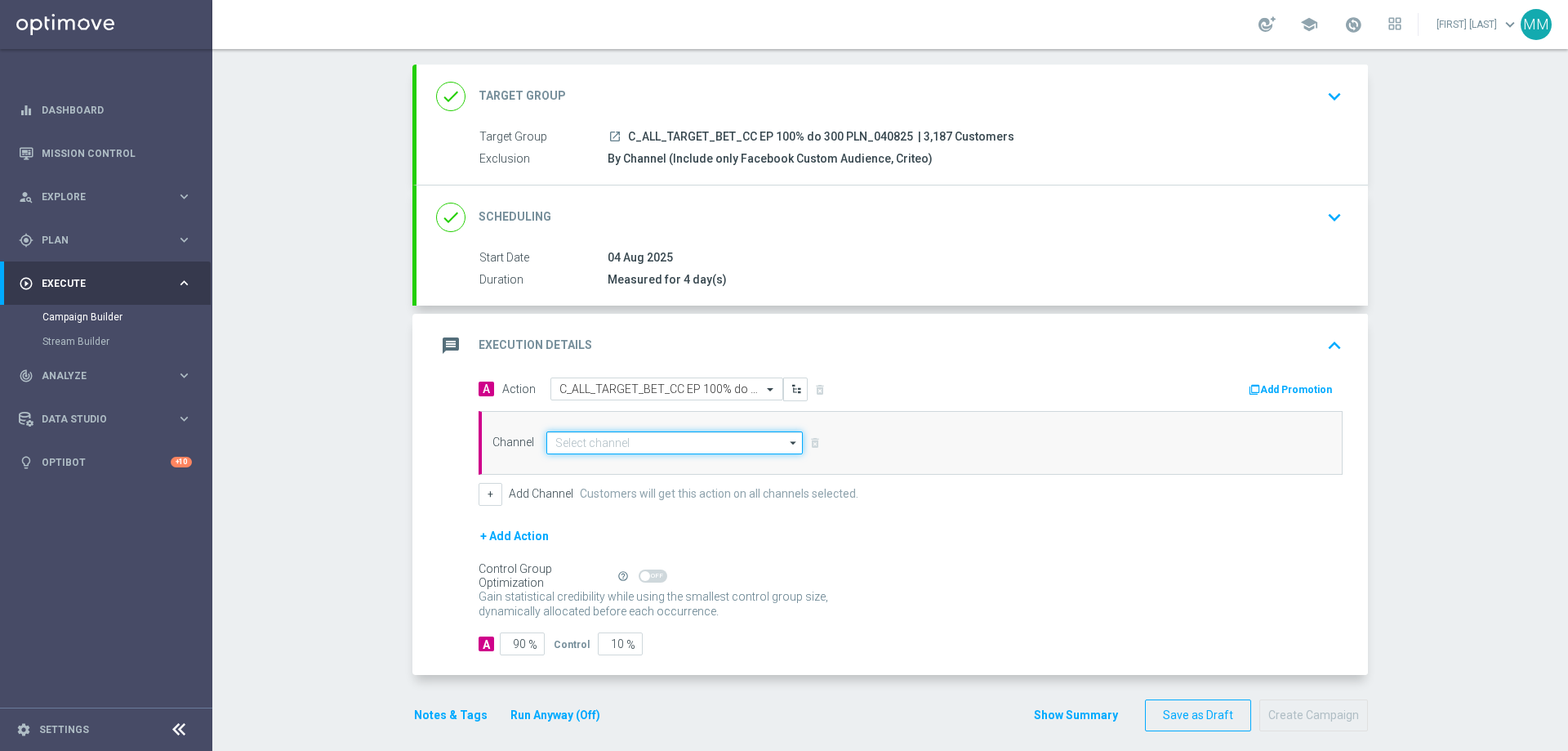 click 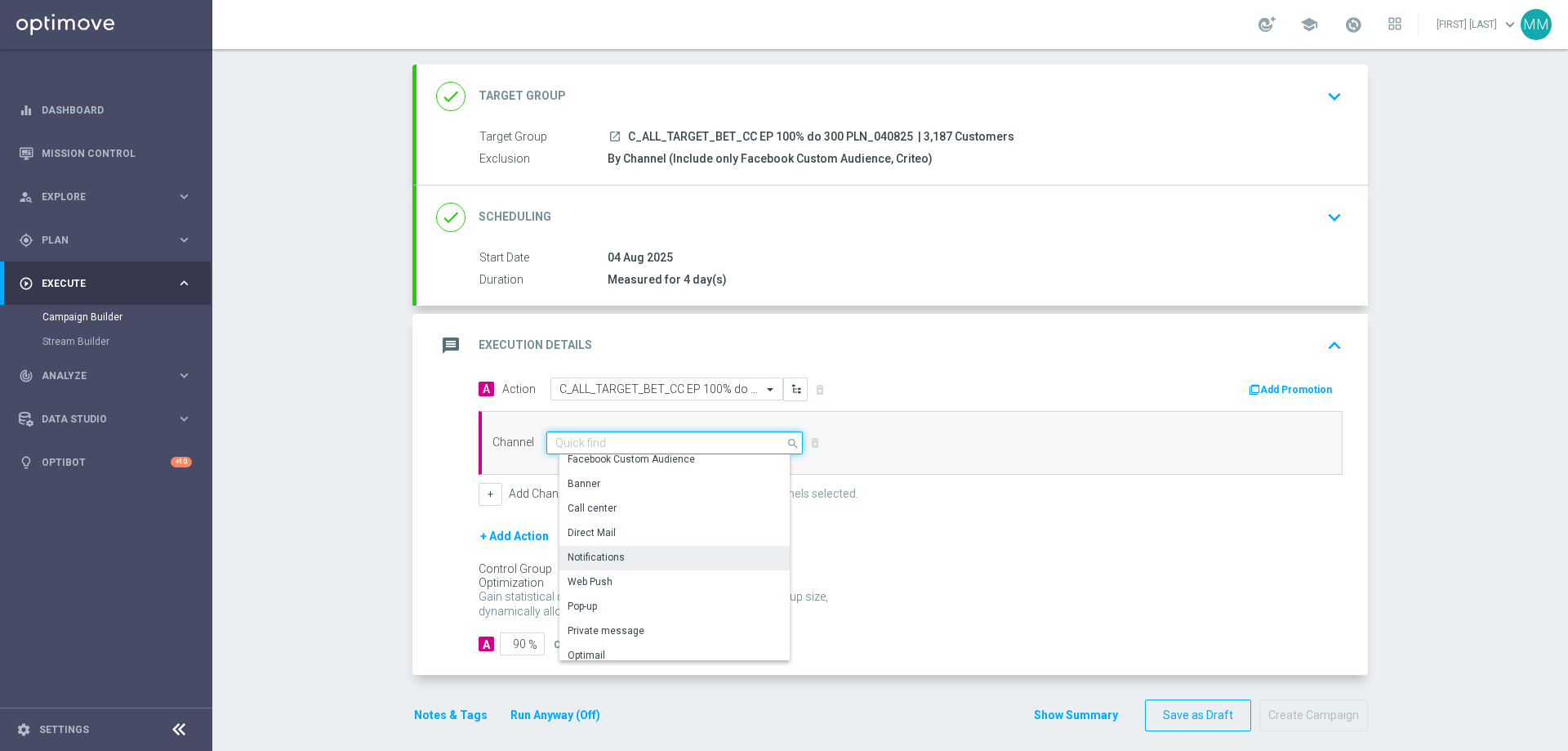 scroll, scrollTop: 82, scrollLeft: 0, axis: vertical 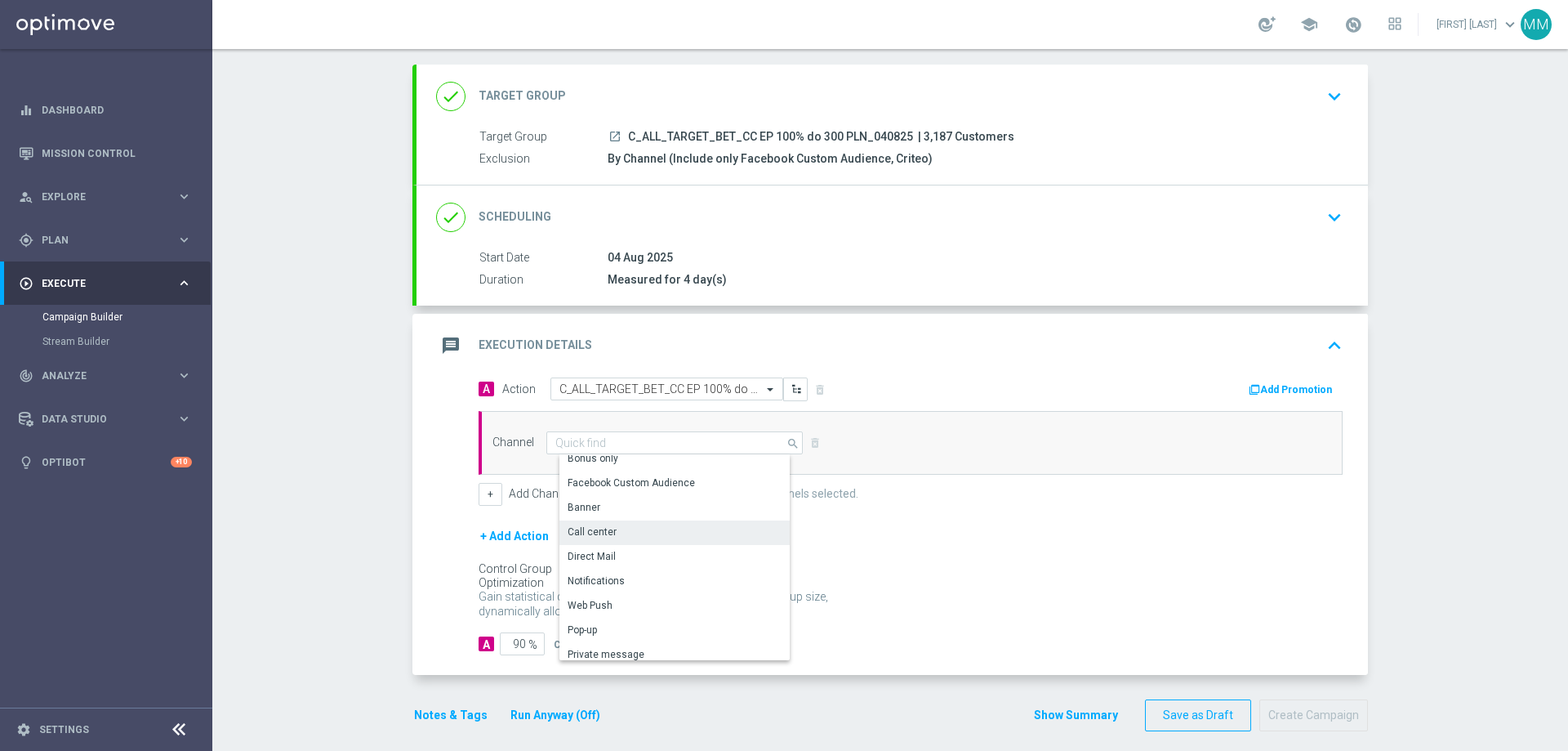 click on "Call center" 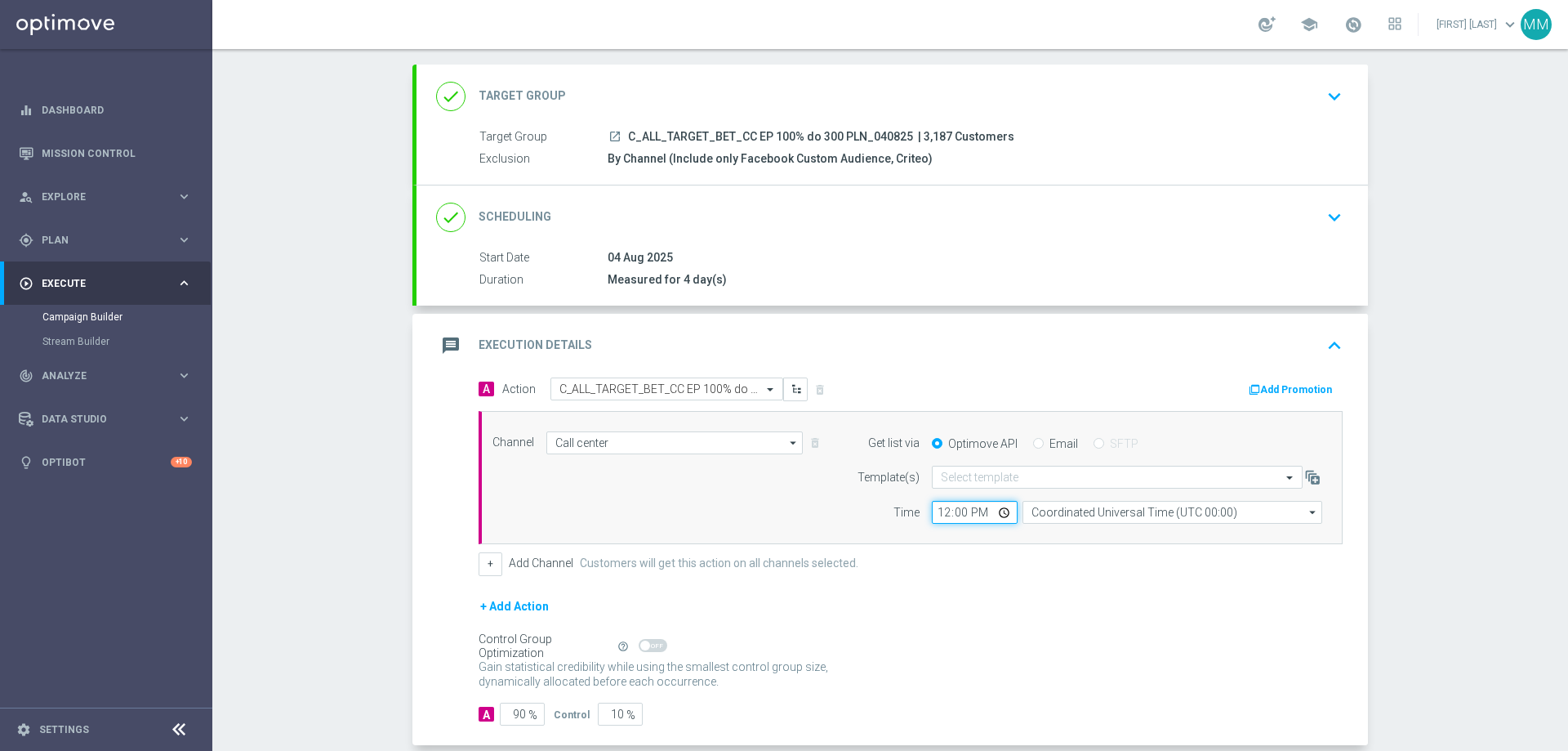 click on "12:00" 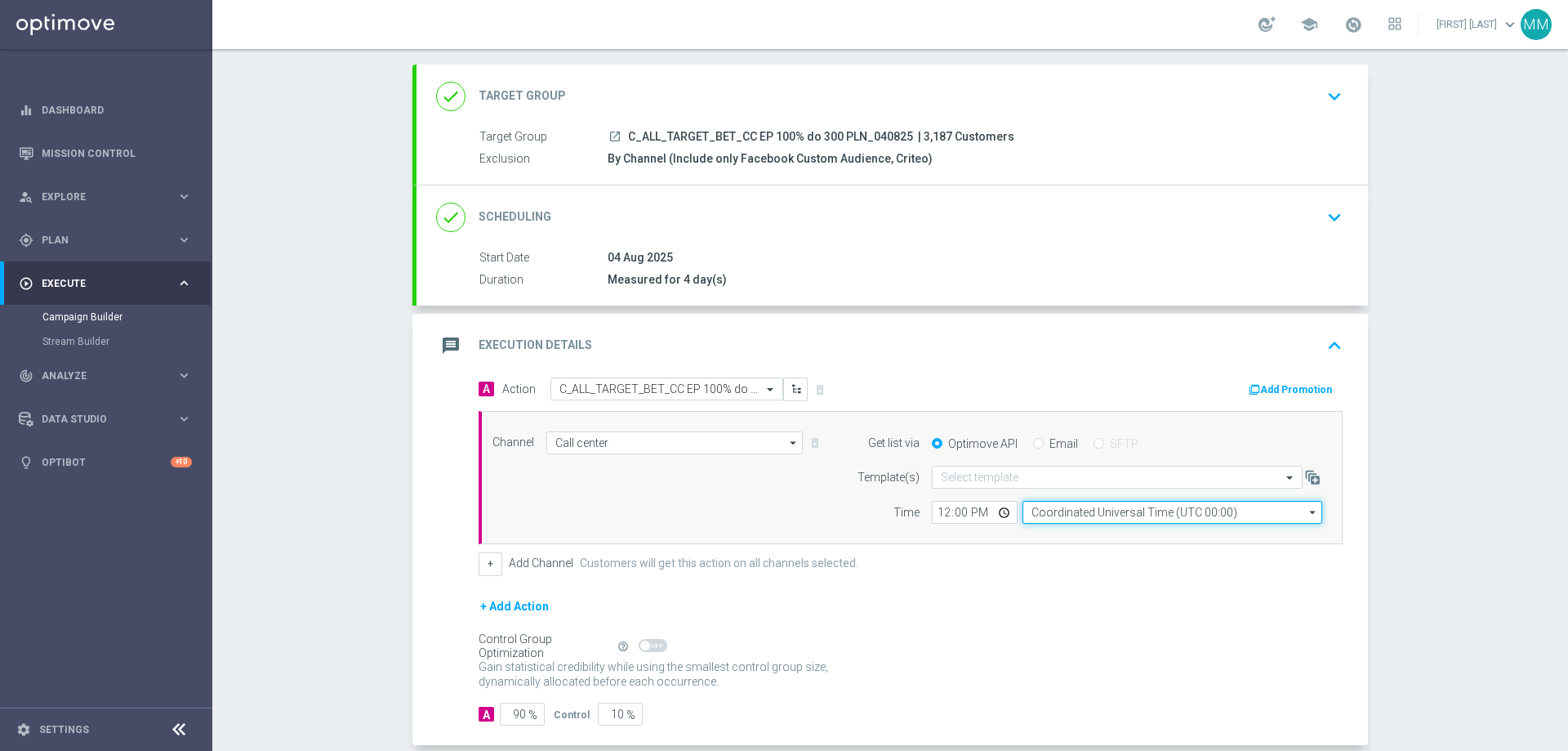 click on "Coordinated Universal Time (UTC 00:00)" 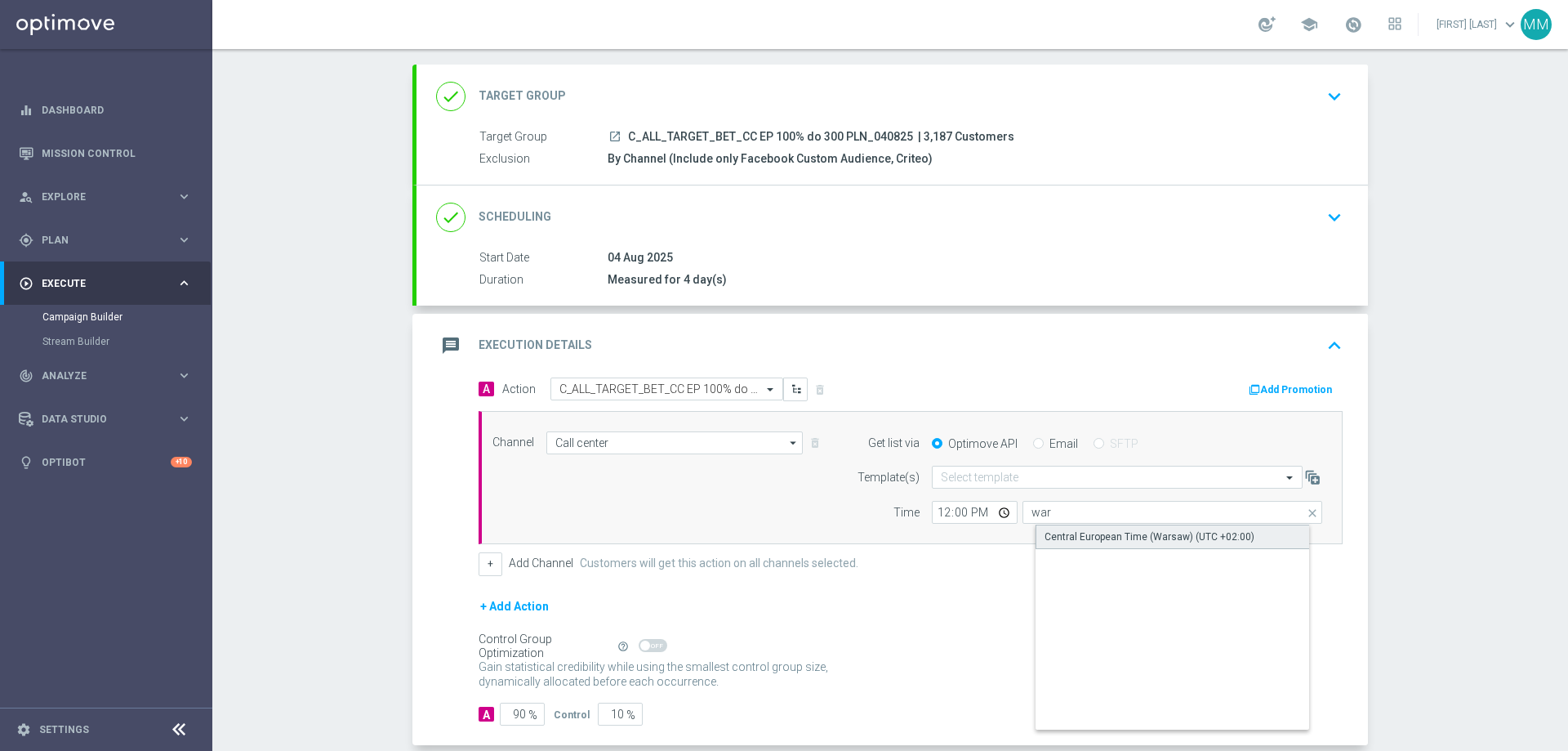 click on "Central European Time (Warsaw) (UTC +02:00)" 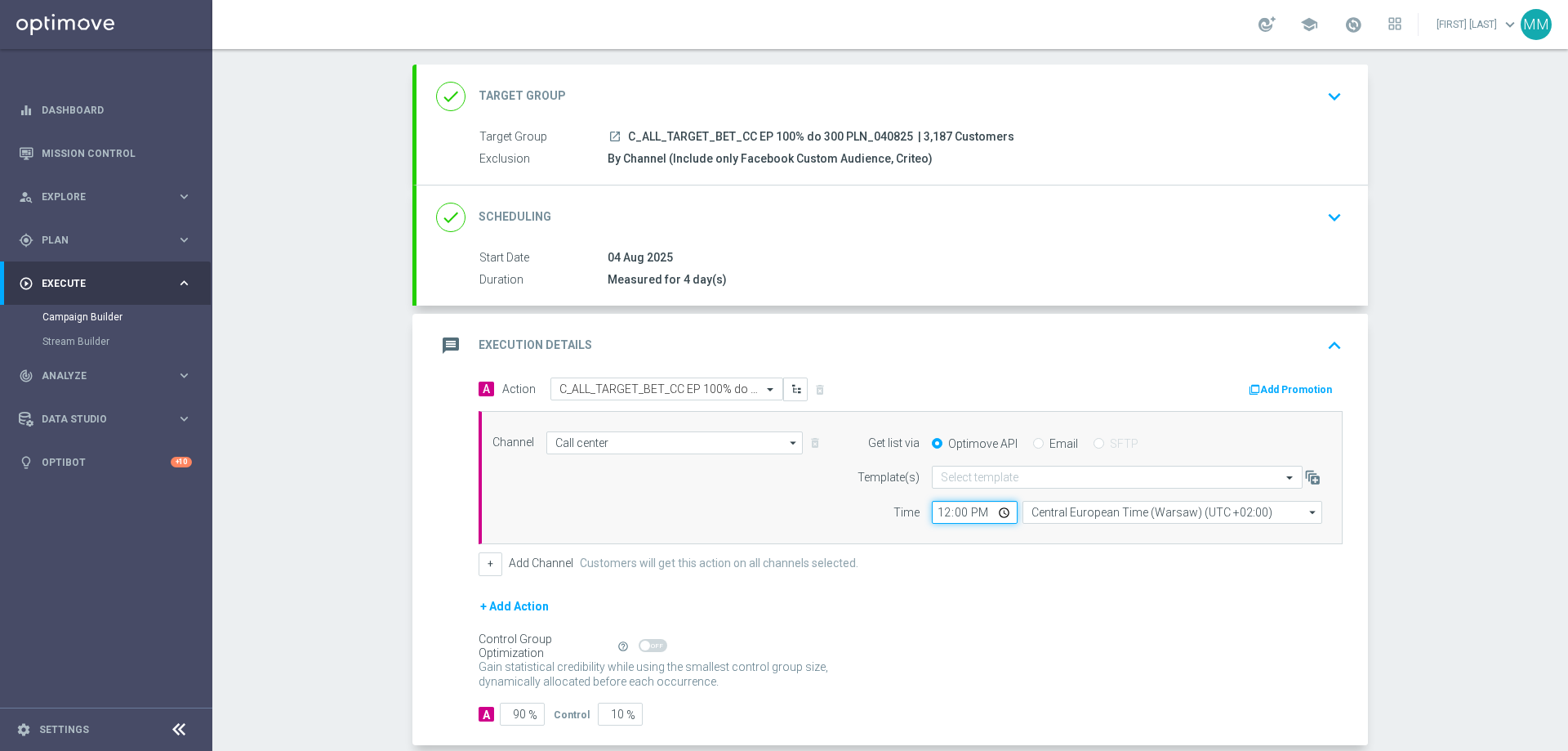 click on "12:00" 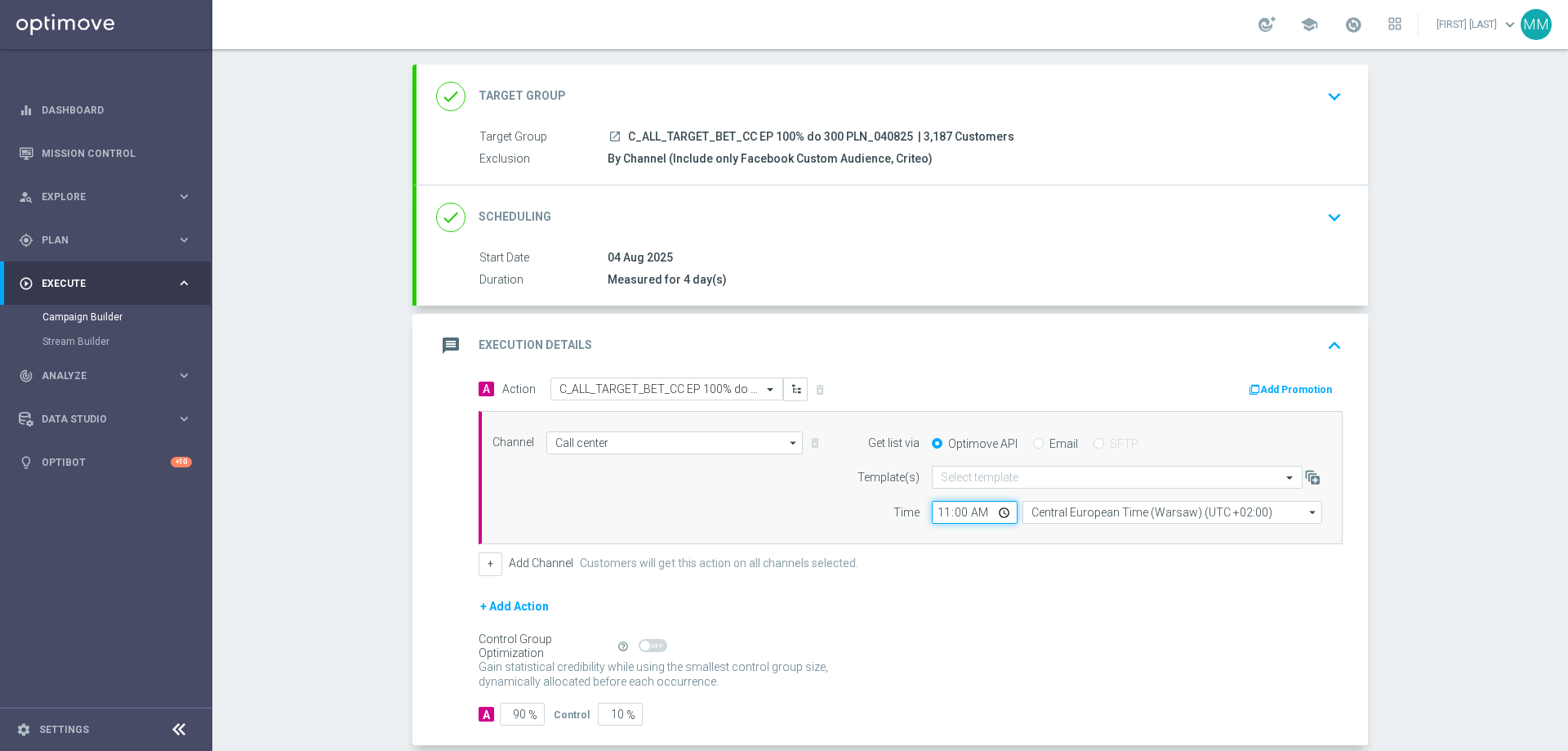 click on "11:00" 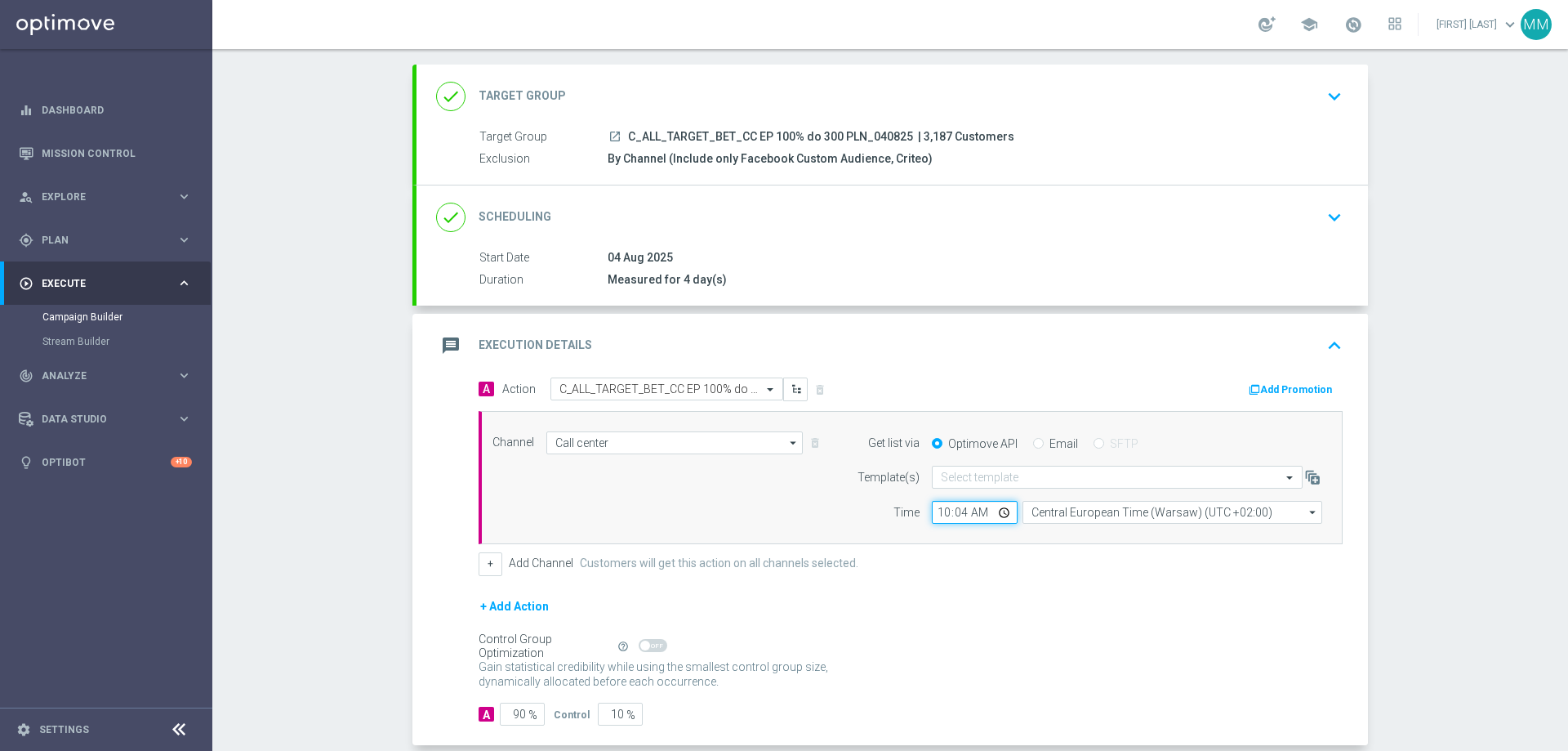 type on "10:40" 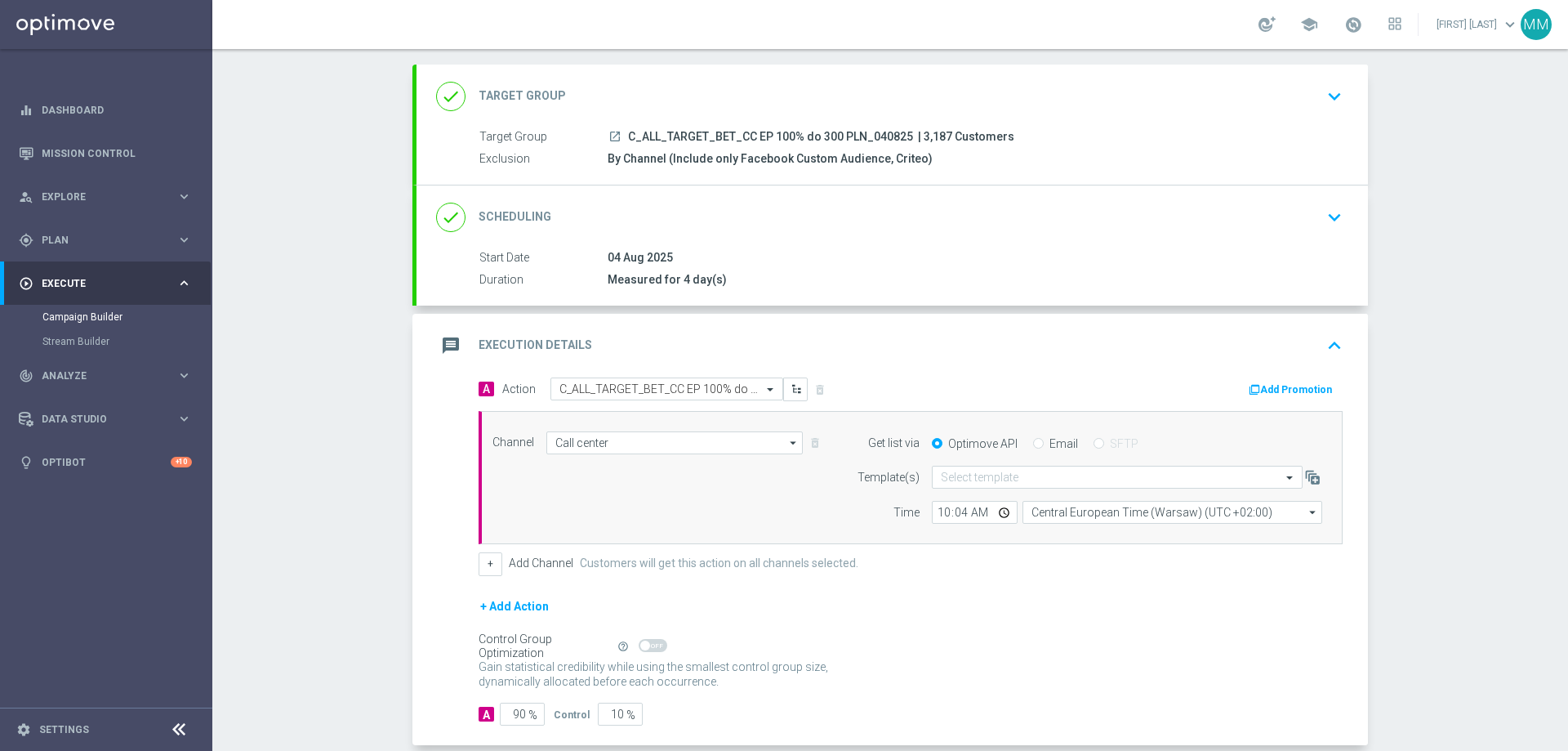 click on "+ Add Action" 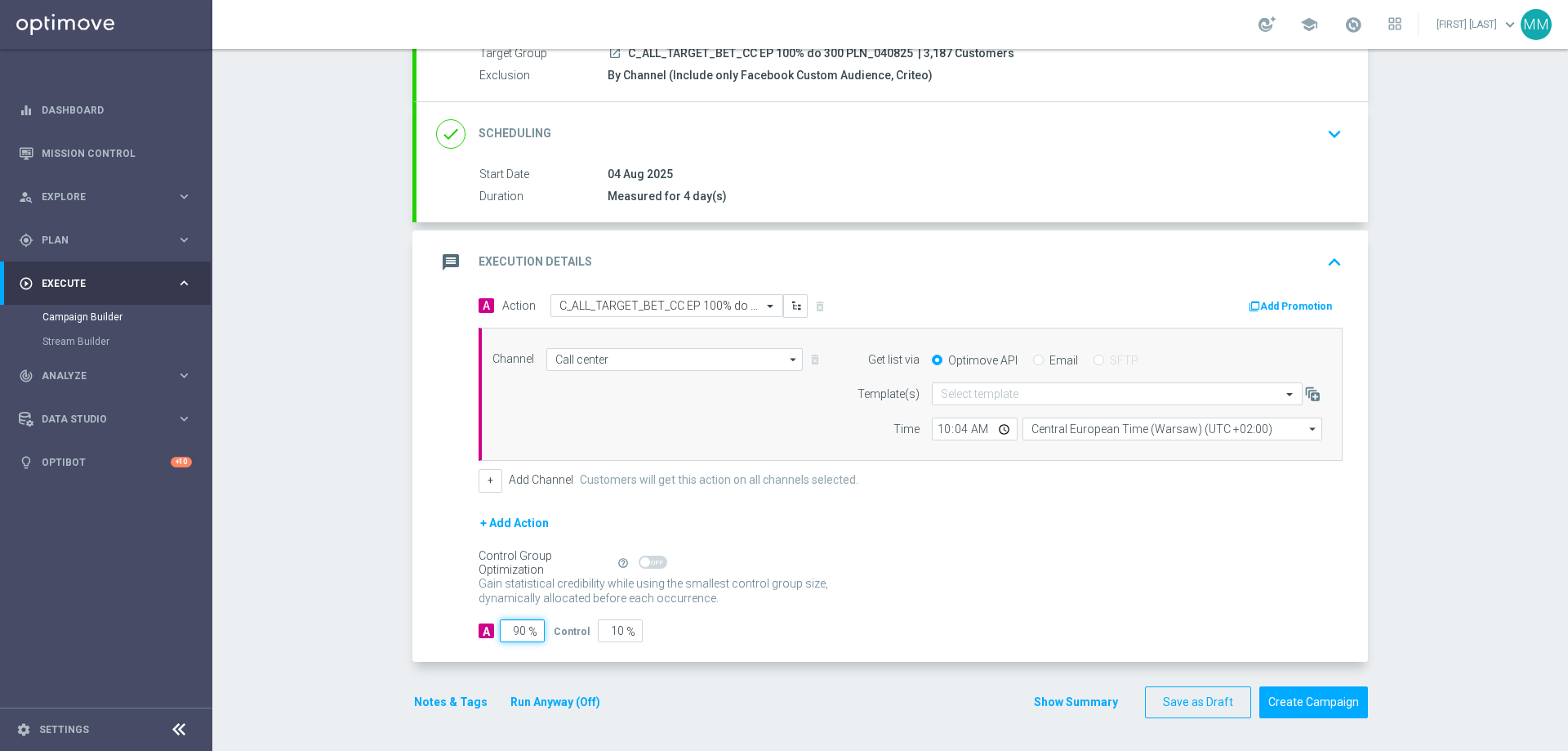 click on "90" 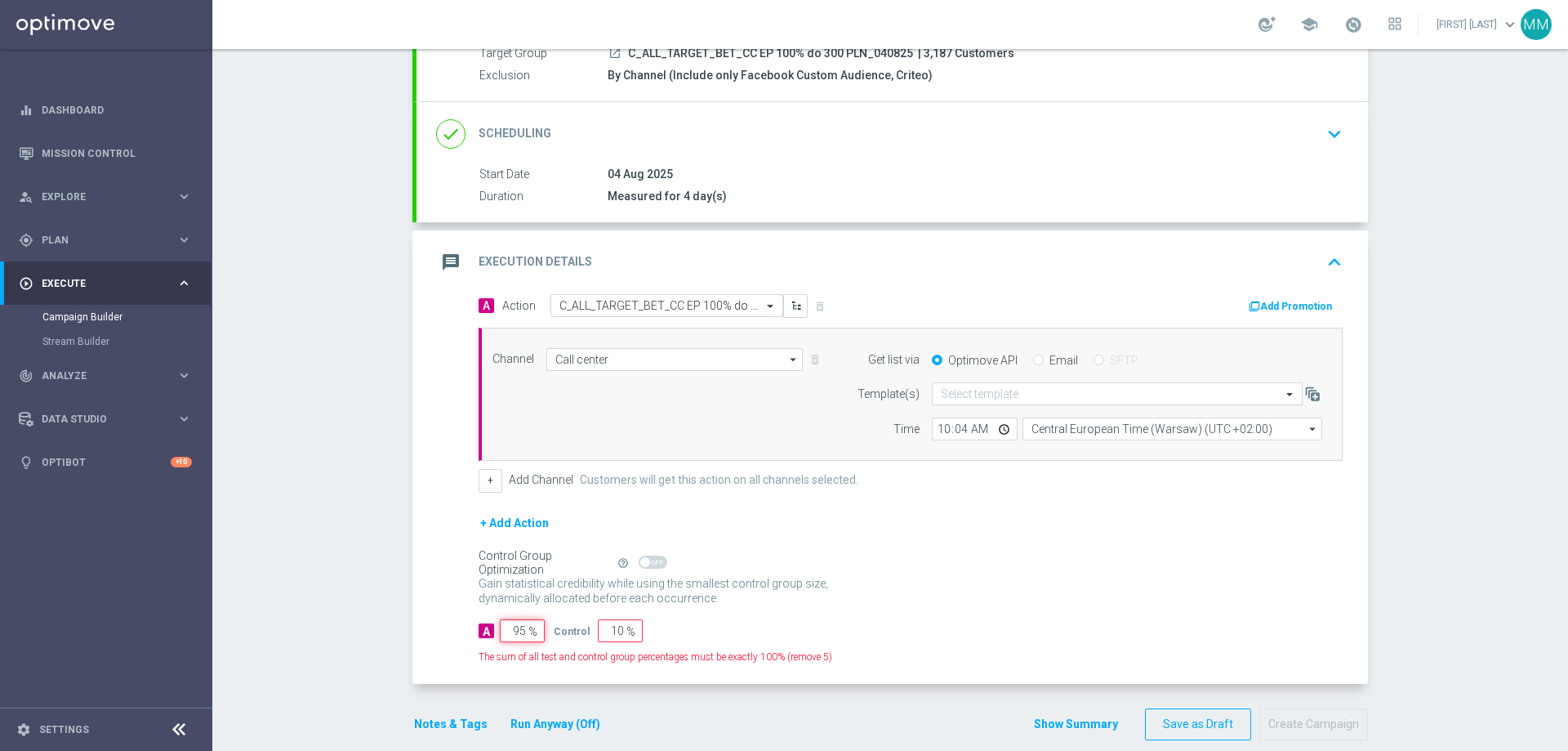type on "5" 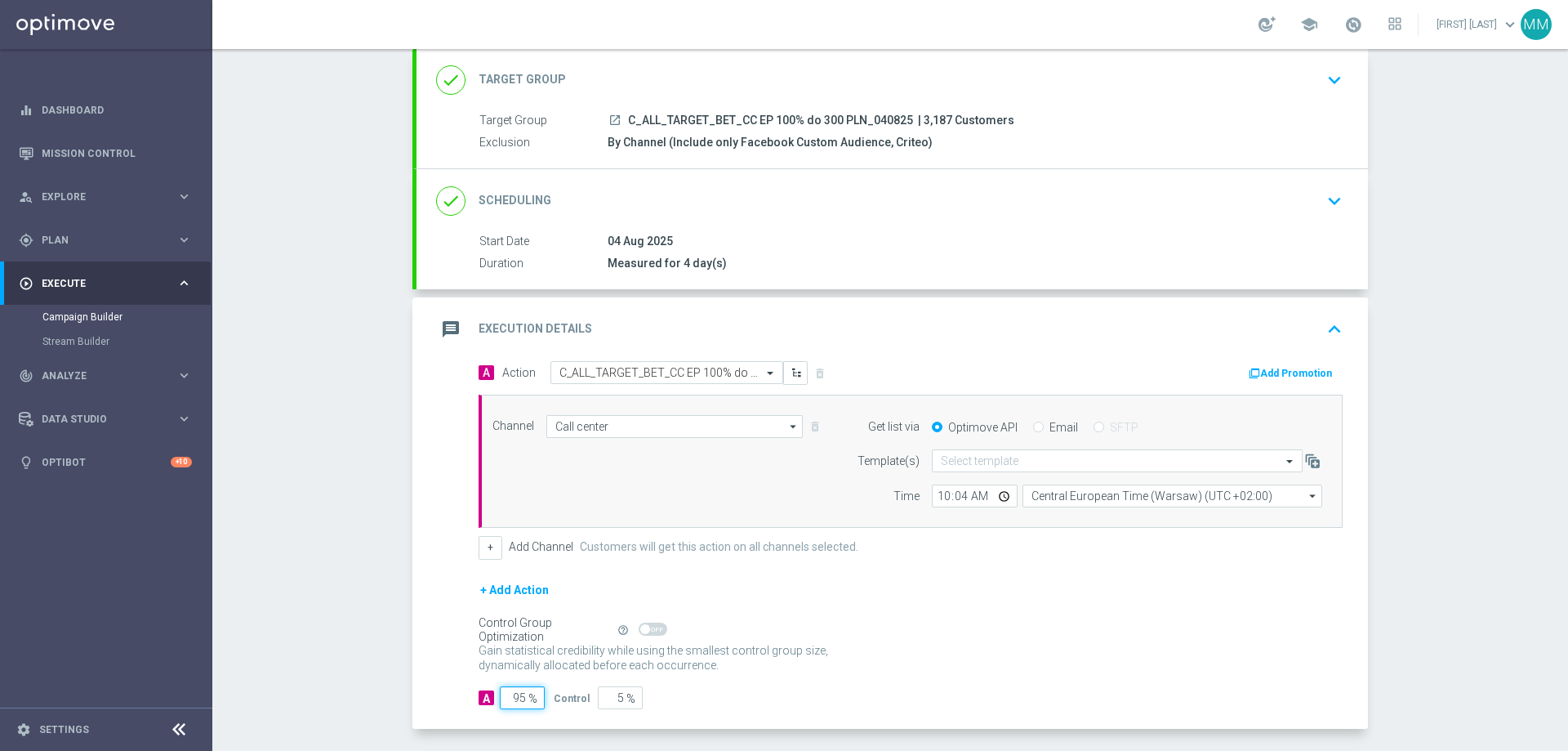 scroll, scrollTop: 0, scrollLeft: 0, axis: both 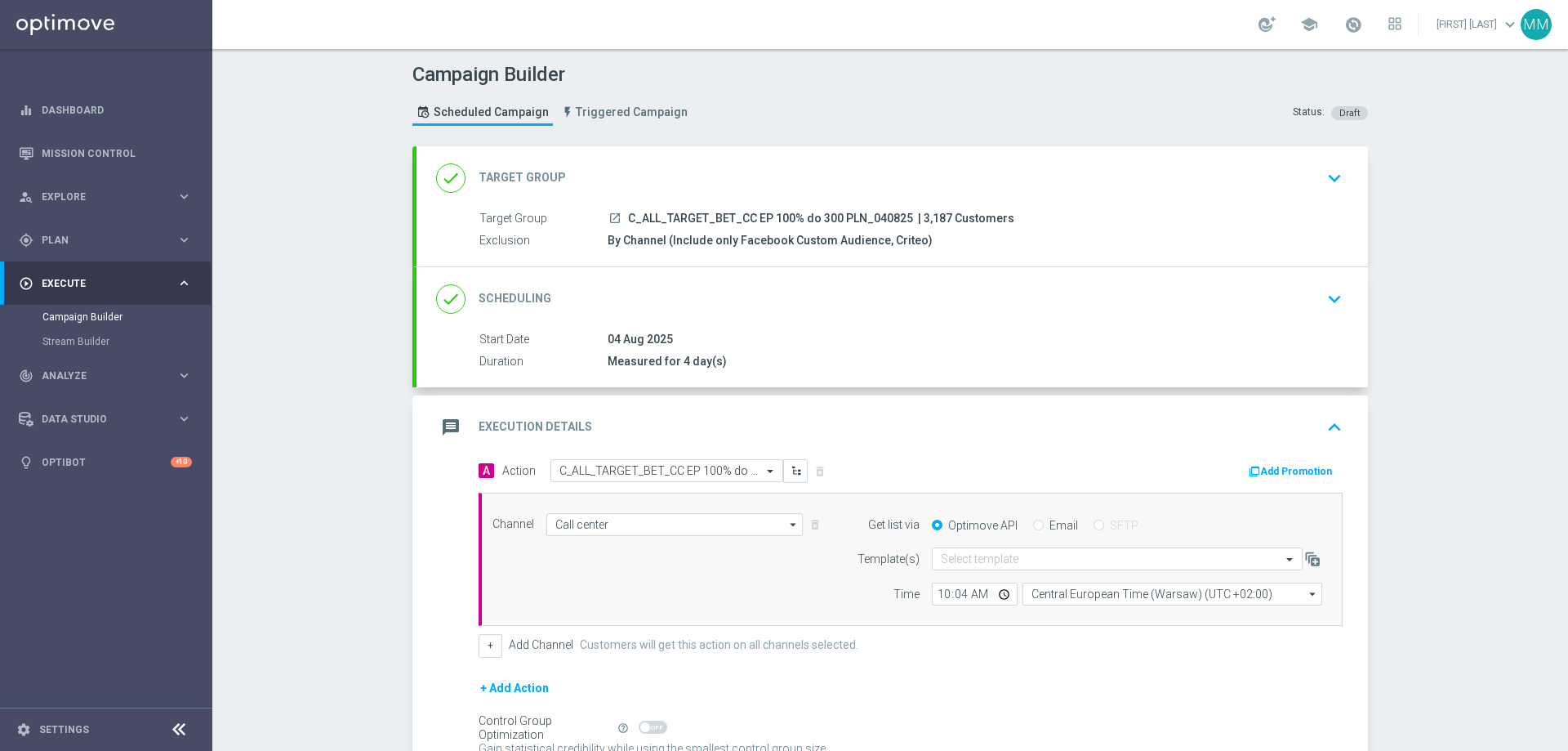 type on "95" 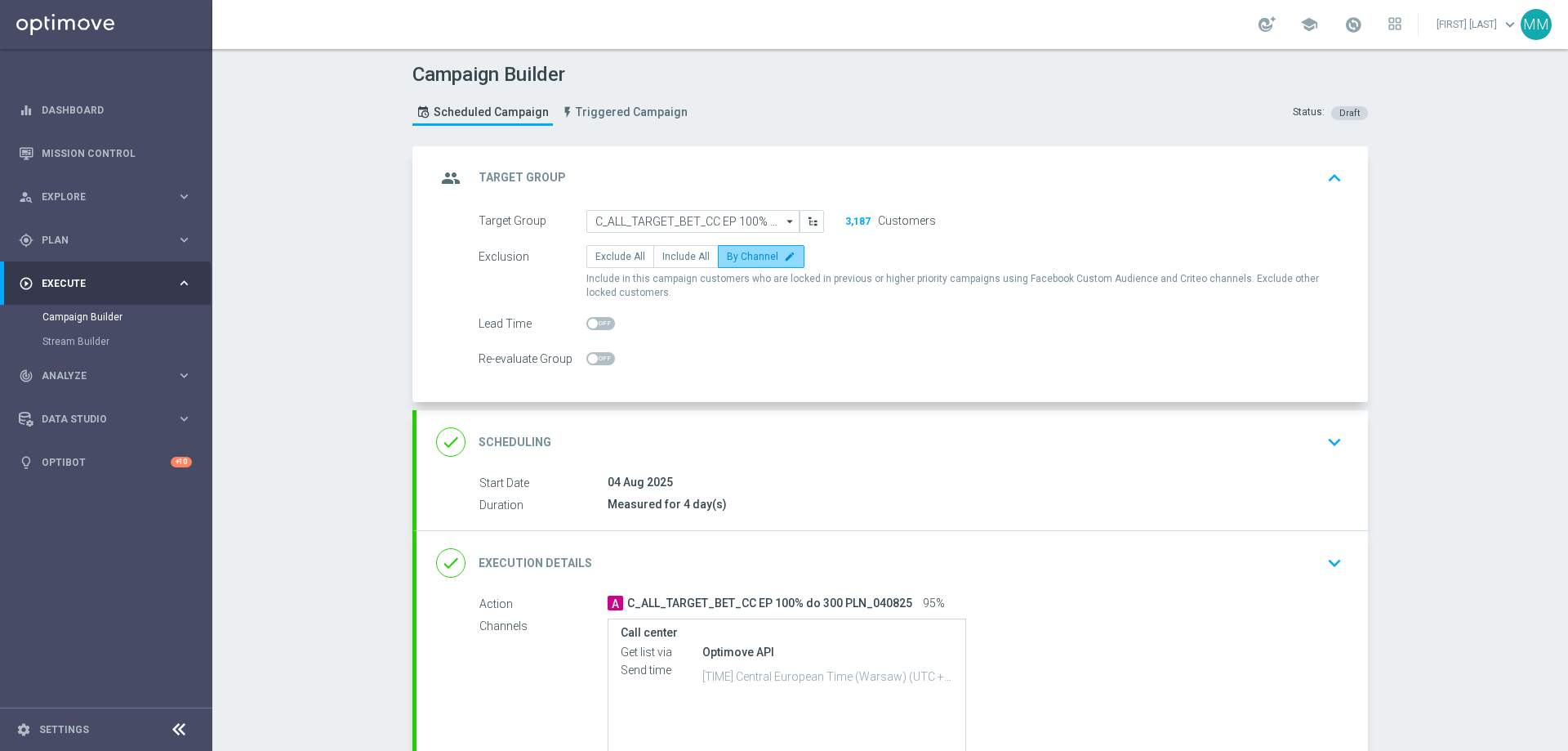 click on "By Channel" 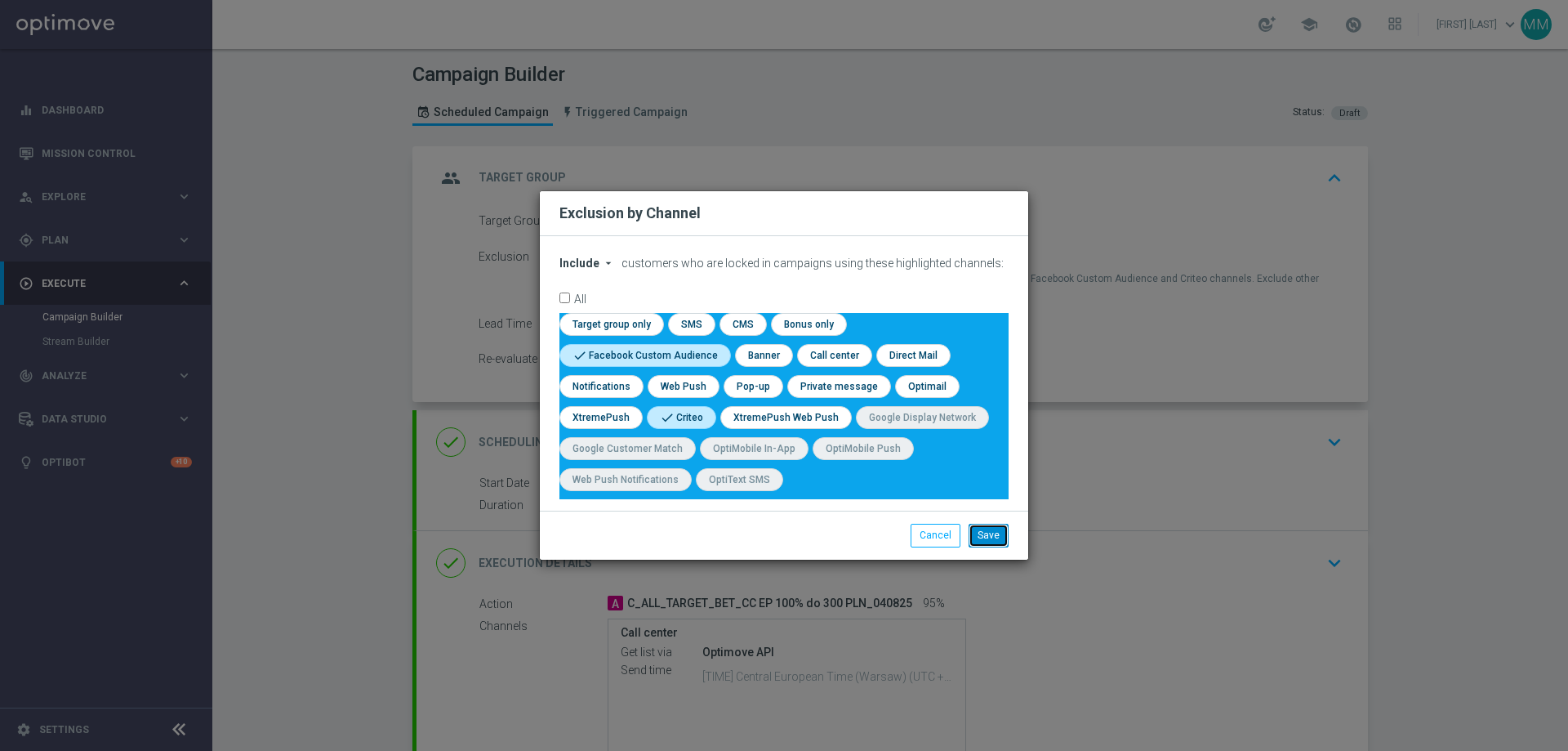 click on "Save" 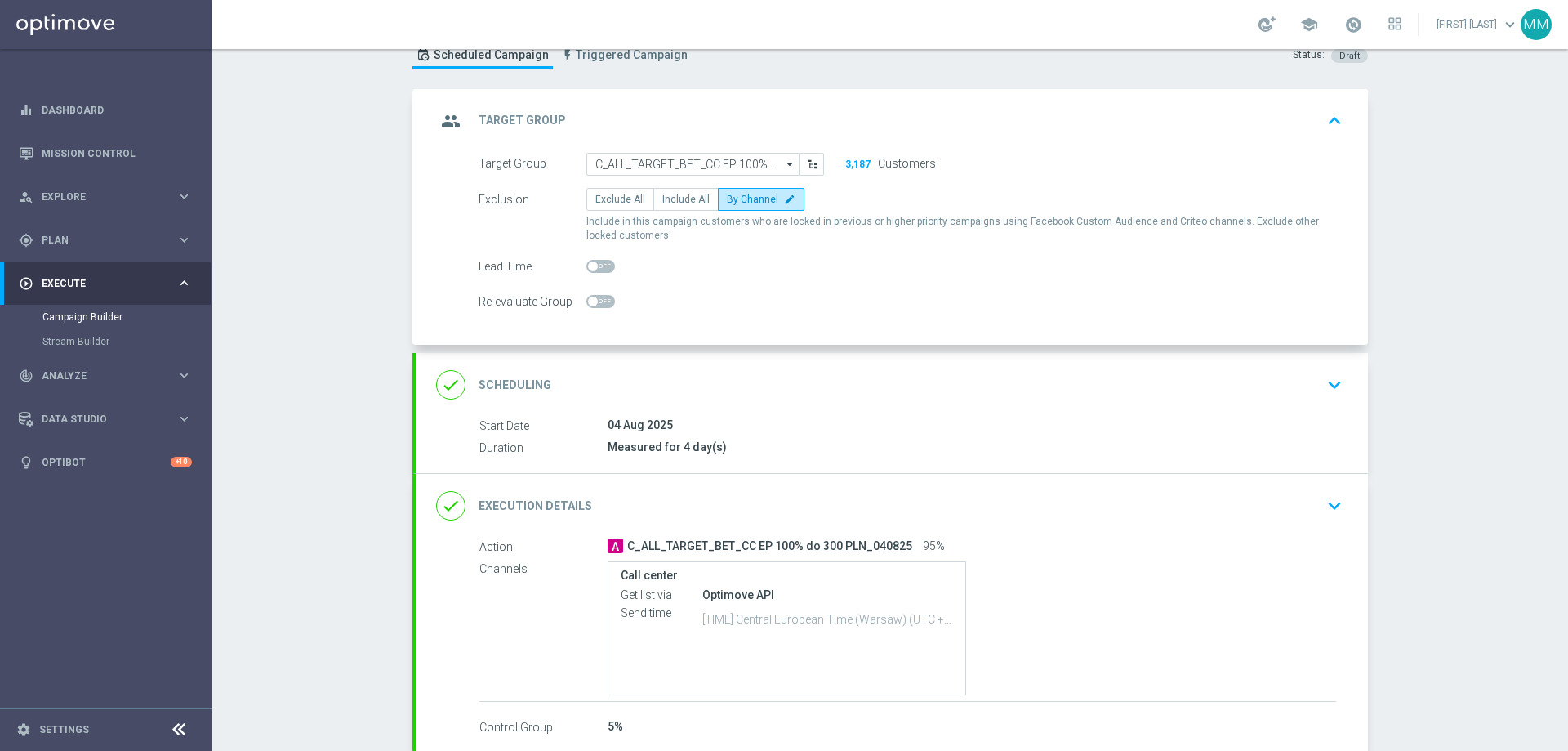 scroll, scrollTop: 82, scrollLeft: 0, axis: vertical 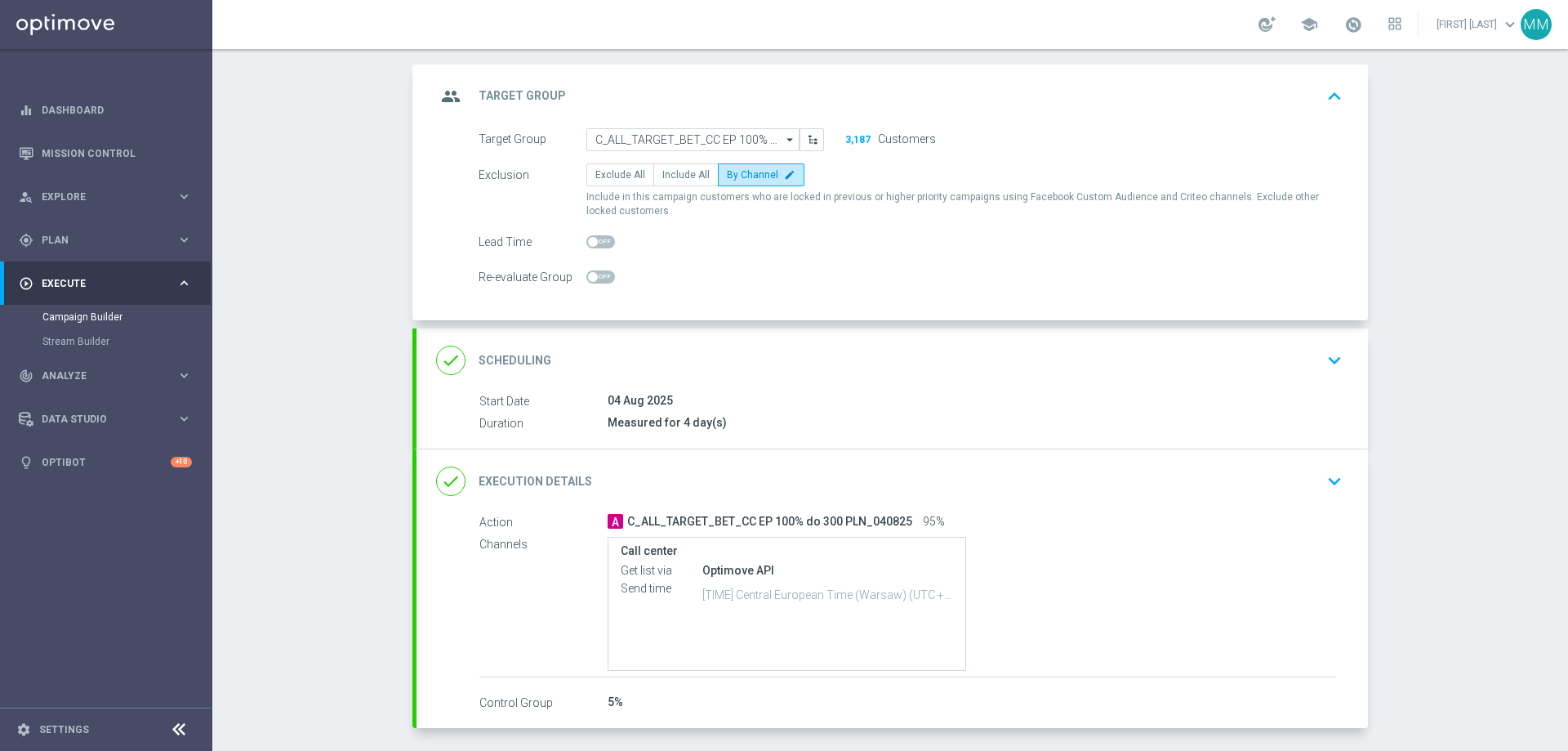 click on "04 Aug 2025" 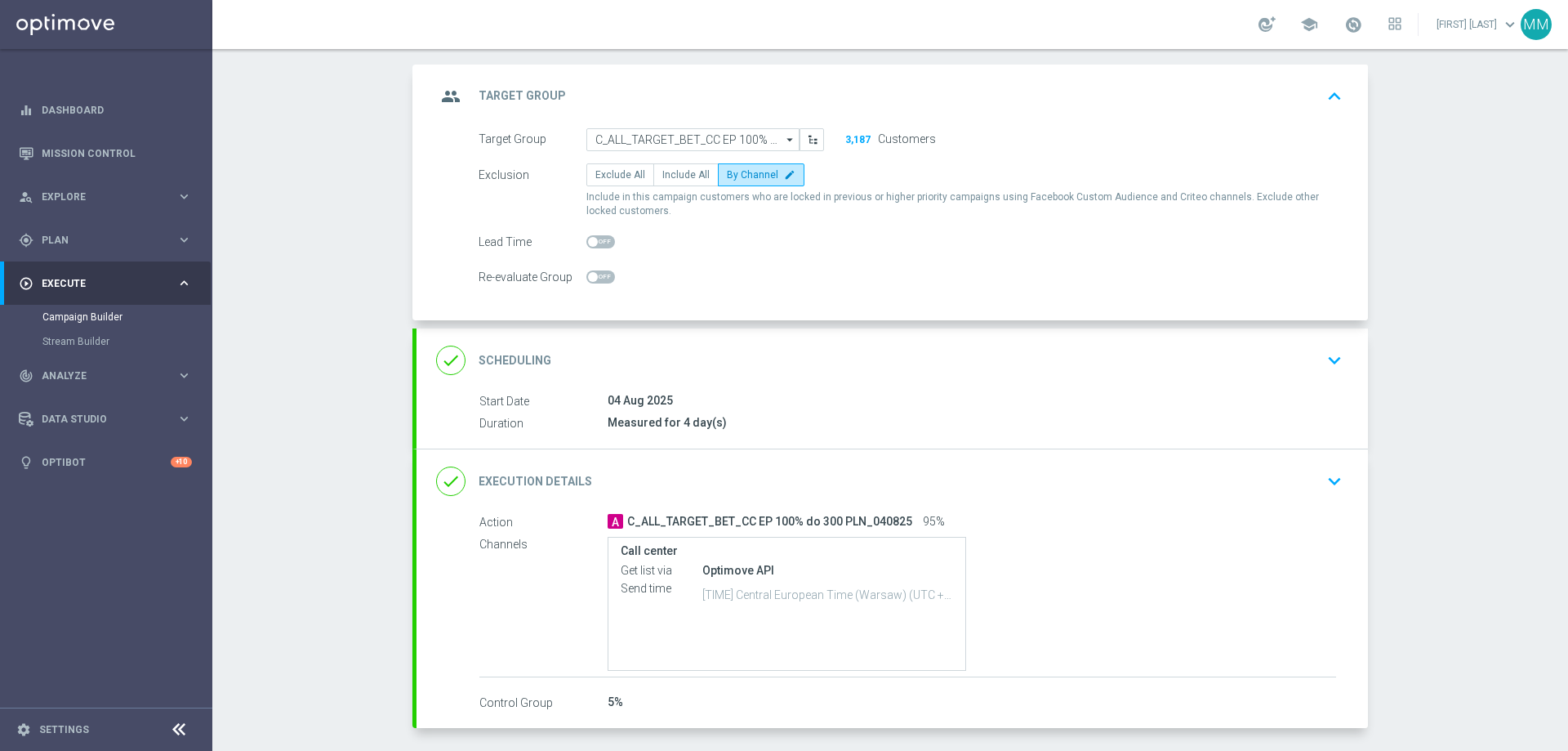 click on "keyboard_arrow_down" 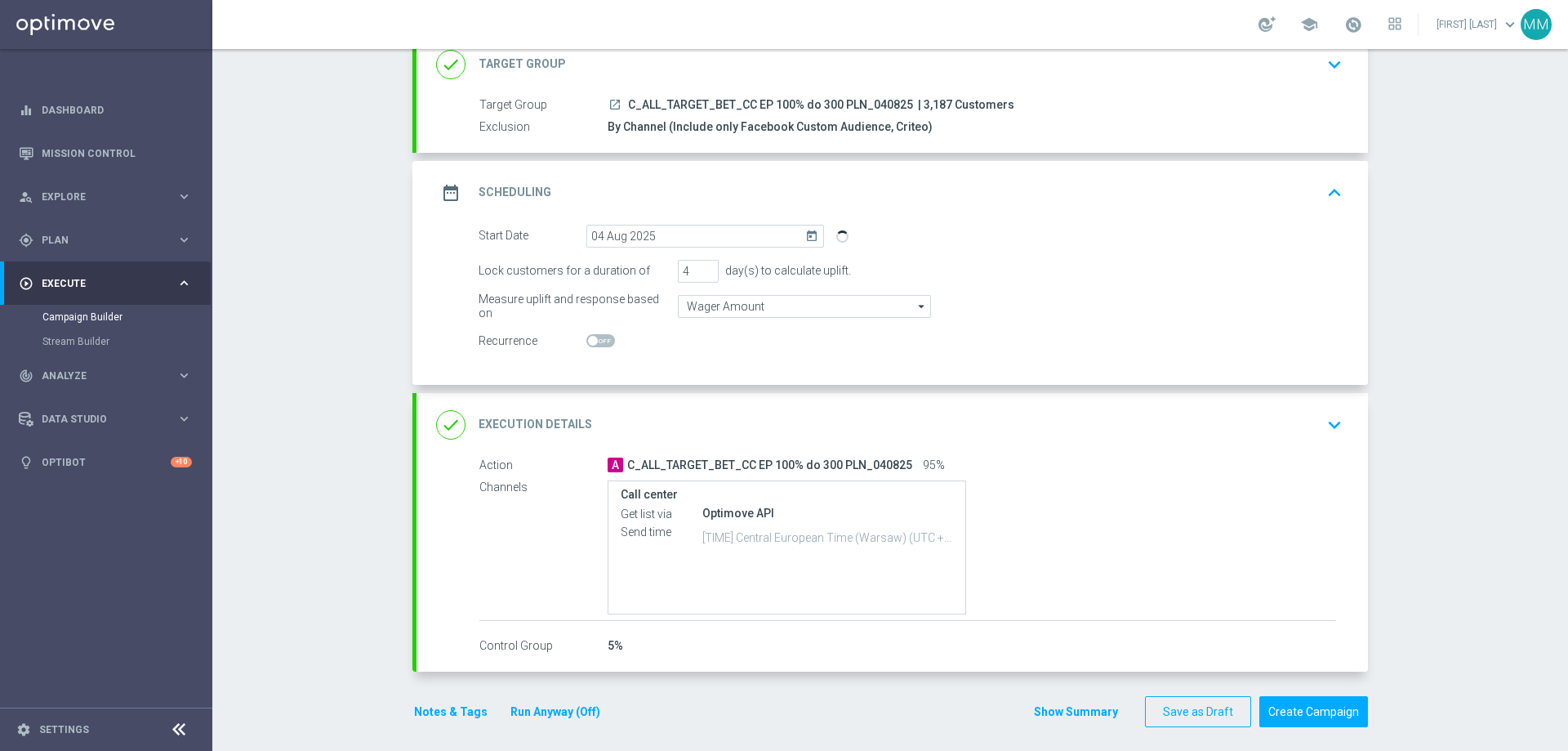 scroll, scrollTop: 123, scrollLeft: 0, axis: vertical 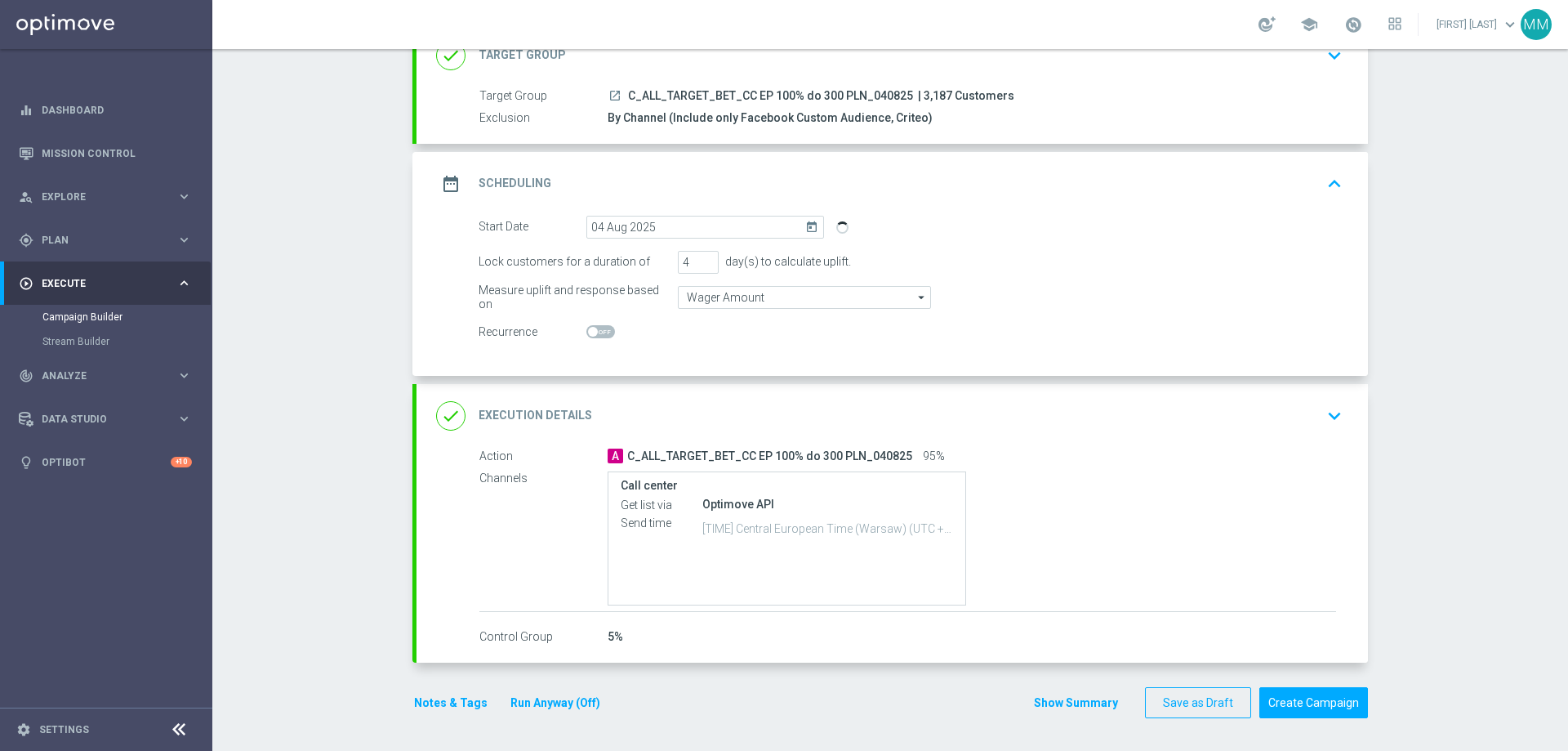 click on "A
C_ALL_TARGET_BET_CC EP 100% do 300 PLN_040825
95%" 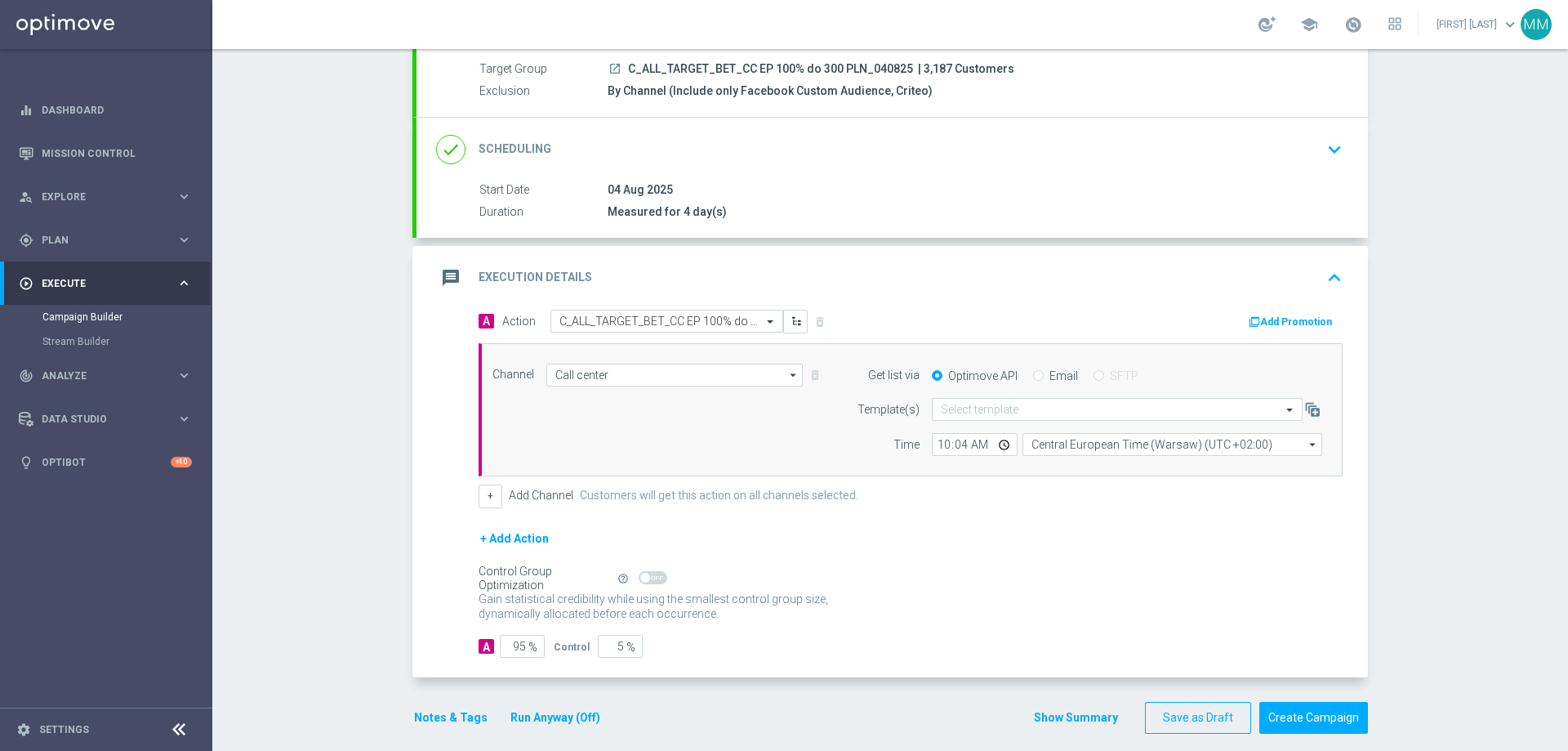 scroll, scrollTop: 165, scrollLeft: 0, axis: vertical 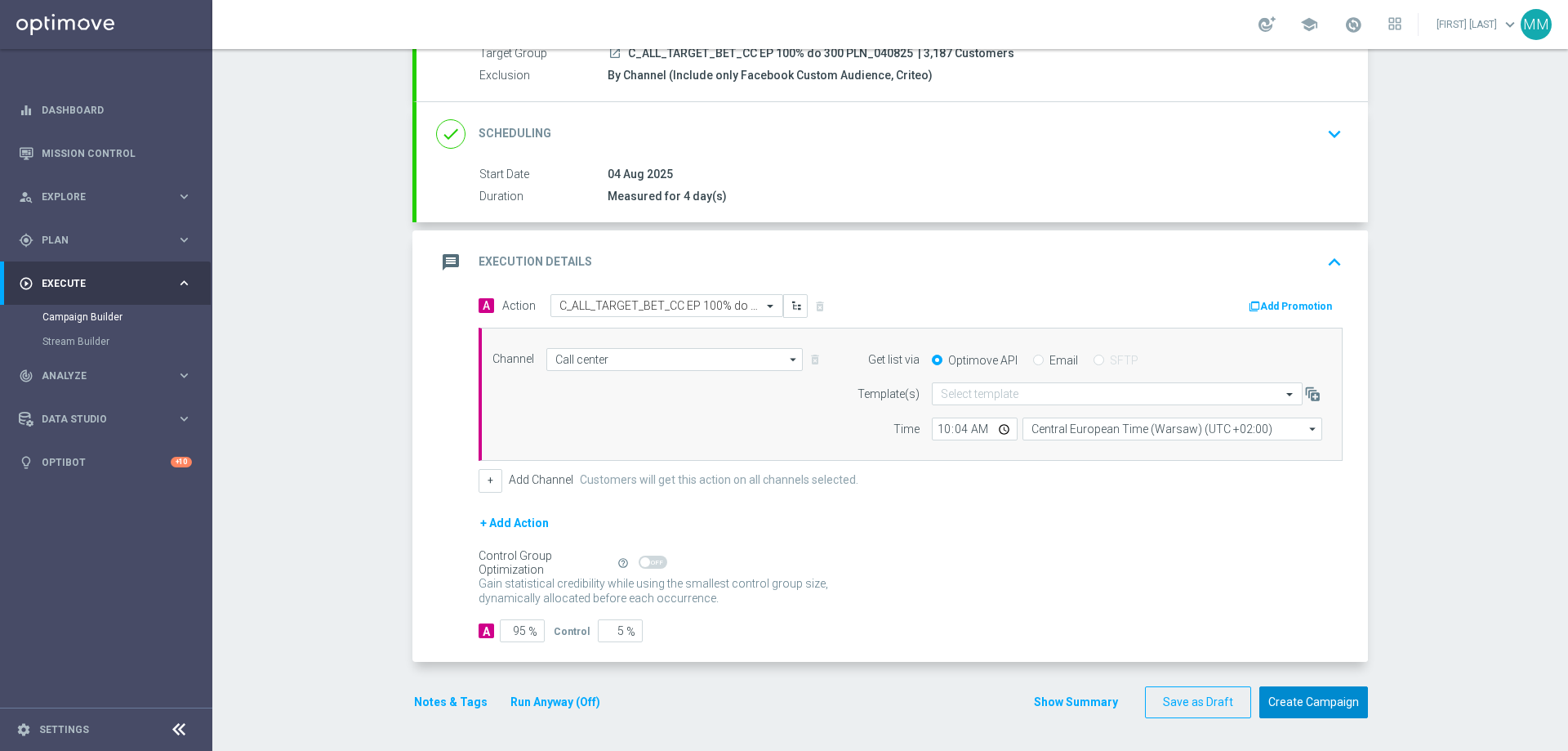 click on "Create Campaign" 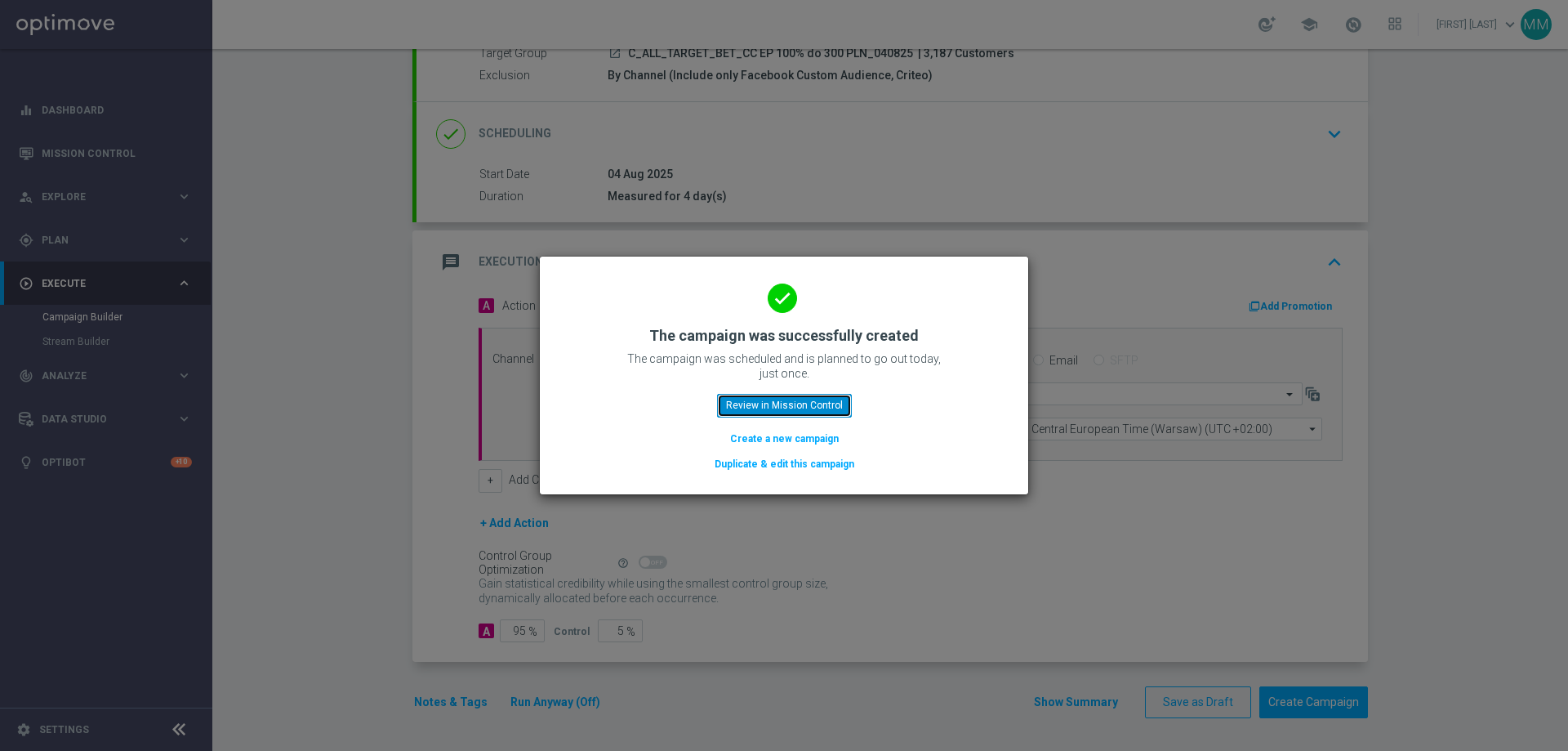 click on "Review in Mission Control" 